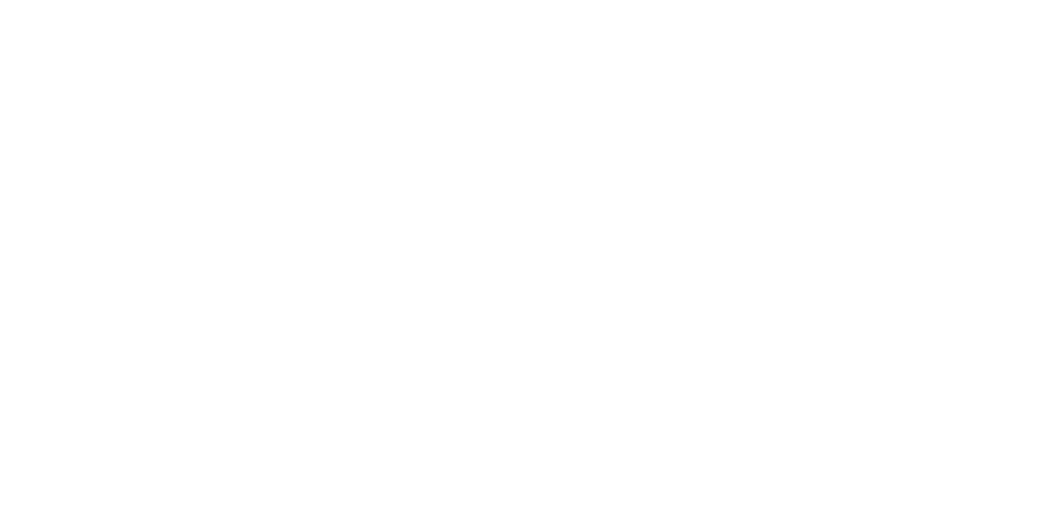 scroll, scrollTop: 0, scrollLeft: 0, axis: both 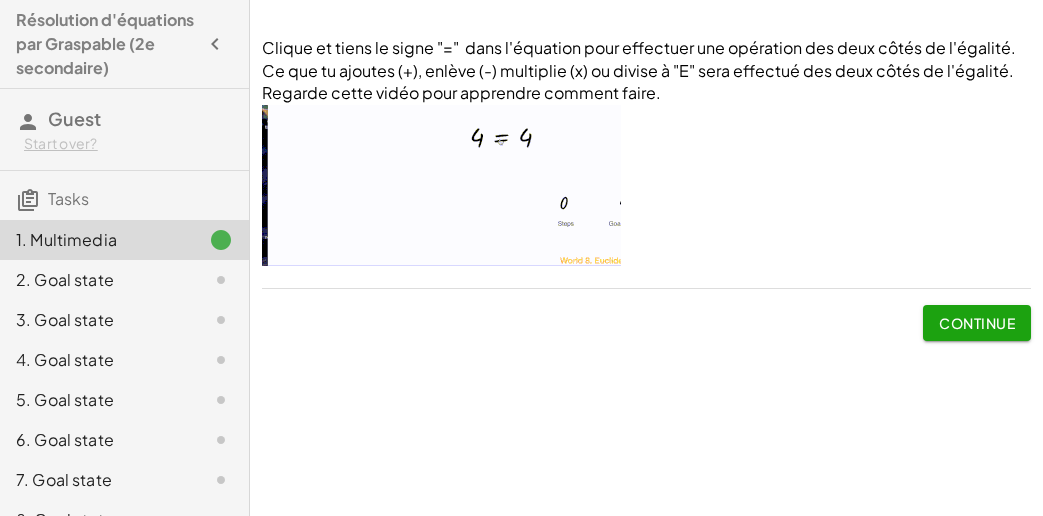 click at bounding box center (441, 185) 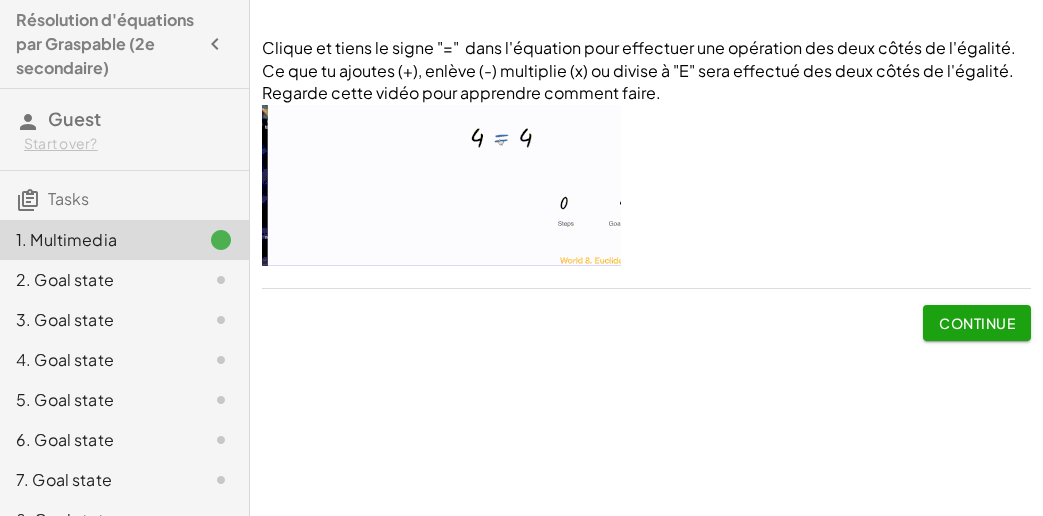 click on "2. Goal state" 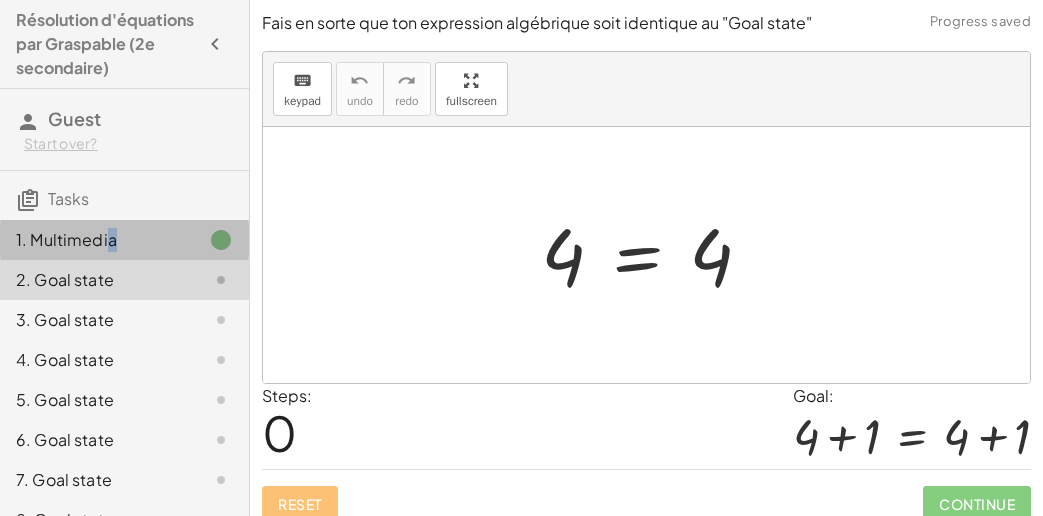 click on "1. Multimedia 2. Goal state 3. Goal state 4. Goal state 5. Goal state 6. Goal state 7. Goal state 8. Goal state 9. Goal state 10. Goal state 11. Goal state 12. Goal state 13. Goal state 14. Goal state 15. Goal state 16. Goal state 17. Goal state 18. Goal state 19. Goal state 20. Goal state 21. Goal state" 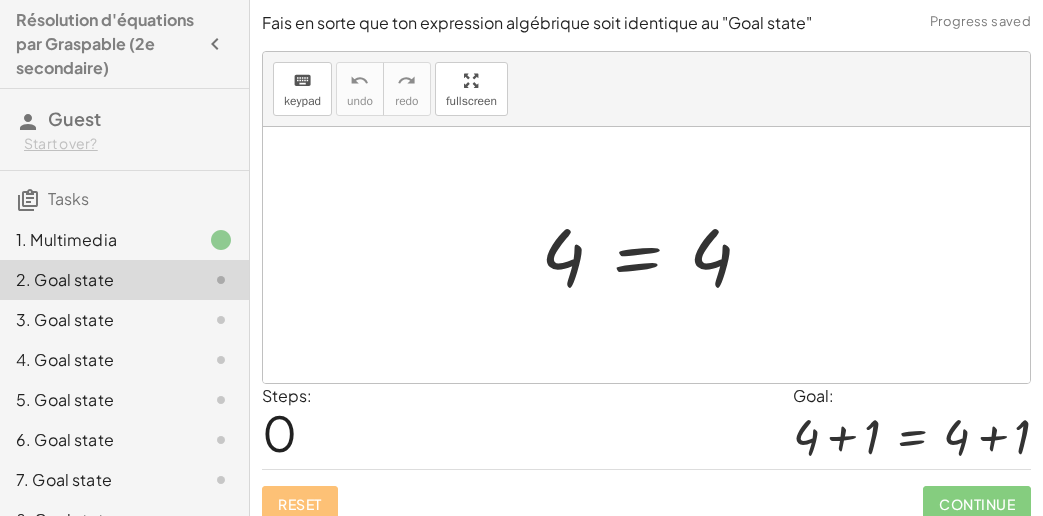 drag, startPoint x: 196, startPoint y: 232, endPoint x: 180, endPoint y: 233, distance: 16.03122 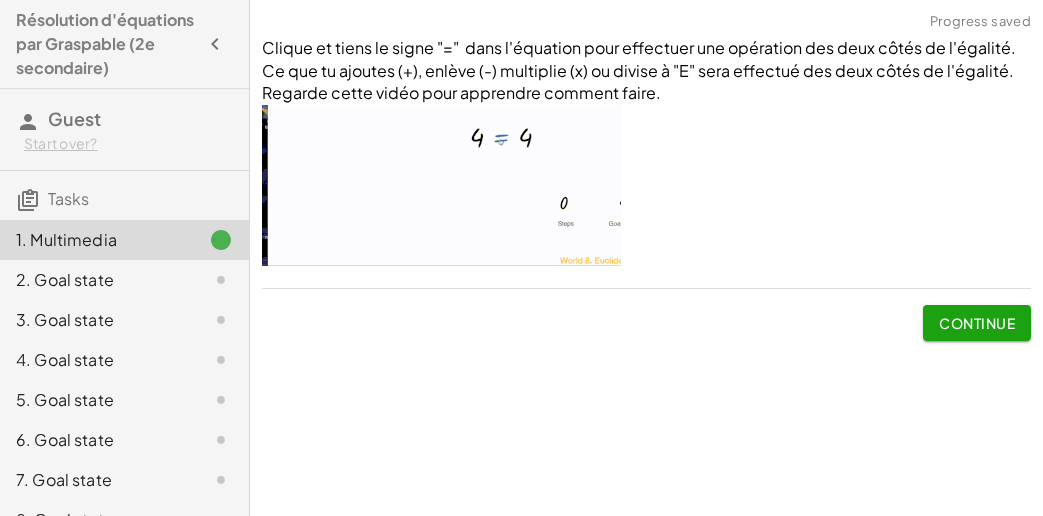 click on "2. Goal state" 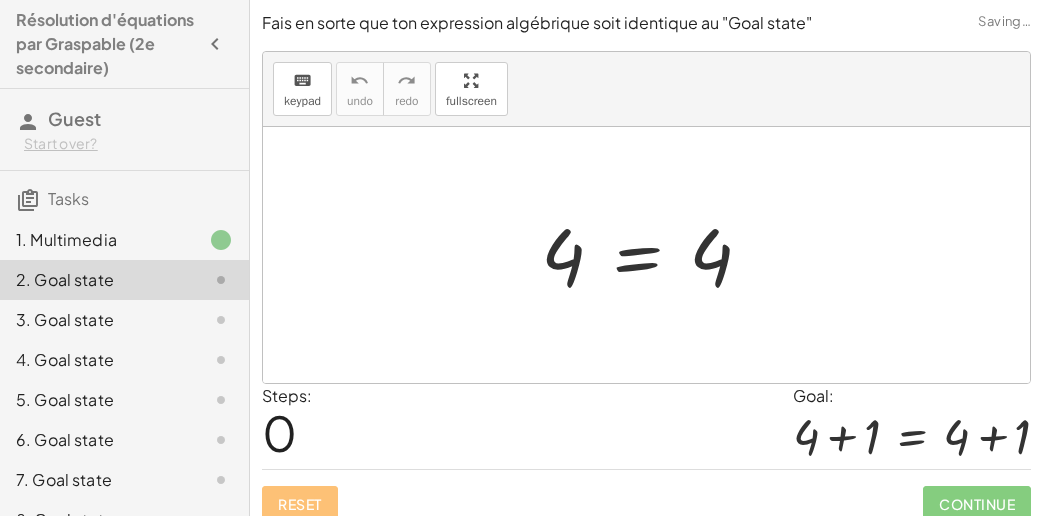 click on "Steps:  0 Goal: + 4 + 1 = + 4 + 1" at bounding box center (646, 427) 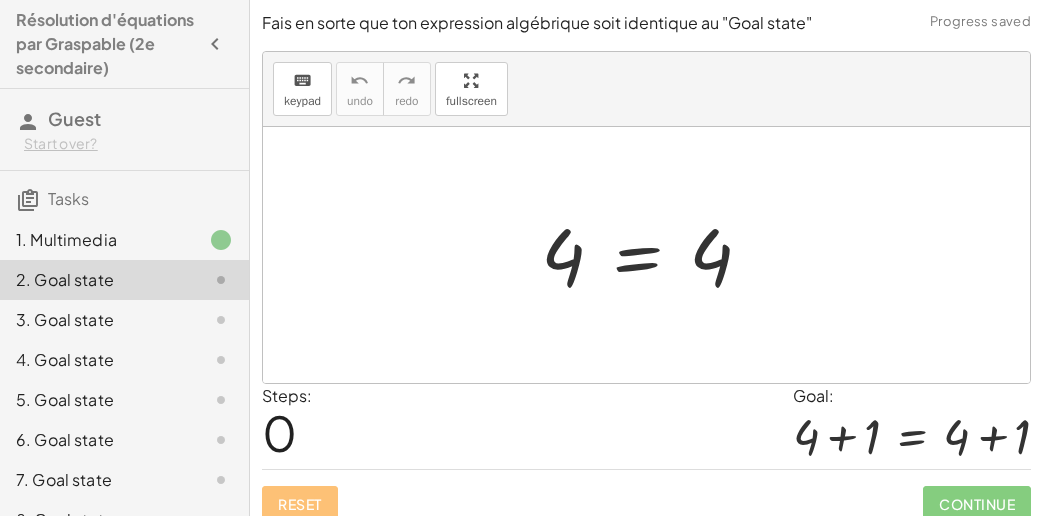 click on "Reset   Continue" at bounding box center [646, 495] 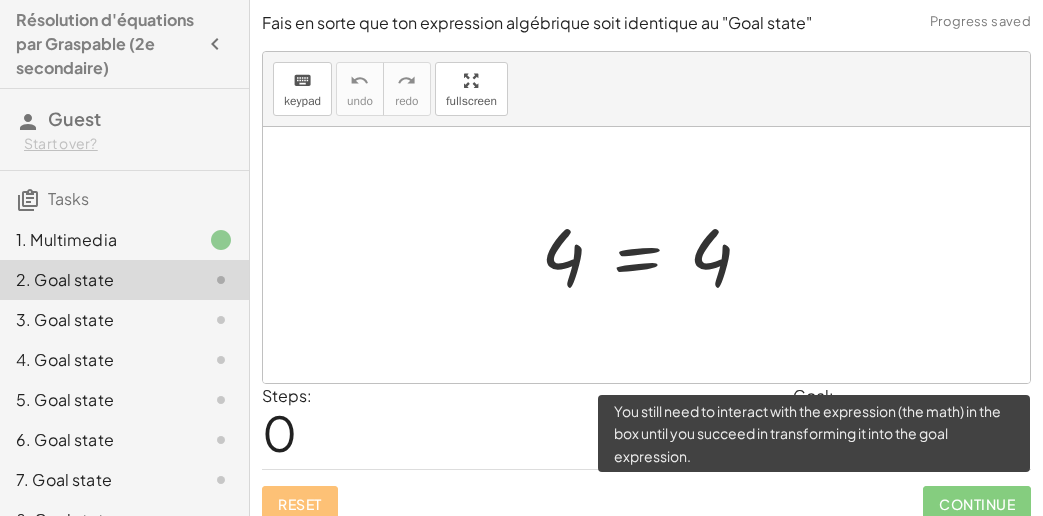 click on "Continue" 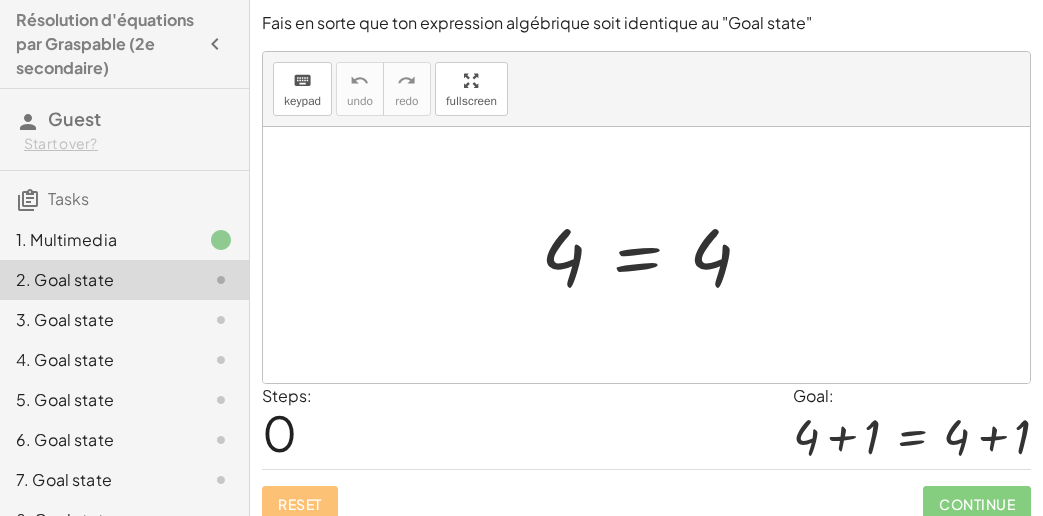 click at bounding box center (654, 255) 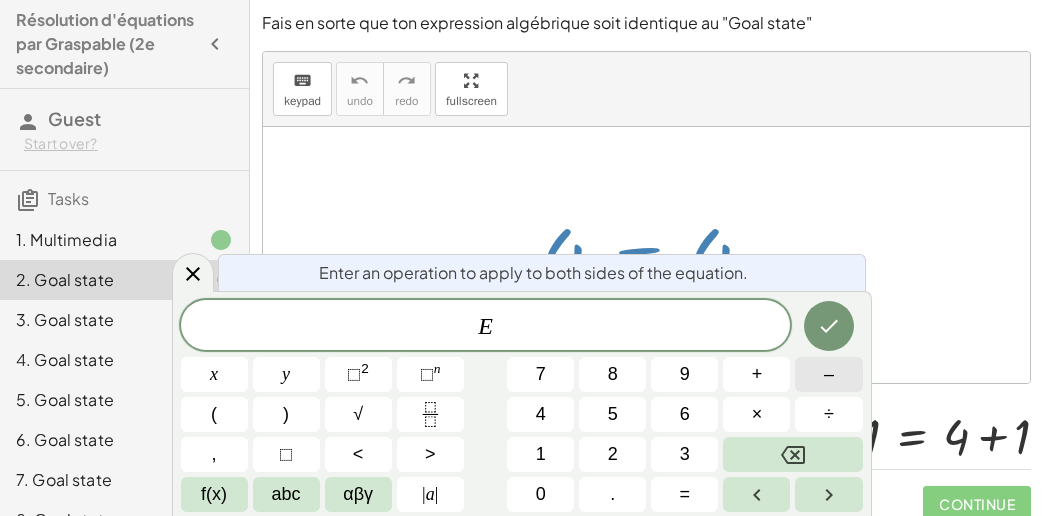 click on "–" at bounding box center (829, 374) 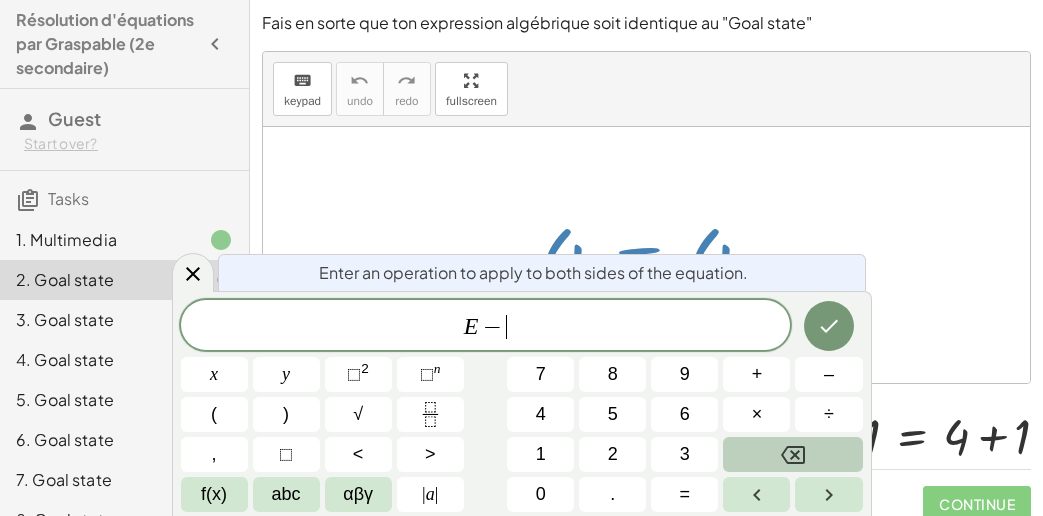 click 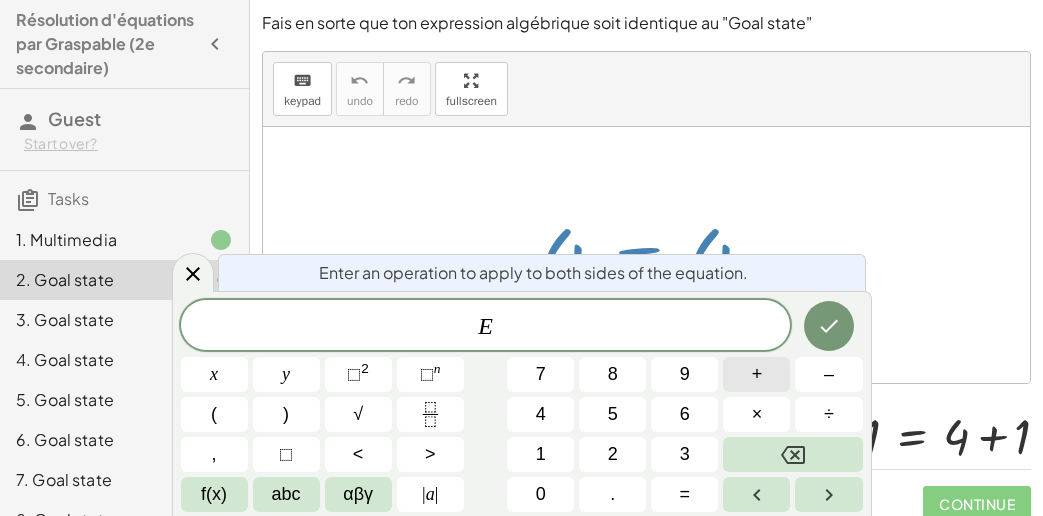 click on "+" at bounding box center (756, 374) 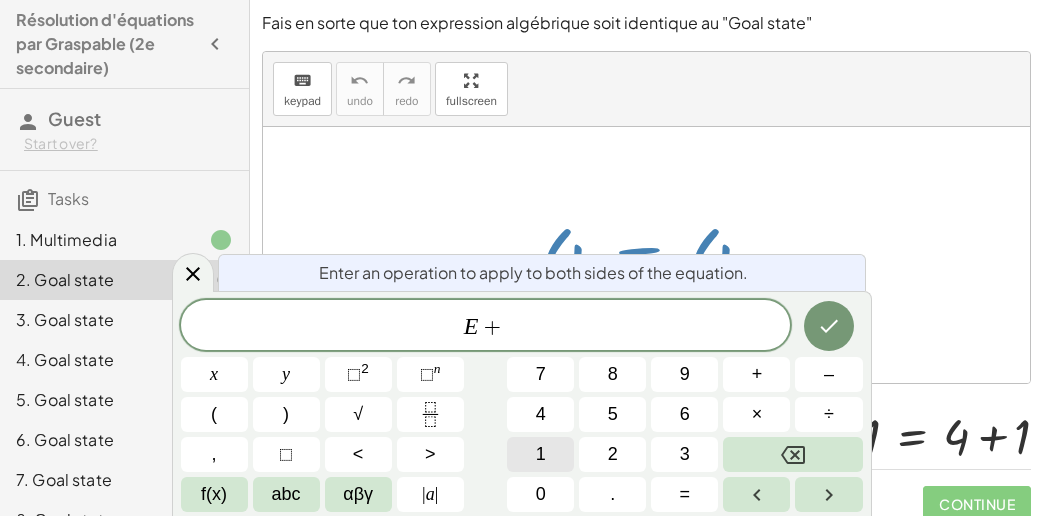 click on "1" at bounding box center [540, 454] 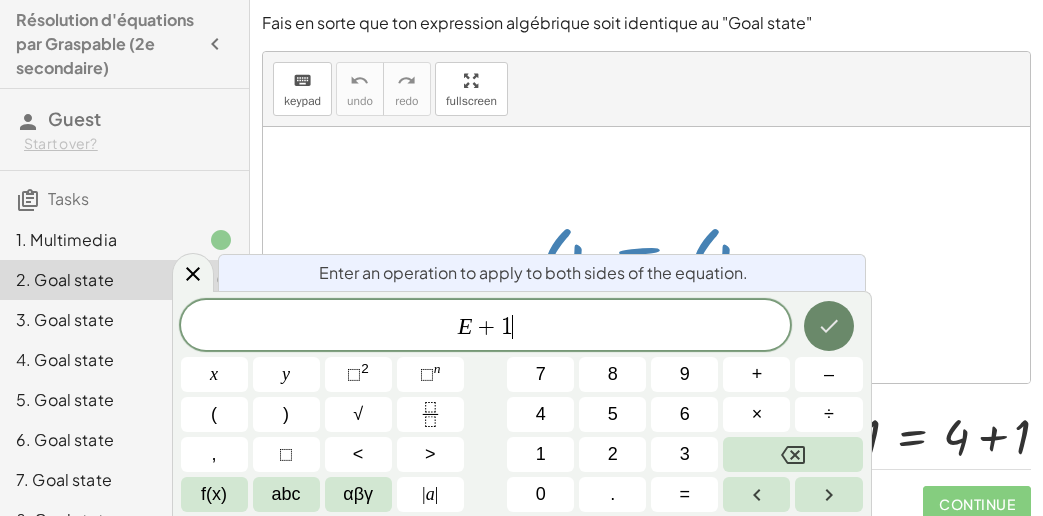 click 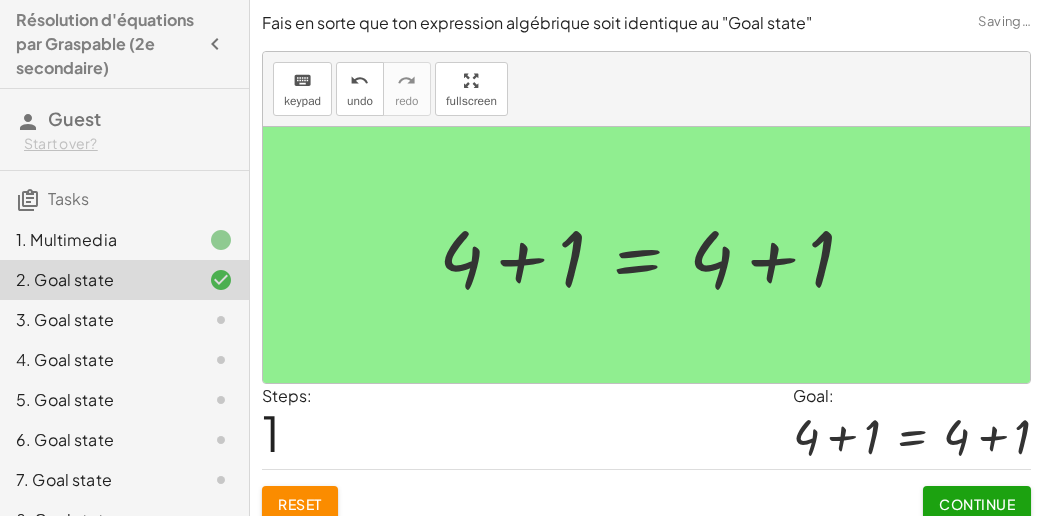 click on "Continue" 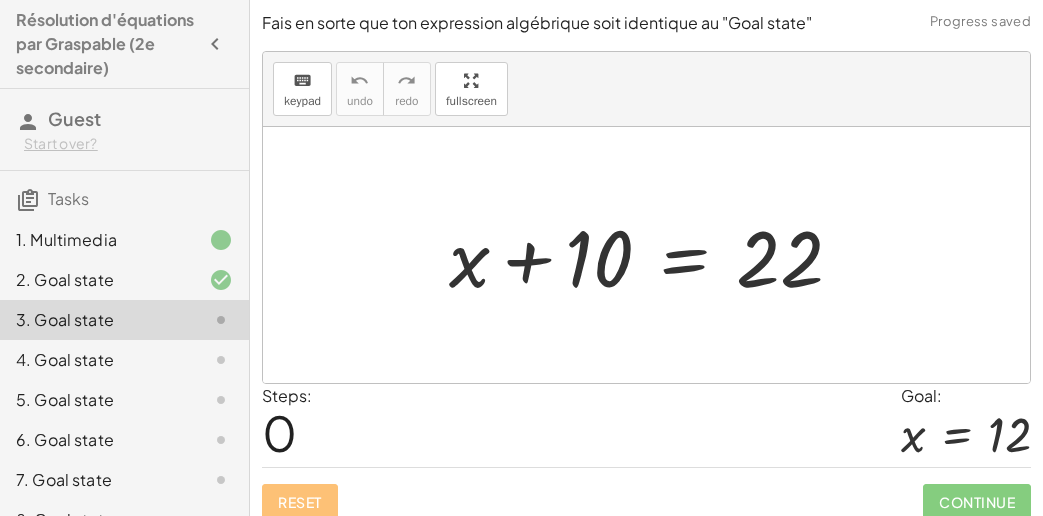 click on "Steps:  0 Goal: x = 12" at bounding box center (646, 425) 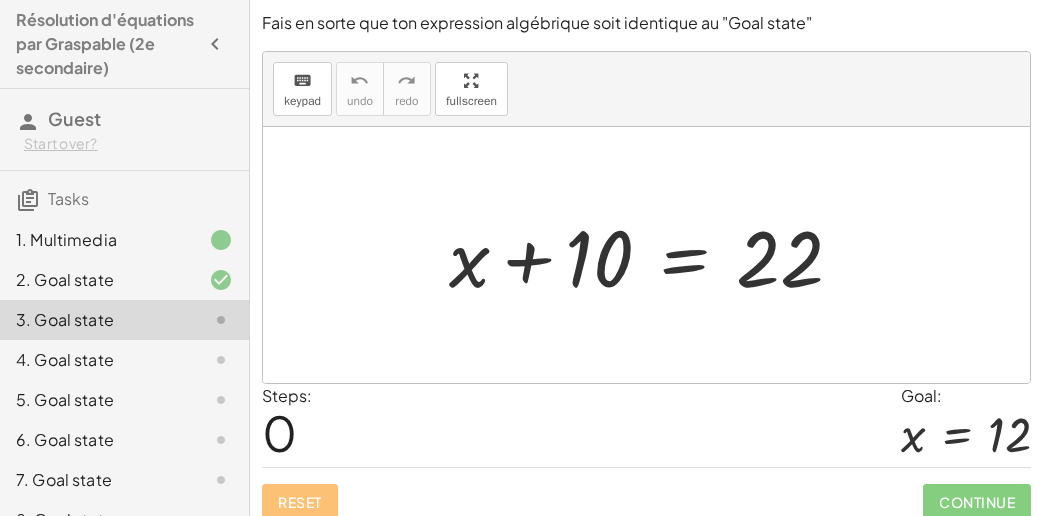 click on "Steps:  0 Goal: x = 12" at bounding box center (646, 425) 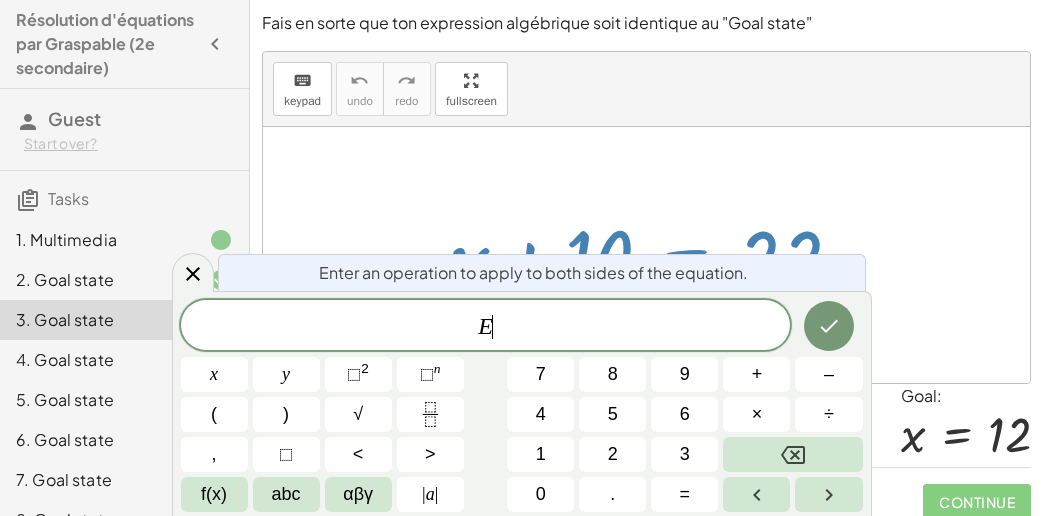 drag, startPoint x: 917, startPoint y: 128, endPoint x: 894, endPoint y: 149, distance: 31.144823 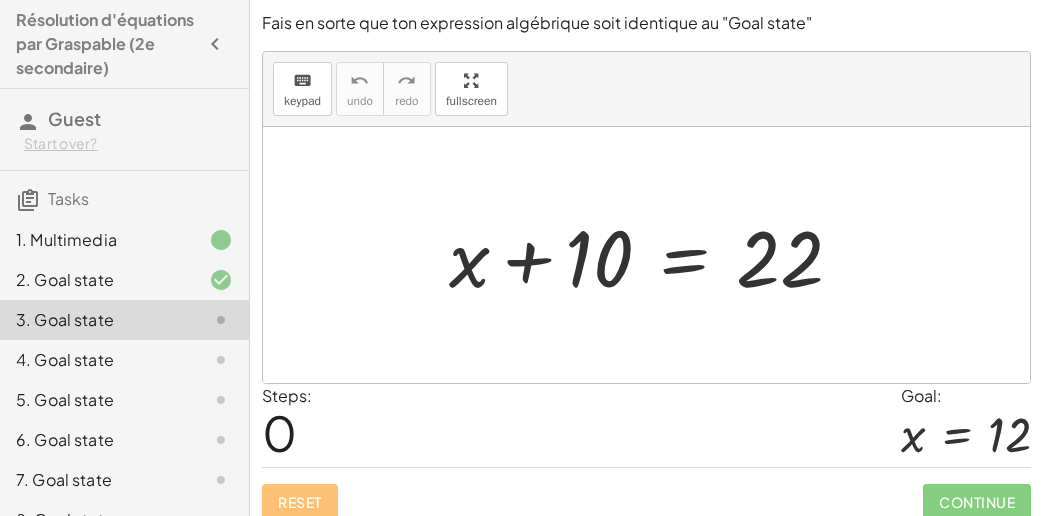 click on "Steps:  0 Goal: x = 12" at bounding box center (646, 425) 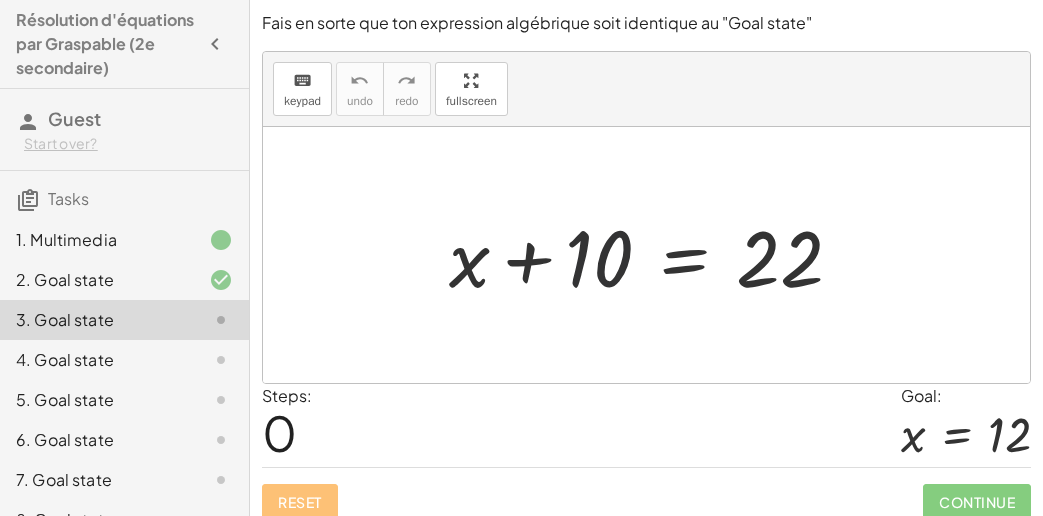 click at bounding box center [654, 255] 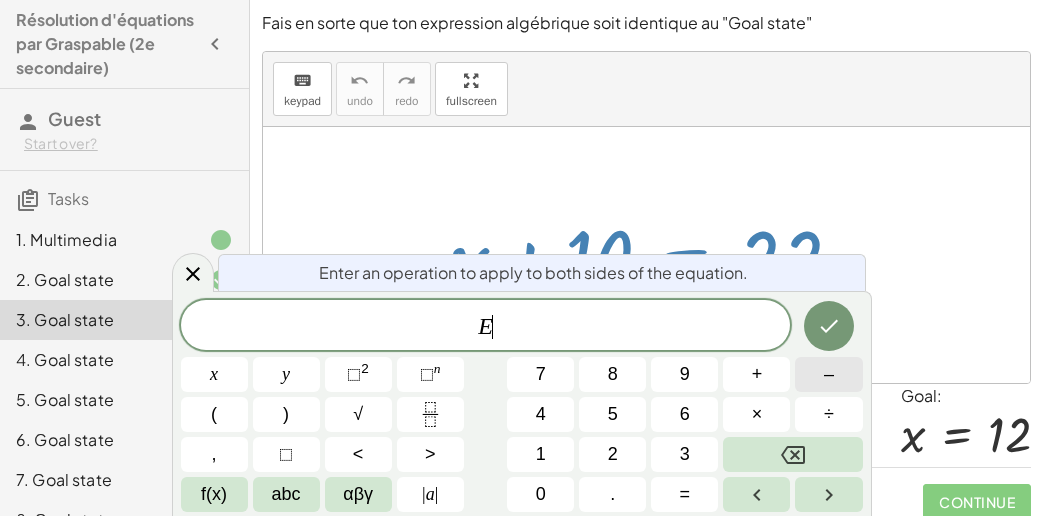click on "–" at bounding box center [828, 374] 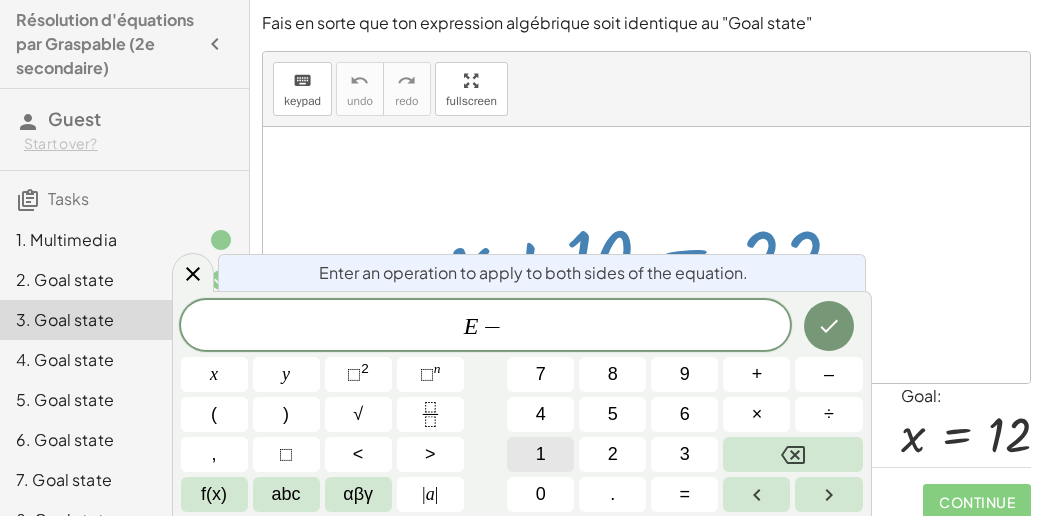 click on "1" at bounding box center [540, 454] 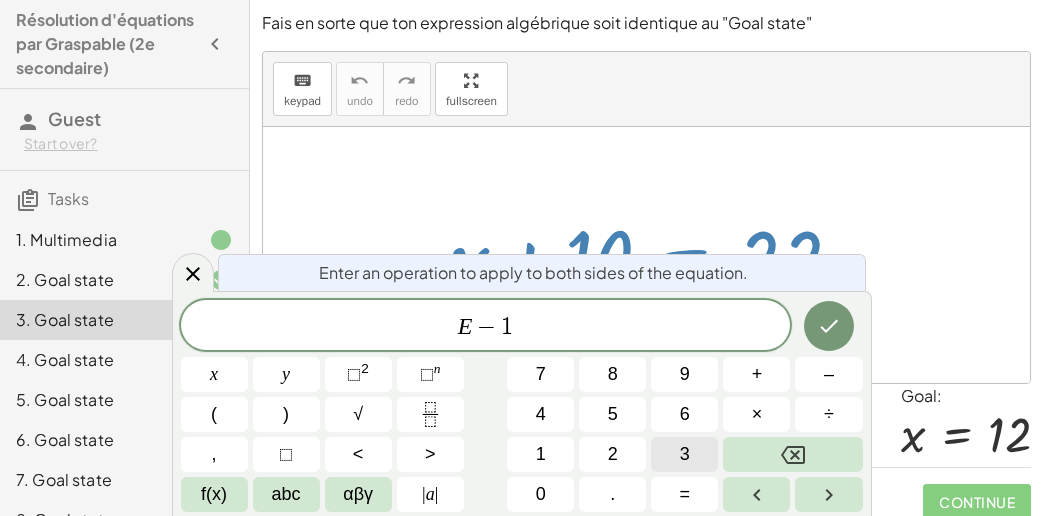 drag, startPoint x: 533, startPoint y: 477, endPoint x: 656, endPoint y: 462, distance: 123.911255 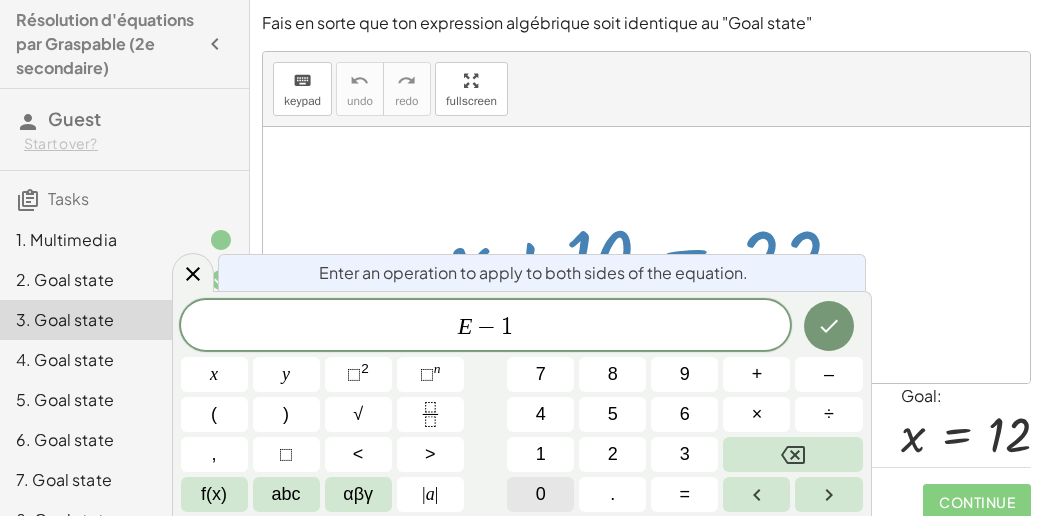 click on "0" at bounding box center [540, 494] 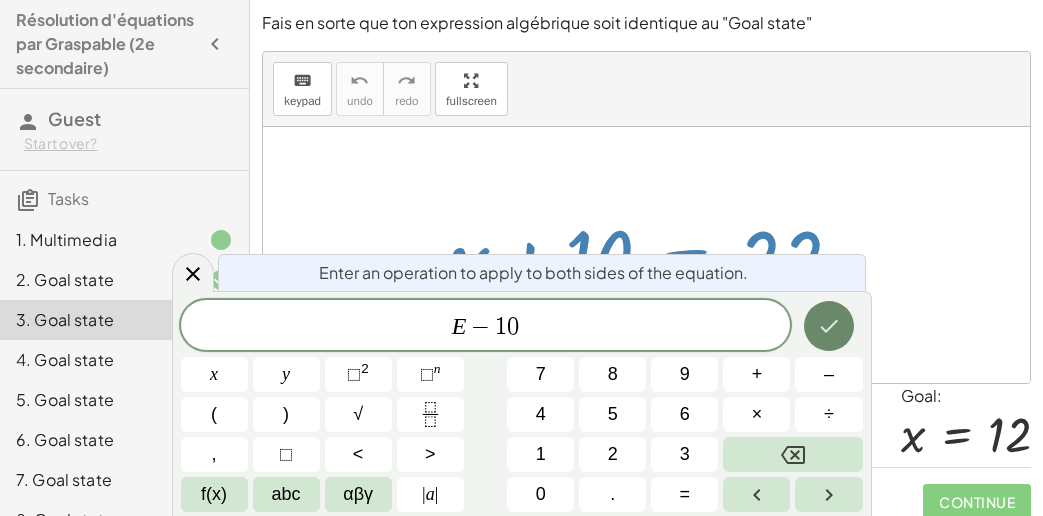 click 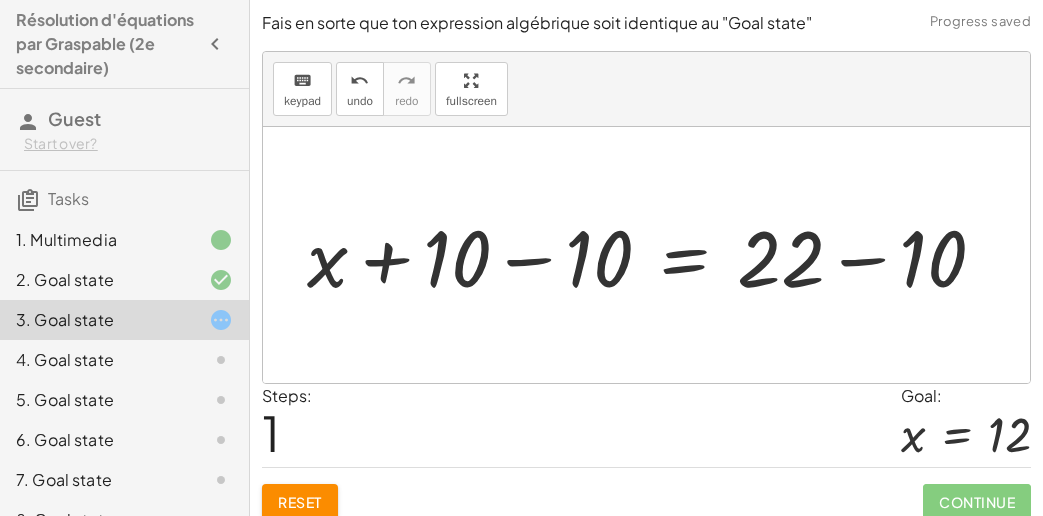 click at bounding box center [654, 255] 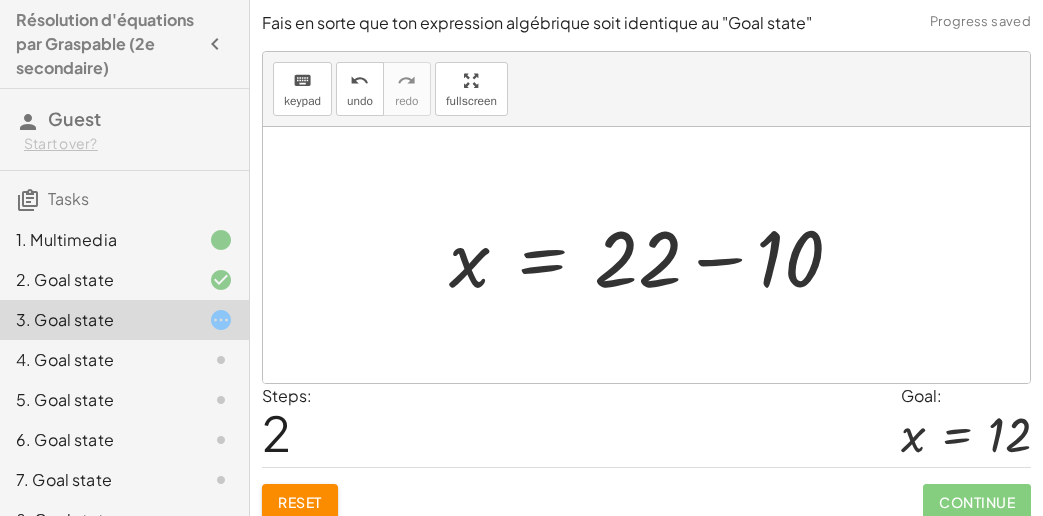 click at bounding box center (654, 255) 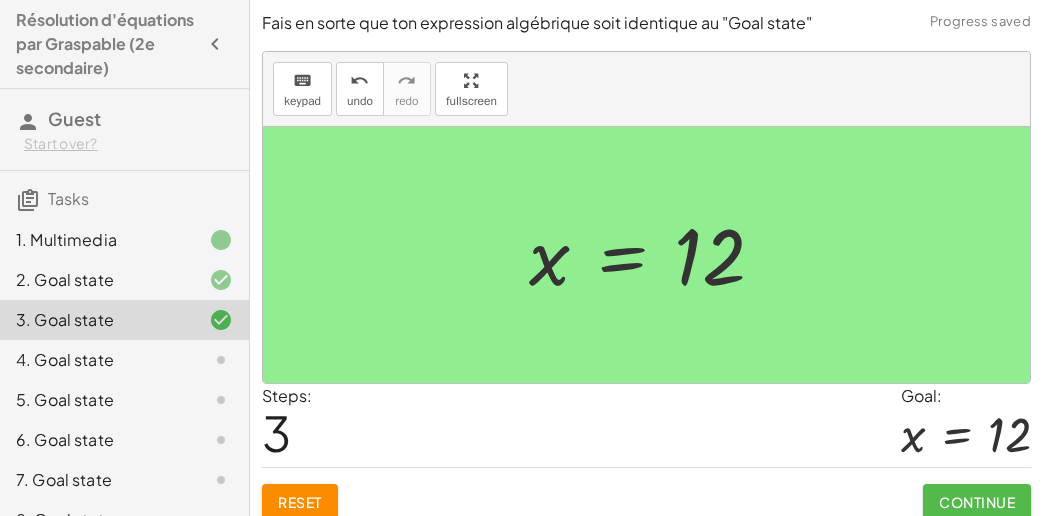 click on "Continue" 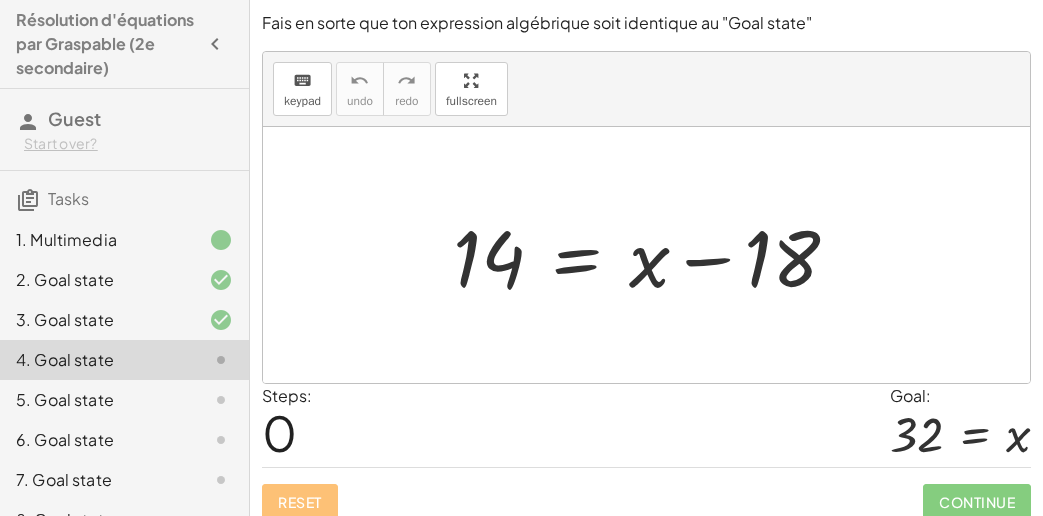 click on "Steps:  0 Goal: 32 = x" at bounding box center (646, 425) 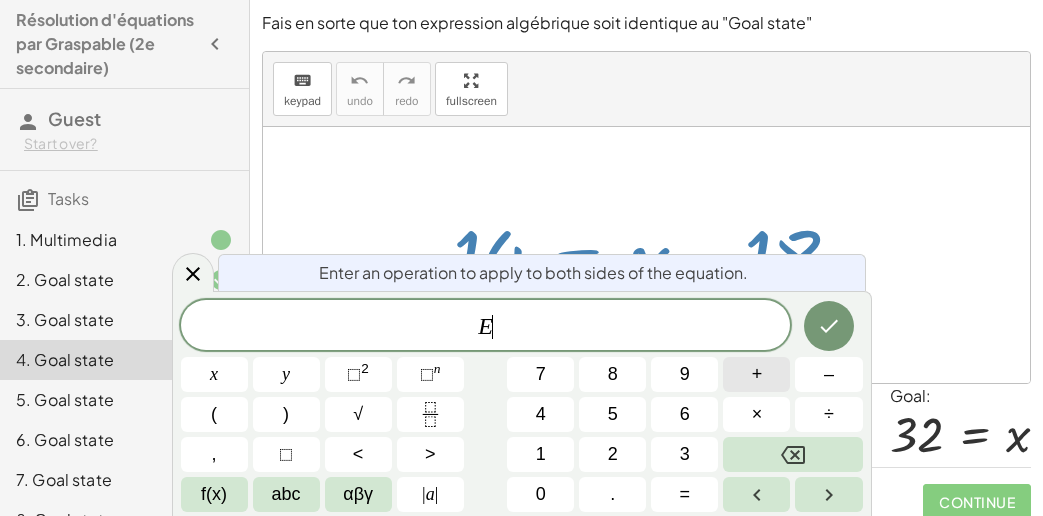 click on "+" at bounding box center [756, 374] 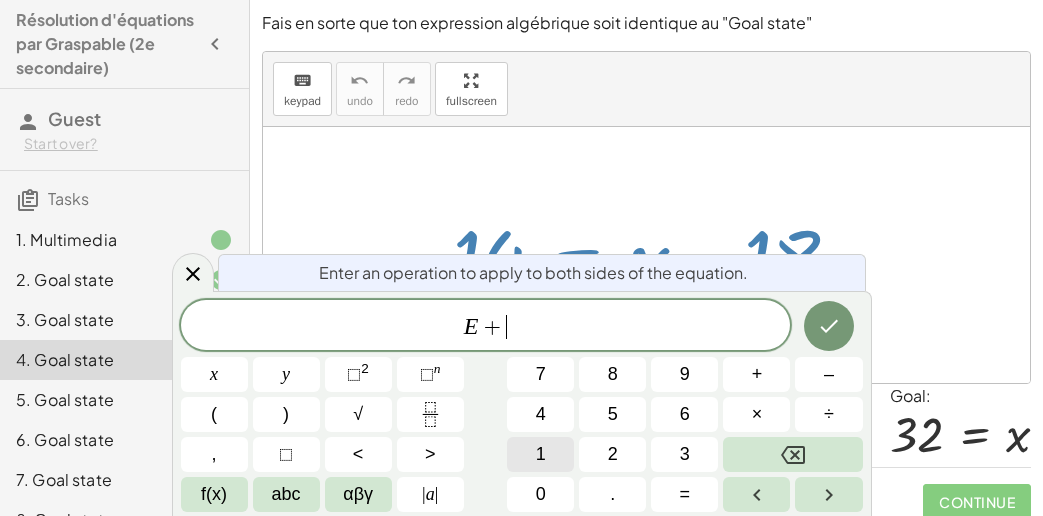 click on "1" at bounding box center (540, 454) 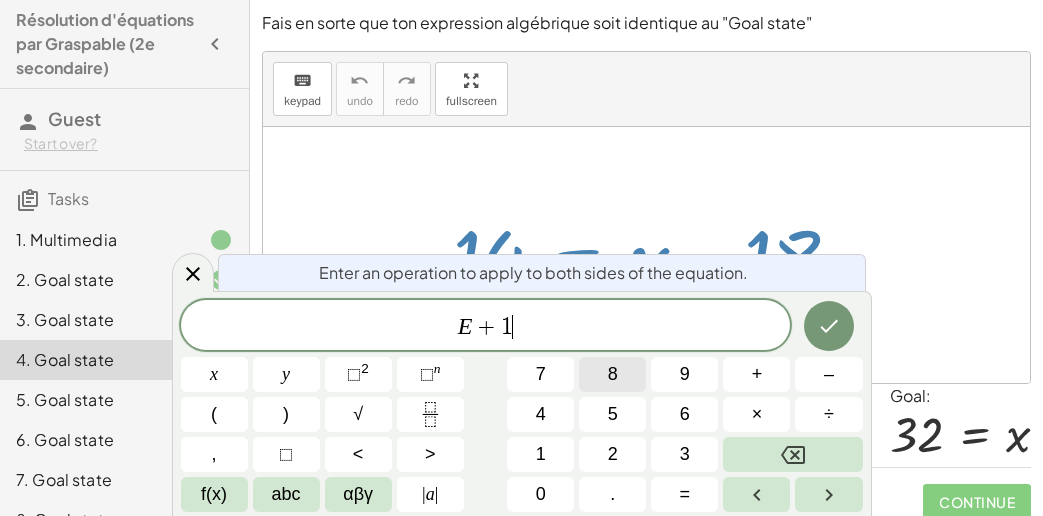 click on "8" at bounding box center [612, 374] 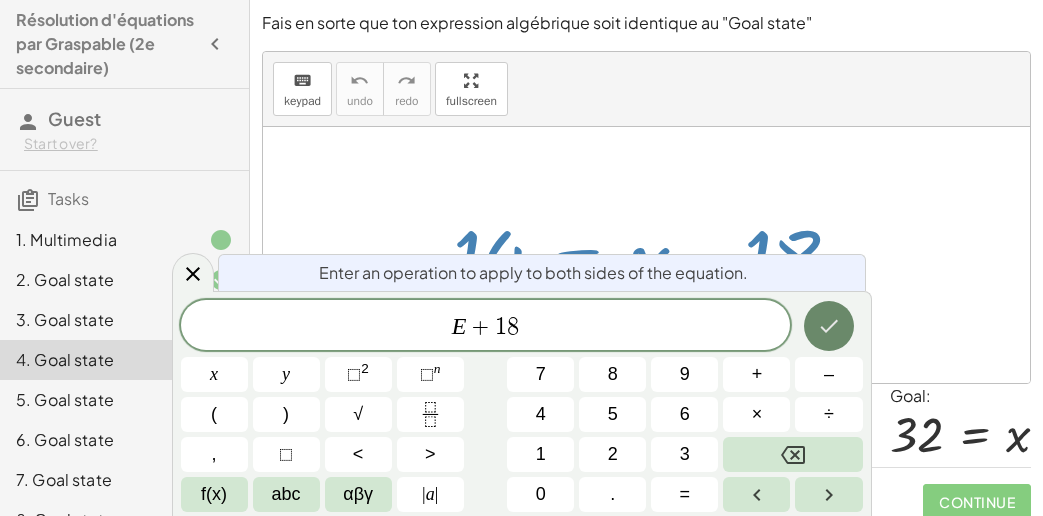 click at bounding box center (829, 326) 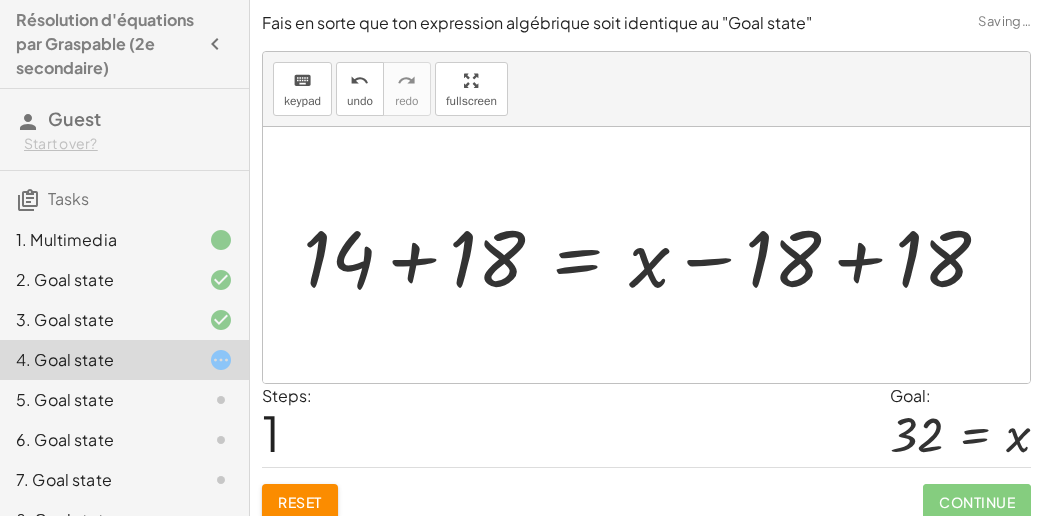 click at bounding box center [654, 255] 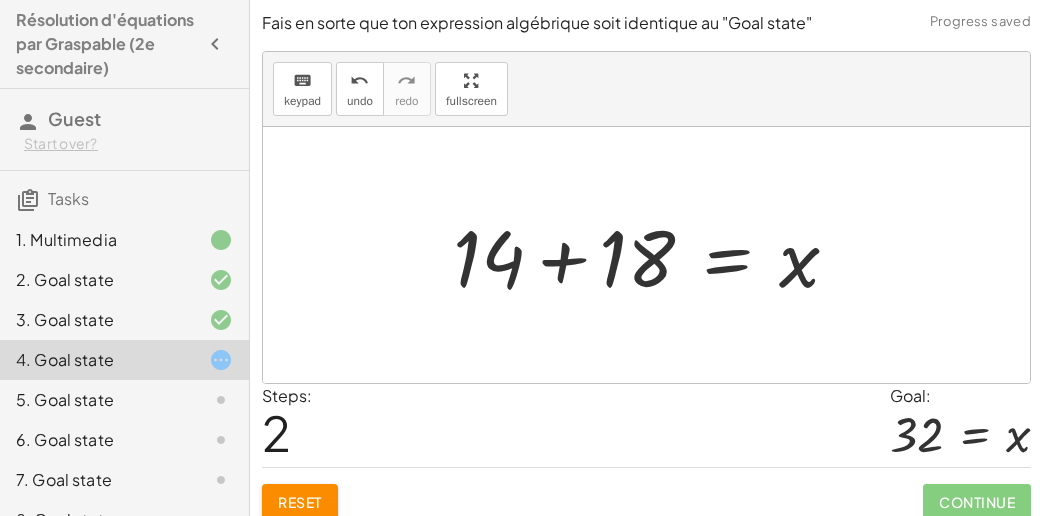 click at bounding box center (654, 255) 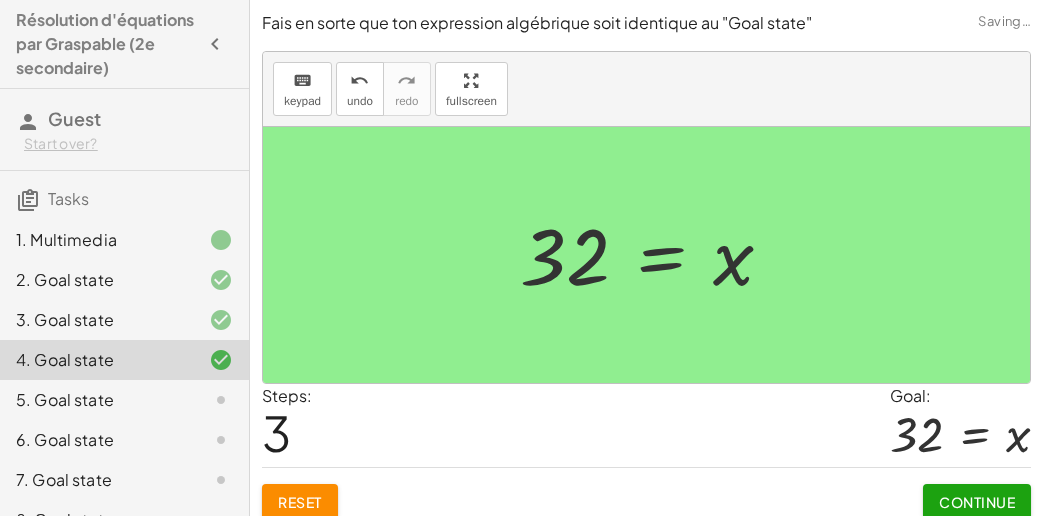 click on "Continue" at bounding box center [977, 494] 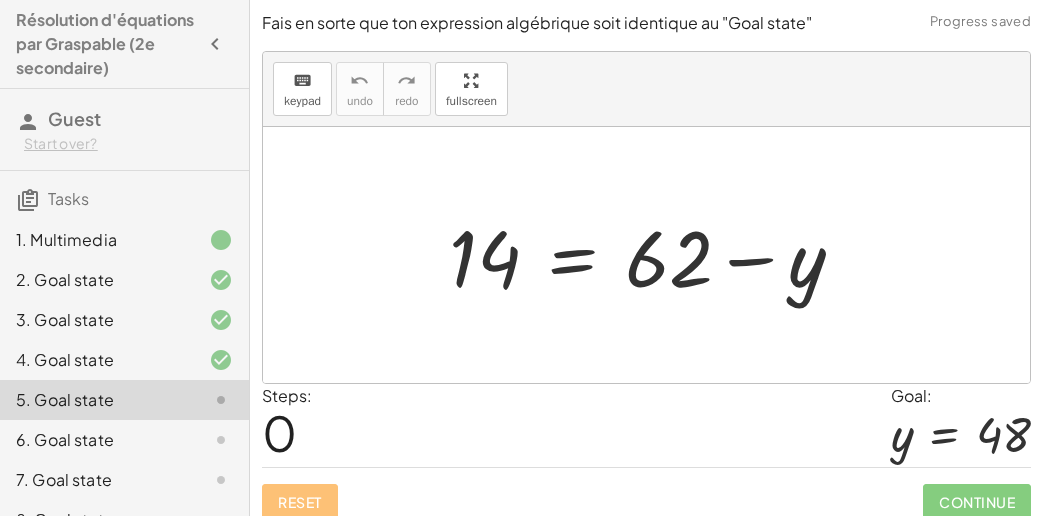 click on "Steps:  0 Goal: y = 48" at bounding box center [646, 425] 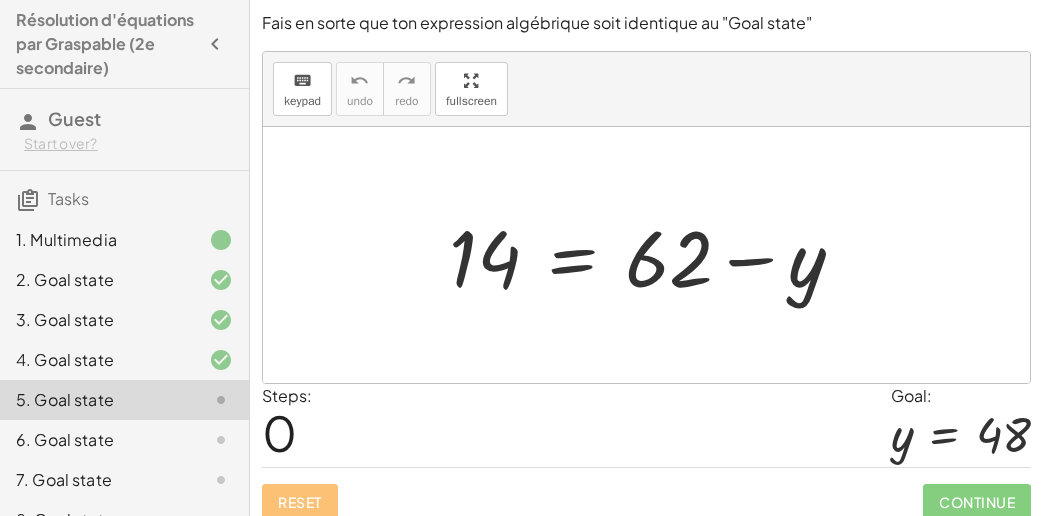 click at bounding box center (654, 255) 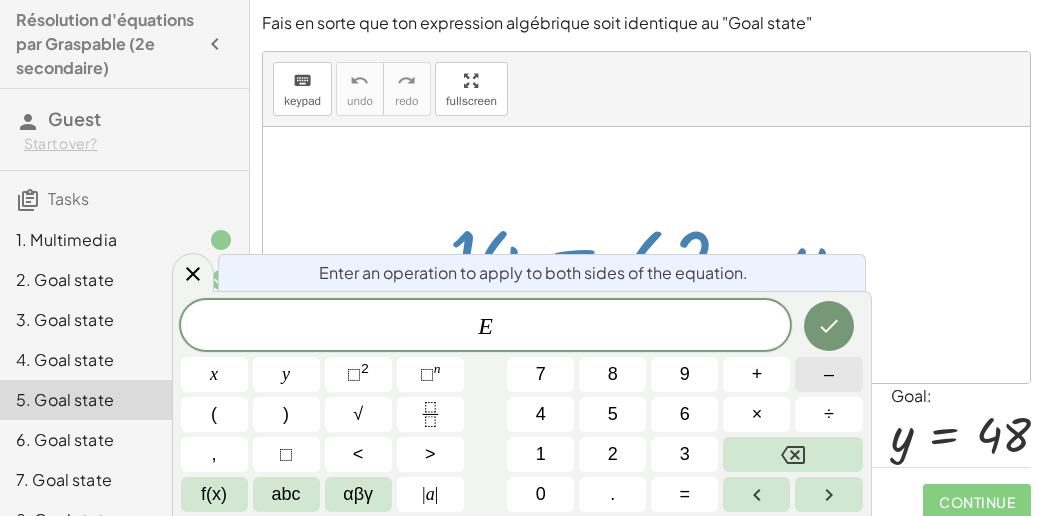 click on "–" at bounding box center (829, 374) 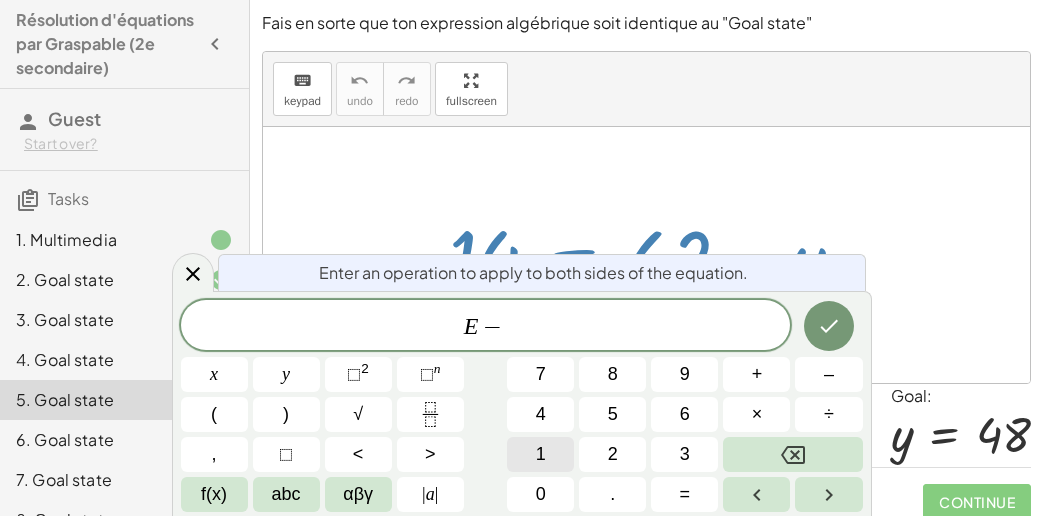 click on "1" at bounding box center [540, 454] 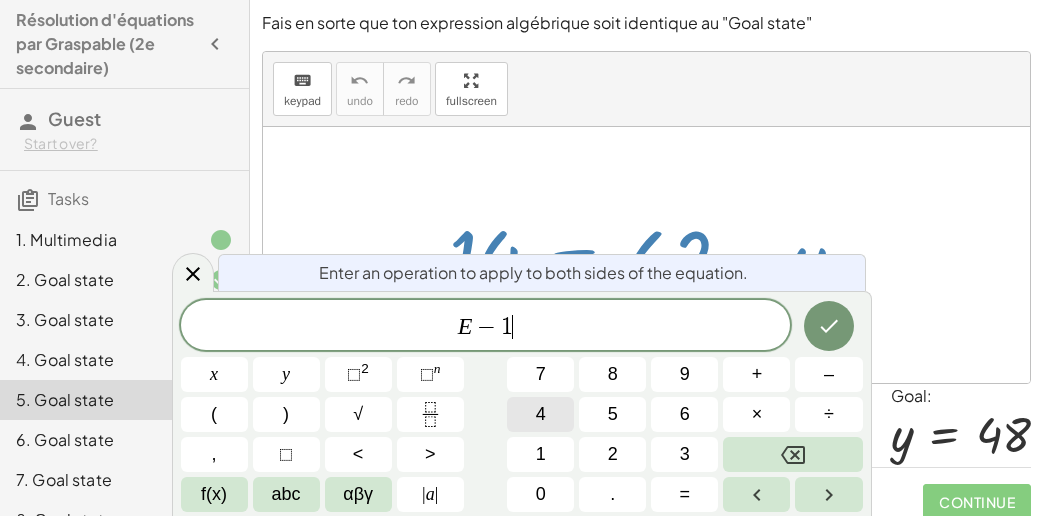click on "4" at bounding box center [540, 414] 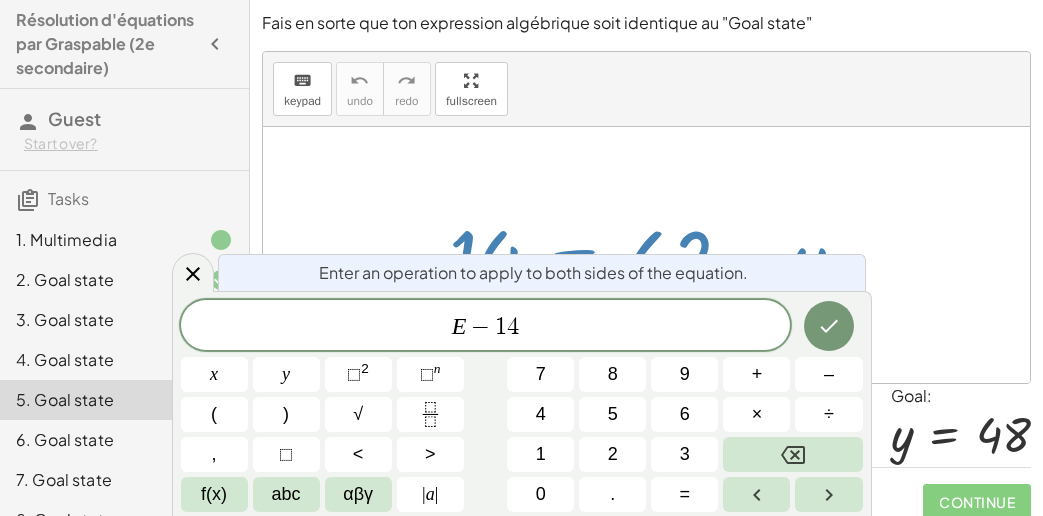 click on "keyboard keypad undo [PERSON_NAME] redo fullscreen" at bounding box center (646, 89) 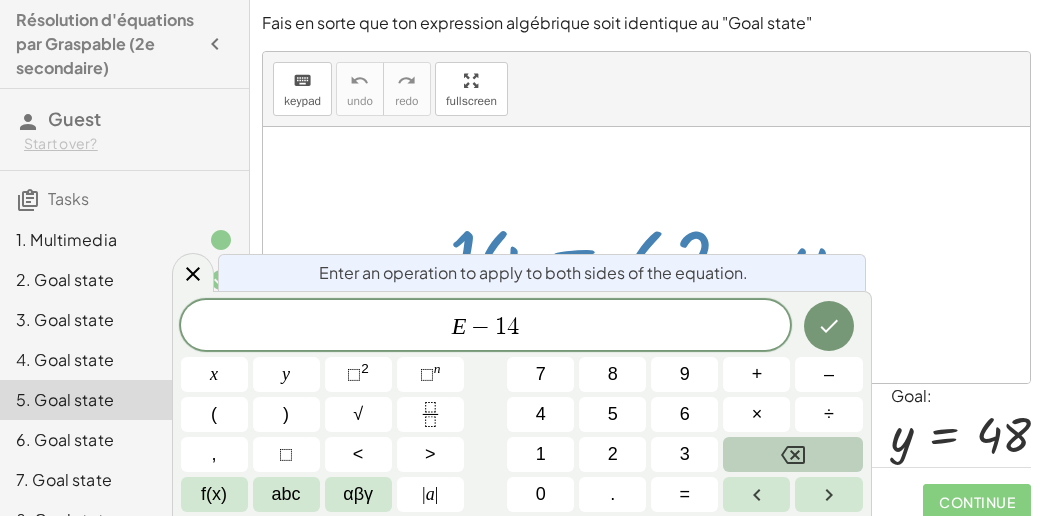 click at bounding box center (792, 454) 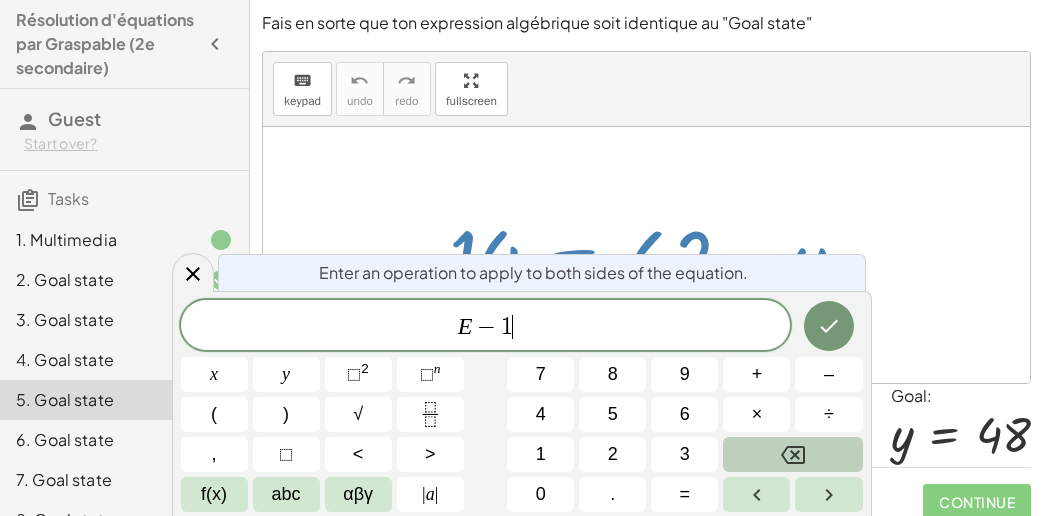 click at bounding box center [792, 454] 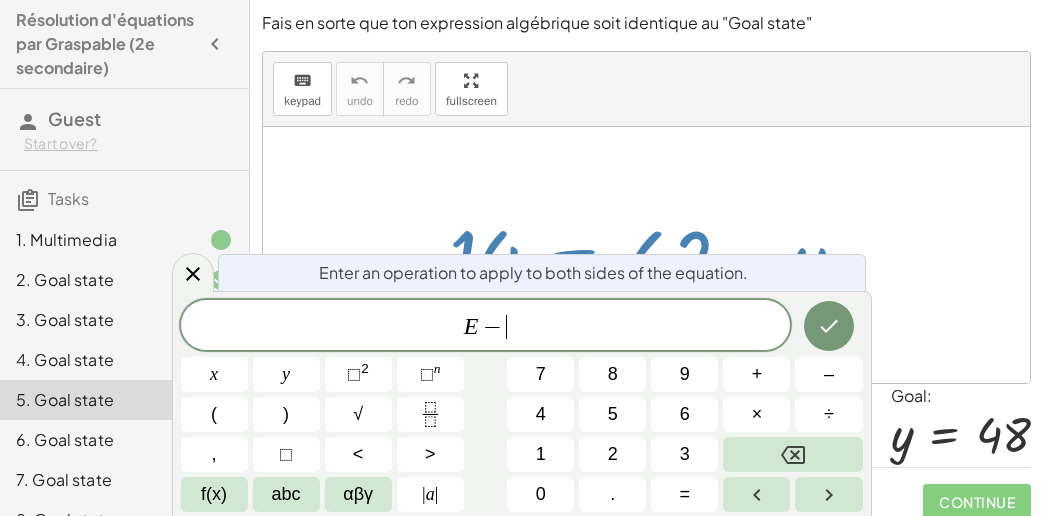 click at bounding box center (654, 255) 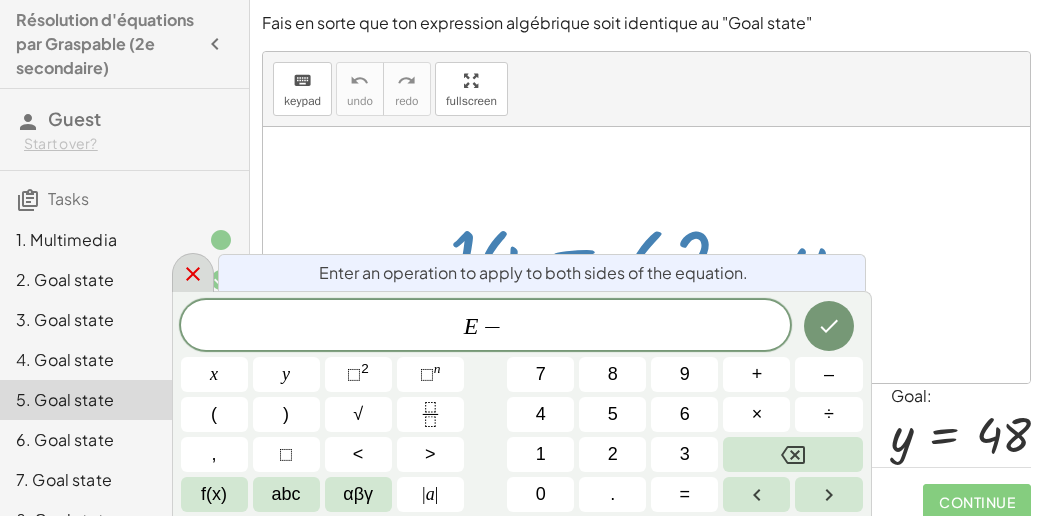 click 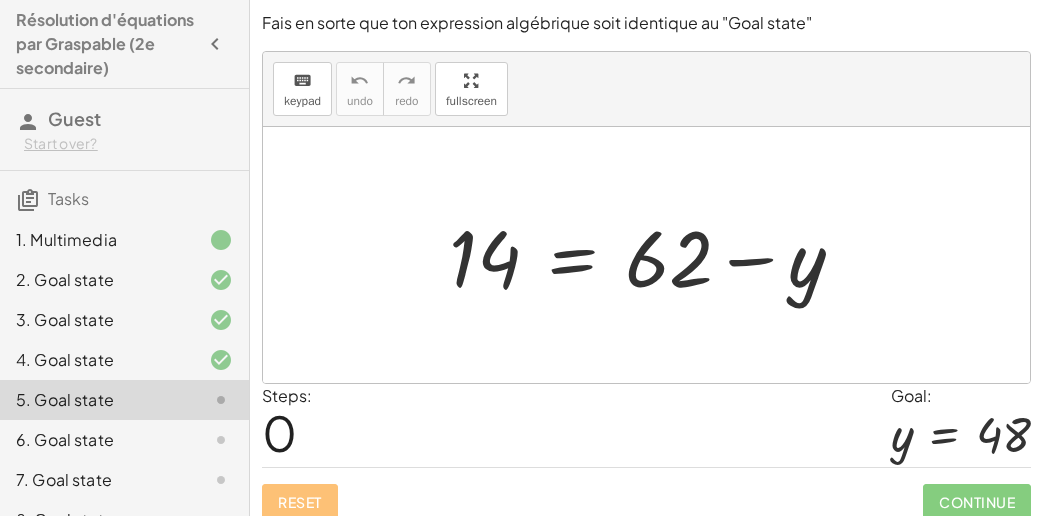 click at bounding box center [654, 255] 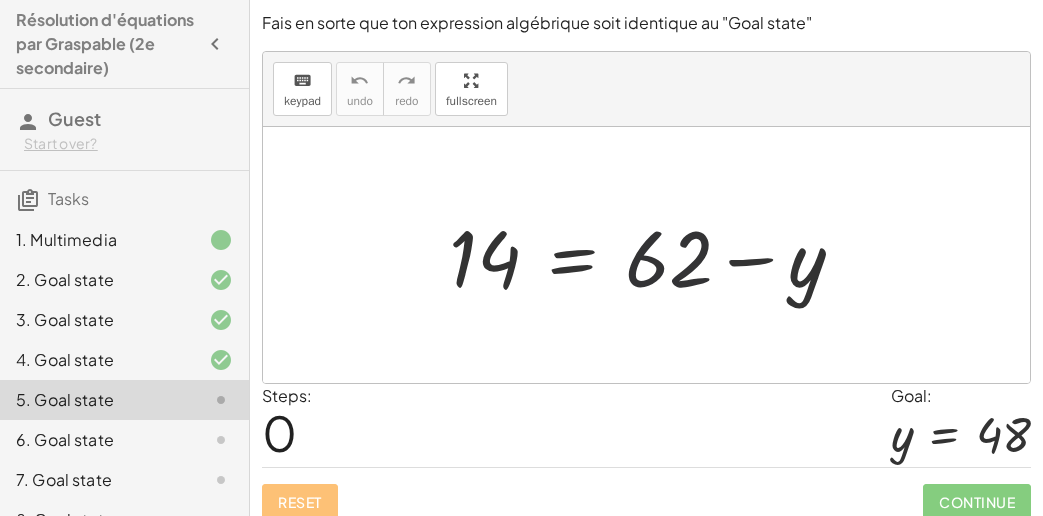 click at bounding box center [654, 255] 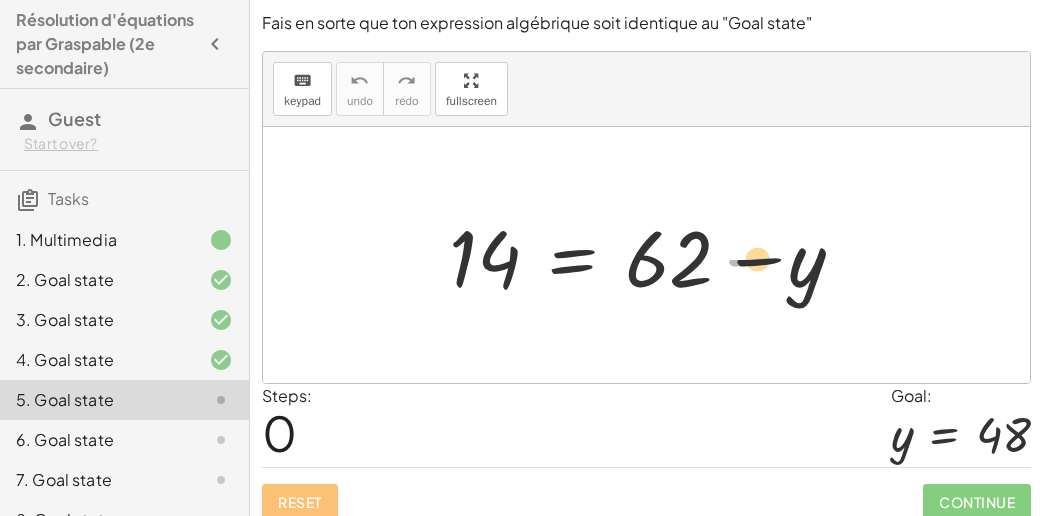 click at bounding box center [654, 255] 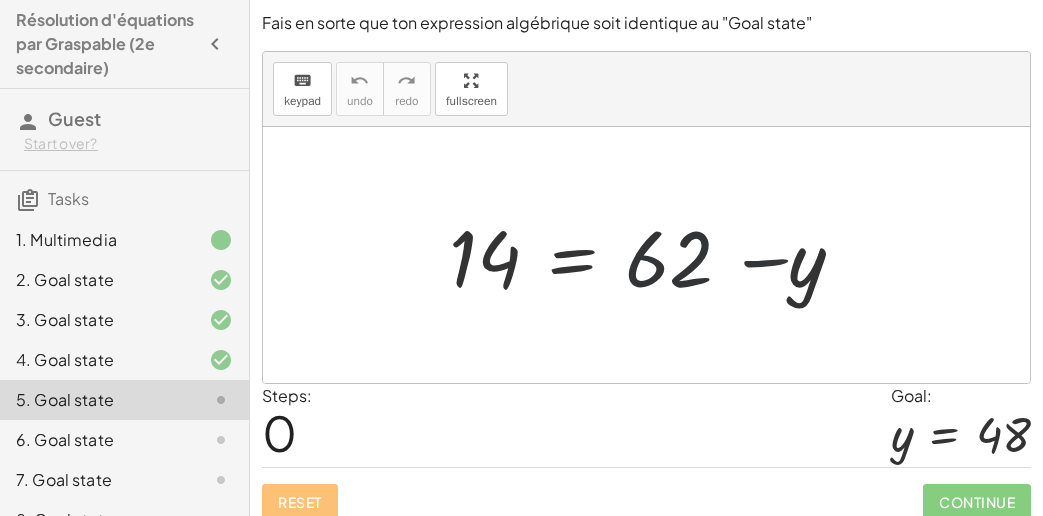 click at bounding box center [654, 255] 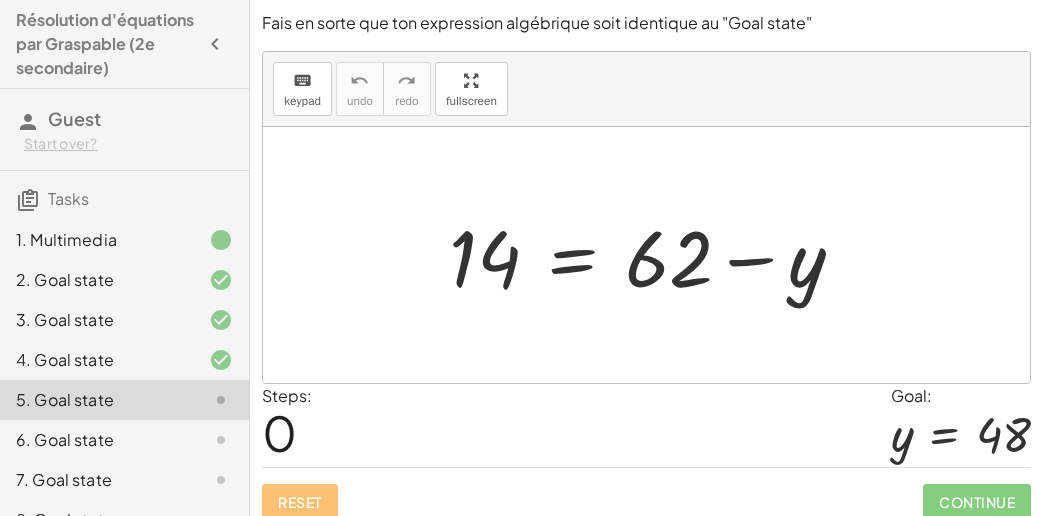 click at bounding box center [654, 255] 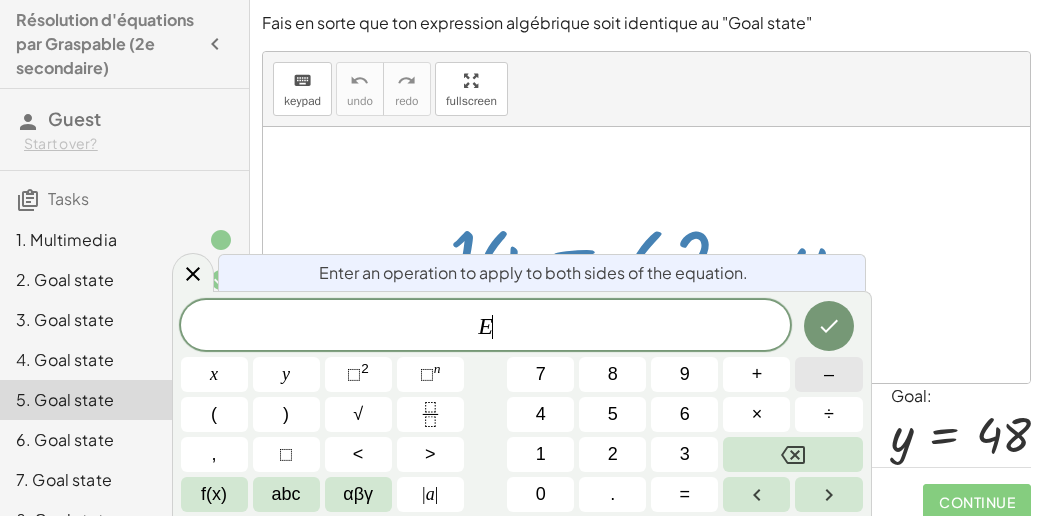 click on "–" at bounding box center [828, 374] 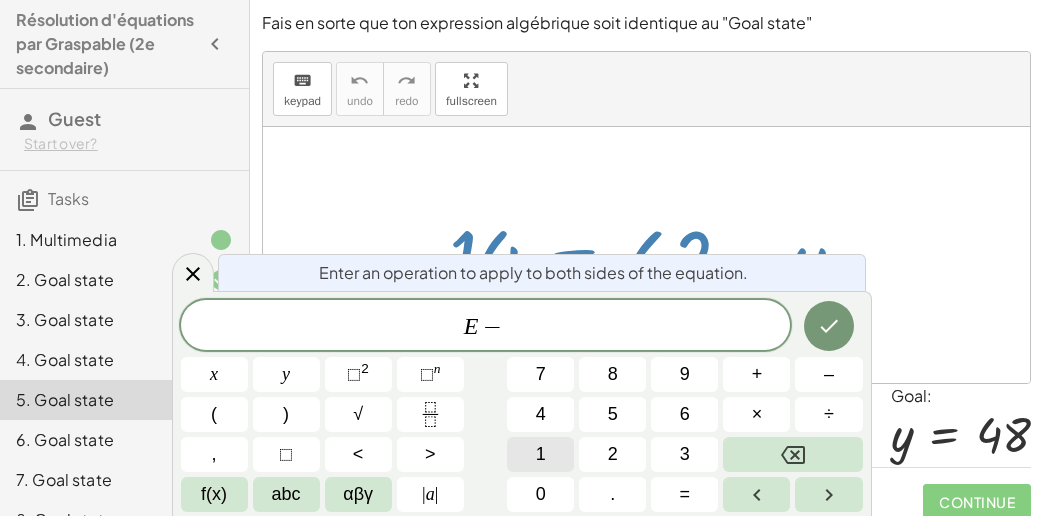 click on "1" at bounding box center [540, 454] 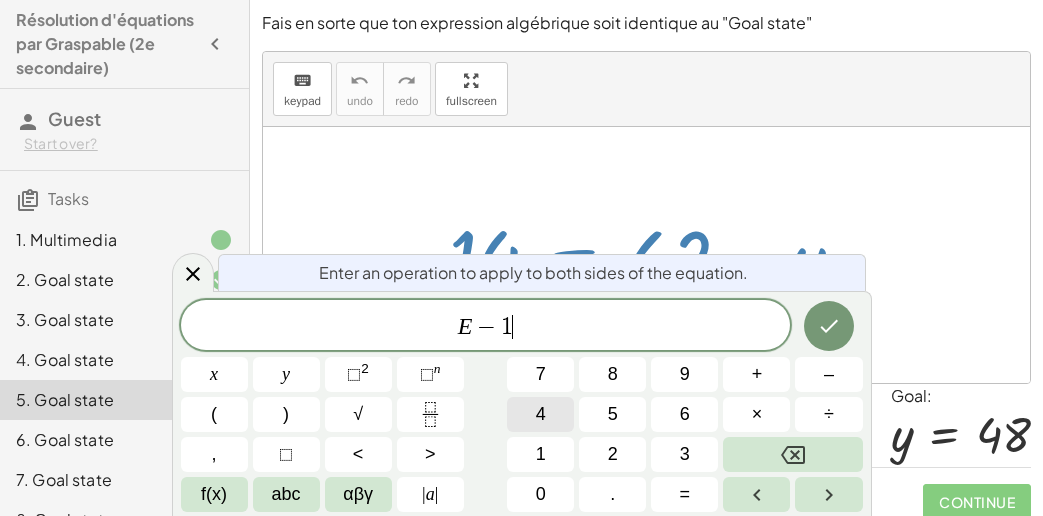 click on "4" at bounding box center (541, 414) 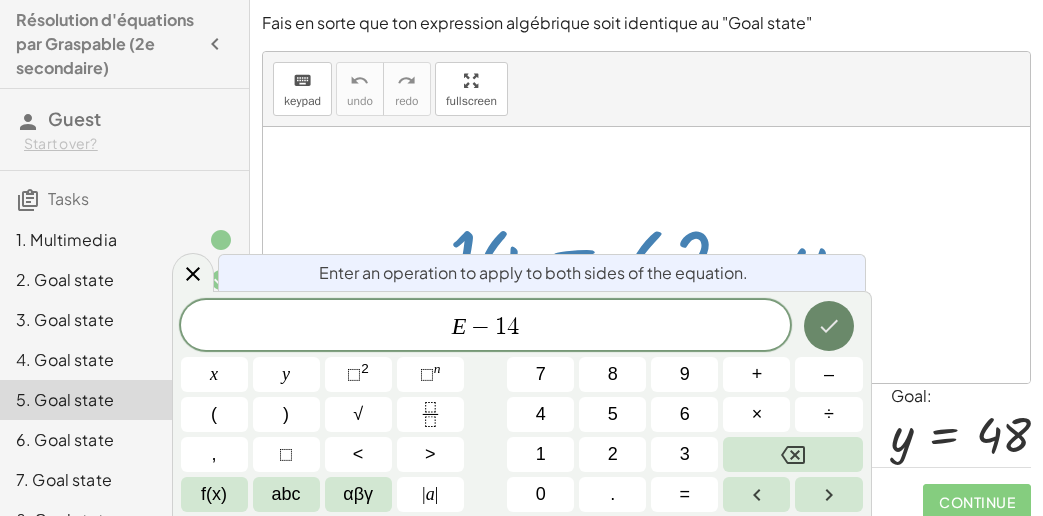click 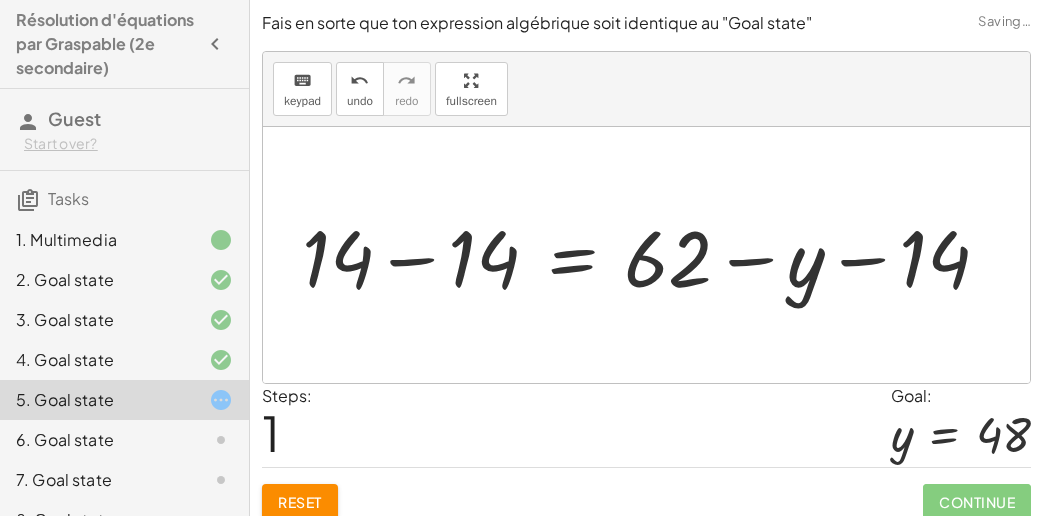 click at bounding box center [654, 255] 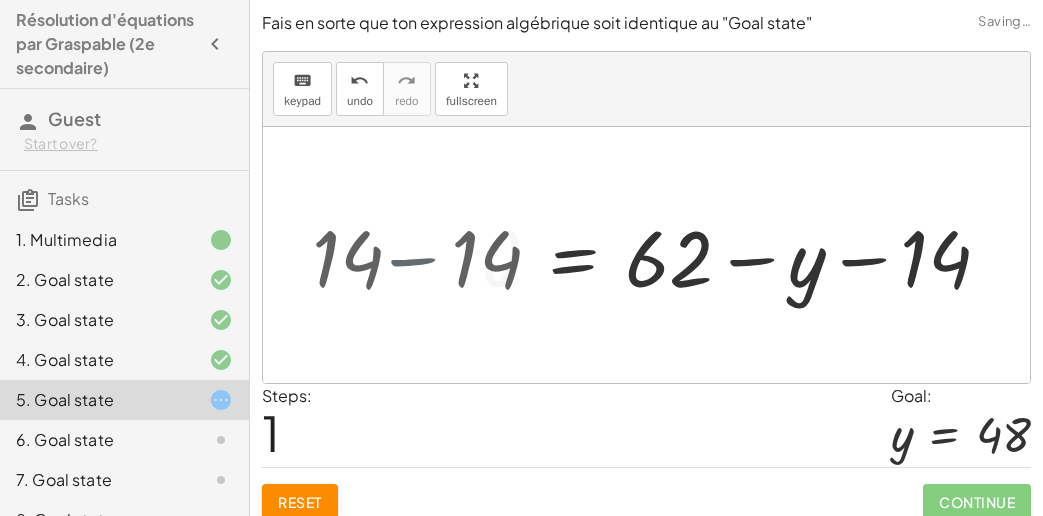click at bounding box center (646, 255) 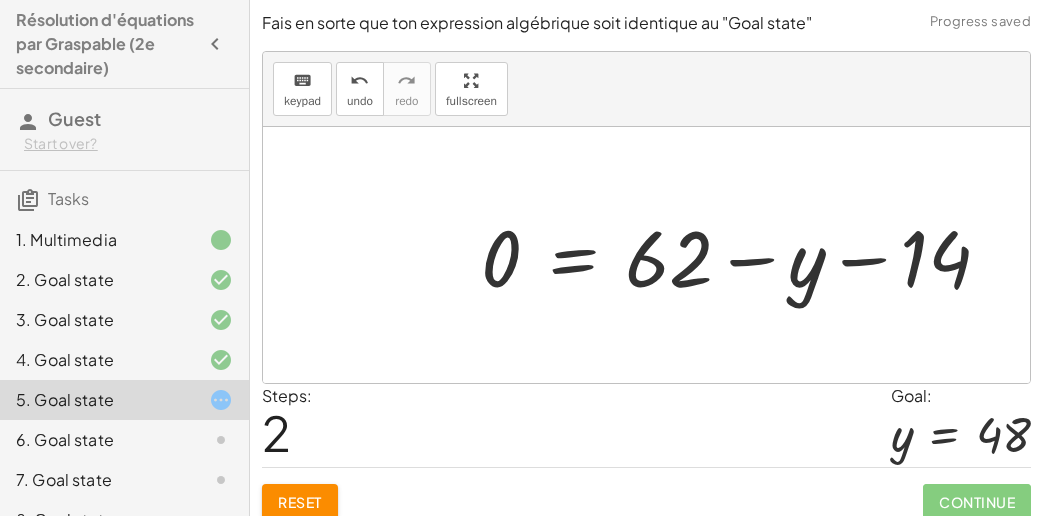 click at bounding box center [744, 255] 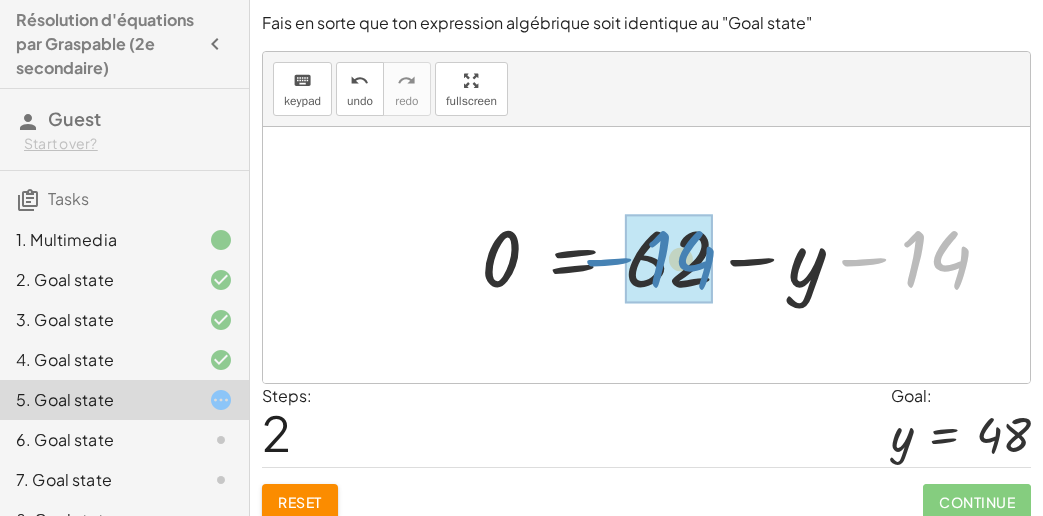 drag, startPoint x: 902, startPoint y: 252, endPoint x: 647, endPoint y: 252, distance: 255 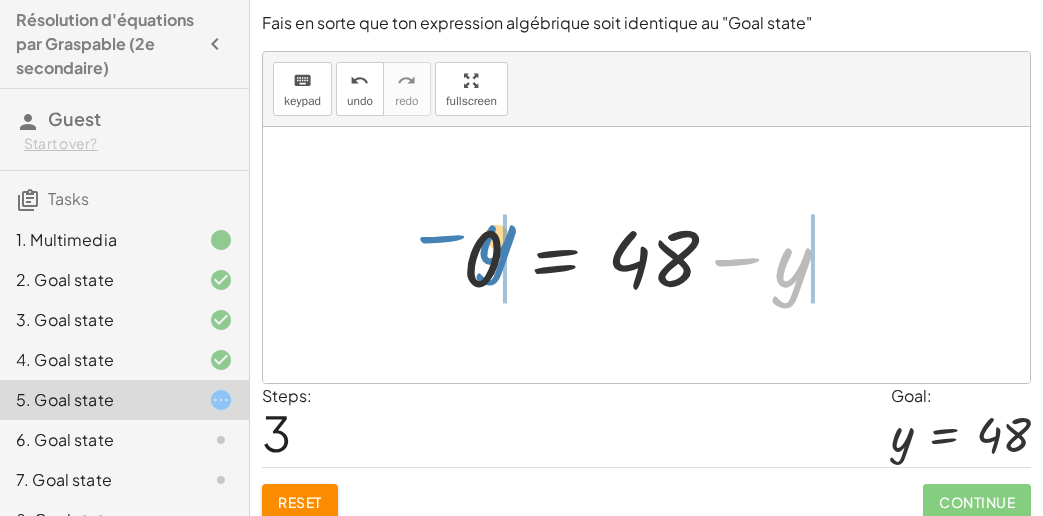 drag, startPoint x: 803, startPoint y: 272, endPoint x: 505, endPoint y: 248, distance: 298.96487 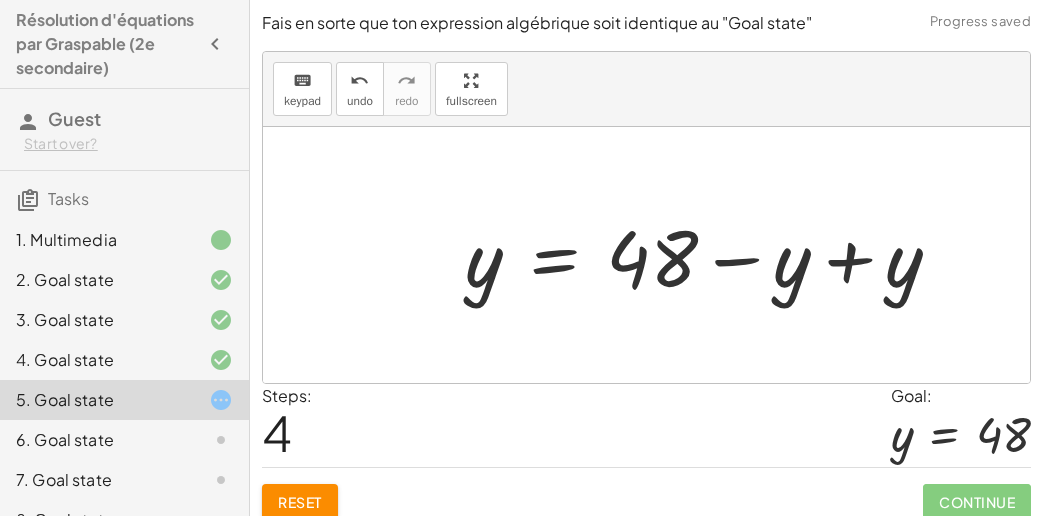 click at bounding box center [711, 255] 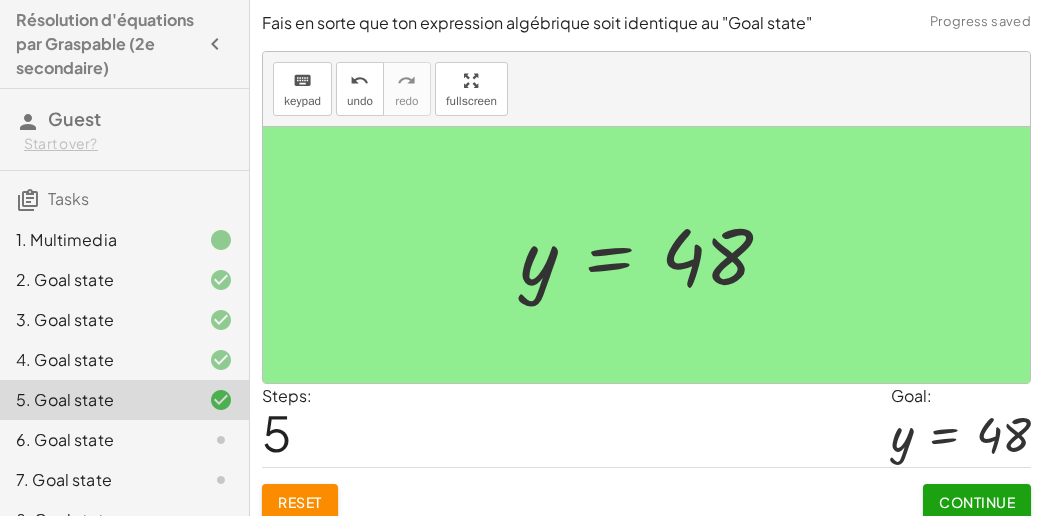 click on "Continue" 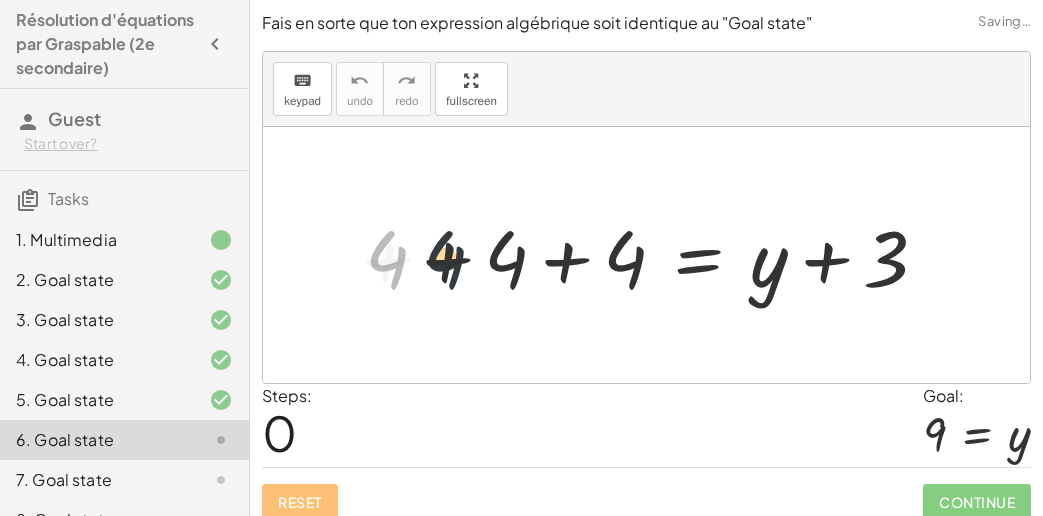drag, startPoint x: 375, startPoint y: 259, endPoint x: 480, endPoint y: 255, distance: 105.076164 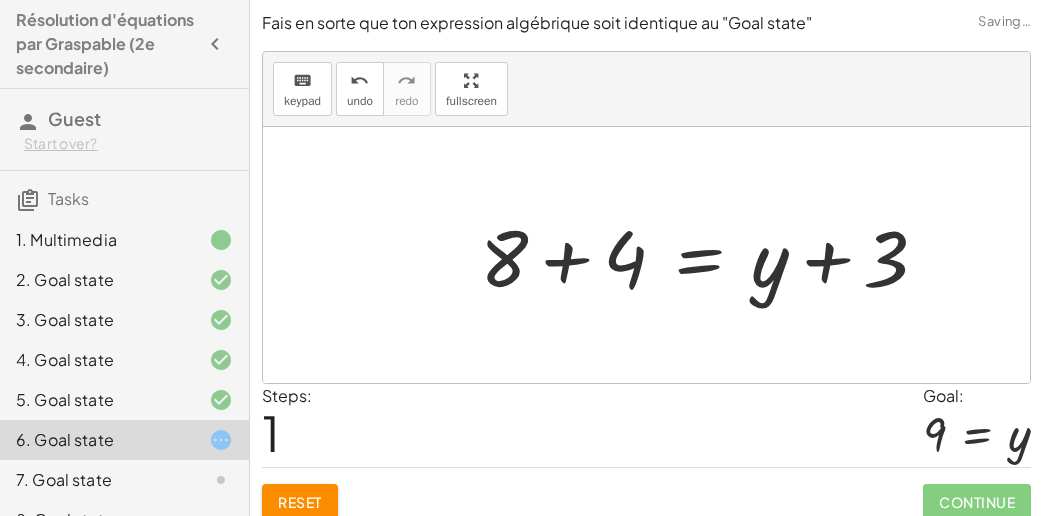 click at bounding box center (712, 255) 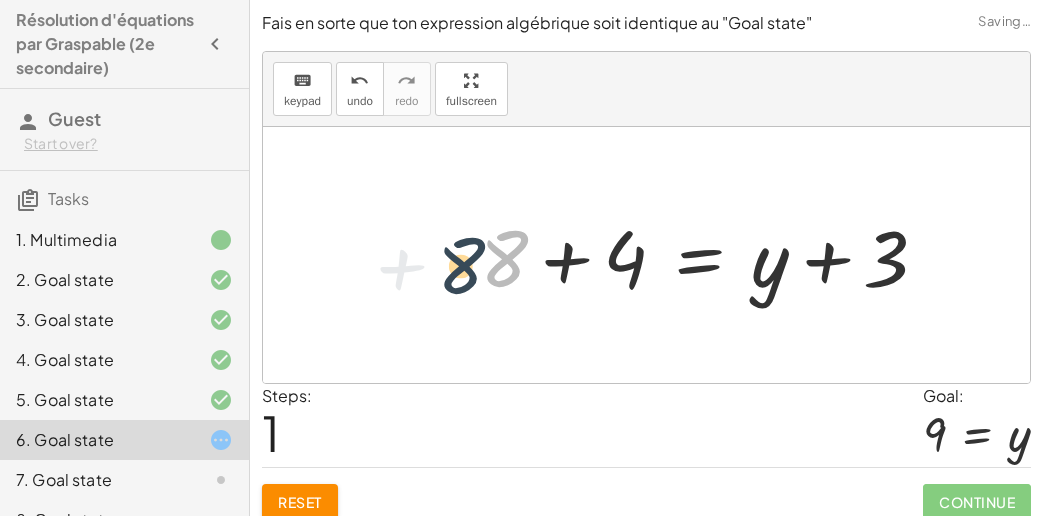 drag, startPoint x: 496, startPoint y: 262, endPoint x: 411, endPoint y: 262, distance: 85 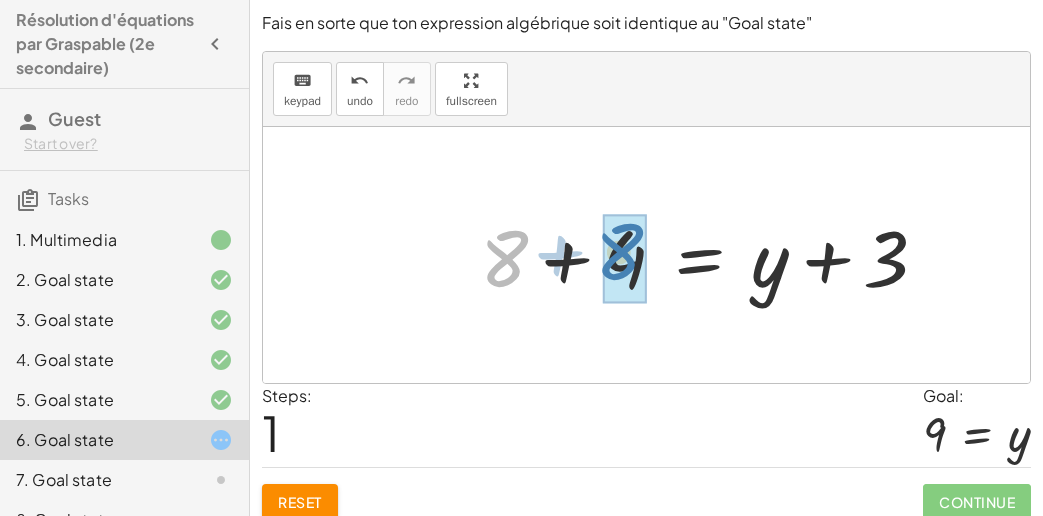 drag, startPoint x: 522, startPoint y: 276, endPoint x: 614, endPoint y: 269, distance: 92.26592 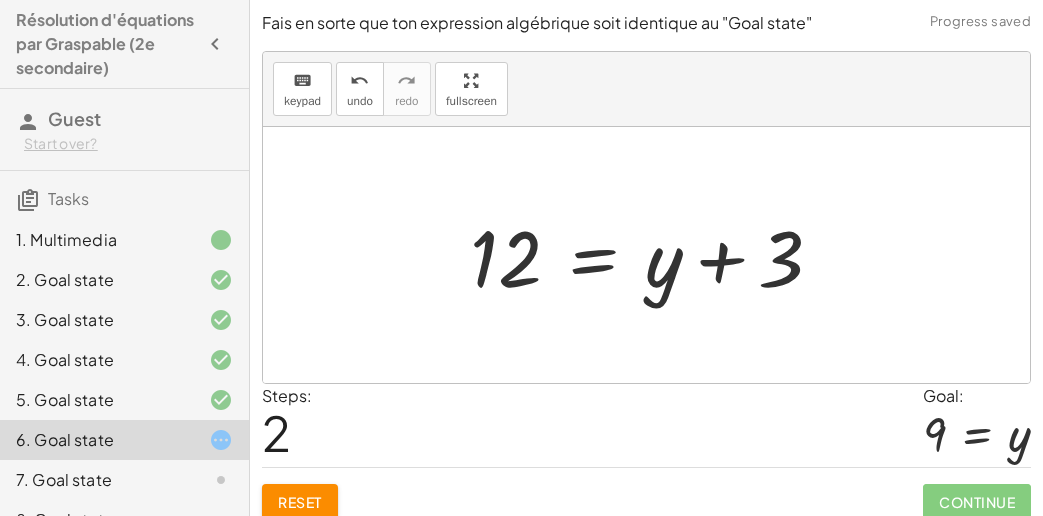 click on "Steps:  2 Goal: 9 = y" at bounding box center (646, 425) 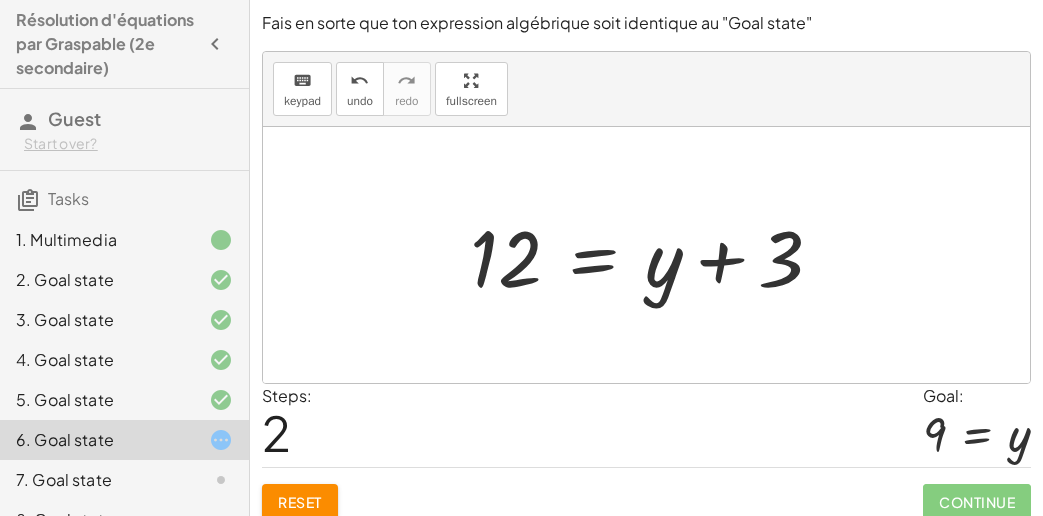 click at bounding box center (654, 255) 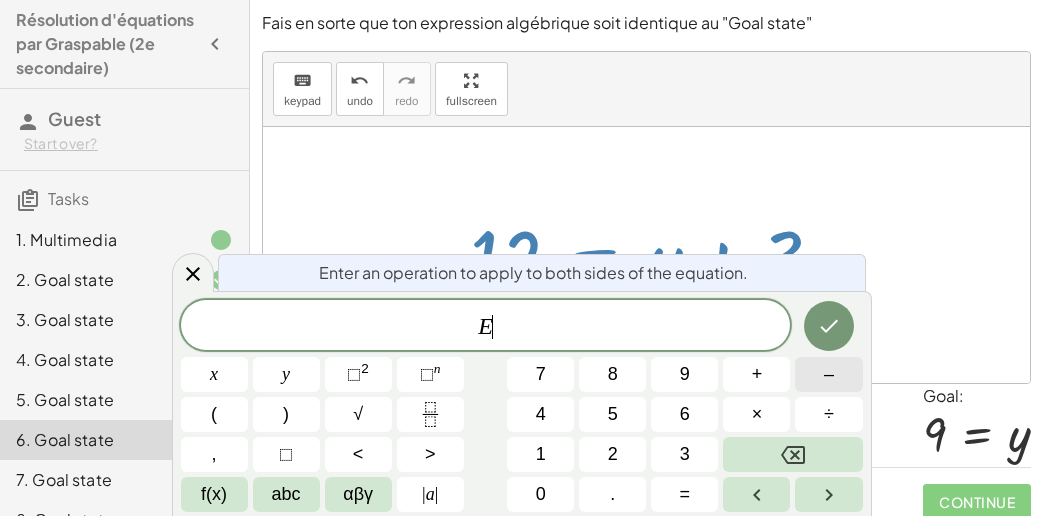 click on "–" at bounding box center (828, 374) 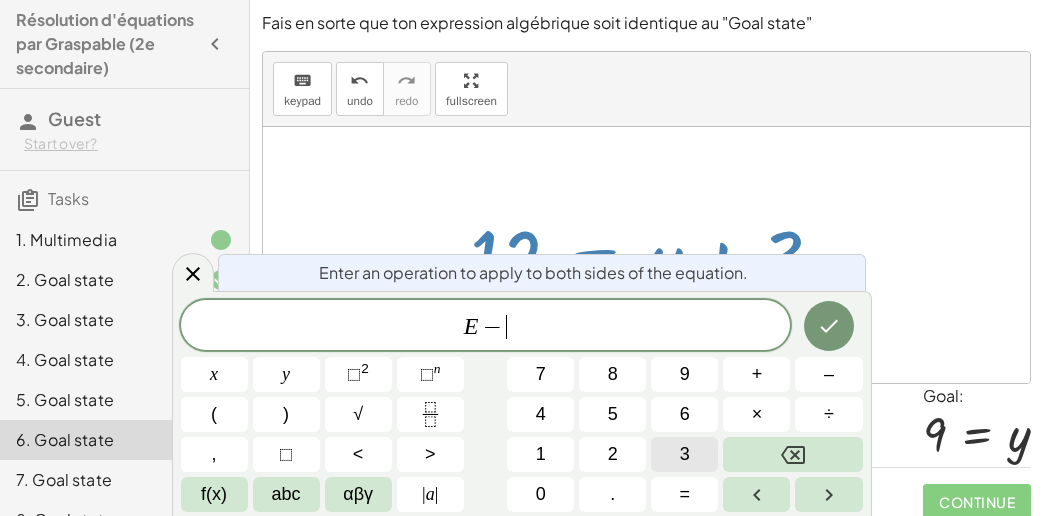 click on "3" at bounding box center [684, 454] 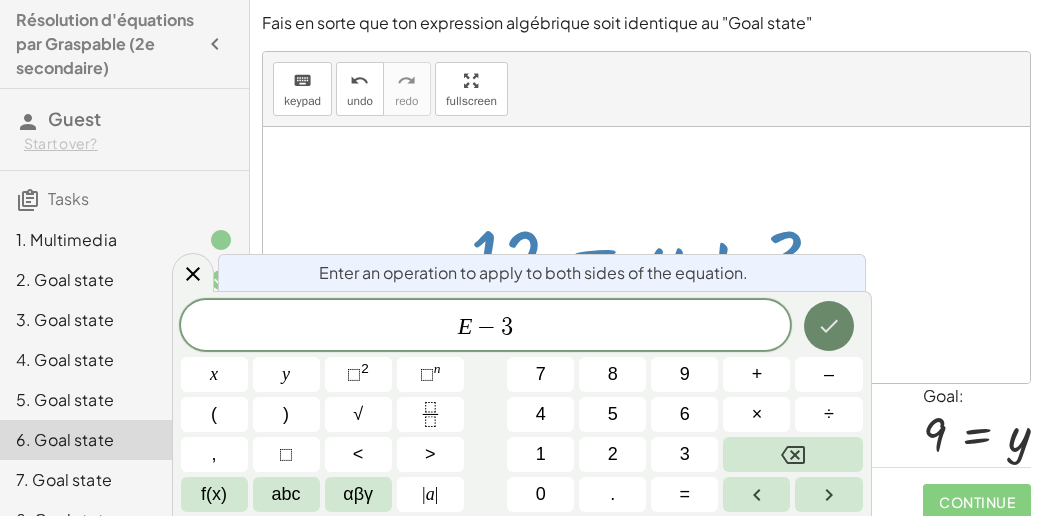 click 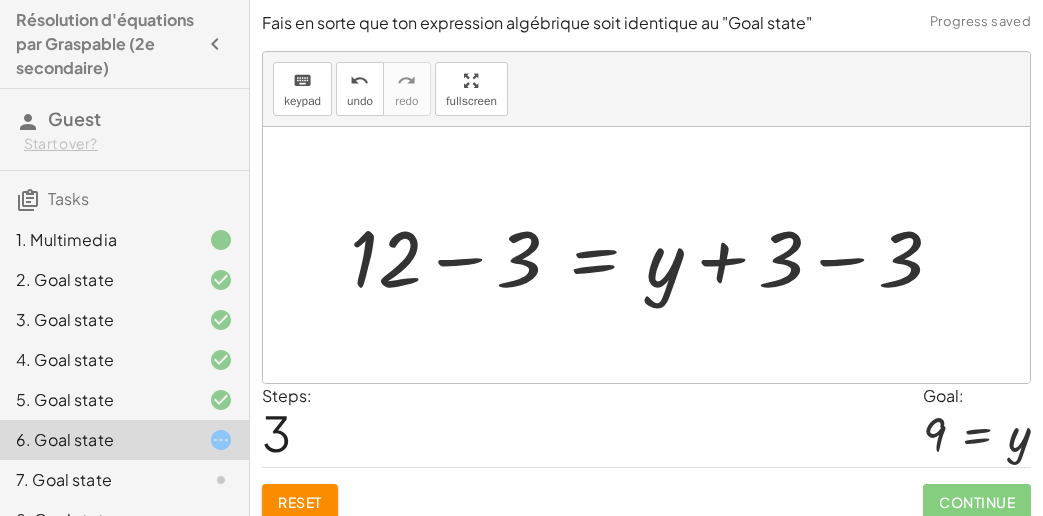 click at bounding box center [654, 255] 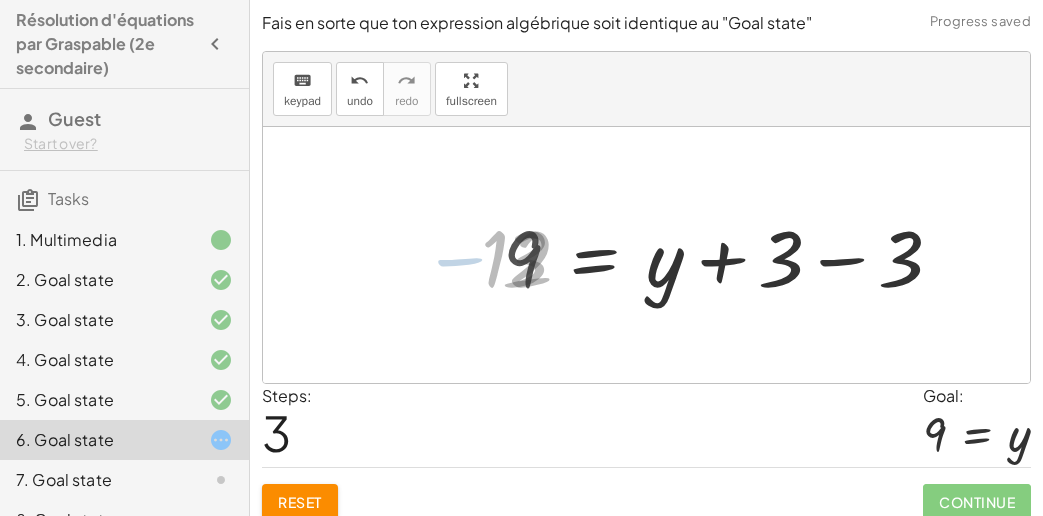 click at bounding box center [731, 255] 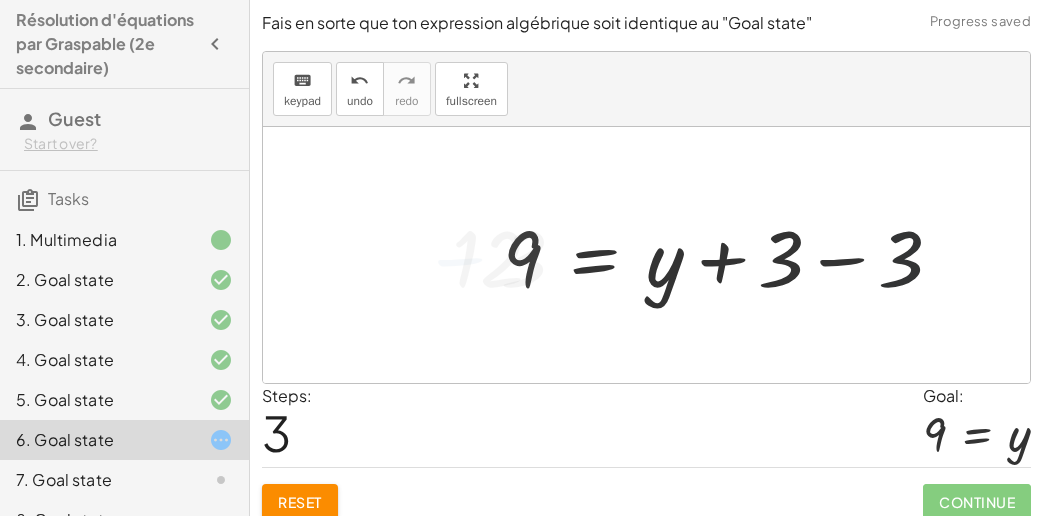 click at bounding box center (731, 255) 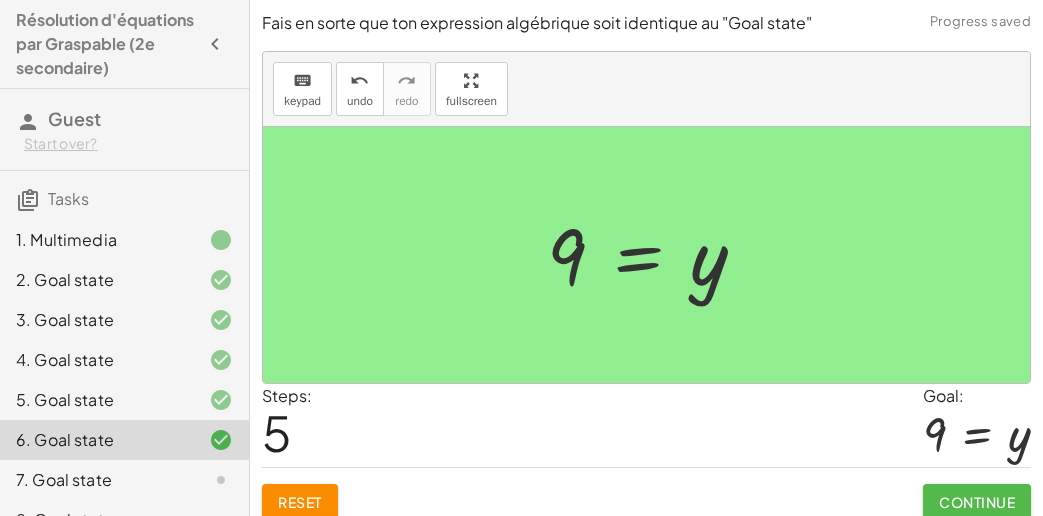 click on "Continue" at bounding box center (977, 502) 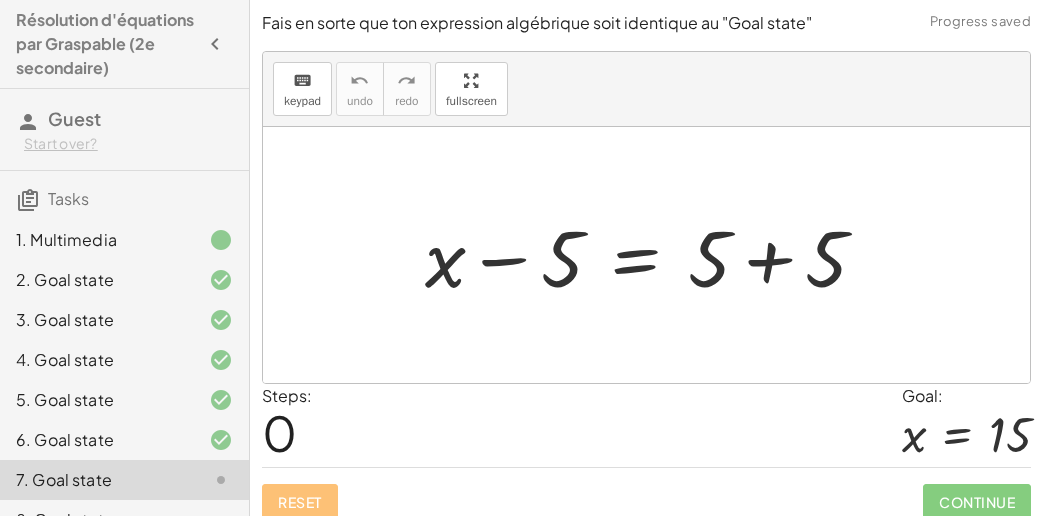 click at bounding box center (654, 255) 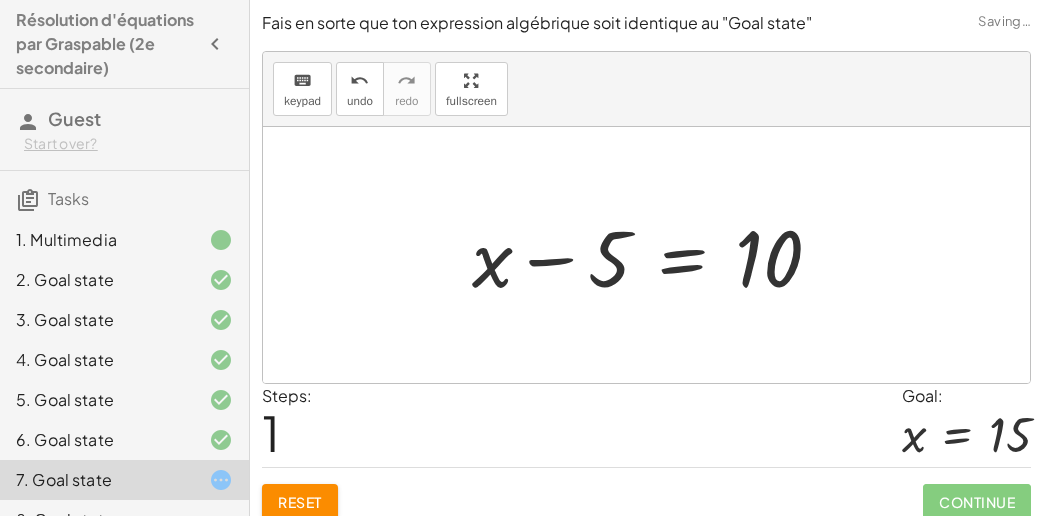 click on "Steps:  1 Goal: x = 15" at bounding box center [646, 425] 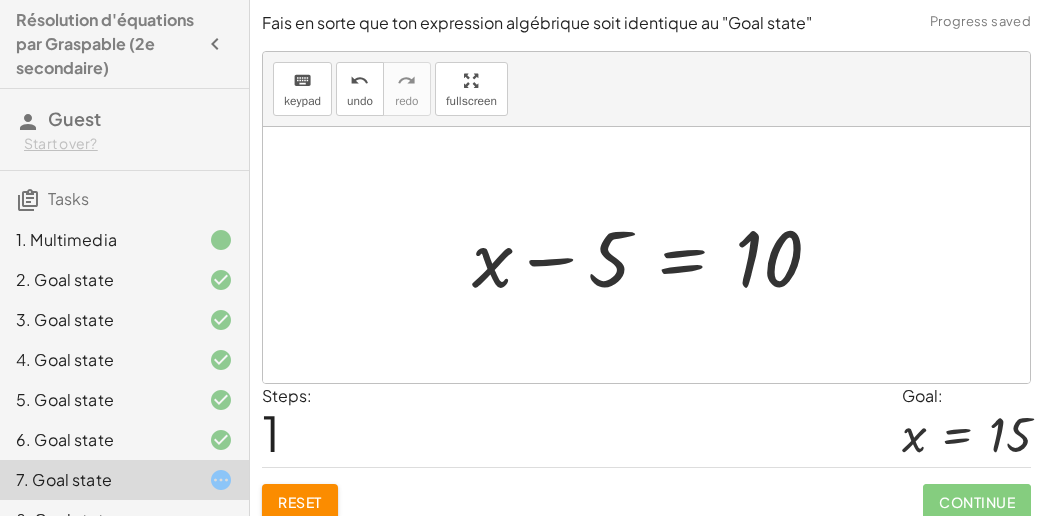 click on "Steps:  1 Goal: x = 15" at bounding box center [646, 425] 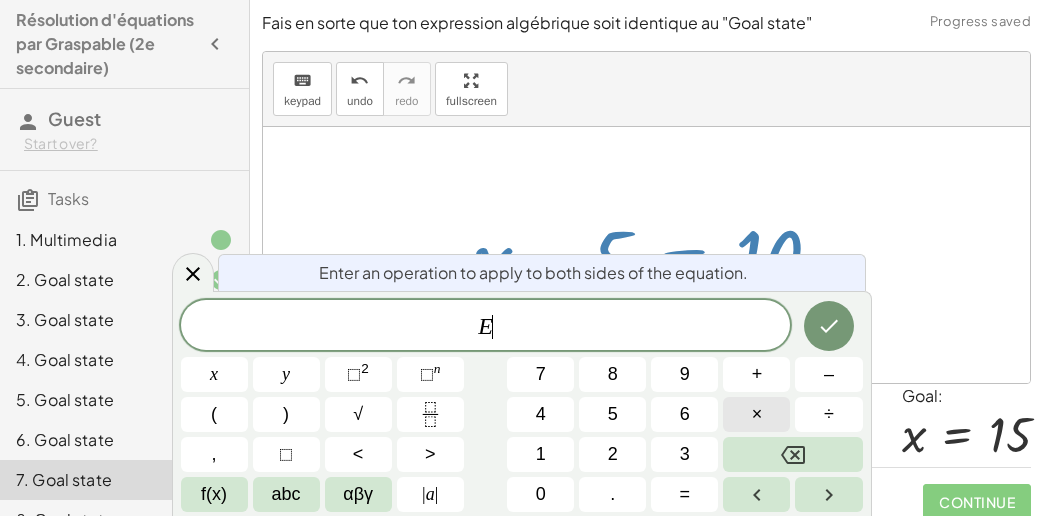 click on "×" at bounding box center [756, 414] 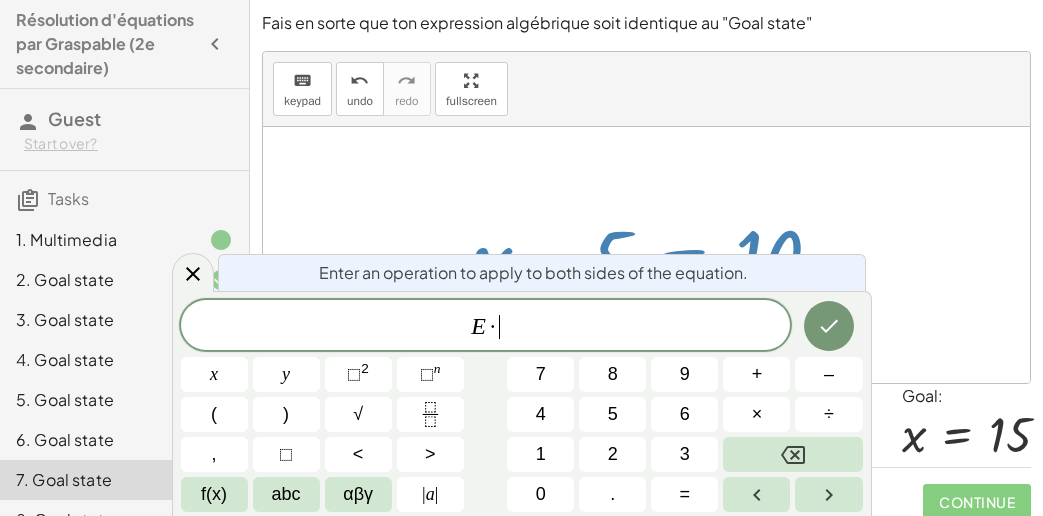 click on "E · ​ x y ⬚ 2 ⬚ n 7 8 9 + – ( ) √ 4 5 6 × ÷ , ⬚ < > 1 2 3 f(x) abc αβγ | a | 0 . =" at bounding box center [522, 406] 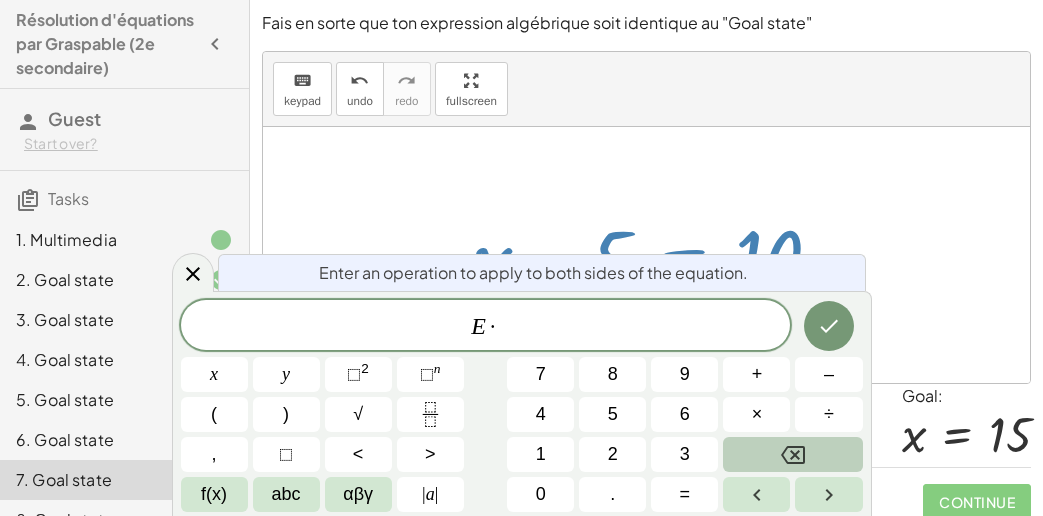 click at bounding box center (792, 454) 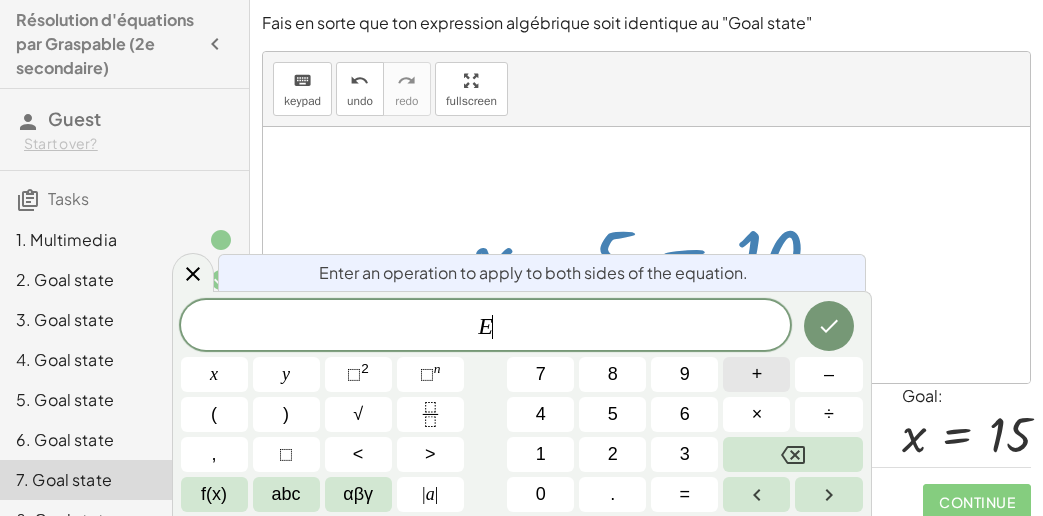 click on "+" at bounding box center (757, 374) 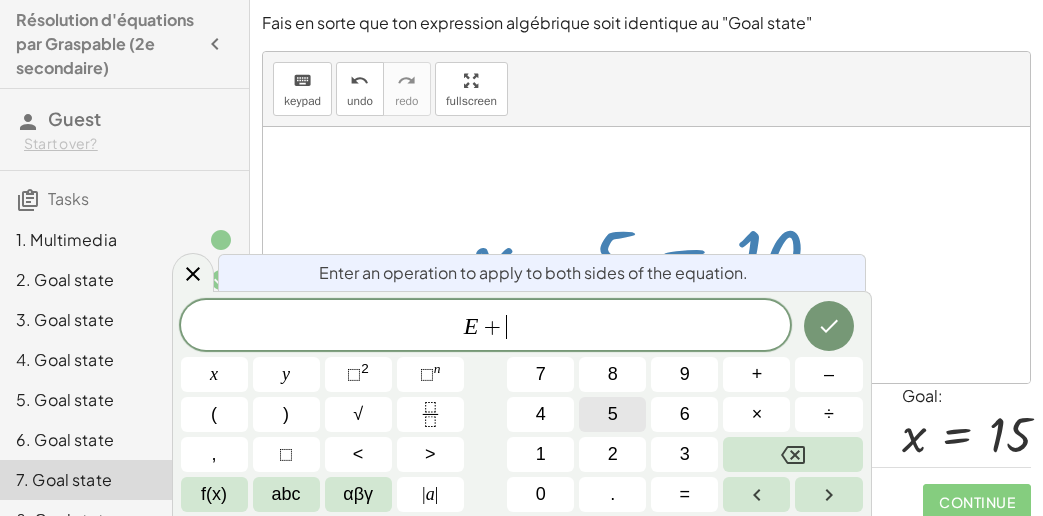 click on "5" at bounding box center (612, 414) 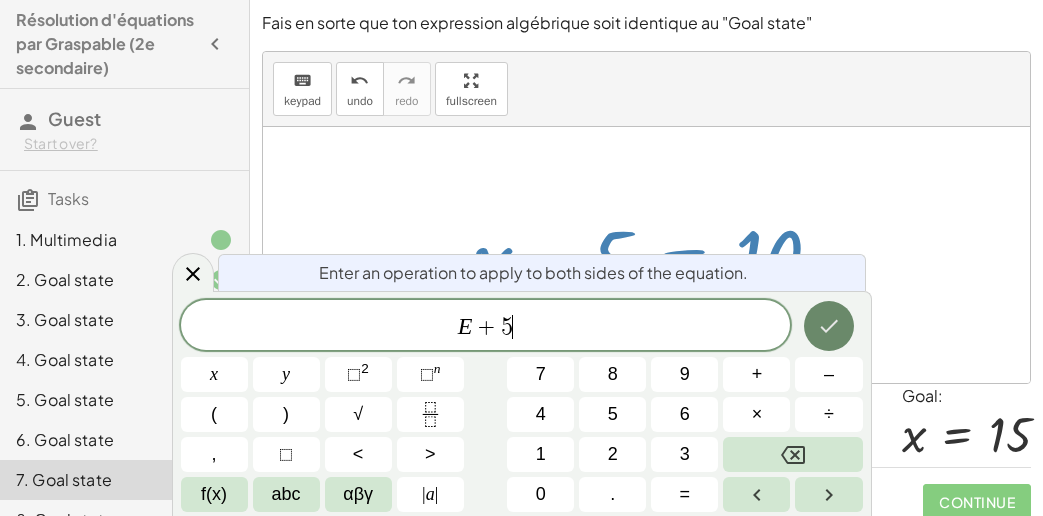 click at bounding box center (829, 326) 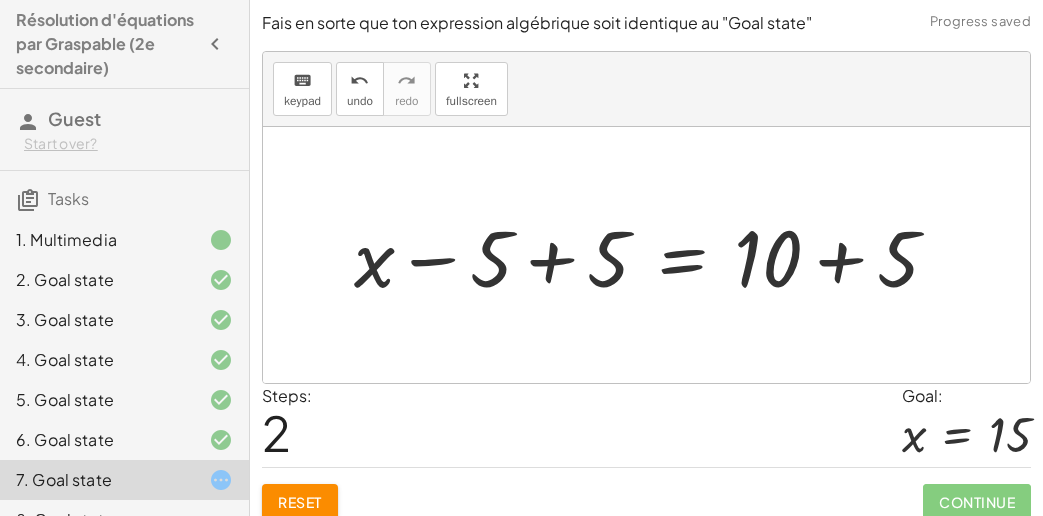 drag, startPoint x: 551, startPoint y: 245, endPoint x: 596, endPoint y: 252, distance: 45.54119 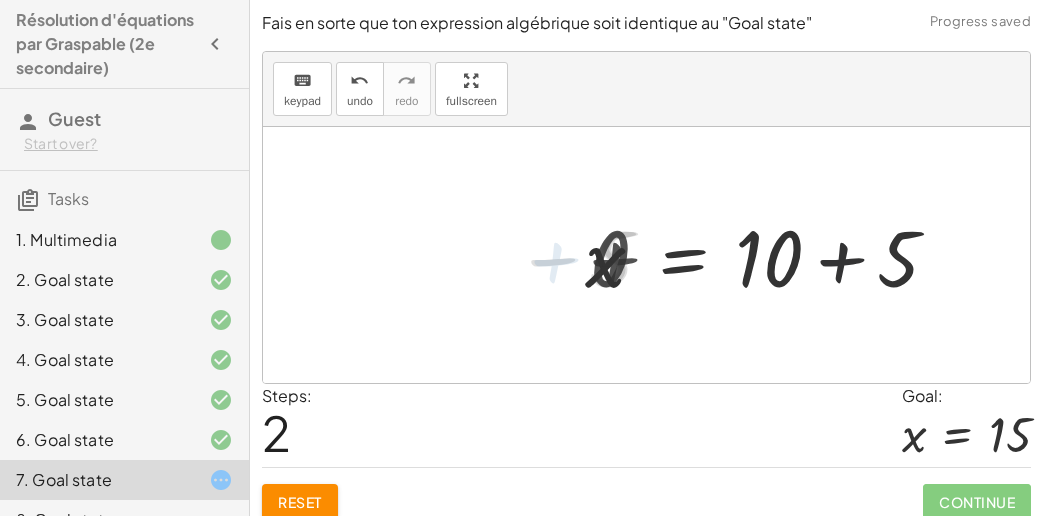 click at bounding box center (772, 255) 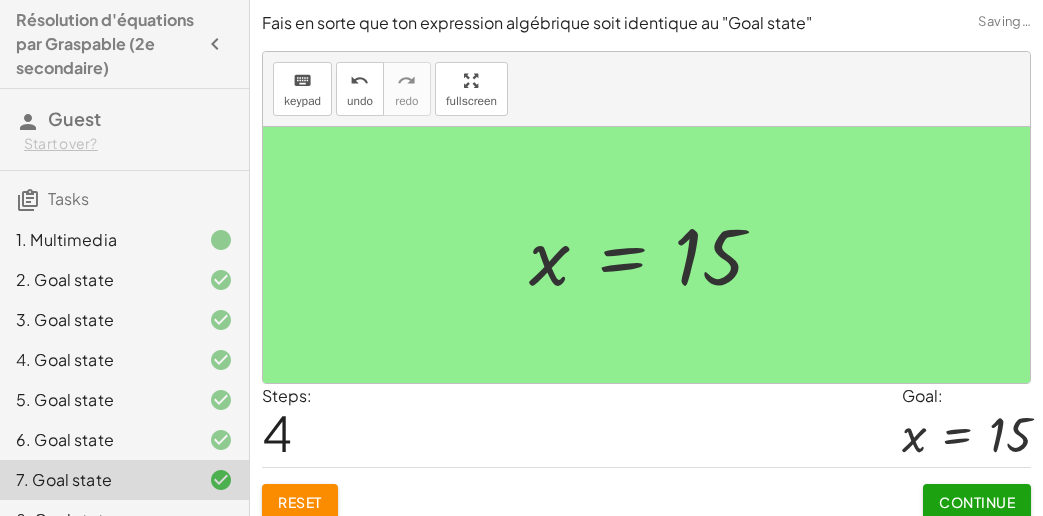 click on "Continue" 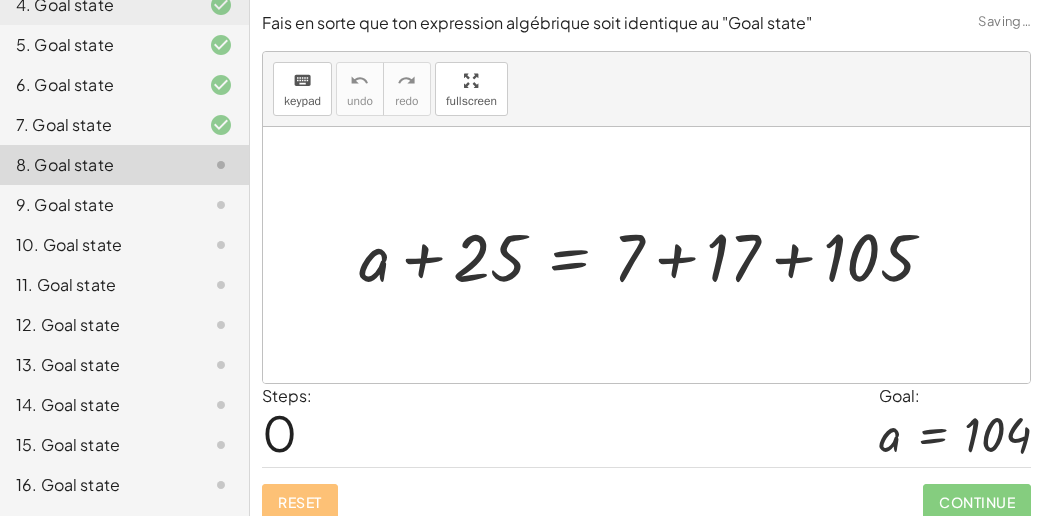 scroll, scrollTop: 354, scrollLeft: 0, axis: vertical 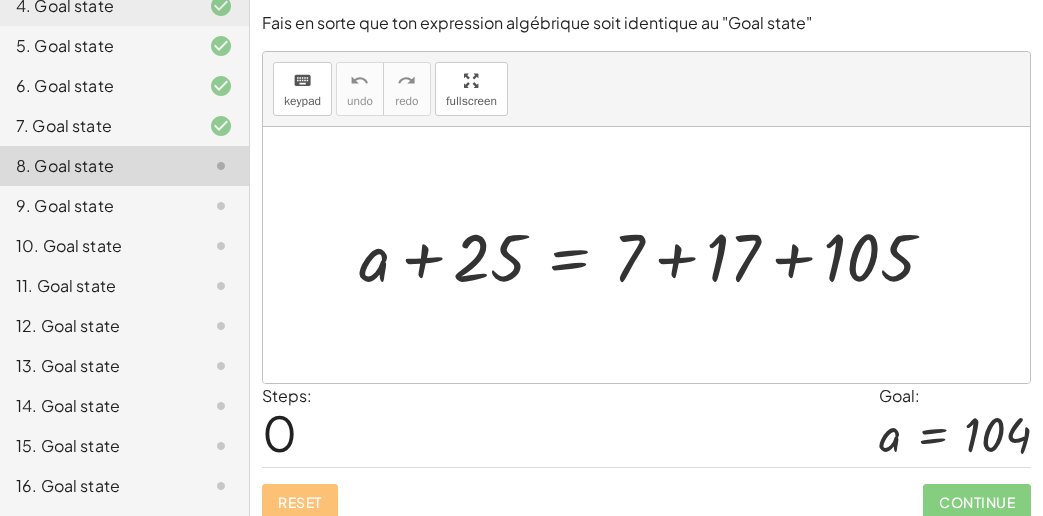 click at bounding box center (655, 255) 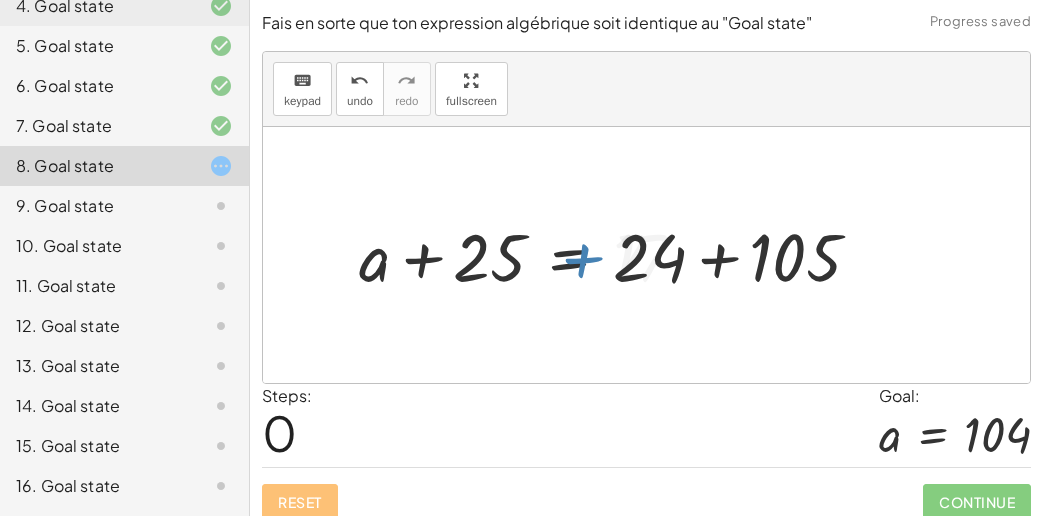click at bounding box center (618, 255) 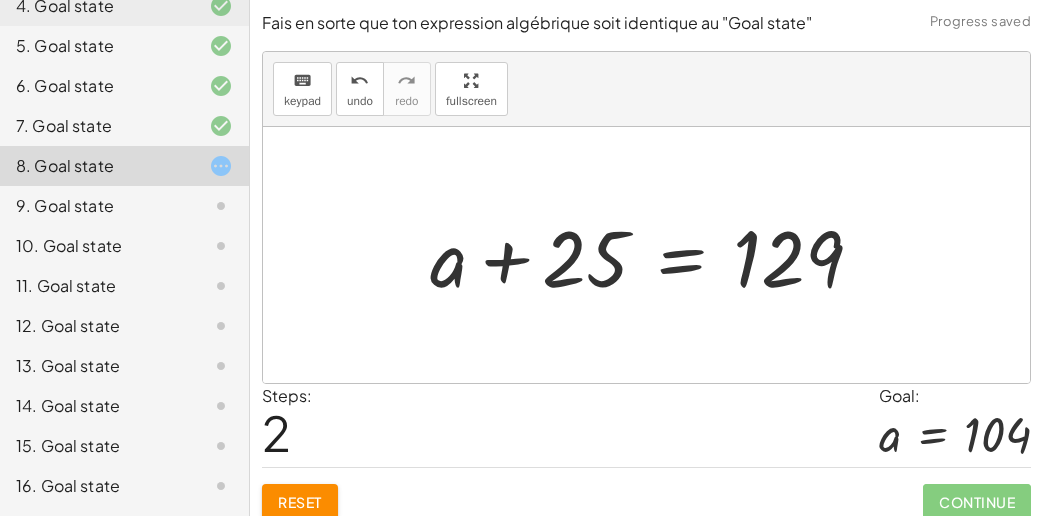 click at bounding box center (654, 255) 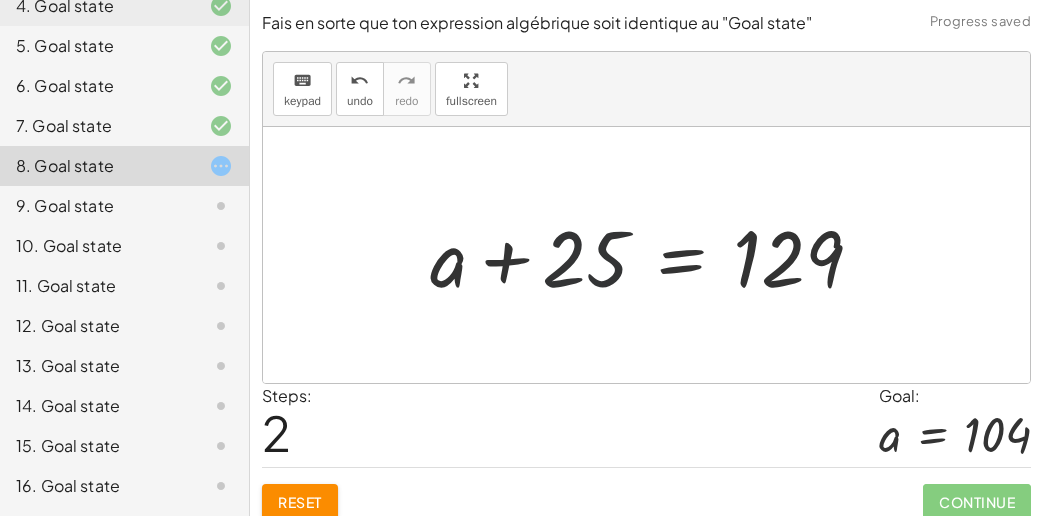 click at bounding box center (654, 255) 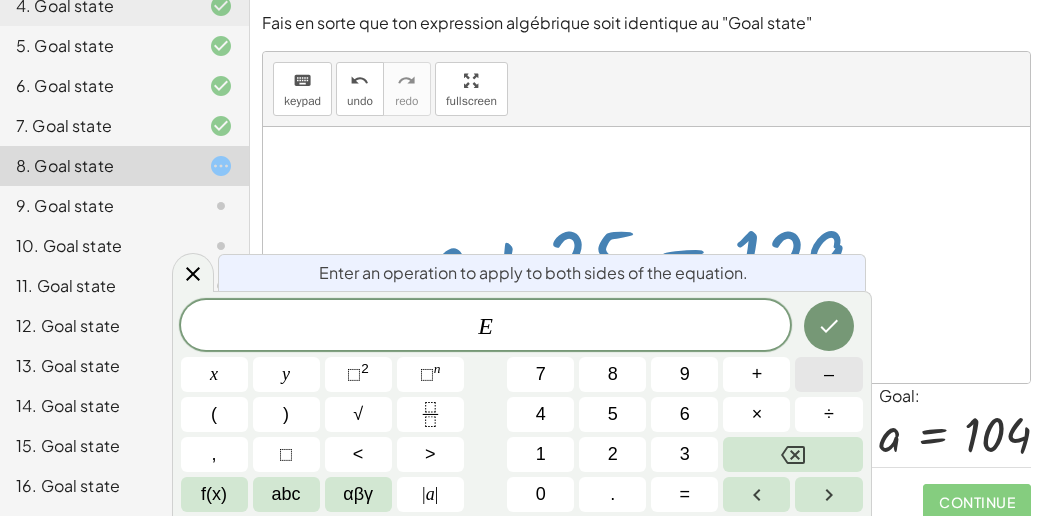 click on "–" at bounding box center (828, 374) 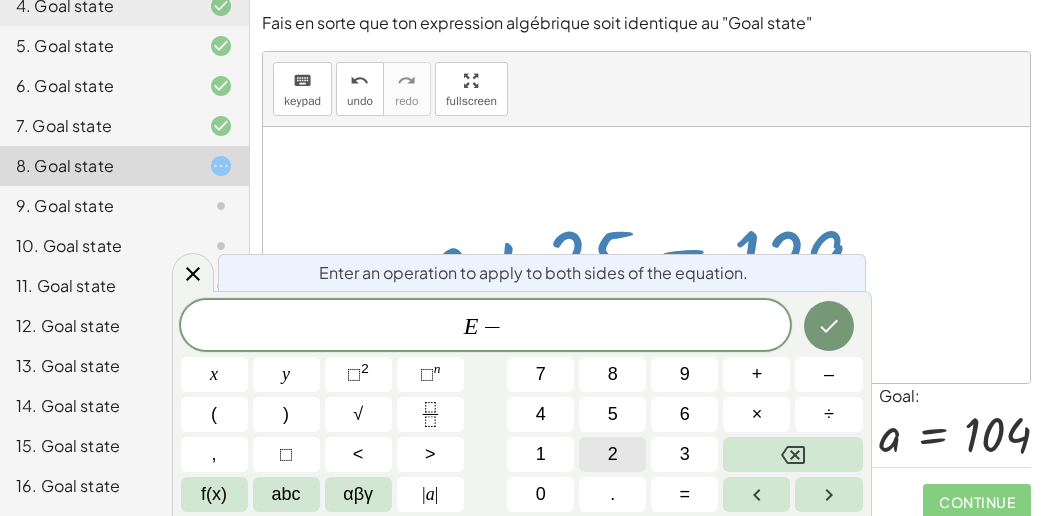 click on "2" at bounding box center (612, 454) 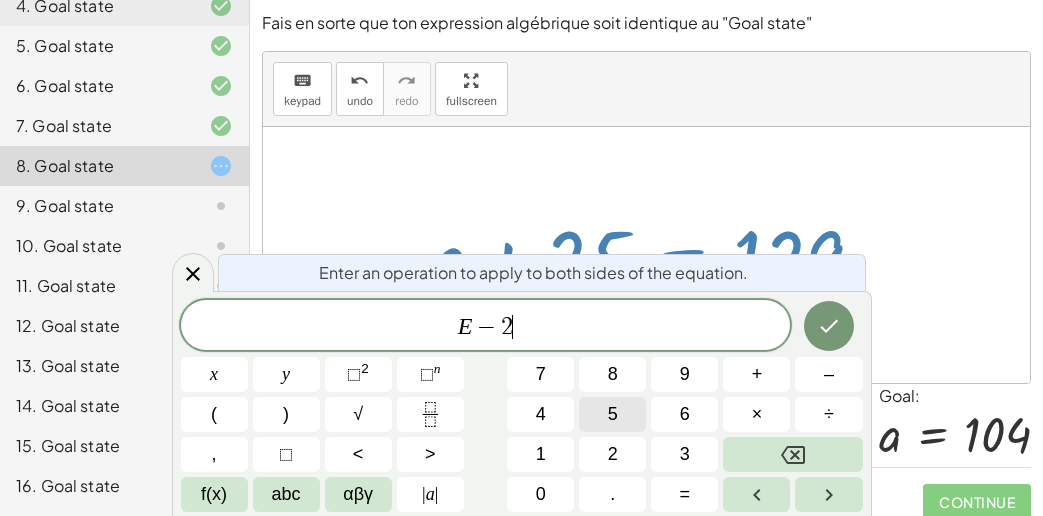 click on "5" at bounding box center [612, 414] 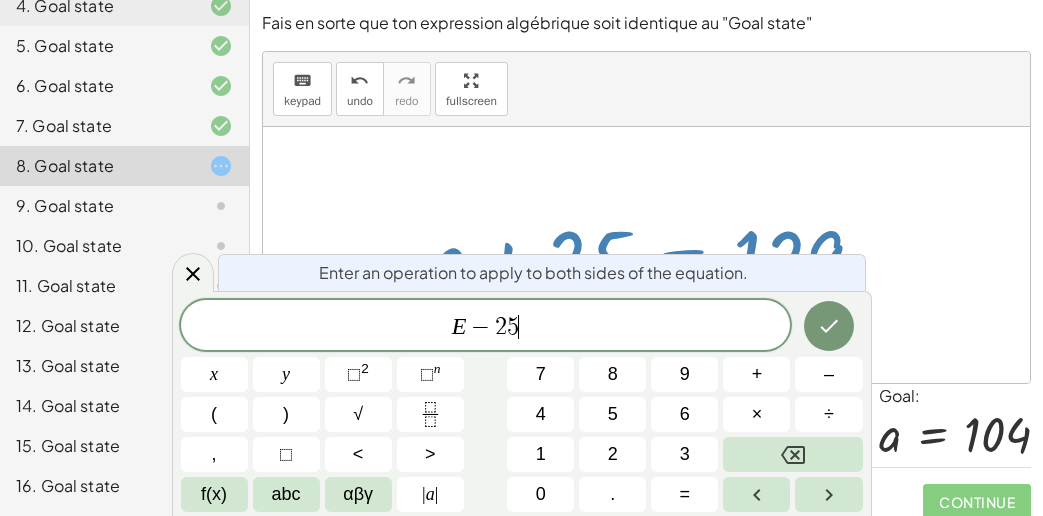 click at bounding box center (829, 326) 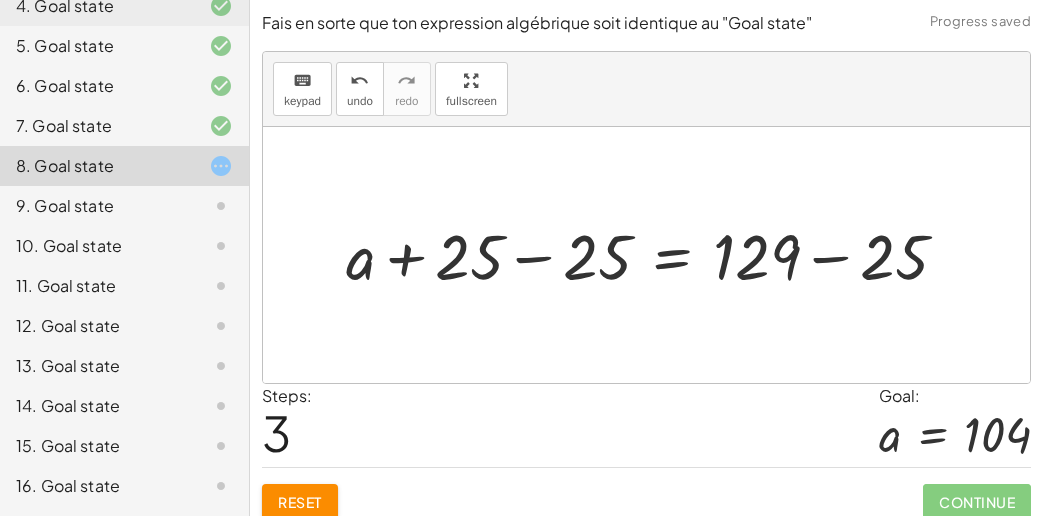 drag, startPoint x: 518, startPoint y: 253, endPoint x: 540, endPoint y: 253, distance: 22 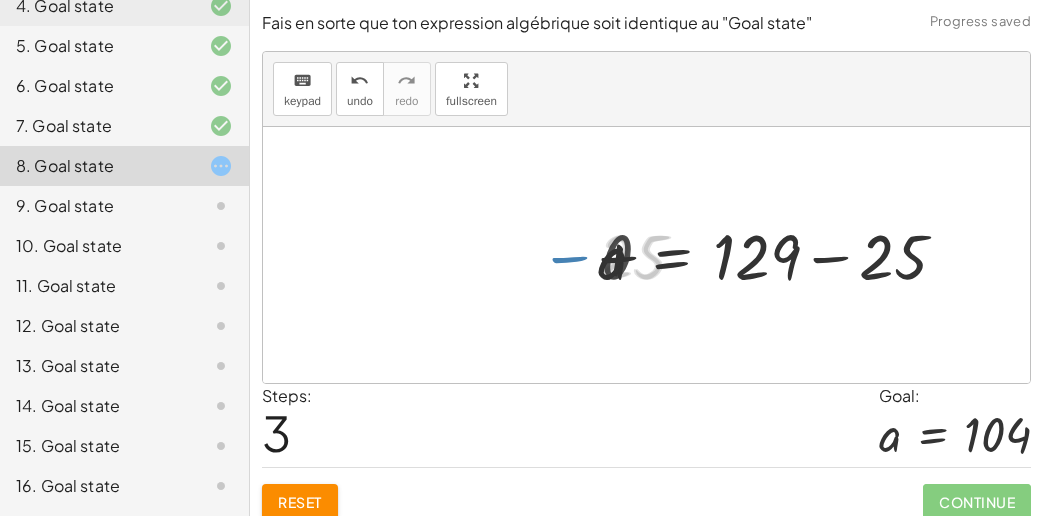 click at bounding box center (782, 254) 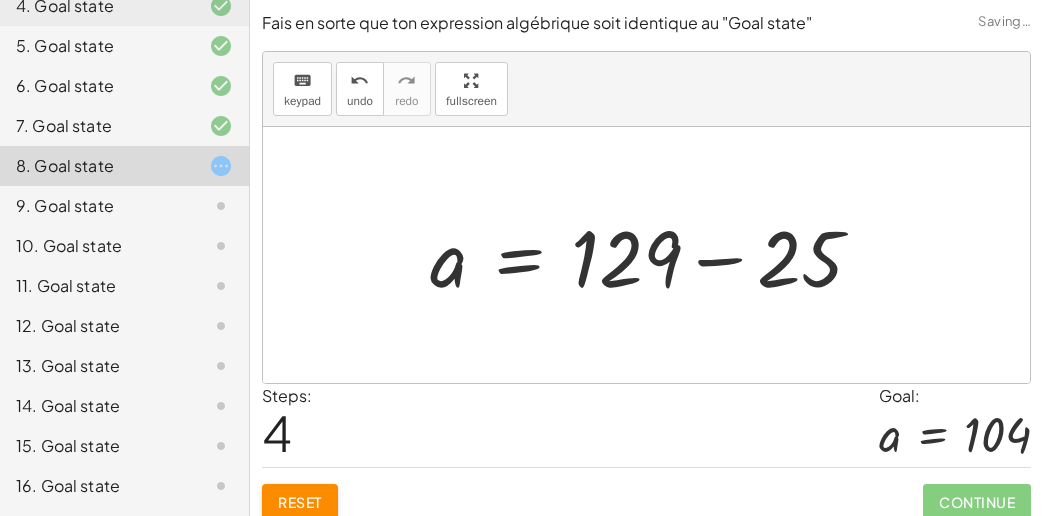 click at bounding box center [654, 255] 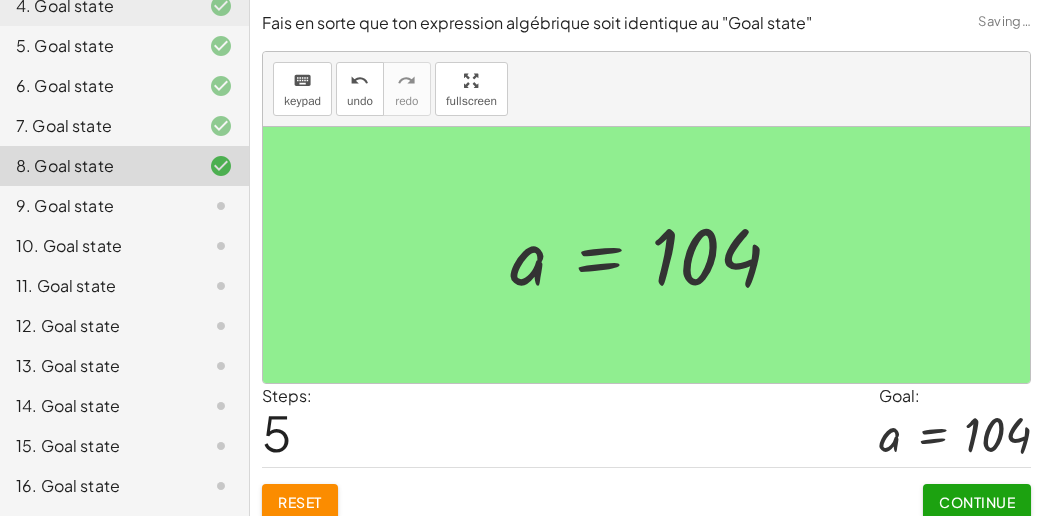 click on "Continue" 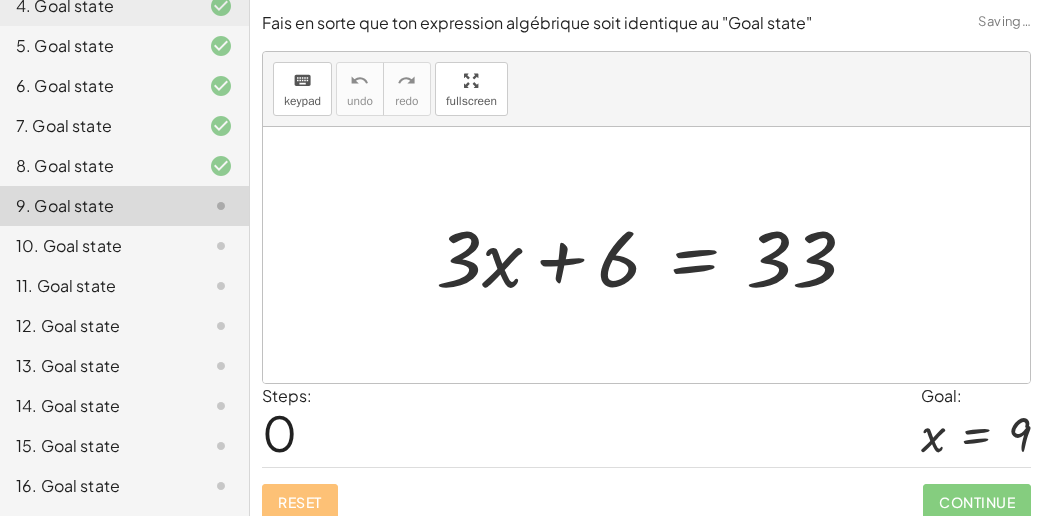 click on "Steps:  0 Goal: x = 9" at bounding box center (646, 425) 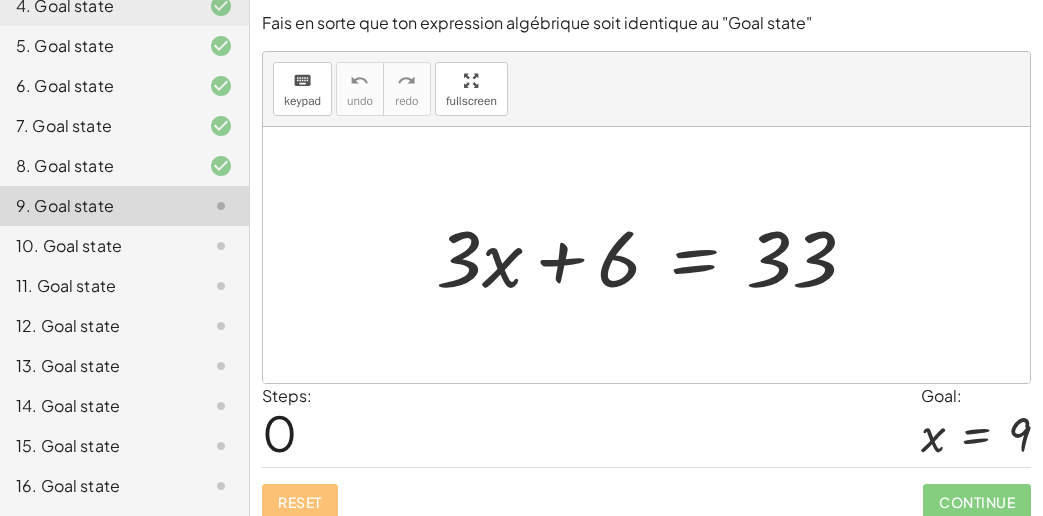 click at bounding box center [654, 255] 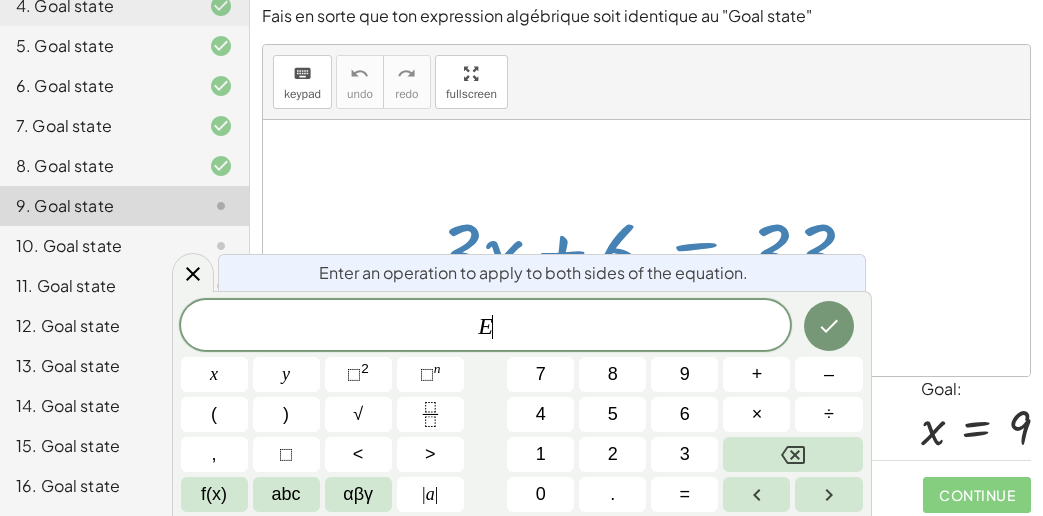 scroll, scrollTop: 12, scrollLeft: 0, axis: vertical 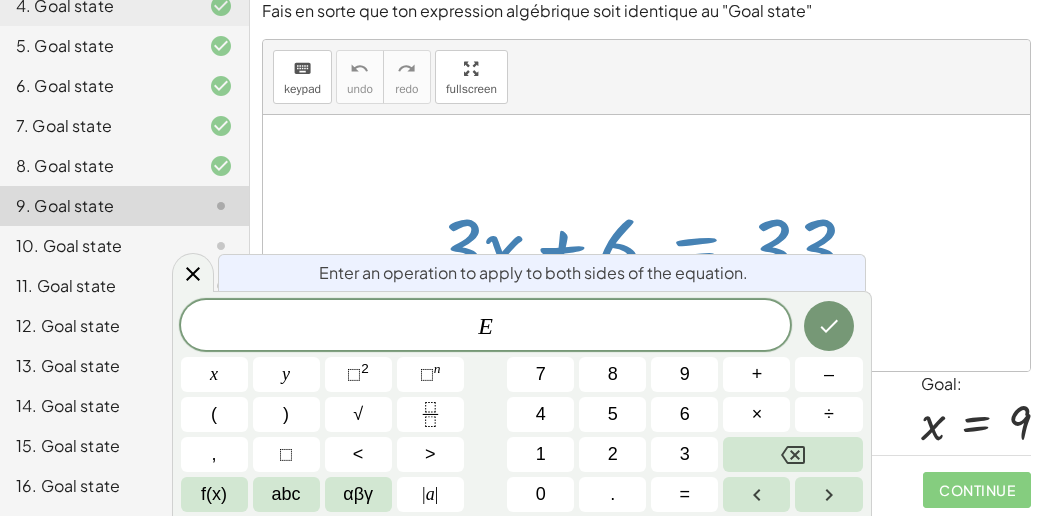 click at bounding box center (654, 243) 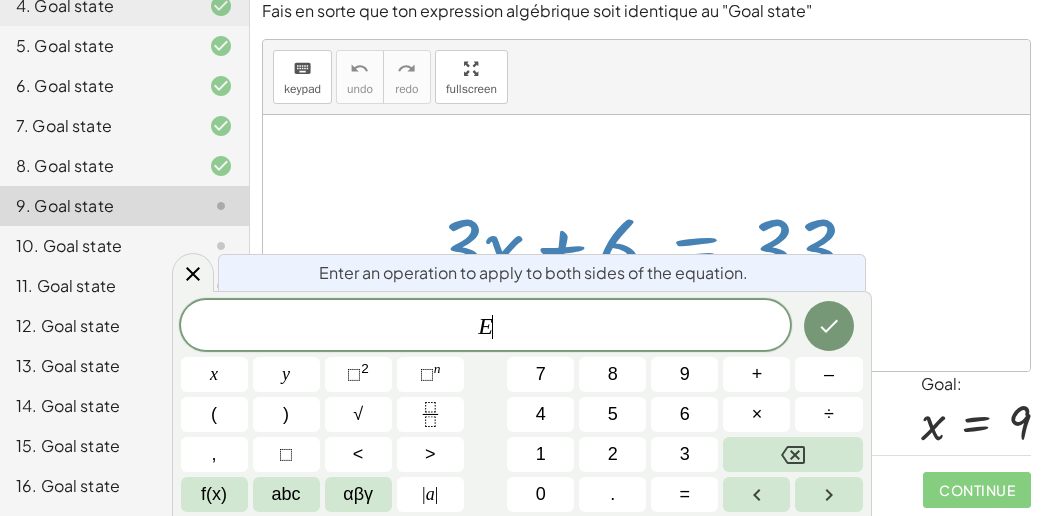 click on "+ · 3 · x + 6 = 33" at bounding box center (646, 243) 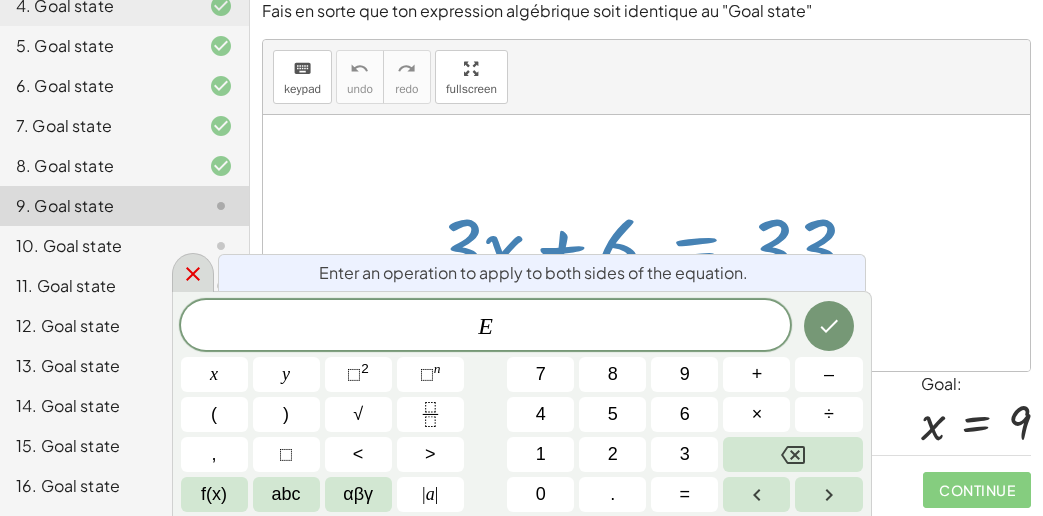 click at bounding box center [193, 272] 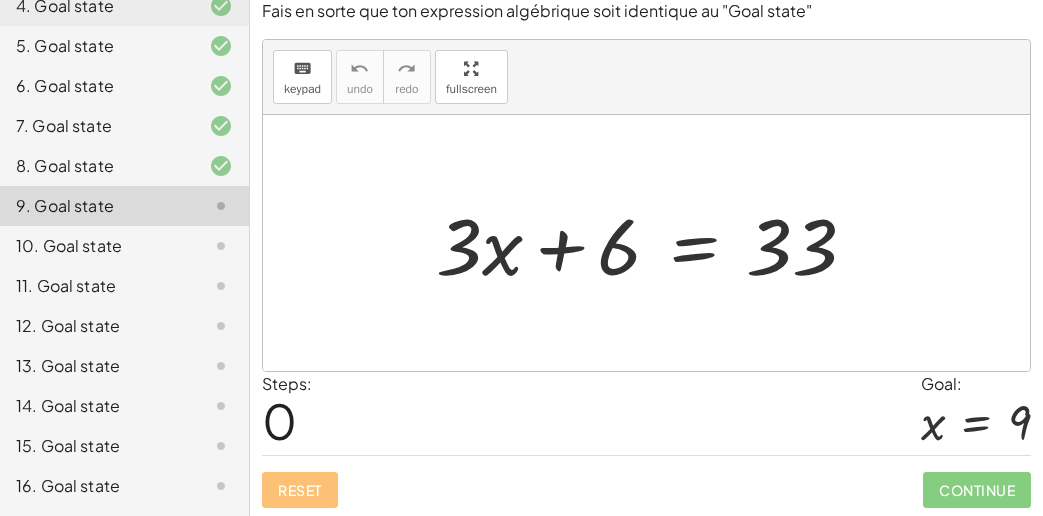 click at bounding box center (654, 243) 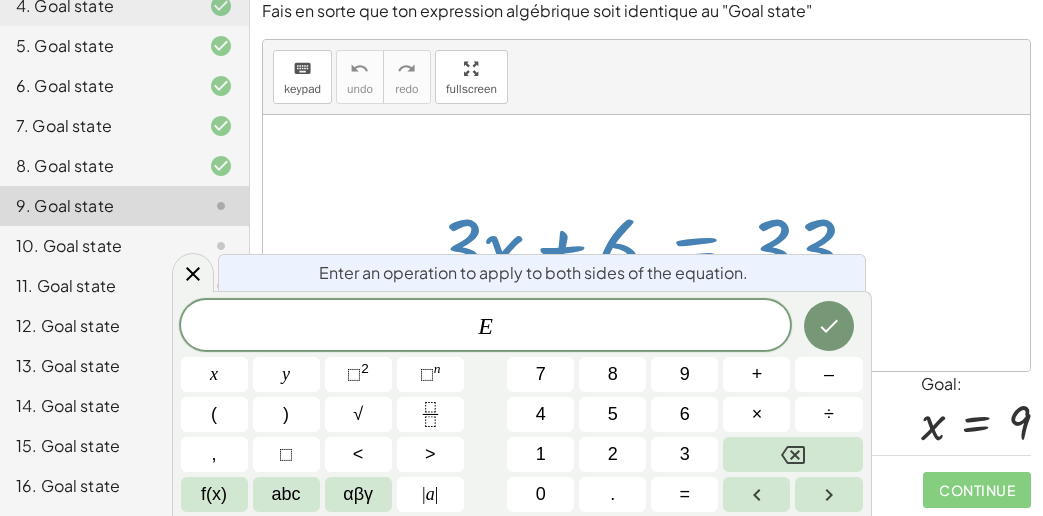 click at bounding box center (646, 243) 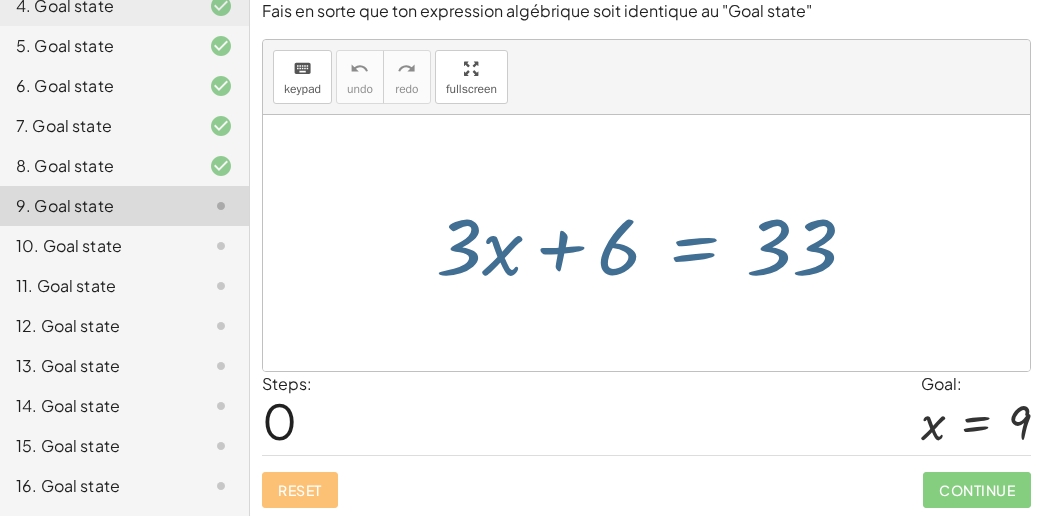 click at bounding box center [654, 243] 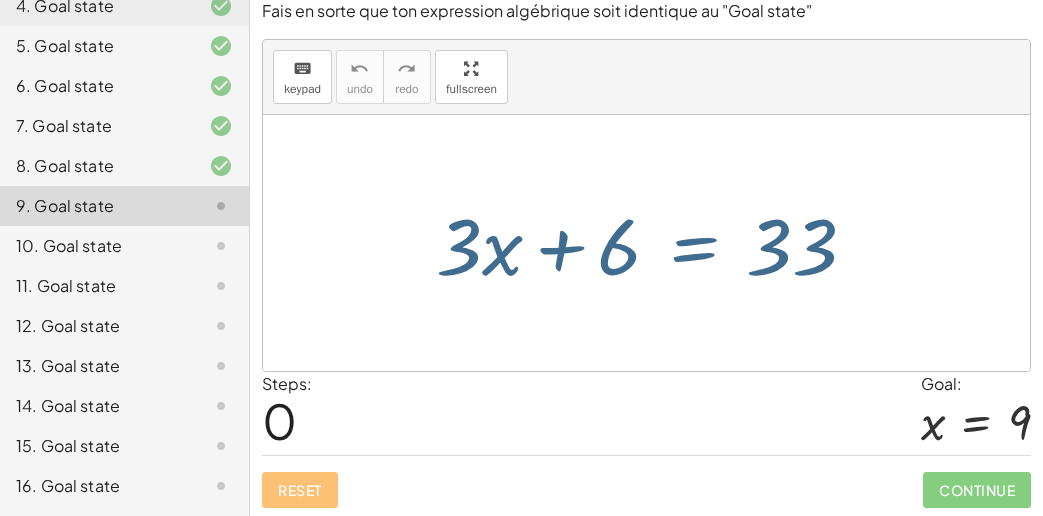 click at bounding box center (654, 243) 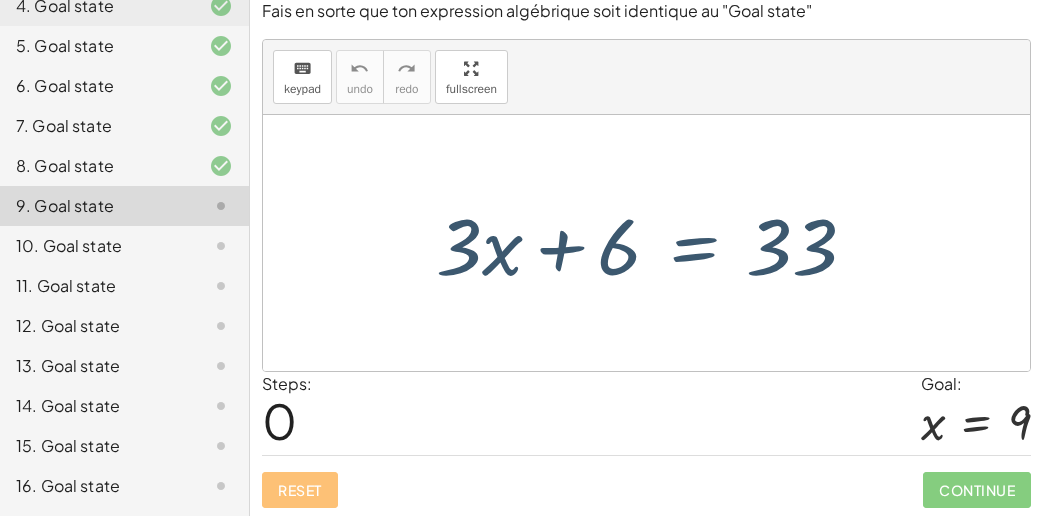 click at bounding box center [654, 243] 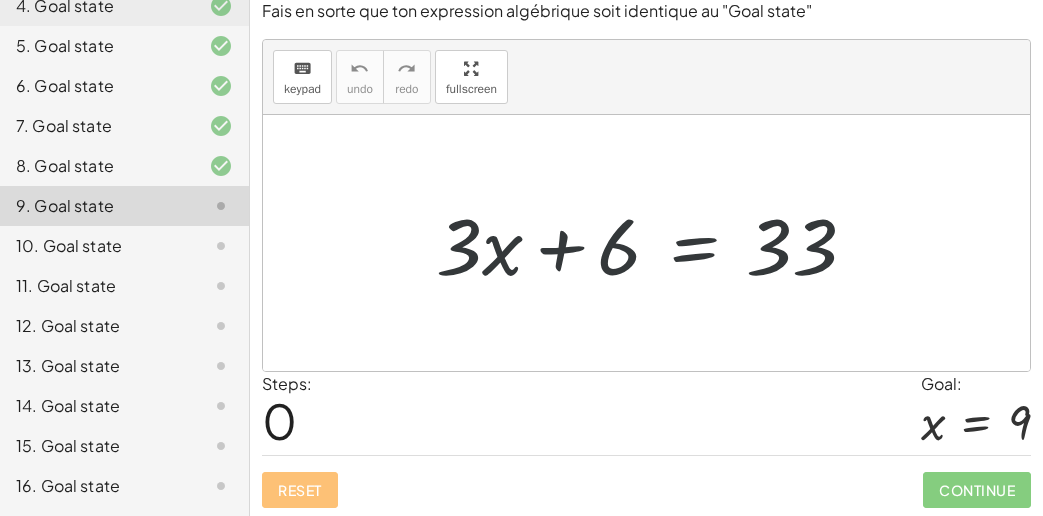 click at bounding box center [654, 243] 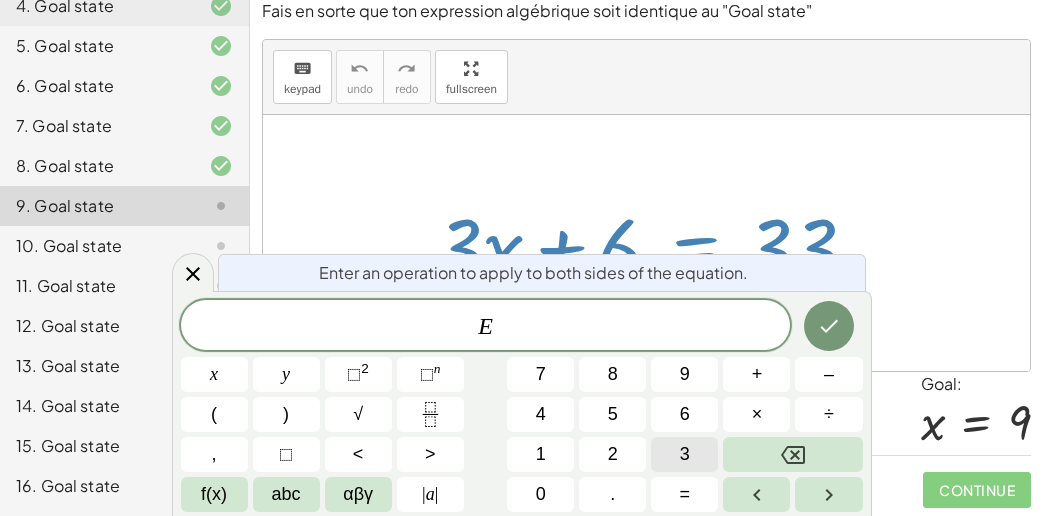 click on "3" at bounding box center [685, 454] 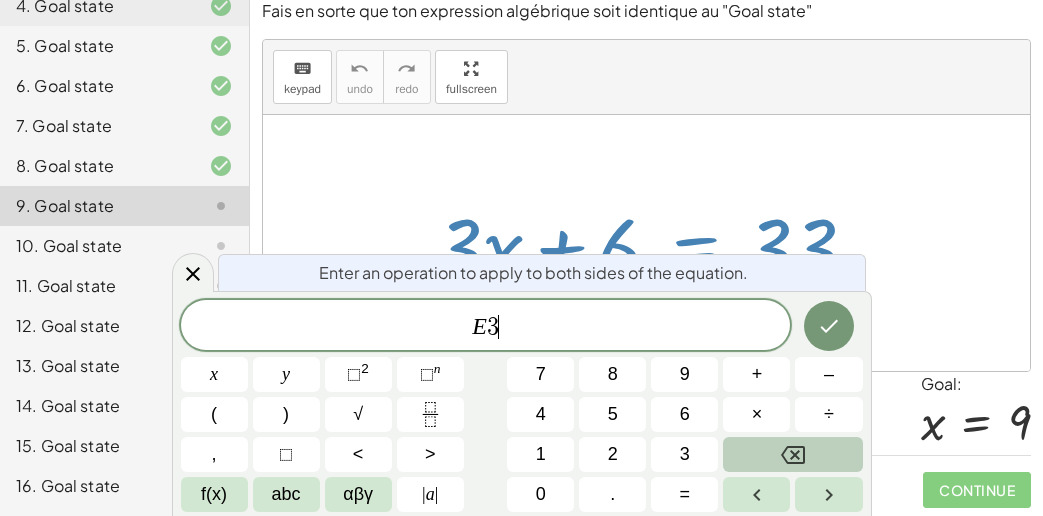 click 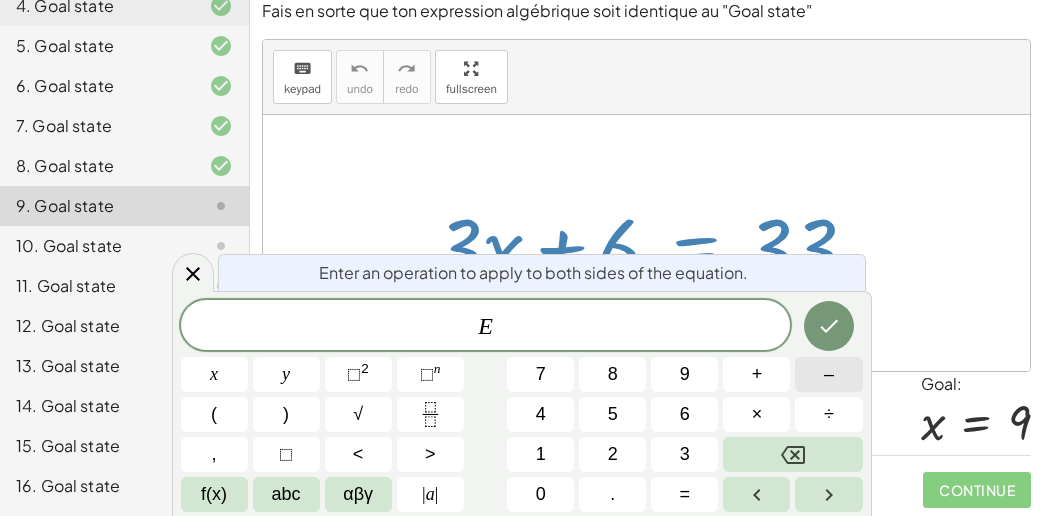 click on "–" at bounding box center [829, 374] 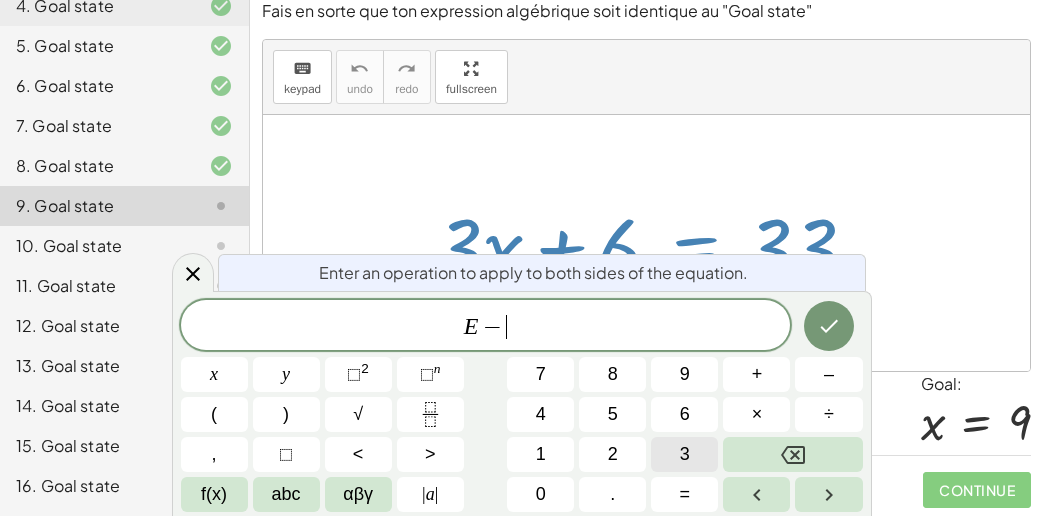 click on "3" at bounding box center [684, 454] 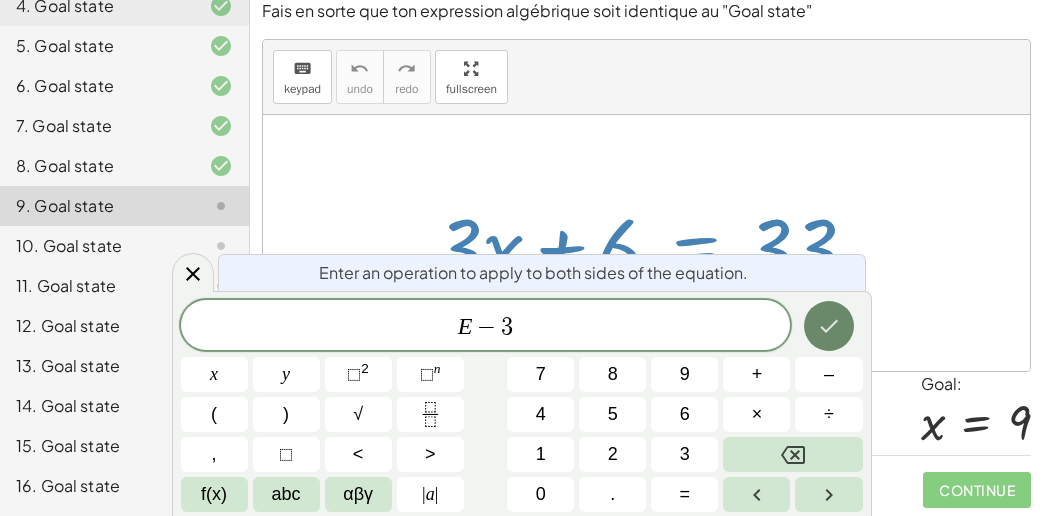 click 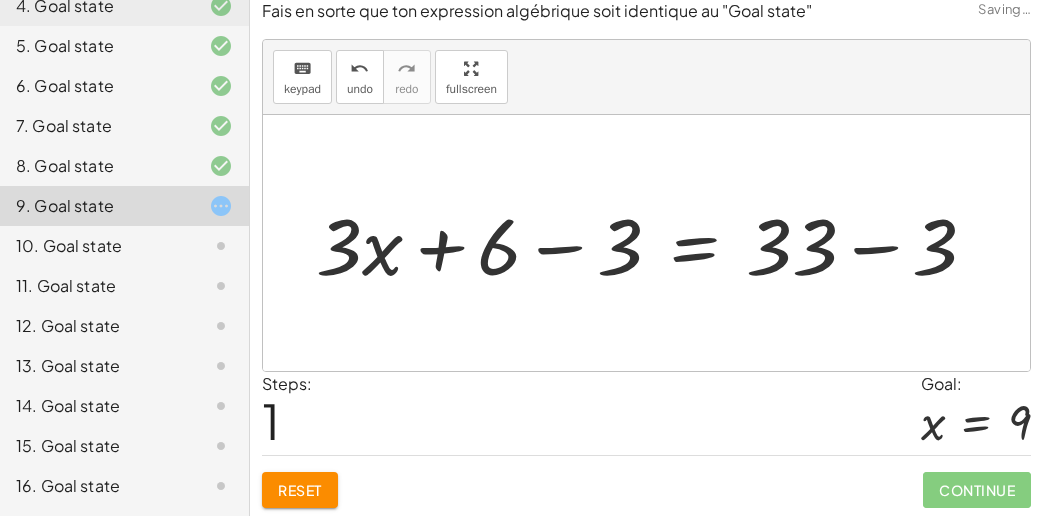 click at bounding box center (654, 243) 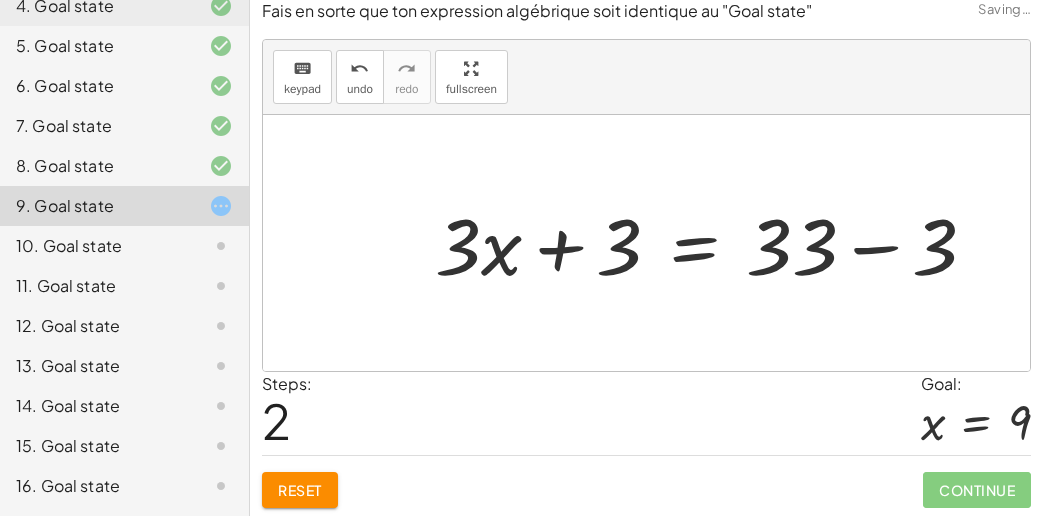click at bounding box center [714, 243] 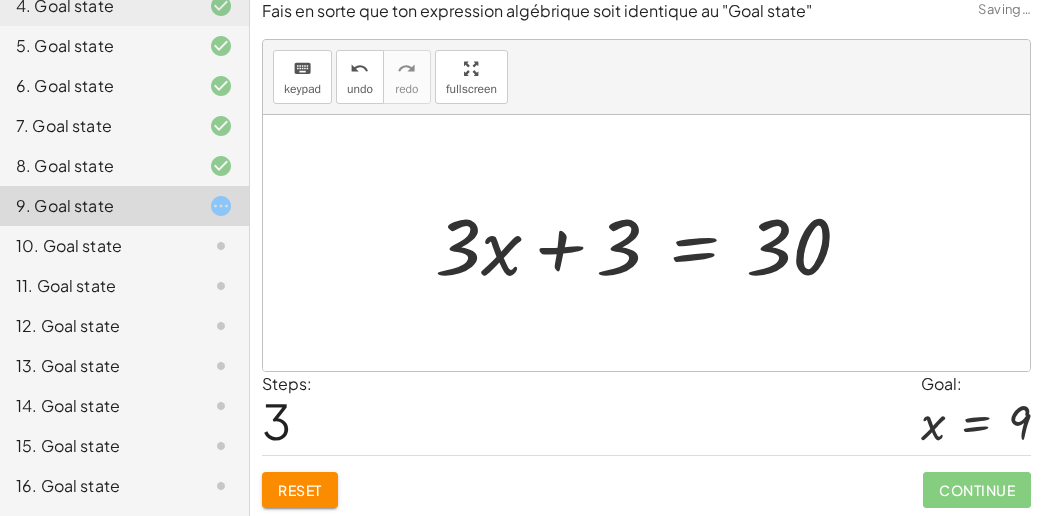 click at bounding box center [651, 243] 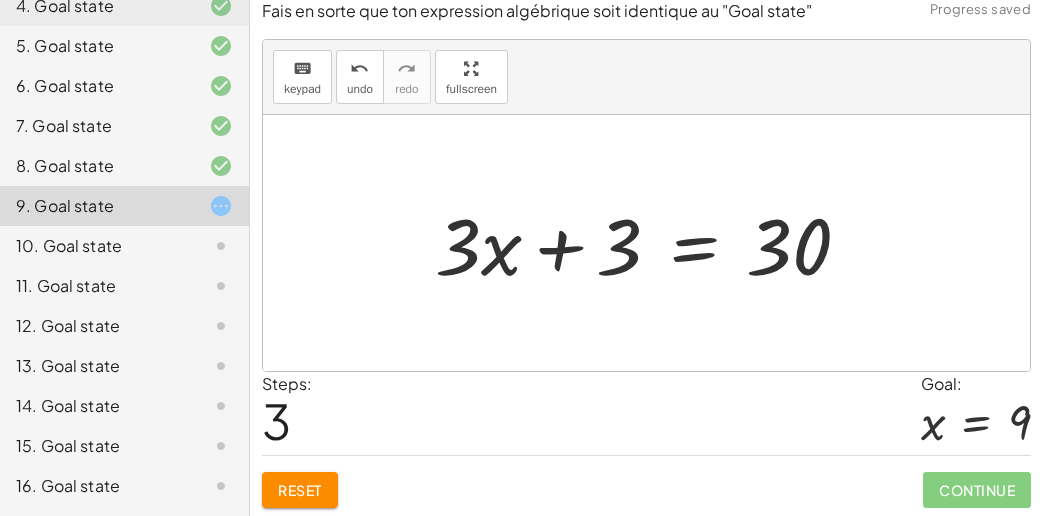 click at bounding box center (651, 243) 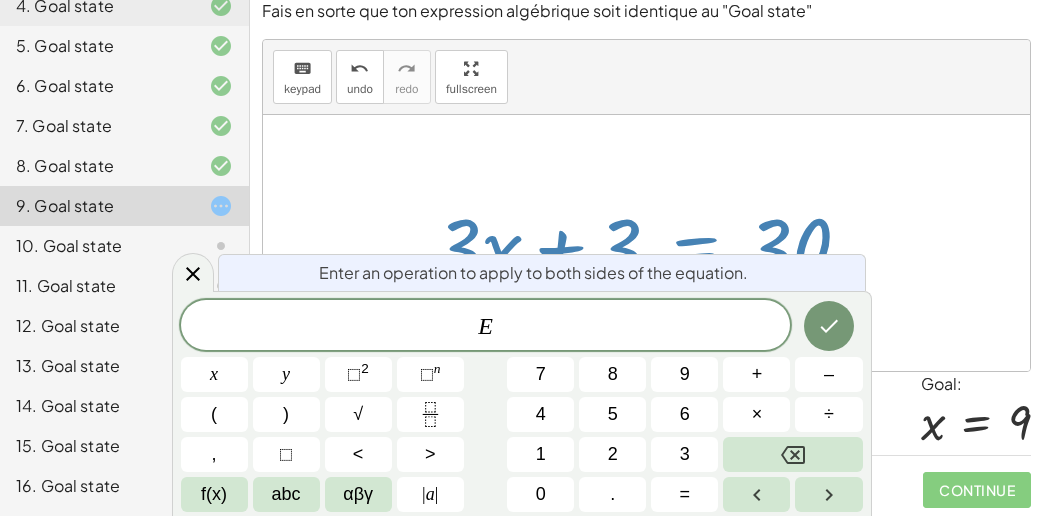 click on "keyboard keypad undo [PERSON_NAME] redo fullscreen" at bounding box center [646, 77] 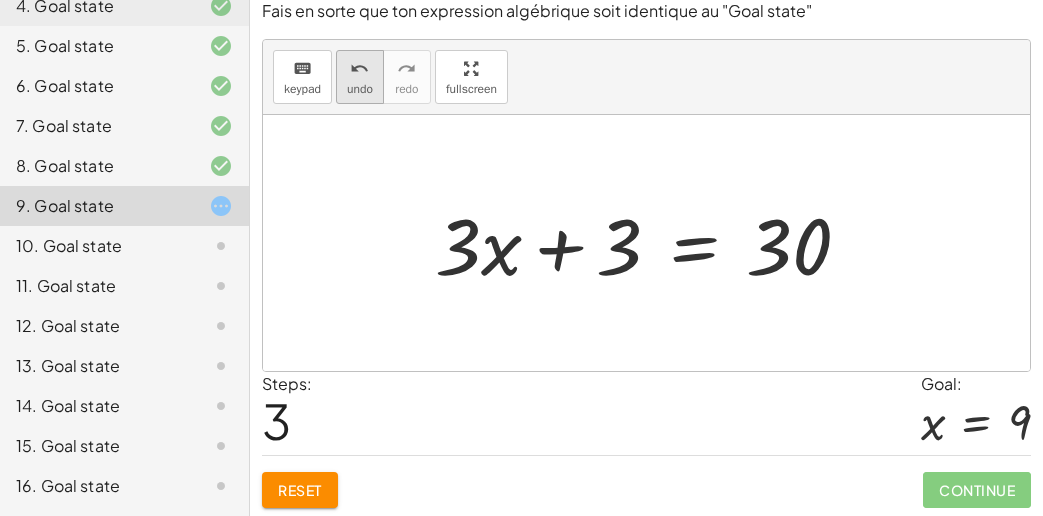 click on "undo" at bounding box center [359, 69] 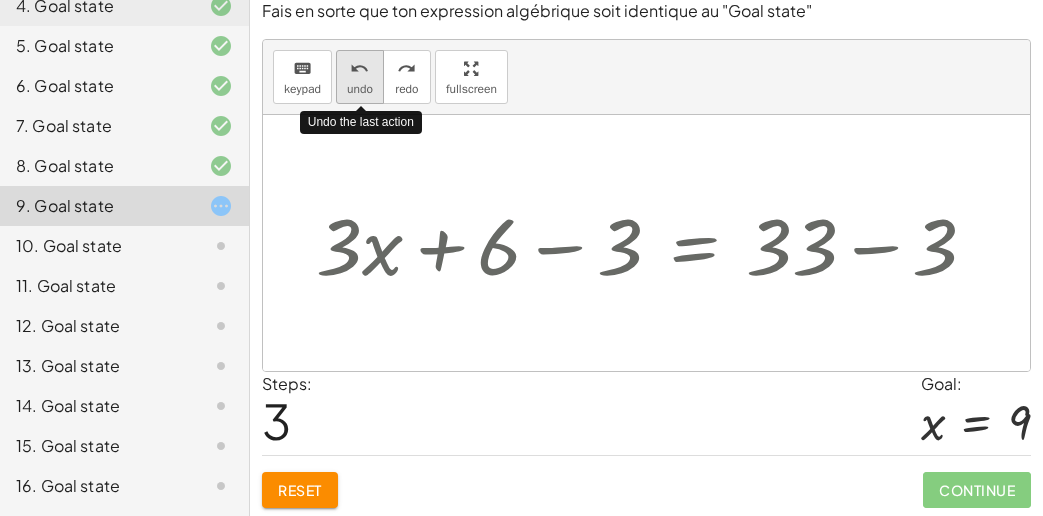 click on "undo" at bounding box center (359, 69) 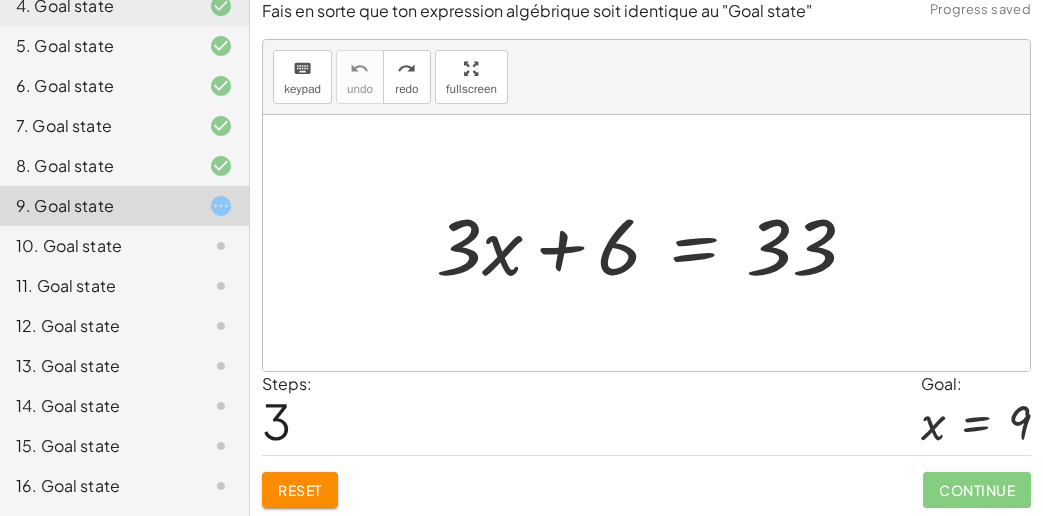 click on "Steps:  3 Goal: x = 9" at bounding box center [646, 413] 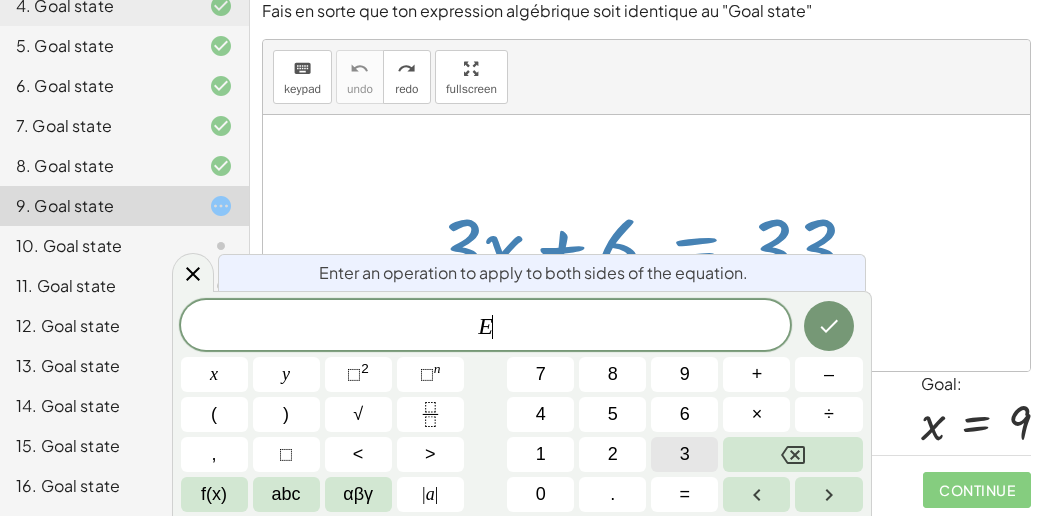 click on "3" at bounding box center (684, 454) 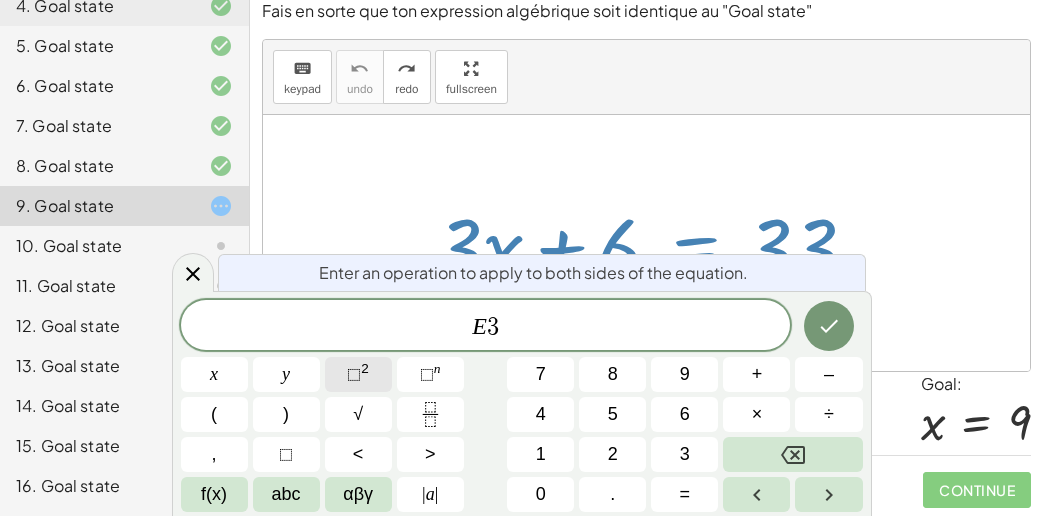 click on "⬚ 2" at bounding box center (358, 374) 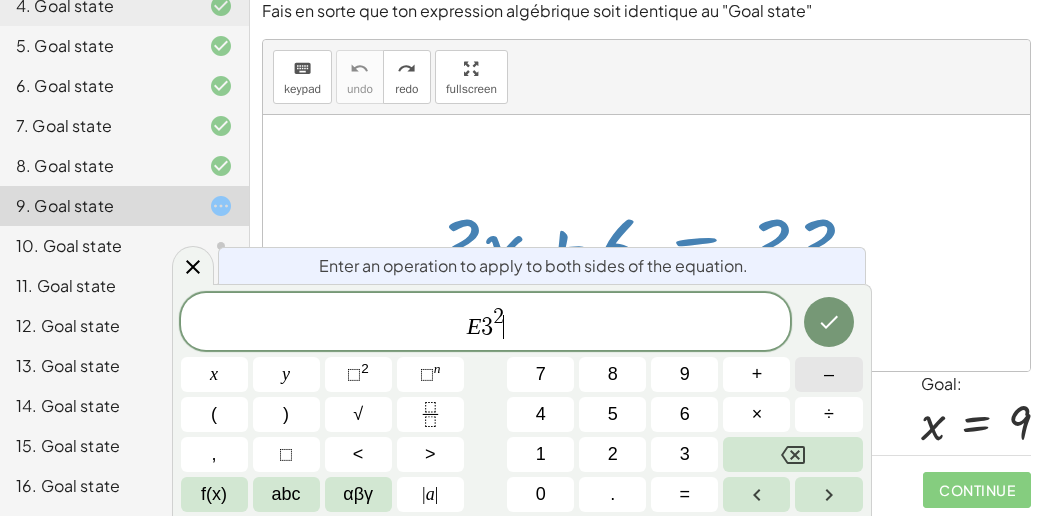 click on "–" at bounding box center [829, 374] 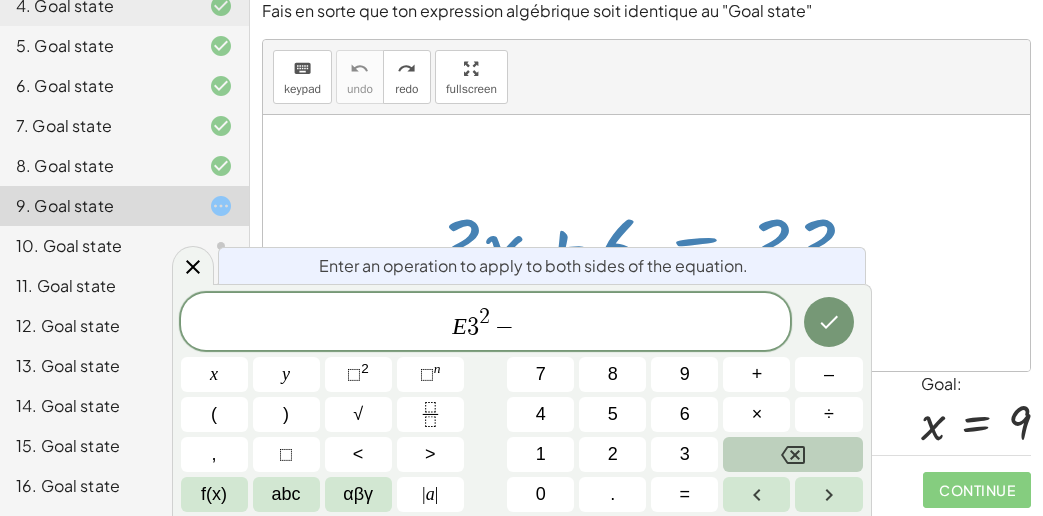 click 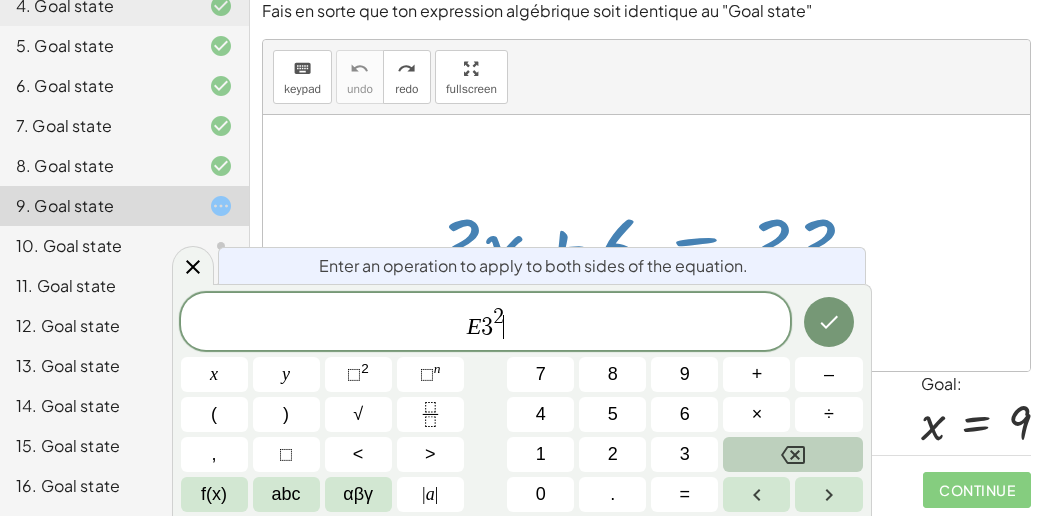 click 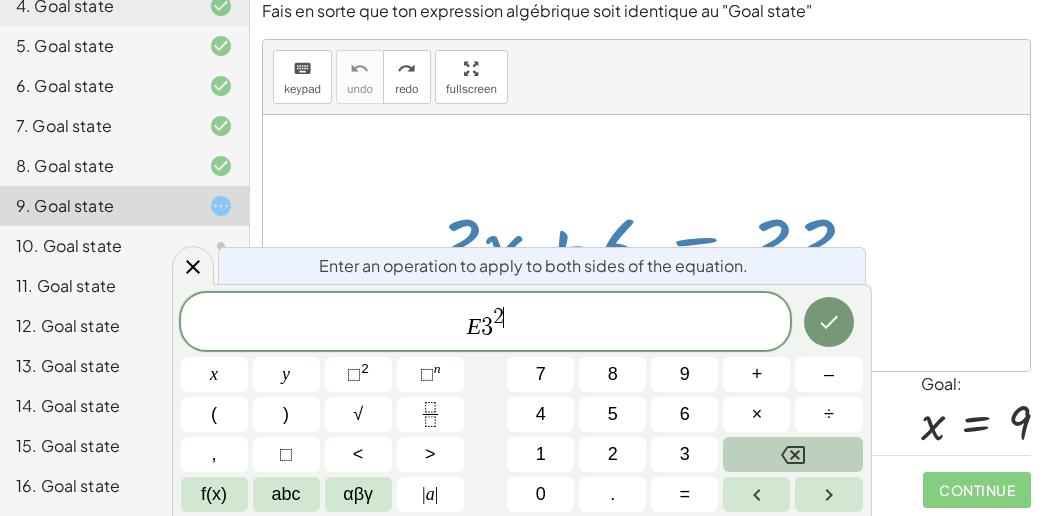 click 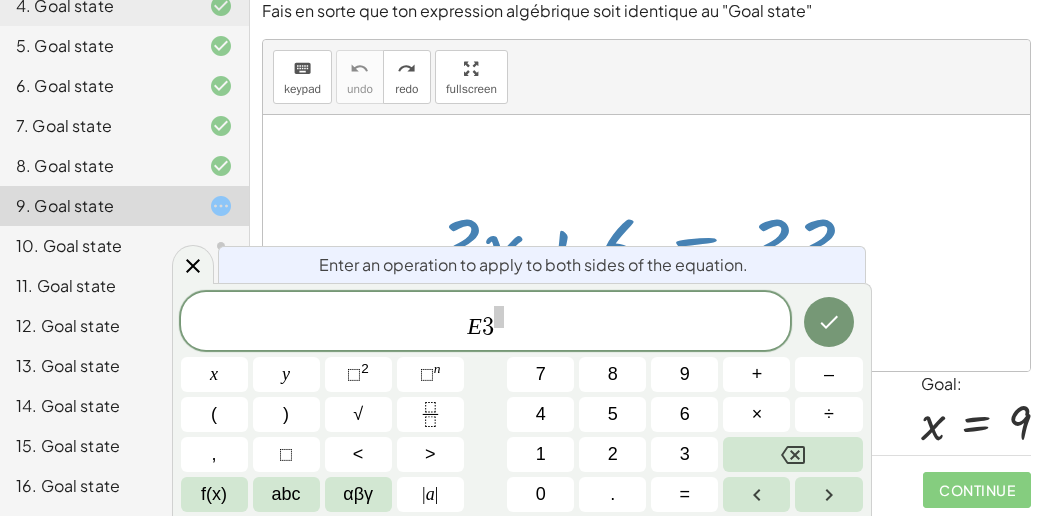 click on "E 3 x y ⬚ 2 ⬚ n 7 8 9 + – ( ) √ 4 5 6 × ÷ , ⬚ < > 1 2 3 f(x) abc αβγ | a | 0 . =" at bounding box center (522, 402) 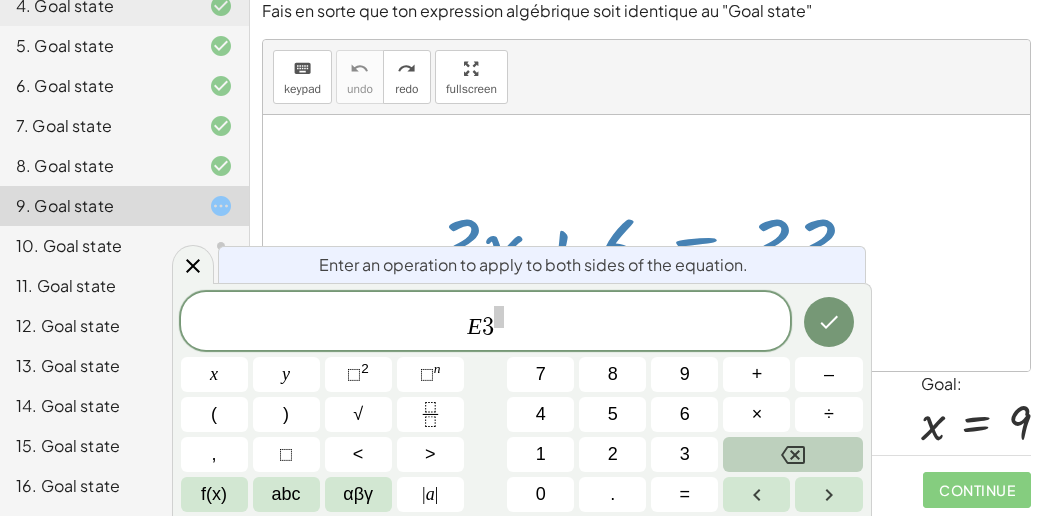 click 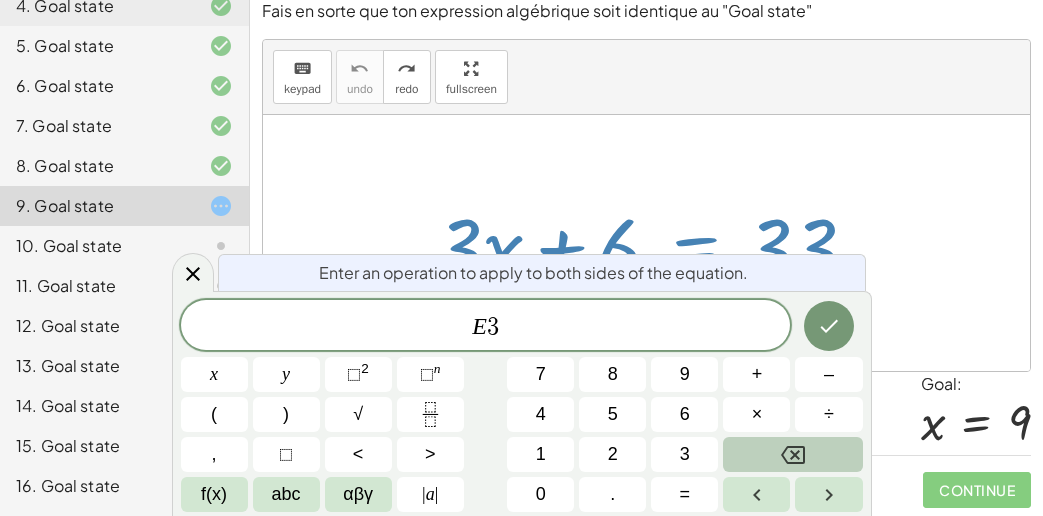 click at bounding box center [792, 454] 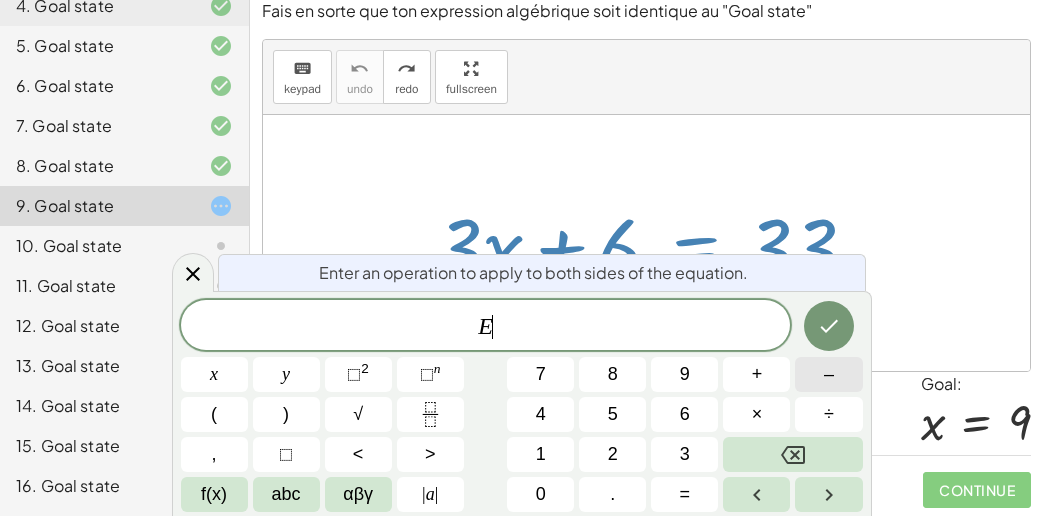 click on "–" at bounding box center [829, 374] 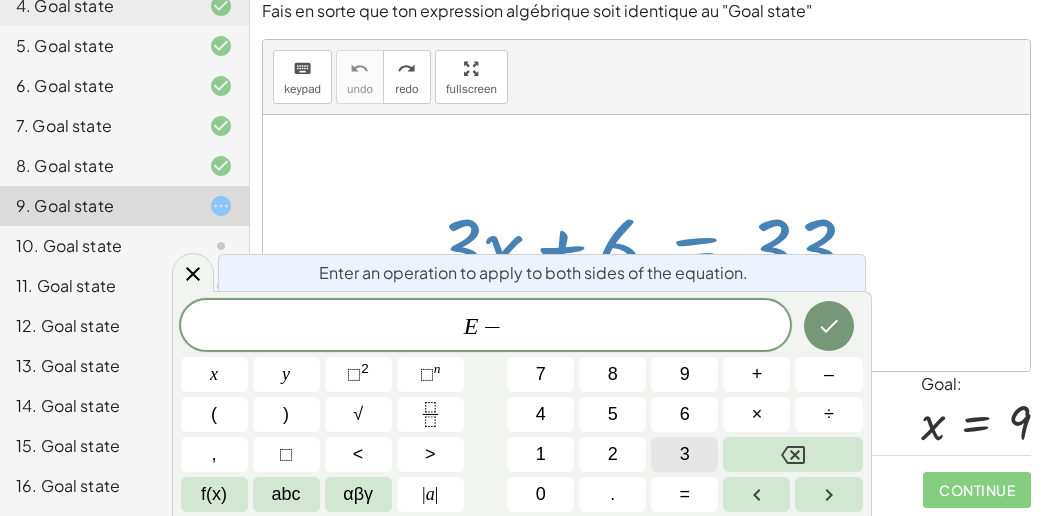 click on "3" at bounding box center (684, 454) 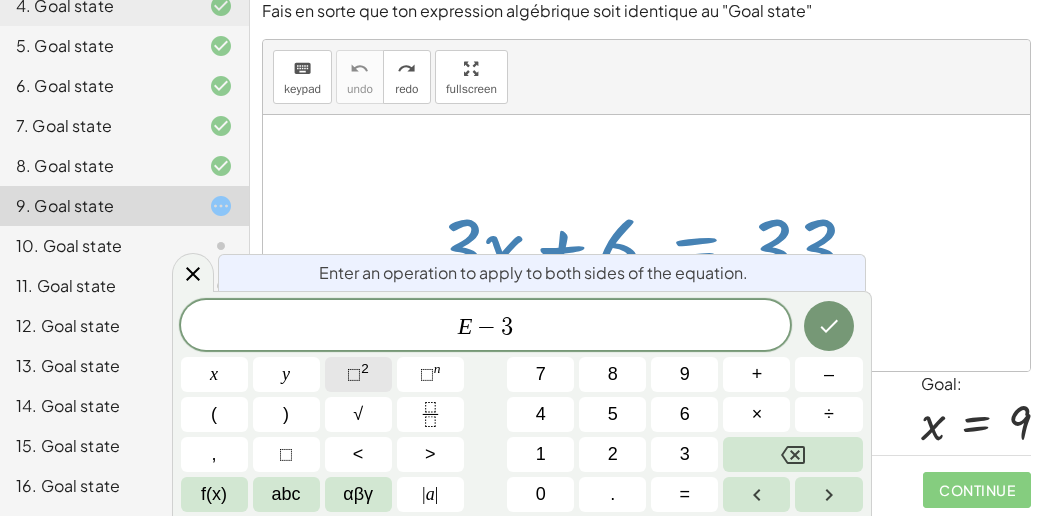 click on "2" at bounding box center (365, 368) 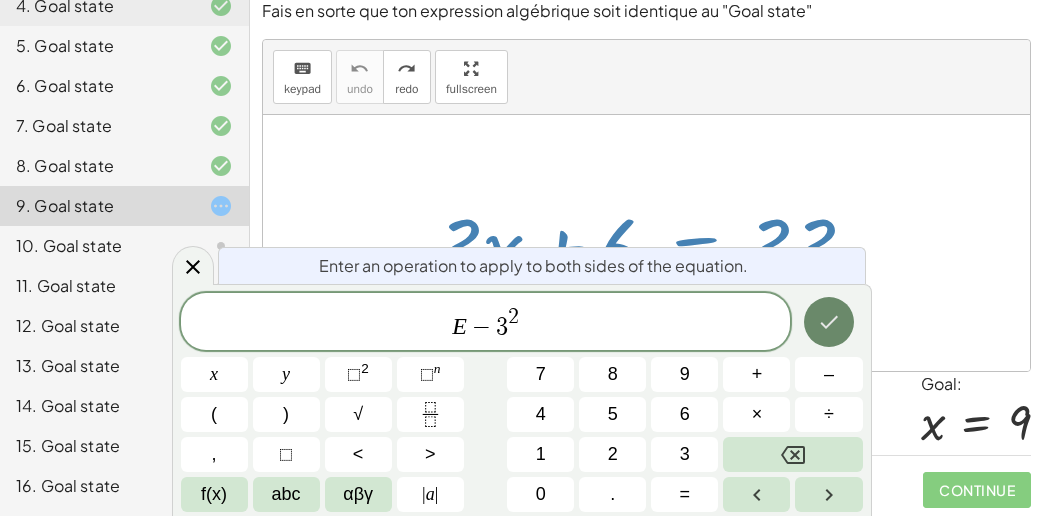 click 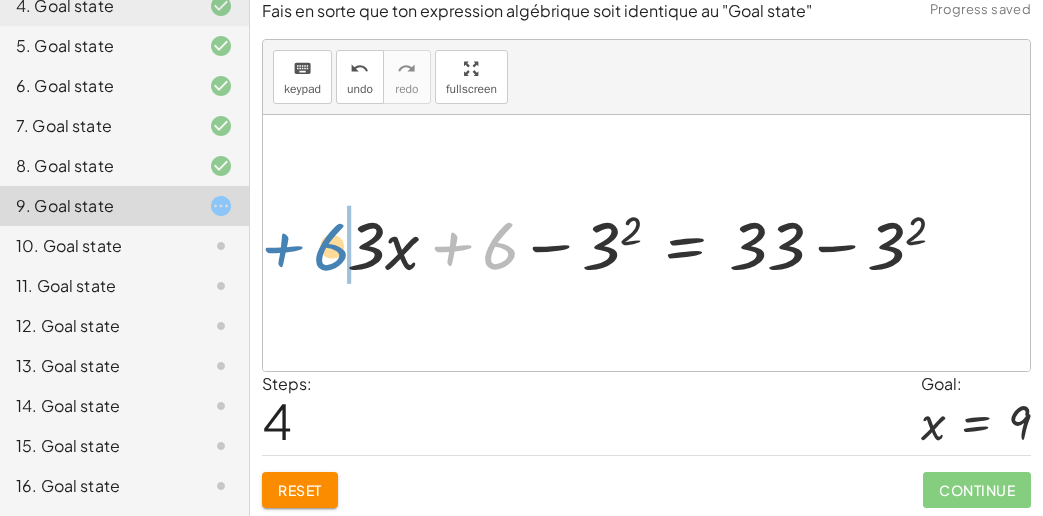 drag, startPoint x: 495, startPoint y: 259, endPoint x: 318, endPoint y: 260, distance: 177.00282 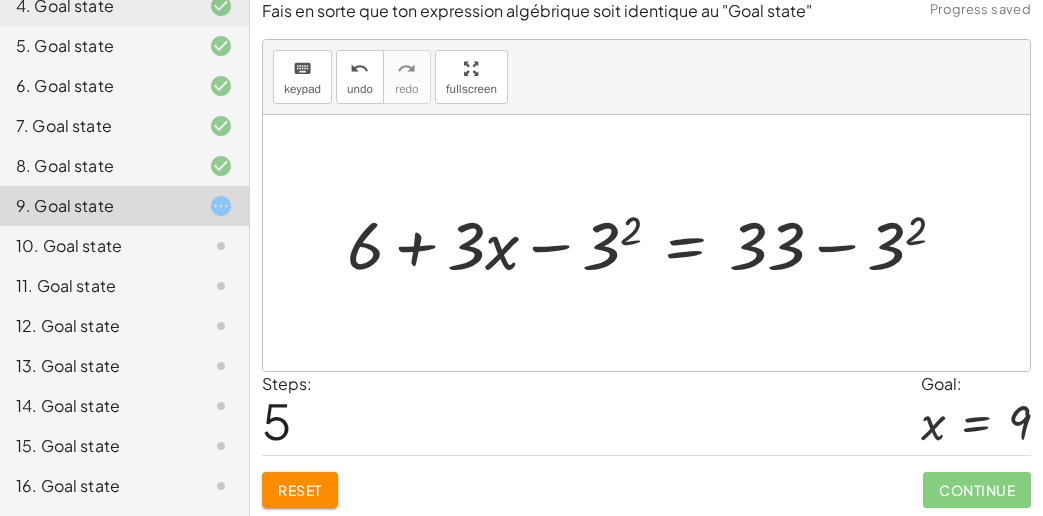 click at bounding box center (655, 243) 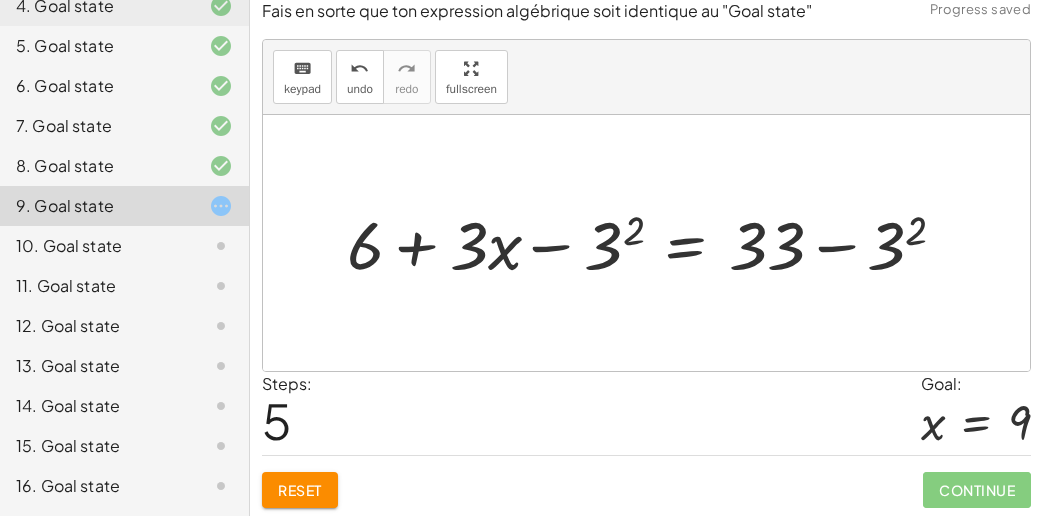 click at bounding box center (655, 243) 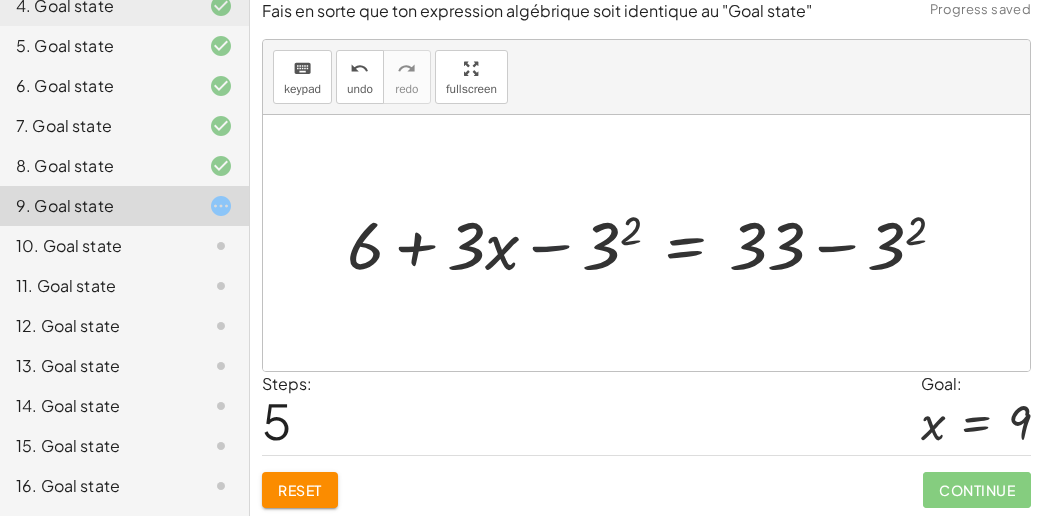 click at bounding box center (655, 243) 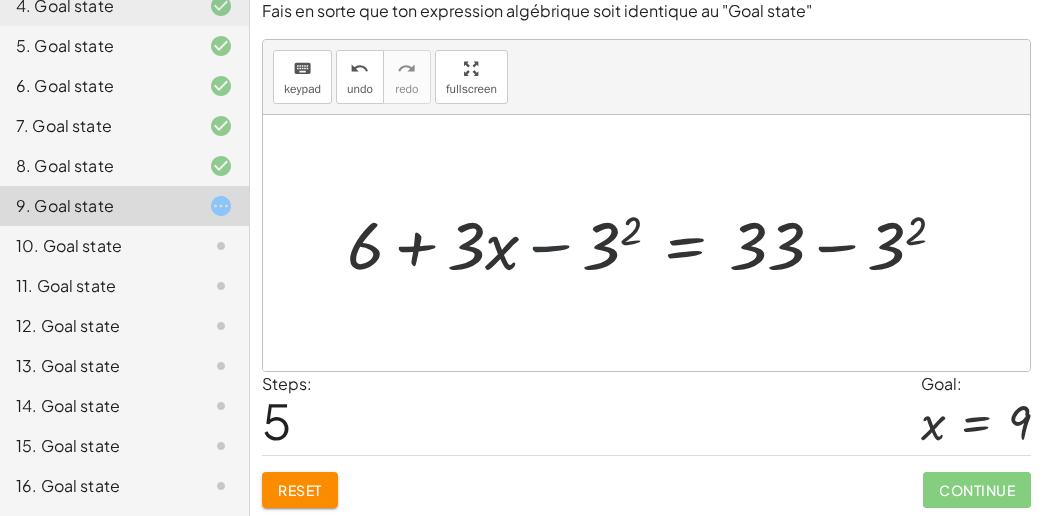 click at bounding box center [655, 243] 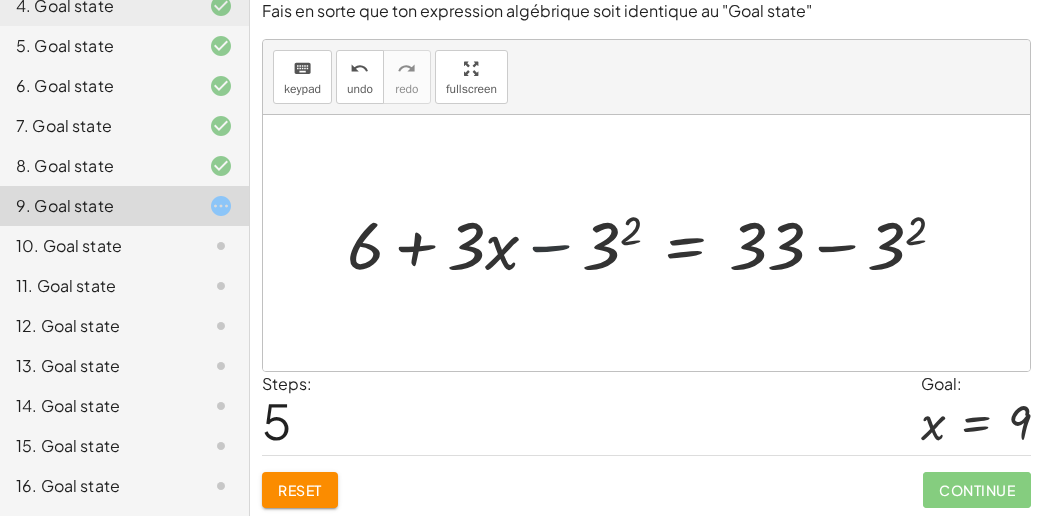 click at bounding box center (655, 243) 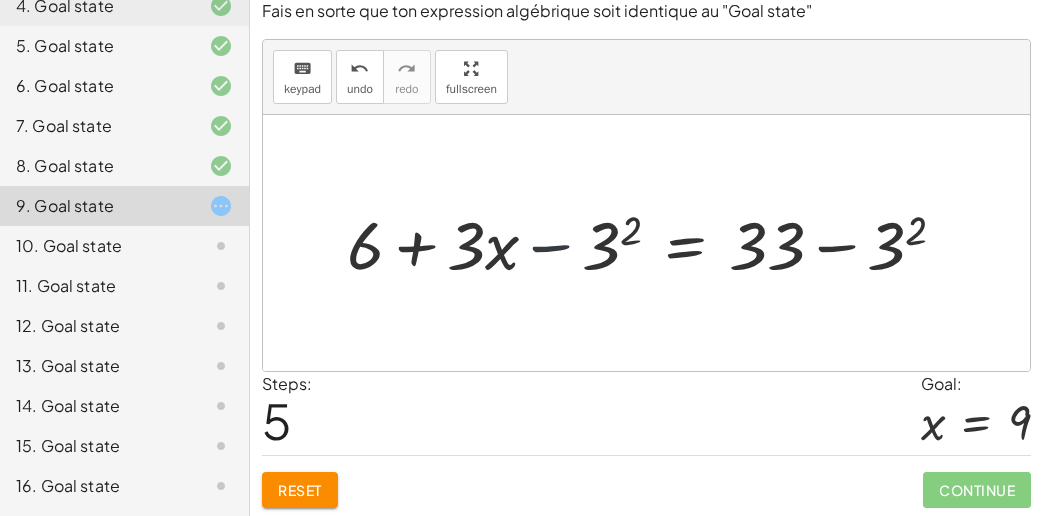 click at bounding box center [655, 243] 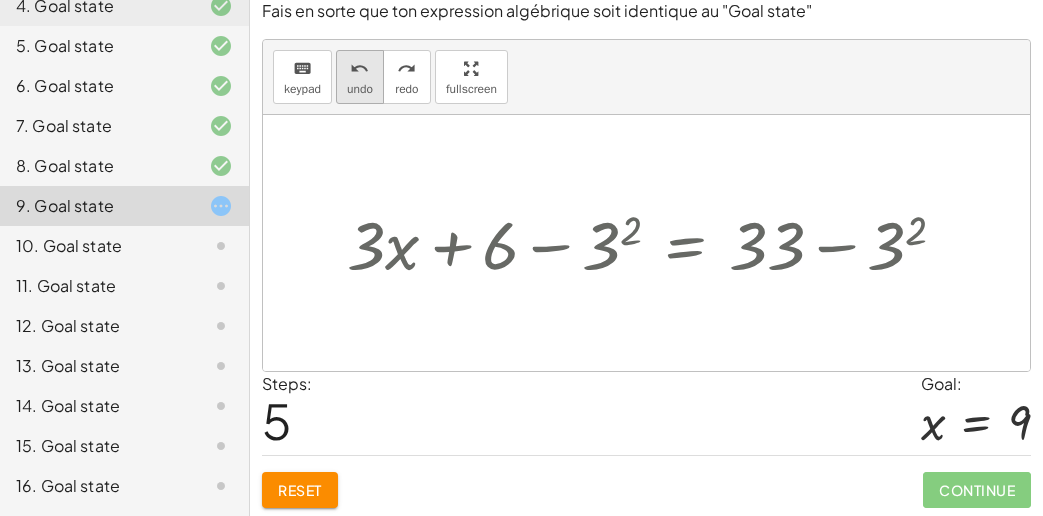 click on "undo undo" at bounding box center [360, 77] 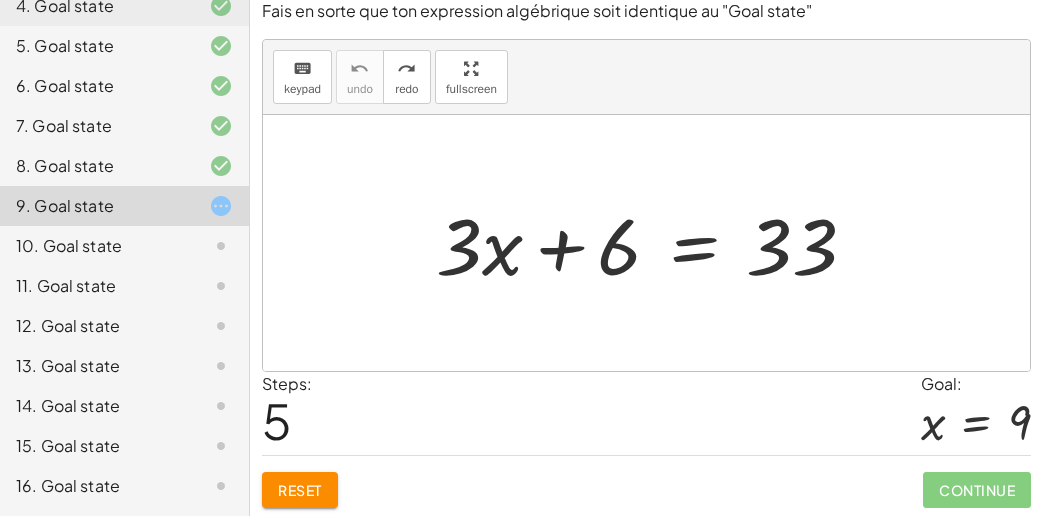 click on "Reset" at bounding box center (300, 490) 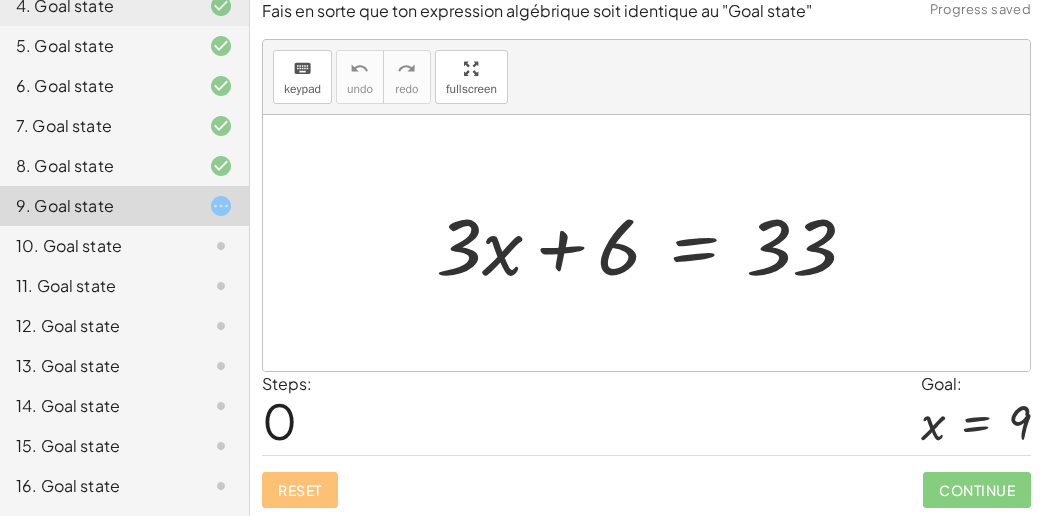 click at bounding box center [654, 243] 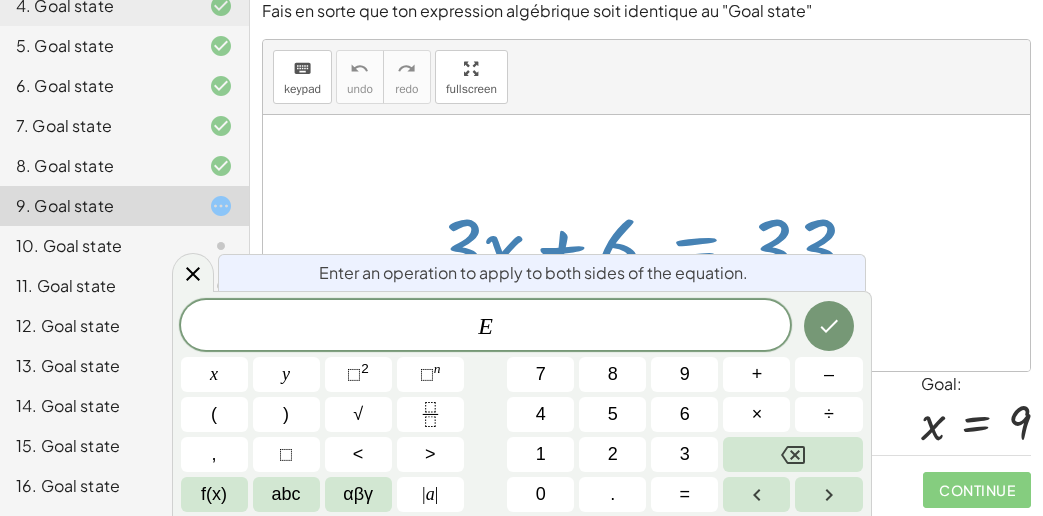 click at bounding box center [646, 243] 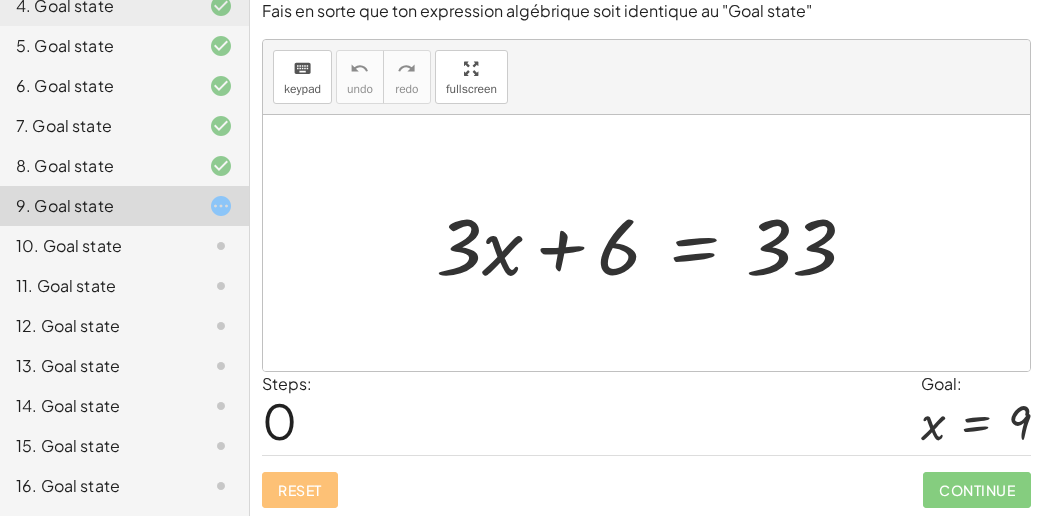 click on "10. Goal state" 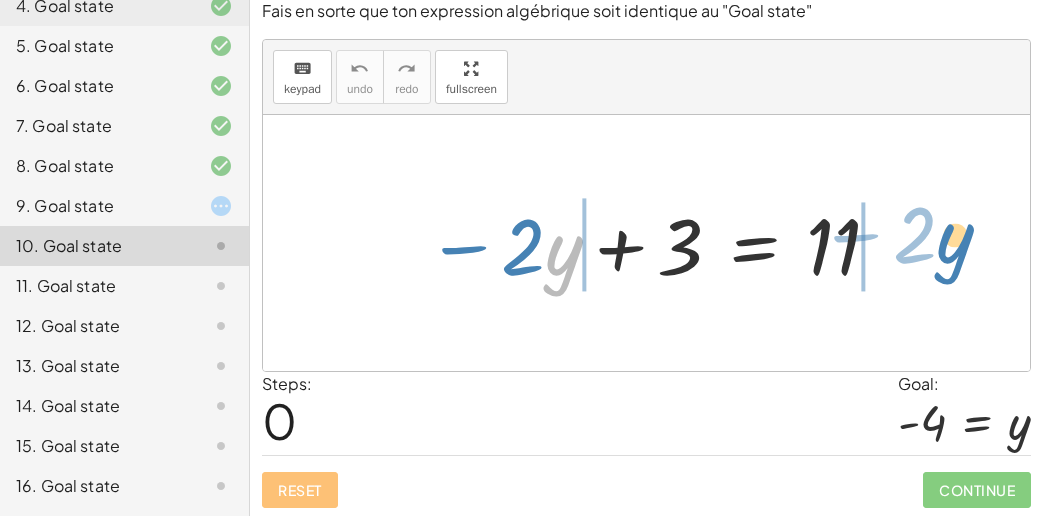 drag, startPoint x: 587, startPoint y: 266, endPoint x: 930, endPoint y: 238, distance: 344.14096 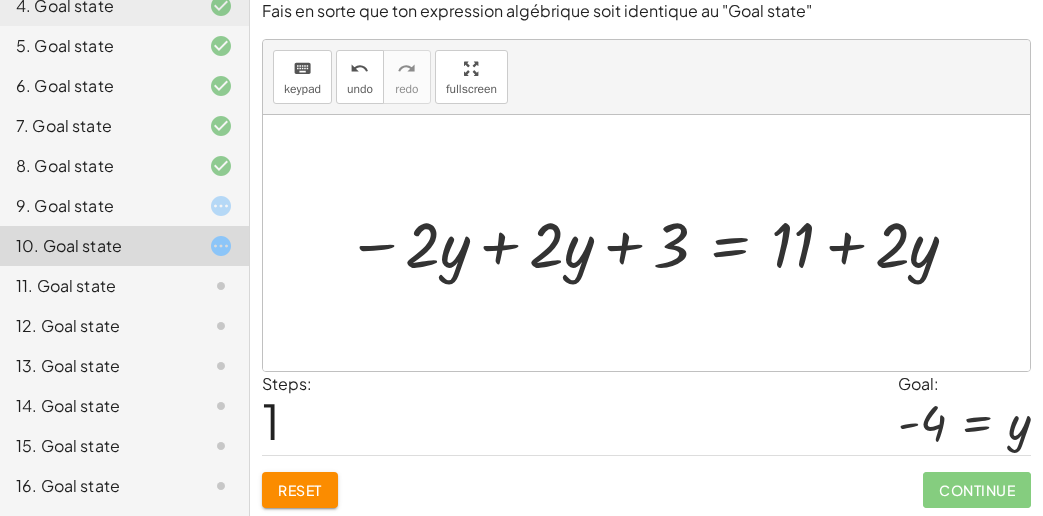 click at bounding box center [655, 243] 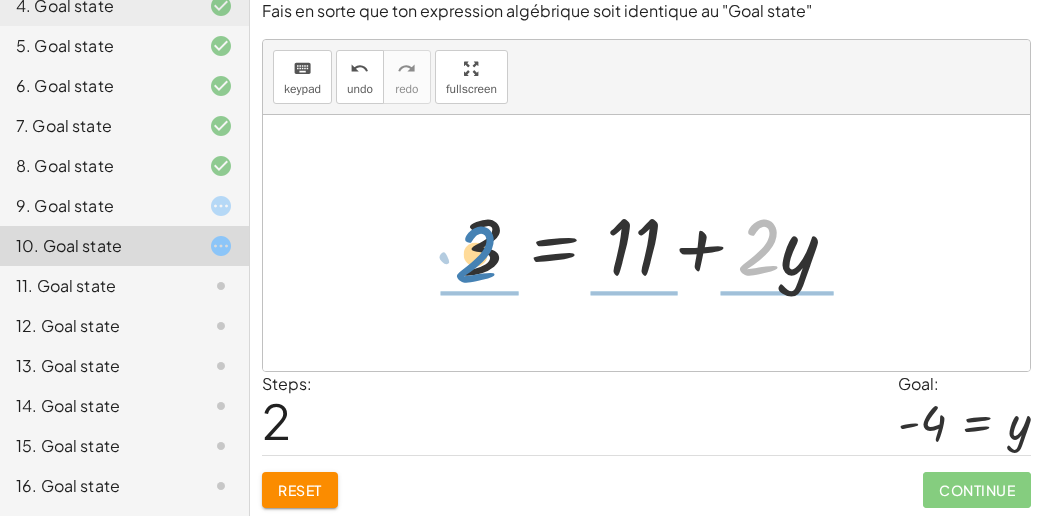 drag, startPoint x: 758, startPoint y: 233, endPoint x: 469, endPoint y: 240, distance: 289.08478 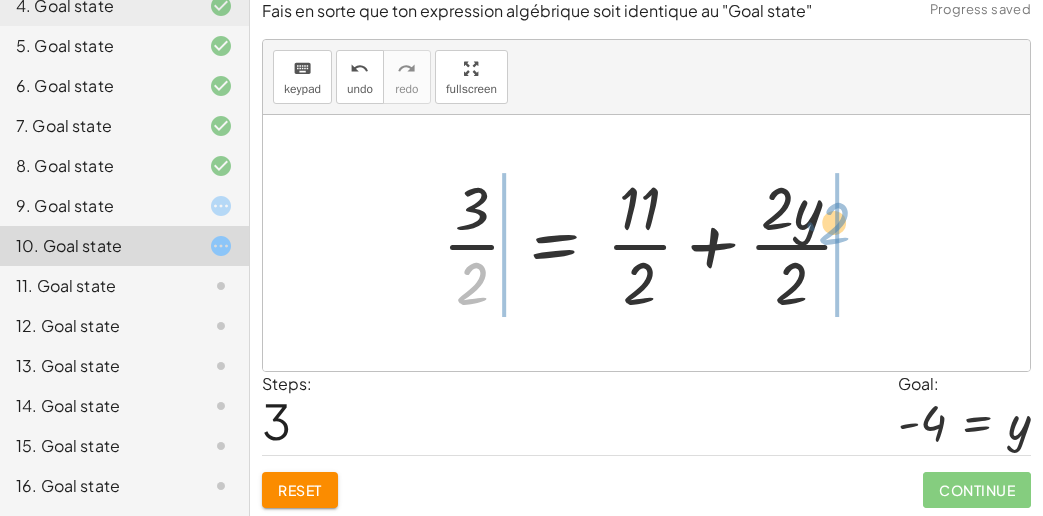 drag, startPoint x: 469, startPoint y: 264, endPoint x: 844, endPoint y: 202, distance: 380.0908 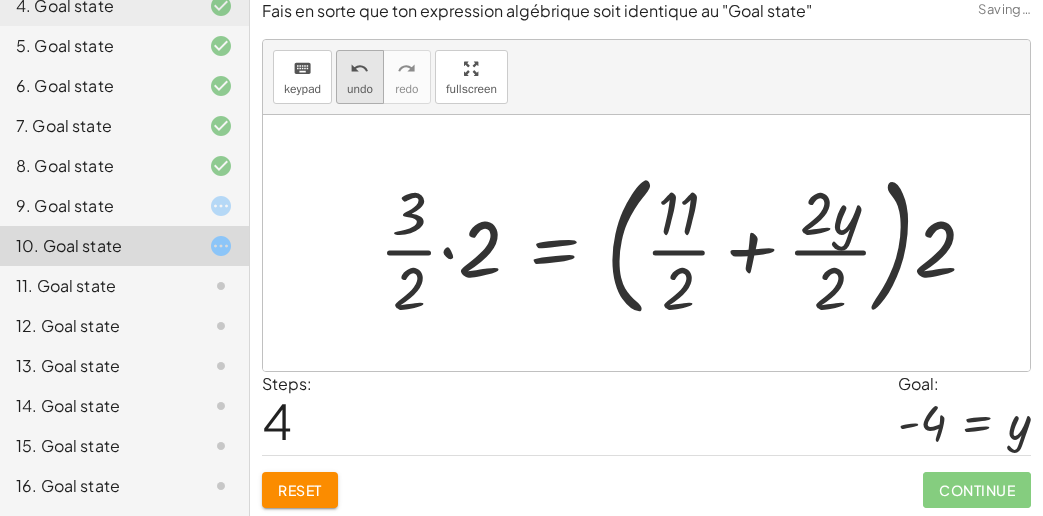 click on "undo undo" at bounding box center [360, 77] 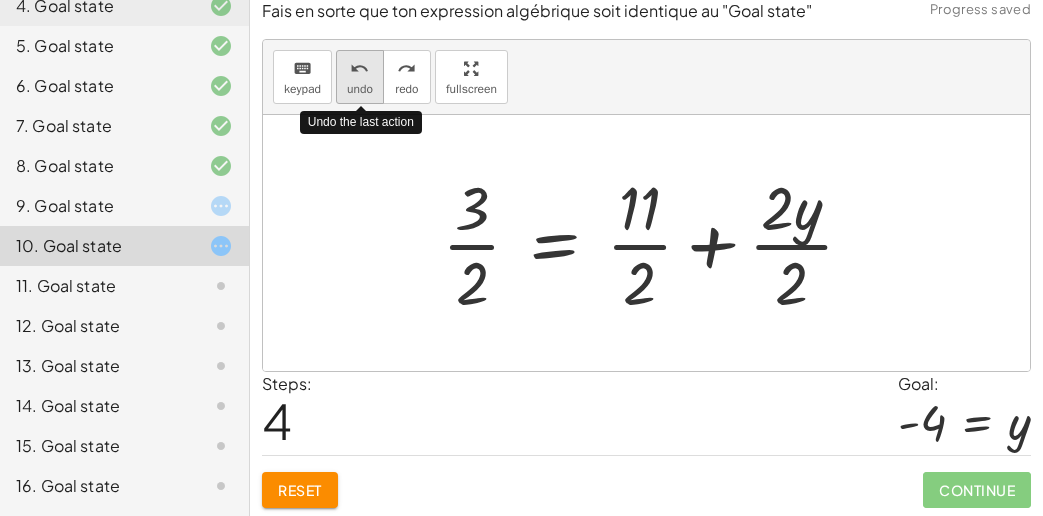 click on "undo undo" at bounding box center [360, 77] 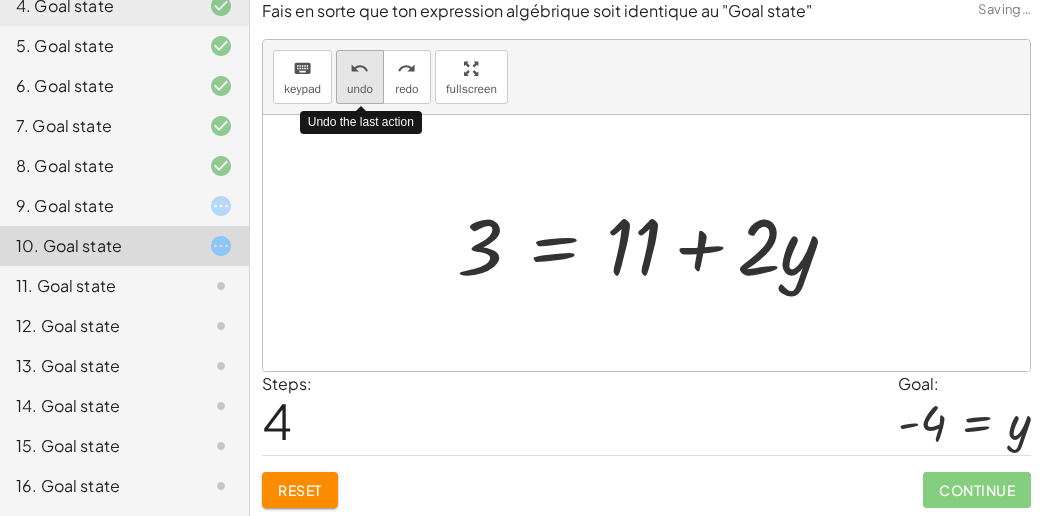 click on "undo" at bounding box center [359, 69] 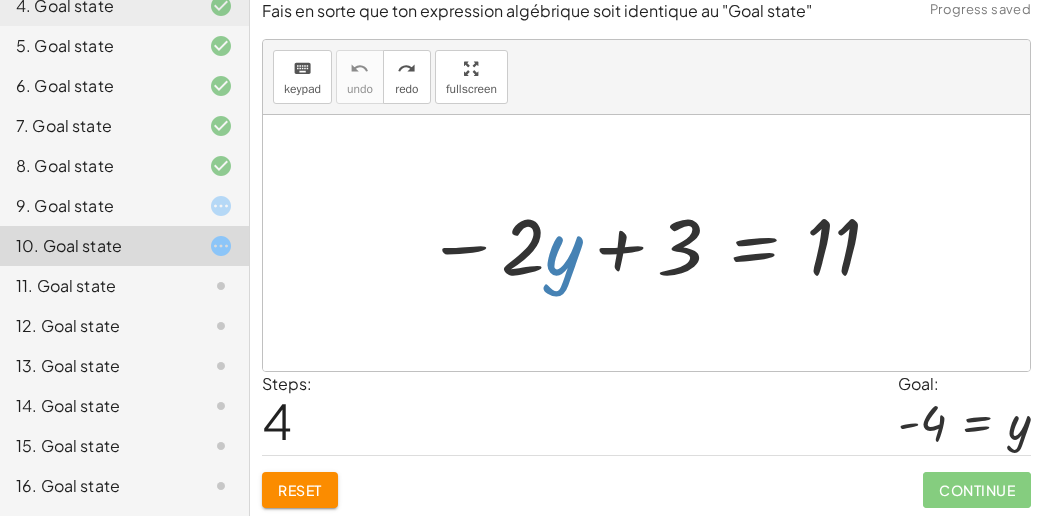 click on "Reset" at bounding box center [300, 490] 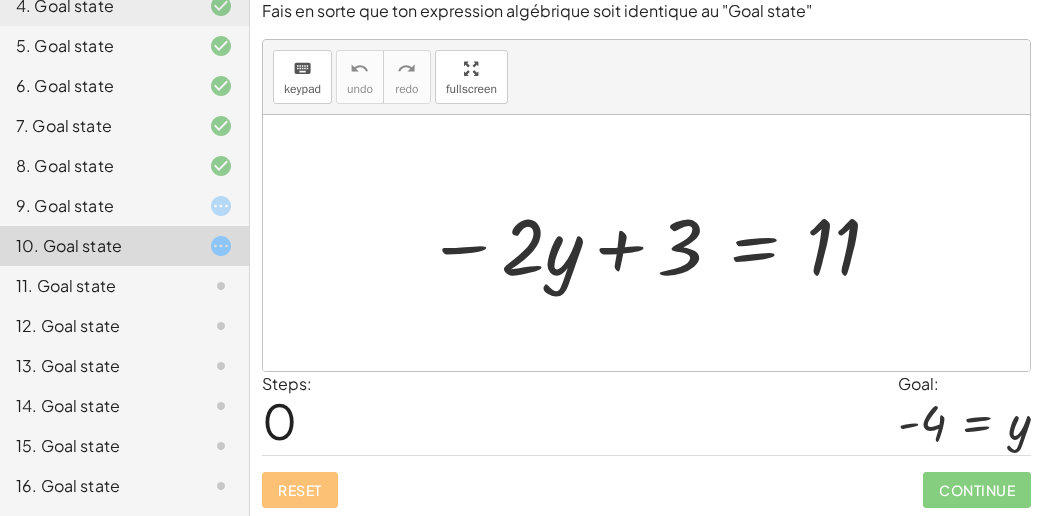 click at bounding box center [654, 243] 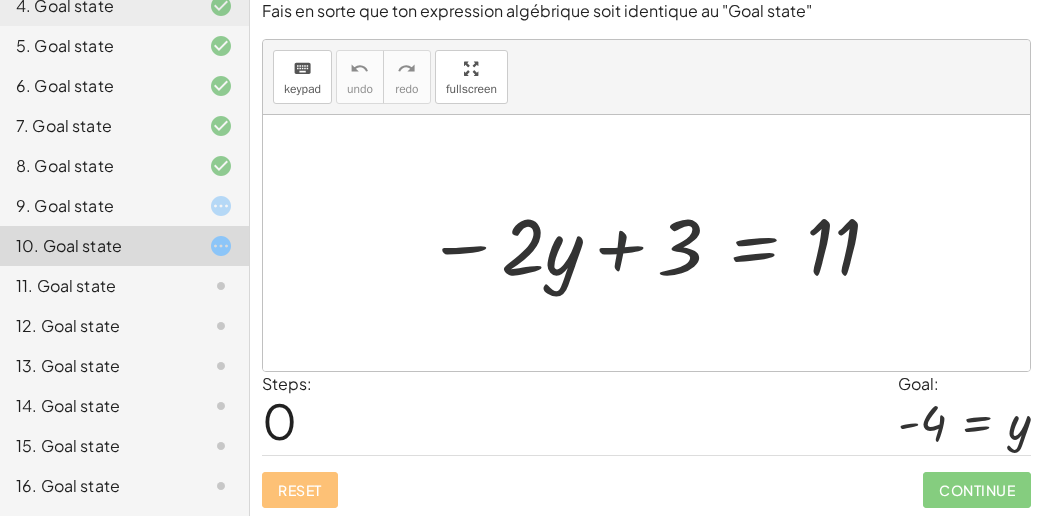 click at bounding box center [654, 243] 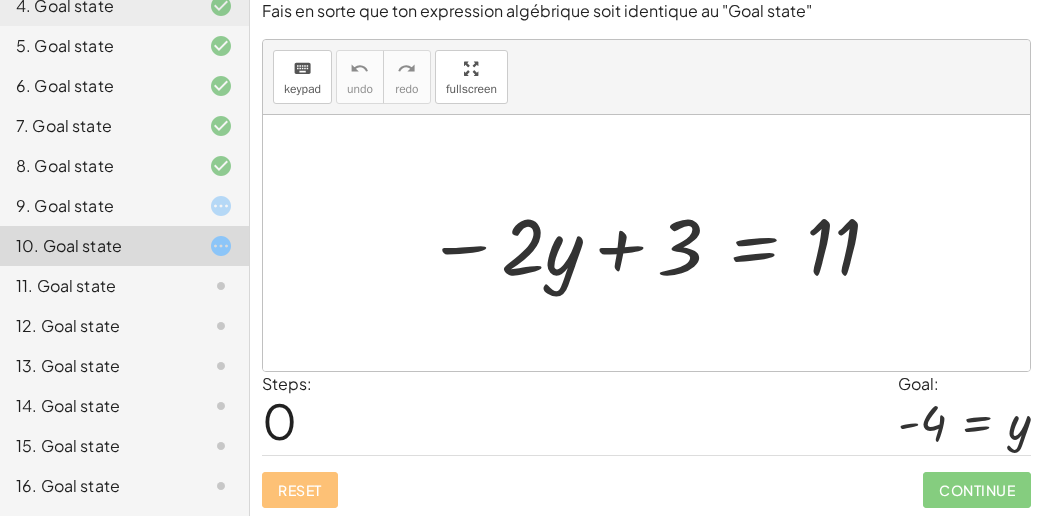 click on "Reset   Continue" at bounding box center (646, 481) 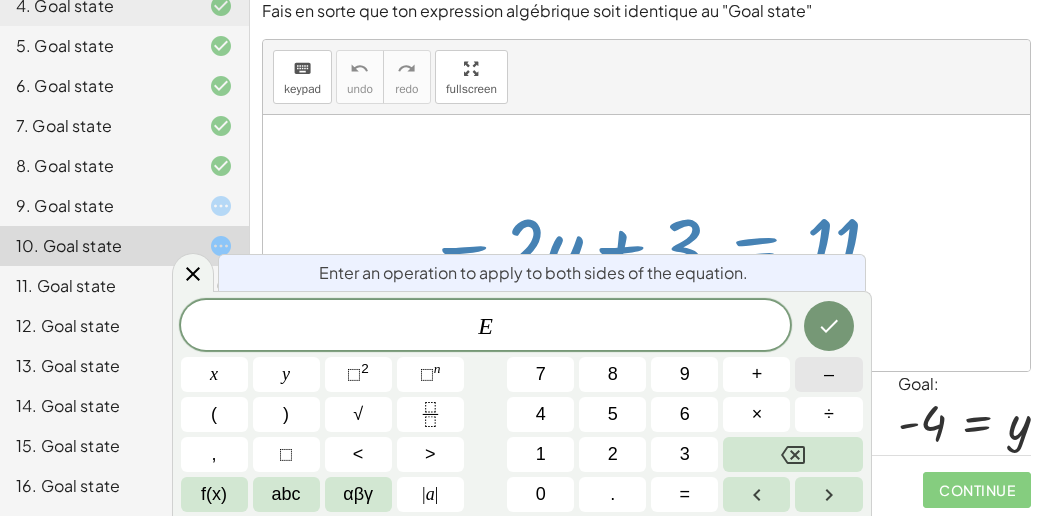 click on "–" at bounding box center [828, 374] 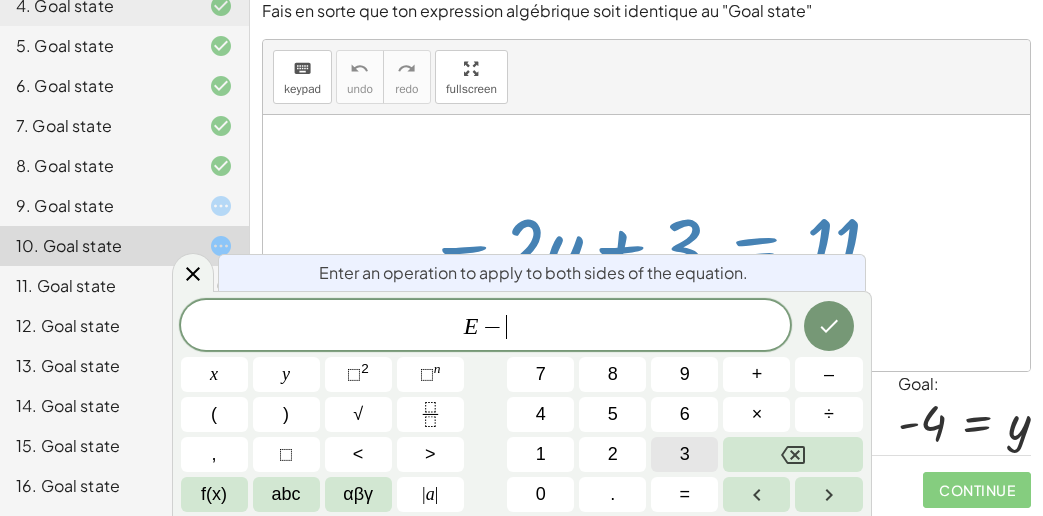 click on "3" at bounding box center (684, 454) 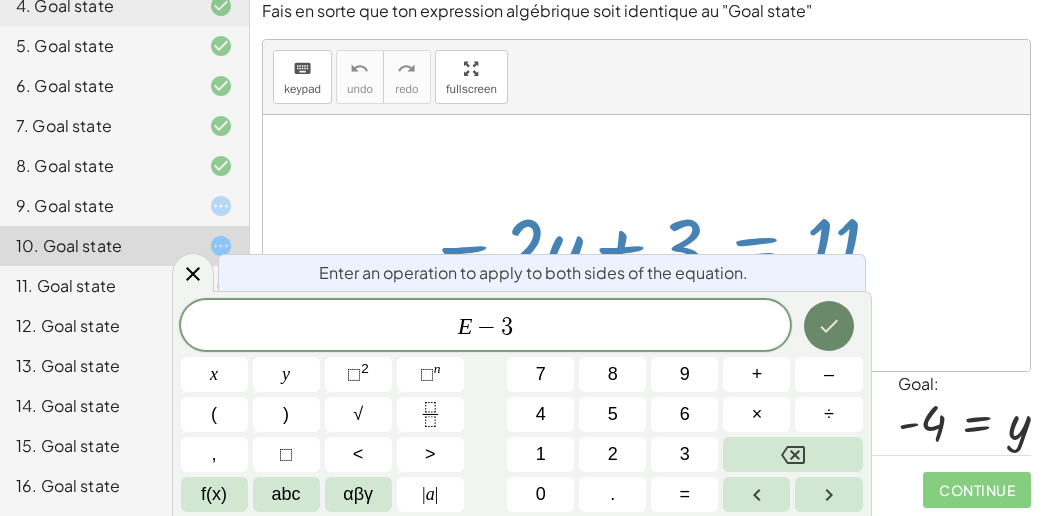 click at bounding box center [829, 326] 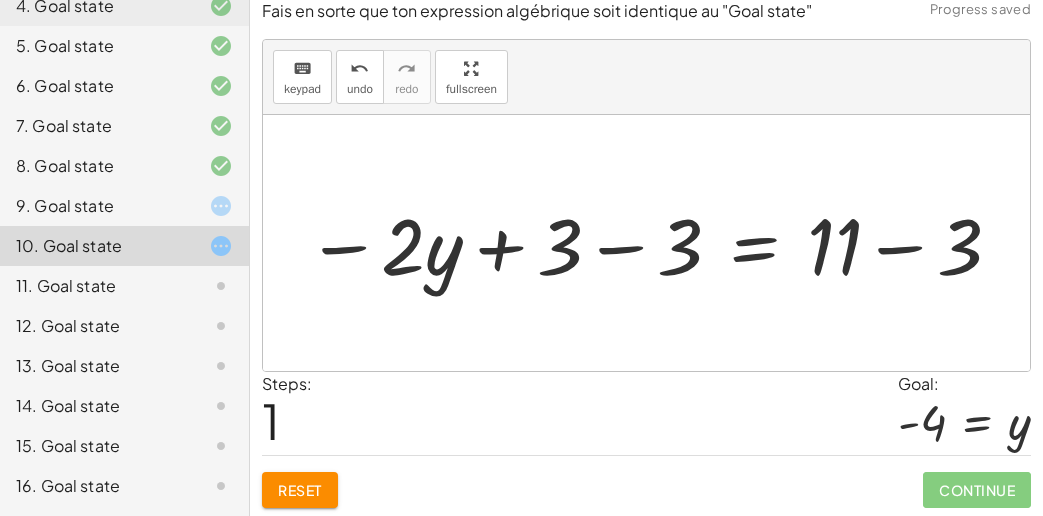 click at bounding box center [655, 243] 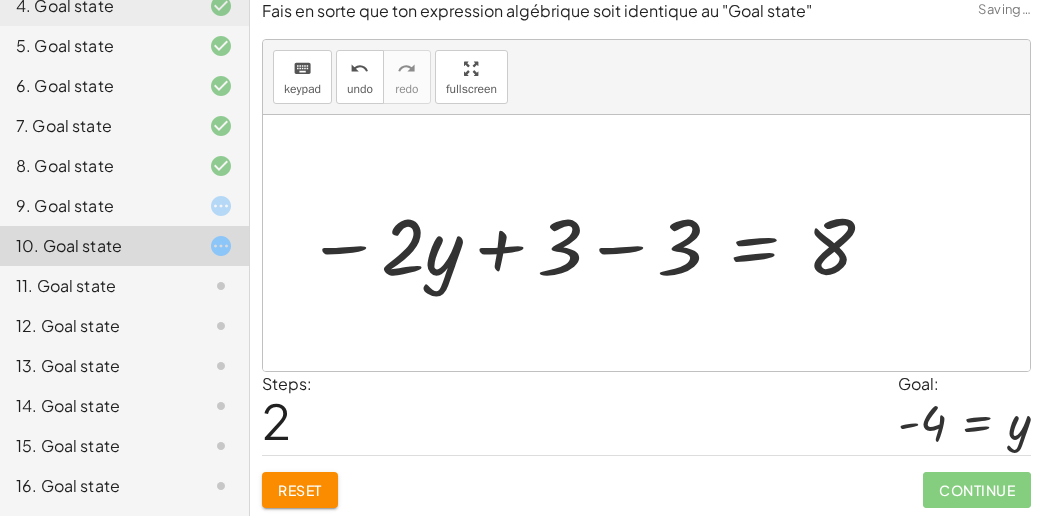 click at bounding box center [591, 243] 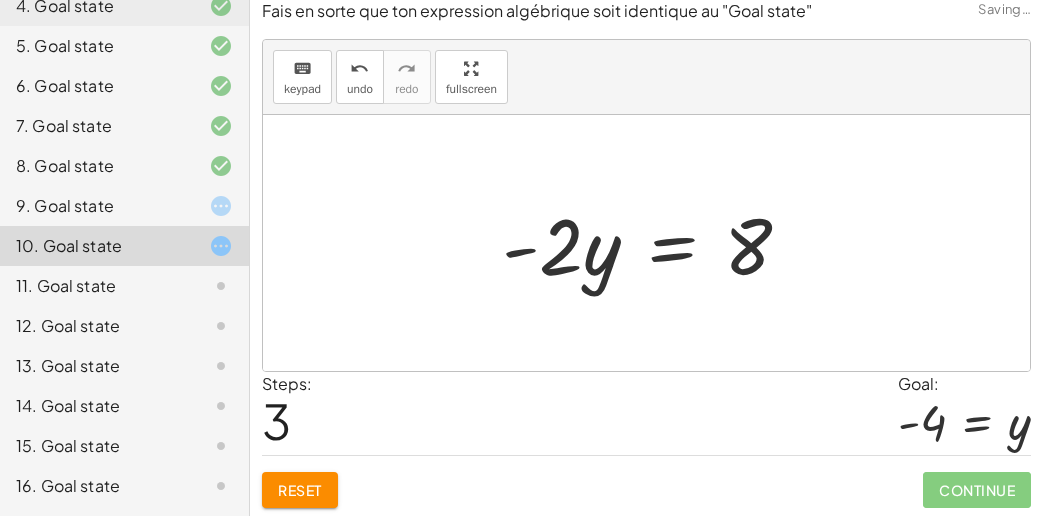 click on "Steps:  3 Goal: - 4 = y" at bounding box center [646, 413] 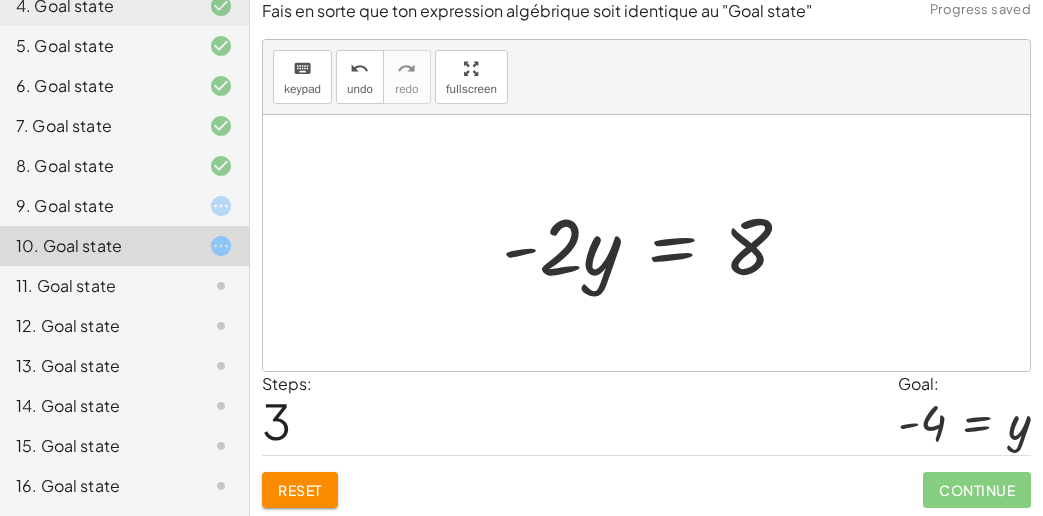 click at bounding box center [654, 243] 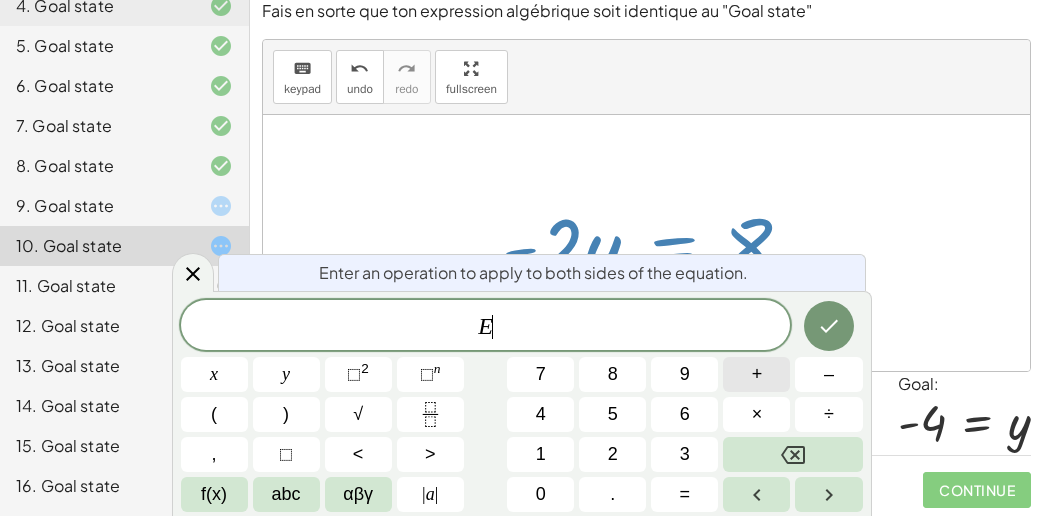 click on "+" at bounding box center [757, 374] 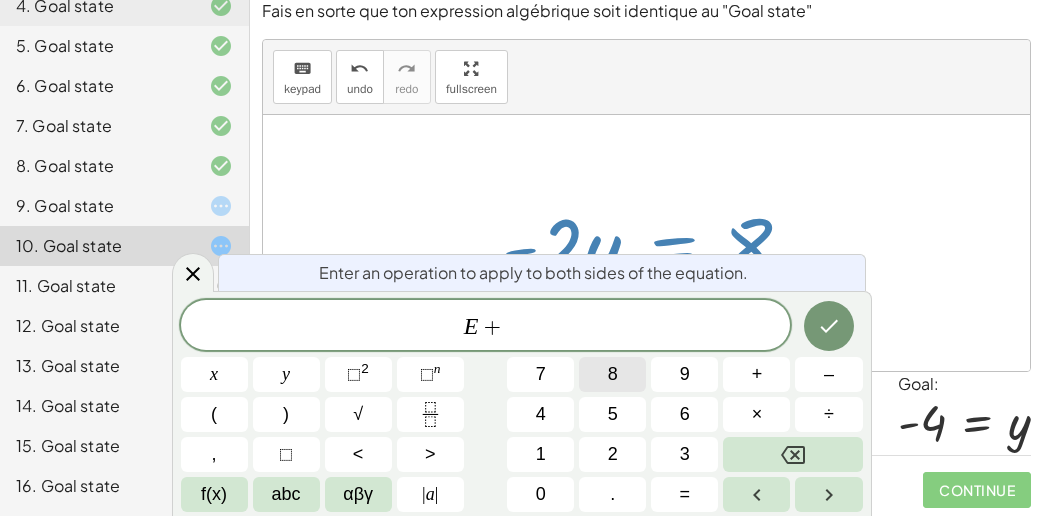 click on "8" at bounding box center (613, 374) 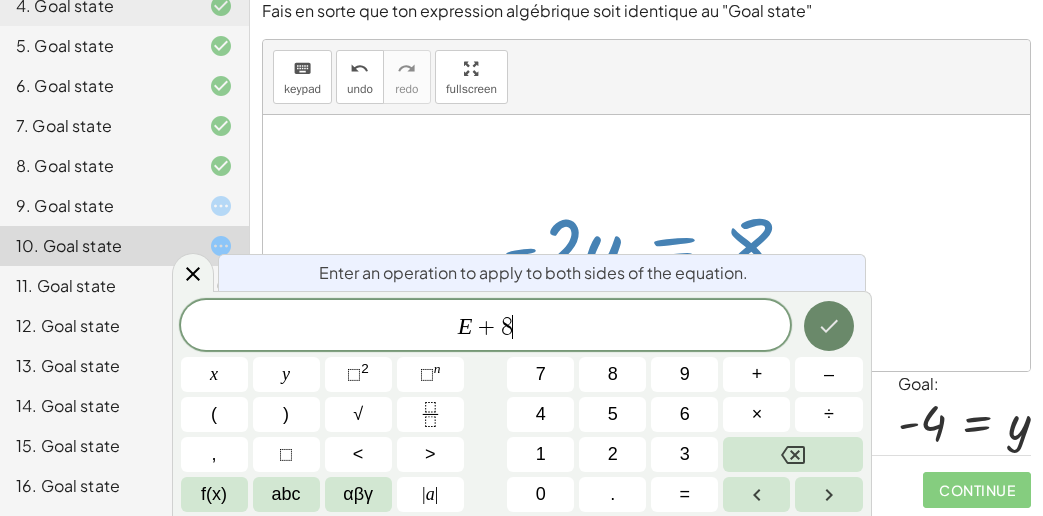 click 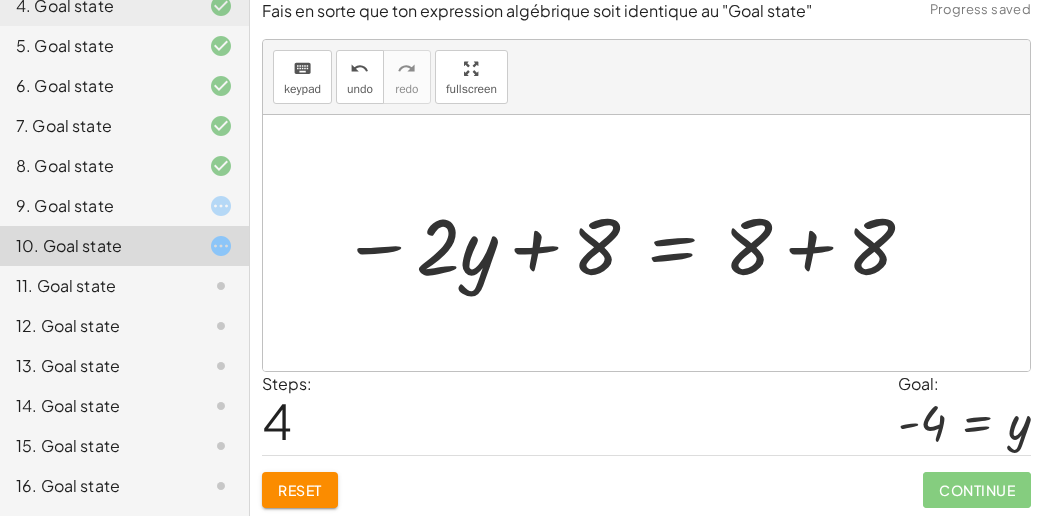 click at bounding box center (628, 243) 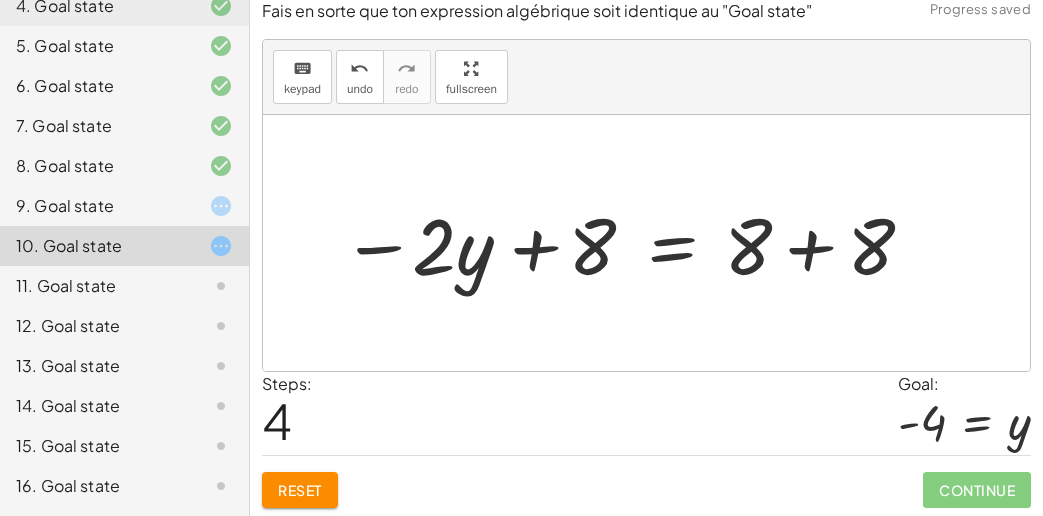 click at bounding box center (628, 243) 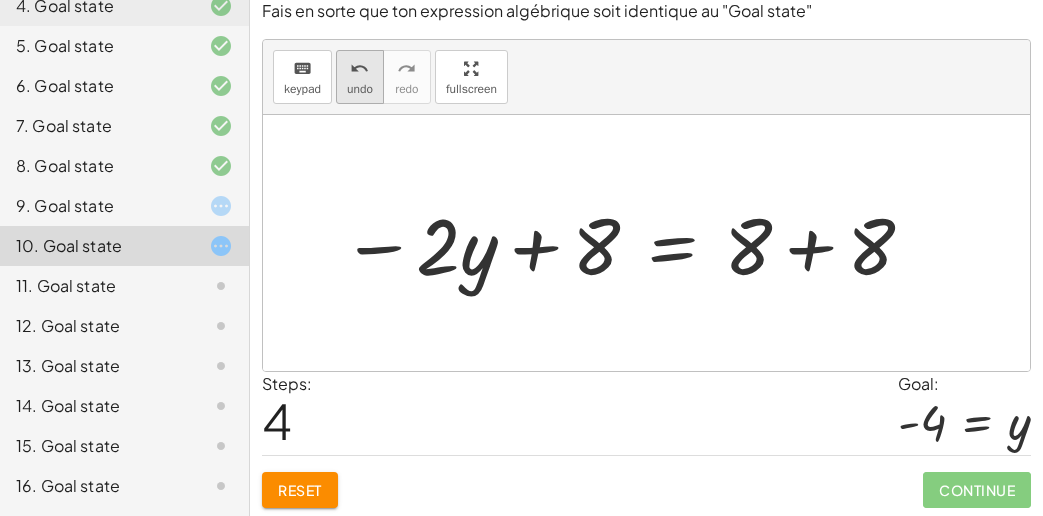 click on "undo" at bounding box center (359, 69) 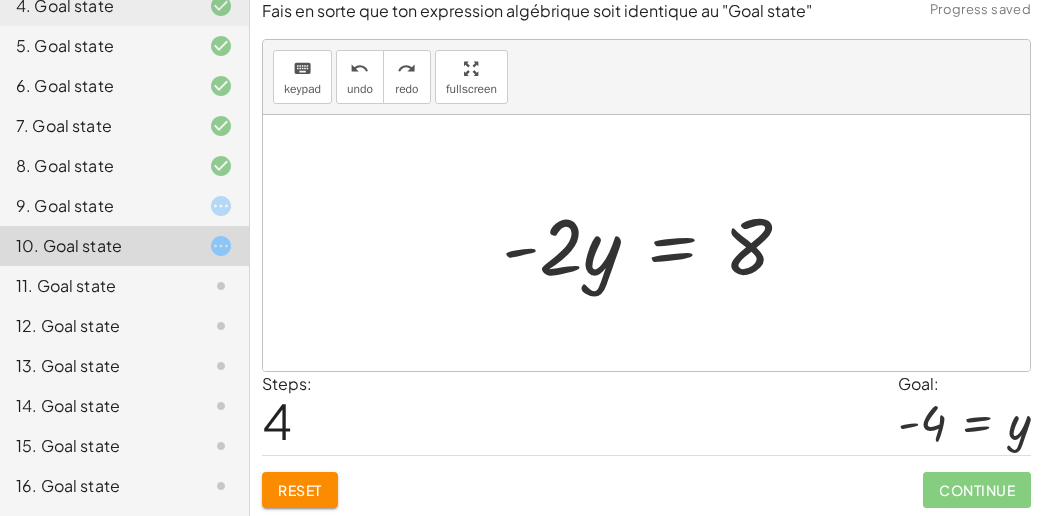 click at bounding box center [654, 243] 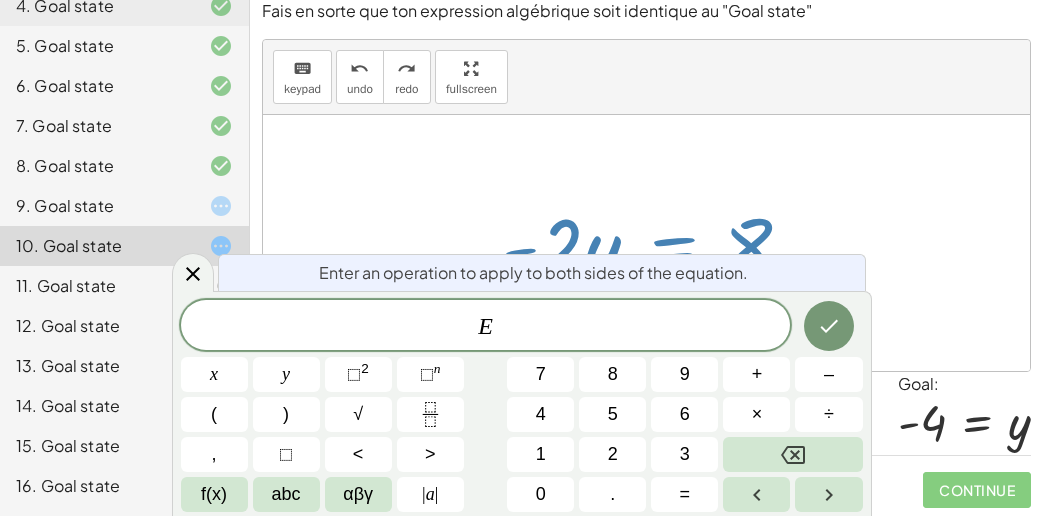click at bounding box center [646, 243] 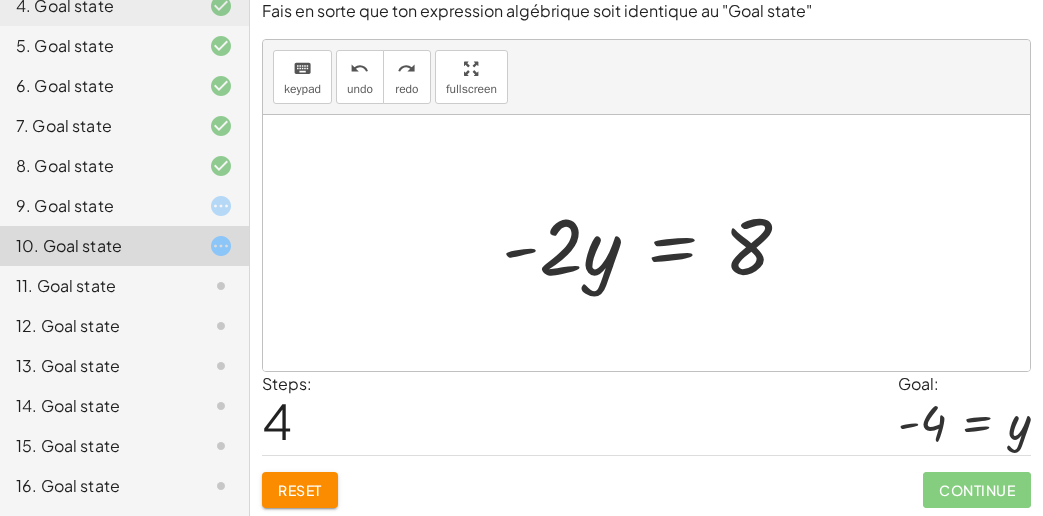 click at bounding box center (654, 243) 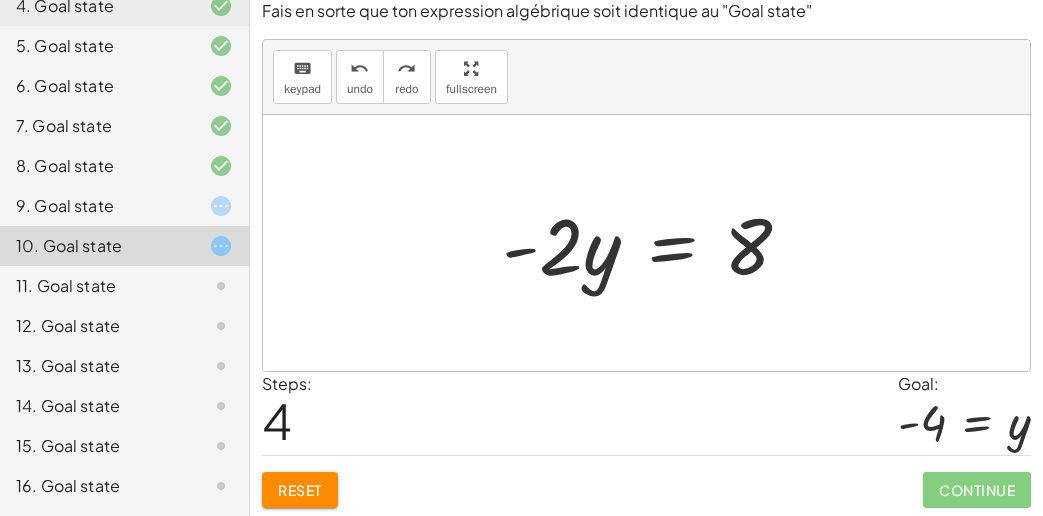 click at bounding box center [654, 243] 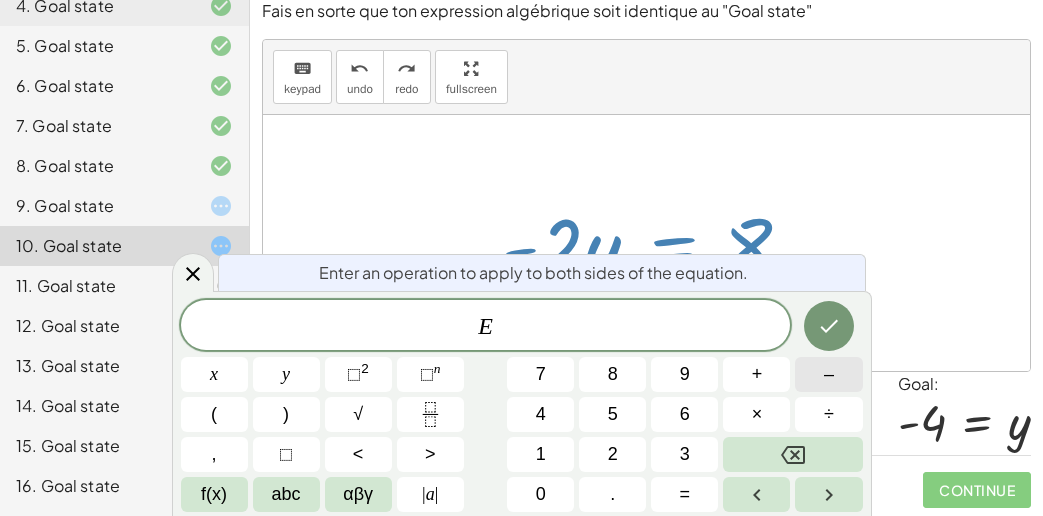 click on "–" at bounding box center [828, 374] 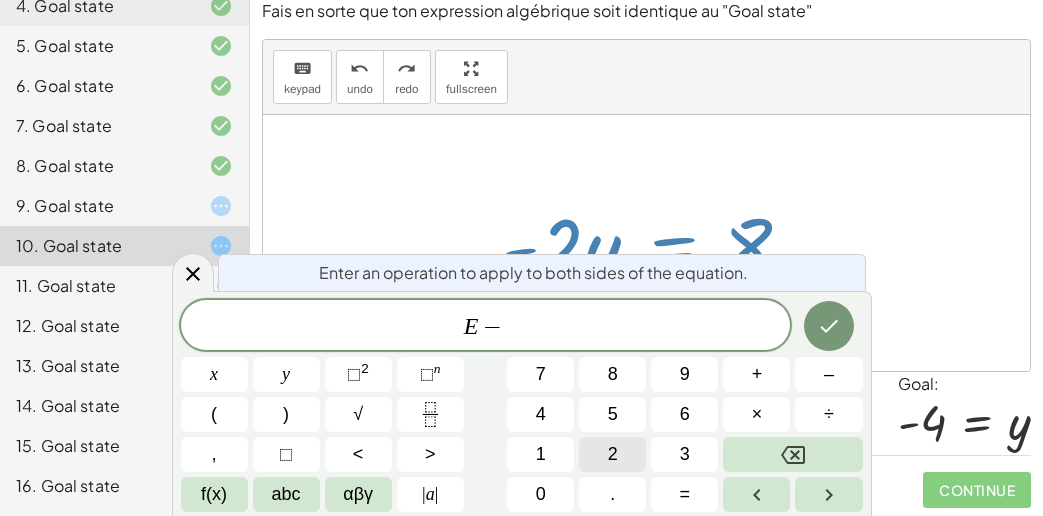 click on "2" at bounding box center (612, 454) 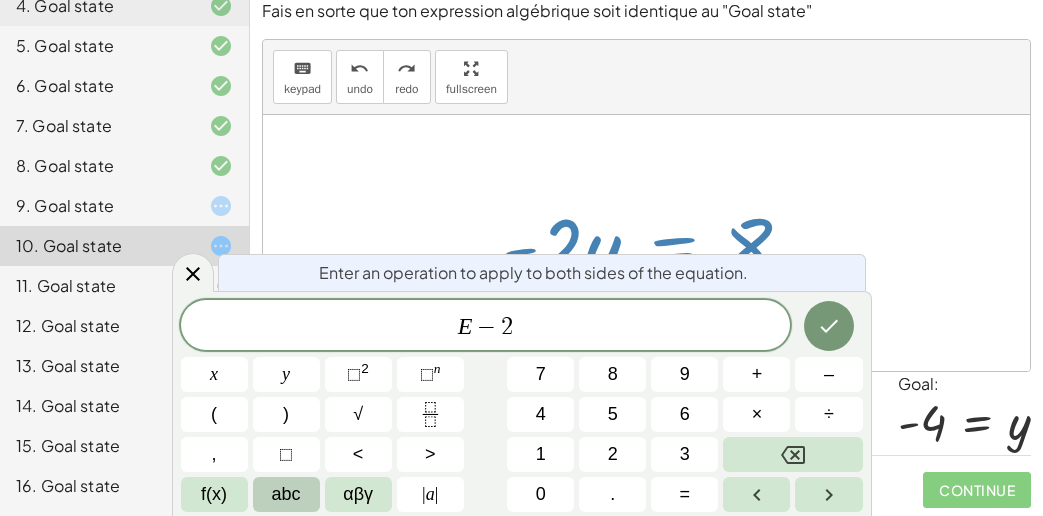click on "abc" at bounding box center [286, 494] 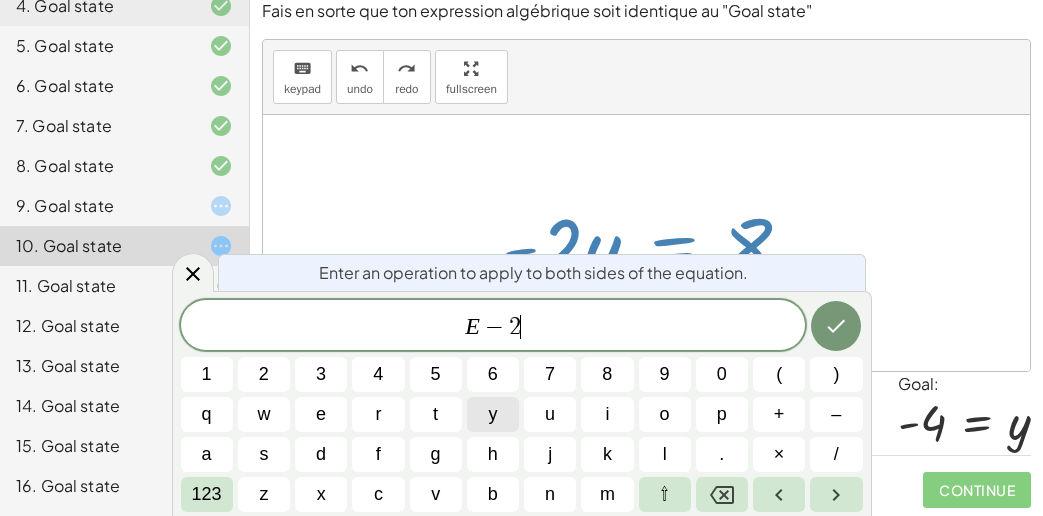click on "y" at bounding box center (493, 414) 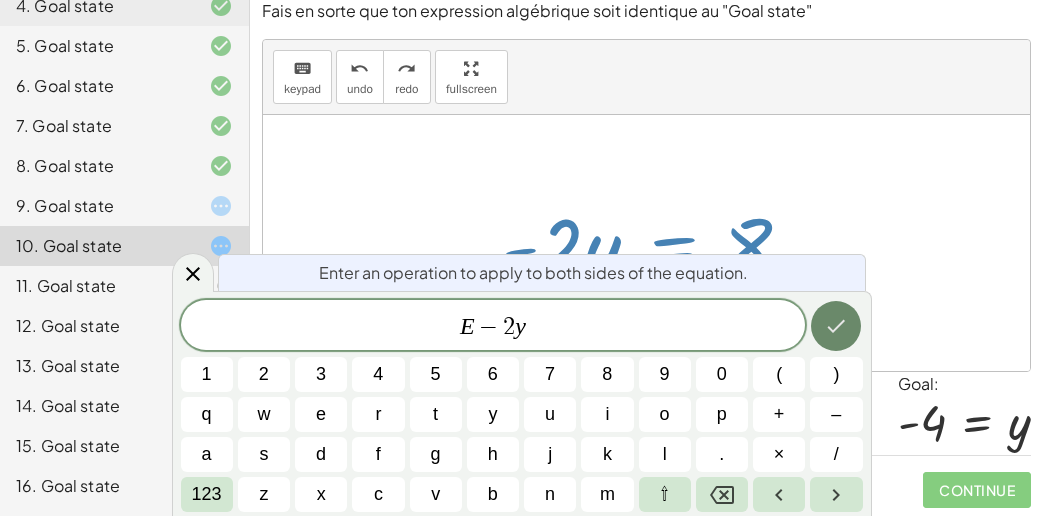 click 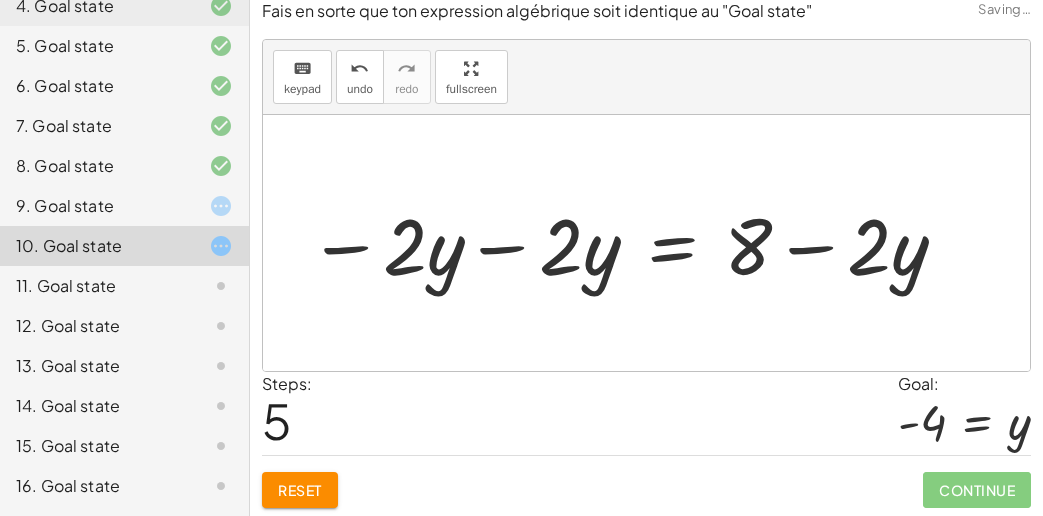 click at bounding box center (629, 243) 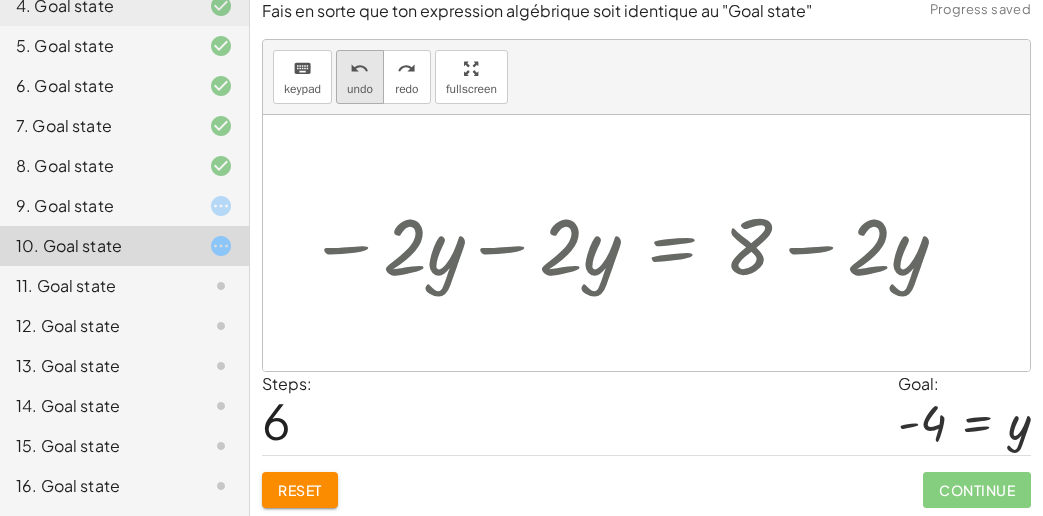 click on "undo undo" at bounding box center (360, 77) 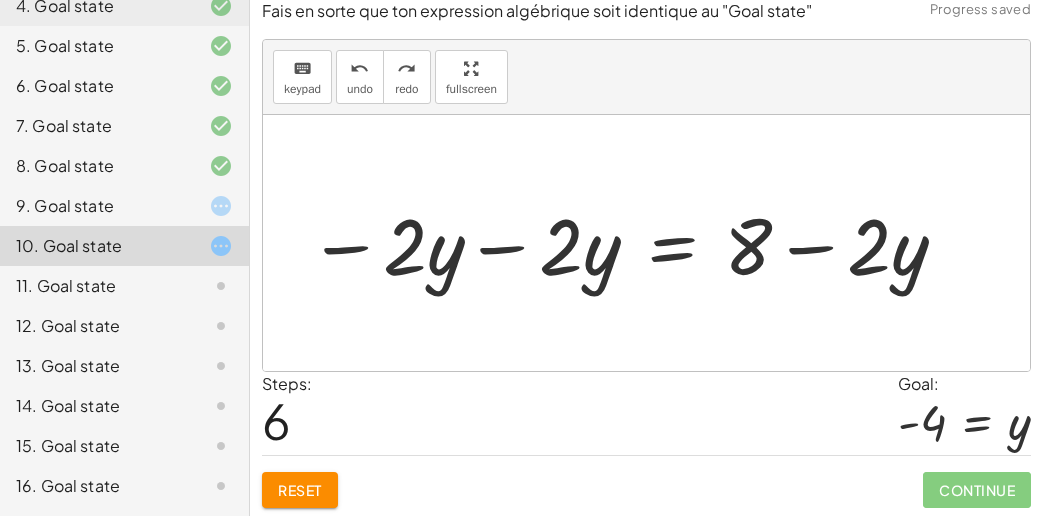 click on "Steps:  6 Goal: - 4 = y" at bounding box center [646, 413] 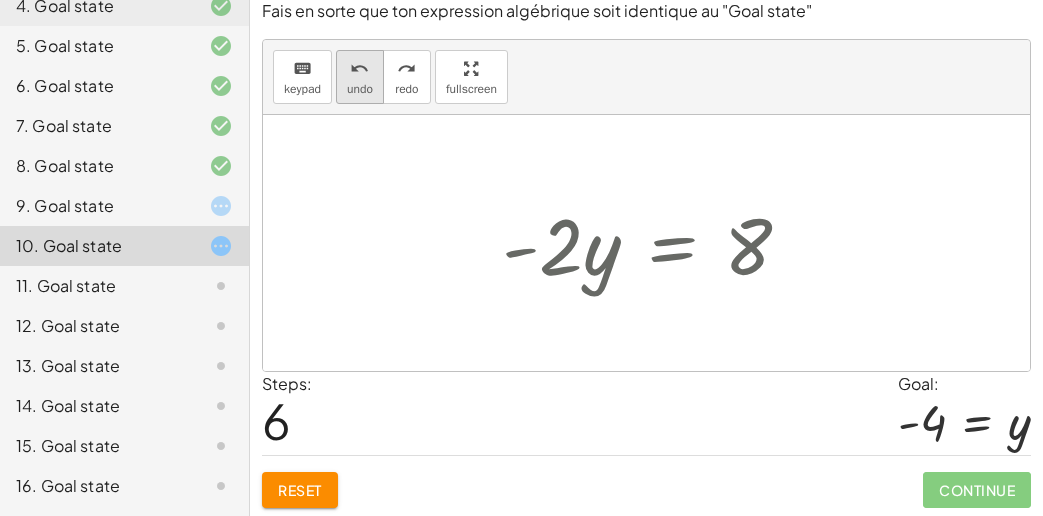 click on "undo" at bounding box center [360, 68] 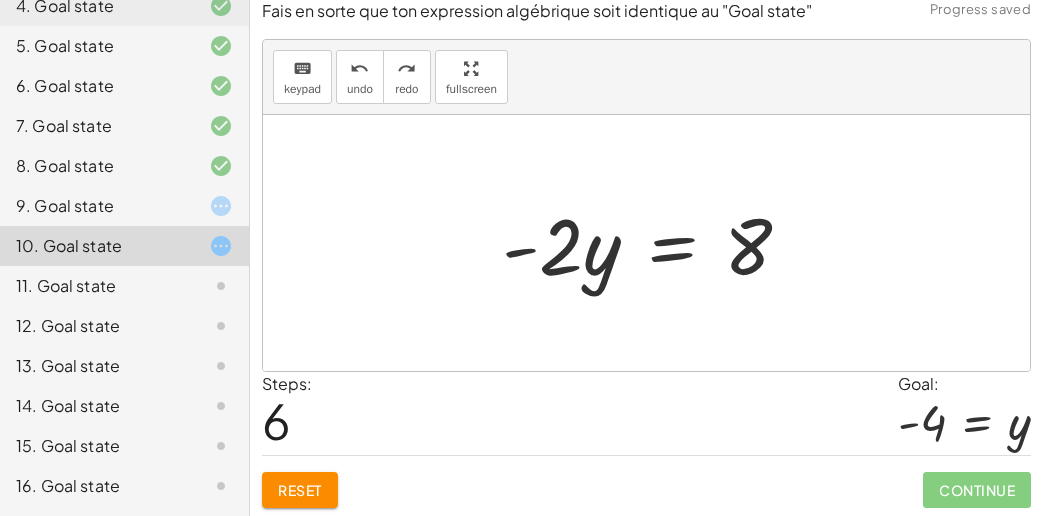click at bounding box center (654, 243) 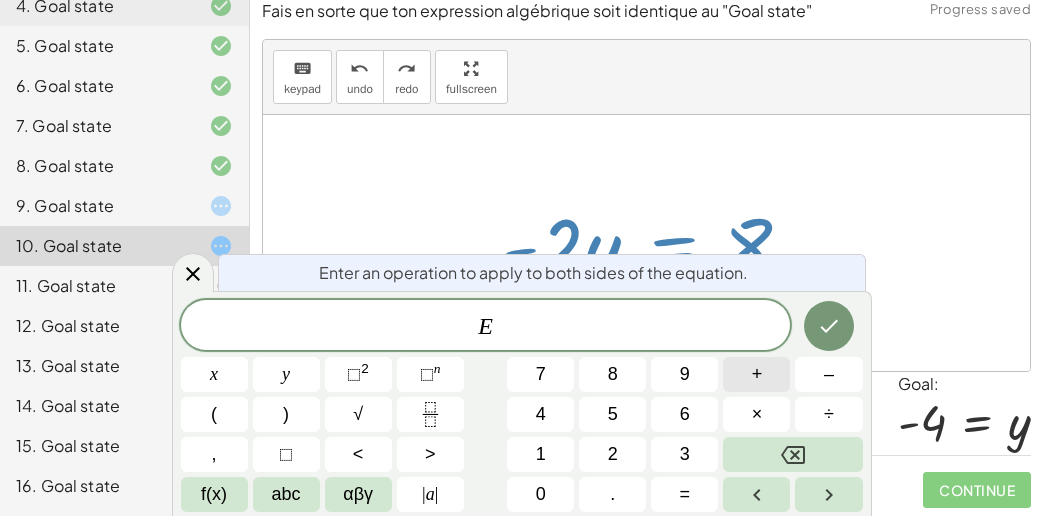 click on "+" at bounding box center (756, 374) 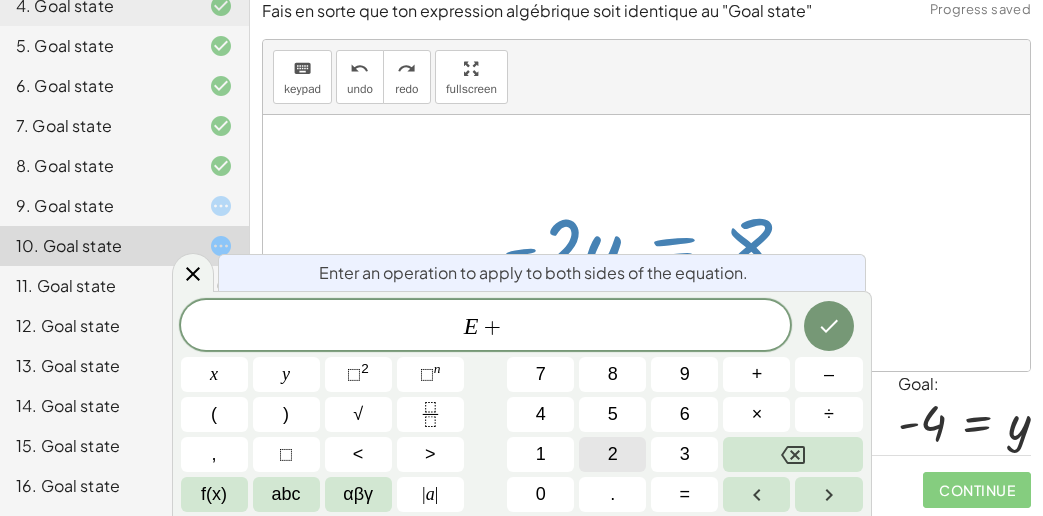 click on "2" at bounding box center (613, 454) 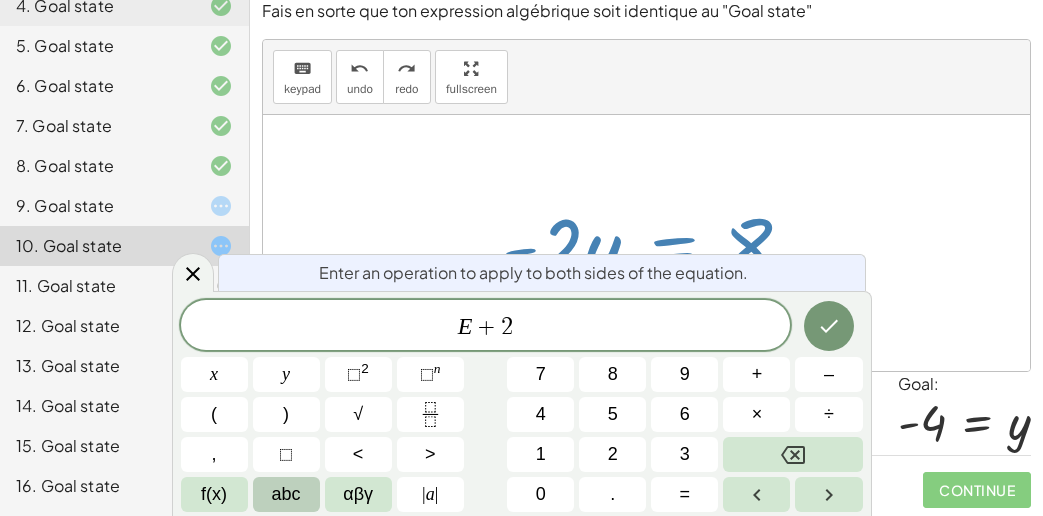 click on "abc" at bounding box center (286, 494) 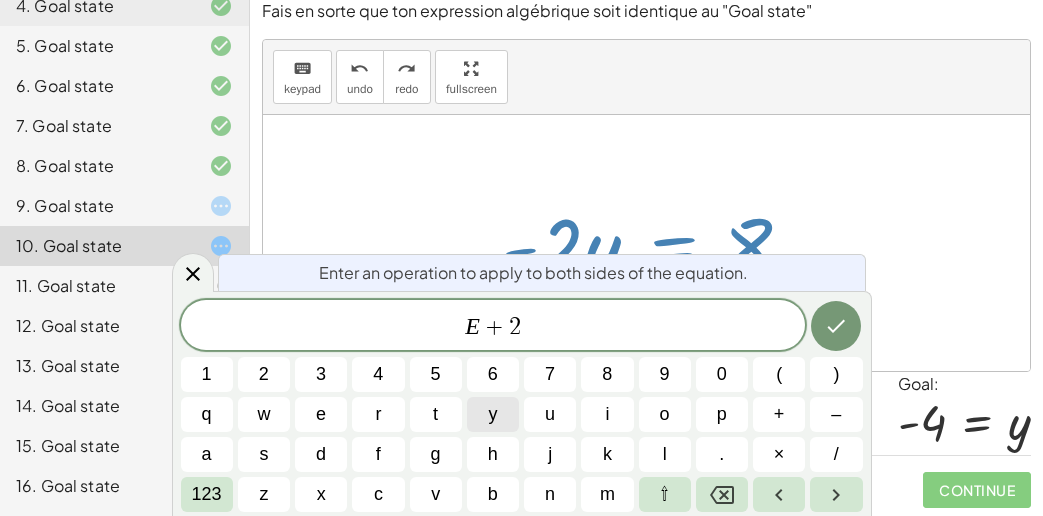 click on "y" at bounding box center (493, 414) 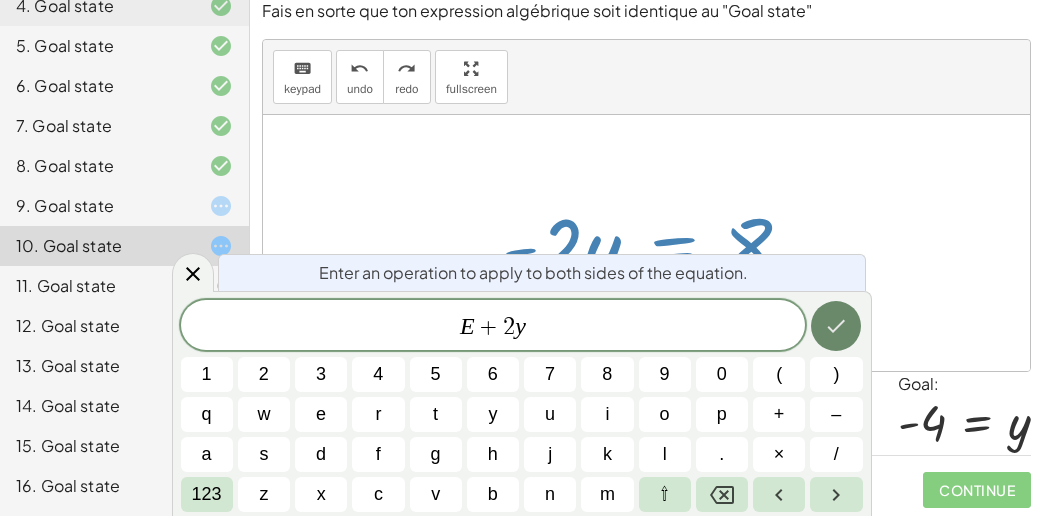 click at bounding box center [836, 326] 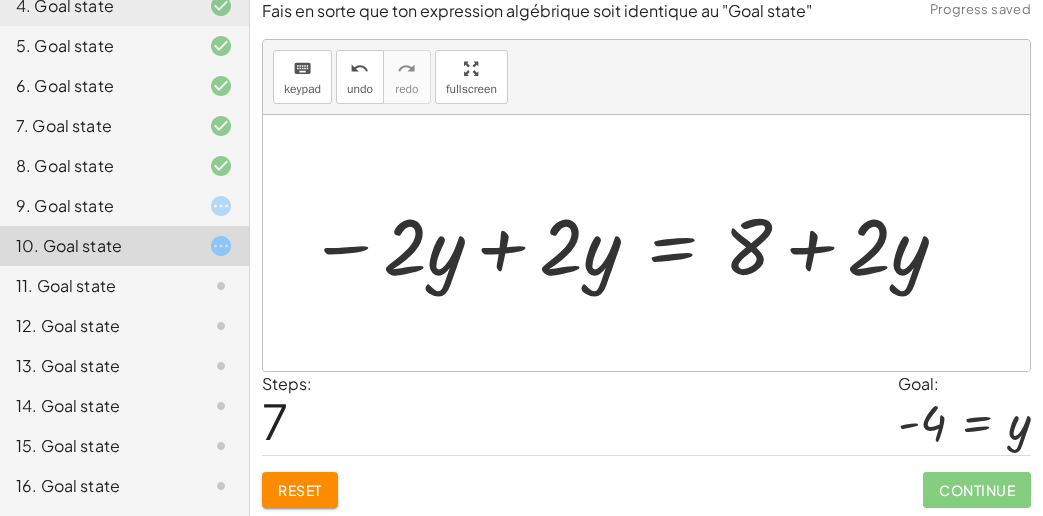 click at bounding box center (629, 243) 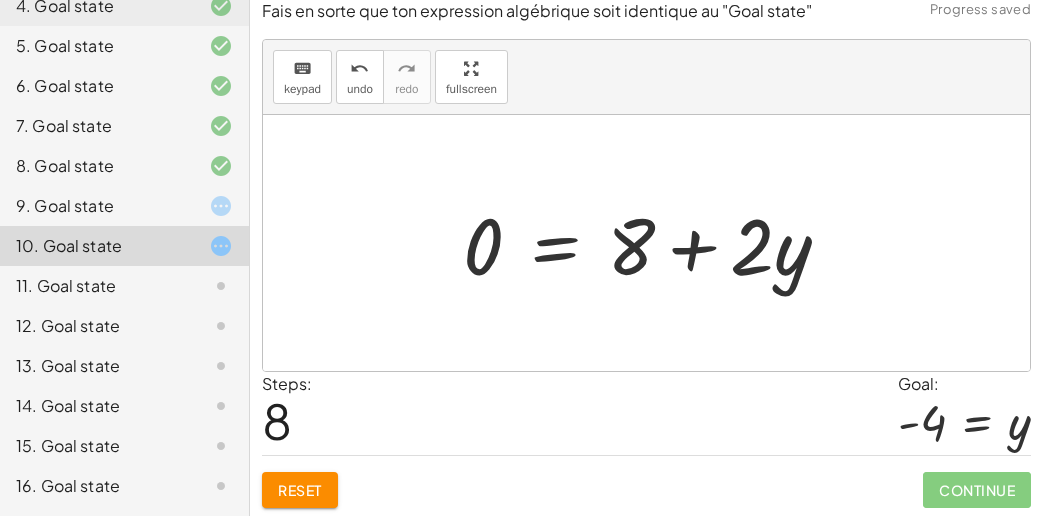 click at bounding box center (654, 243) 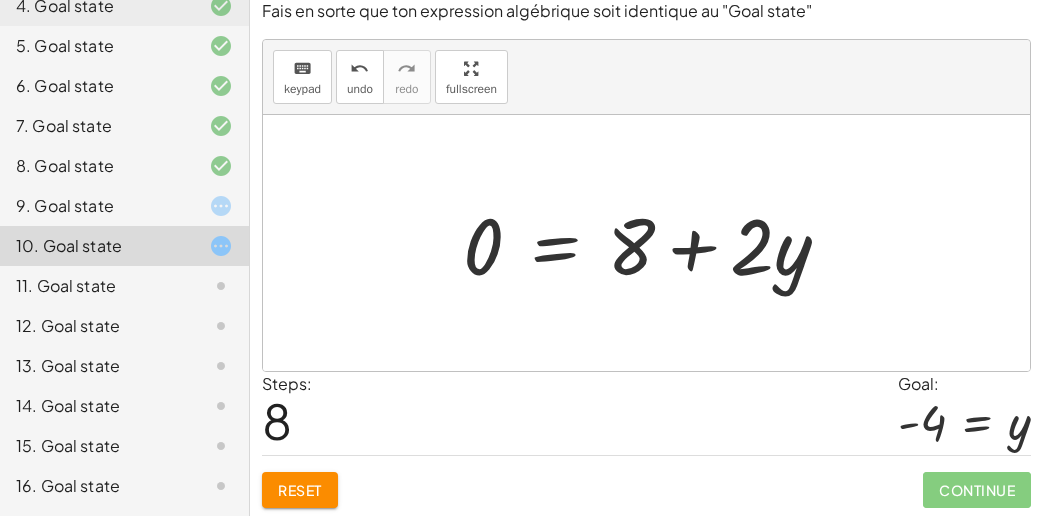 click at bounding box center (654, 243) 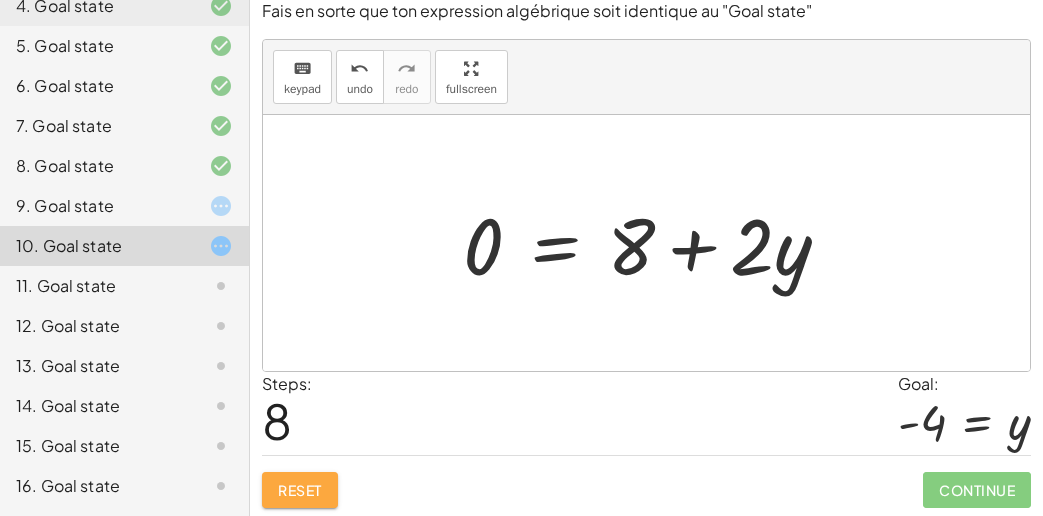 click on "Reset" at bounding box center (300, 490) 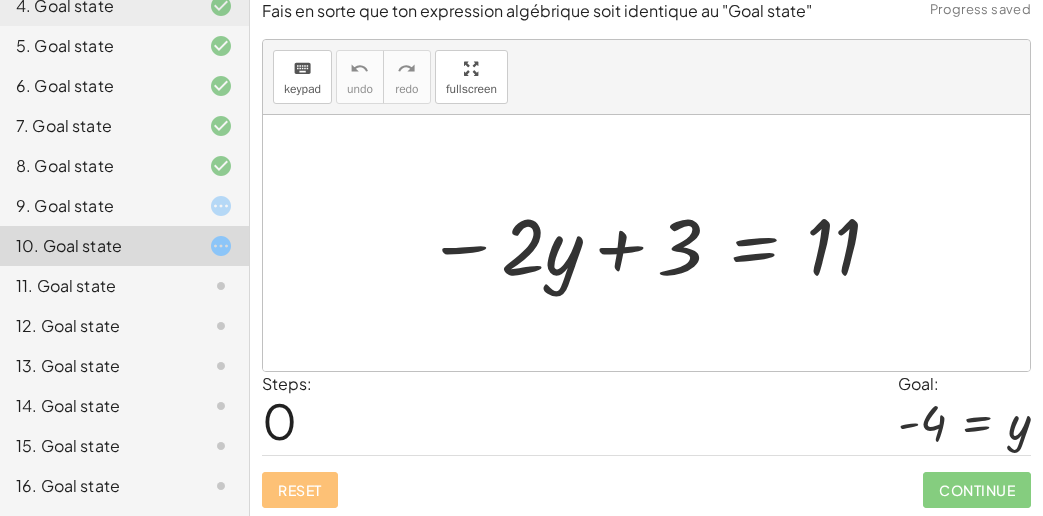 click at bounding box center (654, 243) 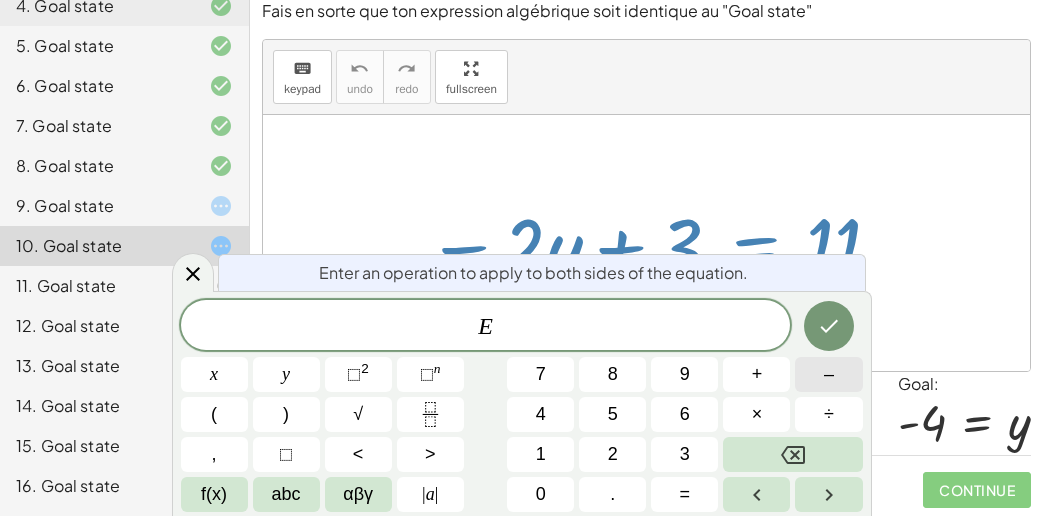 click on "–" at bounding box center [828, 374] 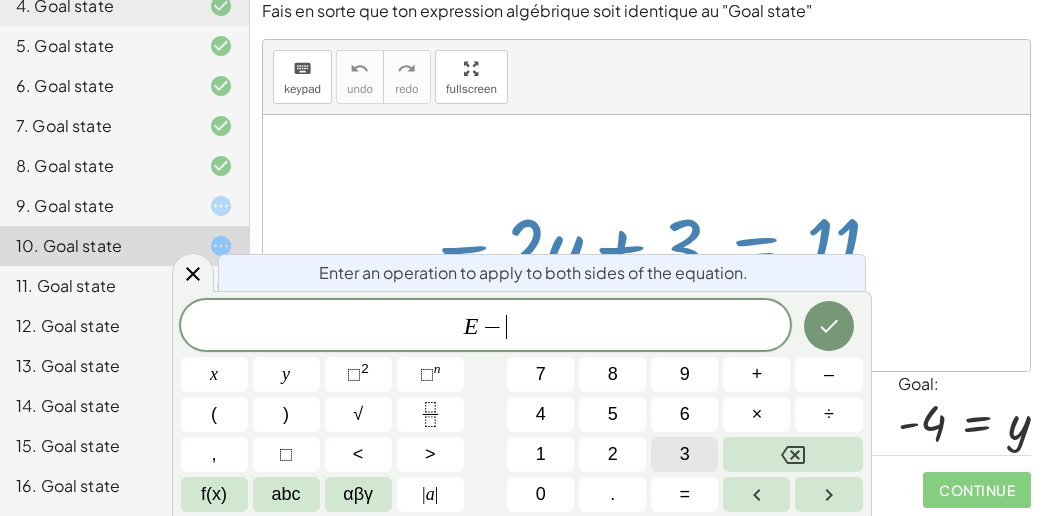 click on "3" at bounding box center [684, 454] 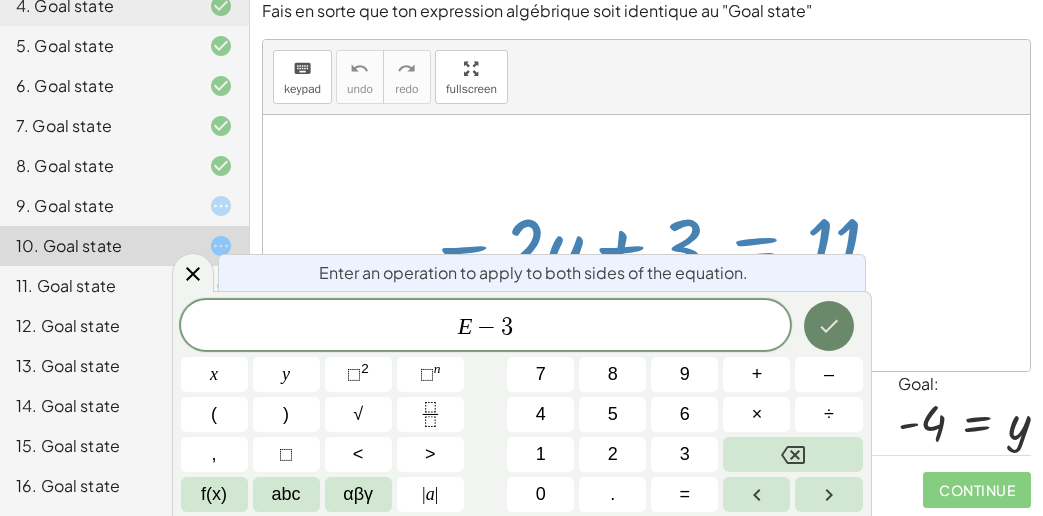 click at bounding box center [829, 326] 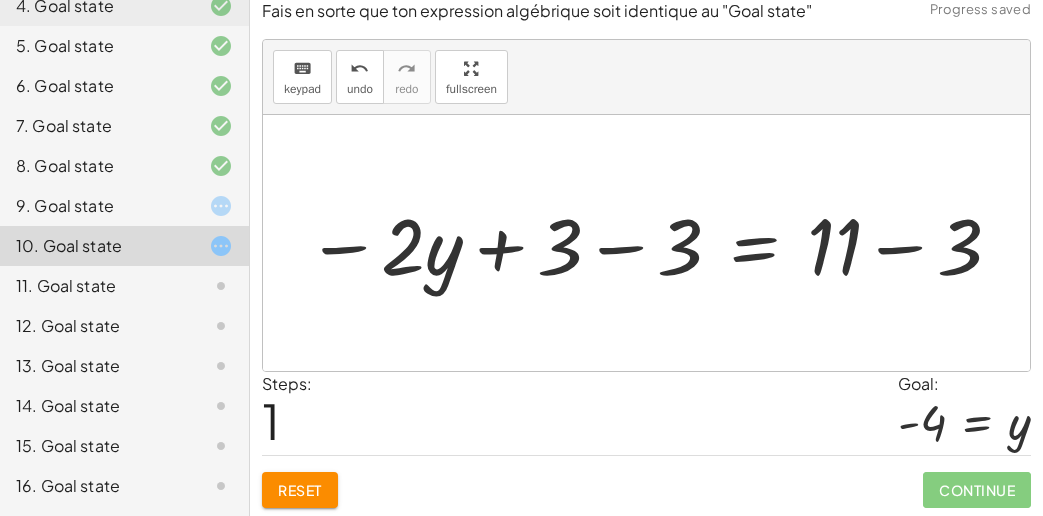 drag, startPoint x: 637, startPoint y: 244, endPoint x: 649, endPoint y: 248, distance: 12.649111 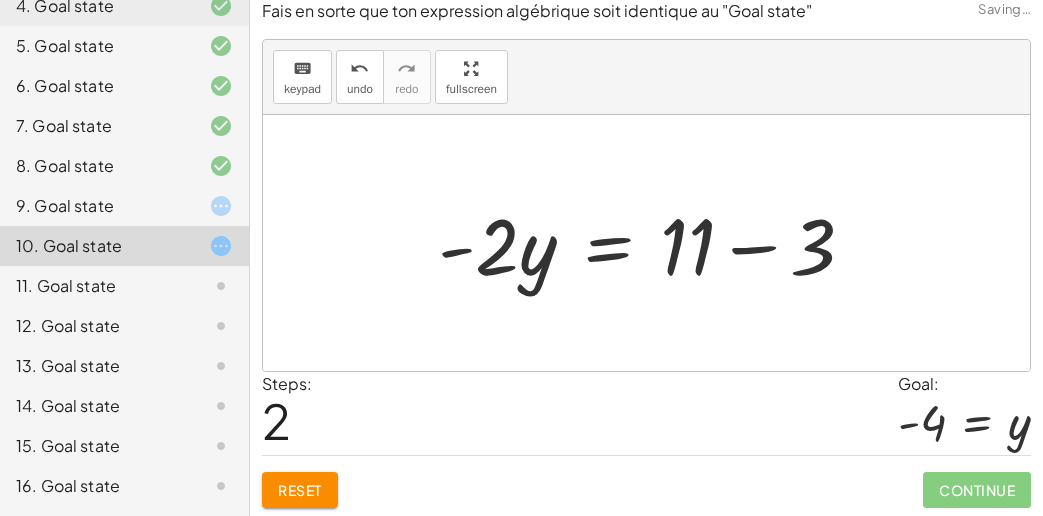 click at bounding box center [654, 243] 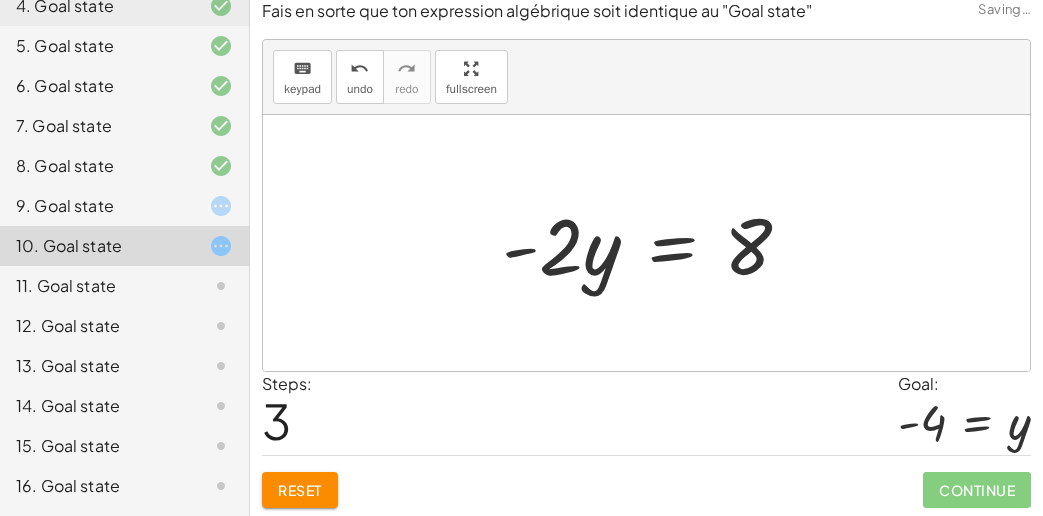 click at bounding box center [654, 243] 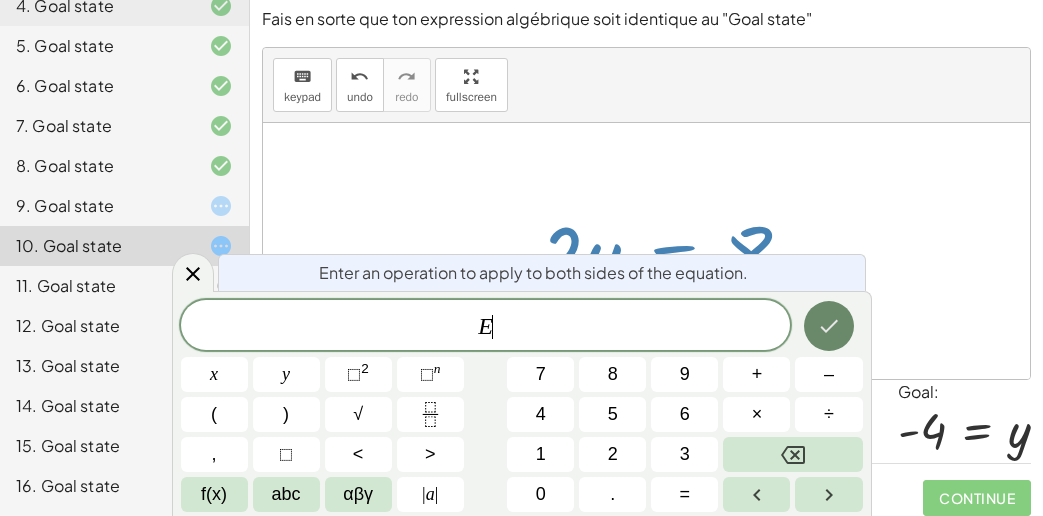 scroll, scrollTop: 2, scrollLeft: 0, axis: vertical 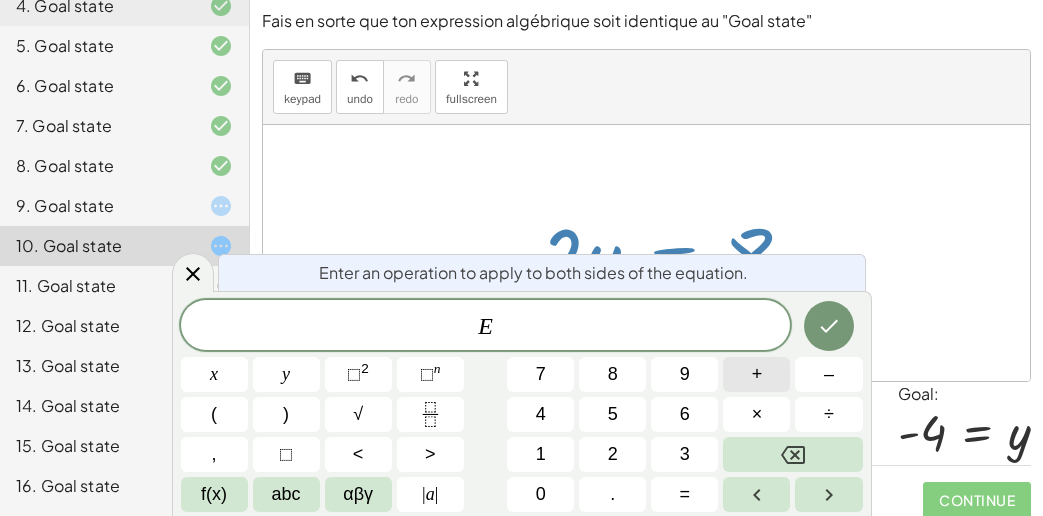 click on "+" at bounding box center (757, 374) 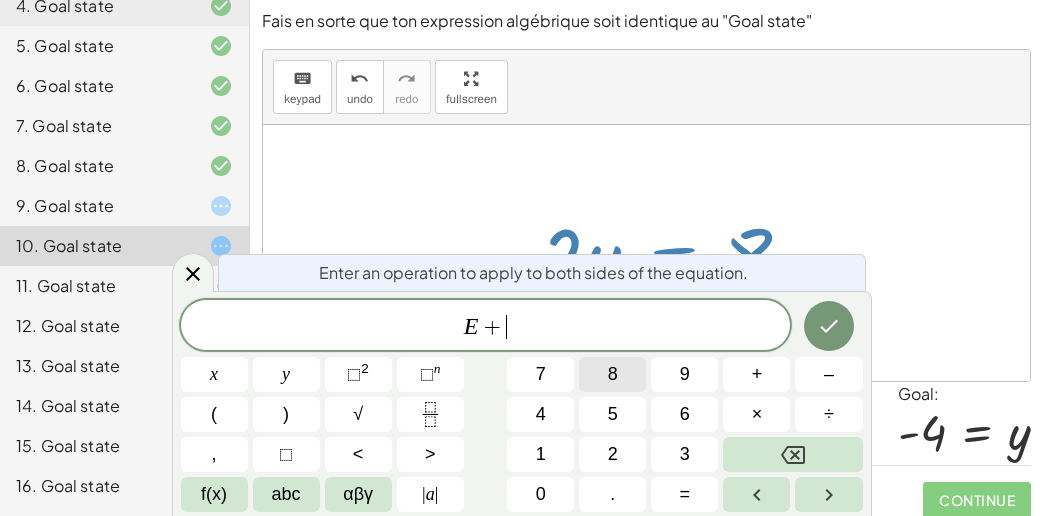 click on "8" at bounding box center [612, 374] 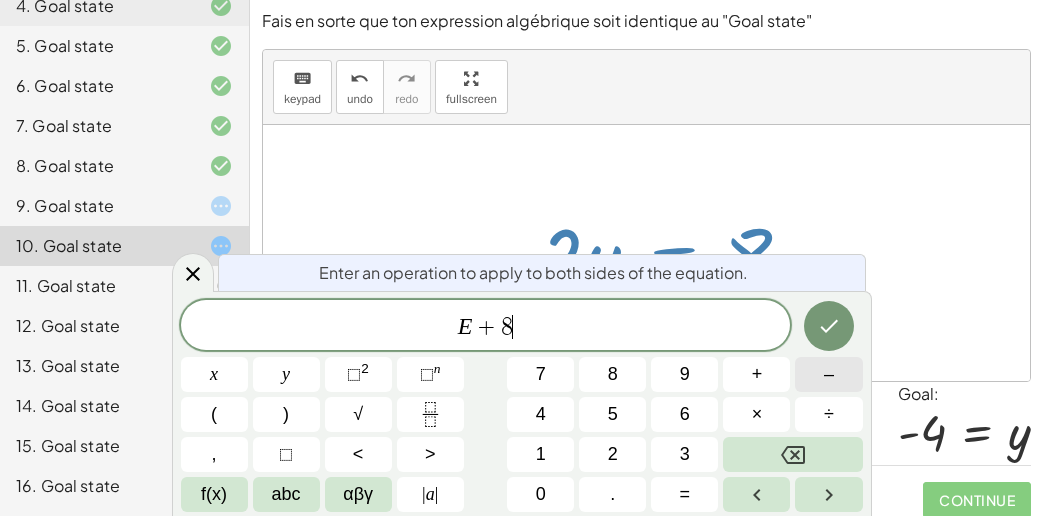 click on "–" at bounding box center (828, 374) 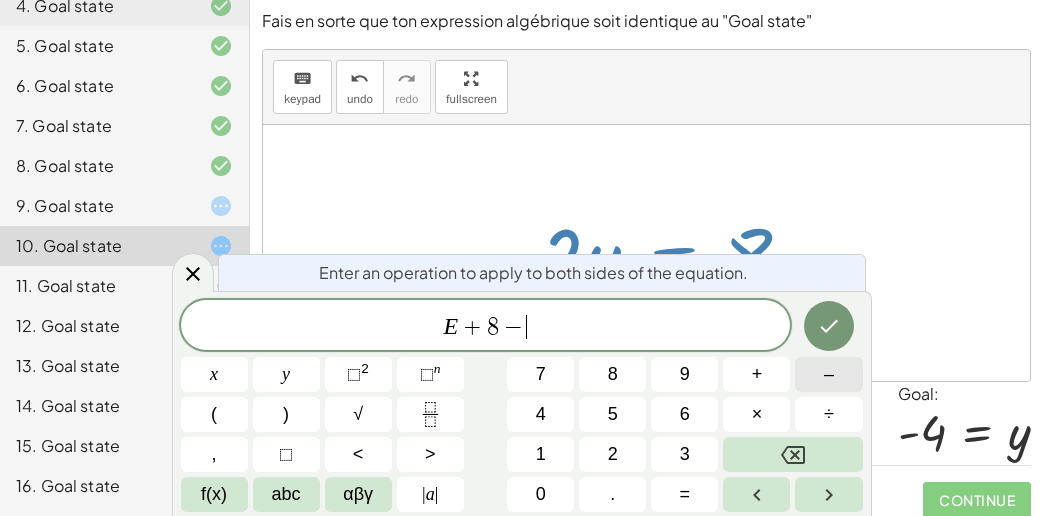 click on "–" at bounding box center [829, 374] 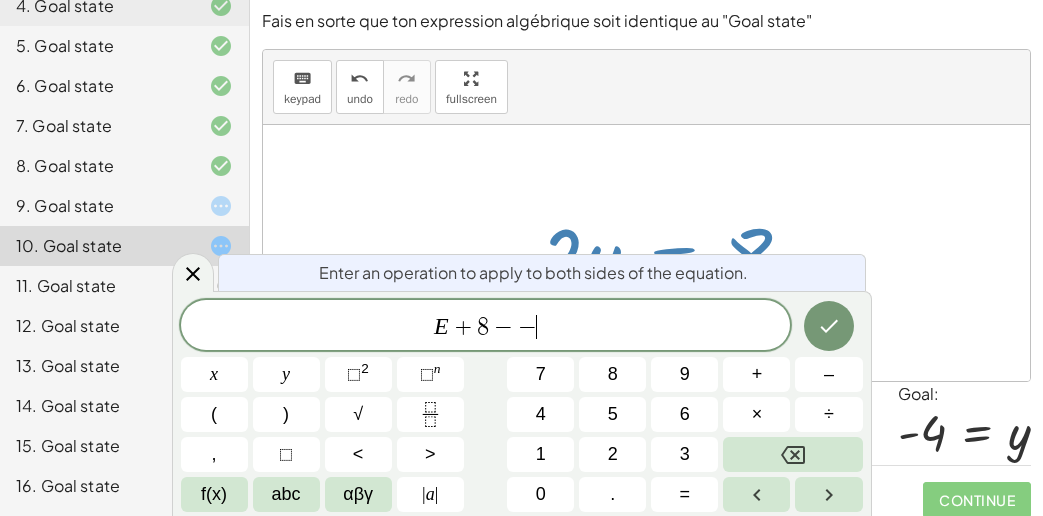 click at bounding box center (646, 253) 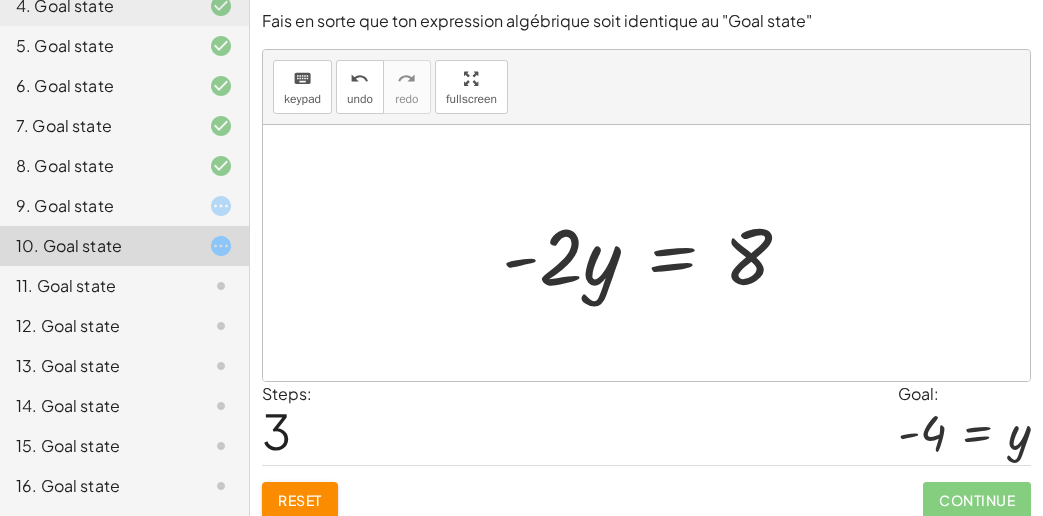 click at bounding box center [654, 253] 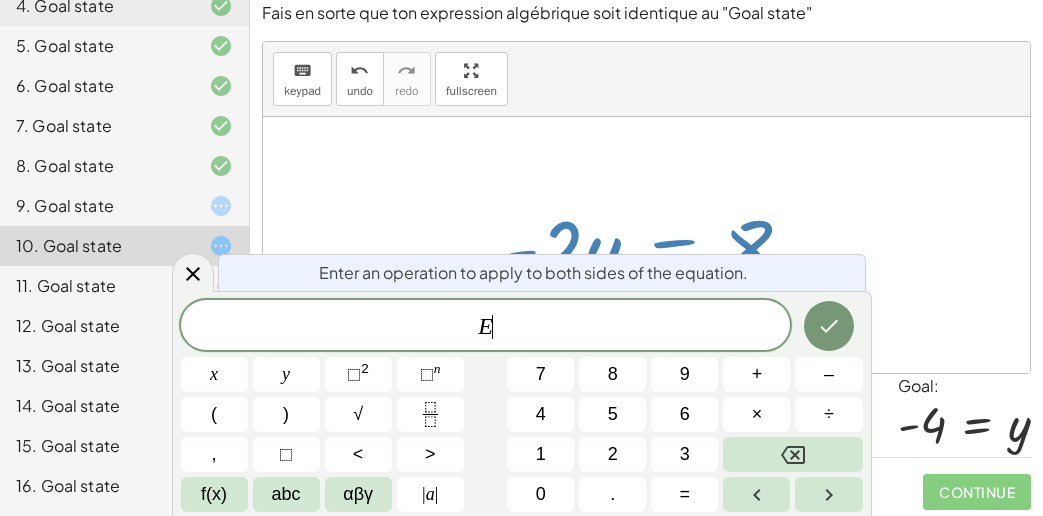 scroll, scrollTop: 12, scrollLeft: 0, axis: vertical 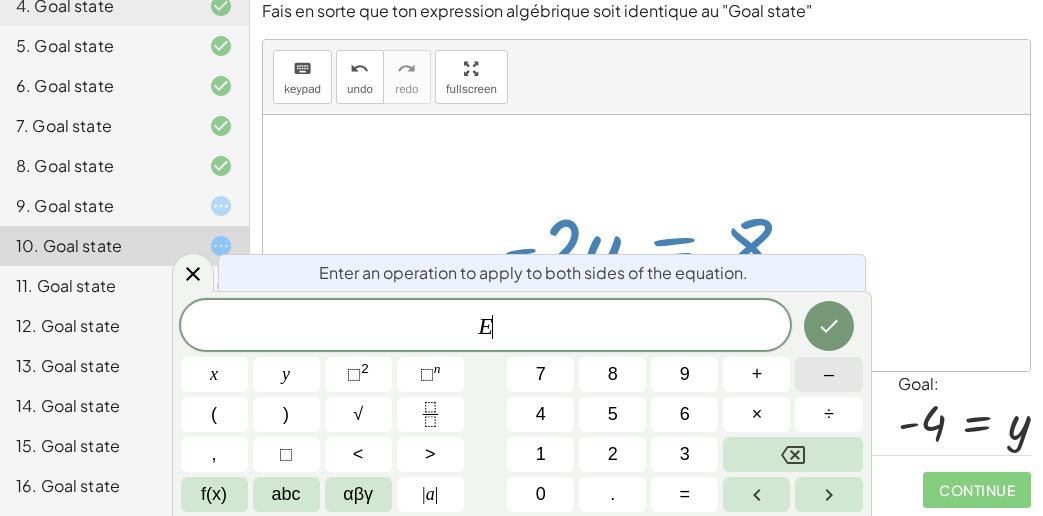 click on "–" at bounding box center [829, 374] 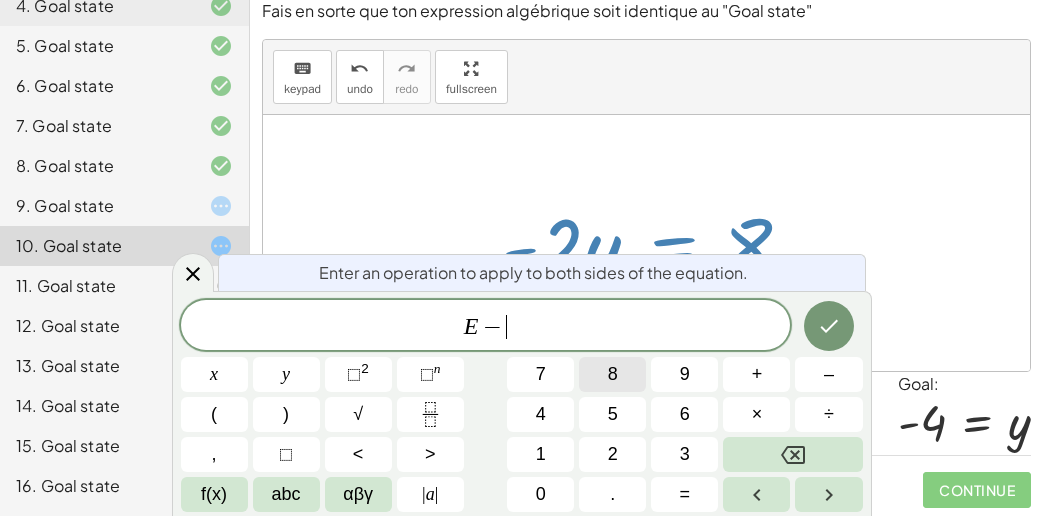 click on "8" at bounding box center [612, 374] 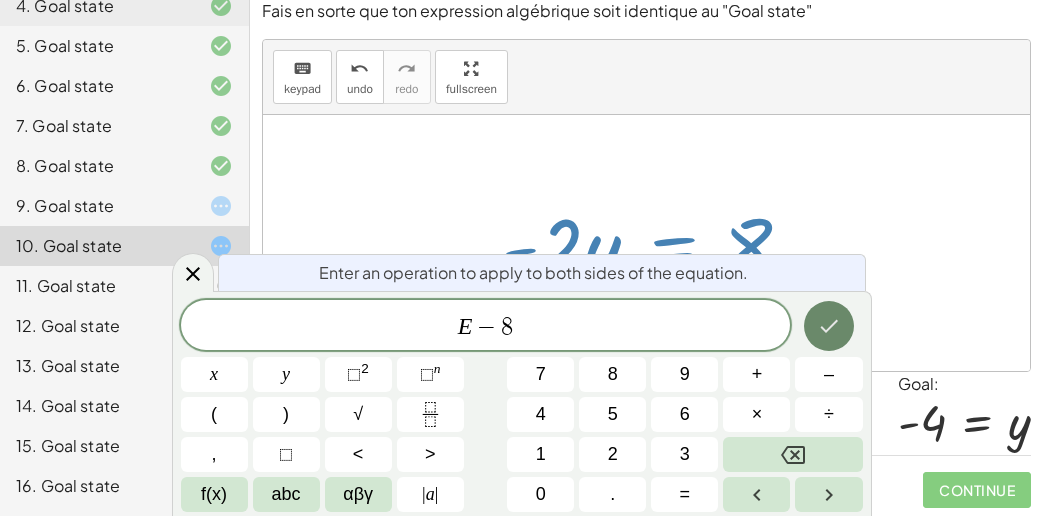 click at bounding box center [829, 326] 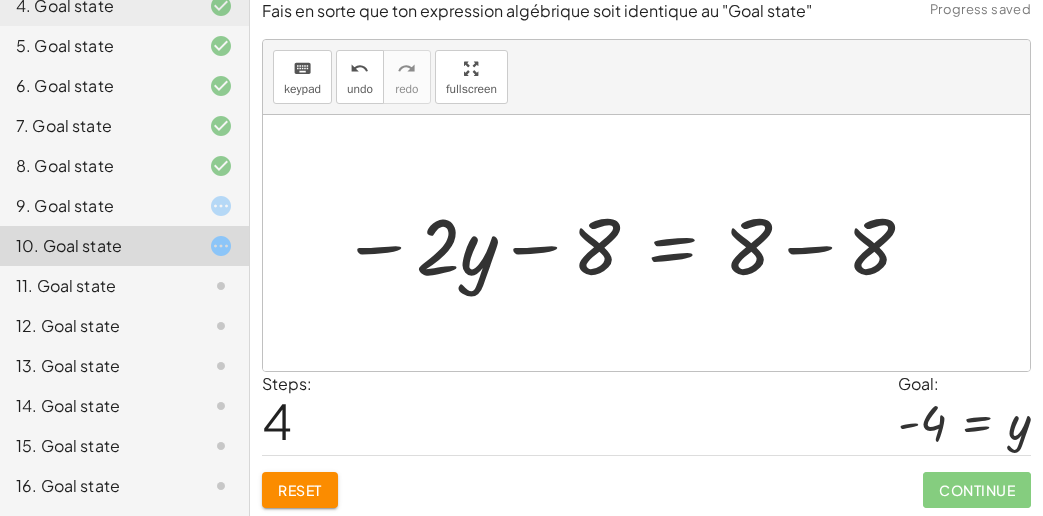 click at bounding box center (628, 243) 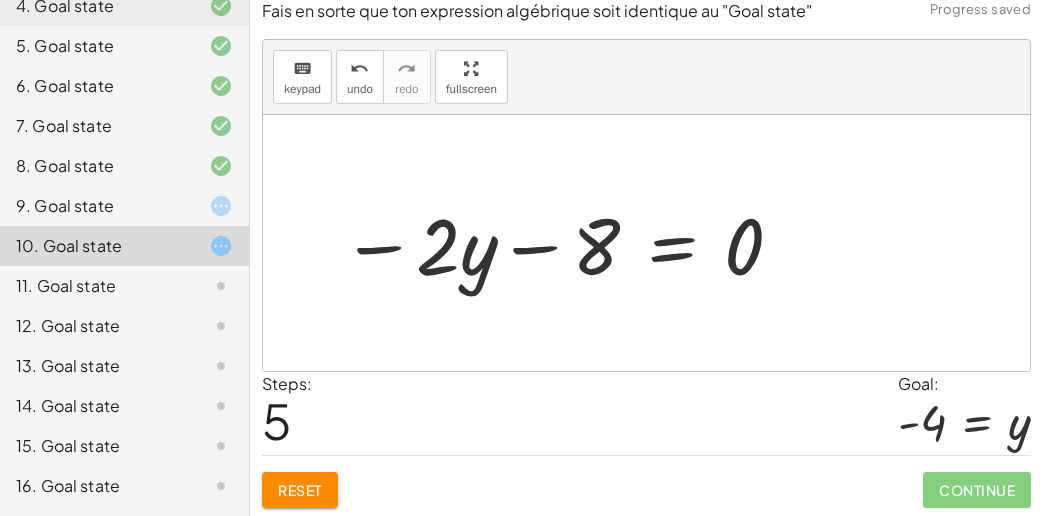 click at bounding box center [563, 243] 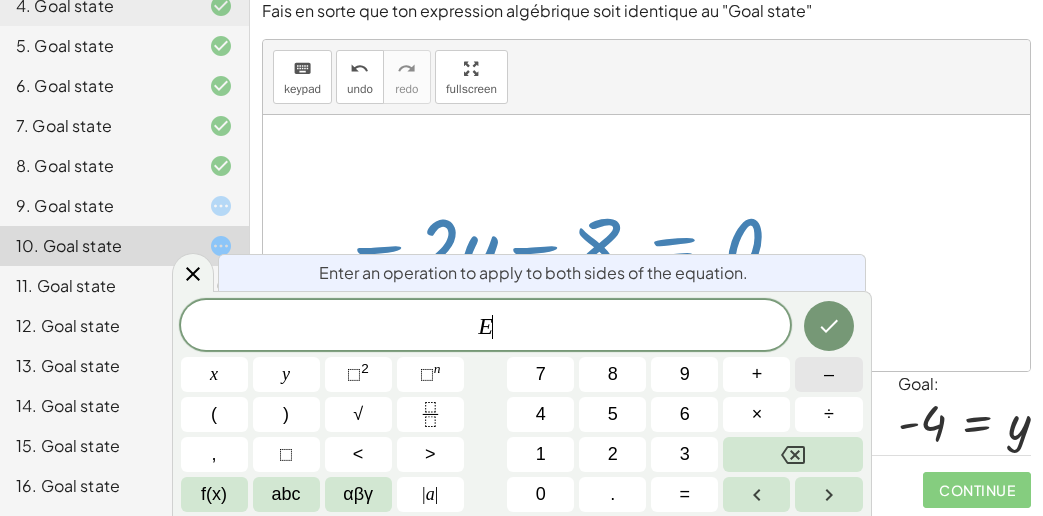 click on "–" at bounding box center [828, 374] 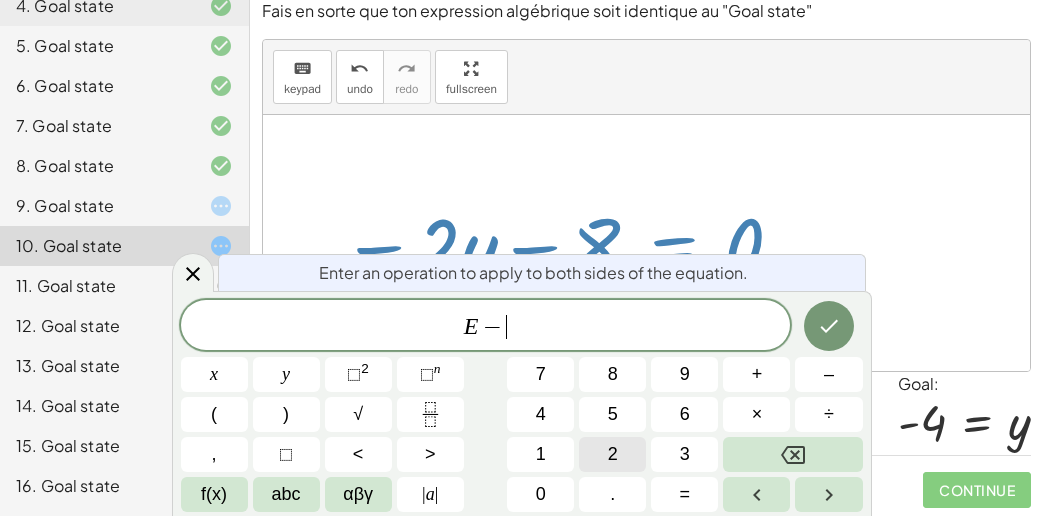 click on "2" at bounding box center [612, 454] 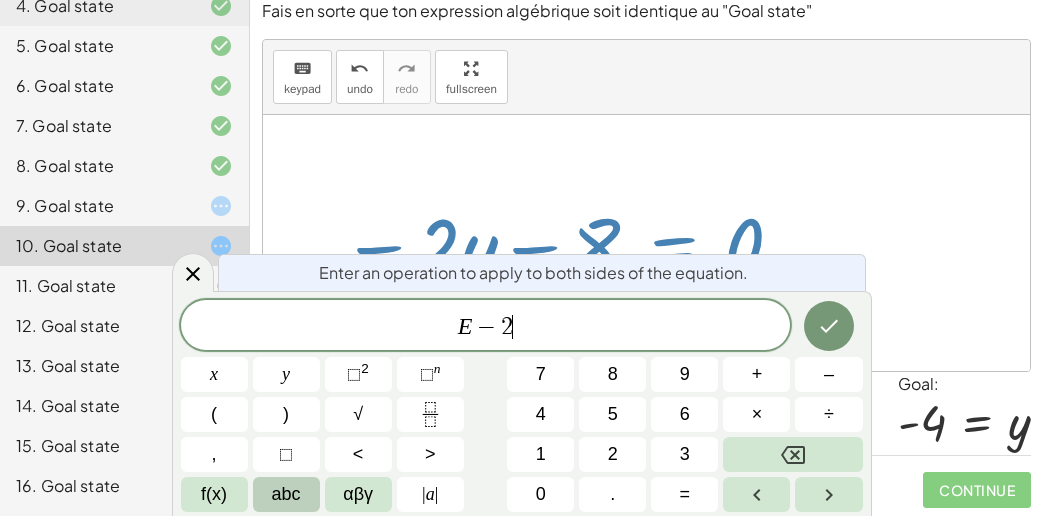 click on "abc" at bounding box center (286, 494) 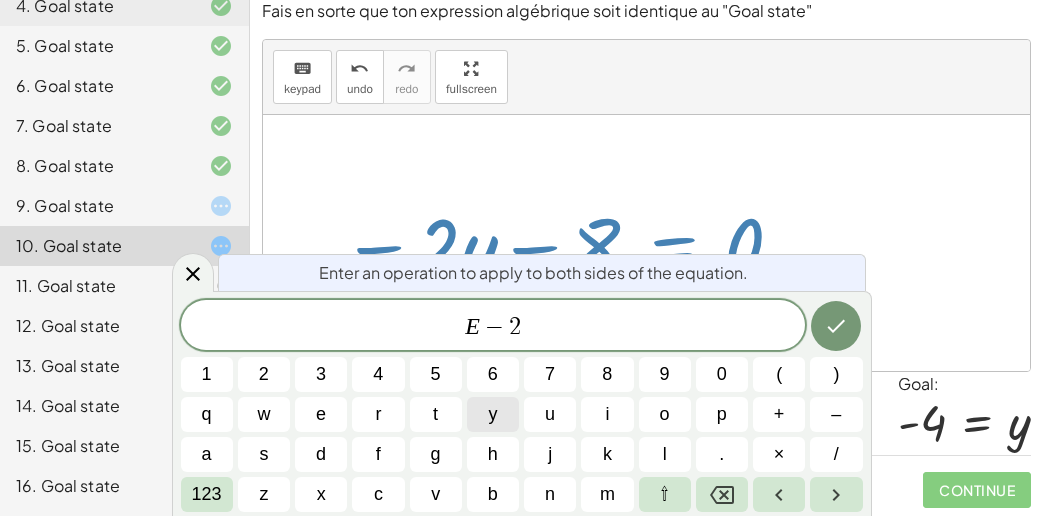 click on "y" at bounding box center [492, 414] 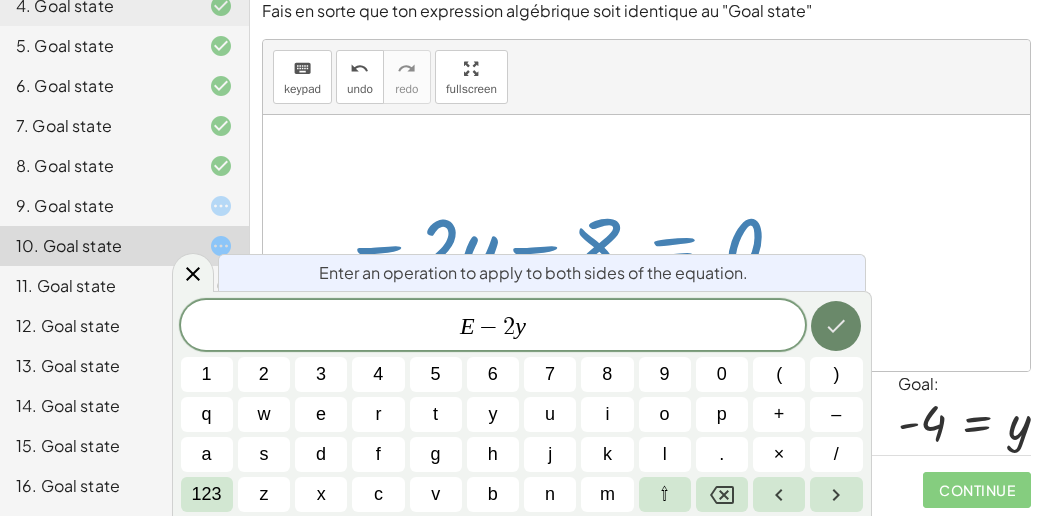 click 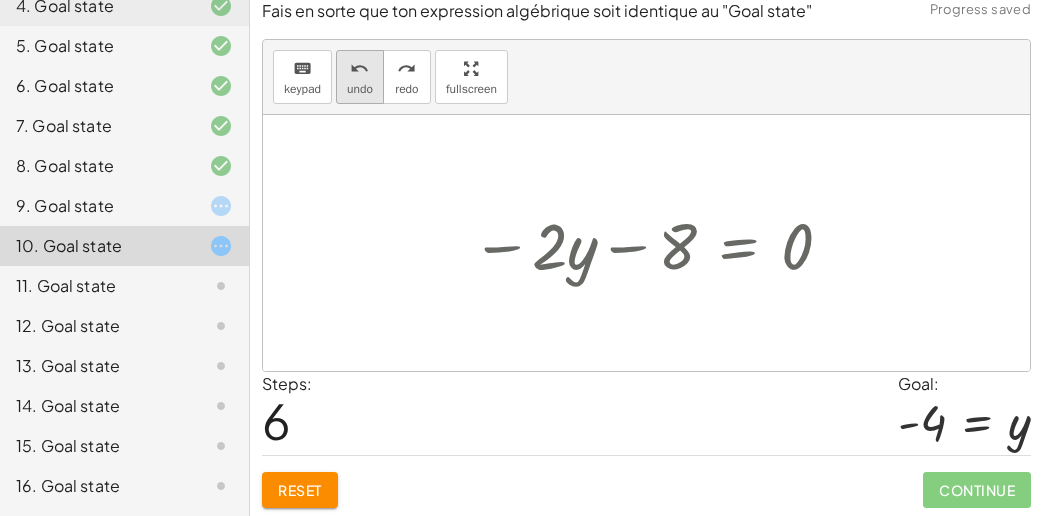 click on "undo undo" at bounding box center (360, 77) 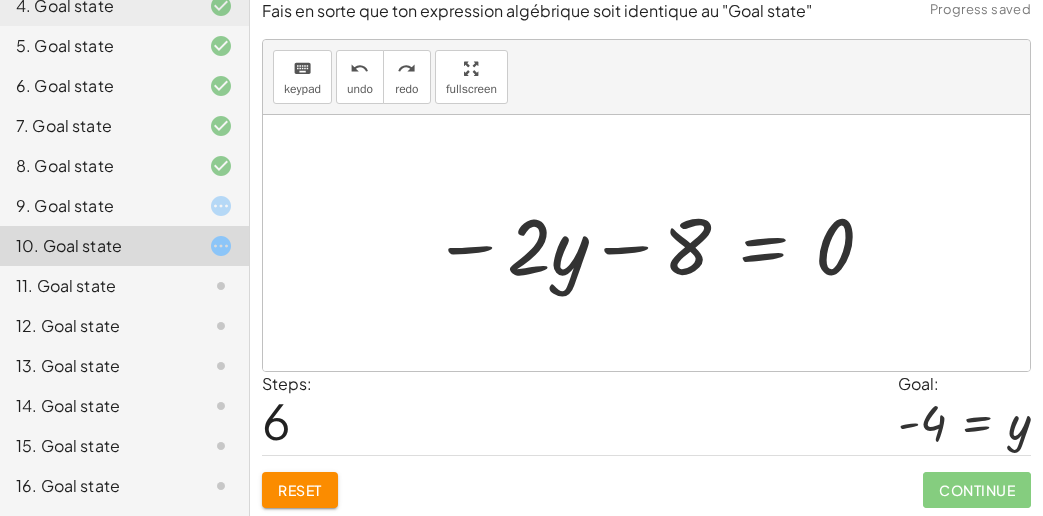 click at bounding box center (654, 243) 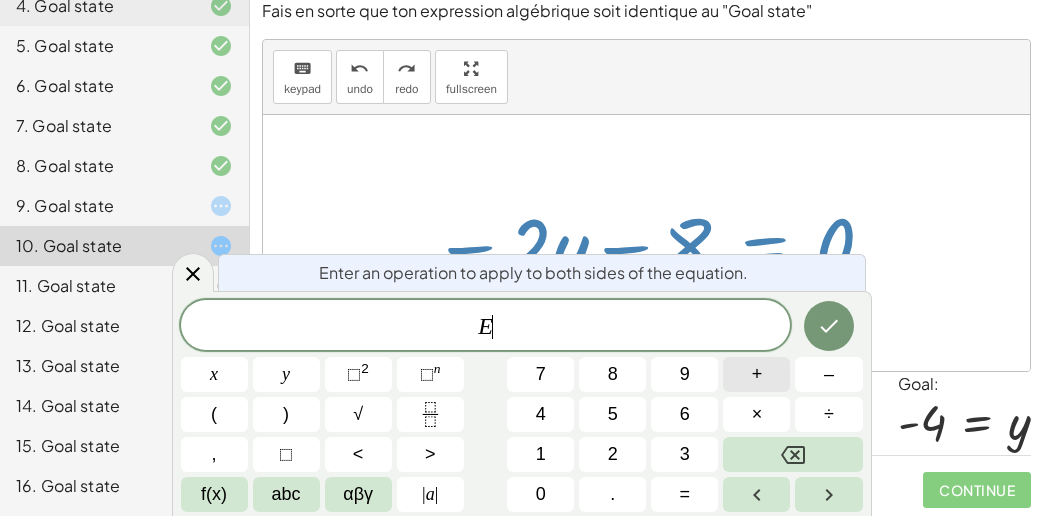 click on "+" at bounding box center (757, 374) 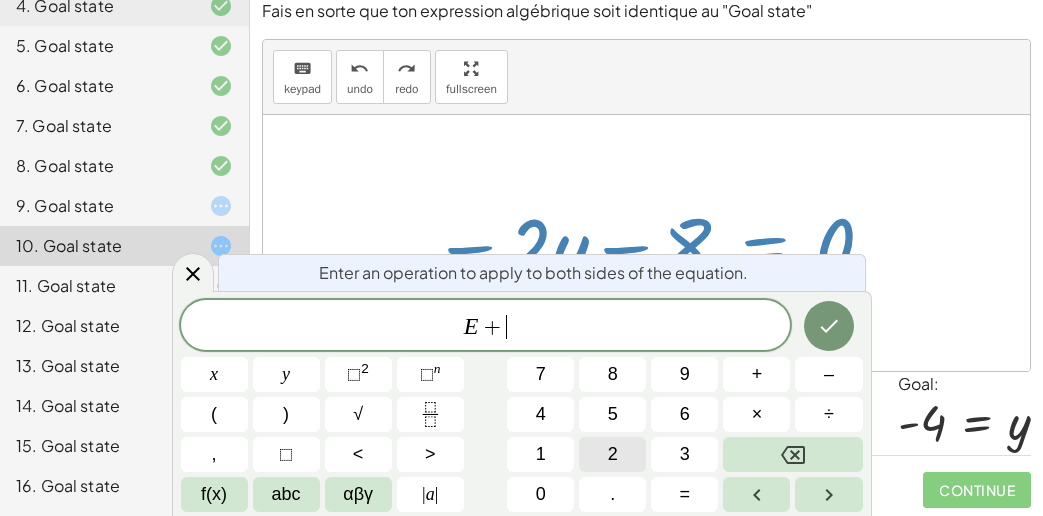 click on "2" at bounding box center [612, 454] 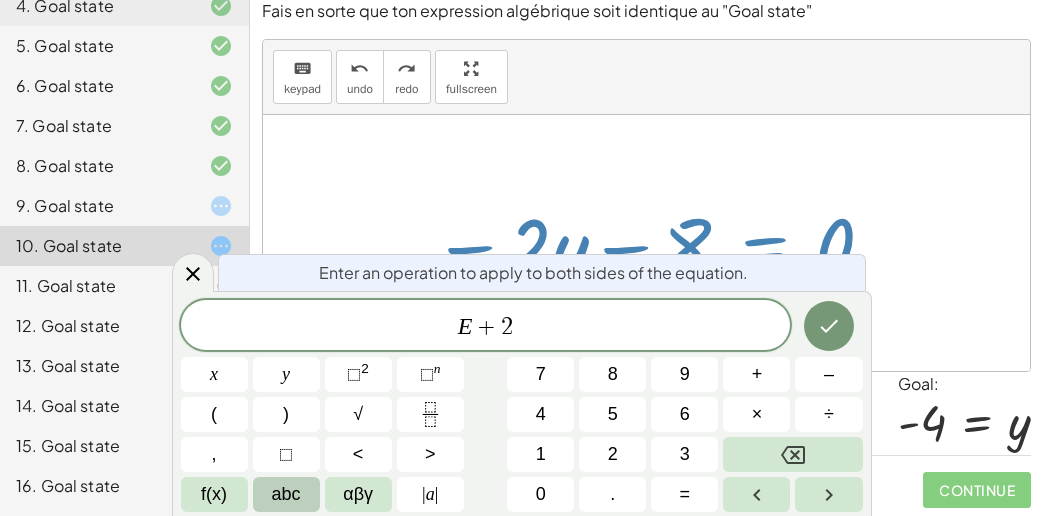 click on "abc" at bounding box center [286, 494] 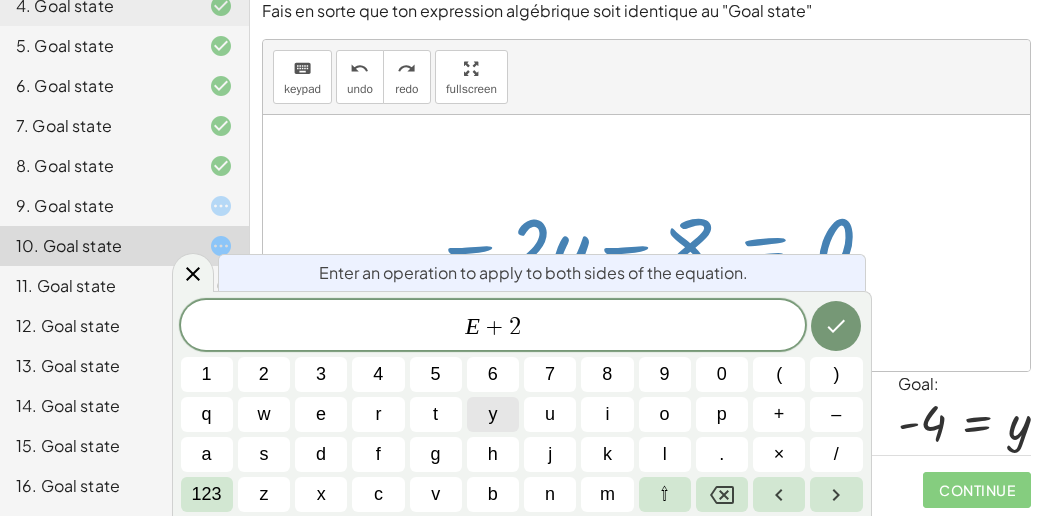 click on "y" at bounding box center [493, 414] 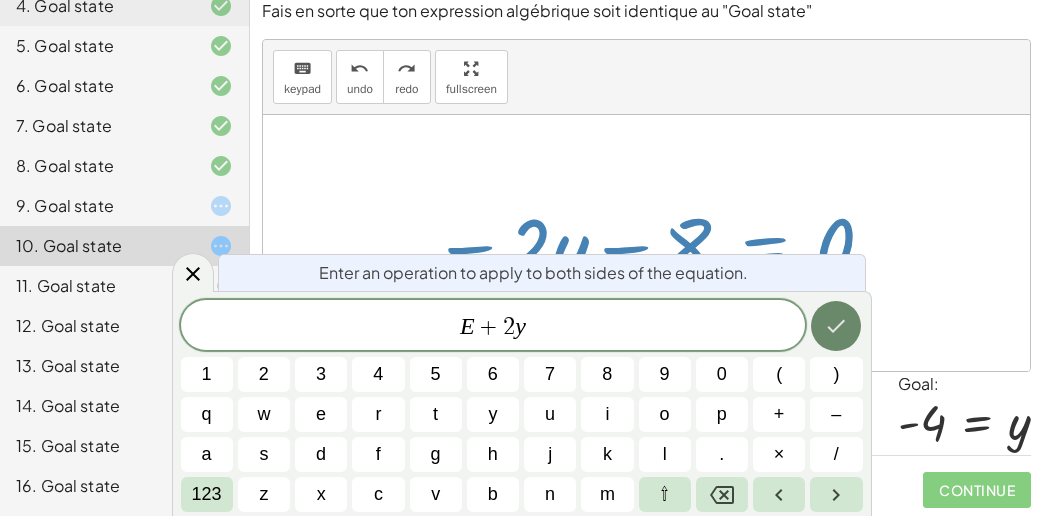 click 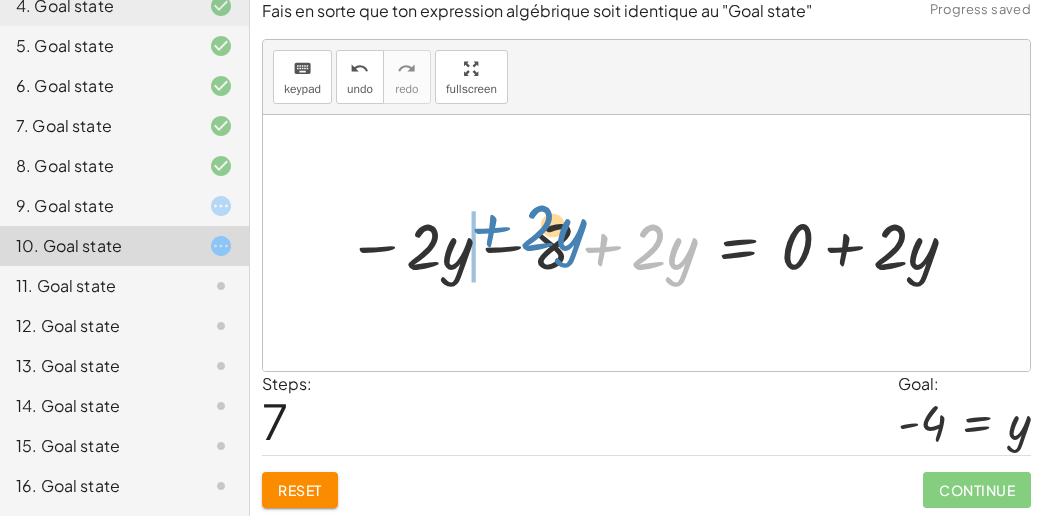 drag, startPoint x: 619, startPoint y: 255, endPoint x: 479, endPoint y: 238, distance: 141.02837 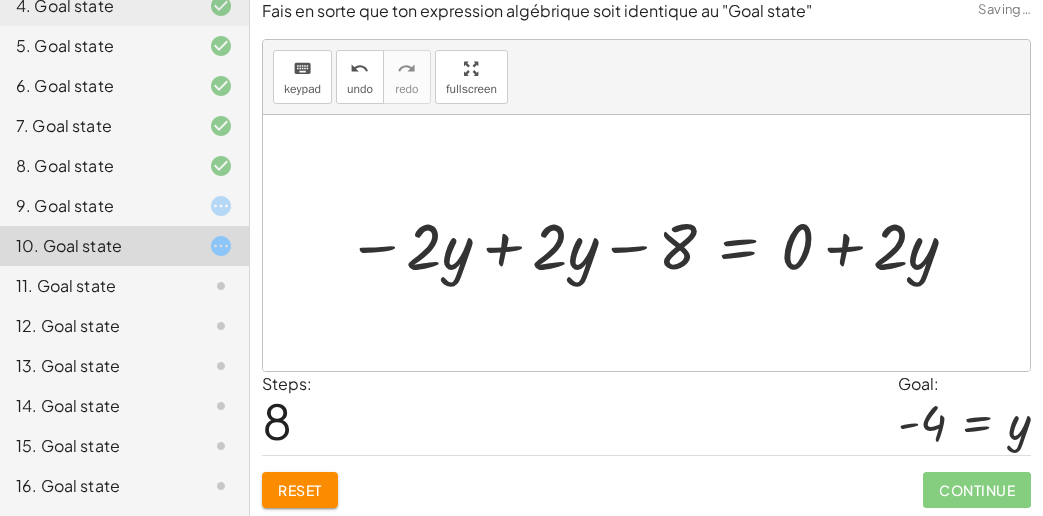 click at bounding box center (654, 243) 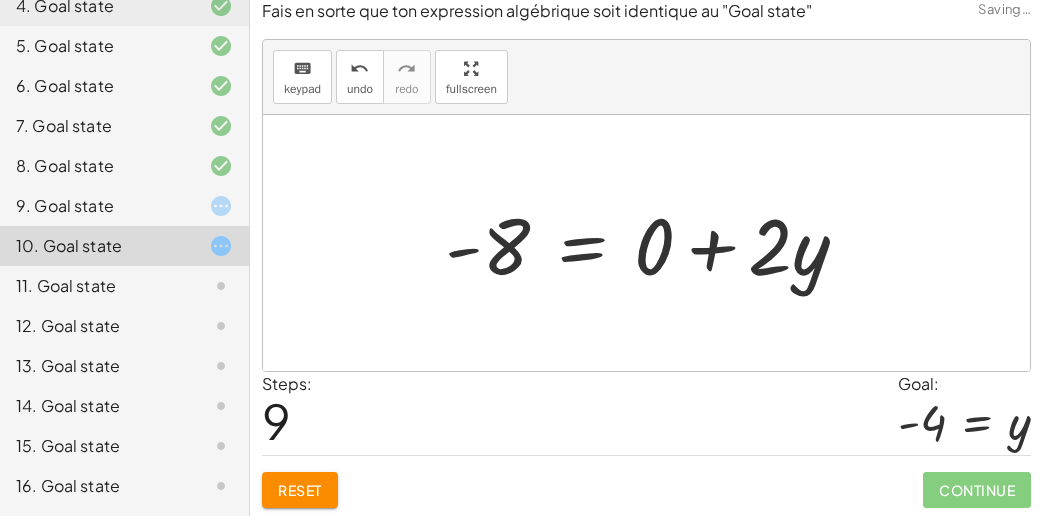 click at bounding box center (655, 243) 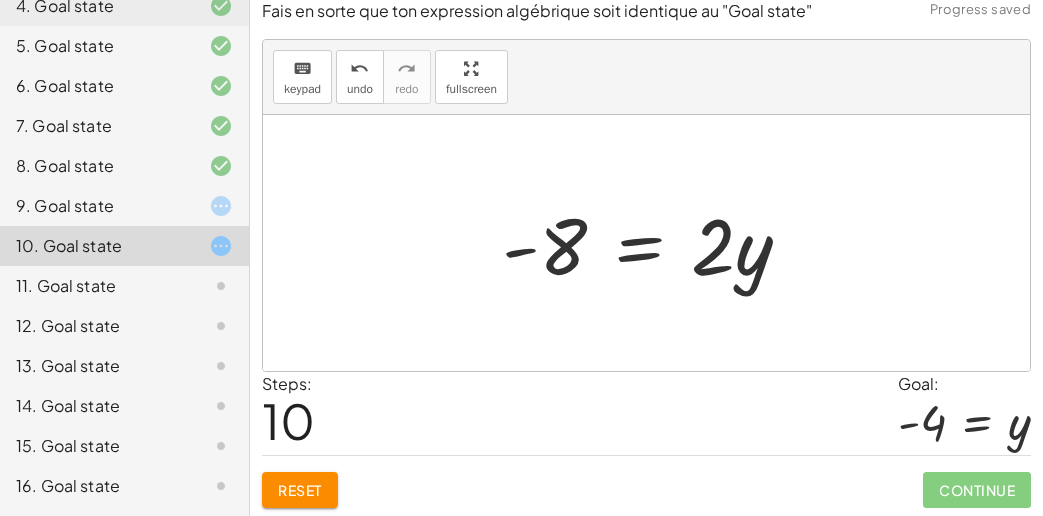 click at bounding box center (654, 243) 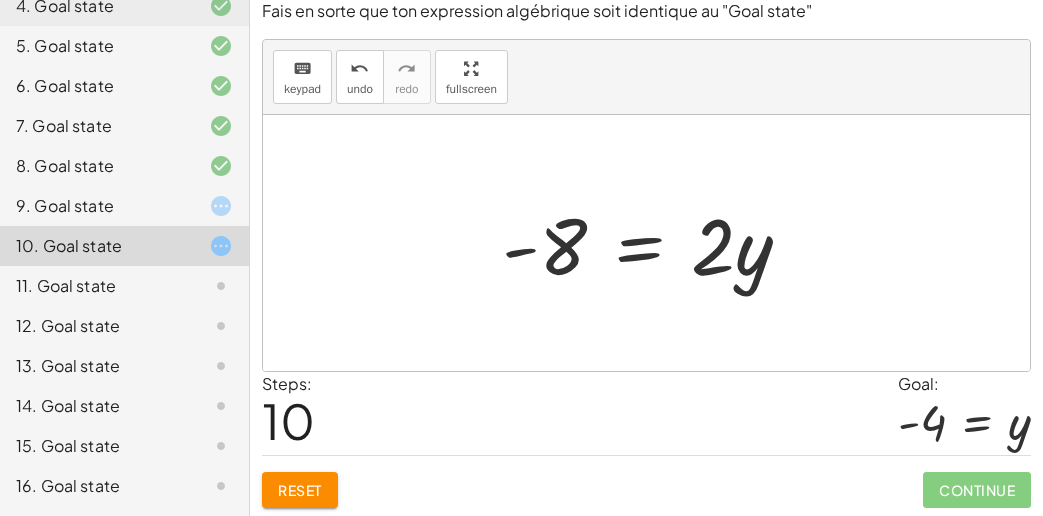 click at bounding box center (654, 243) 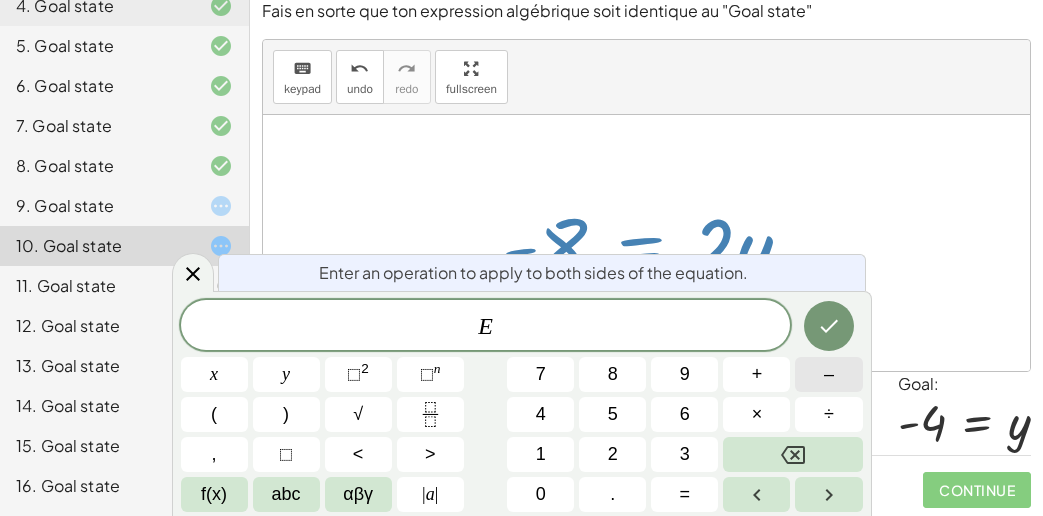 click on "–" at bounding box center (828, 374) 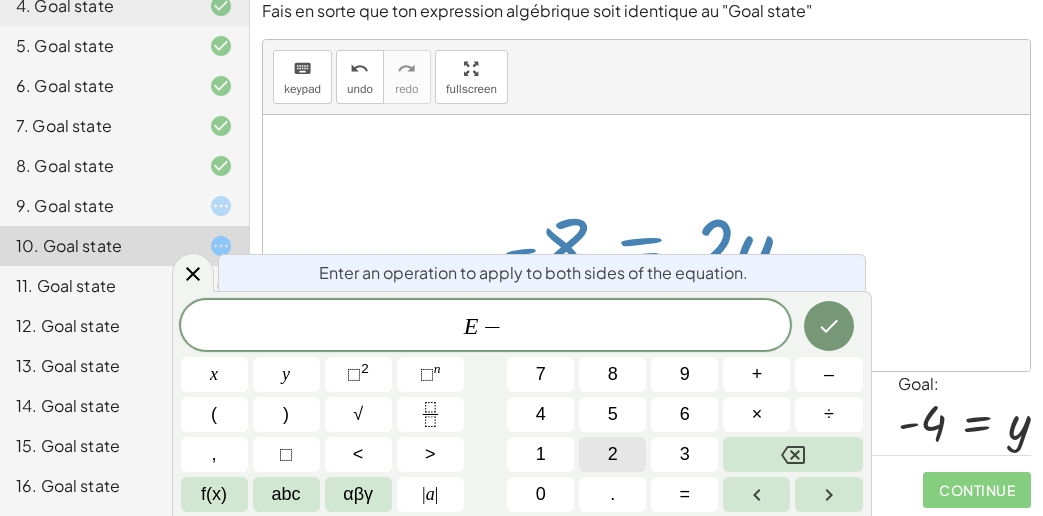 click on "2" at bounding box center (612, 454) 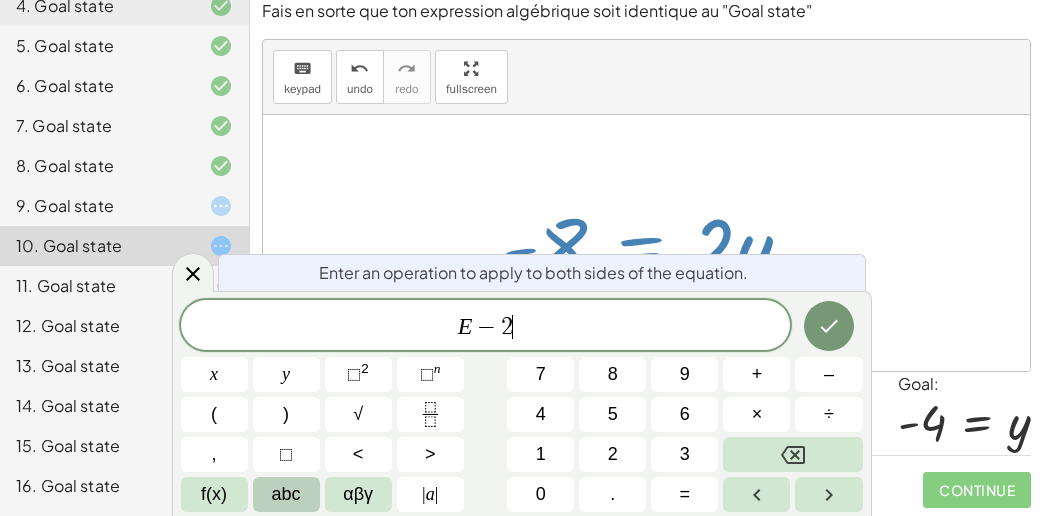 click on "abc" at bounding box center (286, 494) 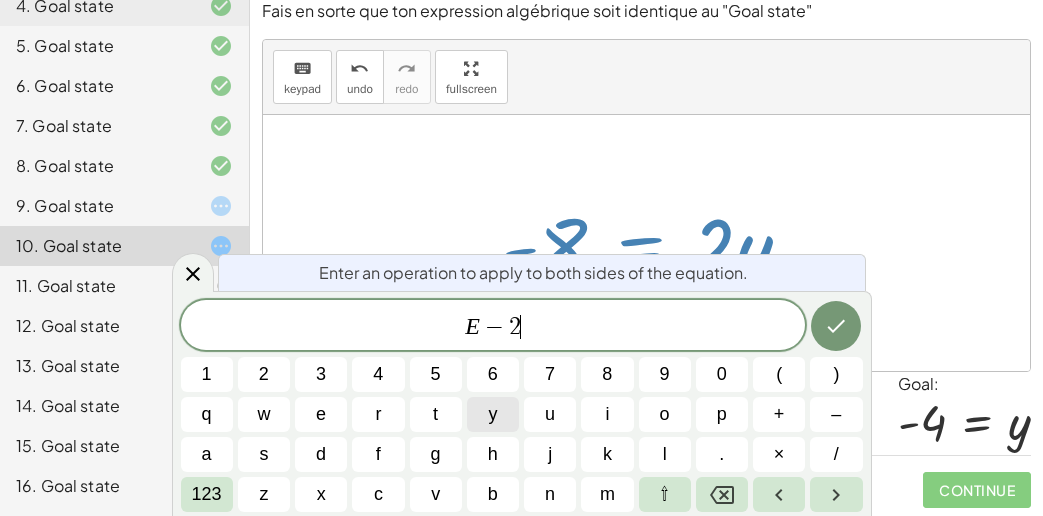 click on "y" at bounding box center [493, 414] 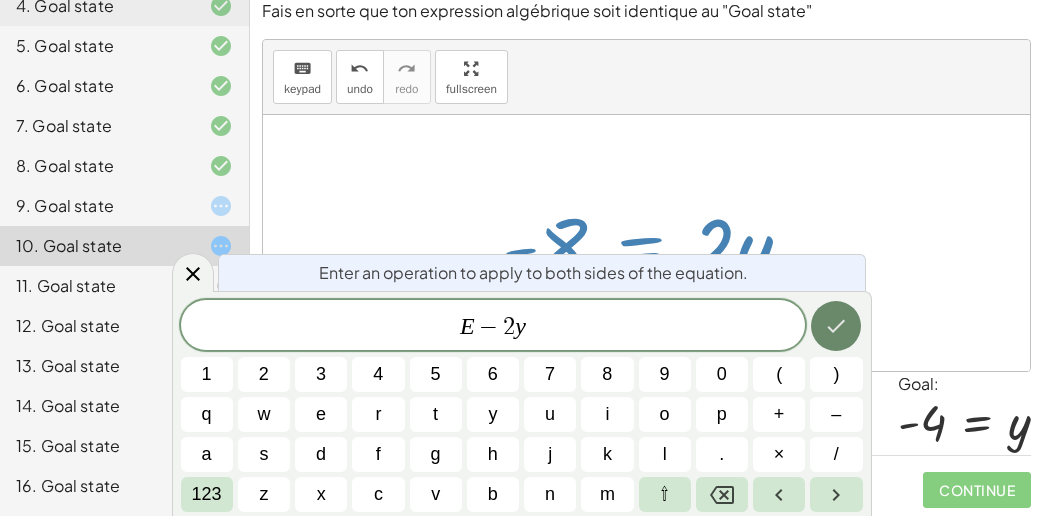 click 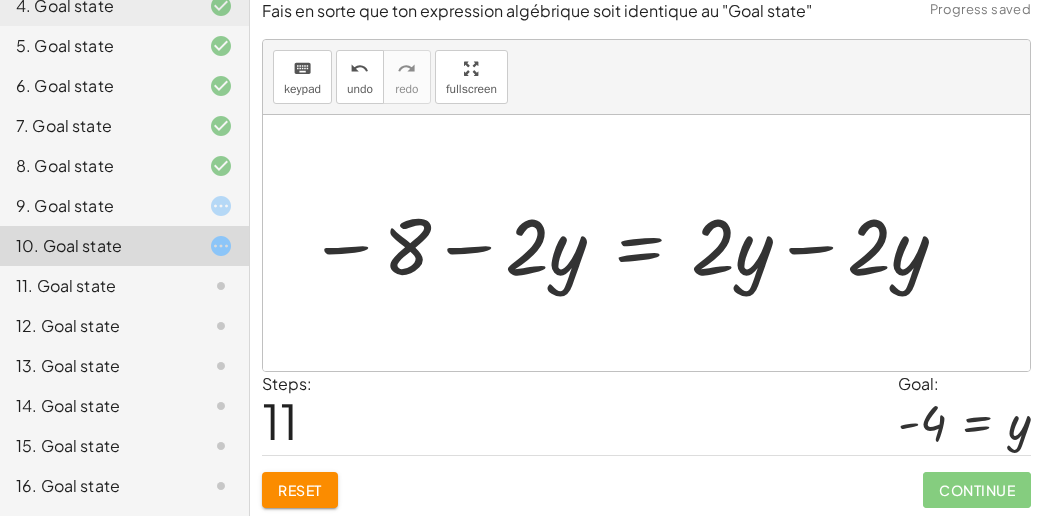 click at bounding box center (629, 243) 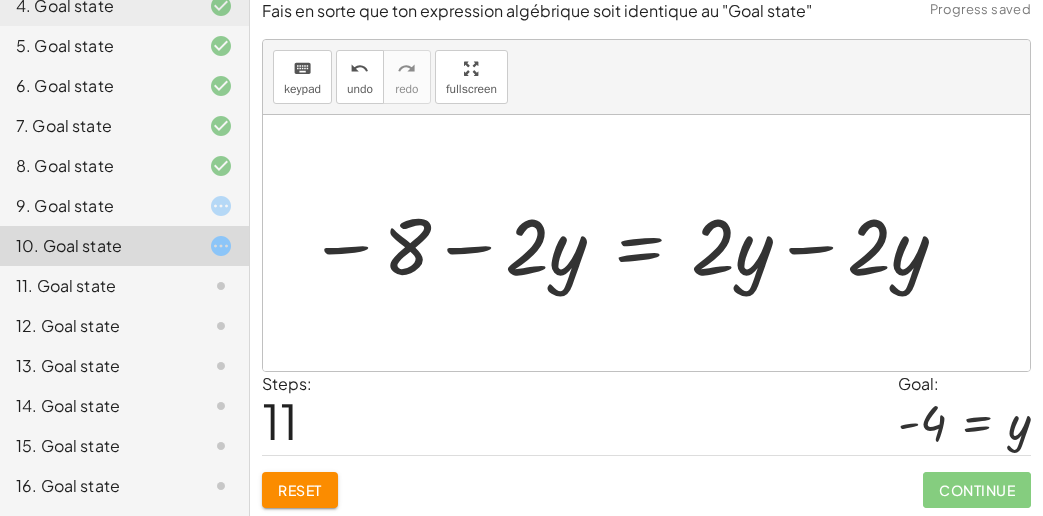 click at bounding box center [629, 243] 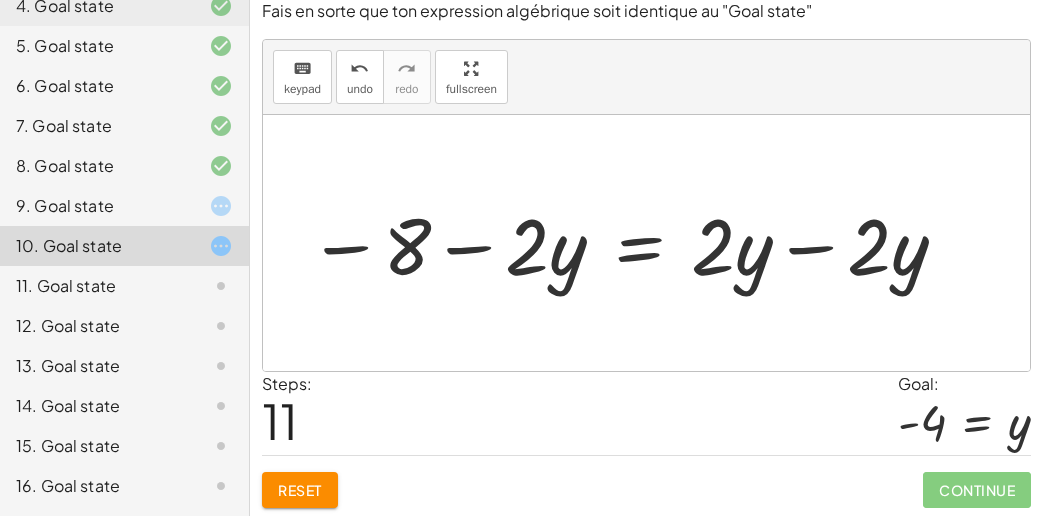 click at bounding box center (629, 243) 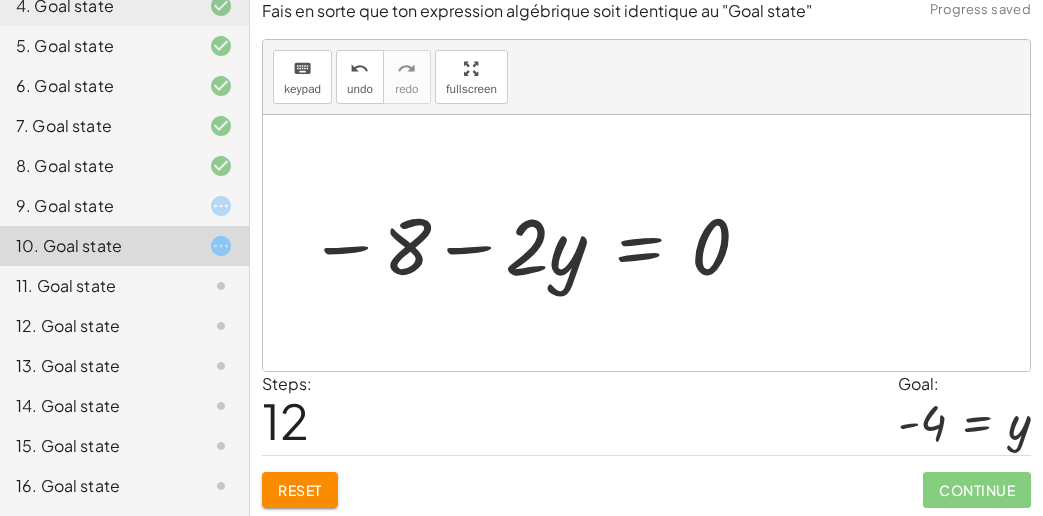 click at bounding box center [530, 243] 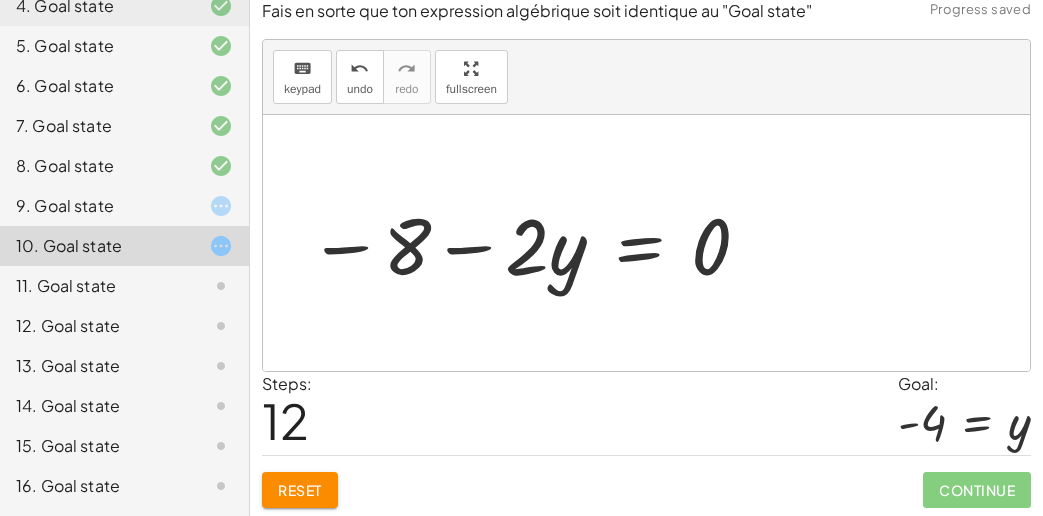 click at bounding box center (530, 243) 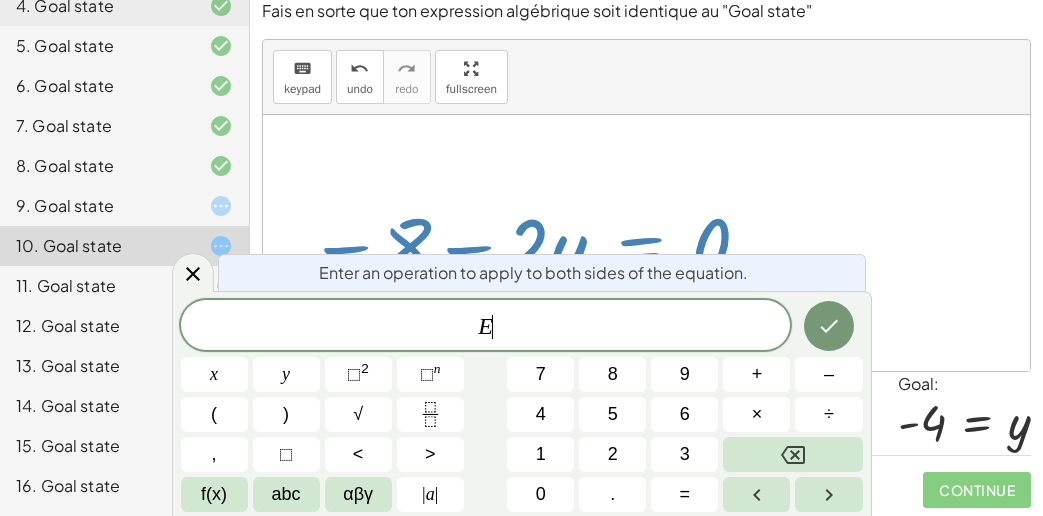 click at bounding box center (646, 243) 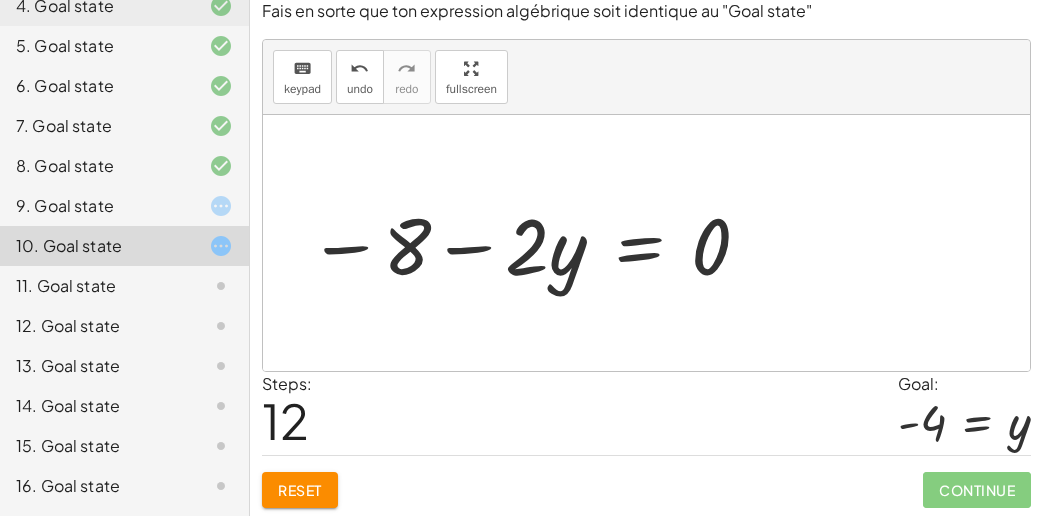 click on "Reset" at bounding box center [300, 490] 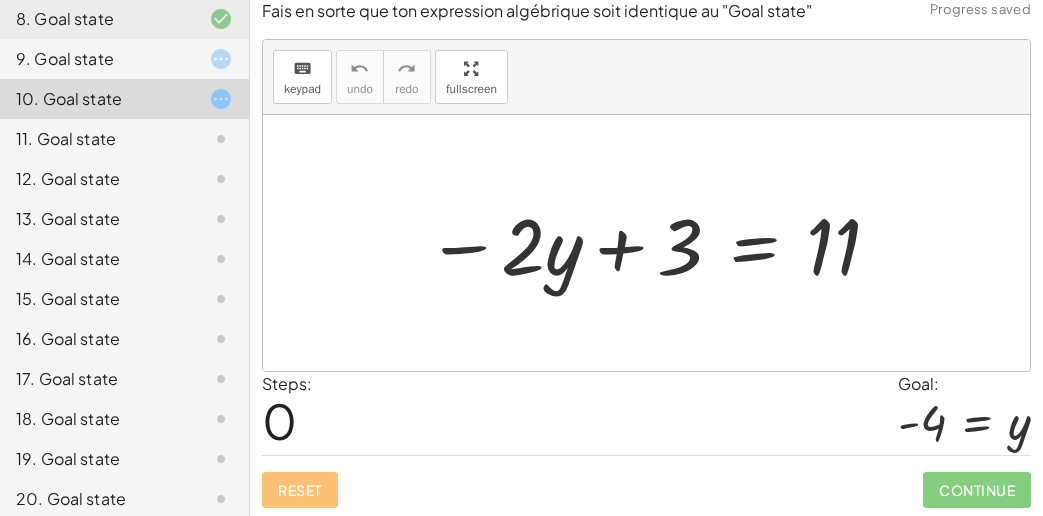 scroll, scrollTop: 518, scrollLeft: 0, axis: vertical 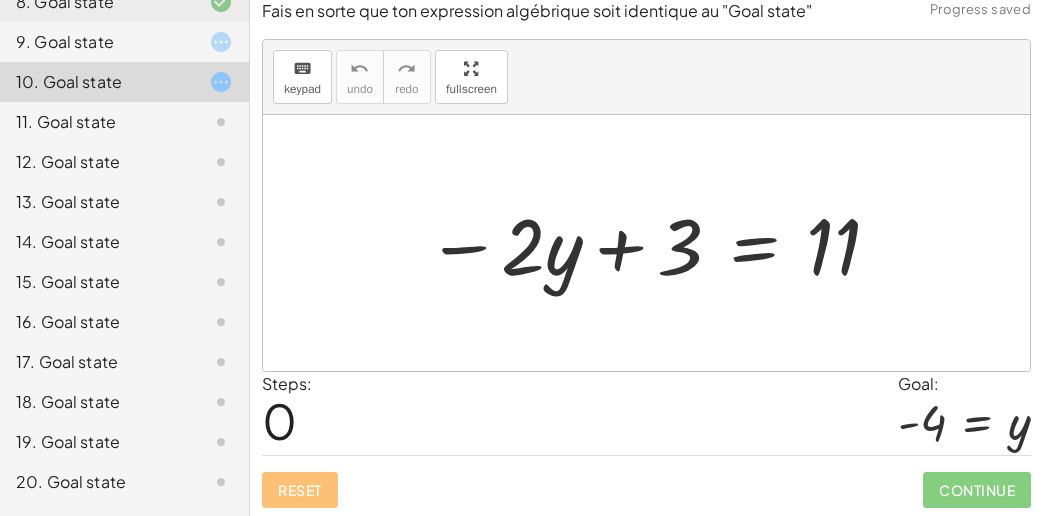 click on "11. Goal state" 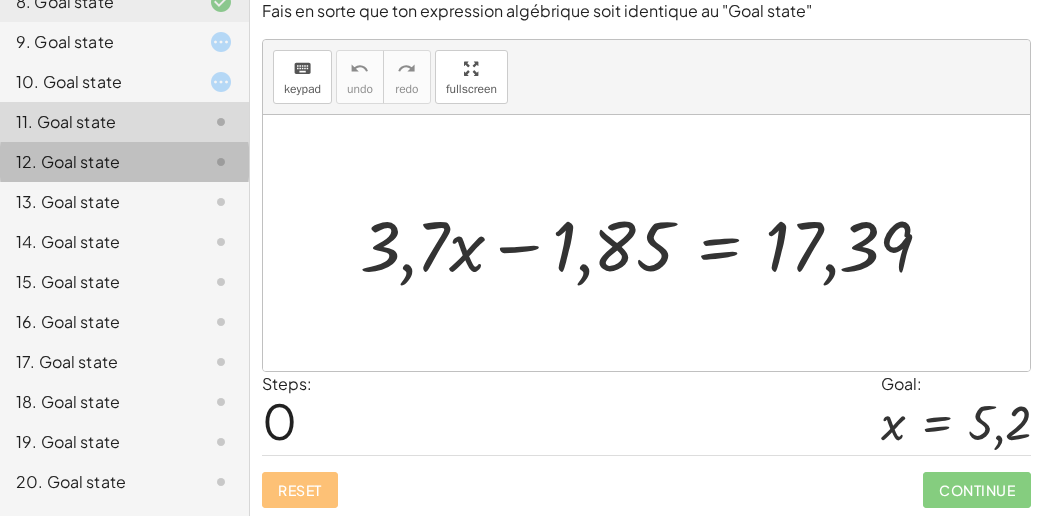 click on "12. Goal state" 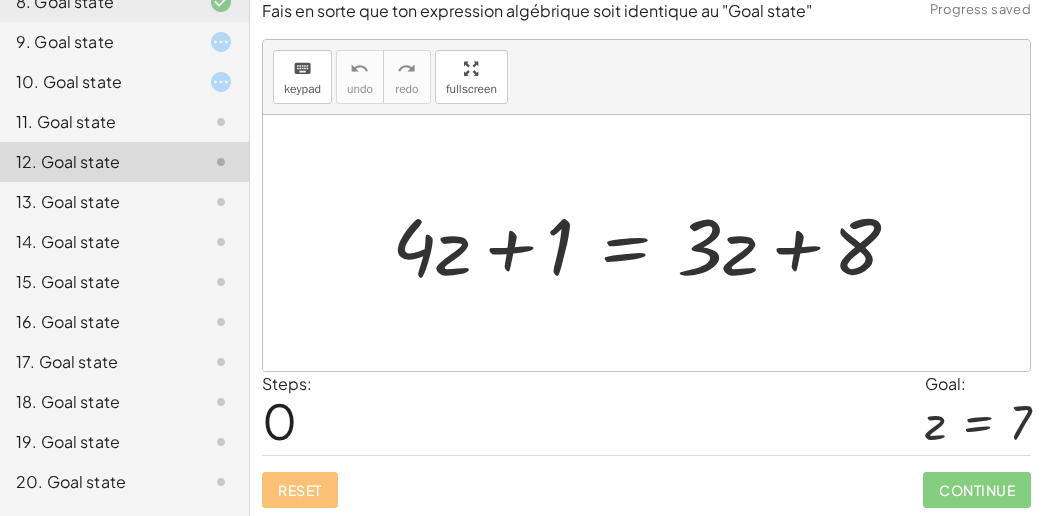 click on "12. Goal state" 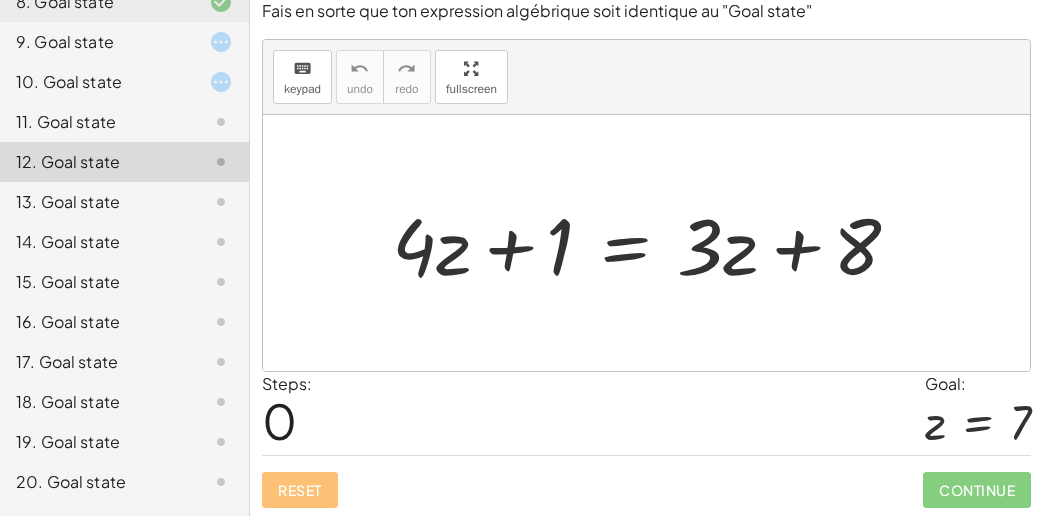 click on "13. Goal state" 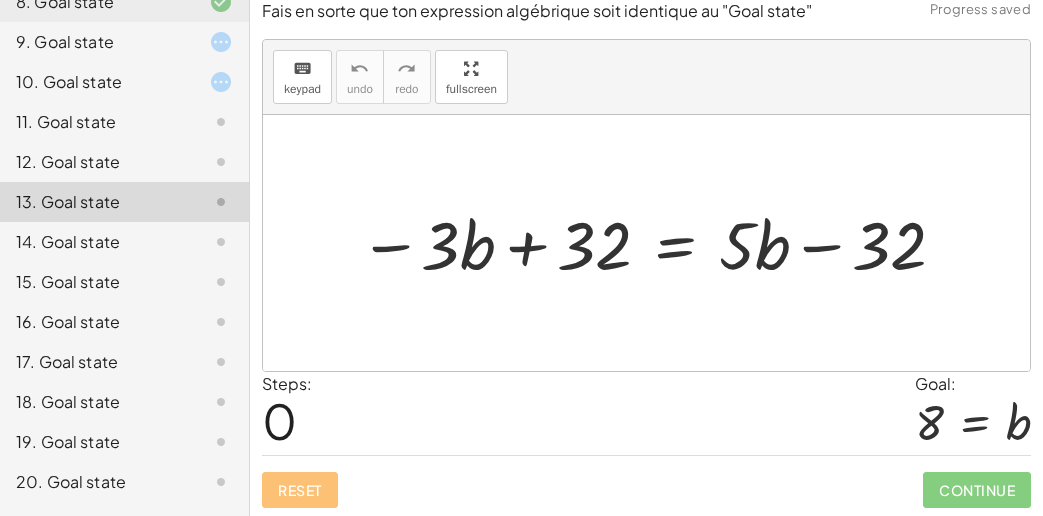drag, startPoint x: 118, startPoint y: 139, endPoint x: 116, endPoint y: 125, distance: 14.142136 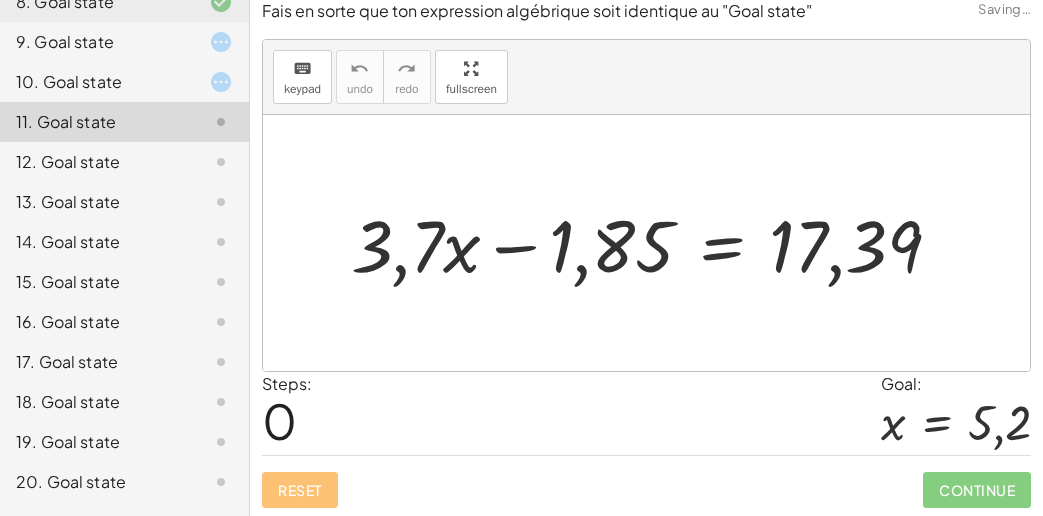 click on "12. Goal state" 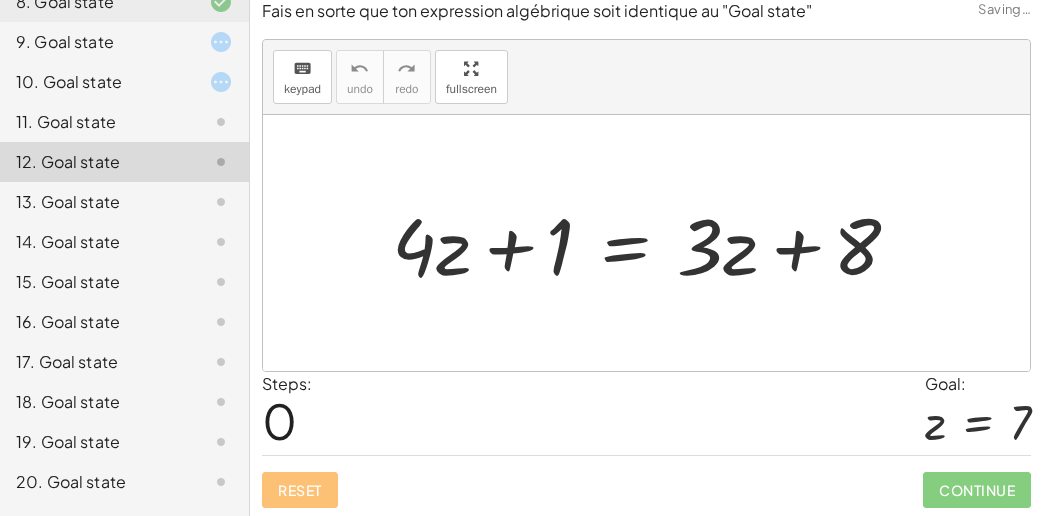 click on "11. Goal state" 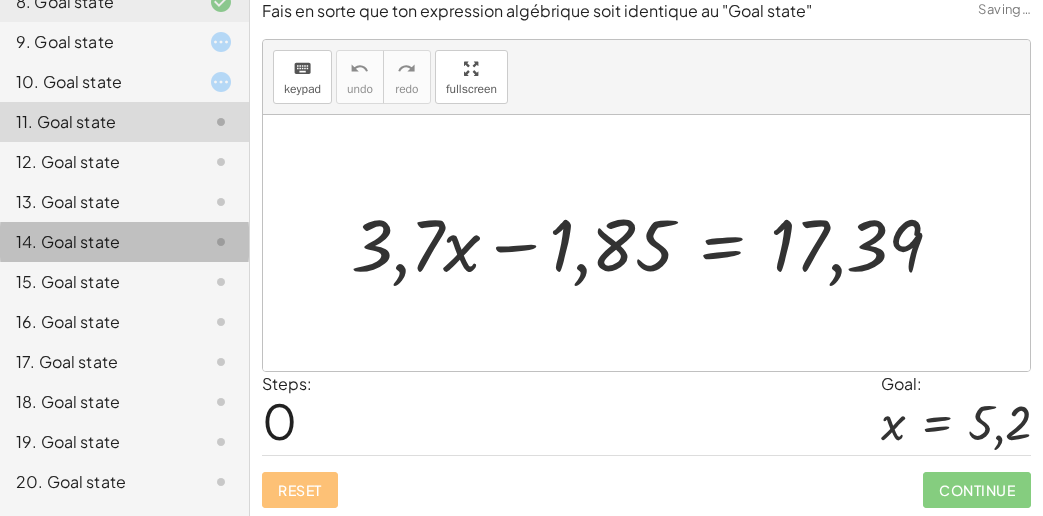 click on "14. Goal state" 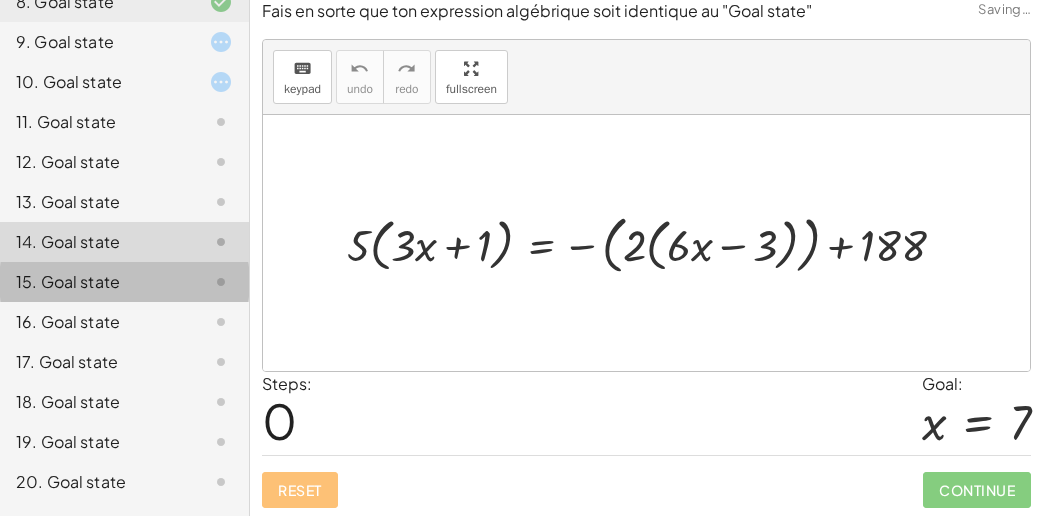 click on "15. Goal state" 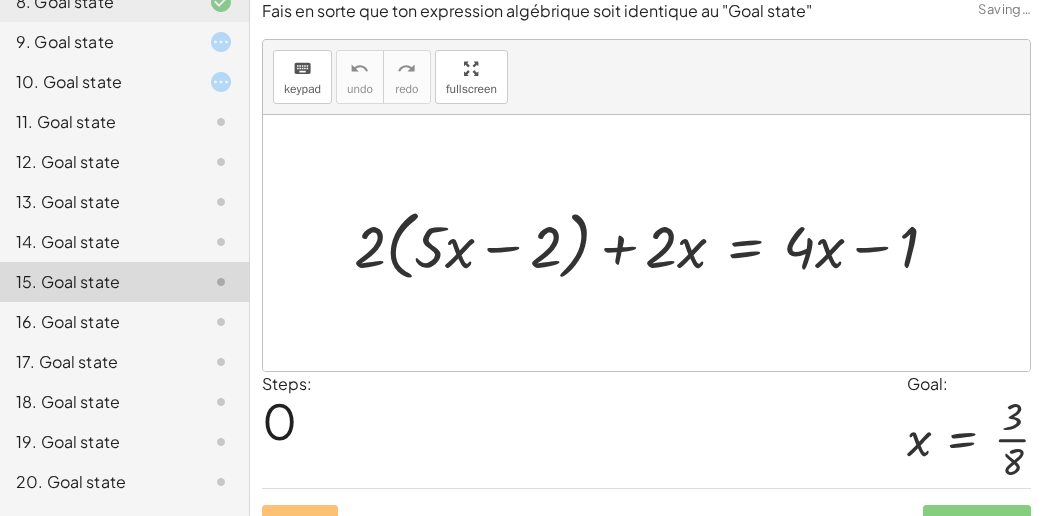 click on "16. Goal state" 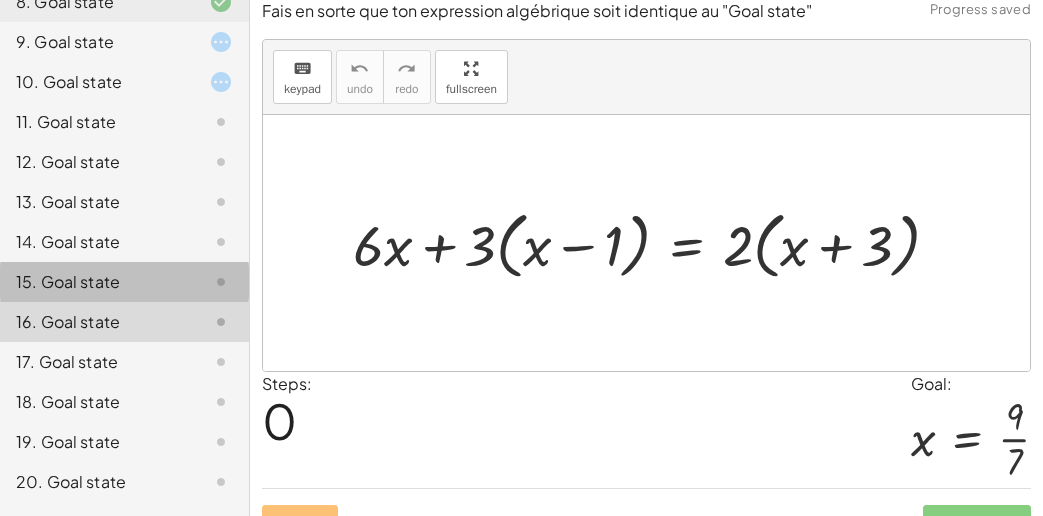 click on "15. Goal state" 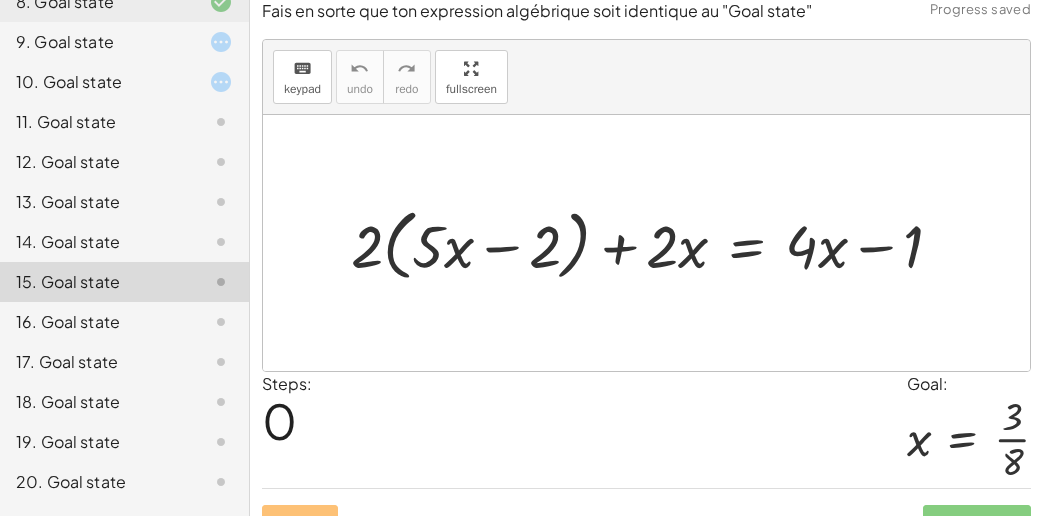 click at bounding box center (654, 242) 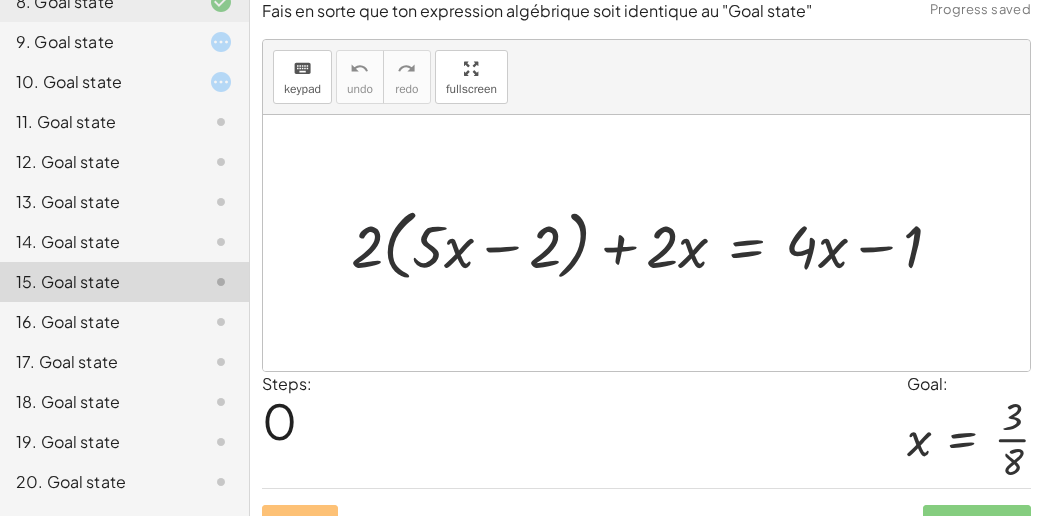click at bounding box center (654, 242) 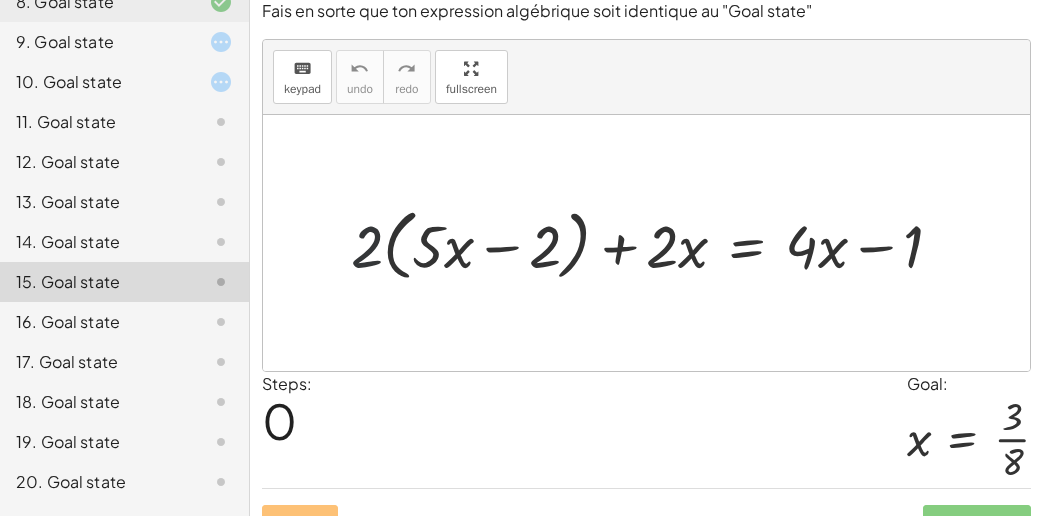 drag, startPoint x: 537, startPoint y: 205, endPoint x: 537, endPoint y: 221, distance: 16 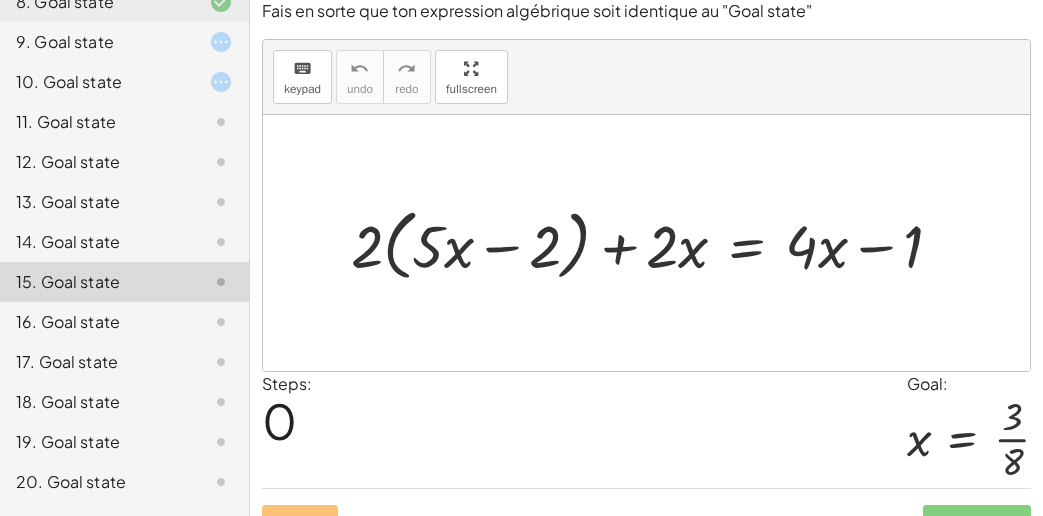 click on "Steps:  0 Goal: x = · 3 · 8" at bounding box center (646, 430) 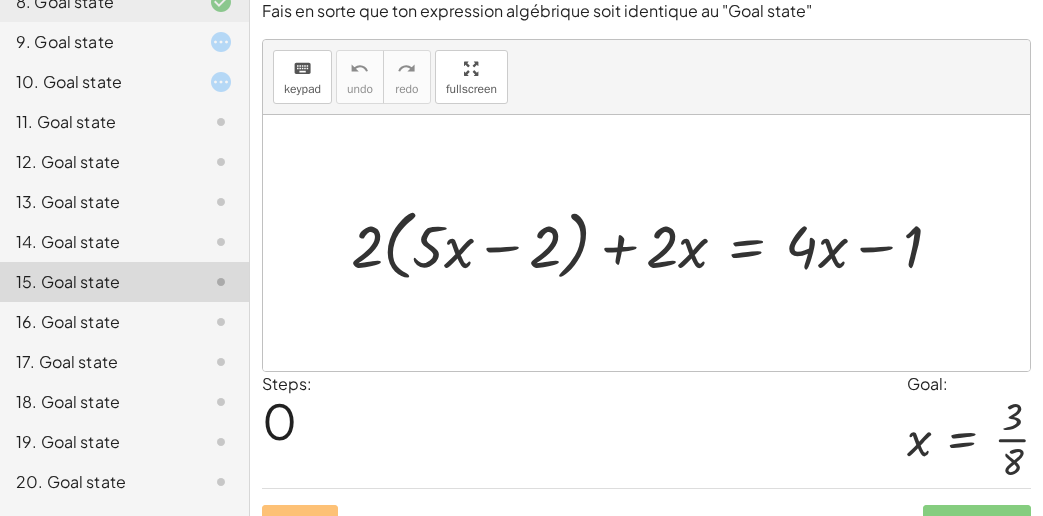 click at bounding box center [654, 242] 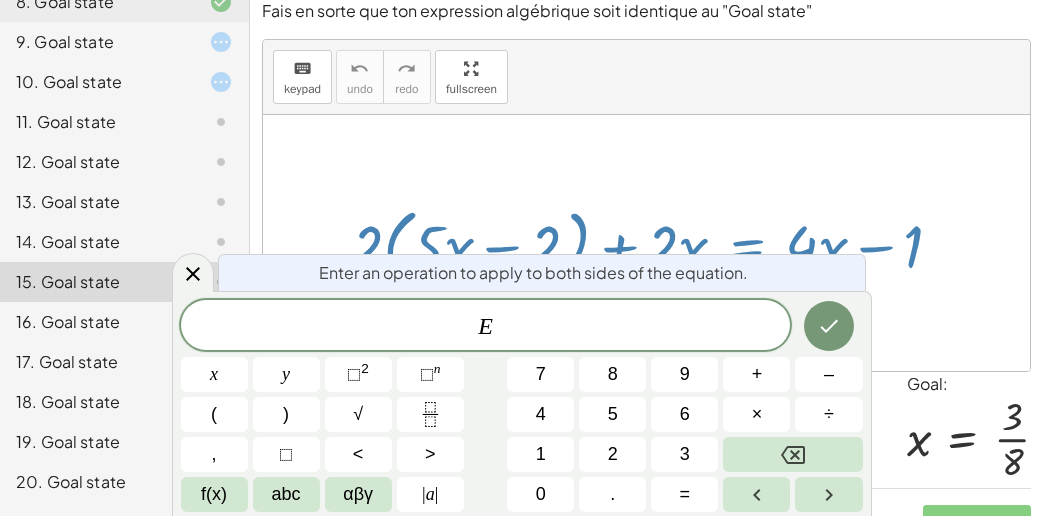 click at bounding box center [646, 243] 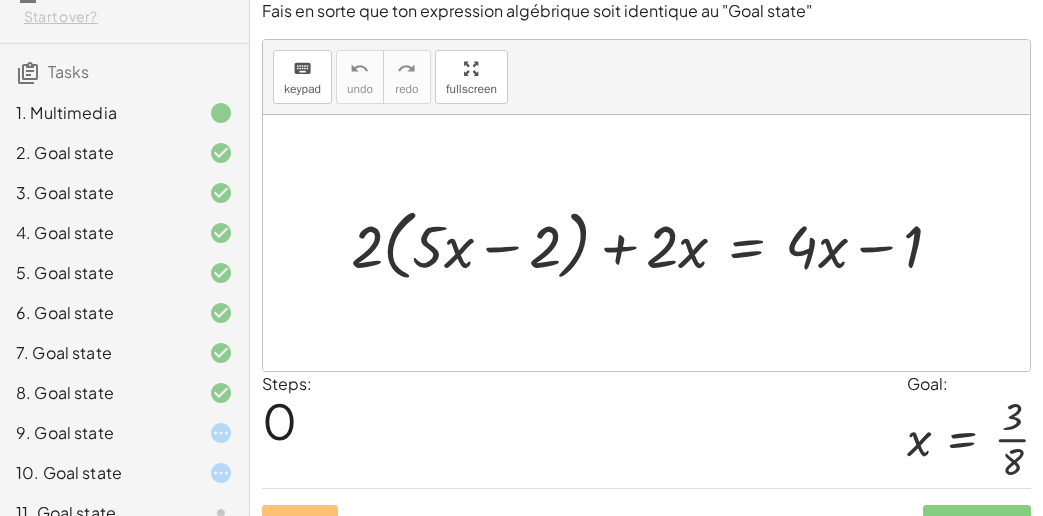 scroll, scrollTop: 130, scrollLeft: 0, axis: vertical 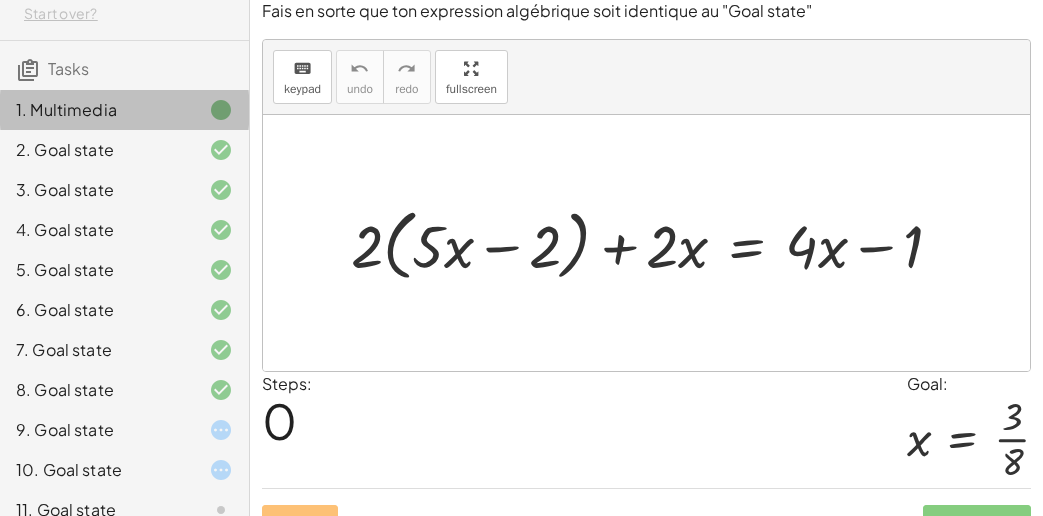 click on "1. Multimedia" 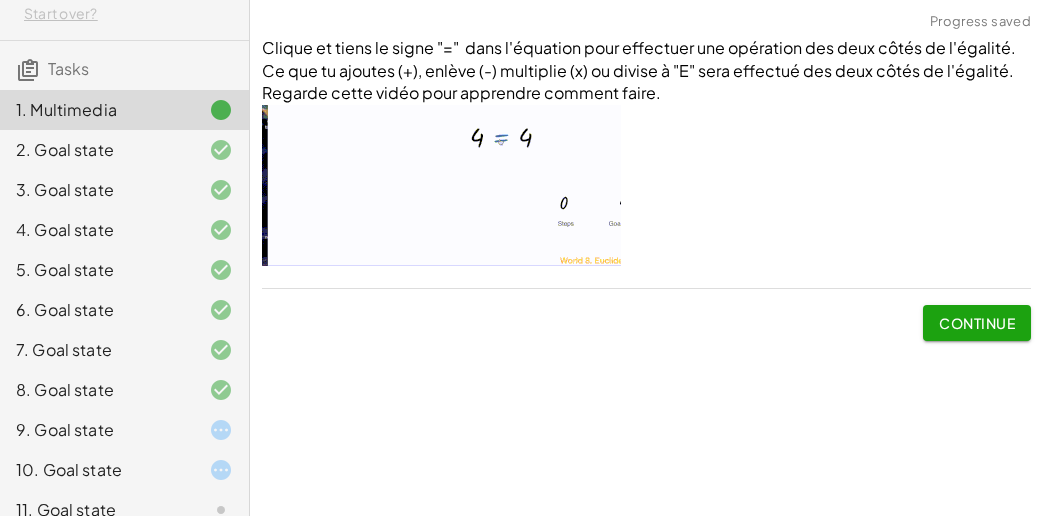 click at bounding box center (441, 185) 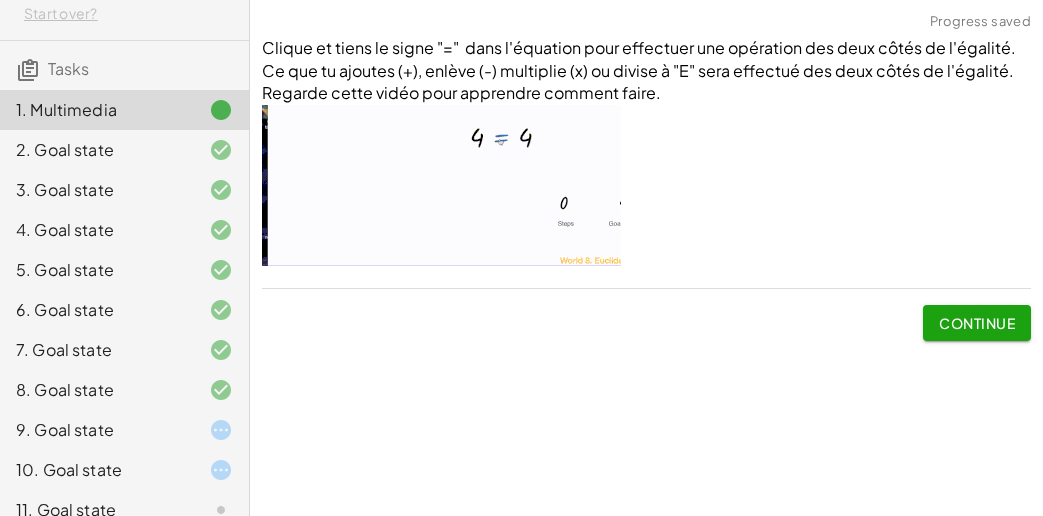 click on "Clique et tiens le signe "="  dans l'équation pour effectuer une opération des deux côtés de l'égalité. Ce que tu ajoutes (+), enlève (-) multiplie (x) ou divise à "E" sera effectué des deux côtés de l'égalité. Regarde cette vidéo pour apprendre comment faire.  Continue Fais en sorte que ton expression algébrique soit identique au "Goal state" keyboard keypad undo undo redo redo fullscreen 4 = 4 4 = 4 + + 1 + + 1 × Steps:  1 Goal: + 4 + 1 = + 4 + 1 Reset   Continue  Fais en sorte que ton expression algébrique soit identique au "Goal state" keyboard keypad undo undo redo redo fullscreen + x + 10 = 22 + x + 10 − 10 = + 22 − 10 + x + 0 = + 22 − 10 x = + 22 − 10 x = 12 × Steps:  3 Goal: x = 12 Reset   Continue  Fais en sorte que ton expression algébrique soit identique au "Goal state" keyboard keypad undo undo redo redo fullscreen 14 = + x − 18 + 14 + 18 = + x − 18 + 18 + 14 + 18 = + x + 0 + 14 + 18 = x = x 32 × Steps:  3 Goal: 32 = x Reset   Continue  keyboard keypad undo undo" 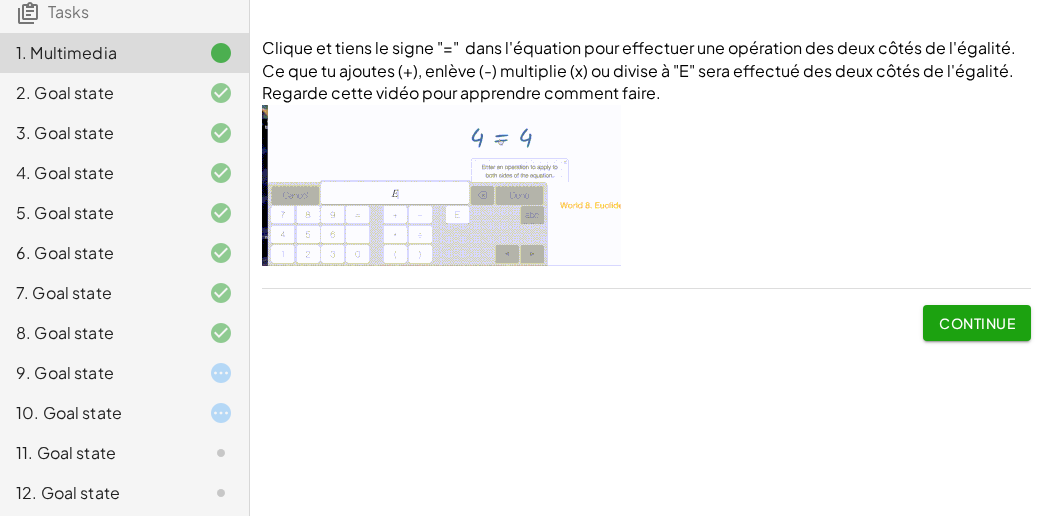 scroll, scrollTop: 198, scrollLeft: 0, axis: vertical 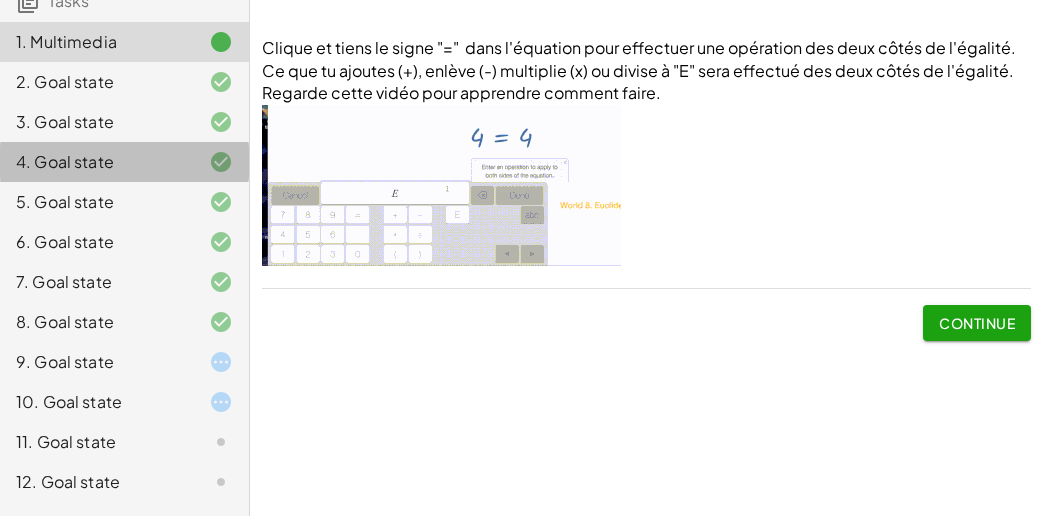 click on "4. Goal state" 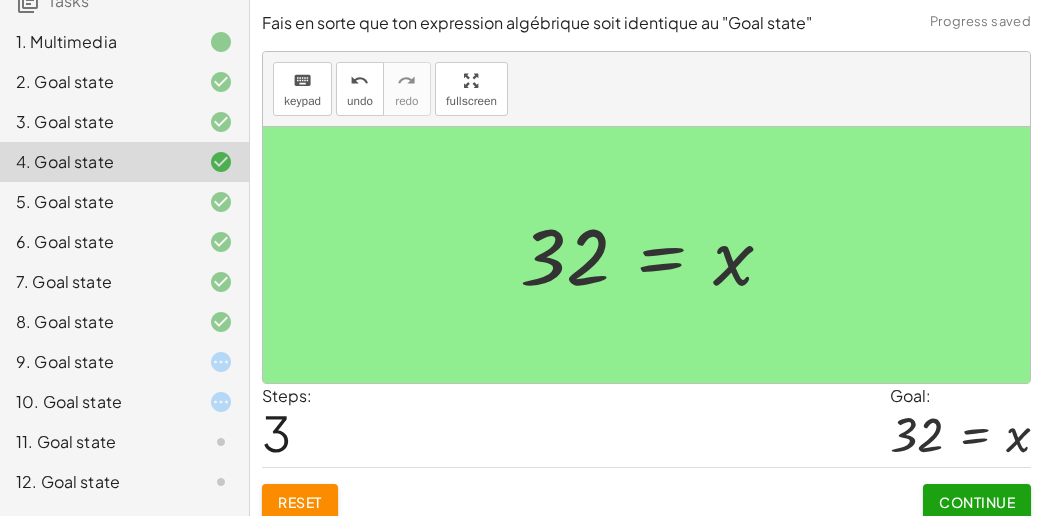 click on "9. Goal state" 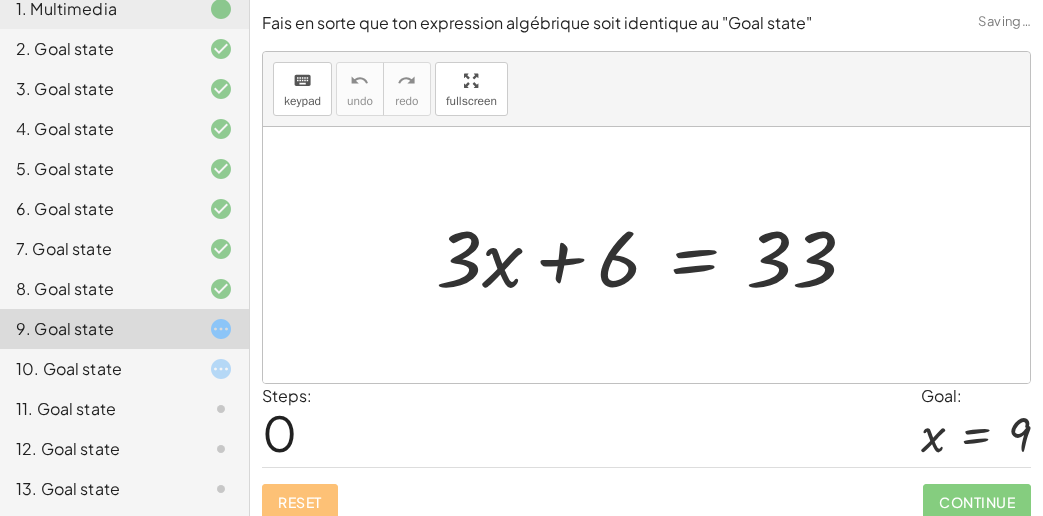 scroll, scrollTop: 233, scrollLeft: 0, axis: vertical 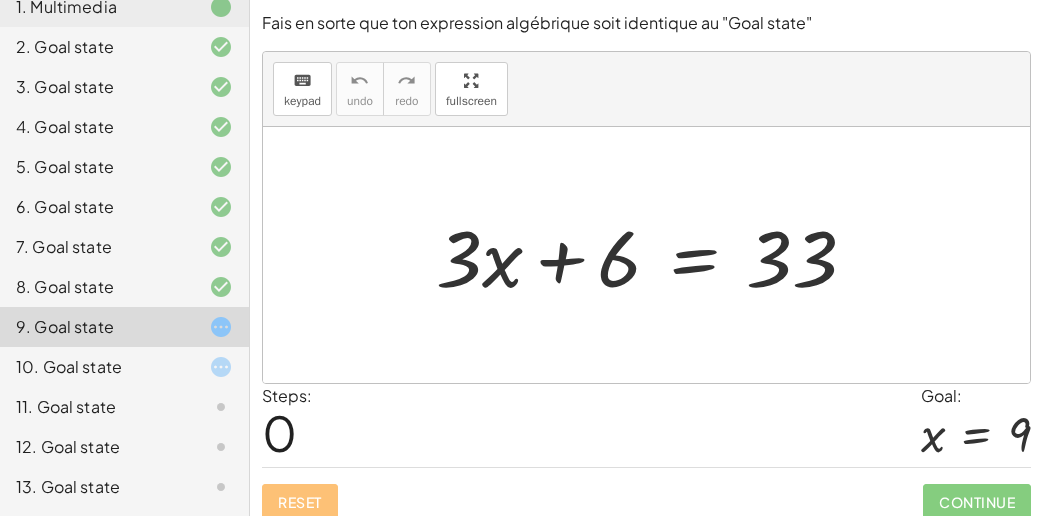 click at bounding box center (654, 255) 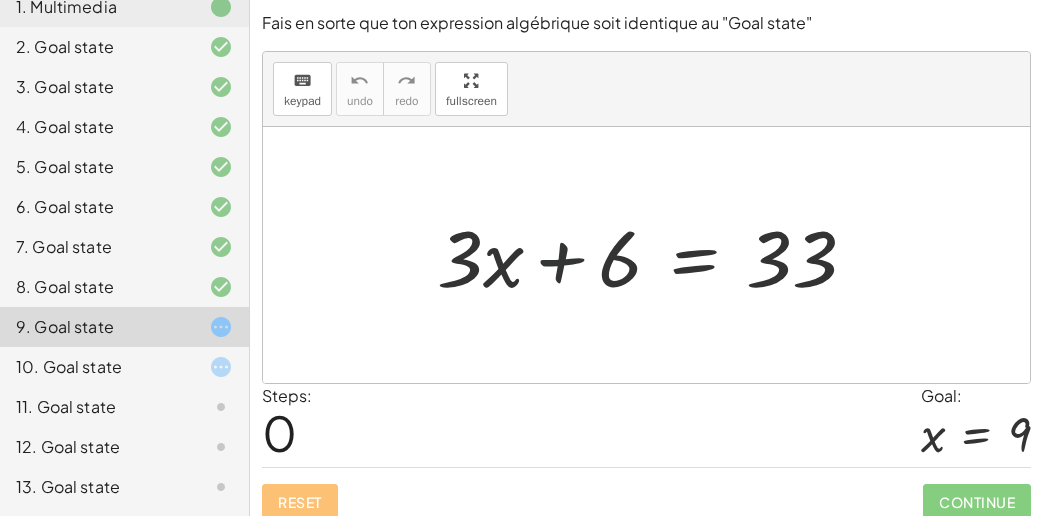 drag, startPoint x: 547, startPoint y: 421, endPoint x: 564, endPoint y: 338, distance: 84.723076 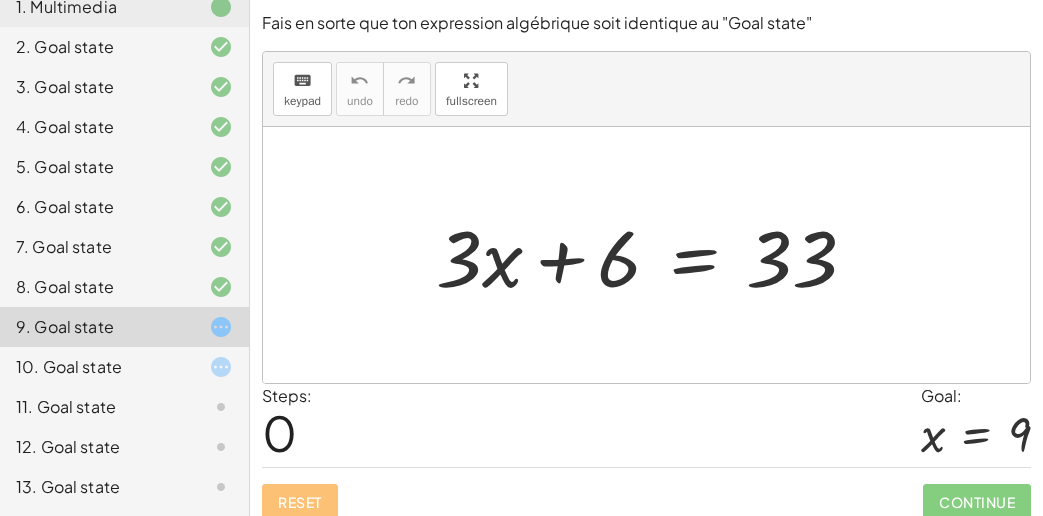 click at bounding box center [654, 255] 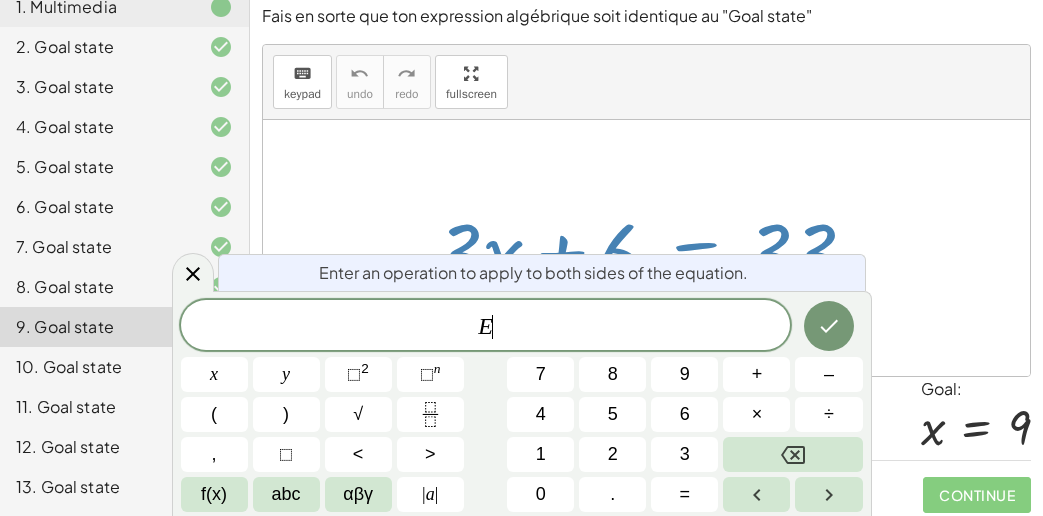 scroll, scrollTop: 12, scrollLeft: 0, axis: vertical 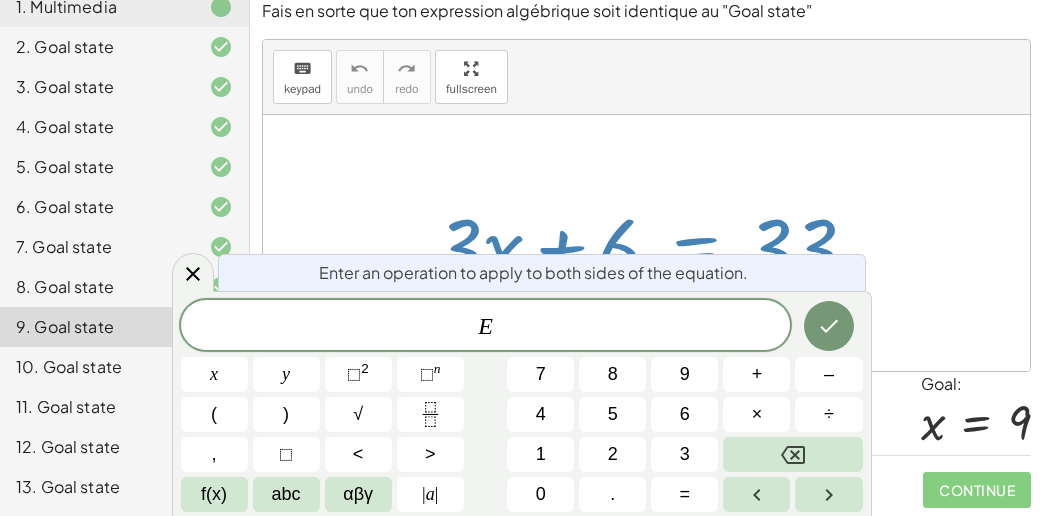 click on "+ · 3 · x + 6 = 33" at bounding box center (646, 243) 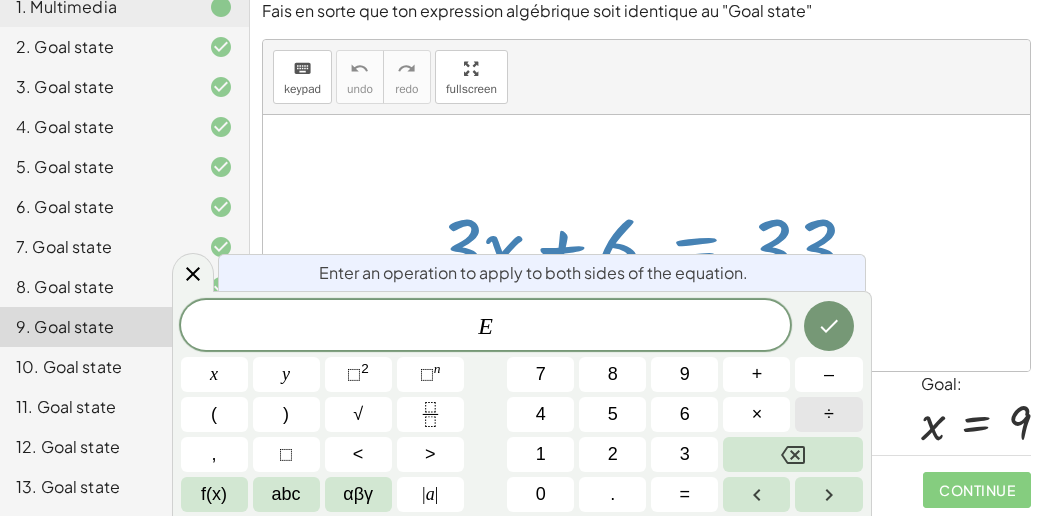 click on "÷" at bounding box center [828, 414] 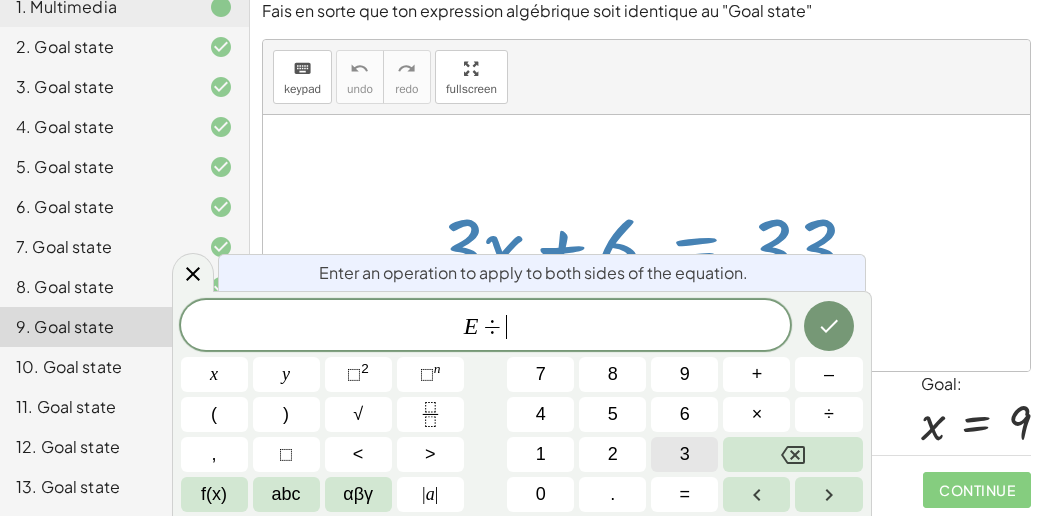 click on "3" at bounding box center [685, 454] 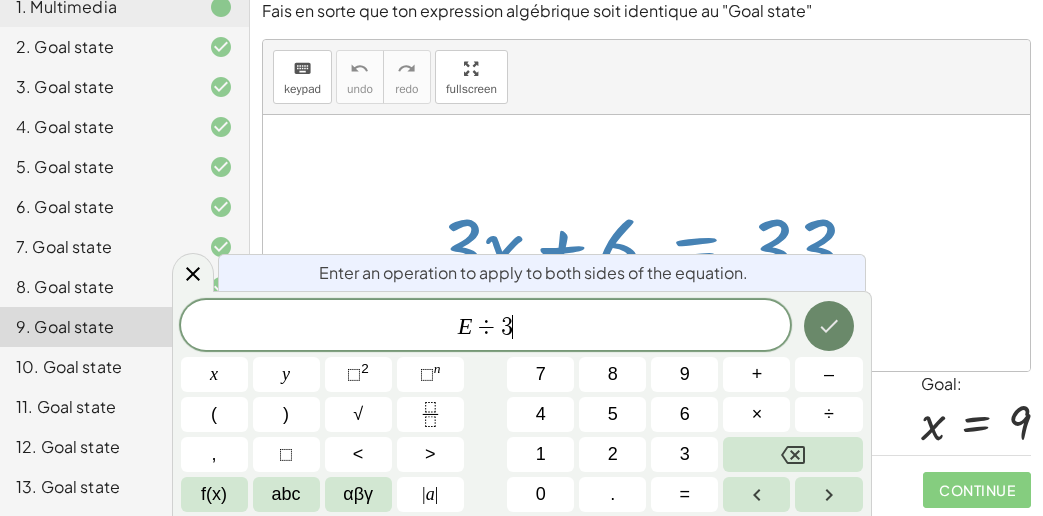 click 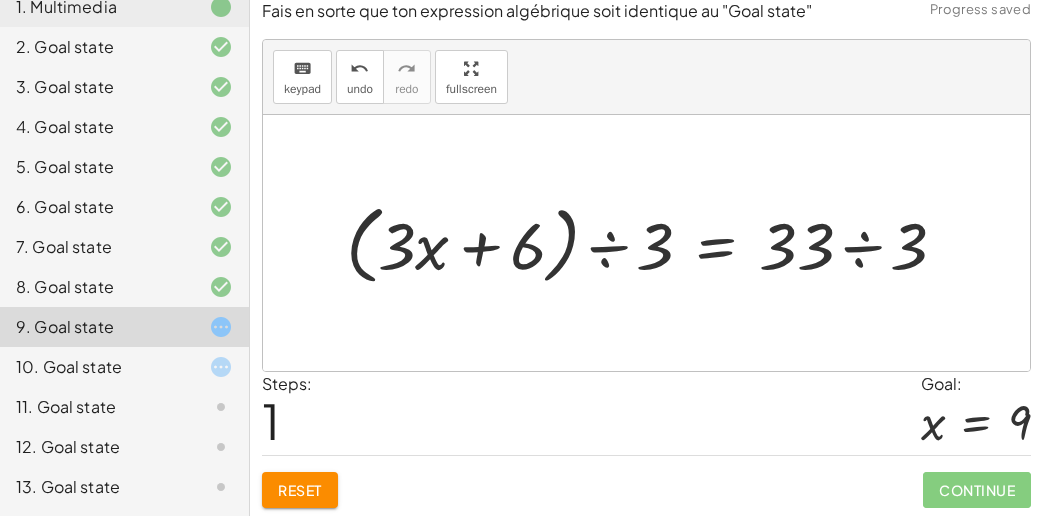 click at bounding box center (654, 243) 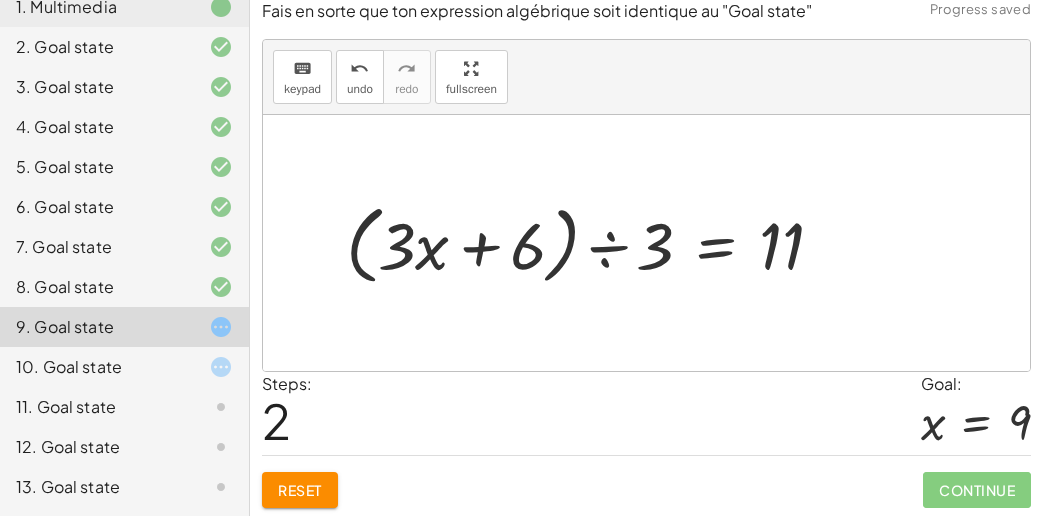click at bounding box center (592, 243) 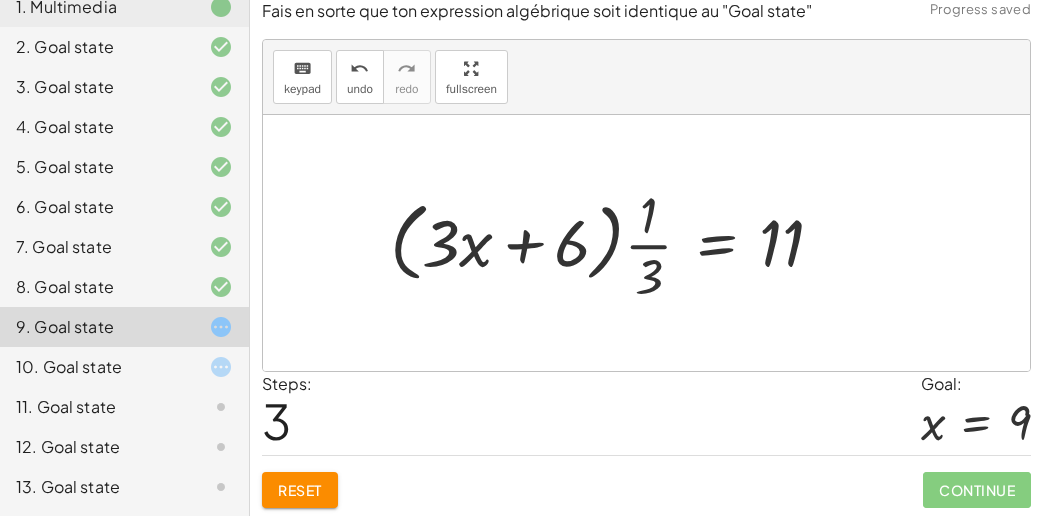 click at bounding box center [614, 243] 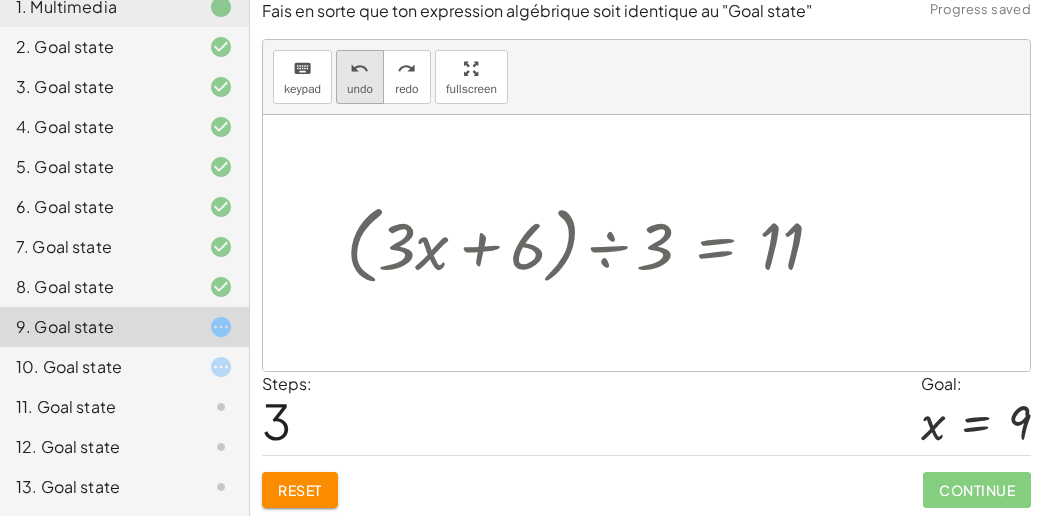 click on "undo" at bounding box center (359, 69) 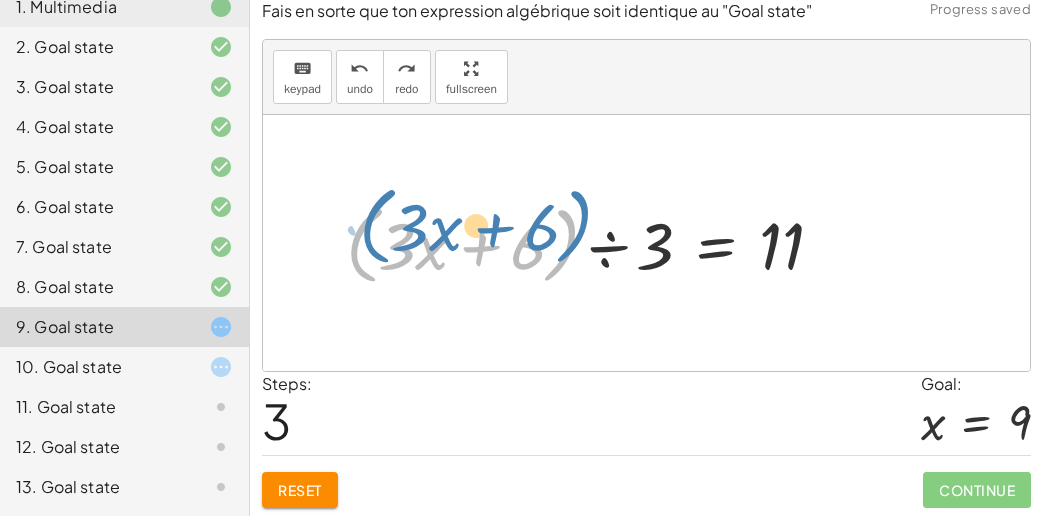 drag, startPoint x: 568, startPoint y: 228, endPoint x: 582, endPoint y: 196, distance: 34.928497 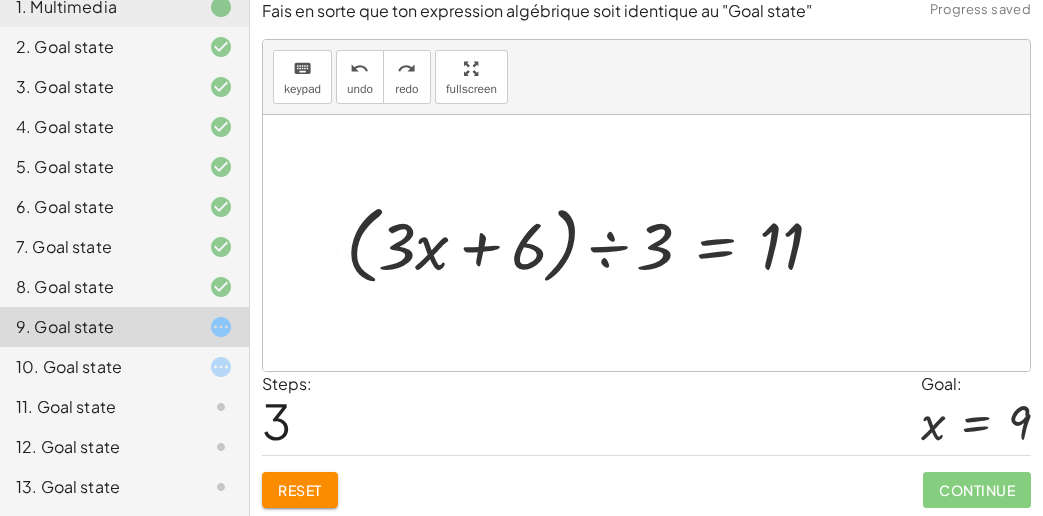 click on "Steps:  3 Goal: x = 9" at bounding box center (646, 413) 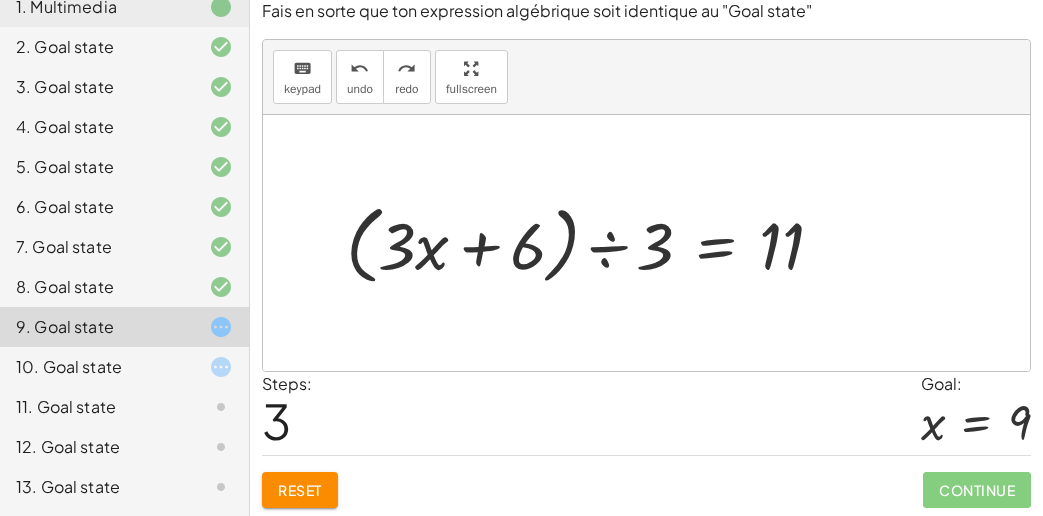 click at bounding box center (592, 243) 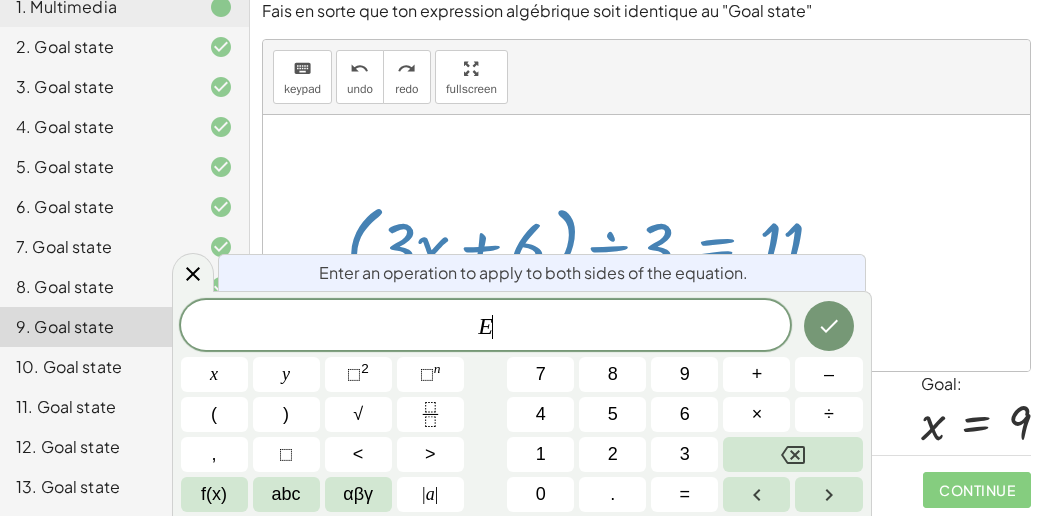click at bounding box center (646, 243) 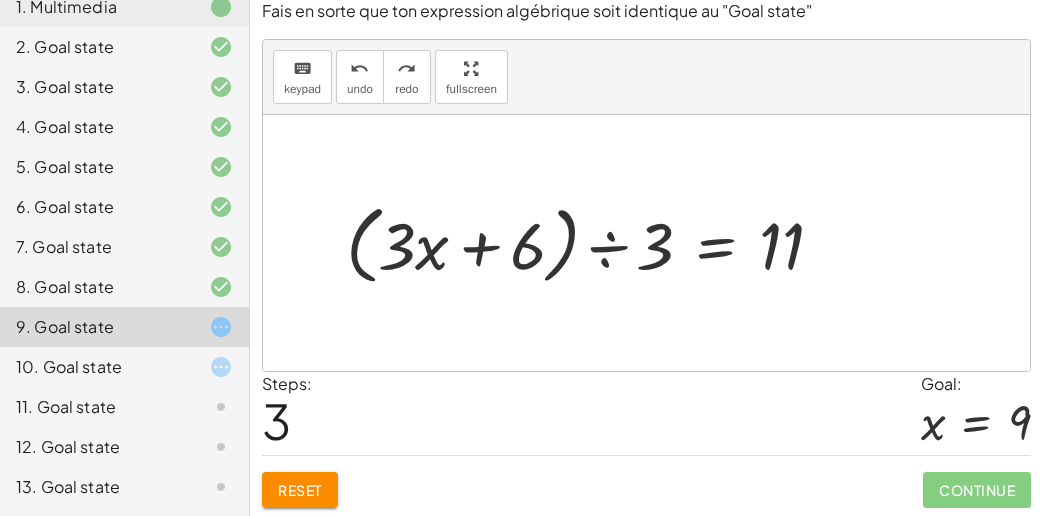click at bounding box center (592, 243) 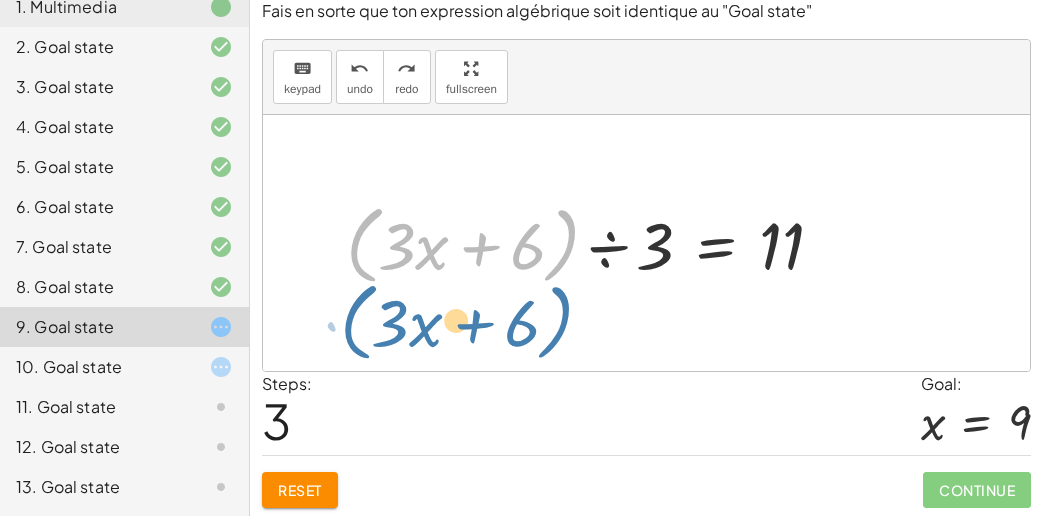 drag, startPoint x: 572, startPoint y: 238, endPoint x: 563, endPoint y: 282, distance: 44.911022 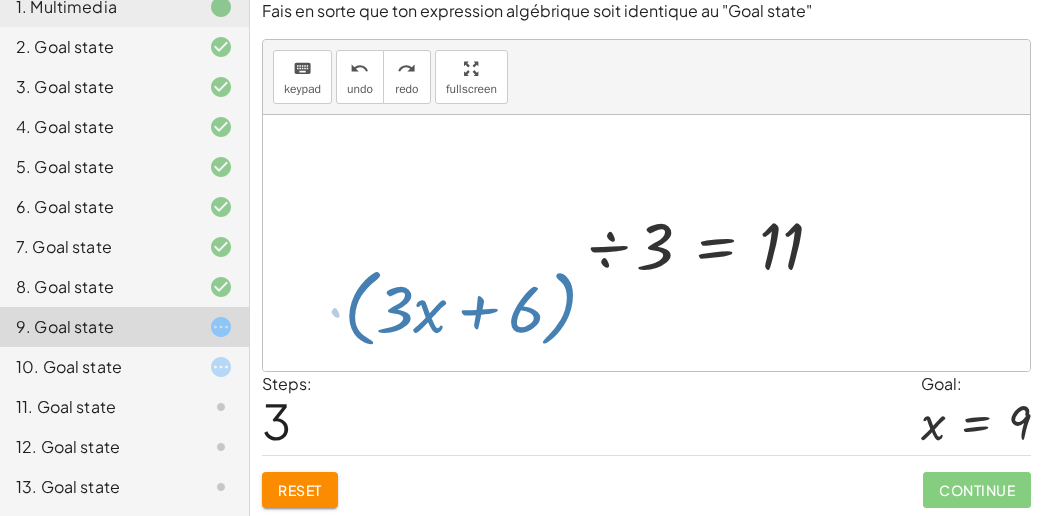 drag, startPoint x: 549, startPoint y: 256, endPoint x: 556, endPoint y: 241, distance: 16.552946 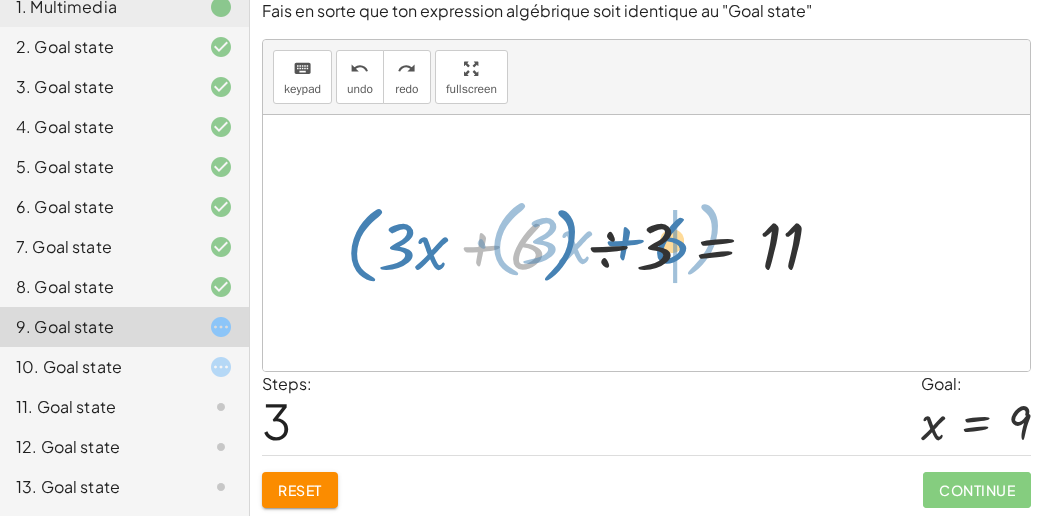 drag, startPoint x: 519, startPoint y: 231, endPoint x: 665, endPoint y: 223, distance: 146.21901 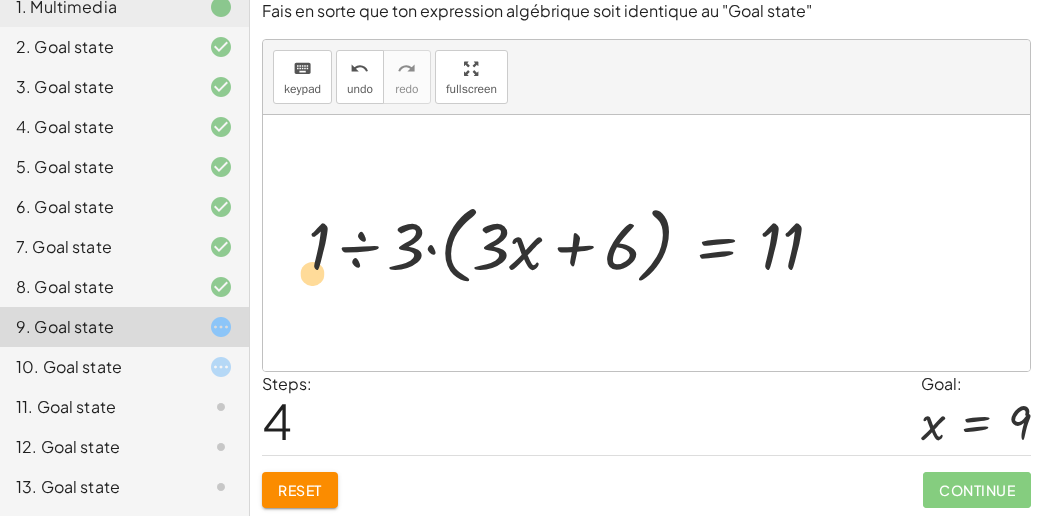 drag, startPoint x: 324, startPoint y: 248, endPoint x: 305, endPoint y: 271, distance: 29.832869 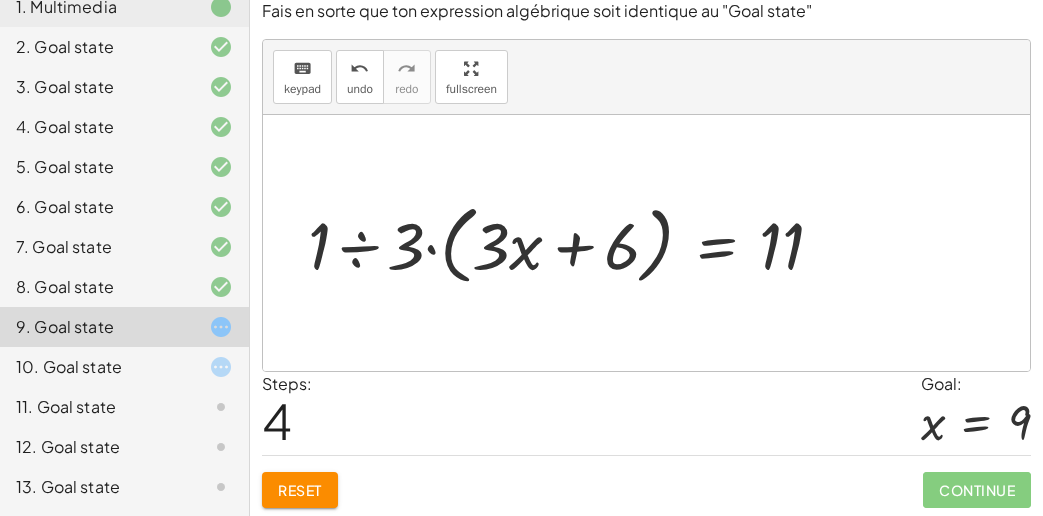 click at bounding box center [574, 243] 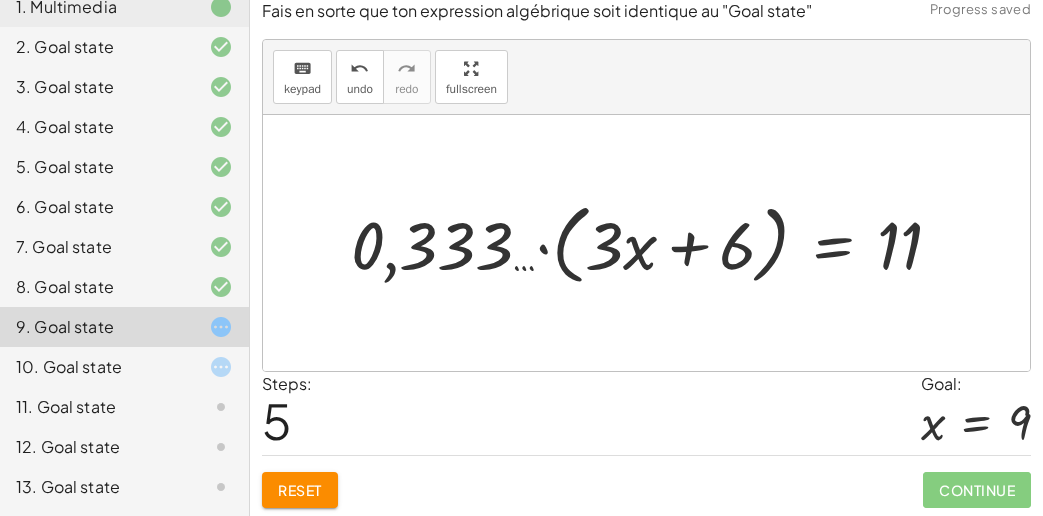click on "Reset" at bounding box center (300, 490) 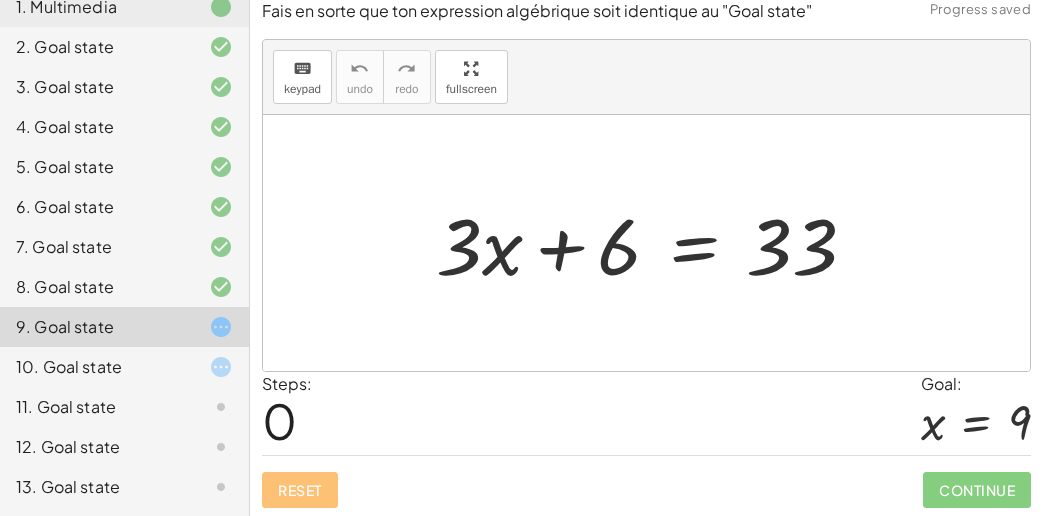 drag, startPoint x: 416, startPoint y: 431, endPoint x: 462, endPoint y: 423, distance: 46.69047 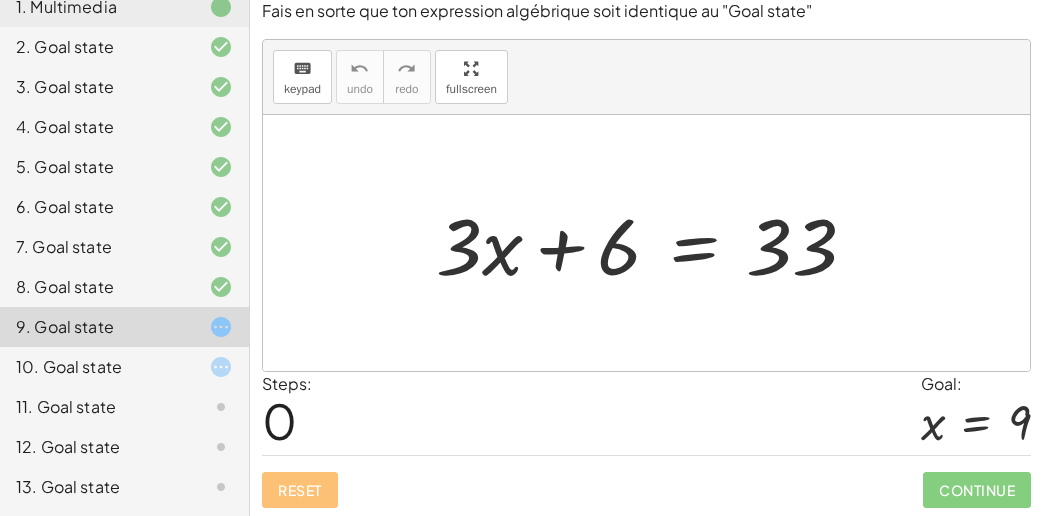 click at bounding box center [654, 243] 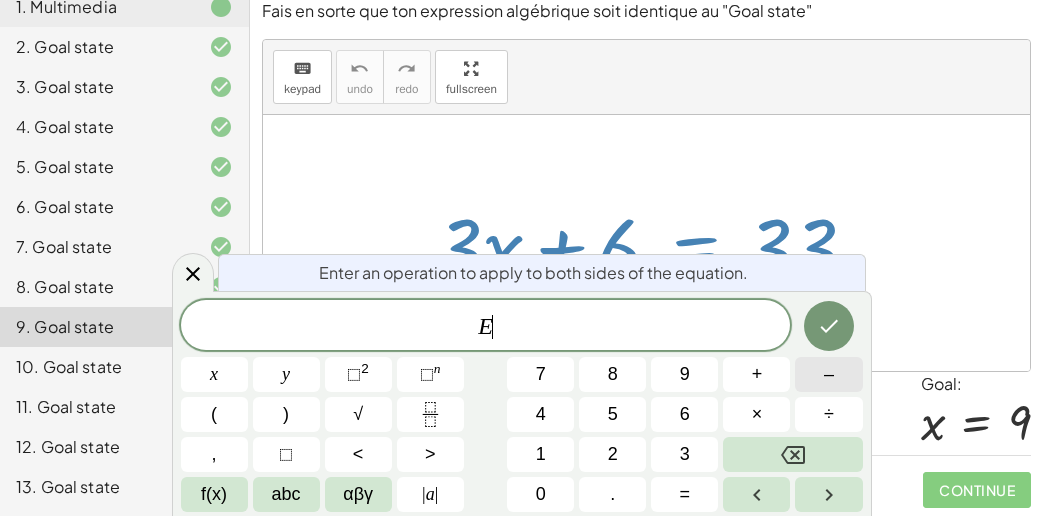 click on "–" at bounding box center [828, 374] 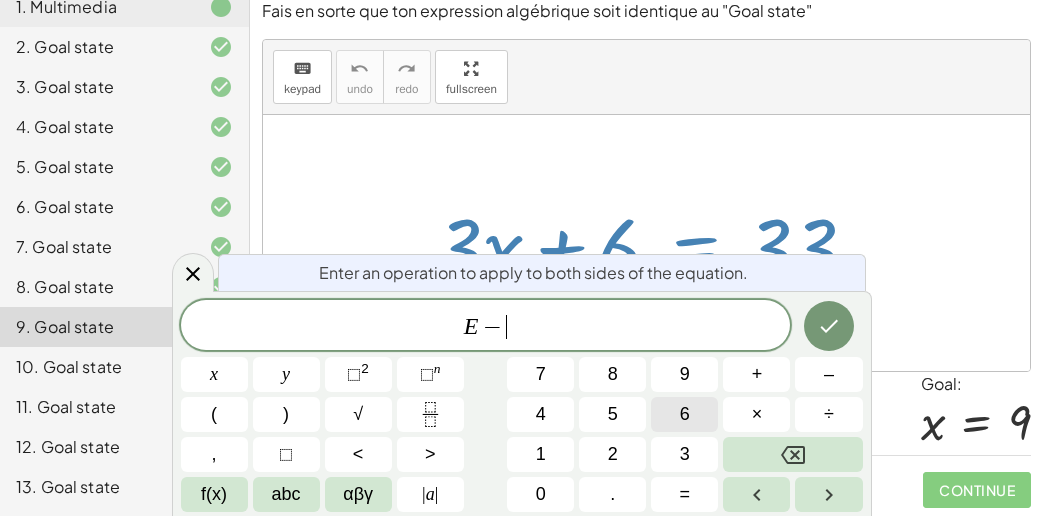 click on "6" at bounding box center (684, 414) 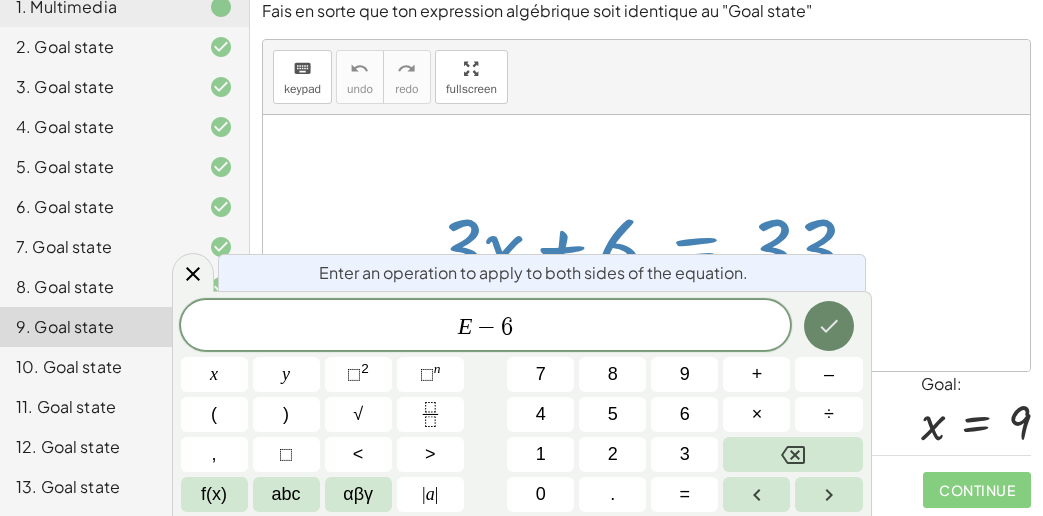 click 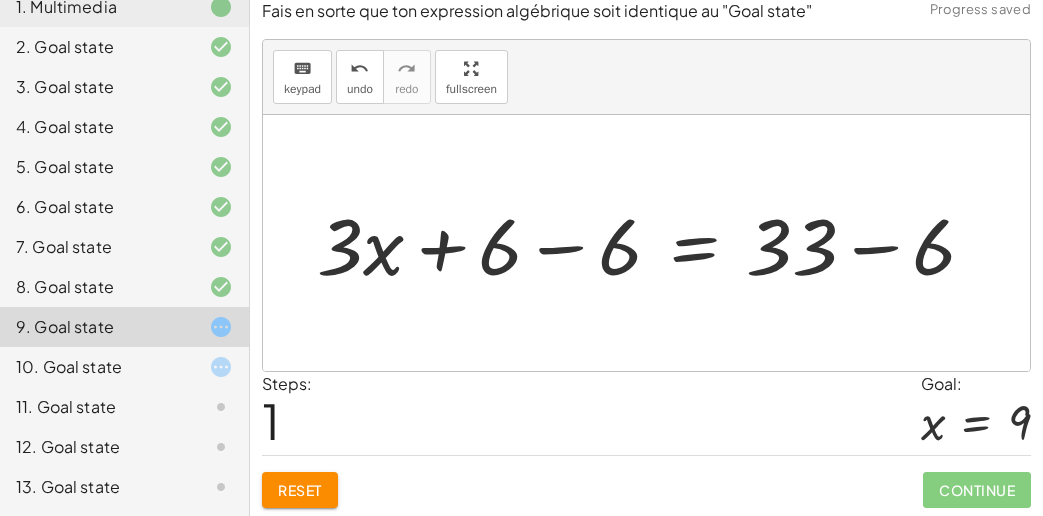 click at bounding box center (654, 243) 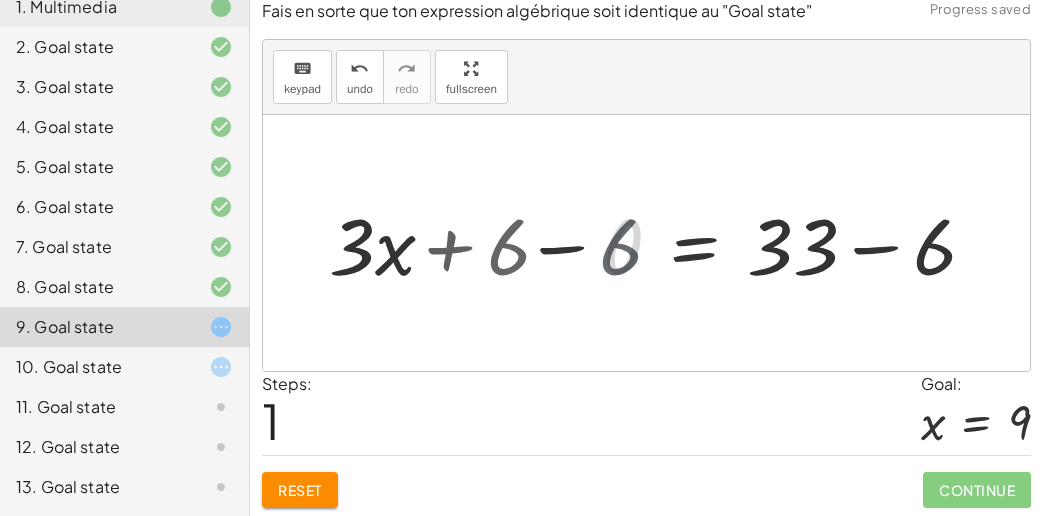 click at bounding box center [774, 243] 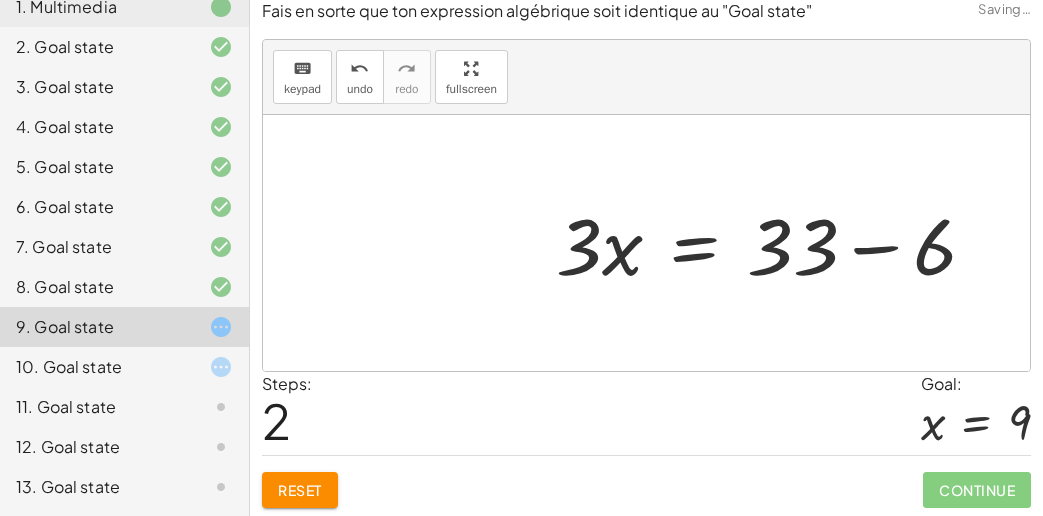 click at bounding box center (774, 243) 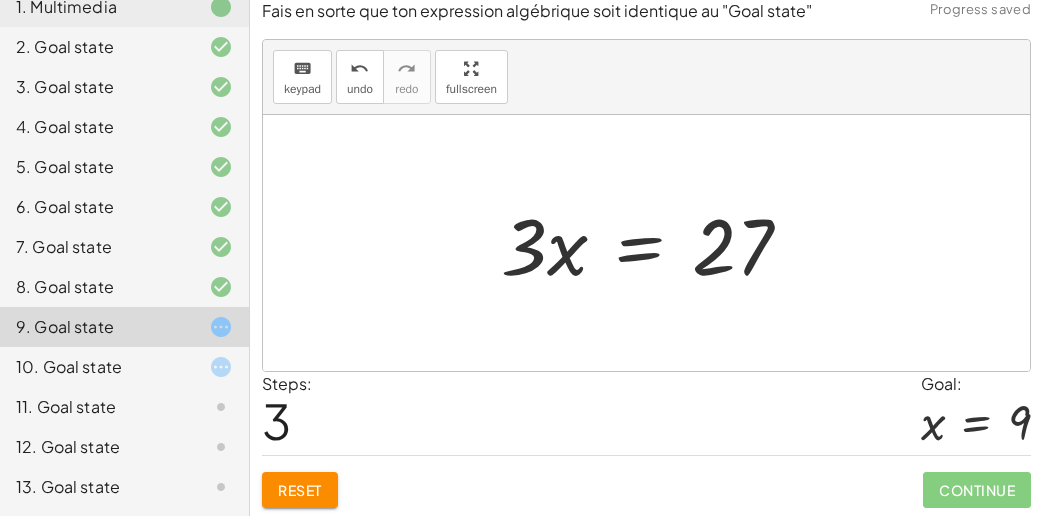 click at bounding box center (654, 243) 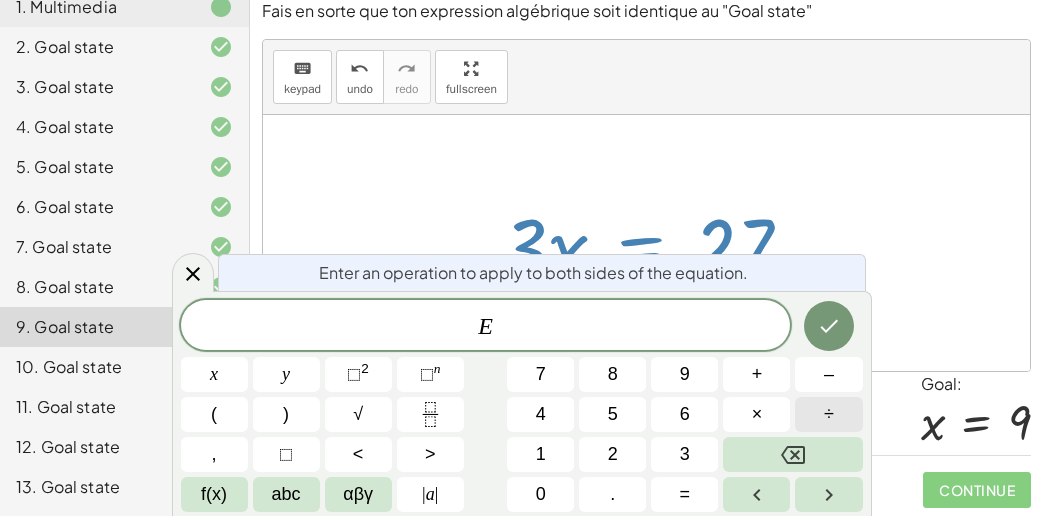 click on "÷" at bounding box center (828, 414) 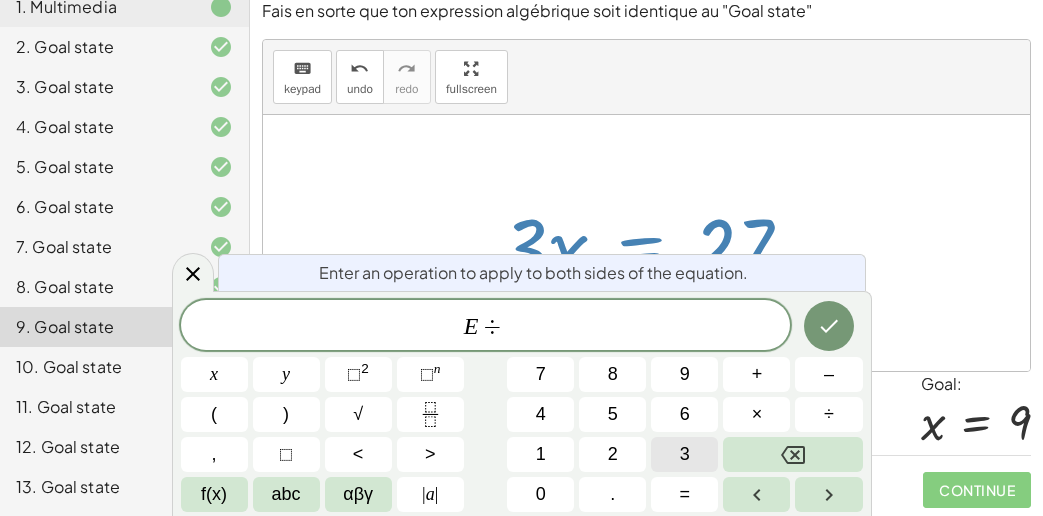 click on "3" at bounding box center (685, 454) 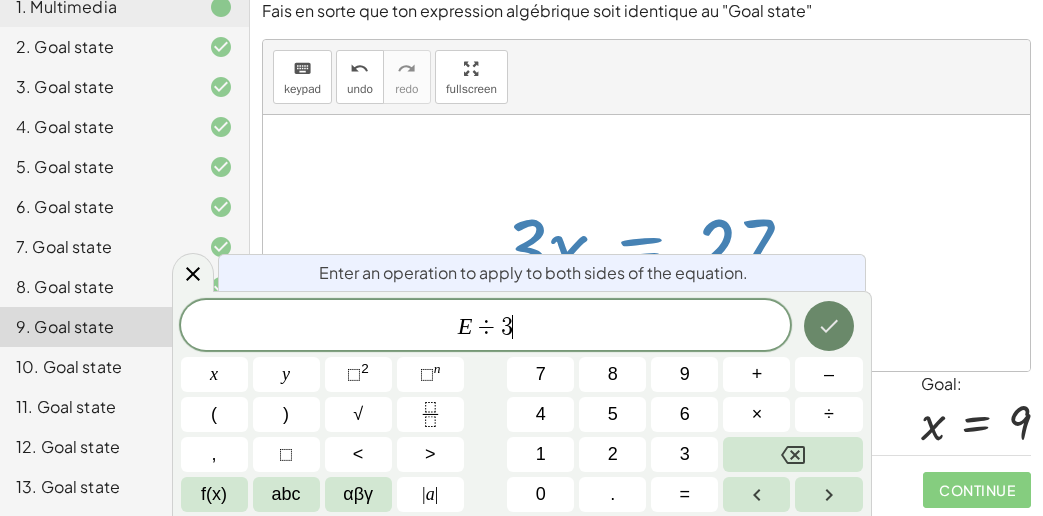 click at bounding box center [829, 326] 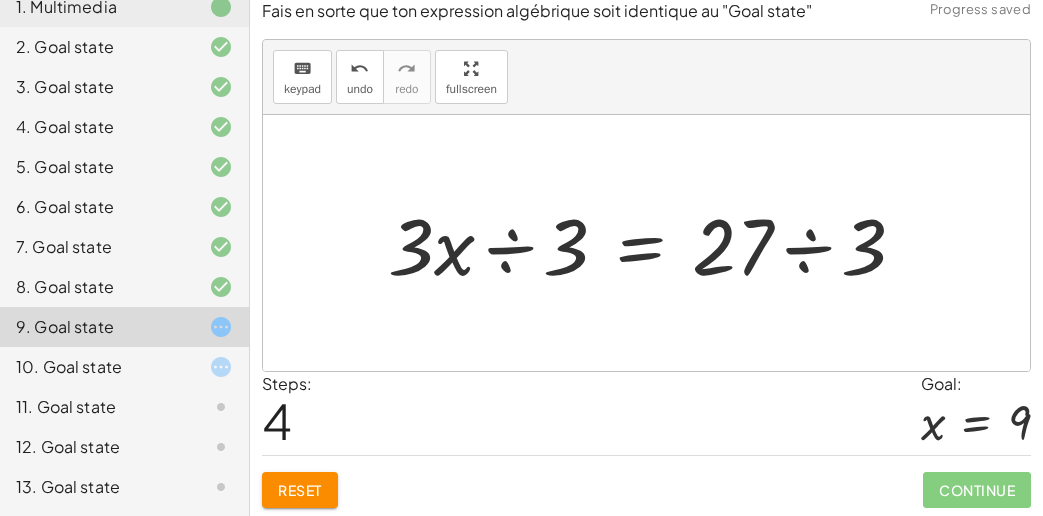click at bounding box center [655, 243] 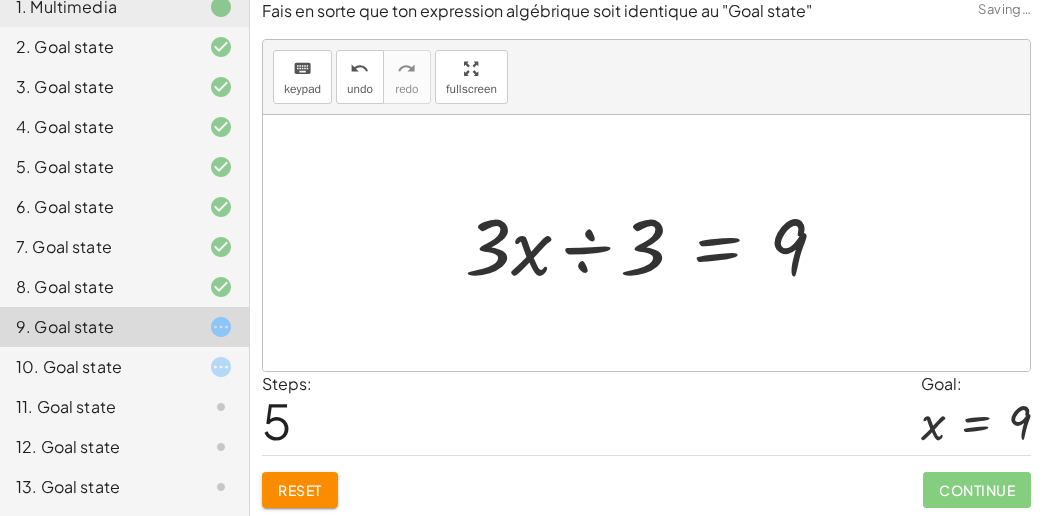 click at bounding box center [654, 243] 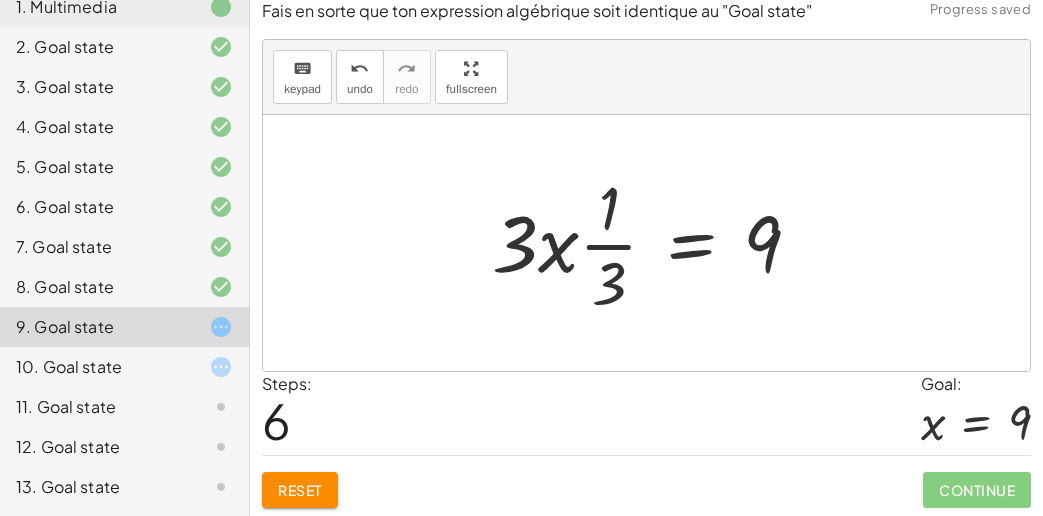 click at bounding box center (654, 243) 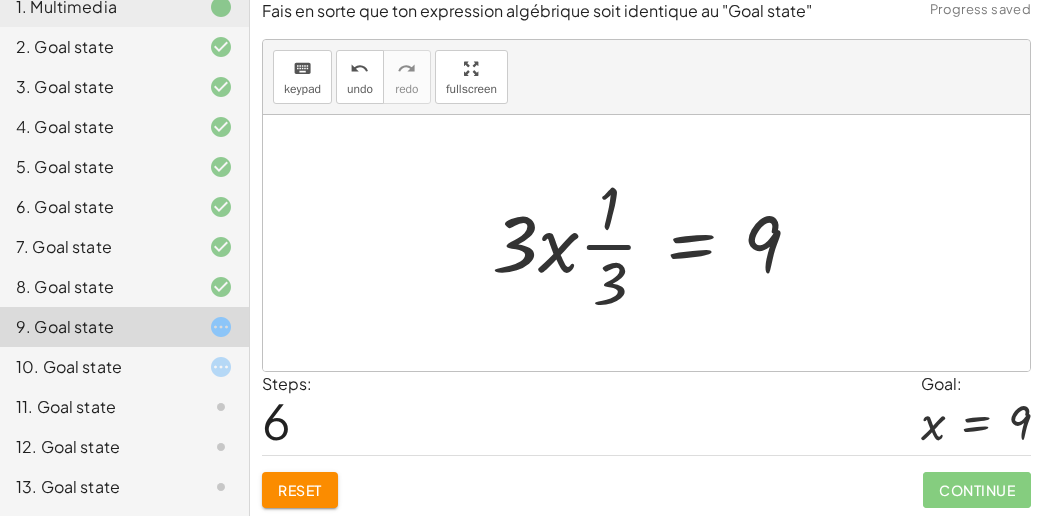 drag, startPoint x: 584, startPoint y: 244, endPoint x: 572, endPoint y: 247, distance: 12.369317 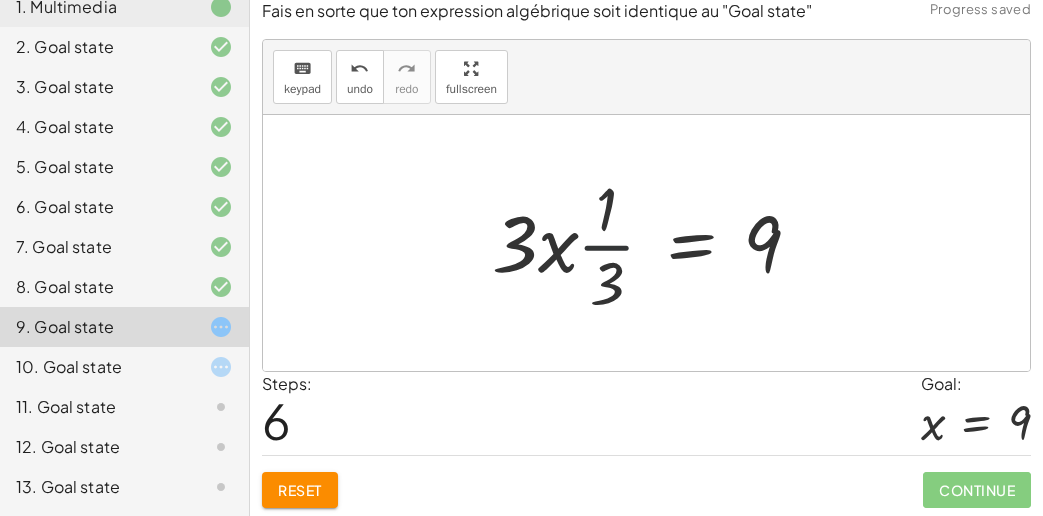 click at bounding box center [654, 243] 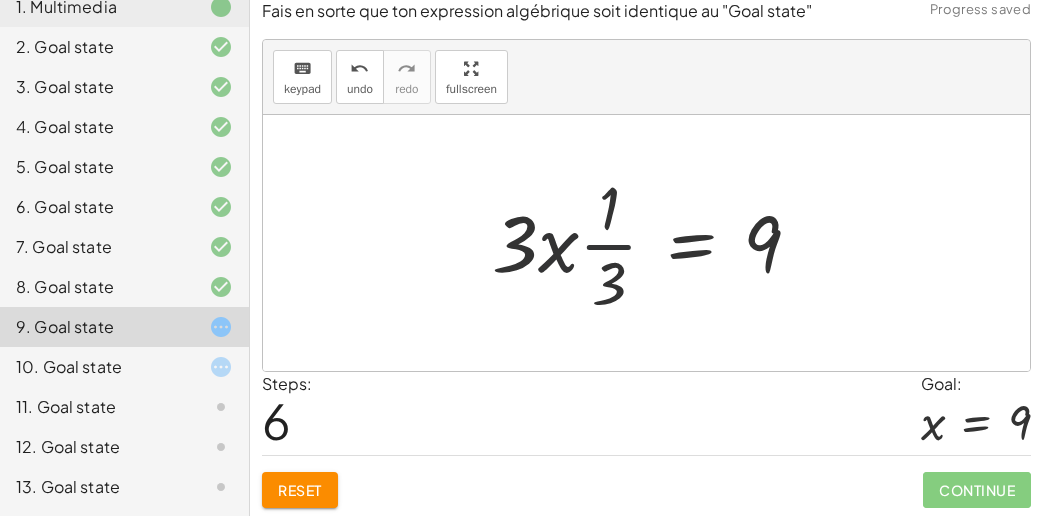 click at bounding box center (654, 243) 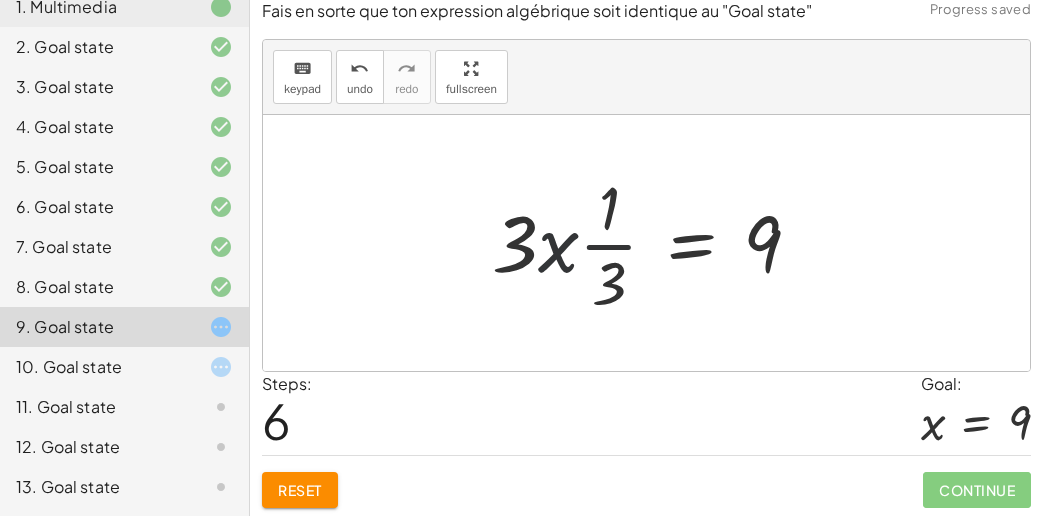 click at bounding box center [654, 243] 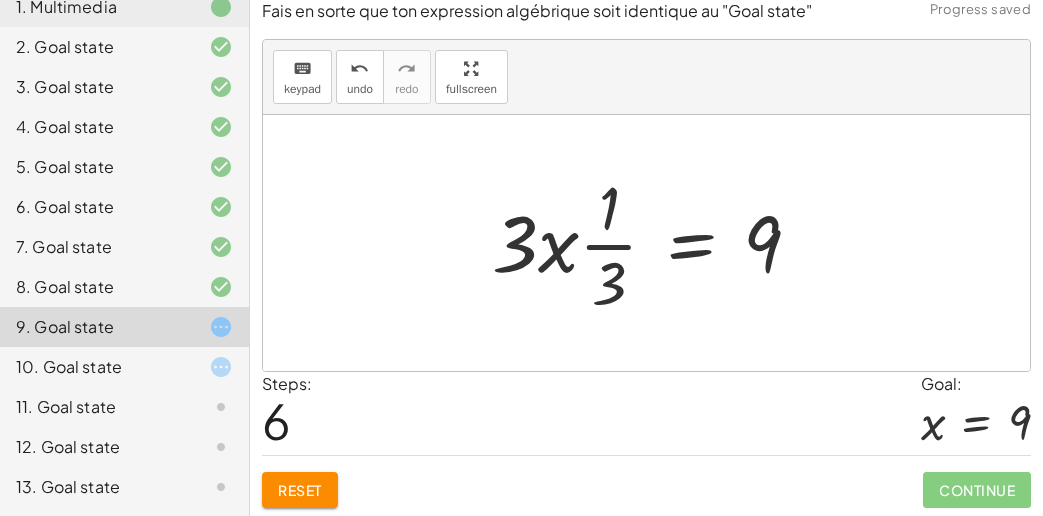 click at bounding box center (654, 243) 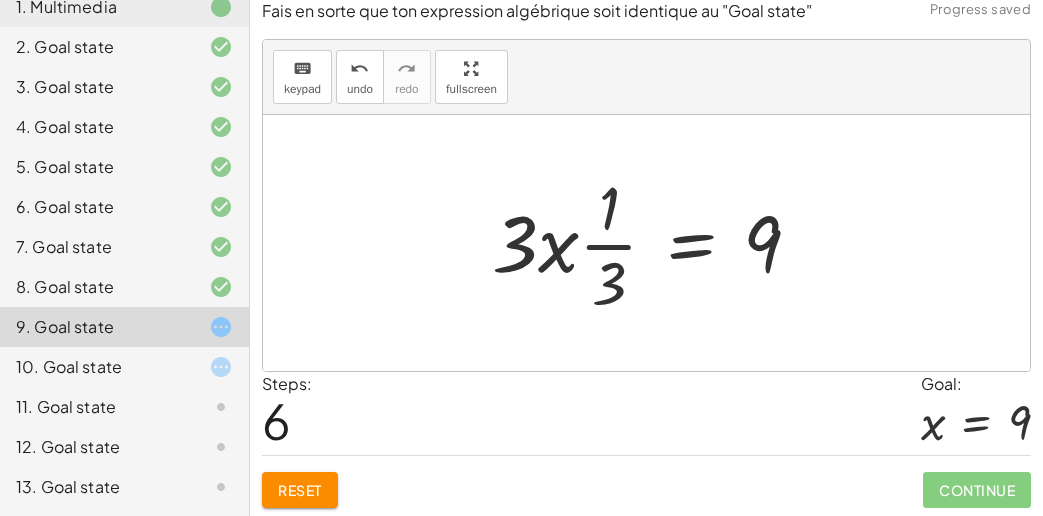 click at bounding box center (654, 243) 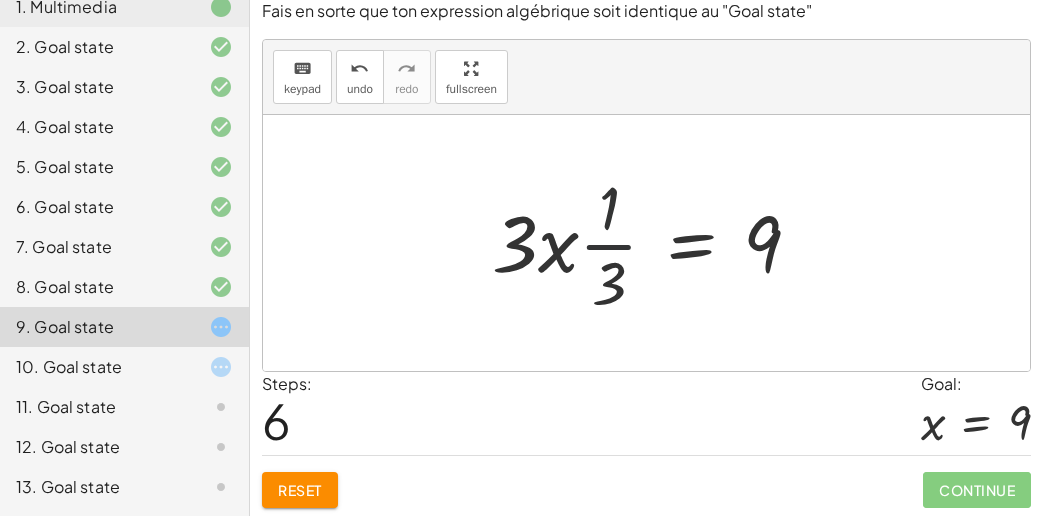 drag, startPoint x: 603, startPoint y: 261, endPoint x: 513, endPoint y: 266, distance: 90.13878 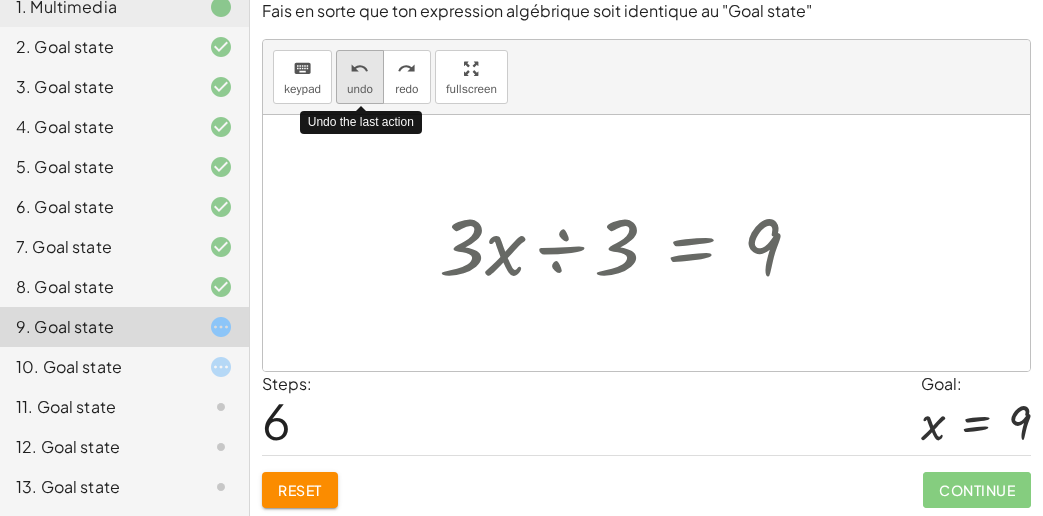 click on "undo undo" at bounding box center (360, 77) 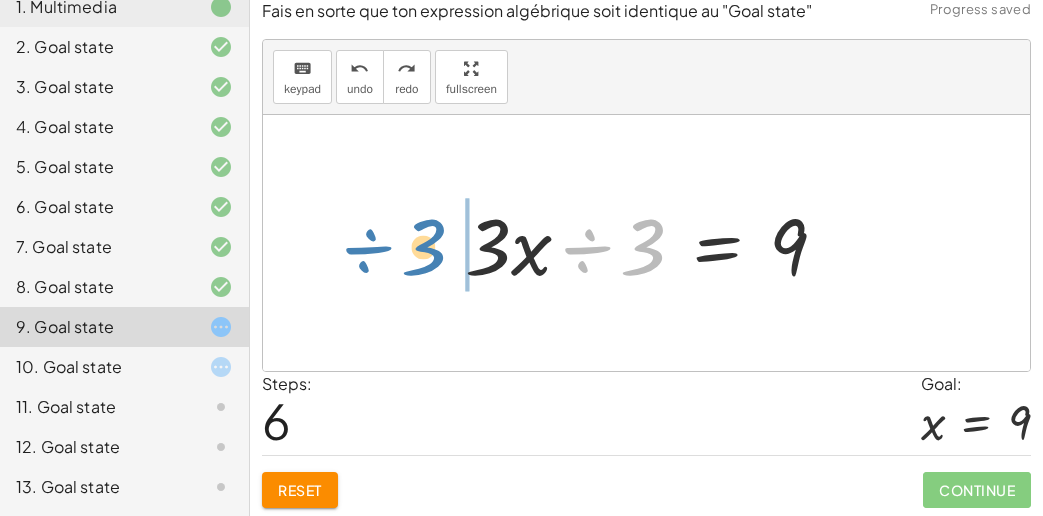 drag, startPoint x: 634, startPoint y: 257, endPoint x: 413, endPoint y: 257, distance: 221 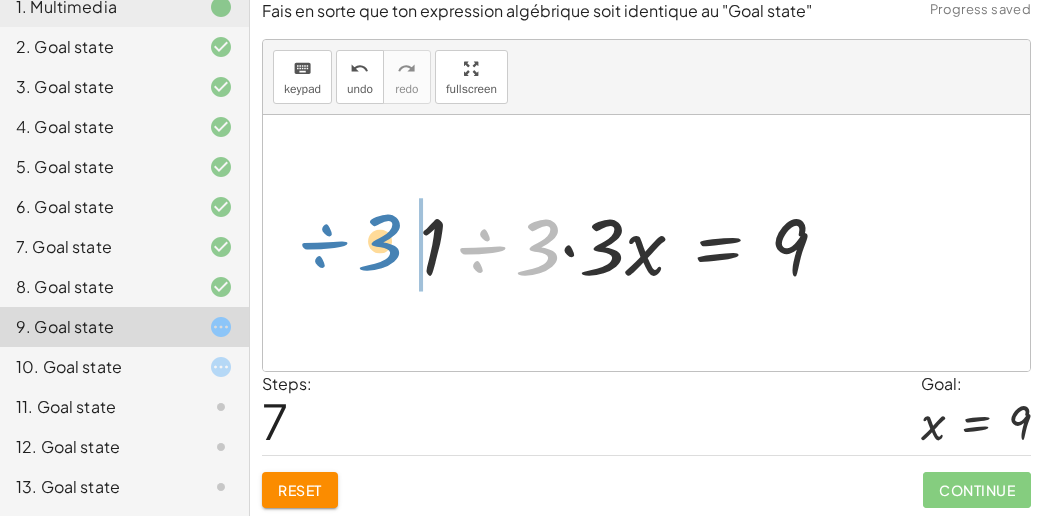 drag, startPoint x: 539, startPoint y: 247, endPoint x: 376, endPoint y: 241, distance: 163.1104 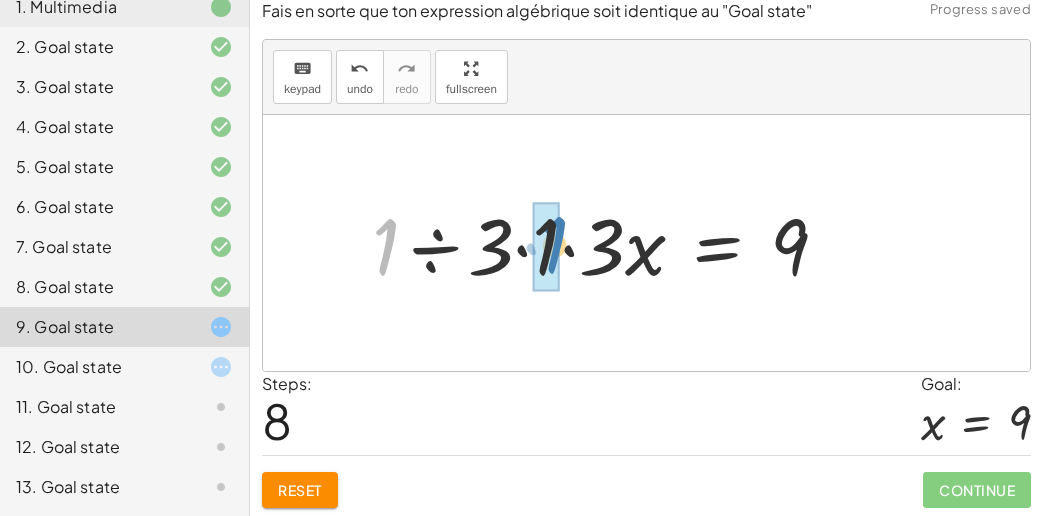 drag, startPoint x: 413, startPoint y: 242, endPoint x: 554, endPoint y: 241, distance: 141.00354 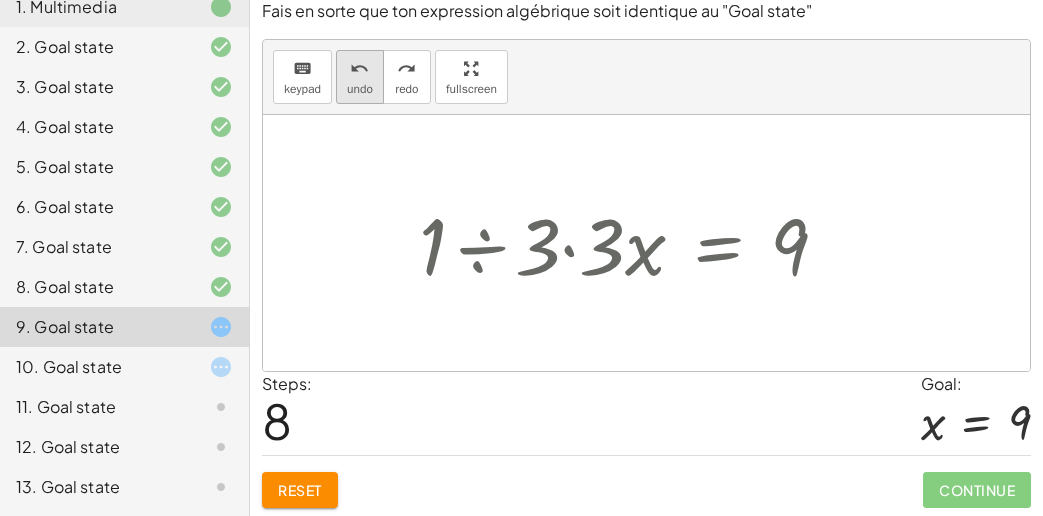 click on "undo" at bounding box center (360, 68) 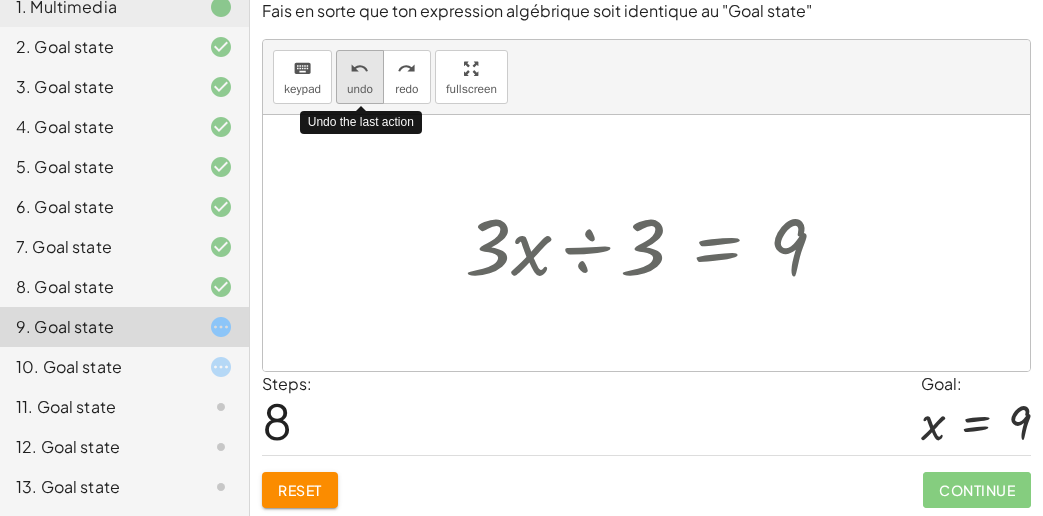click on "undo" at bounding box center (360, 68) 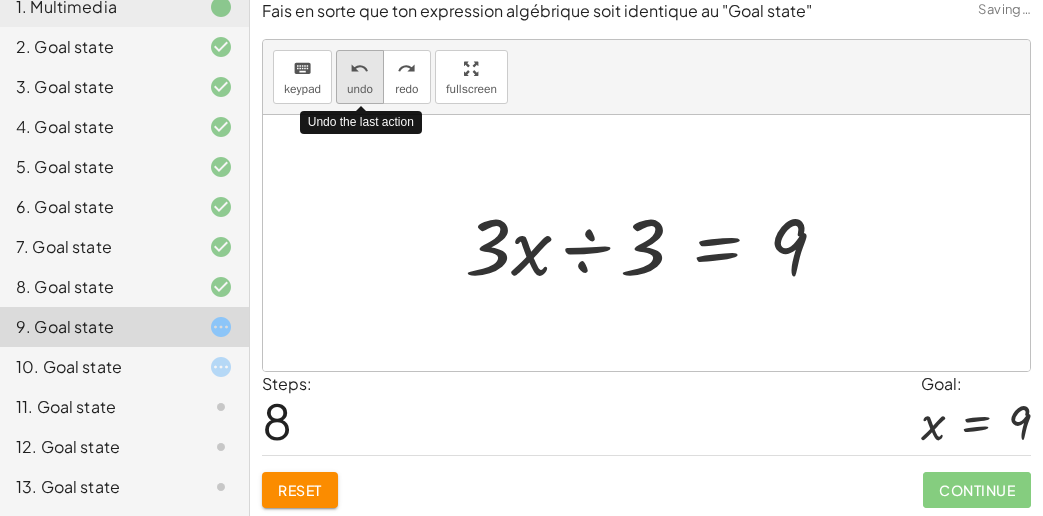 click on "undo undo" at bounding box center (360, 77) 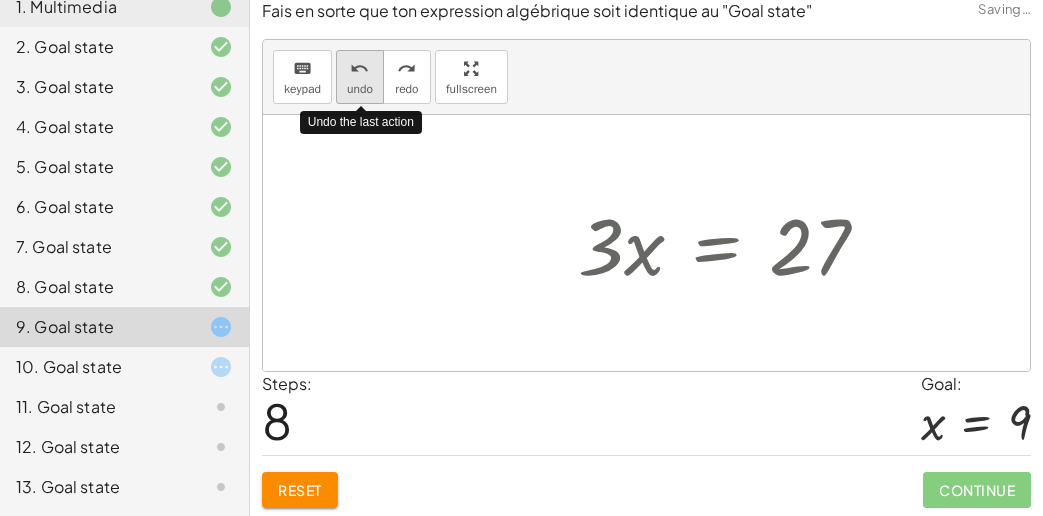 click on "undo undo" at bounding box center (360, 77) 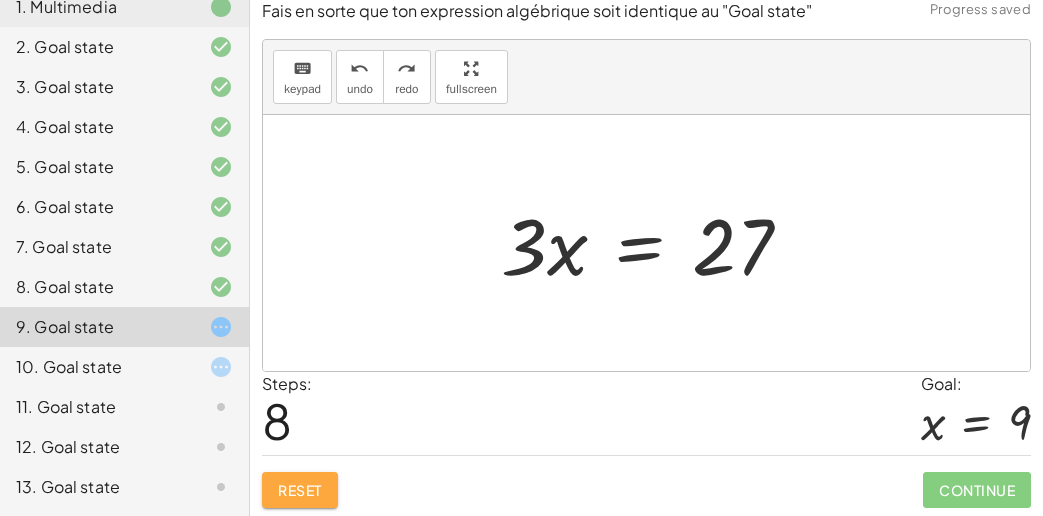 click on "Reset" at bounding box center [300, 490] 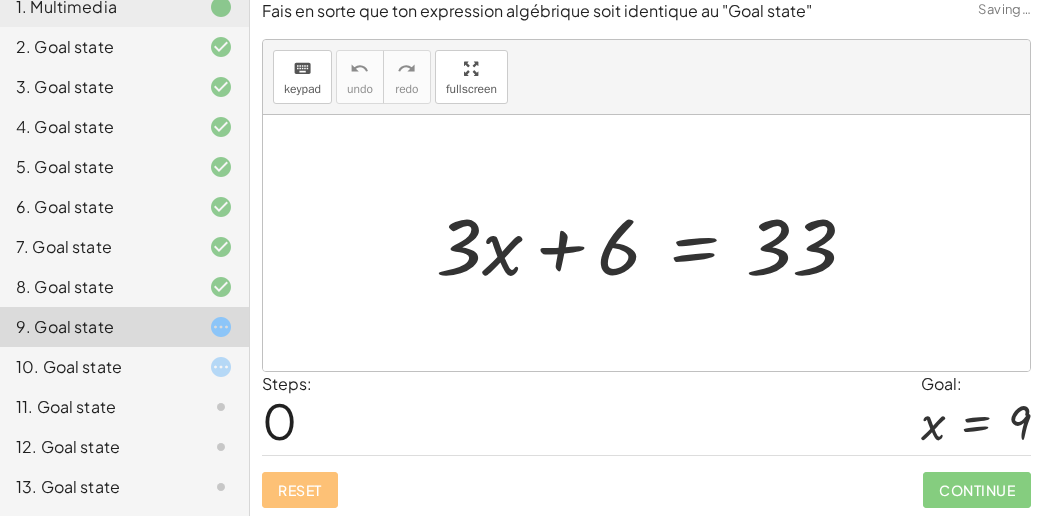 click on "Steps:  0 Goal: x = 9" at bounding box center (646, 413) 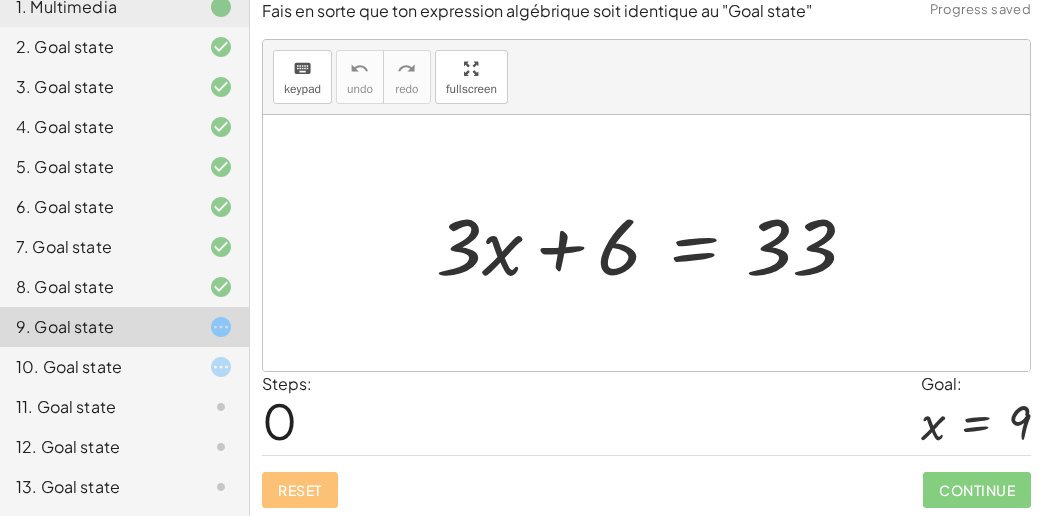 click at bounding box center [654, 243] 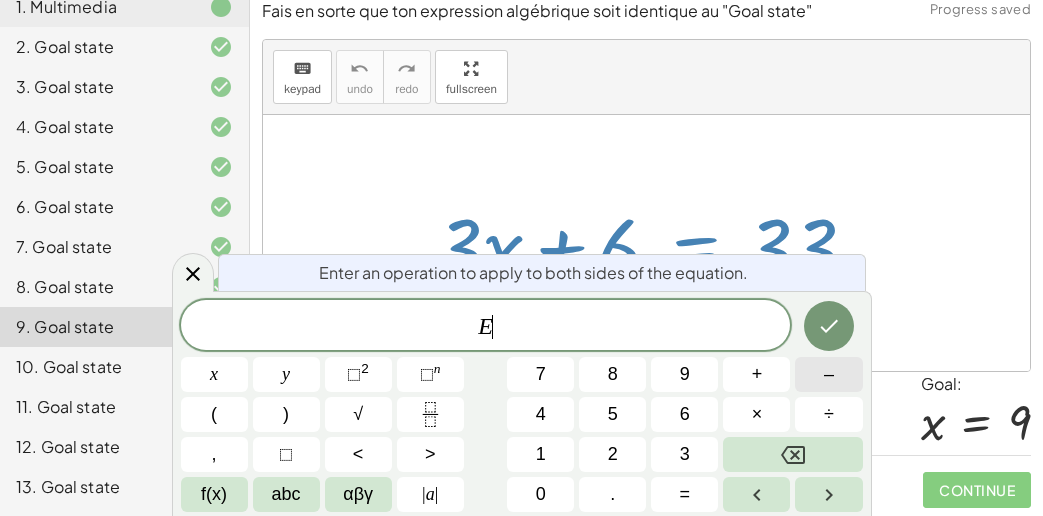 click on "–" at bounding box center [828, 374] 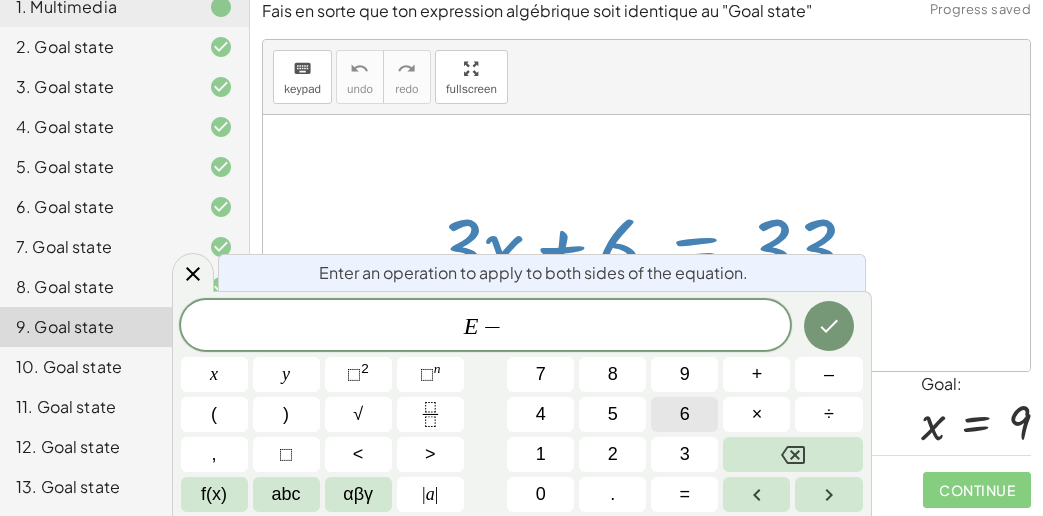 click on "6" at bounding box center [684, 414] 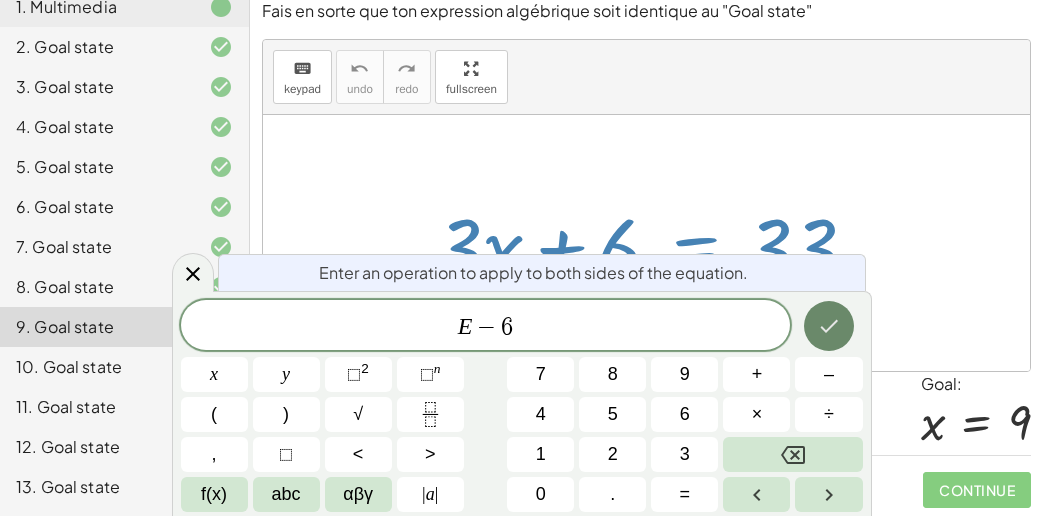 click 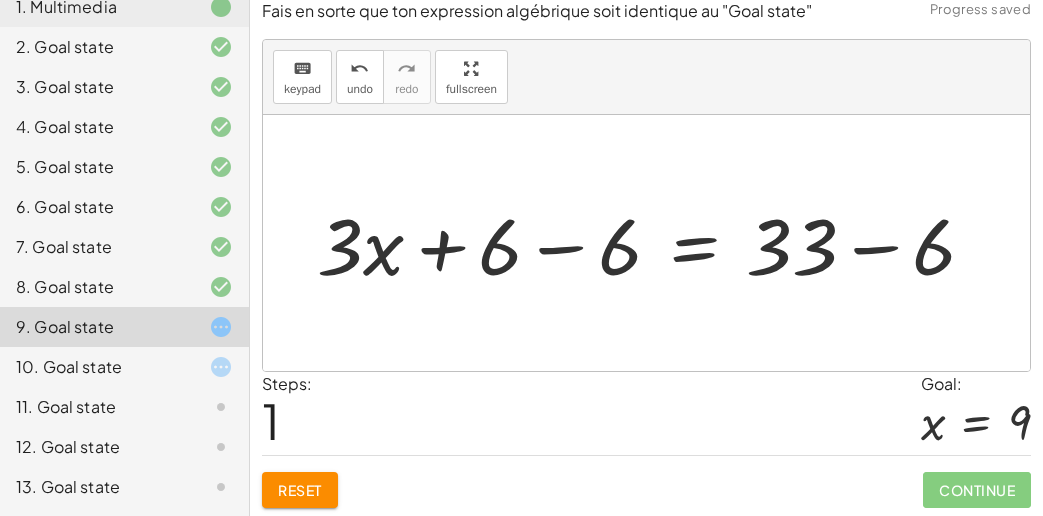 click at bounding box center [654, 243] 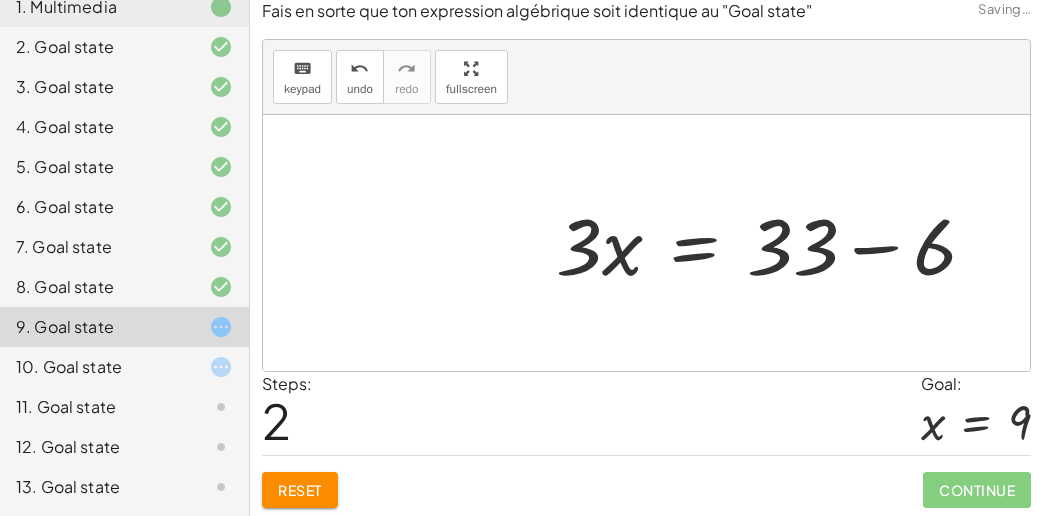 click at bounding box center (774, 243) 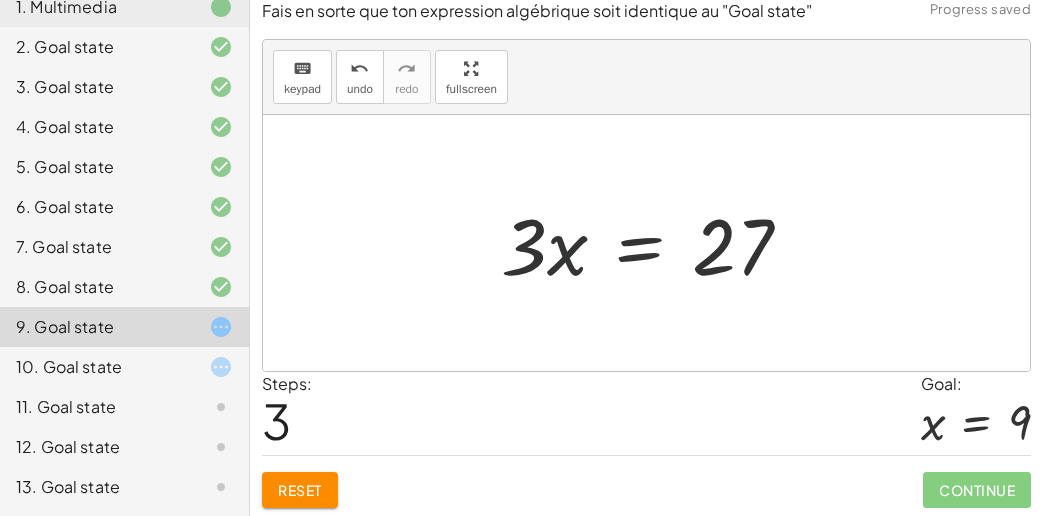 click at bounding box center (654, 243) 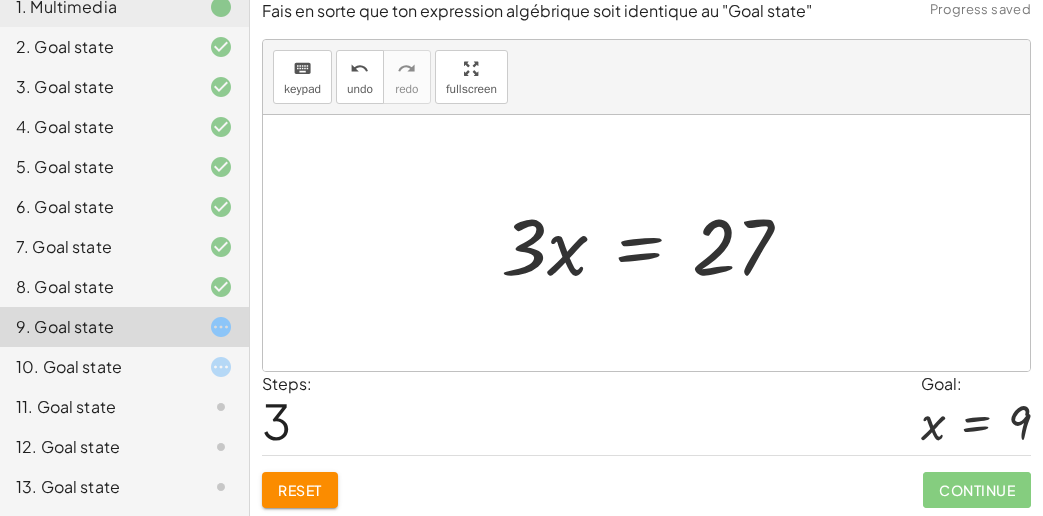 click on "Steps:  3 Goal: x = 9" at bounding box center [646, 413] 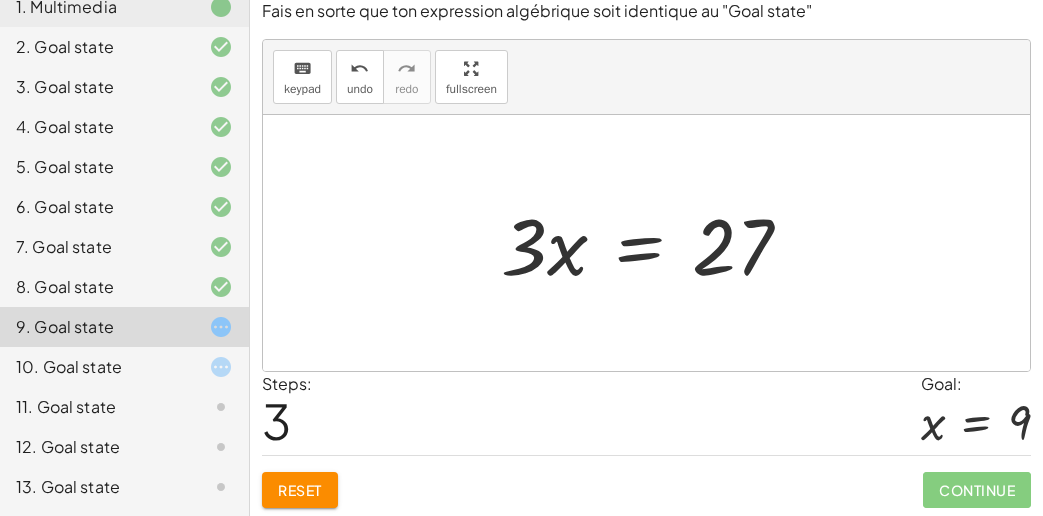 click at bounding box center [654, 243] 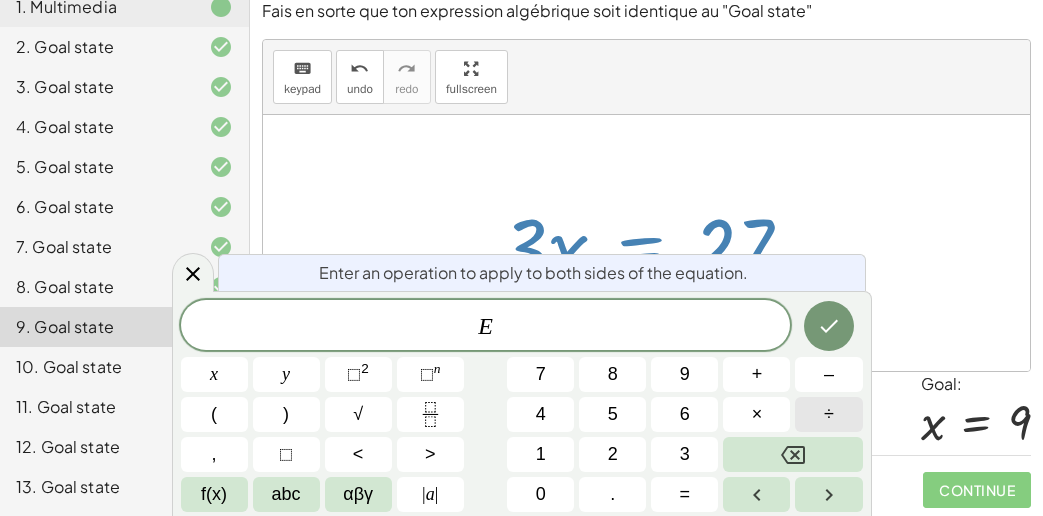 click on "÷" at bounding box center [828, 414] 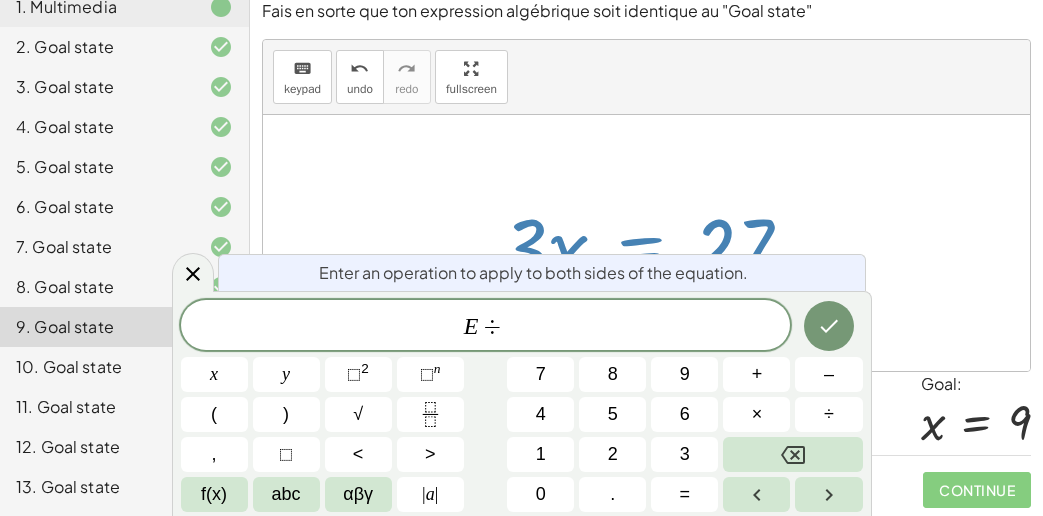 click at bounding box center (646, 243) 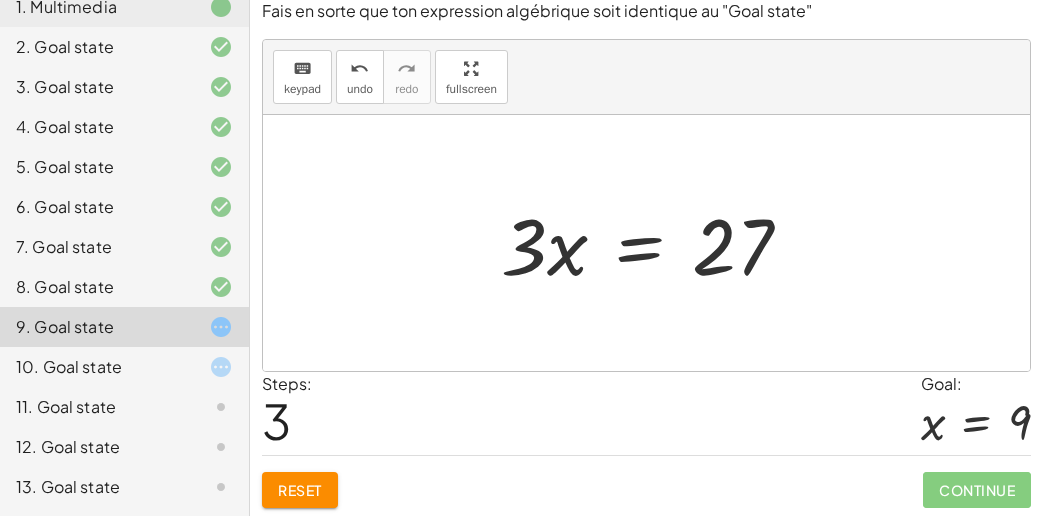 click at bounding box center [654, 243] 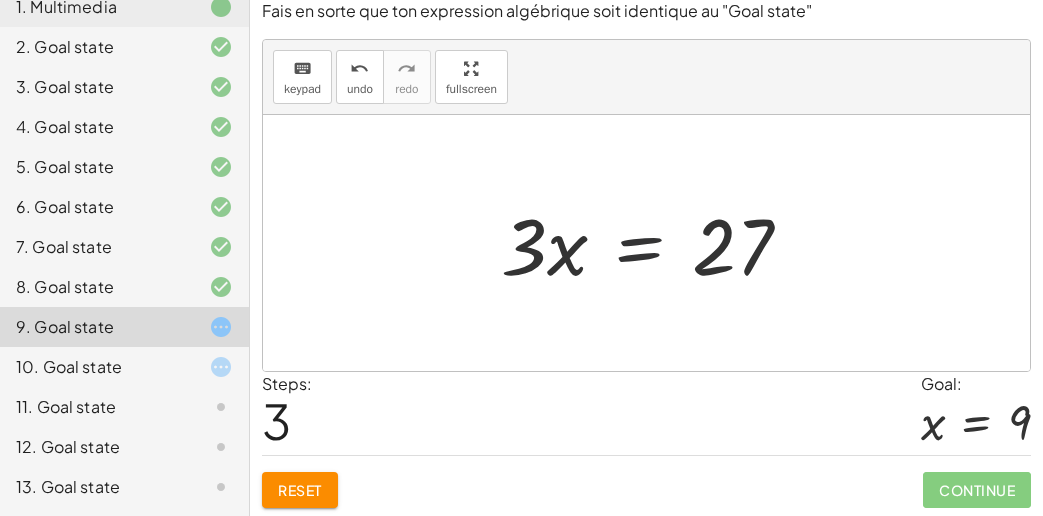 click at bounding box center [654, 243] 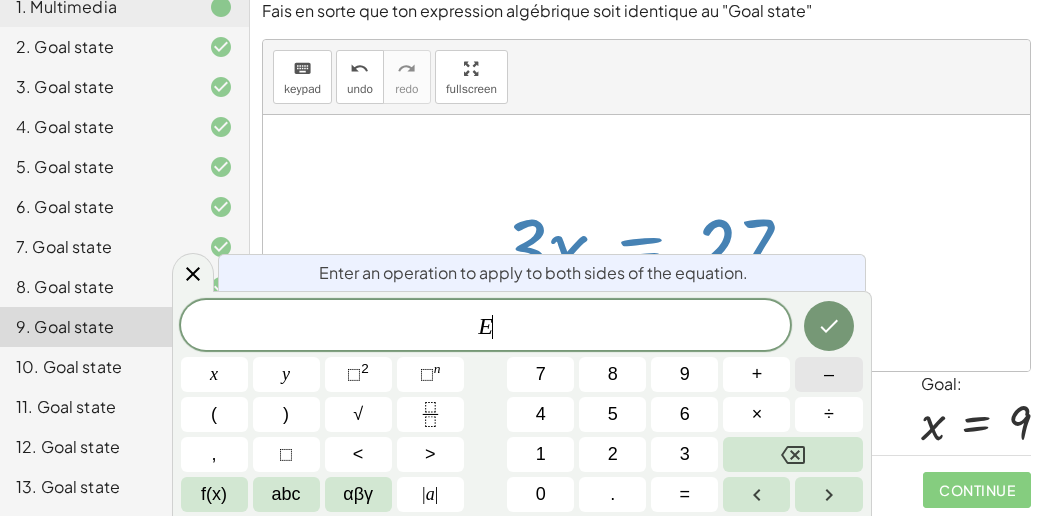click on "–" at bounding box center (828, 374) 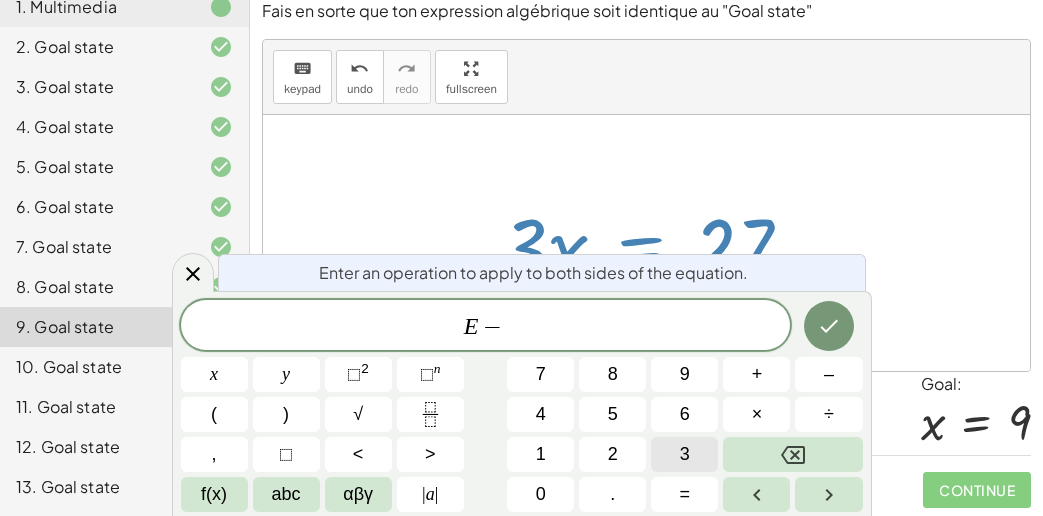 click on "3" at bounding box center [684, 454] 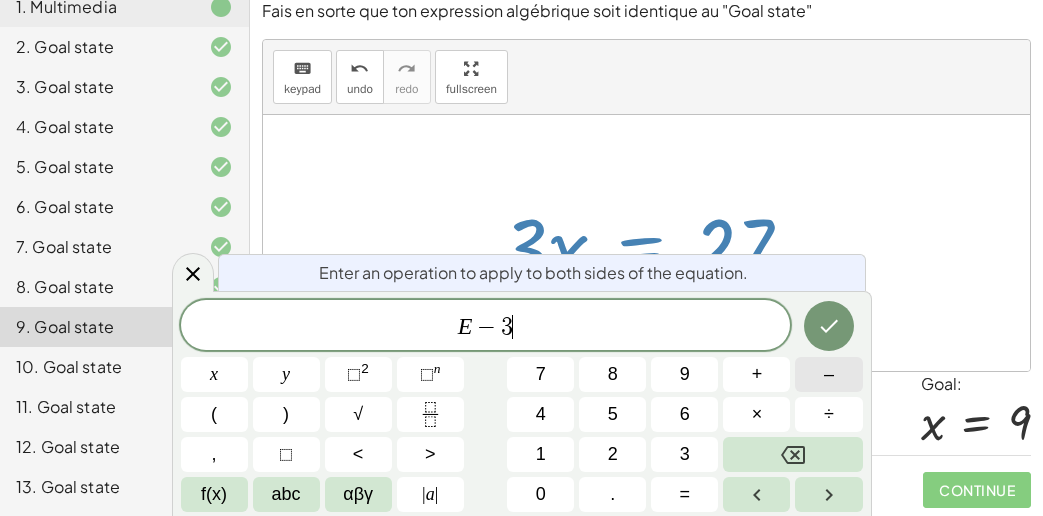 click on "–" at bounding box center [829, 374] 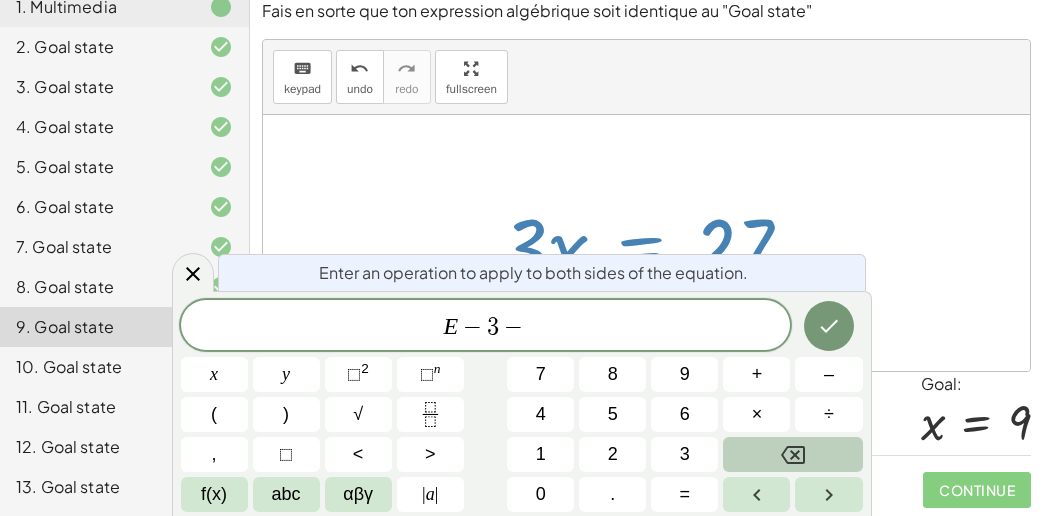 click 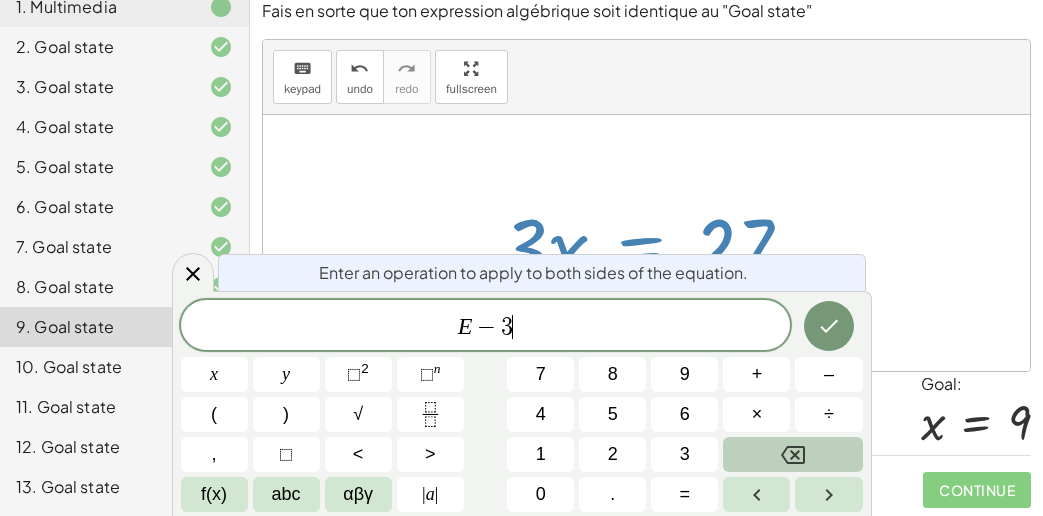 click 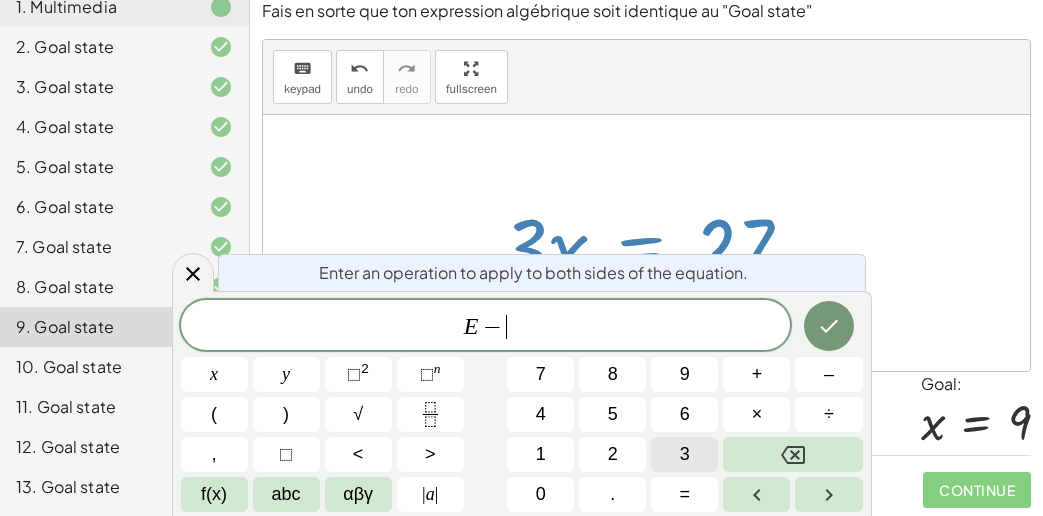 click on "3" at bounding box center [684, 454] 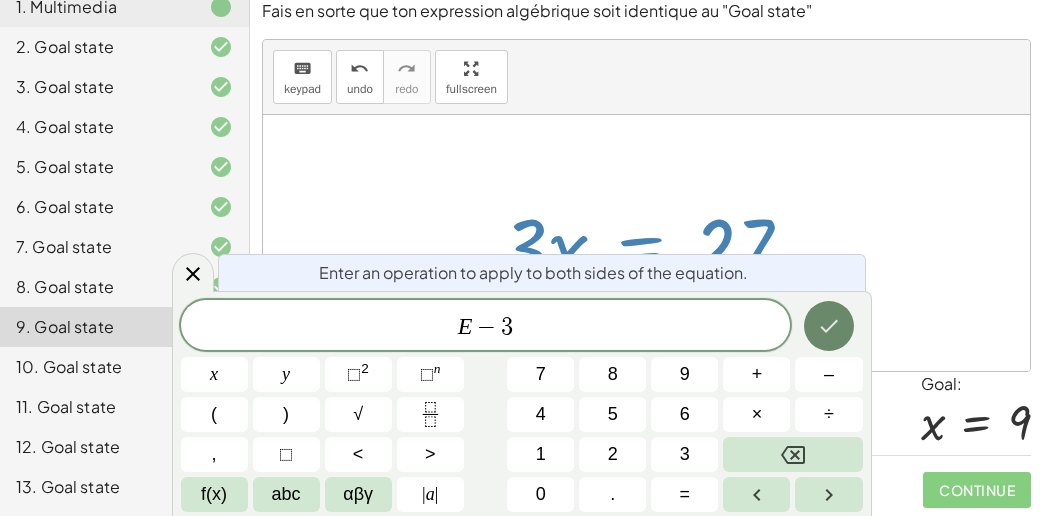 click 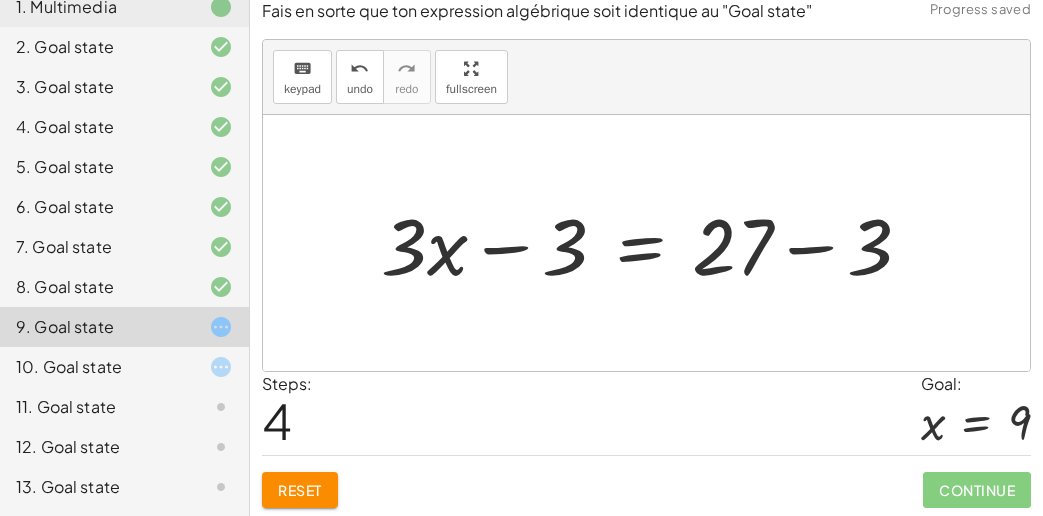 click at bounding box center (654, 243) 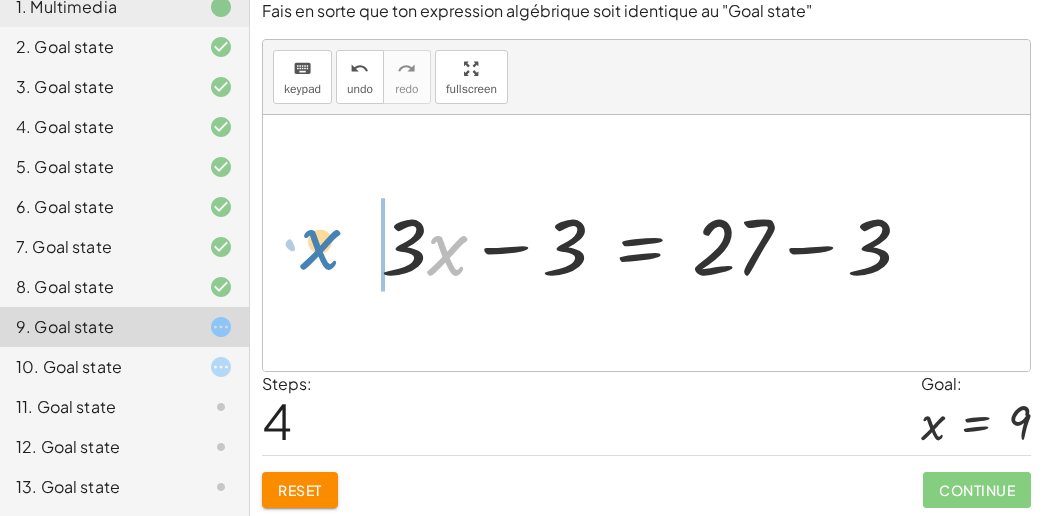 drag, startPoint x: 452, startPoint y: 253, endPoint x: 322, endPoint y: 245, distance: 130.24593 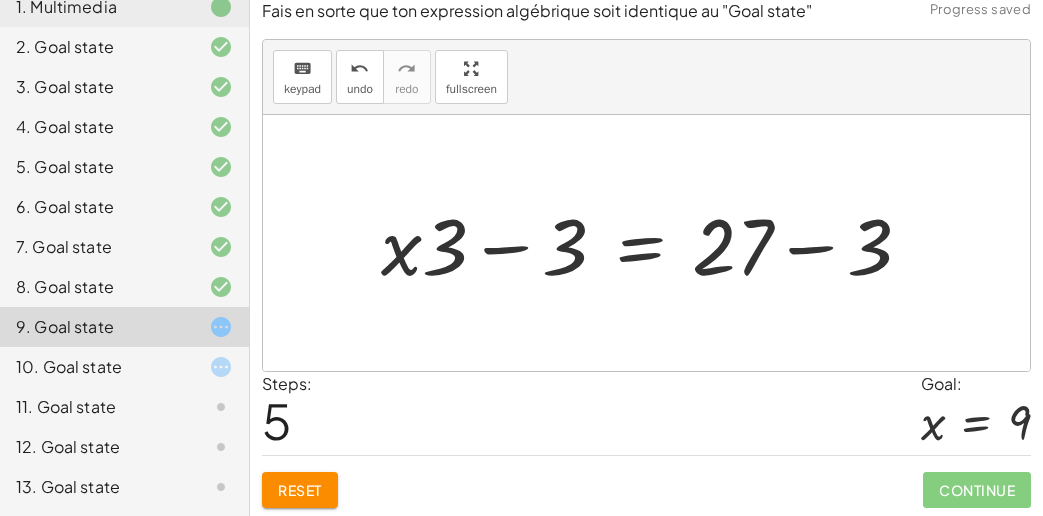 click at bounding box center (654, 243) 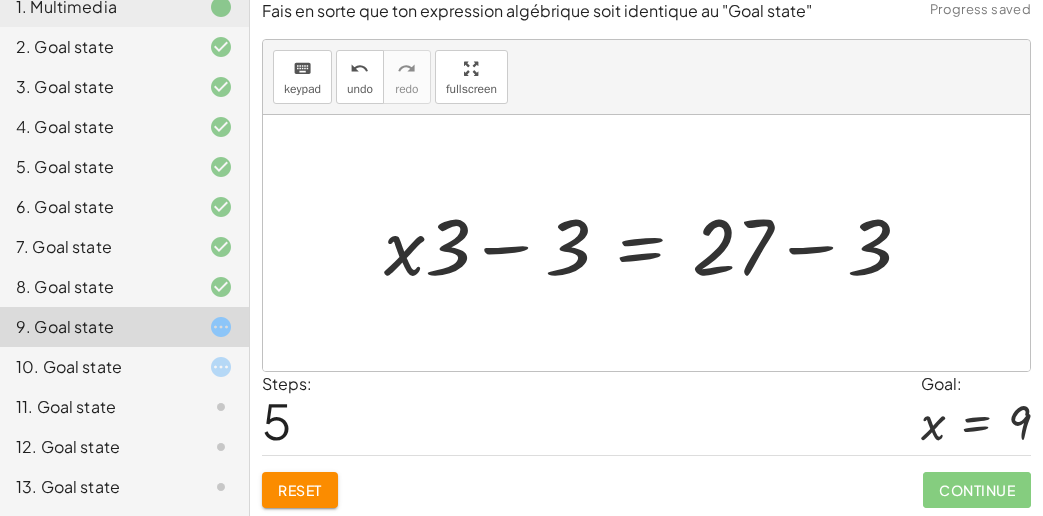 click at bounding box center [654, 243] 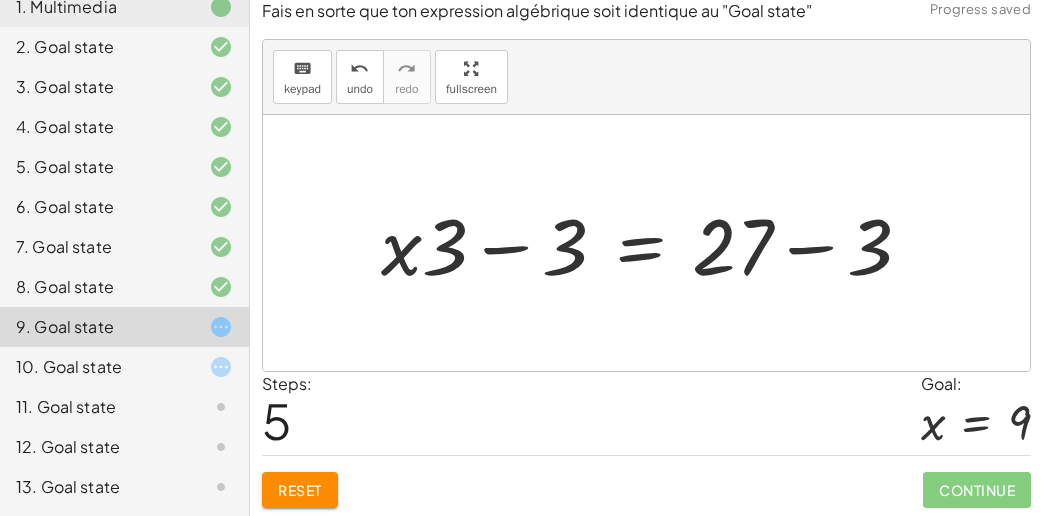 click at bounding box center (654, 243) 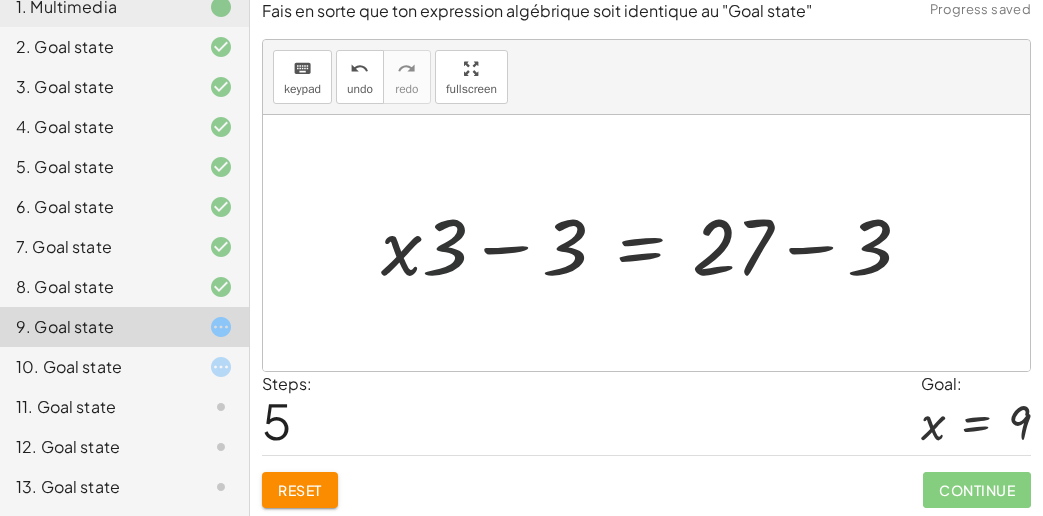 click at bounding box center (654, 243) 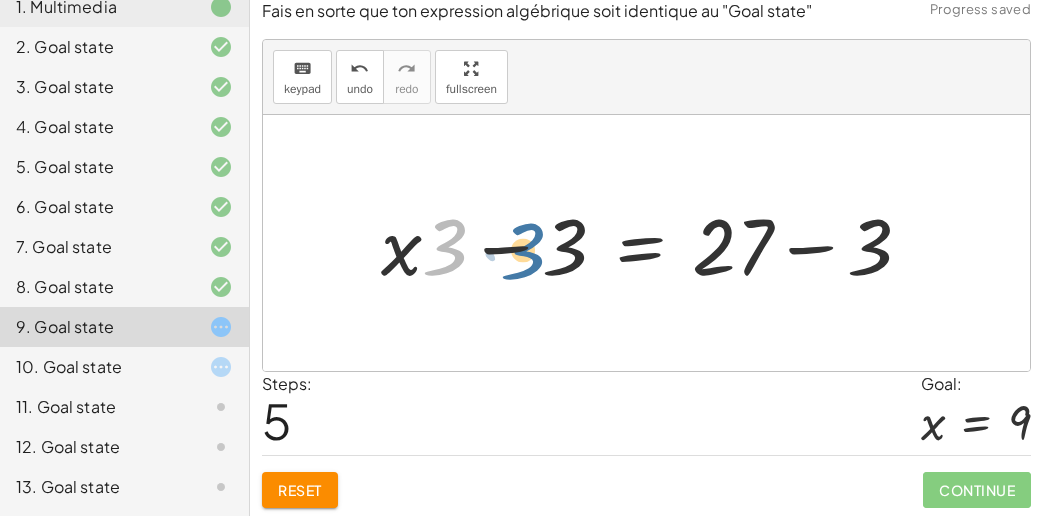 drag, startPoint x: 482, startPoint y: 246, endPoint x: 513, endPoint y: 249, distance: 31.144823 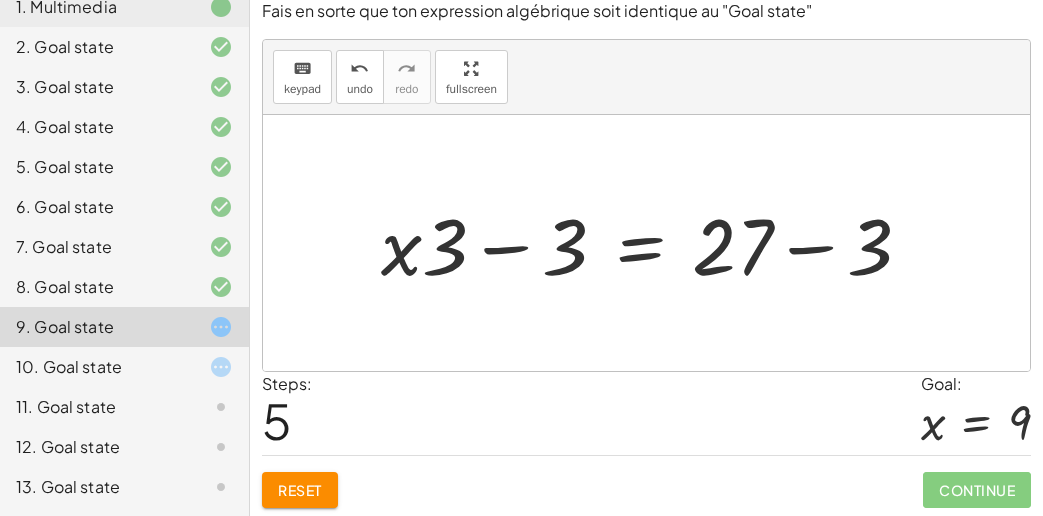 drag, startPoint x: 439, startPoint y: 256, endPoint x: 427, endPoint y: 256, distance: 12 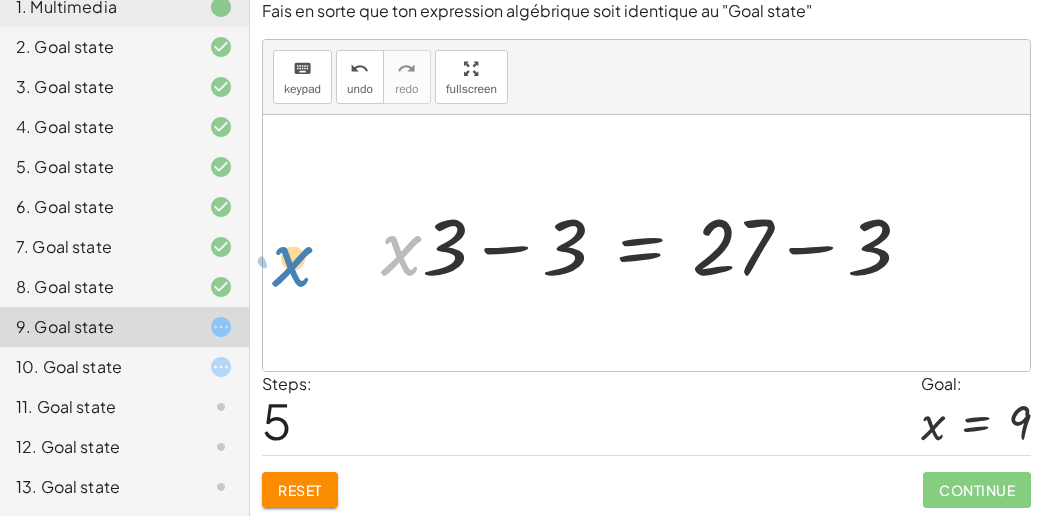 drag, startPoint x: 416, startPoint y: 256, endPoint x: 318, endPoint y: 254, distance: 98.02041 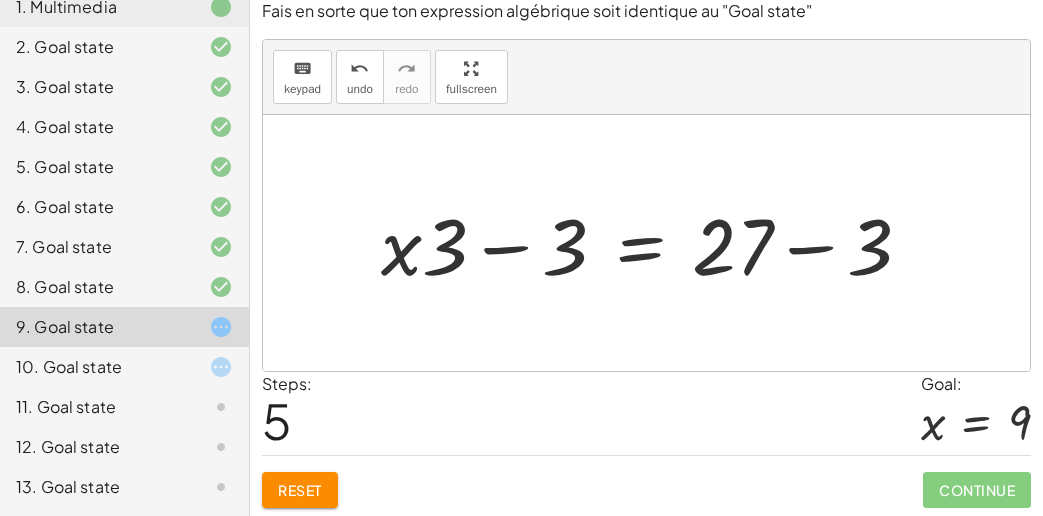 click at bounding box center (654, 243) 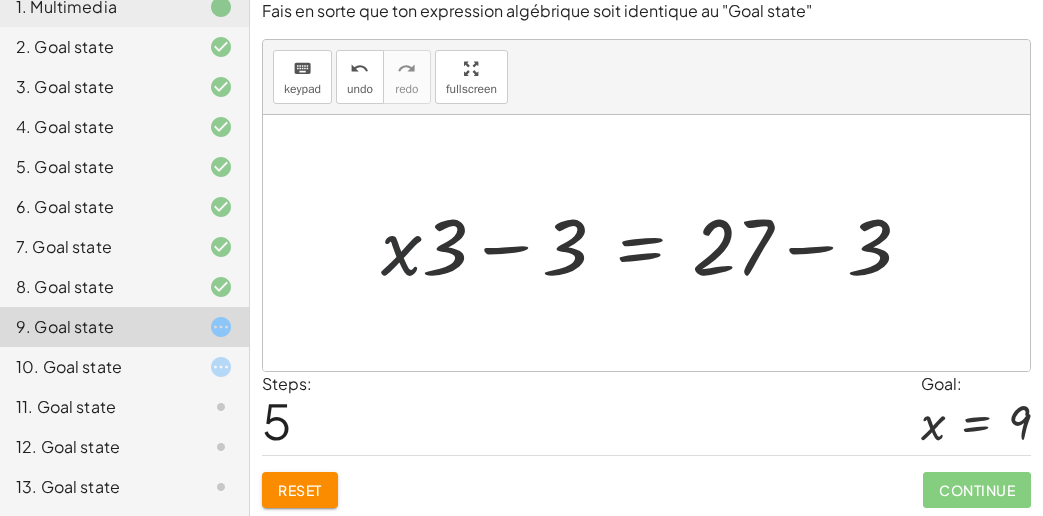 click at bounding box center (654, 243) 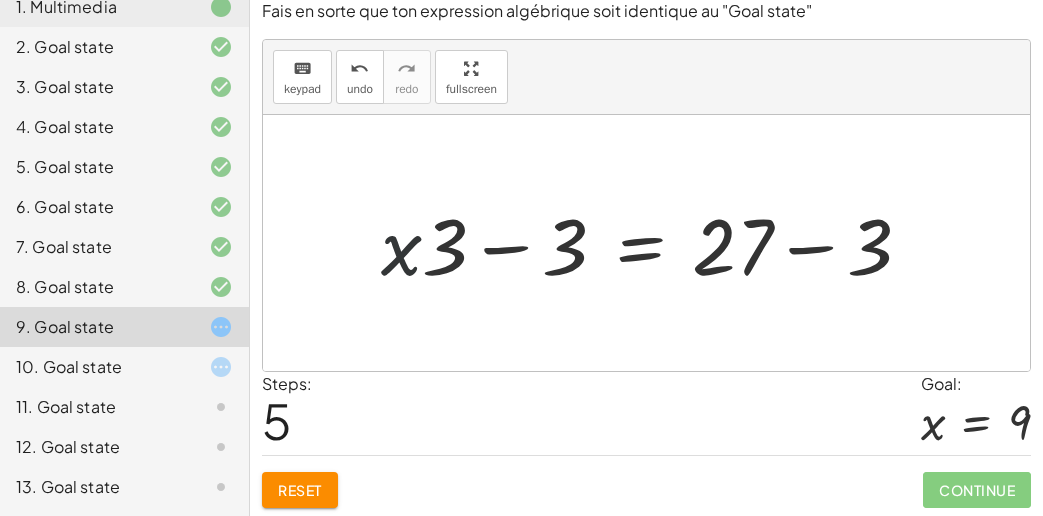 click at bounding box center [654, 243] 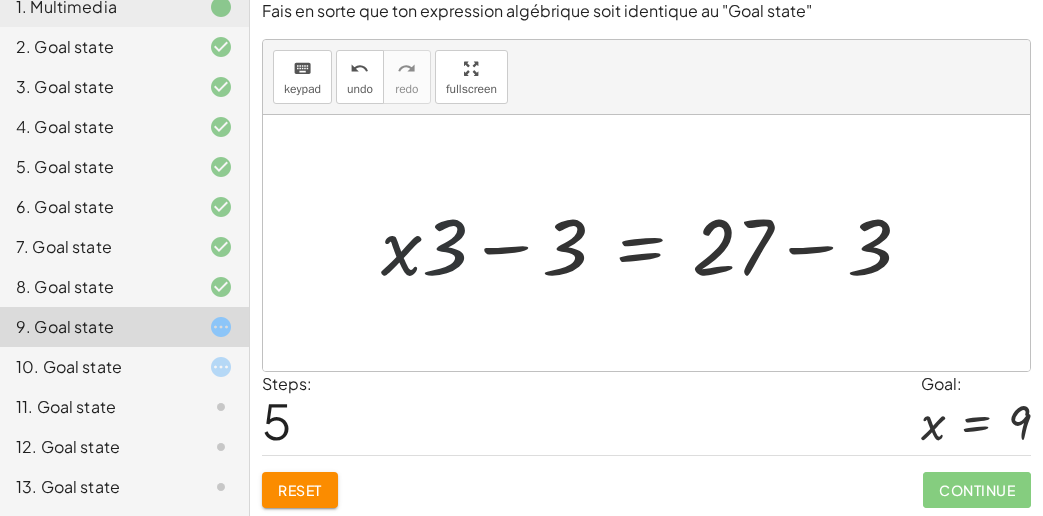 click at bounding box center (654, 243) 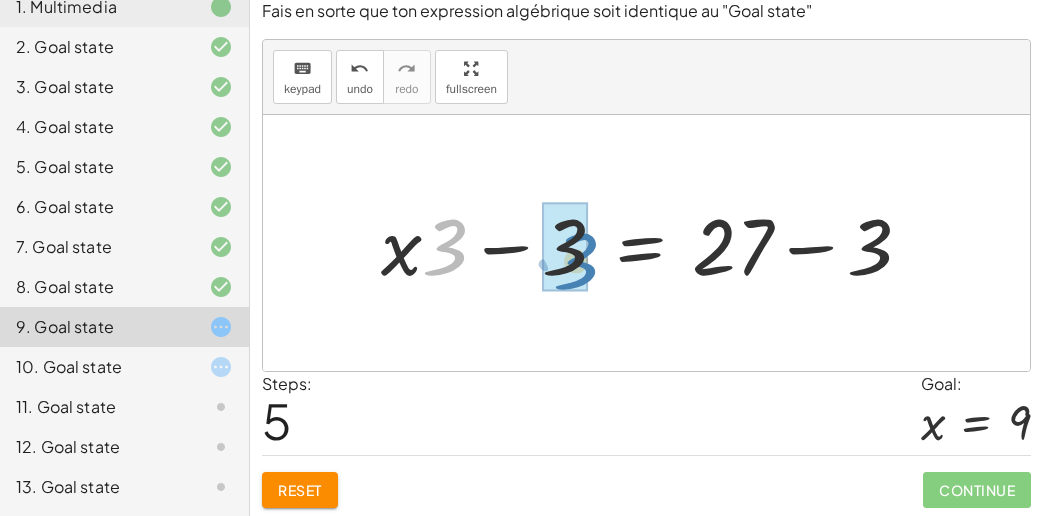 drag, startPoint x: 452, startPoint y: 259, endPoint x: 583, endPoint y: 273, distance: 131.74597 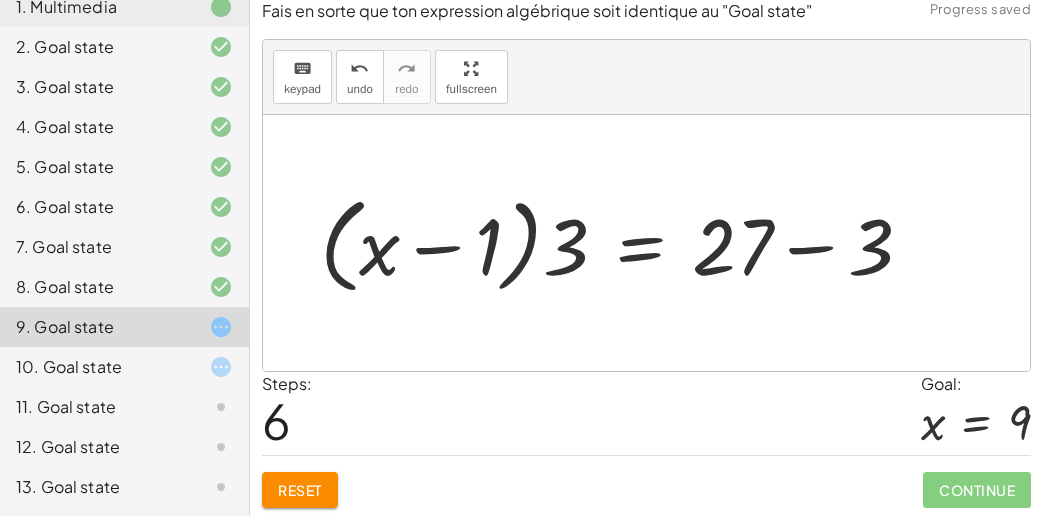 click on "Reset" at bounding box center [300, 490] 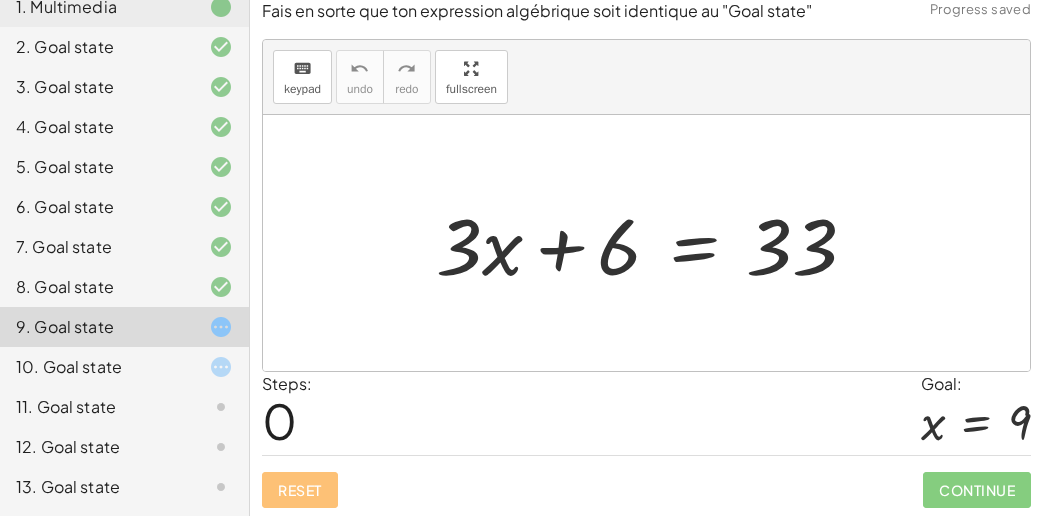 click at bounding box center (646, 243) 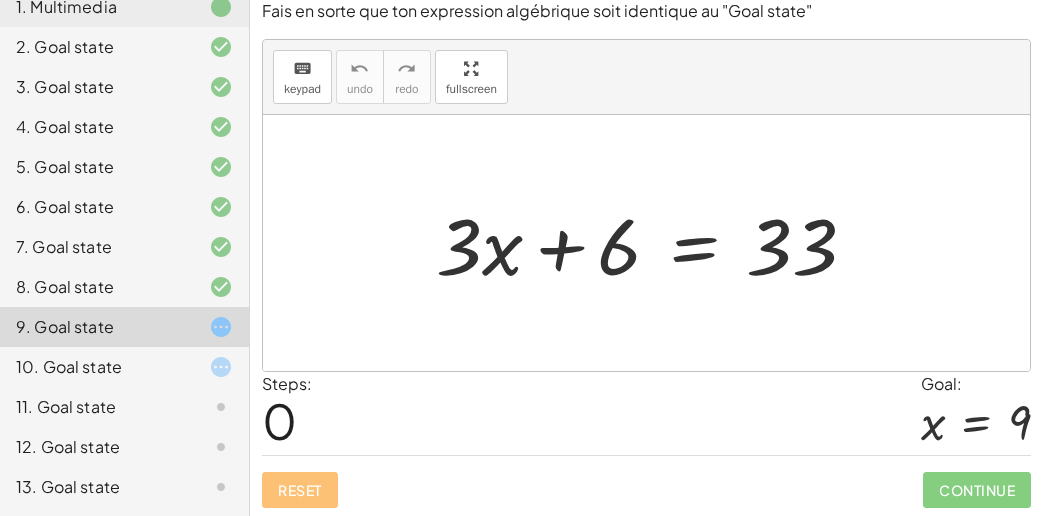click at bounding box center (654, 243) 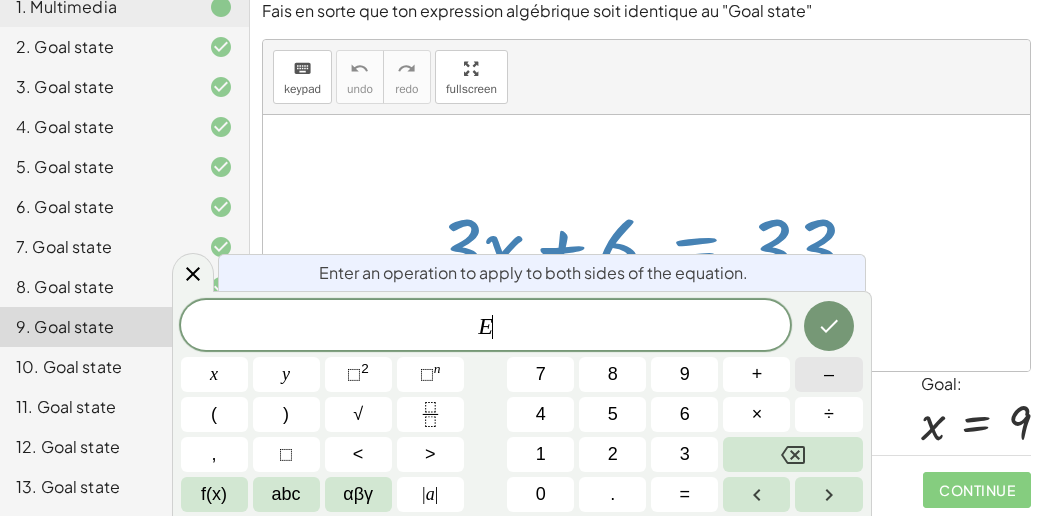 click on "–" at bounding box center [828, 374] 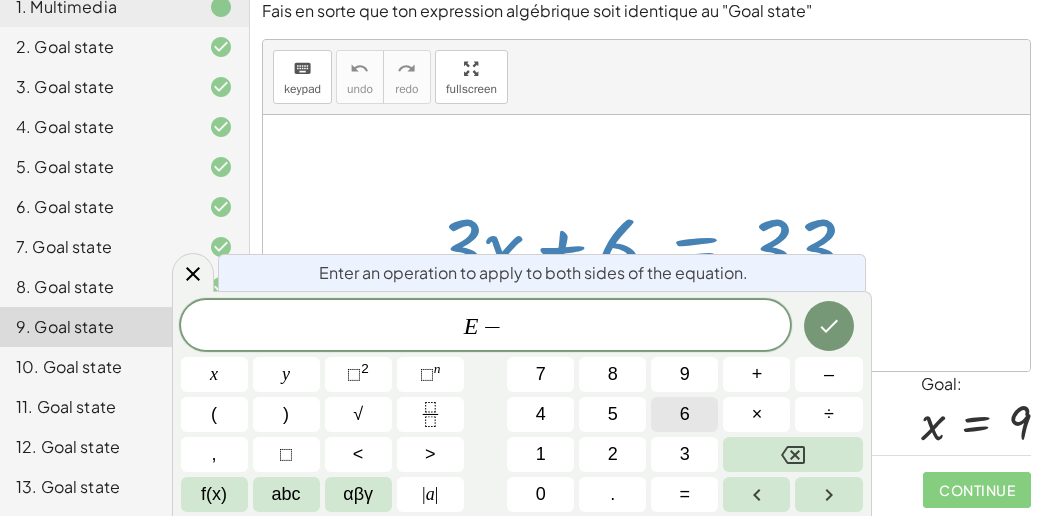 click on "6" at bounding box center [684, 414] 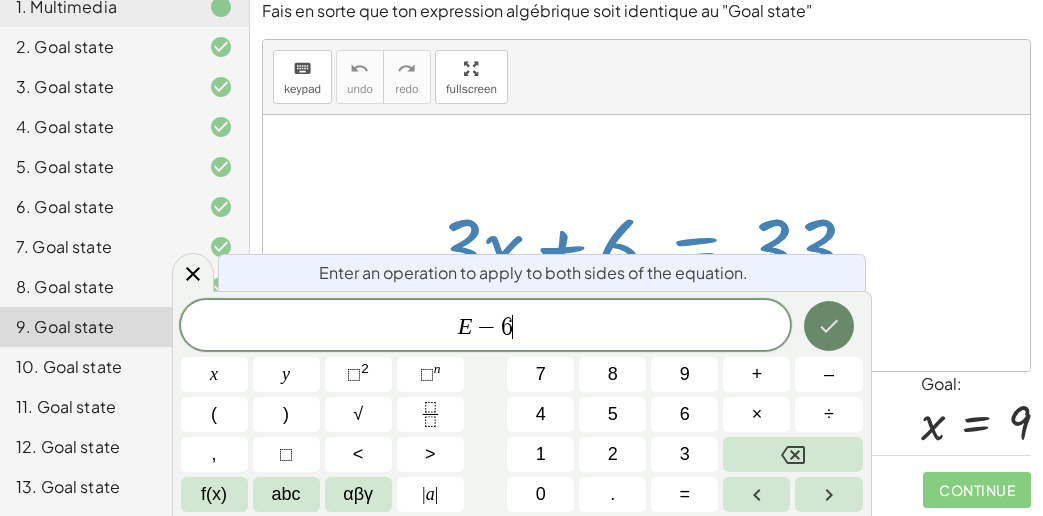 click at bounding box center [829, 326] 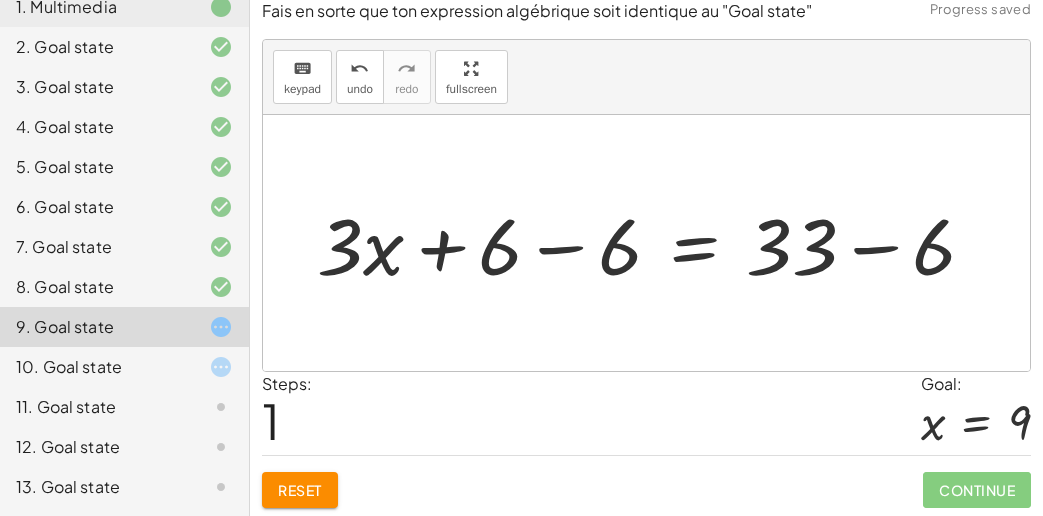click at bounding box center [654, 243] 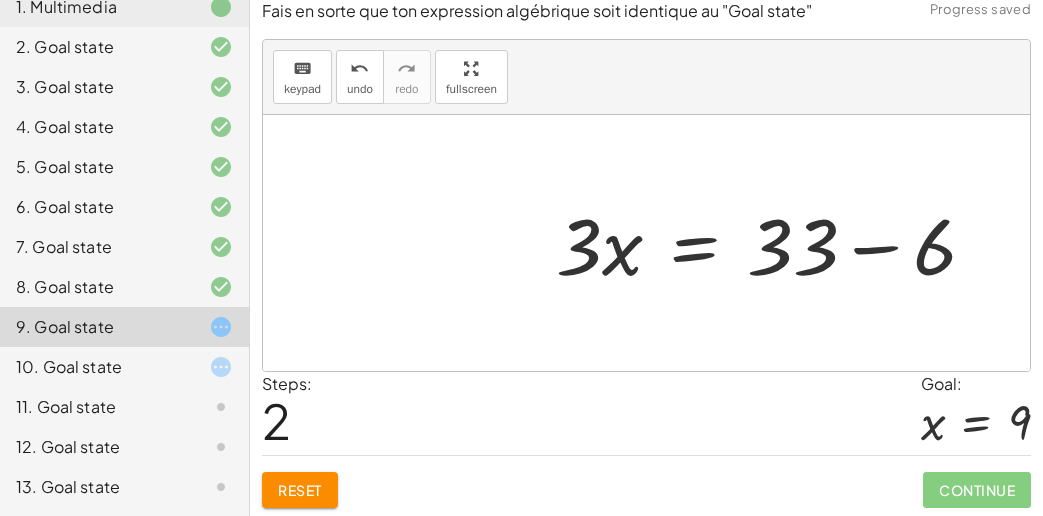 click at bounding box center (774, 243) 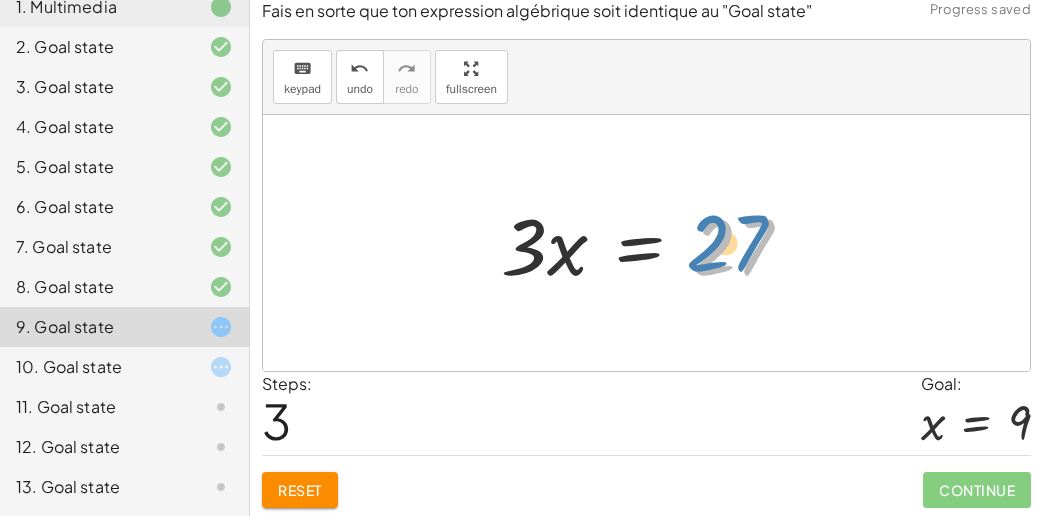 drag, startPoint x: 702, startPoint y: 264, endPoint x: 721, endPoint y: 254, distance: 21.470911 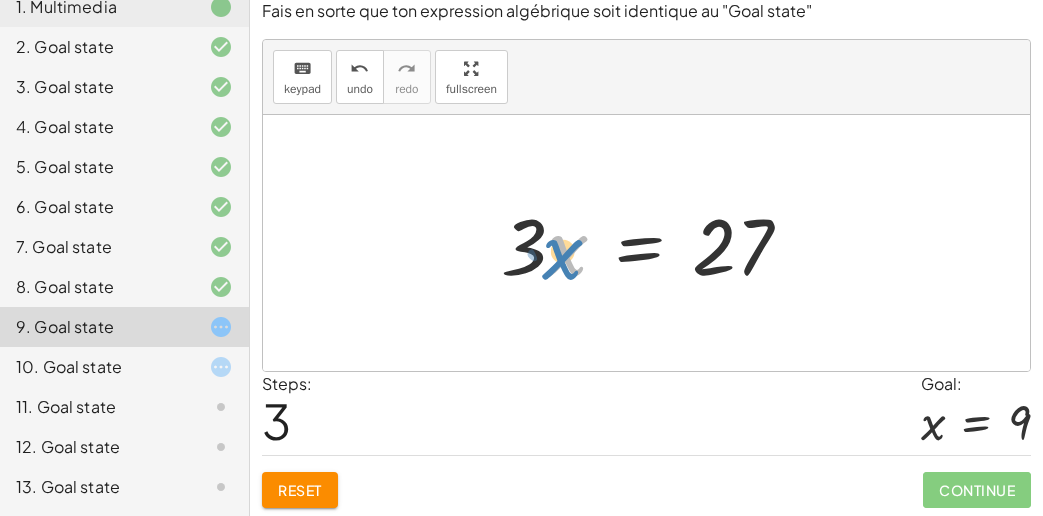drag, startPoint x: 638, startPoint y: 259, endPoint x: 565, endPoint y: 256, distance: 73.061615 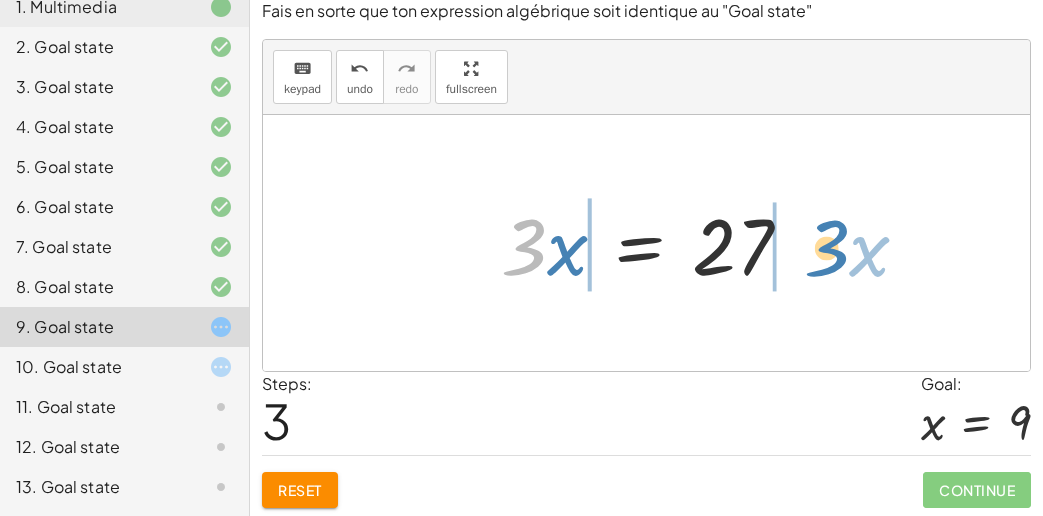 drag, startPoint x: 539, startPoint y: 251, endPoint x: 842, endPoint y: 252, distance: 303.00165 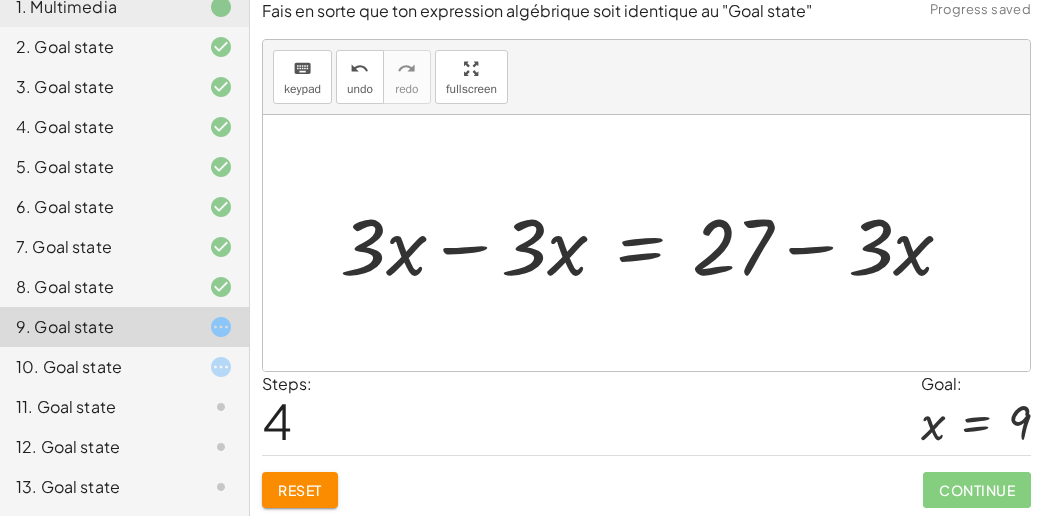 click at bounding box center [654, 243] 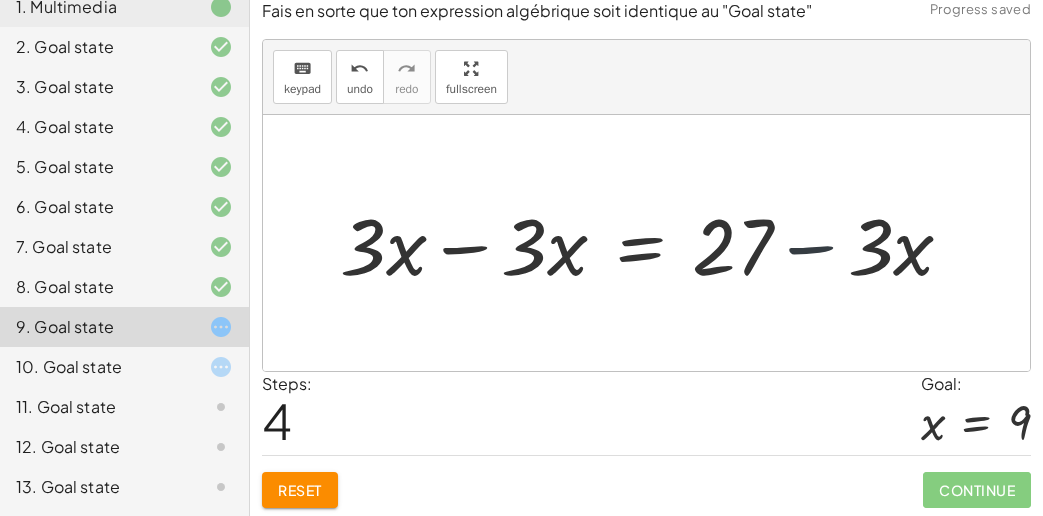 click at bounding box center [654, 243] 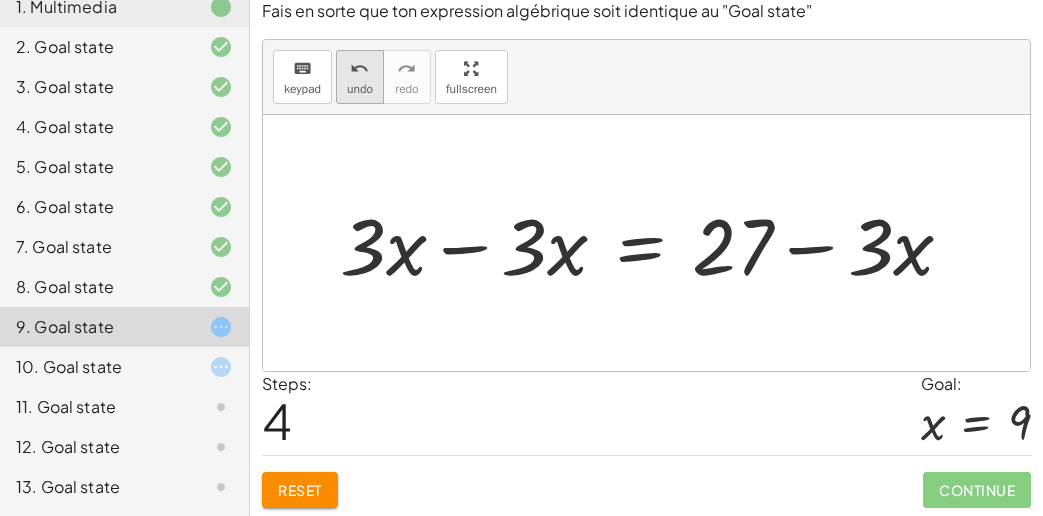 click on "undo" at bounding box center (359, 69) 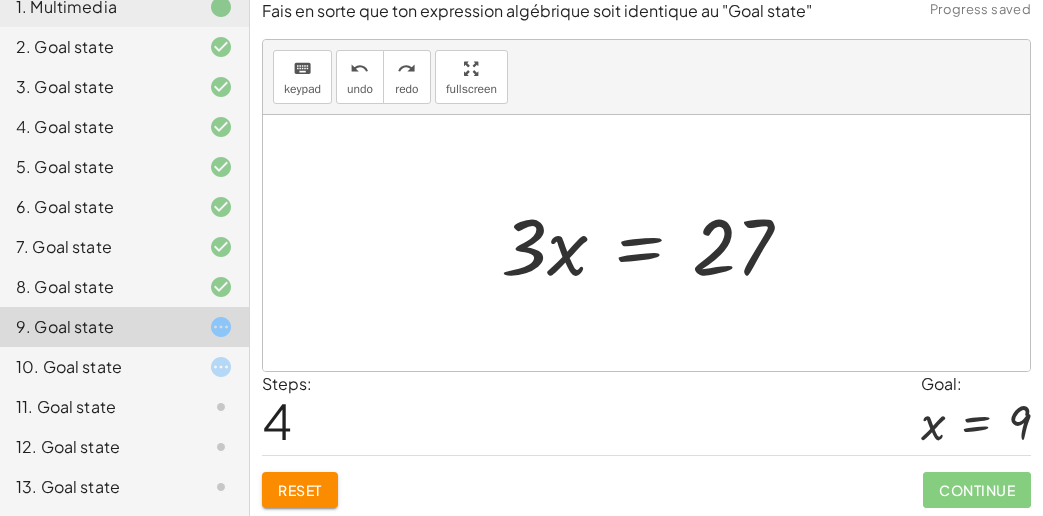 click at bounding box center (654, 243) 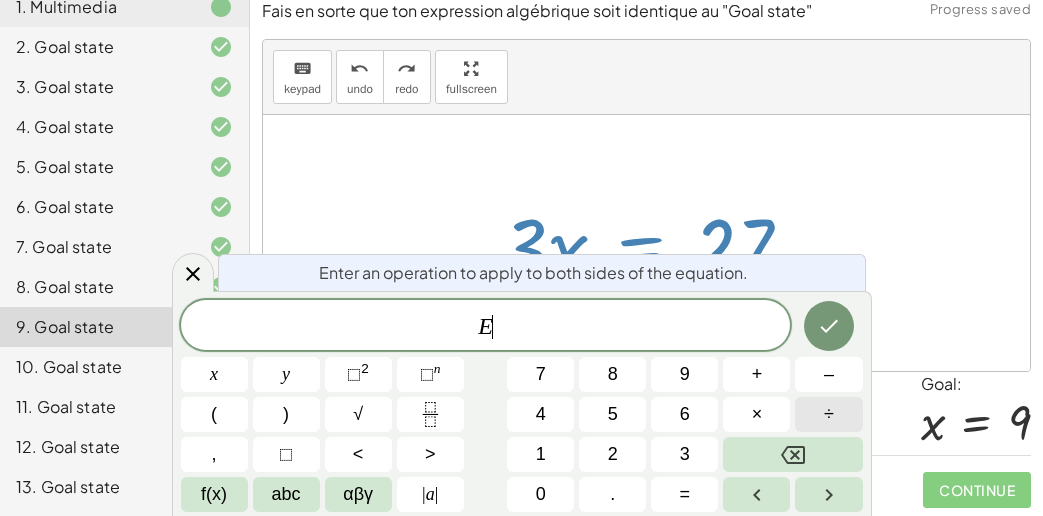 click on "÷" at bounding box center [828, 414] 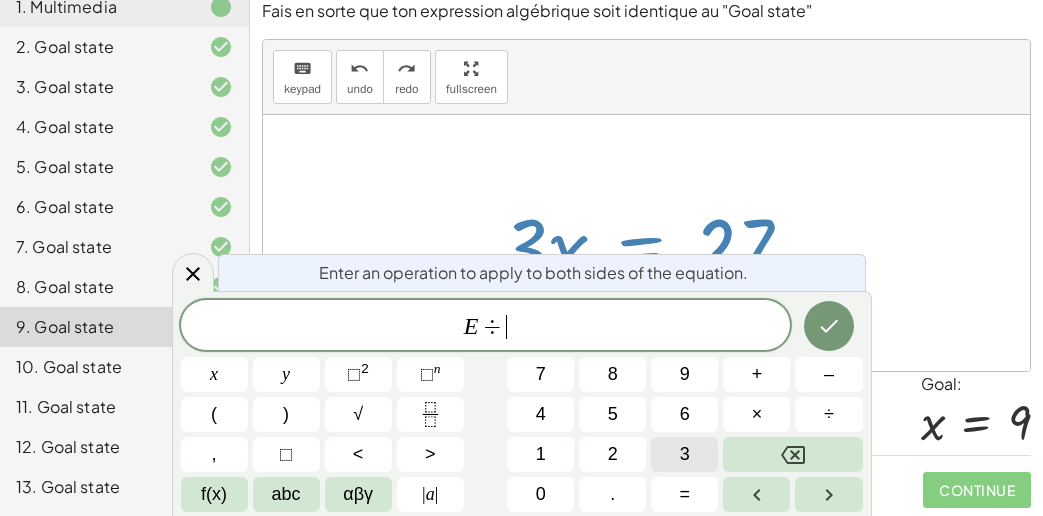 click on "3" at bounding box center (684, 454) 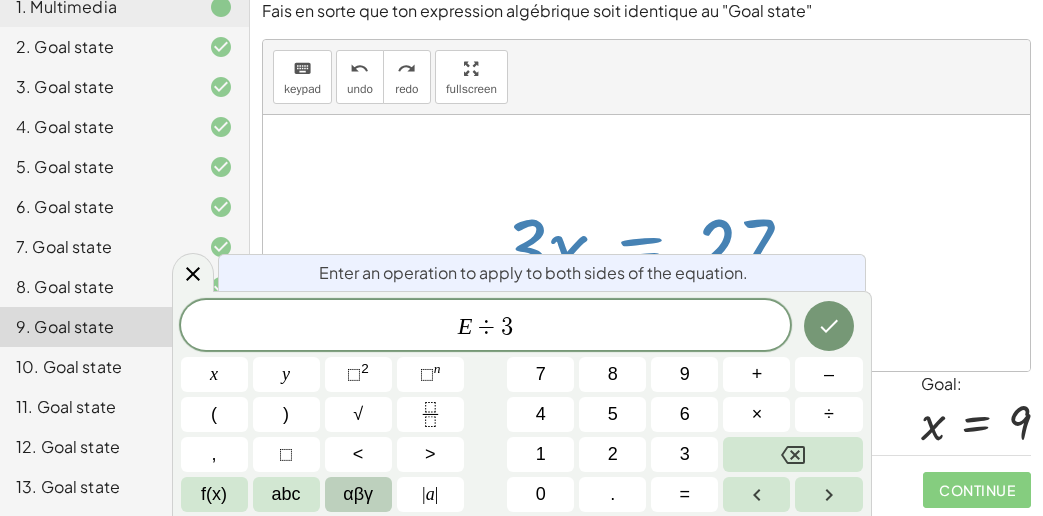 click on "αβγ" at bounding box center [358, 494] 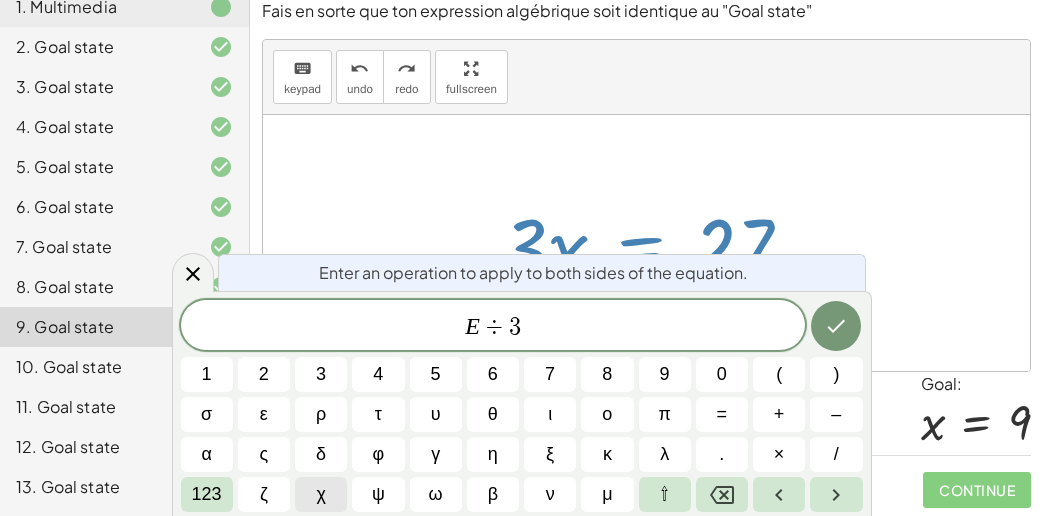 click on "χ" at bounding box center (321, 494) 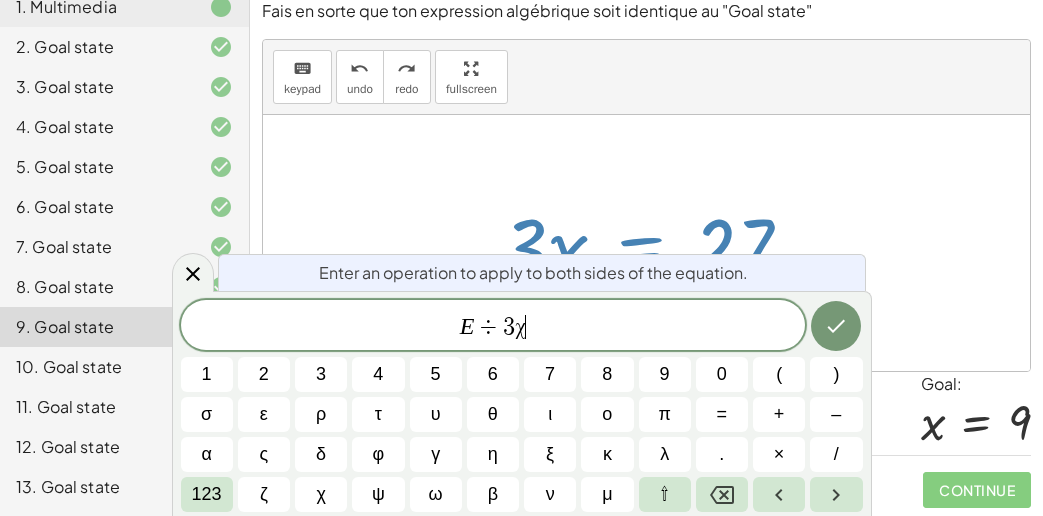 click 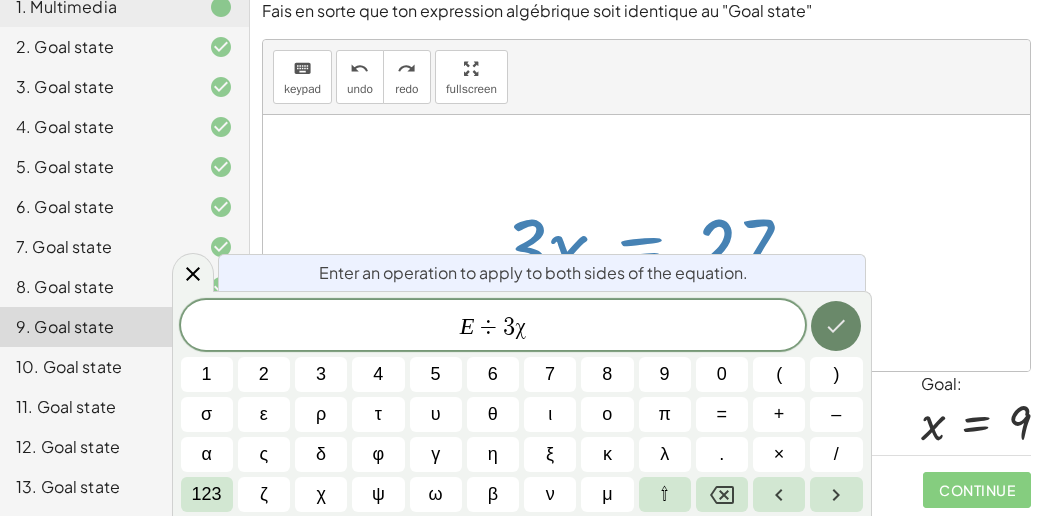 click at bounding box center [836, 326] 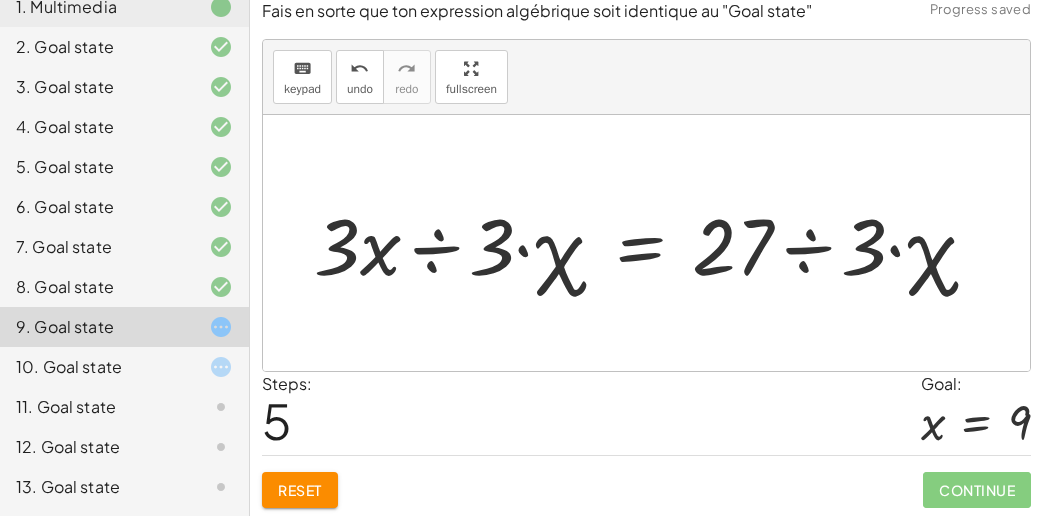 click at bounding box center [654, 243] 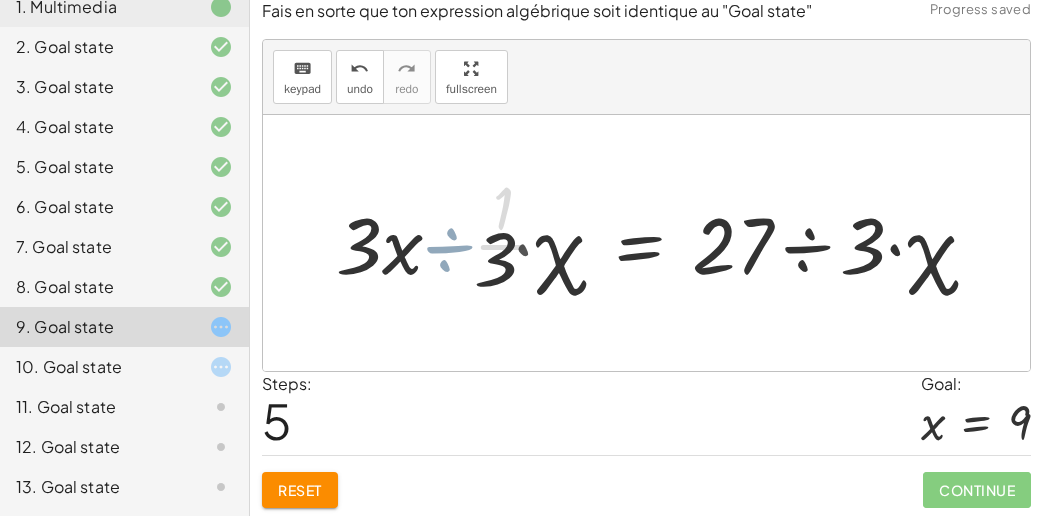 click at bounding box center [690, 243] 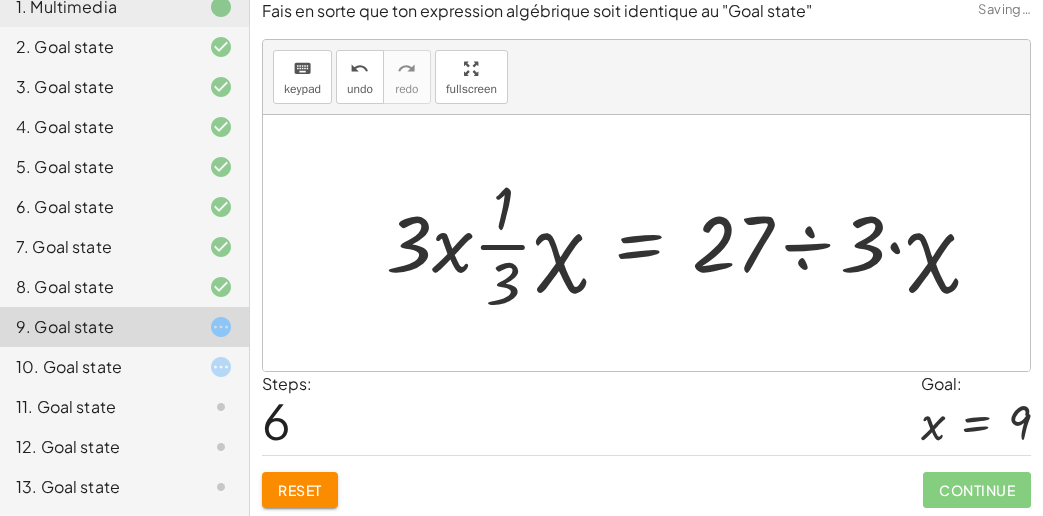 click at bounding box center (690, 243) 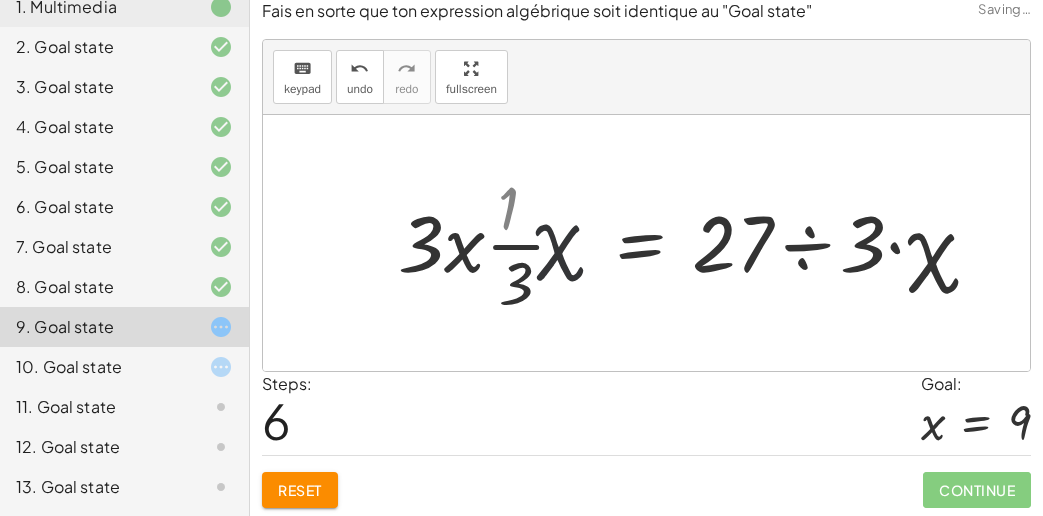 click at bounding box center [714, 243] 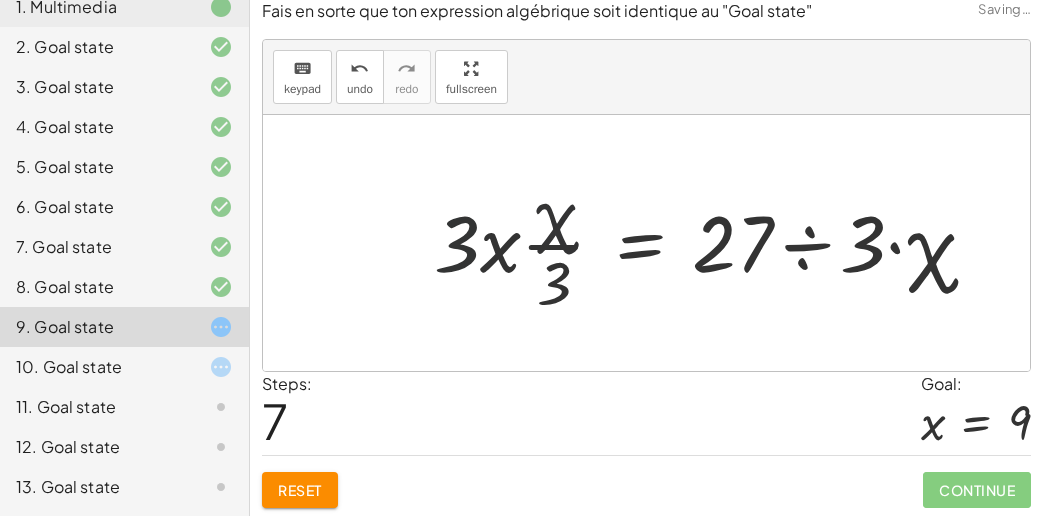 click at bounding box center (714, 243) 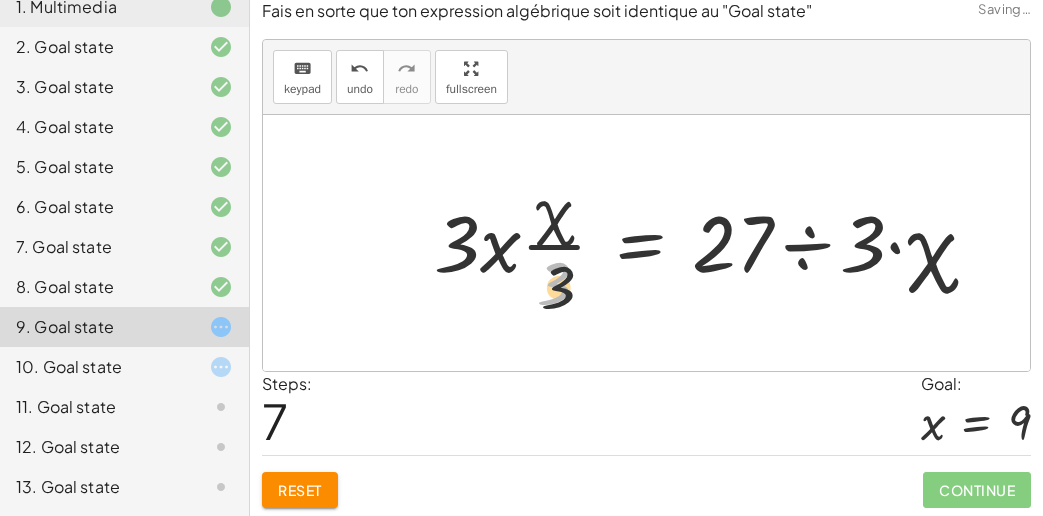 click at bounding box center (714, 243) 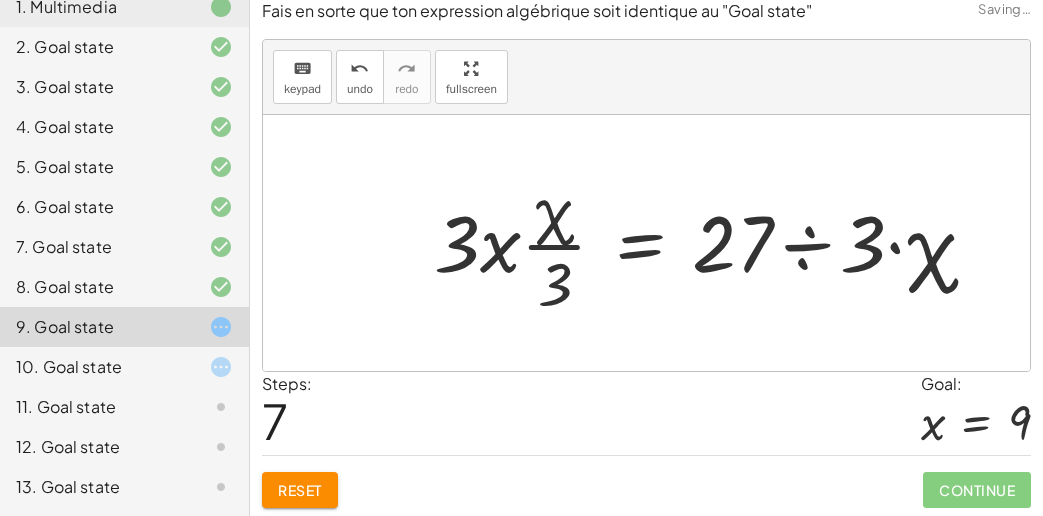 click at bounding box center [714, 243] 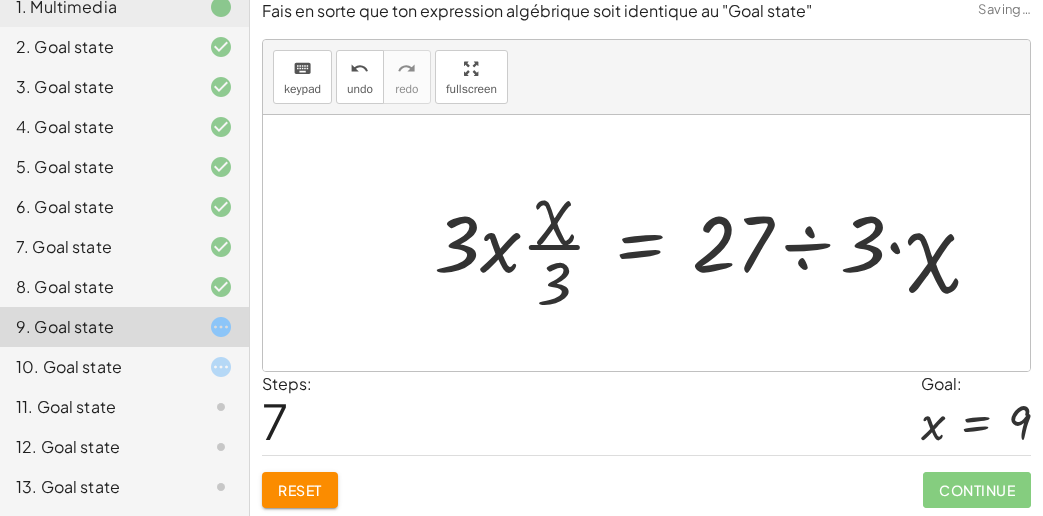 click at bounding box center [714, 243] 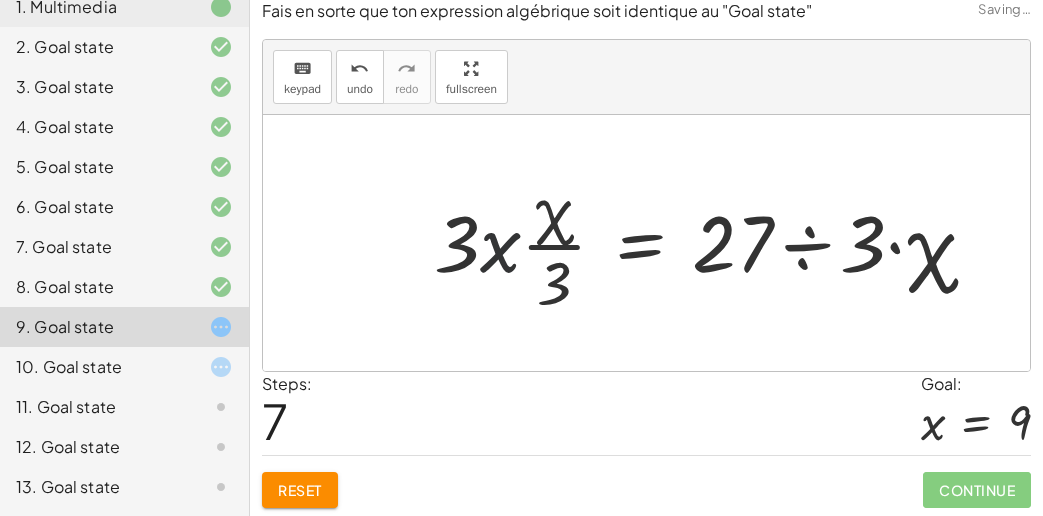 click at bounding box center [714, 243] 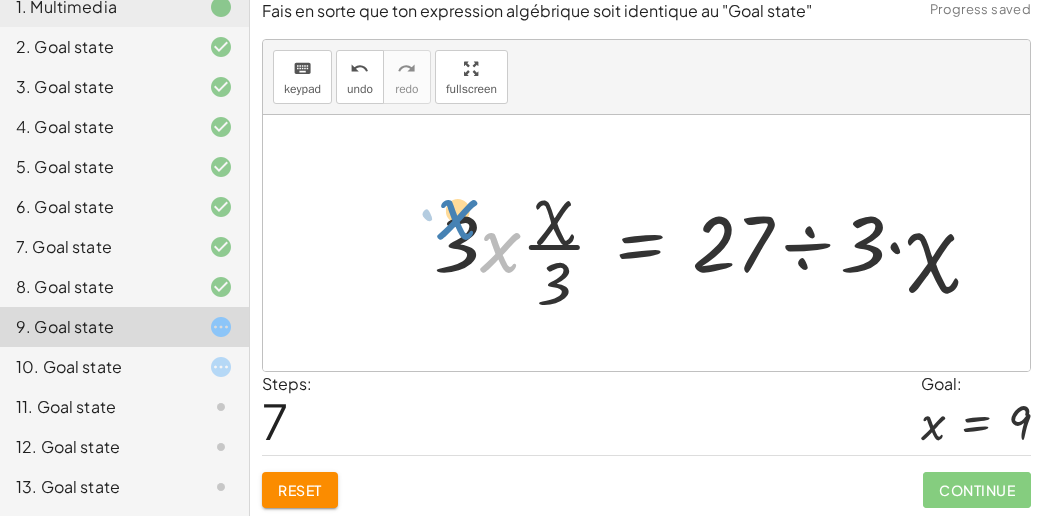 drag, startPoint x: 462, startPoint y: 251, endPoint x: 455, endPoint y: 212, distance: 39.623226 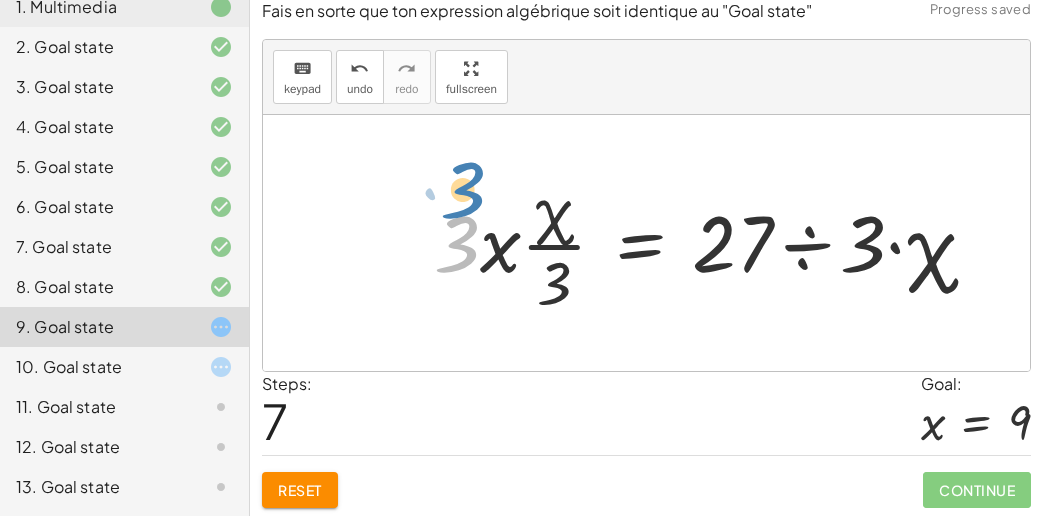 drag, startPoint x: 466, startPoint y: 249, endPoint x: 458, endPoint y: 209, distance: 40.792156 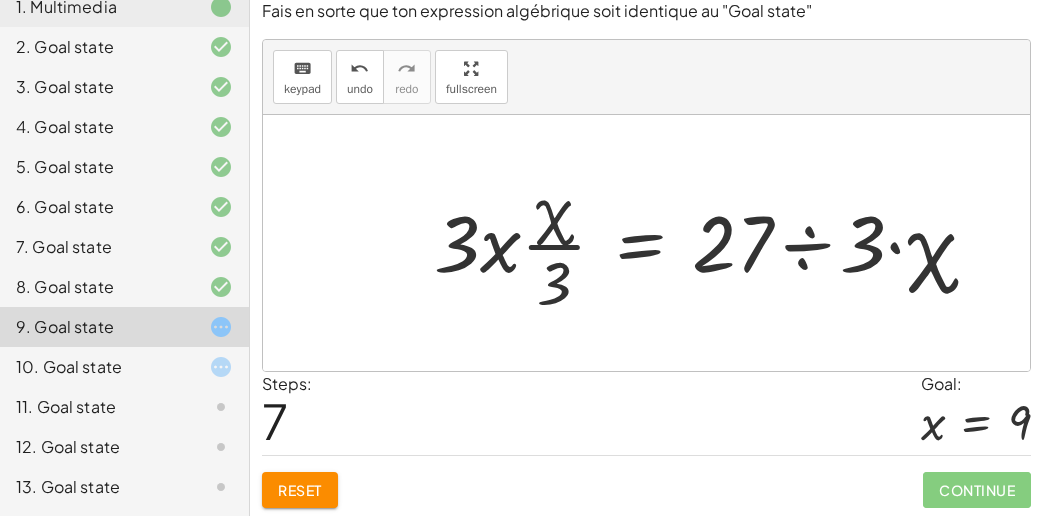 drag, startPoint x: 285, startPoint y: 490, endPoint x: 253, endPoint y: 468, distance: 38.832977 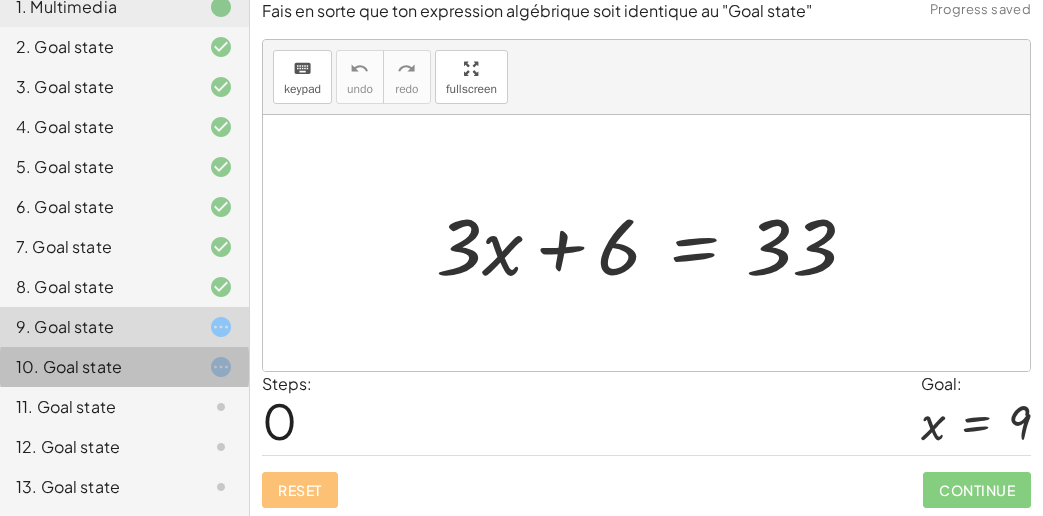 click on "10. Goal state" 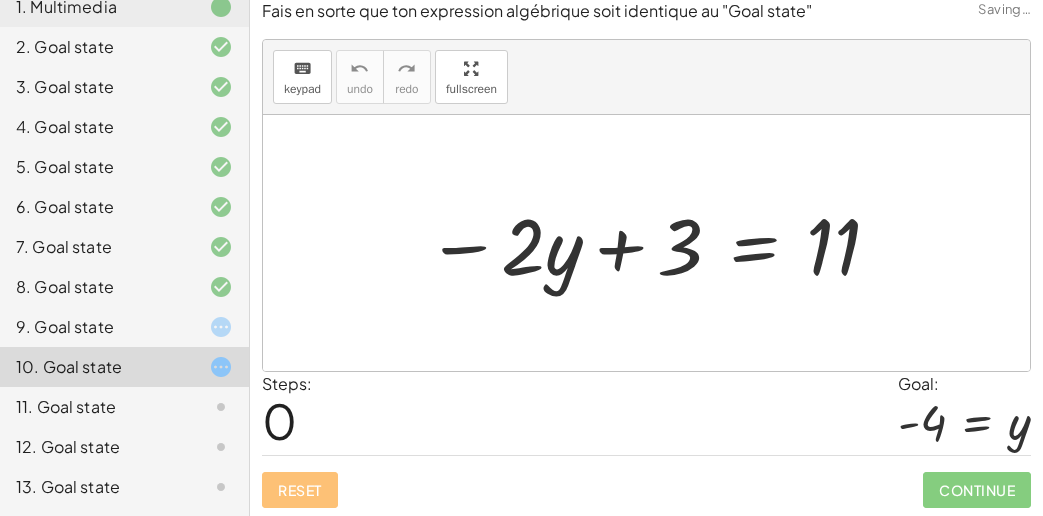 click on "11. Goal state" 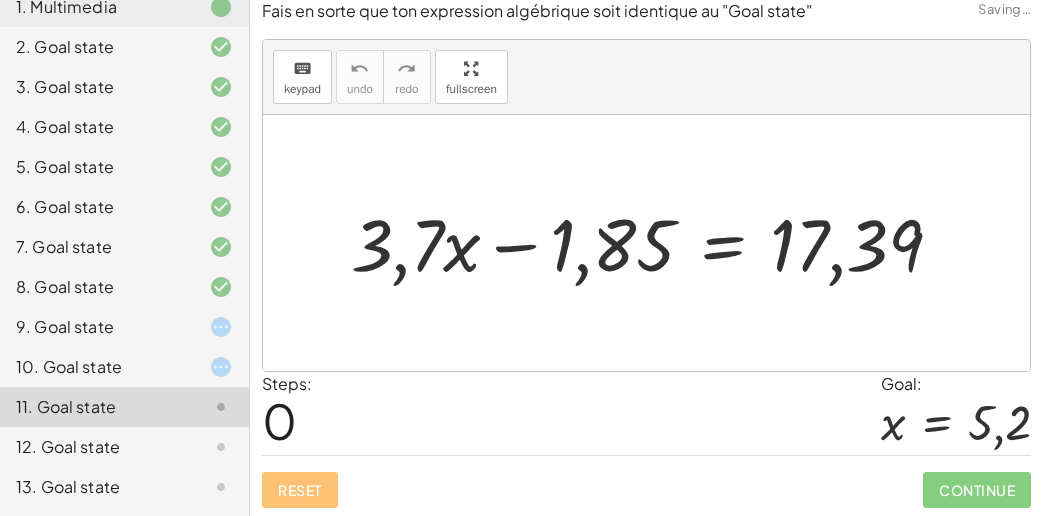 click on "10. Goal state" 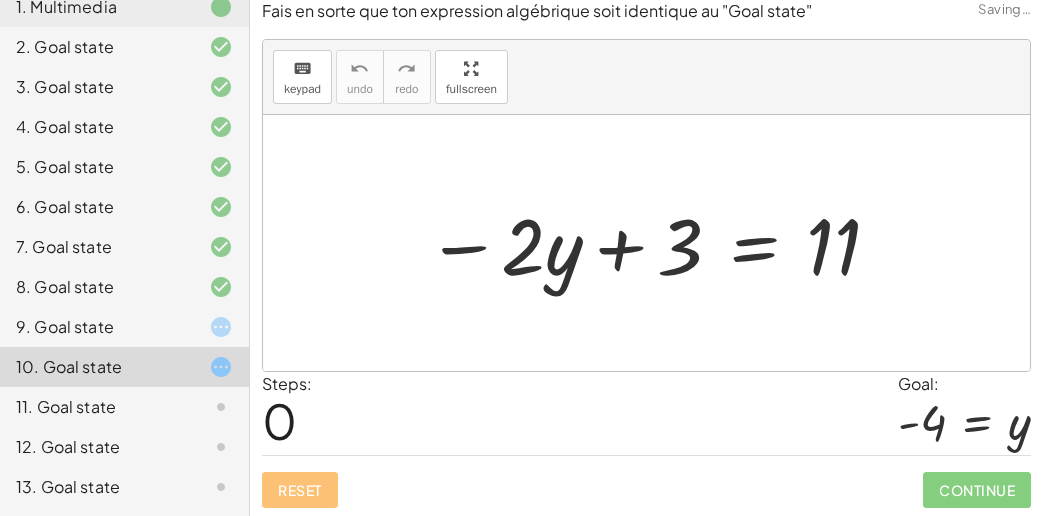 click on "11. Goal state" 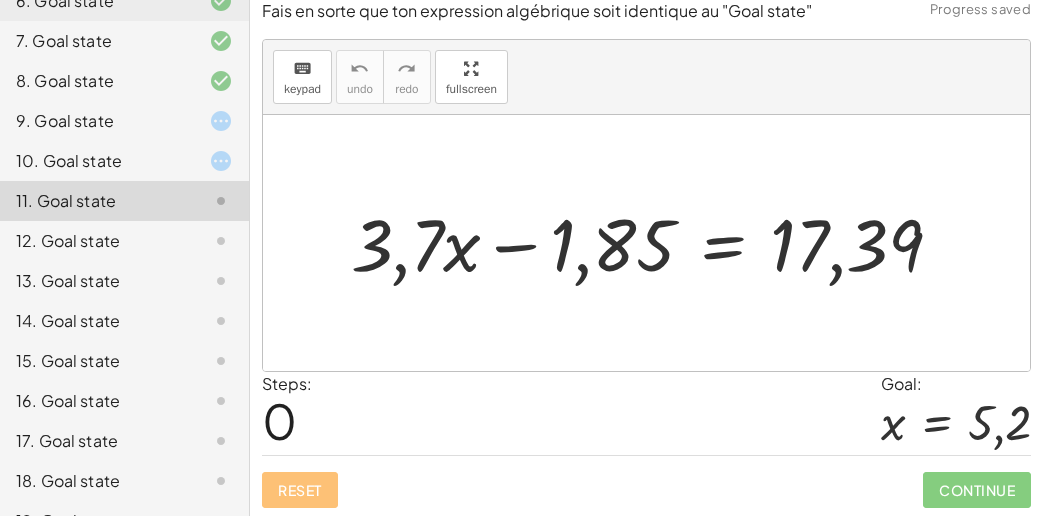 scroll, scrollTop: 551, scrollLeft: 0, axis: vertical 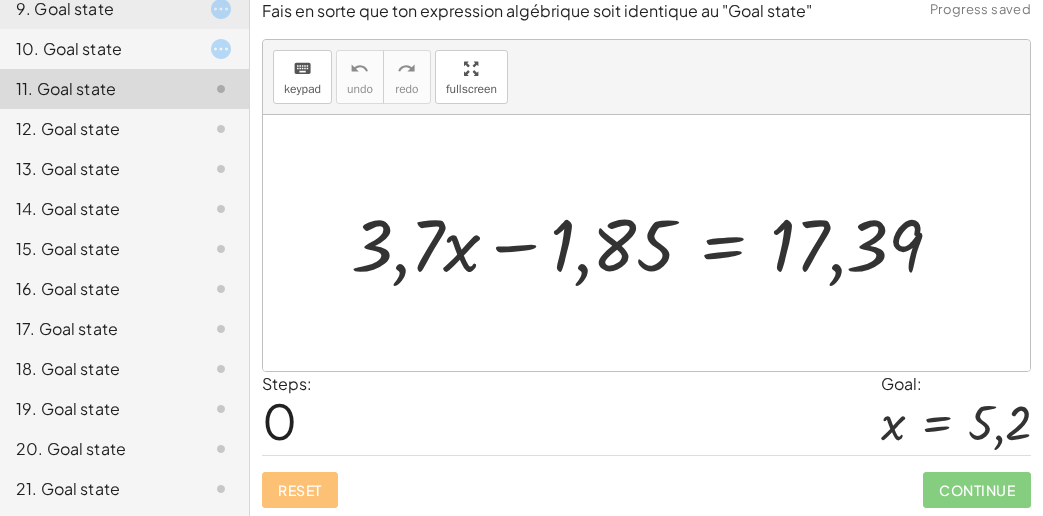 click on "21. Goal state" 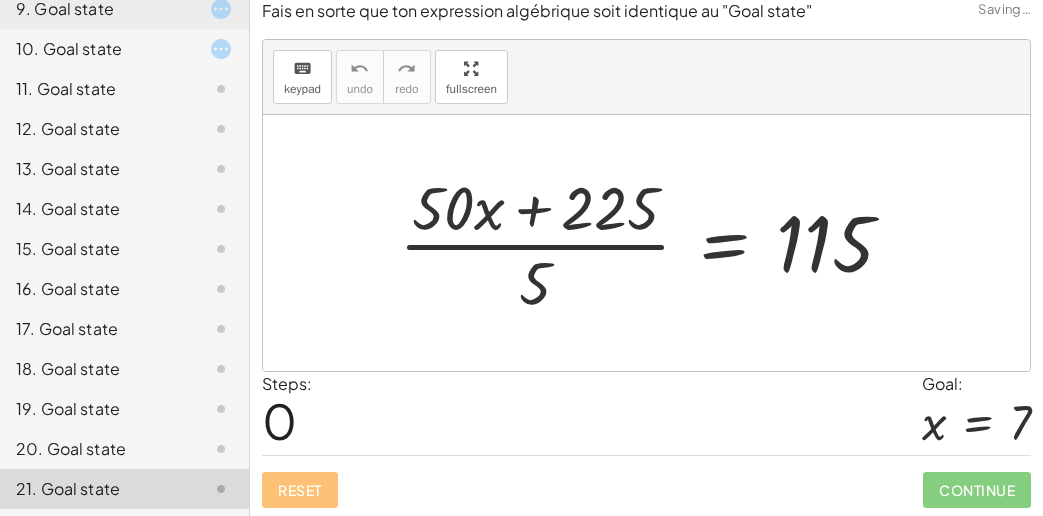 click on "Steps:  0 Goal: x = 7" at bounding box center [646, 413] 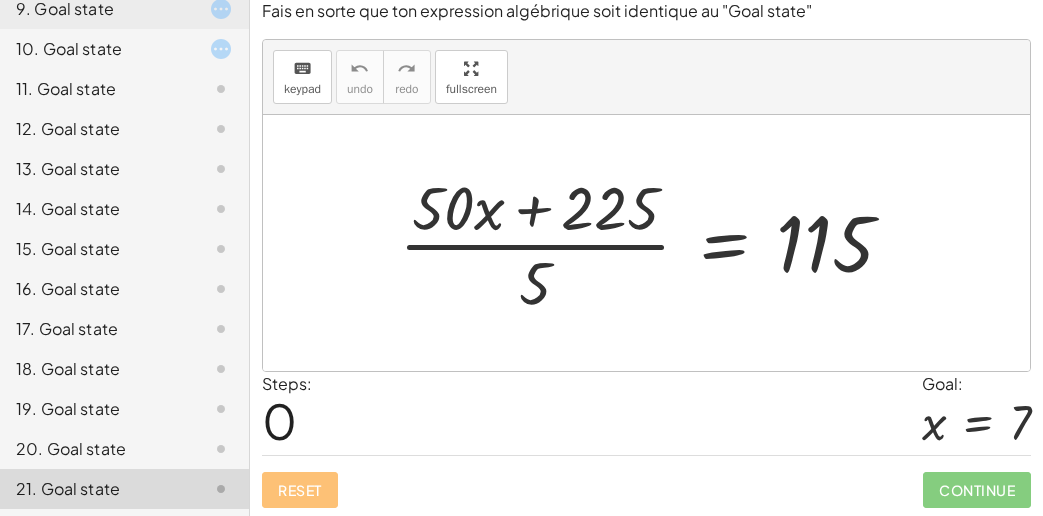 click at bounding box center (654, 243) 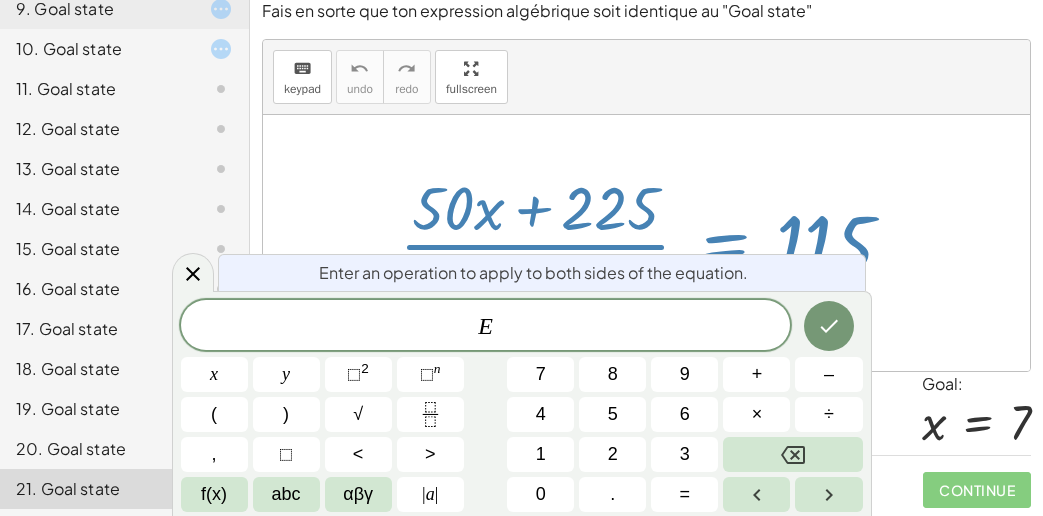 click at bounding box center [646, 243] 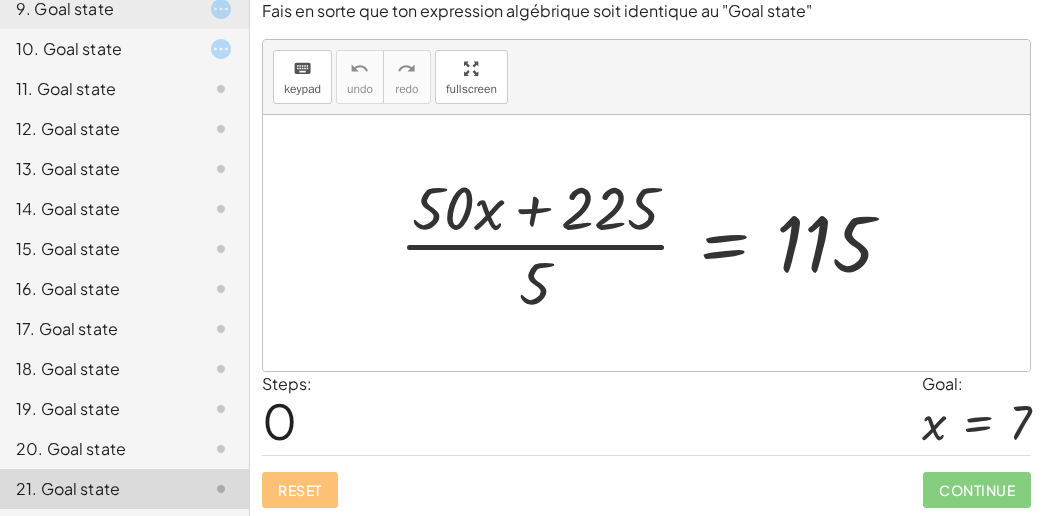 click at bounding box center (654, 243) 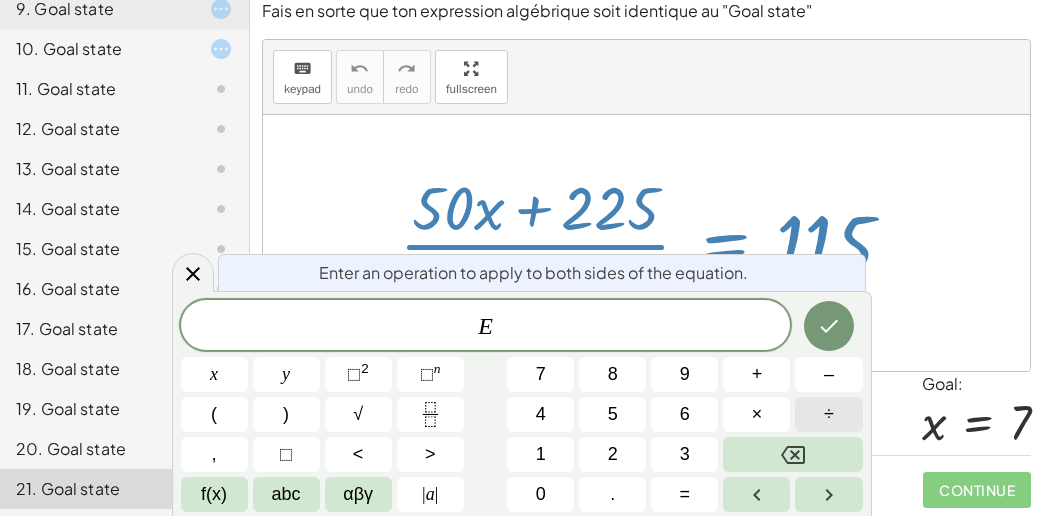 click on "÷" at bounding box center [828, 414] 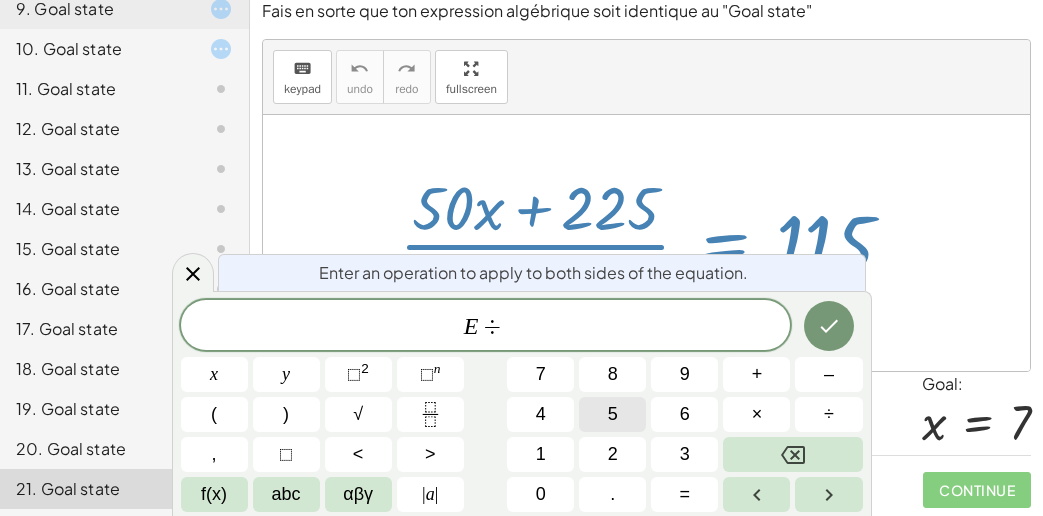 click on "5" at bounding box center [613, 414] 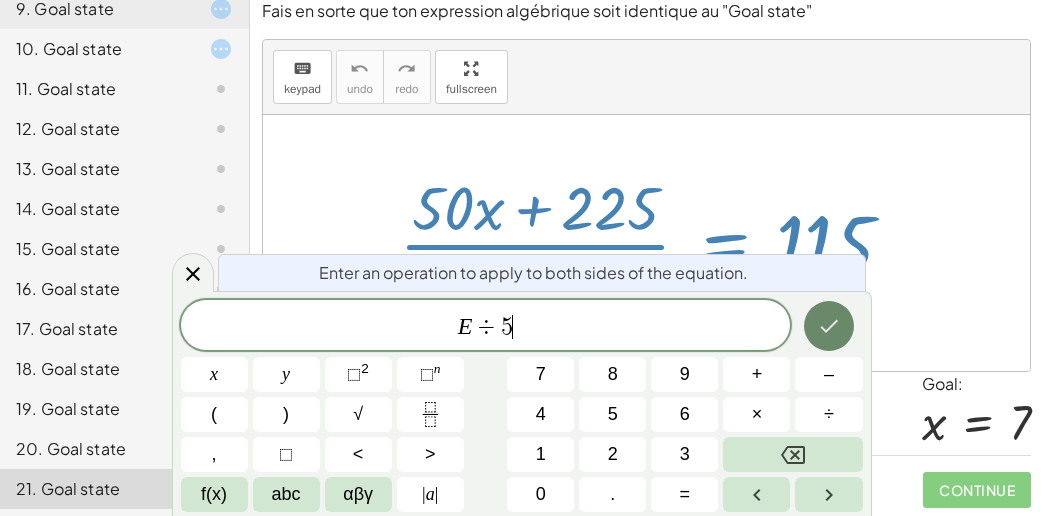 click at bounding box center [829, 326] 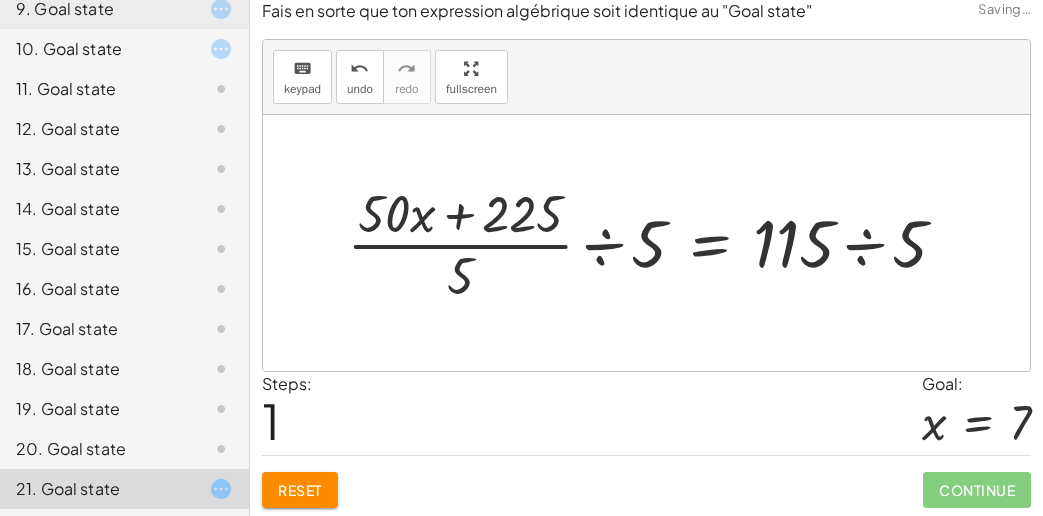 click at bounding box center [655, 243] 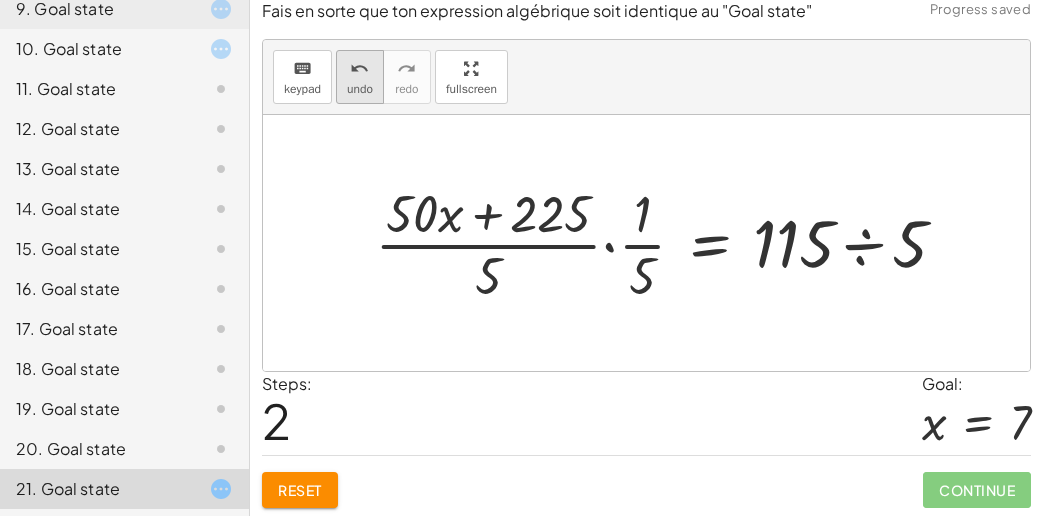 click on "undo" at bounding box center [360, 68] 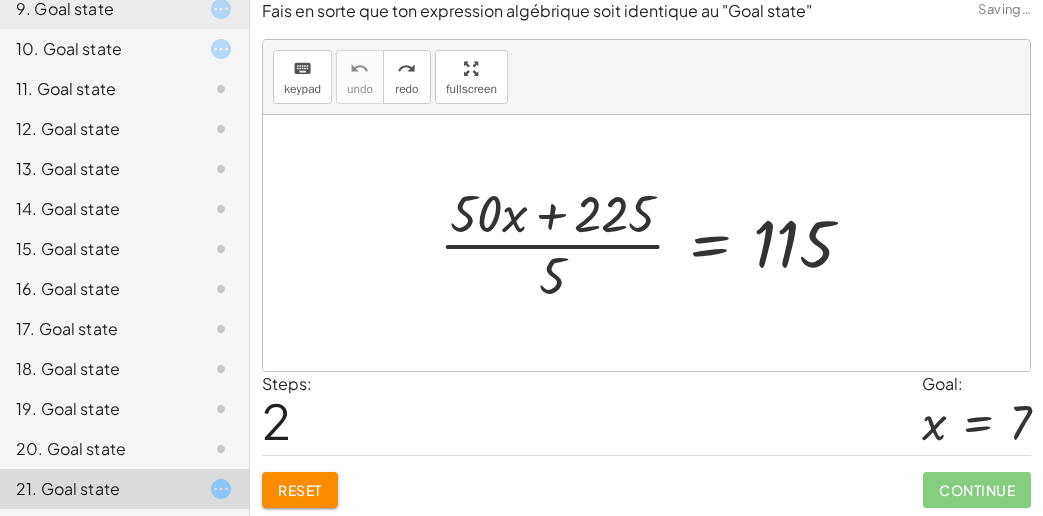 click on "Reset" at bounding box center (300, 490) 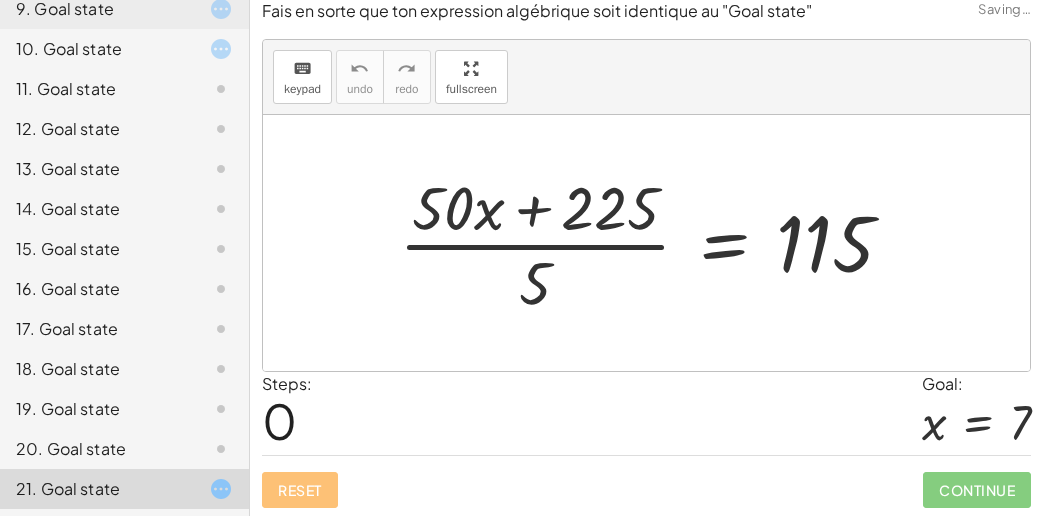 click at bounding box center (654, 243) 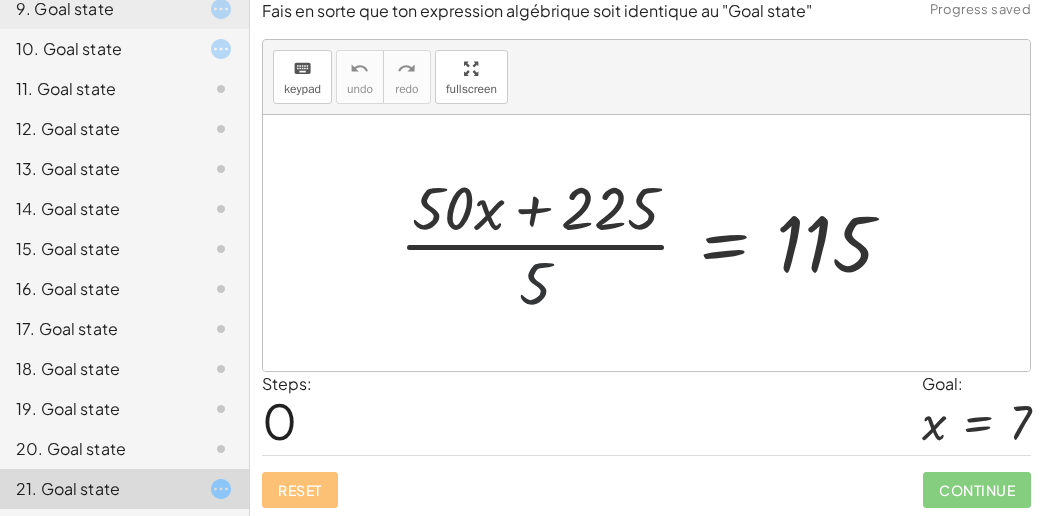 drag, startPoint x: 535, startPoint y: 274, endPoint x: 546, endPoint y: 277, distance: 11.401754 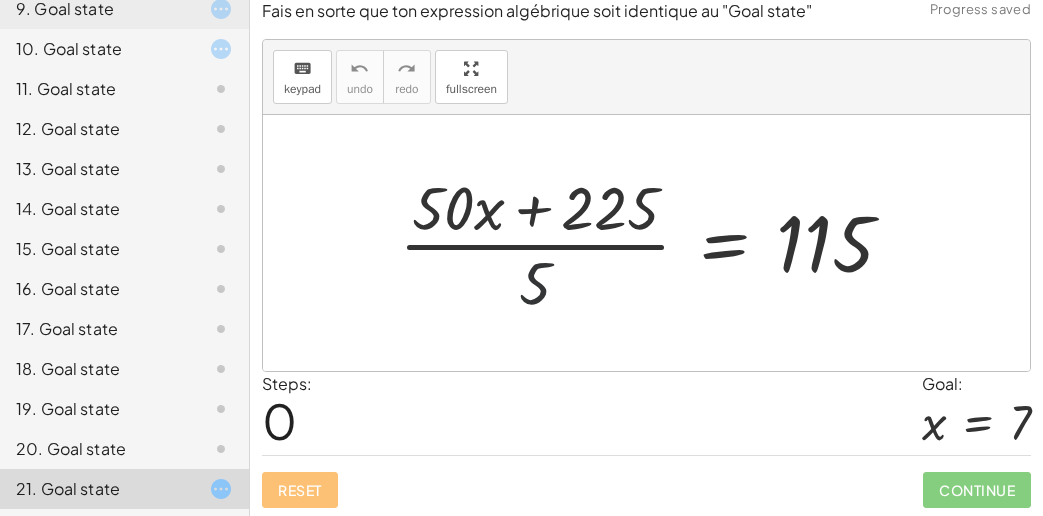 click at bounding box center (654, 243) 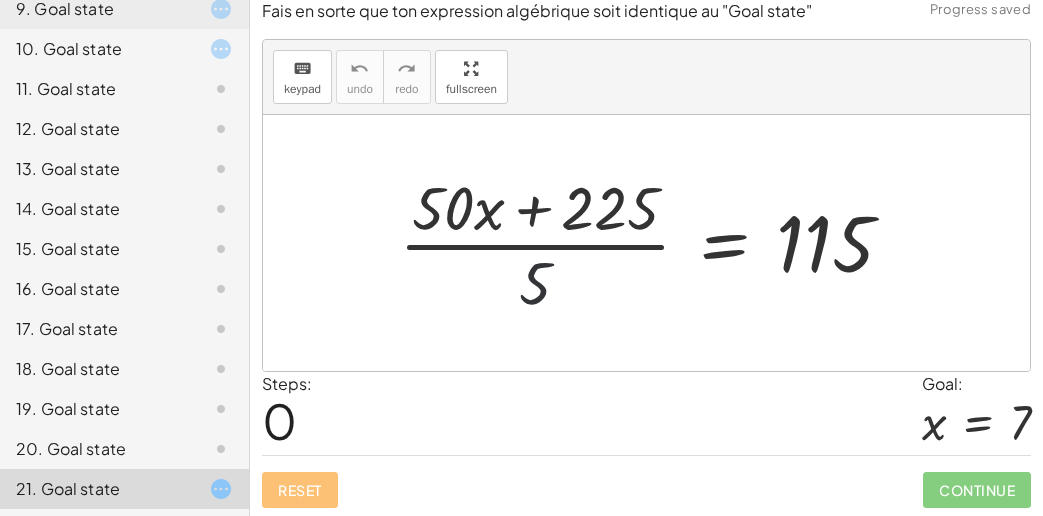 click at bounding box center (654, 243) 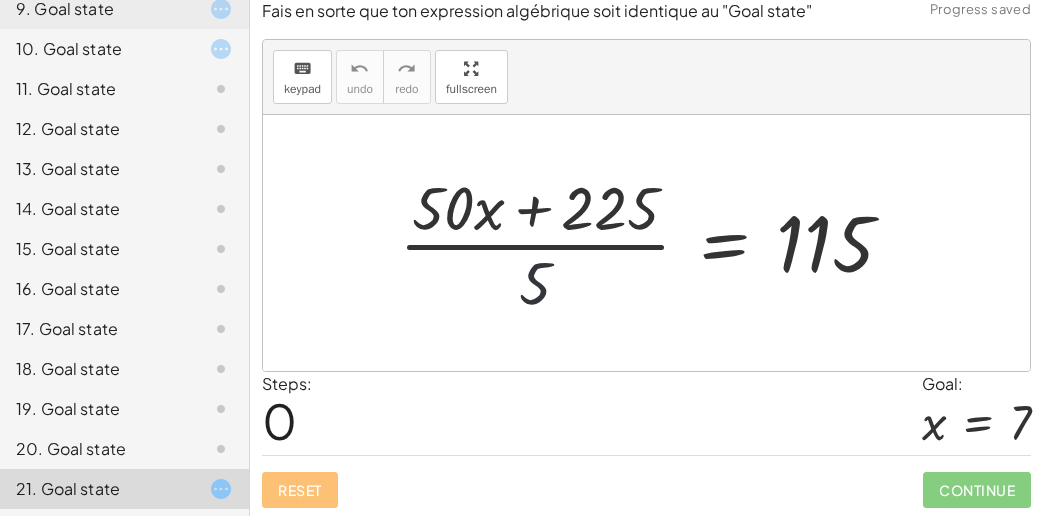 click at bounding box center [654, 243] 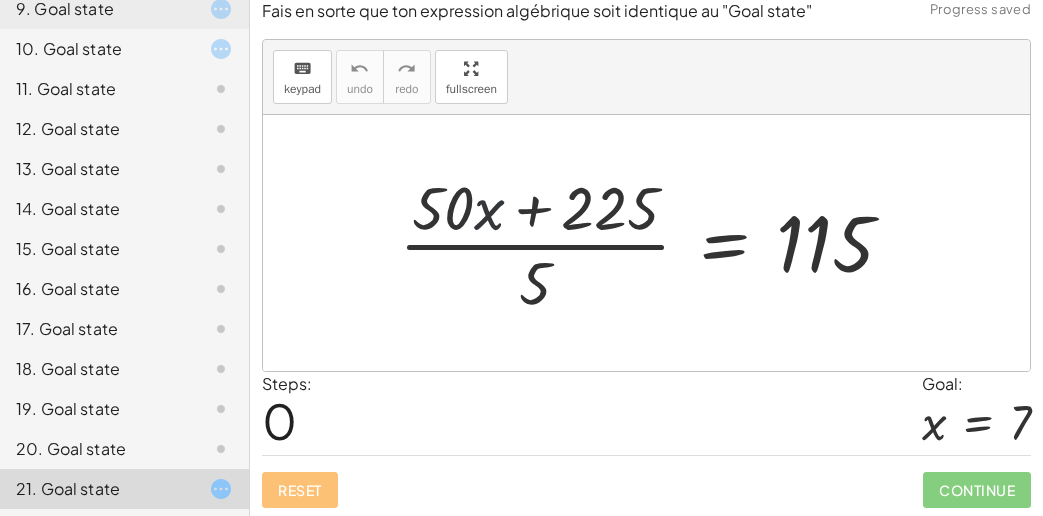 click at bounding box center (654, 243) 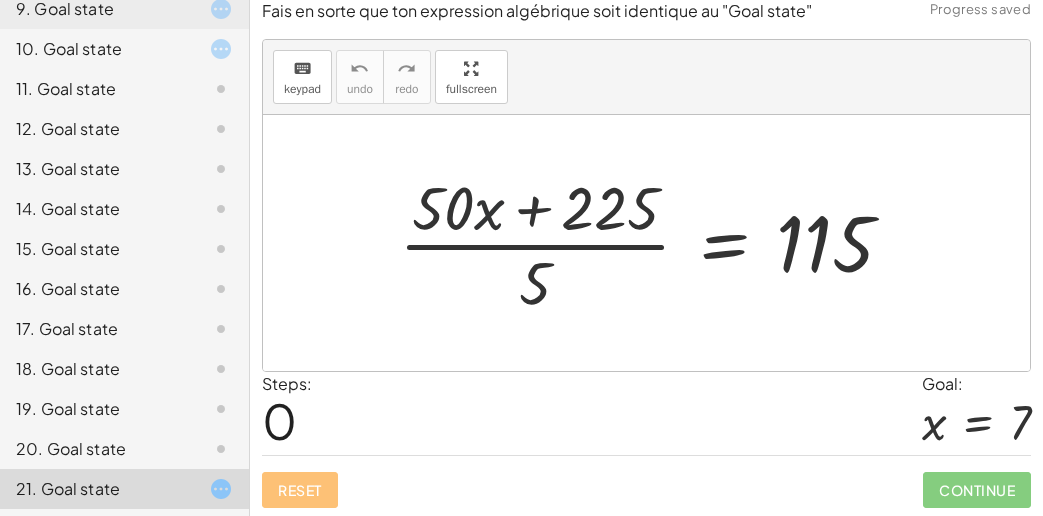 click at bounding box center [654, 243] 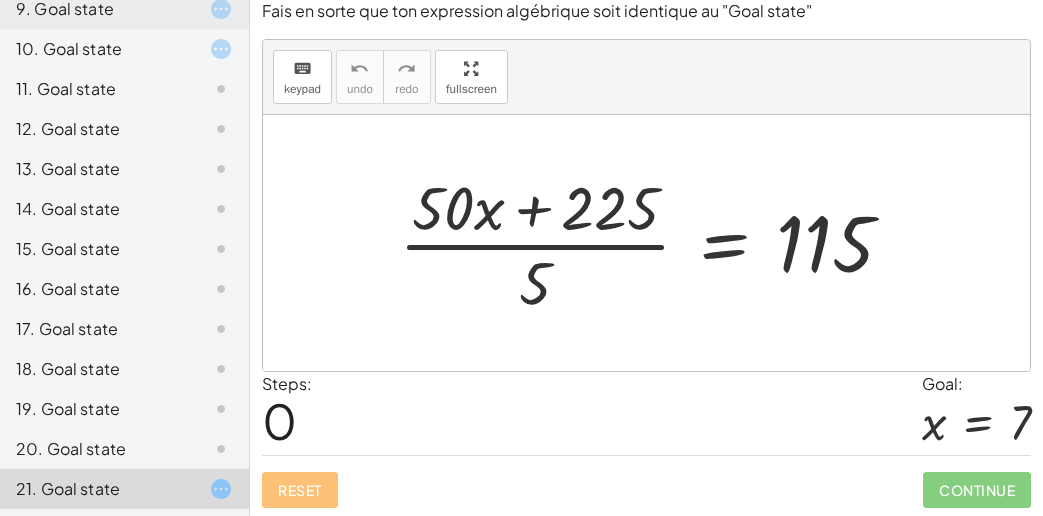 click at bounding box center (654, 243) 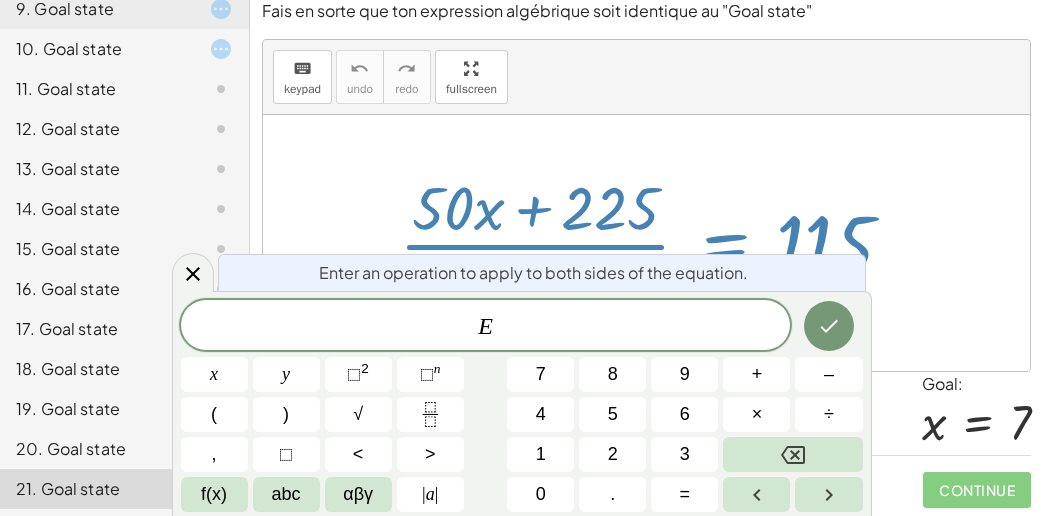 click at bounding box center [646, 243] 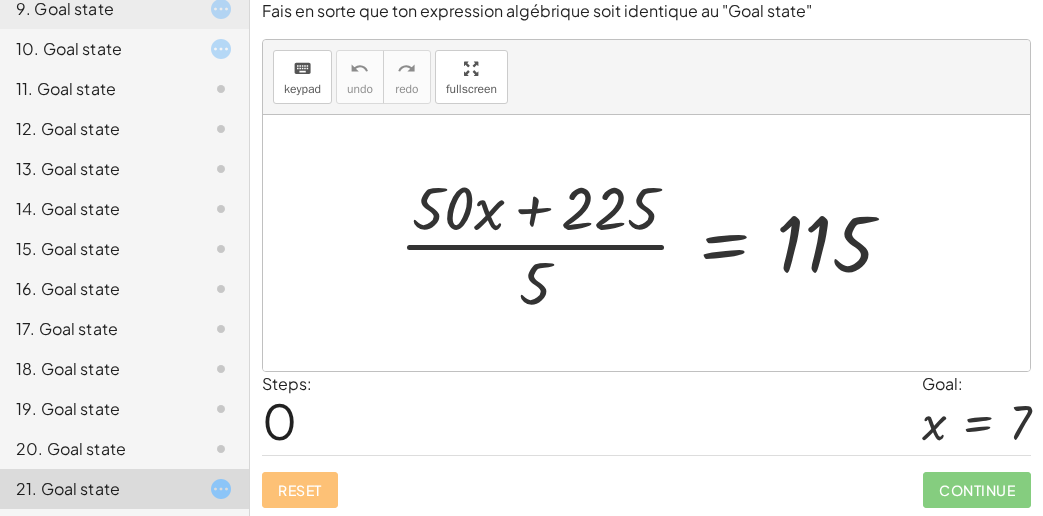 click at bounding box center (654, 243) 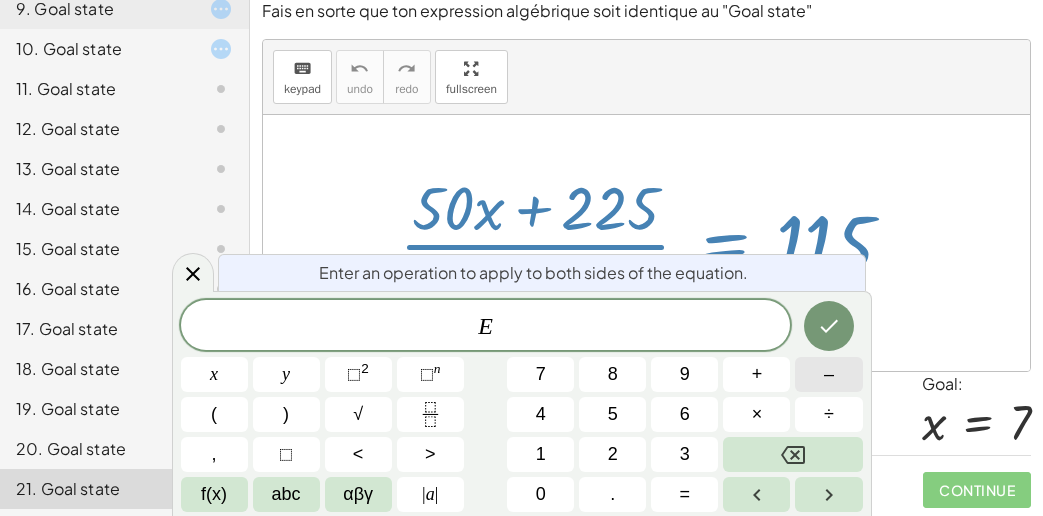click on "–" at bounding box center [828, 374] 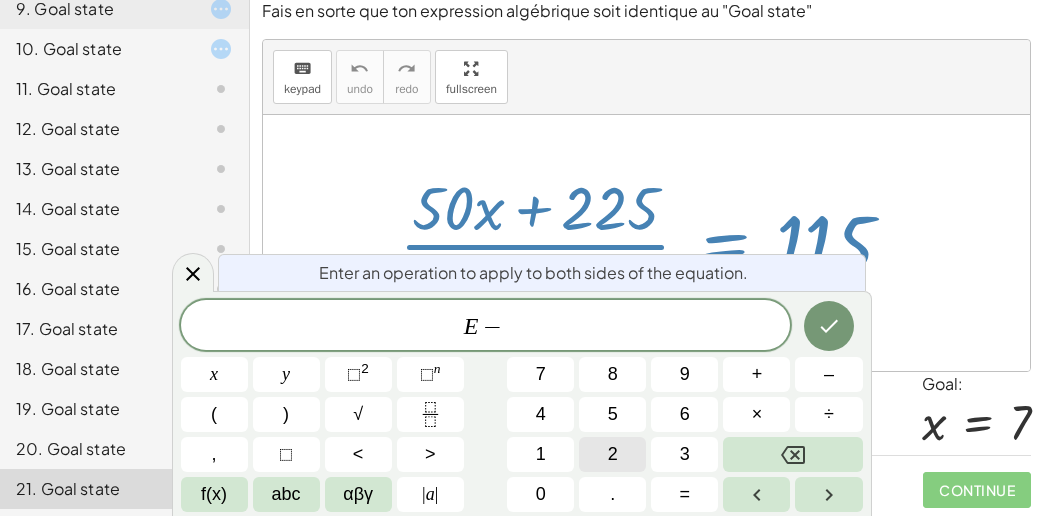 click on "2" at bounding box center [613, 454] 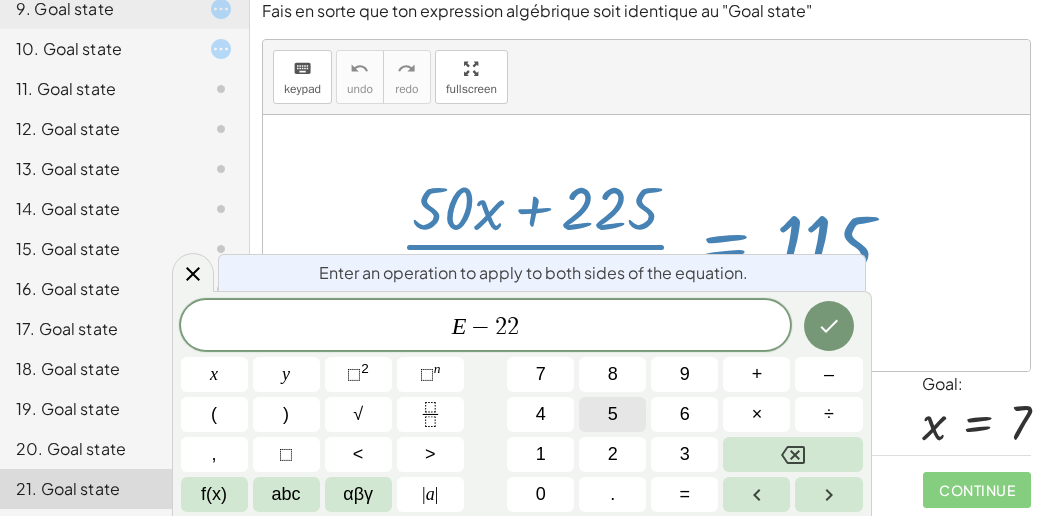 click on "5" at bounding box center [612, 414] 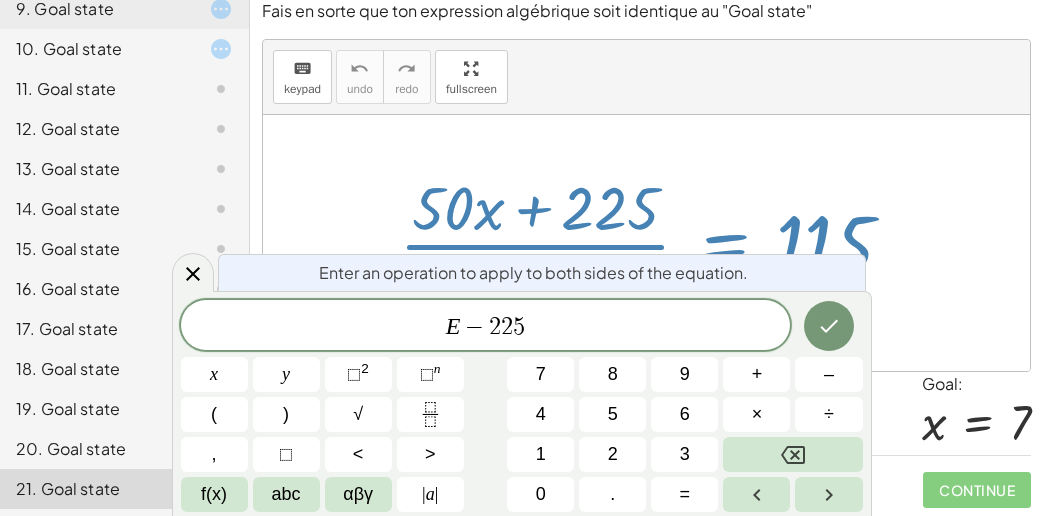click 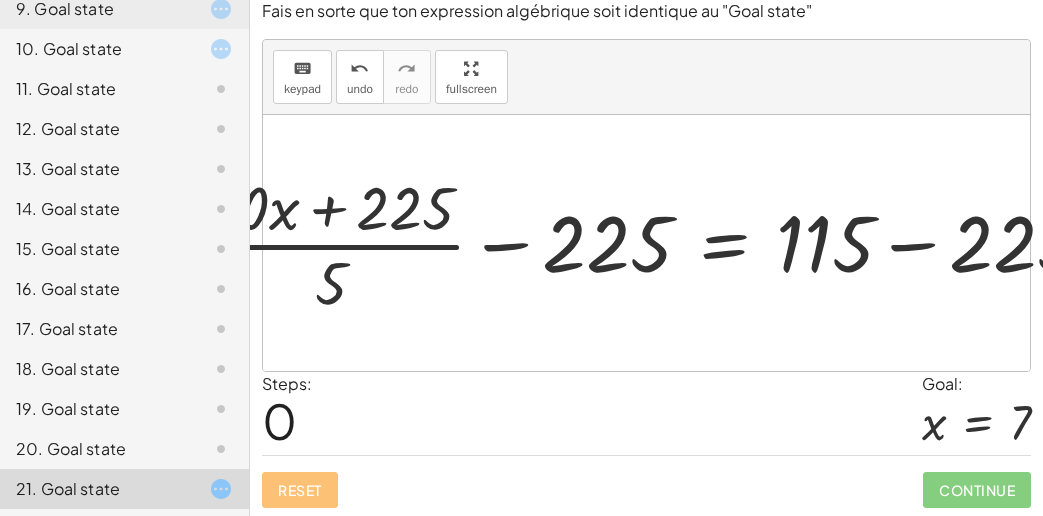 click at bounding box center [654, 243] 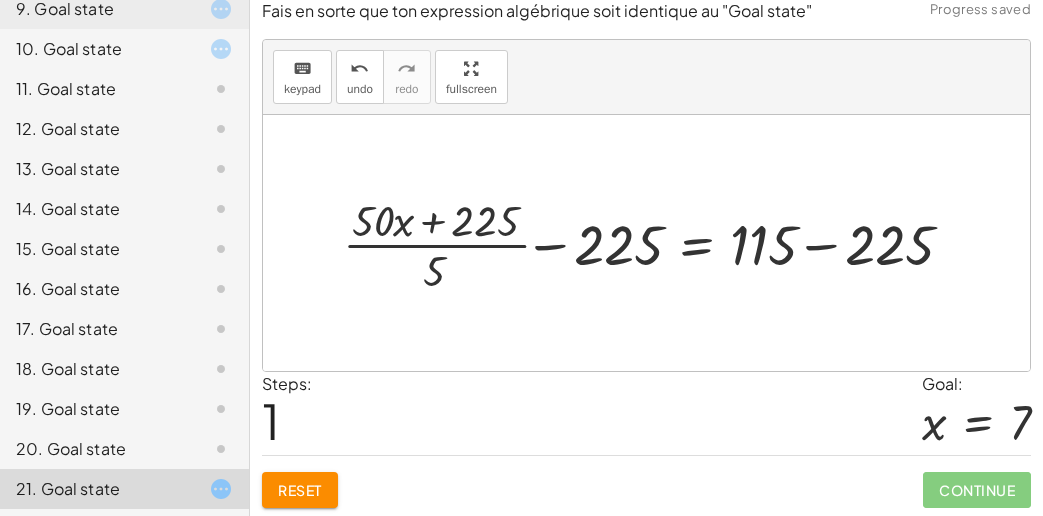 click at bounding box center [655, 243] 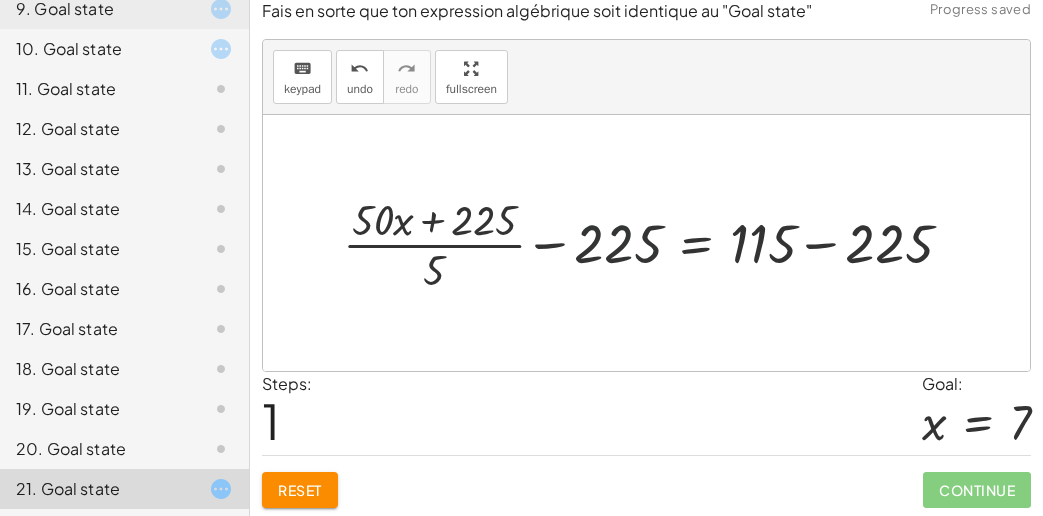 click at bounding box center (655, 243) 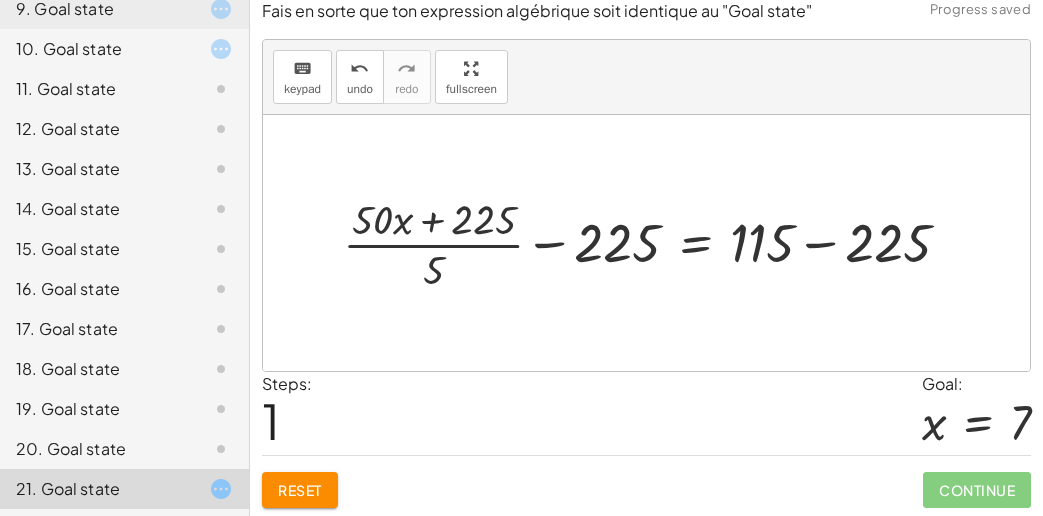 click at bounding box center (655, 243) 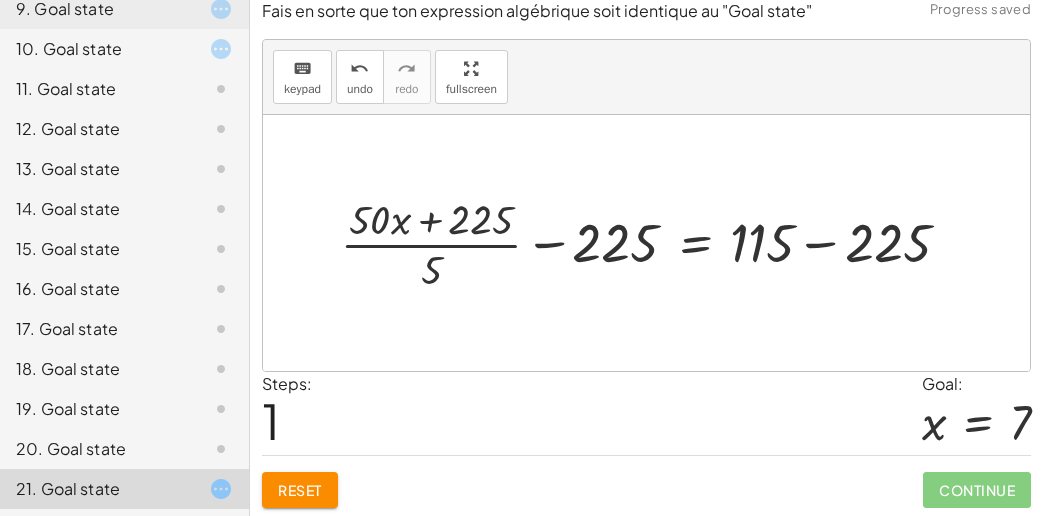 click at bounding box center [655, 243] 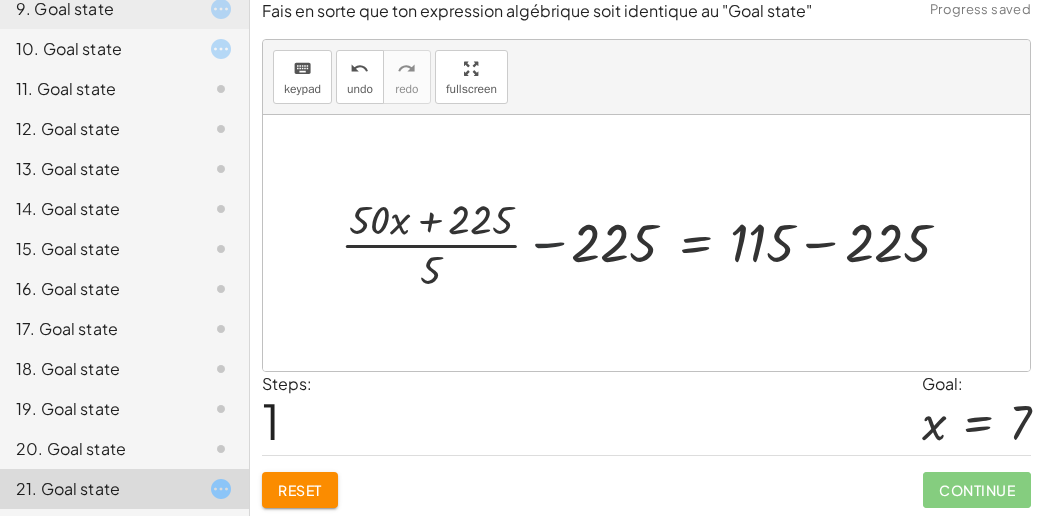 click at bounding box center [655, 243] 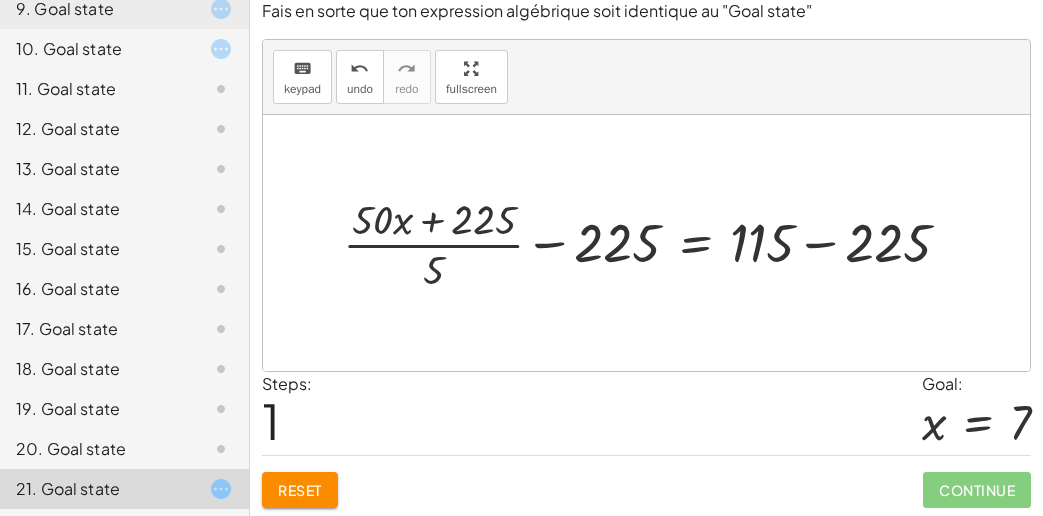 click on "Reset" at bounding box center (300, 490) 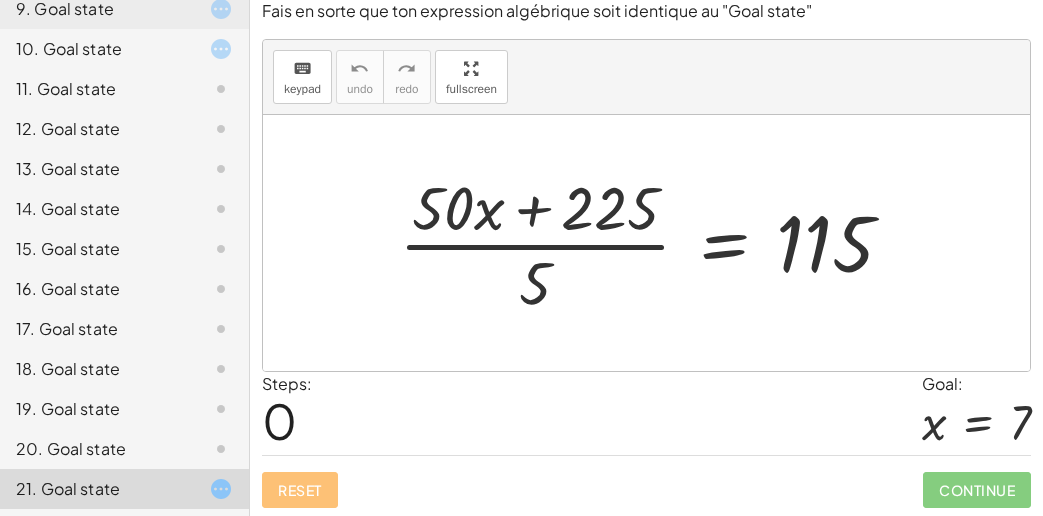 click at bounding box center (654, 243) 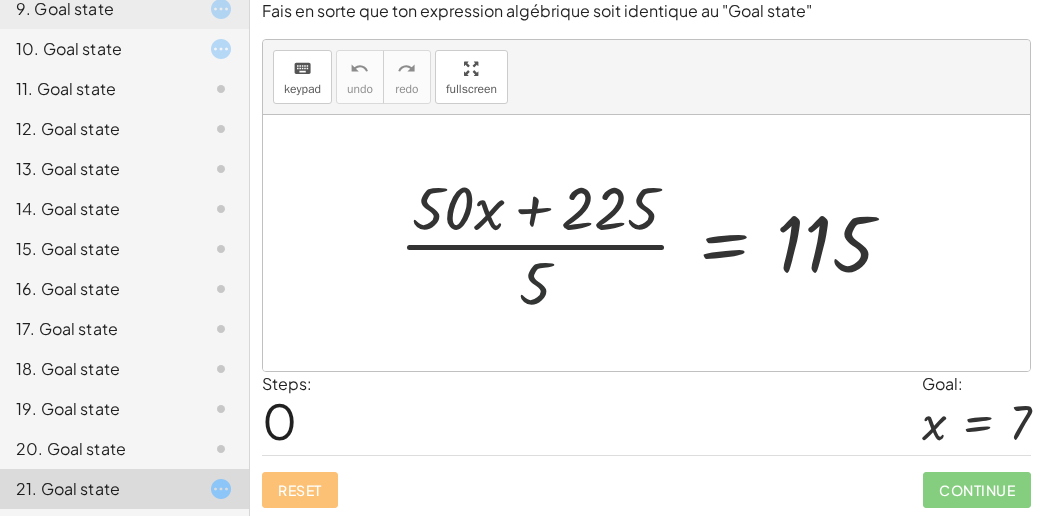 drag, startPoint x: 537, startPoint y: 276, endPoint x: 524, endPoint y: 276, distance: 13 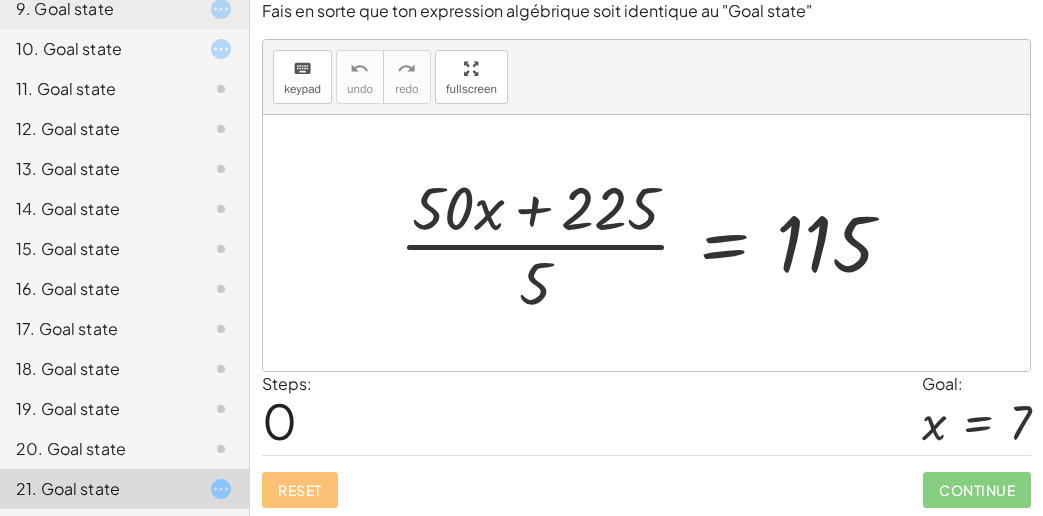 click at bounding box center [654, 243] 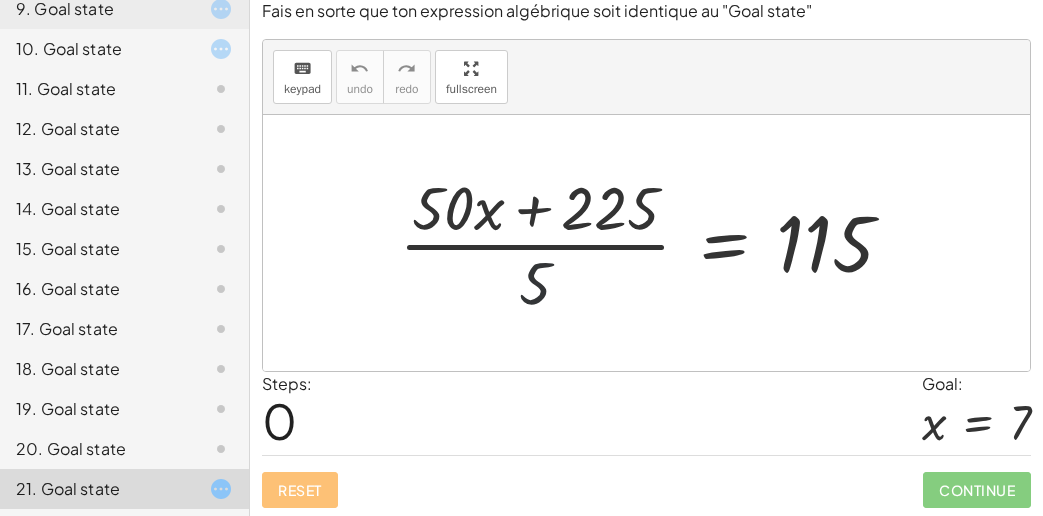 click at bounding box center (654, 243) 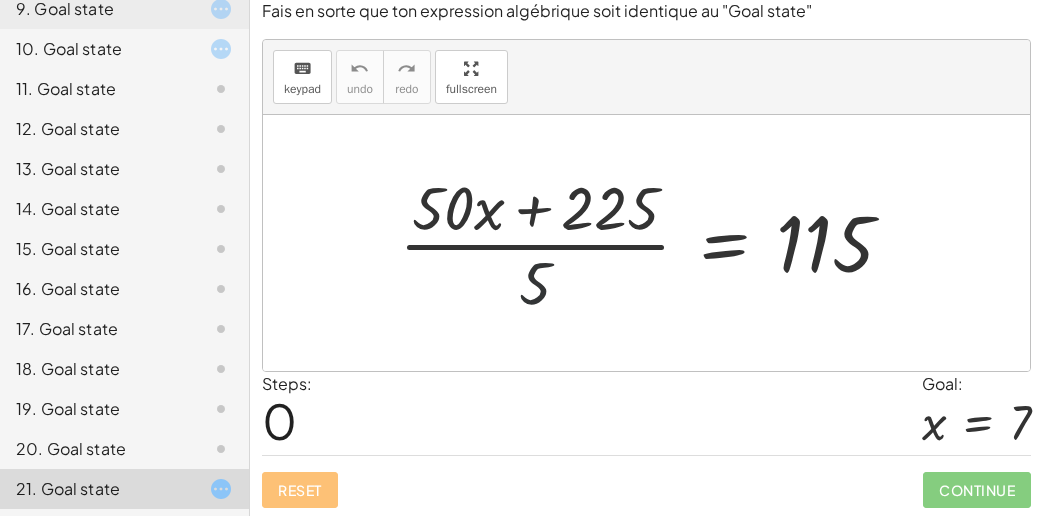 click at bounding box center [654, 243] 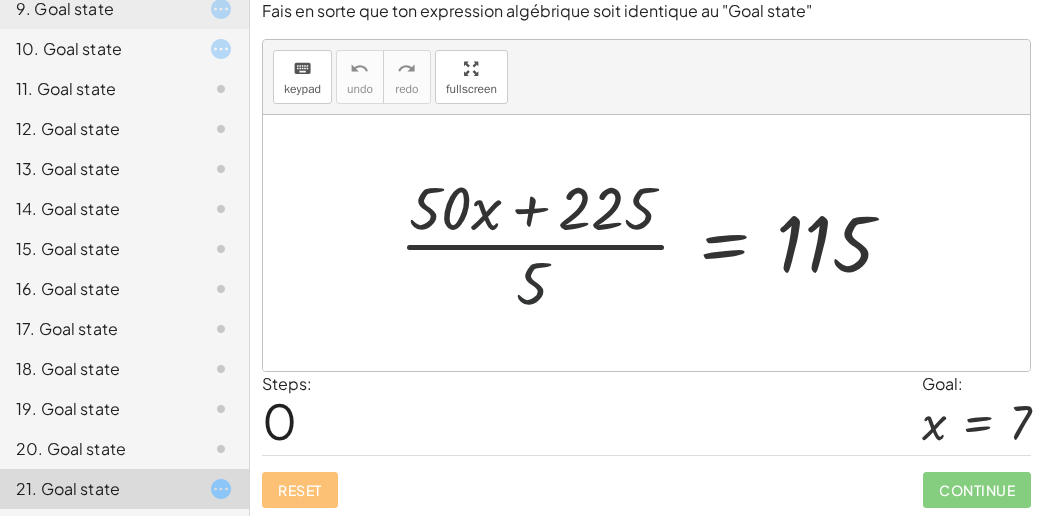 click at bounding box center (654, 243) 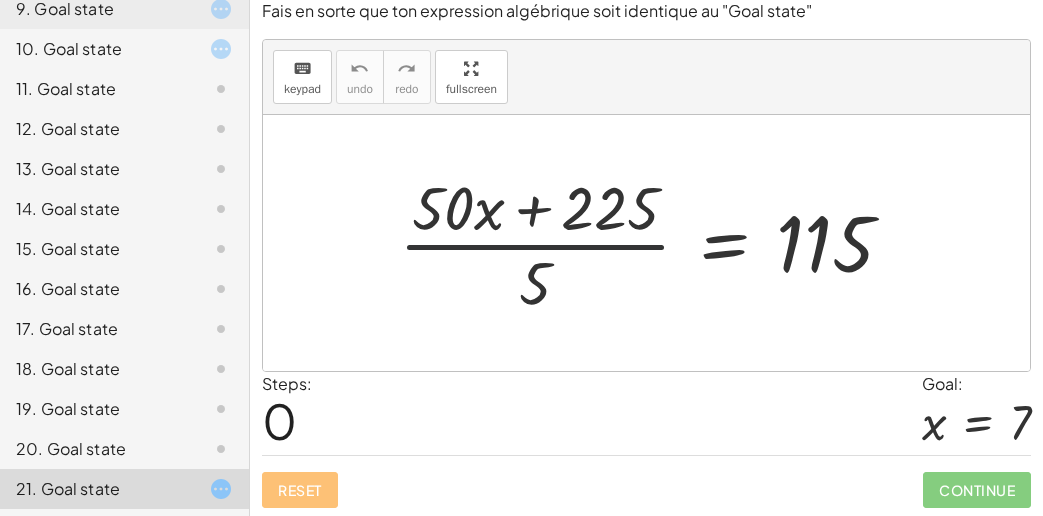 click at bounding box center (654, 243) 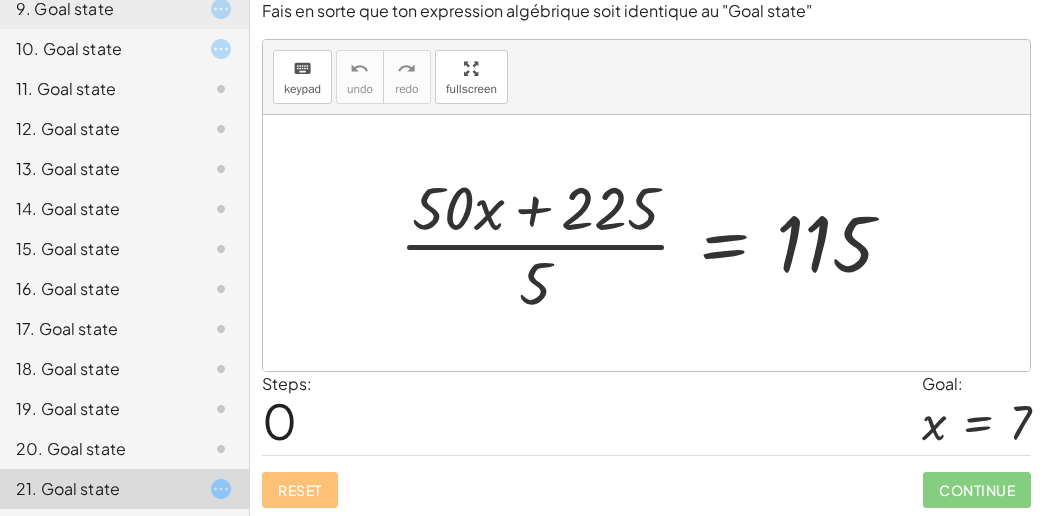 click at bounding box center (654, 243) 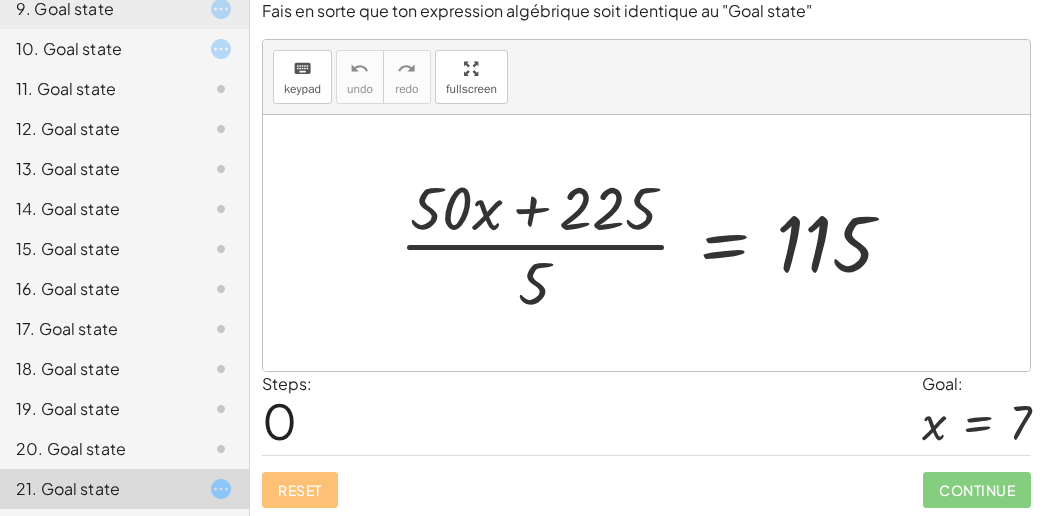 click at bounding box center (654, 243) 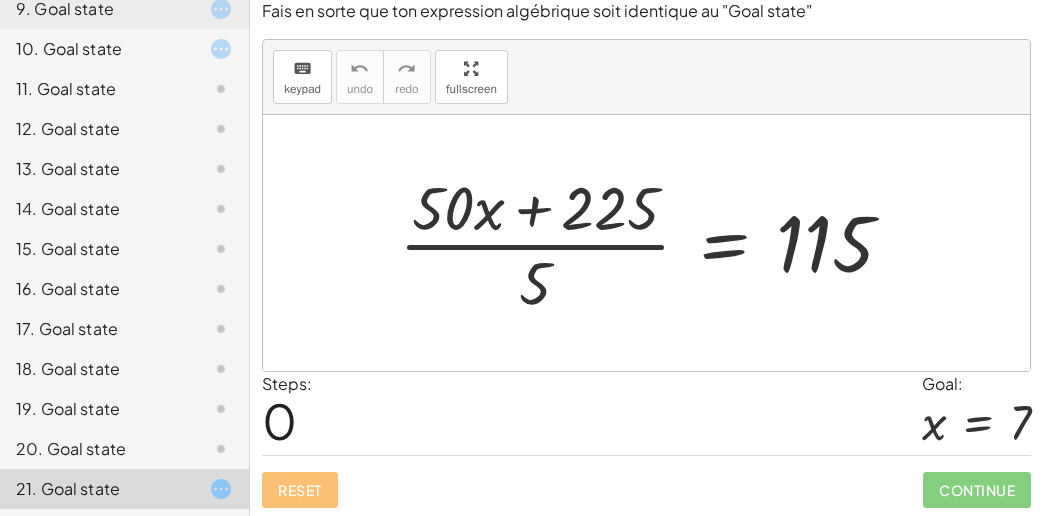click at bounding box center [654, 243] 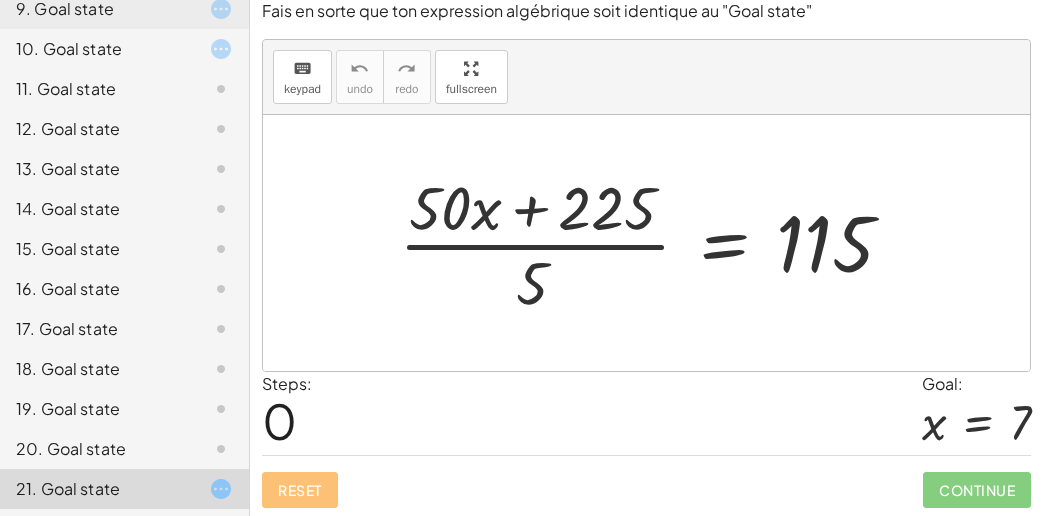 click at bounding box center (654, 243) 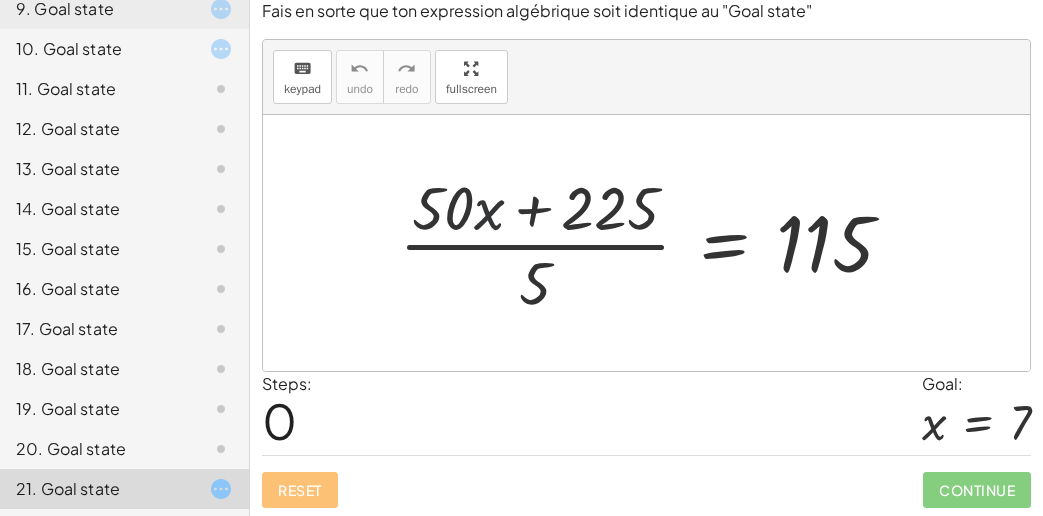 click at bounding box center (654, 243) 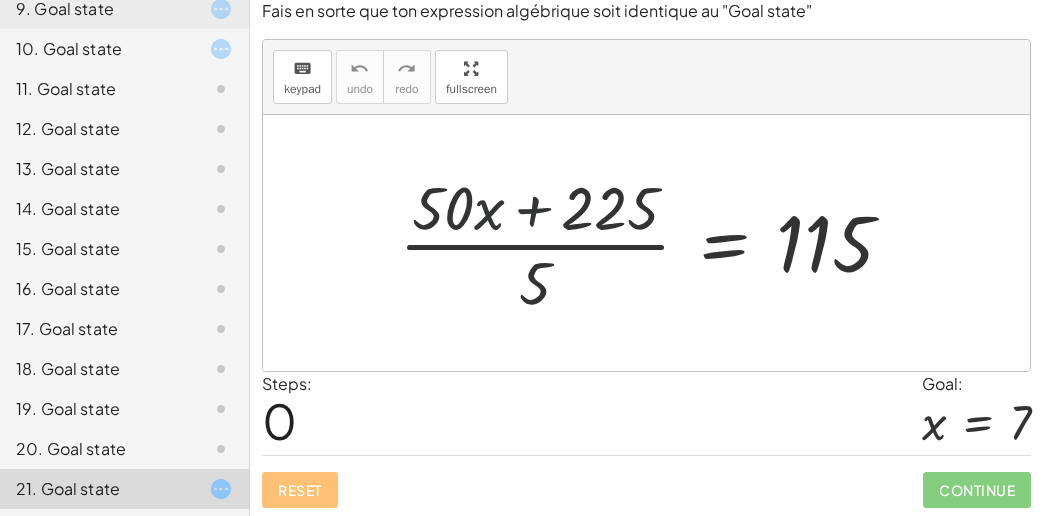 drag, startPoint x: 510, startPoint y: 202, endPoint x: 537, endPoint y: 205, distance: 27.166155 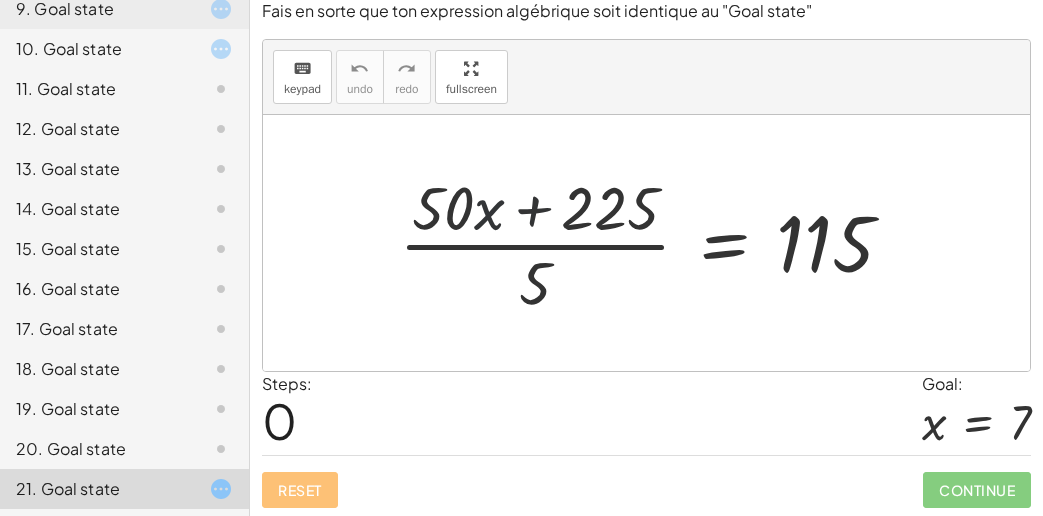 click at bounding box center (654, 243) 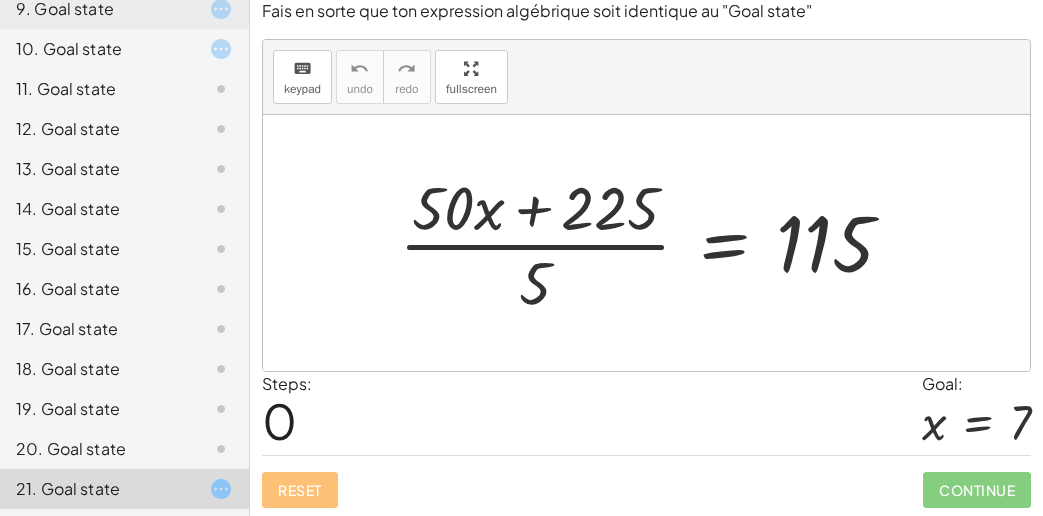 click at bounding box center [654, 243] 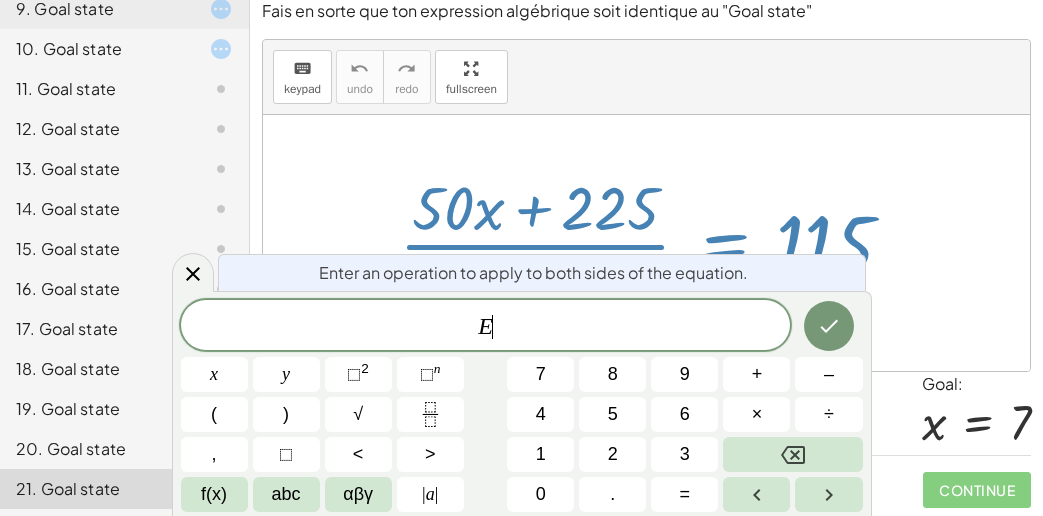 click at bounding box center [654, 243] 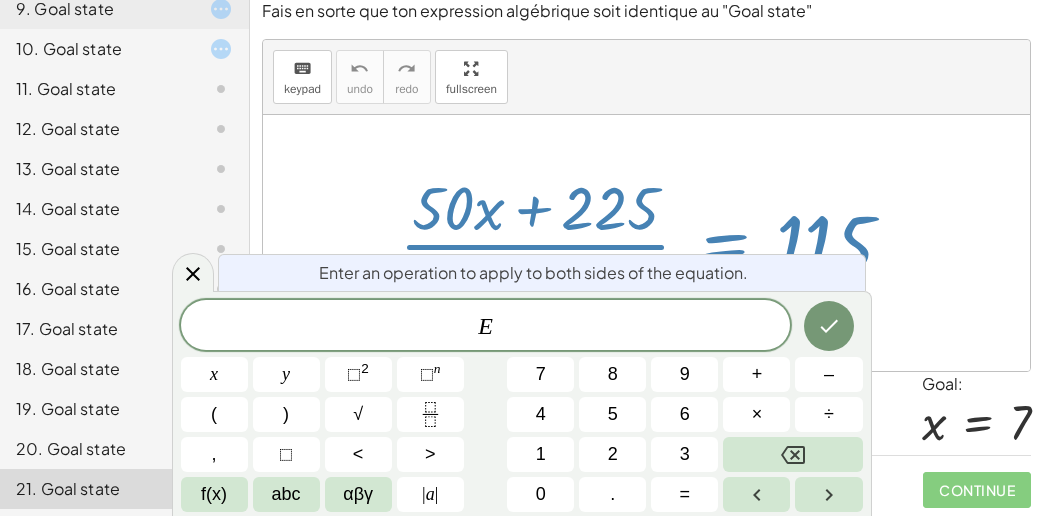 click at bounding box center (654, 243) 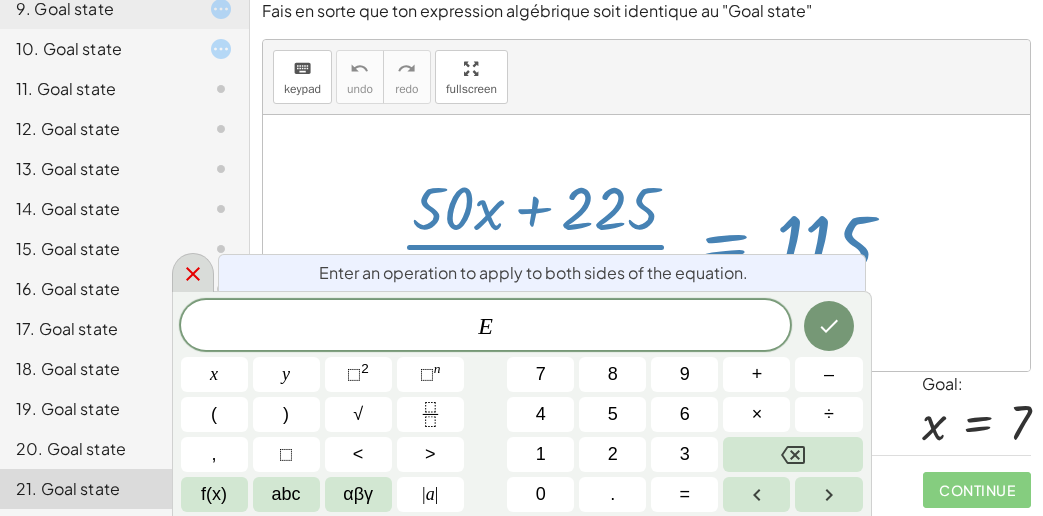 click 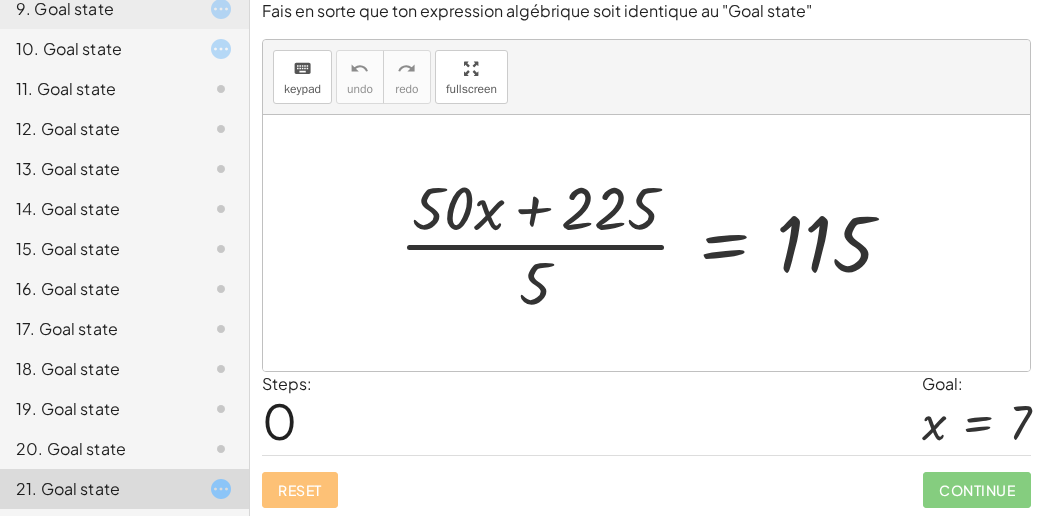 click at bounding box center (654, 243) 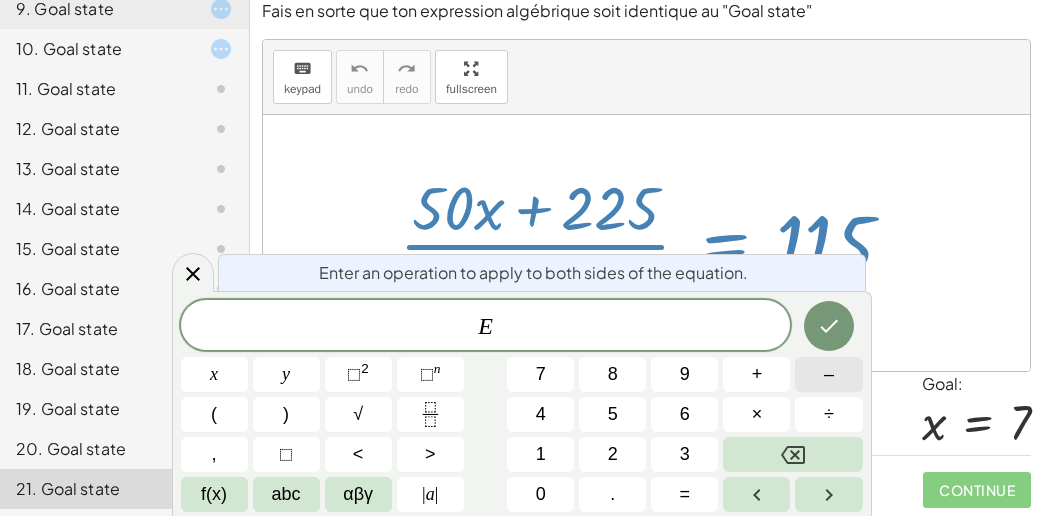 click on "–" at bounding box center [828, 374] 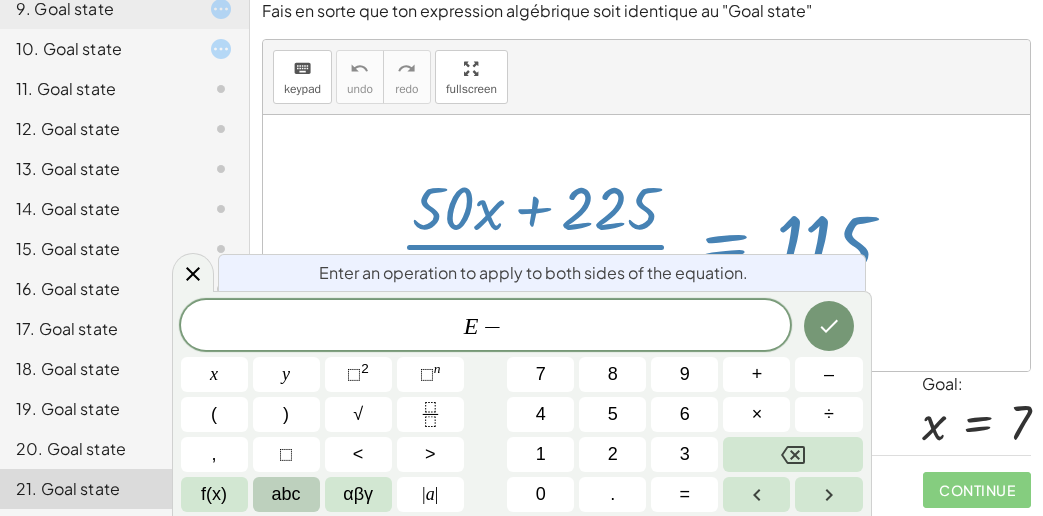 click on "abc" at bounding box center [286, 494] 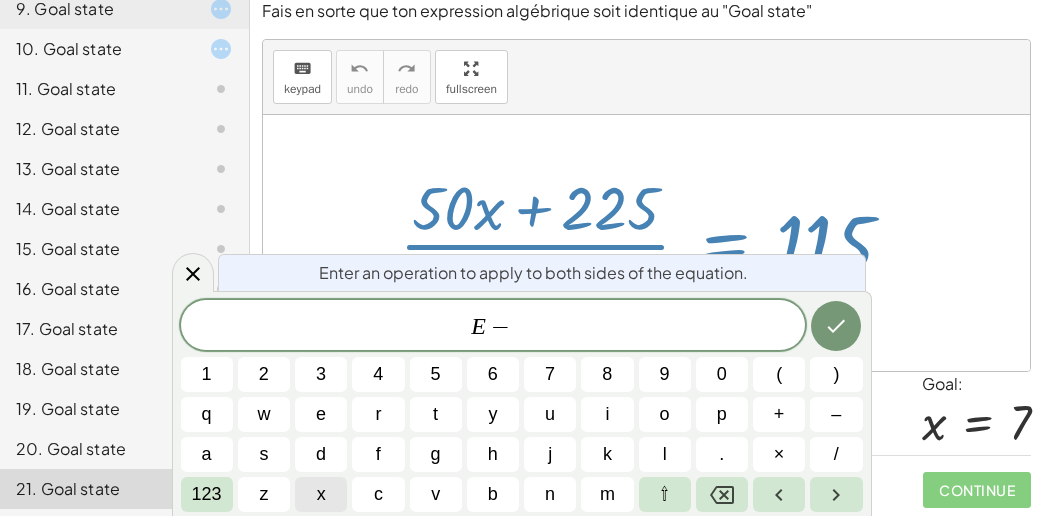 click on "x" at bounding box center [321, 494] 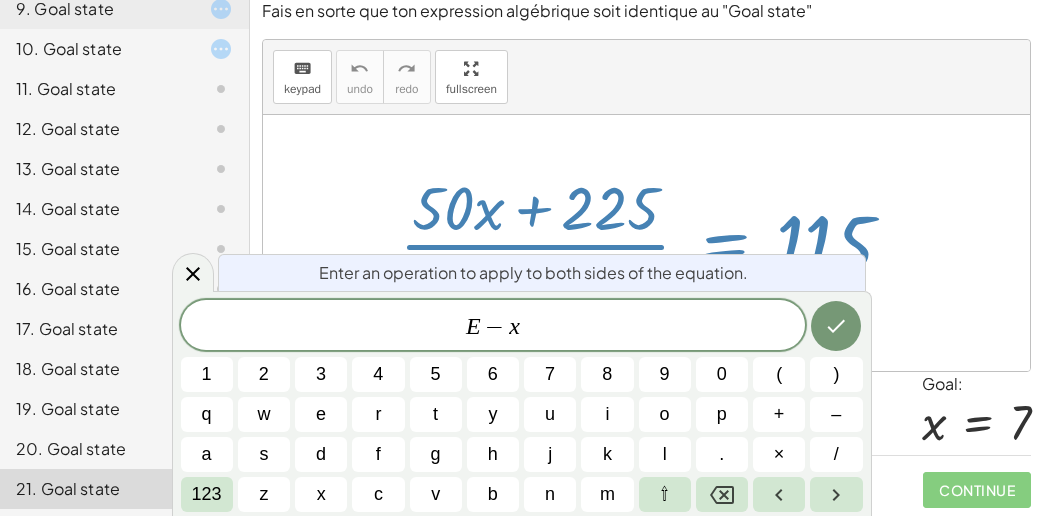 click on "Enter an operation to apply to both sides of the equation. E − x ​ 1 2 3 4 5 6 7 8 9 0 ( ) q w e r t y u i o p + – a s d f g h j k l . × / 123 z x c v b n m ⇧" at bounding box center (522, 403) 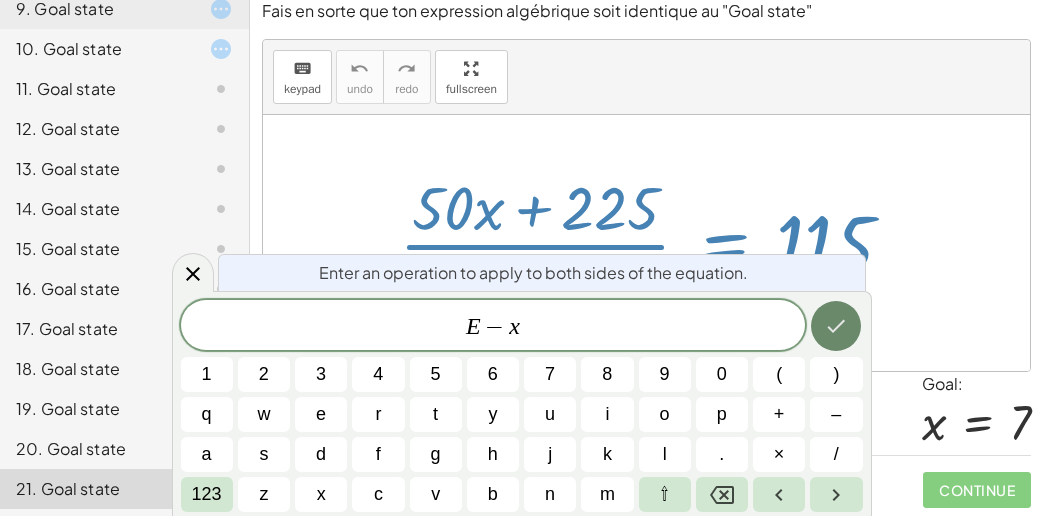 click 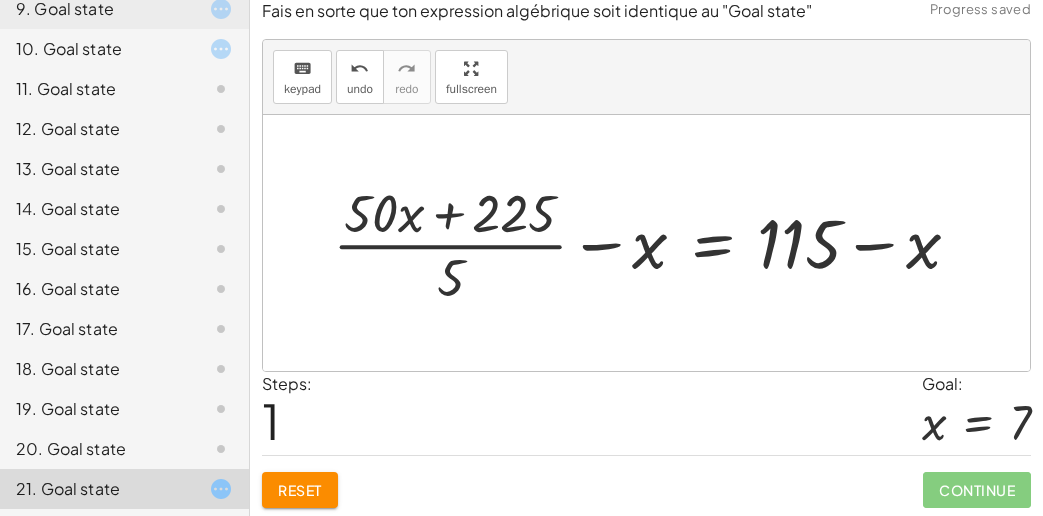 click at bounding box center [658, 243] 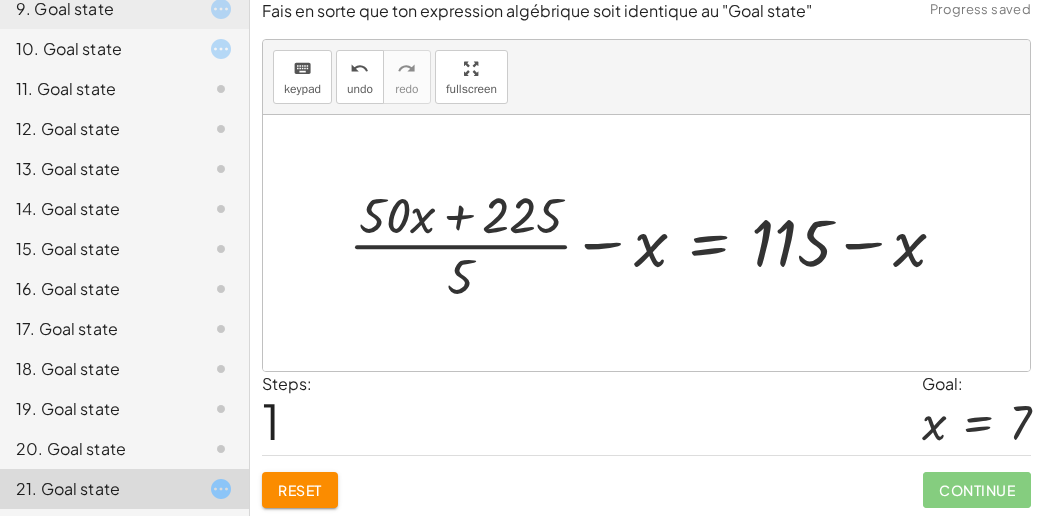 click at bounding box center (654, 243) 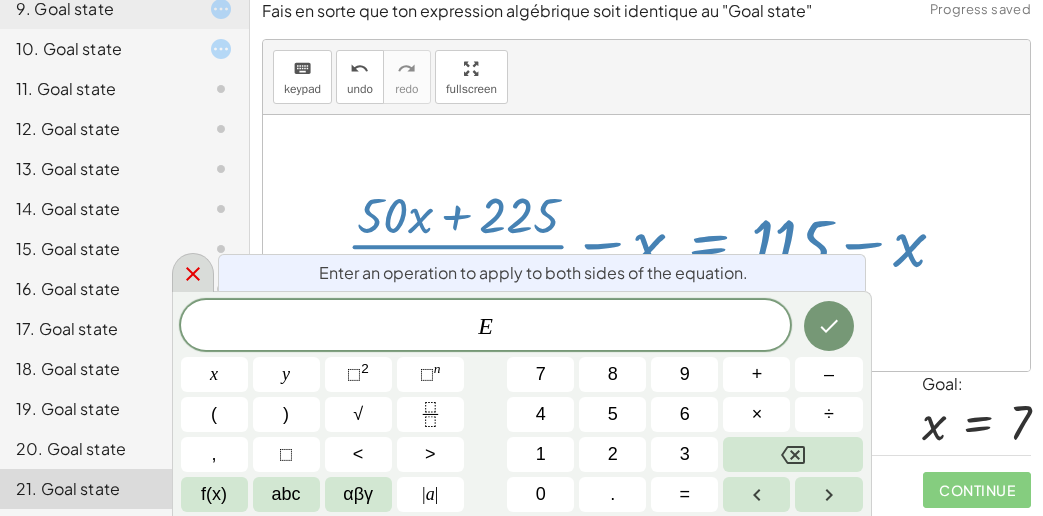 click 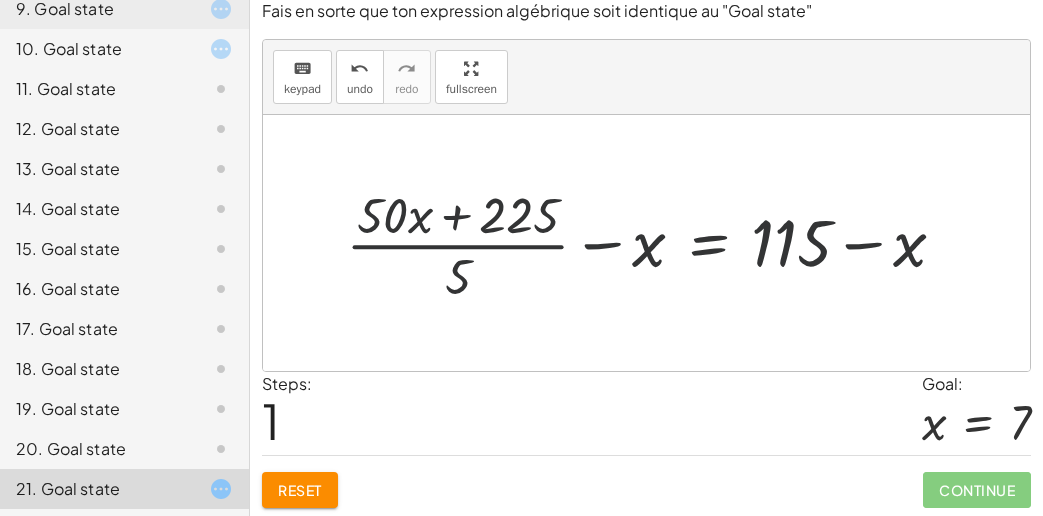 click on "Reset" at bounding box center (300, 490) 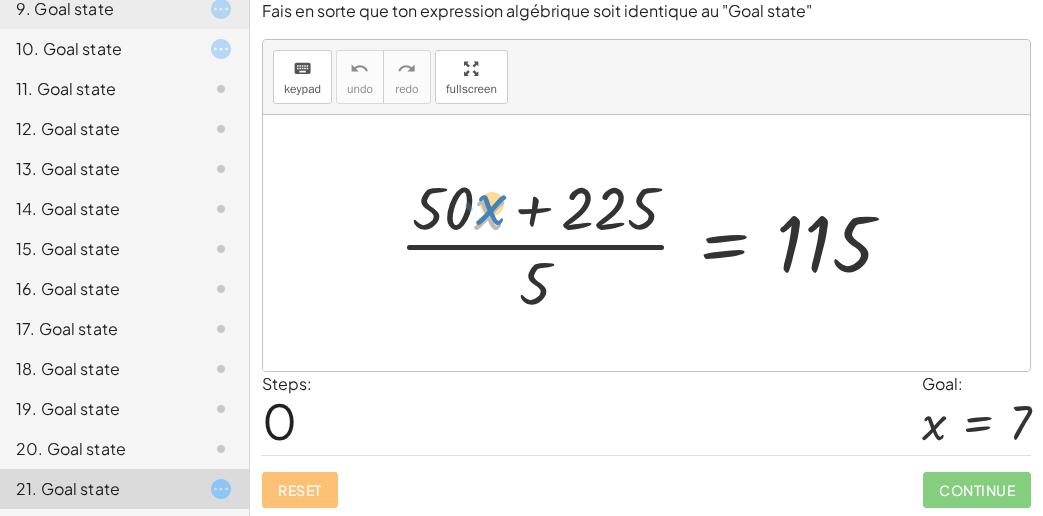 click at bounding box center [654, 243] 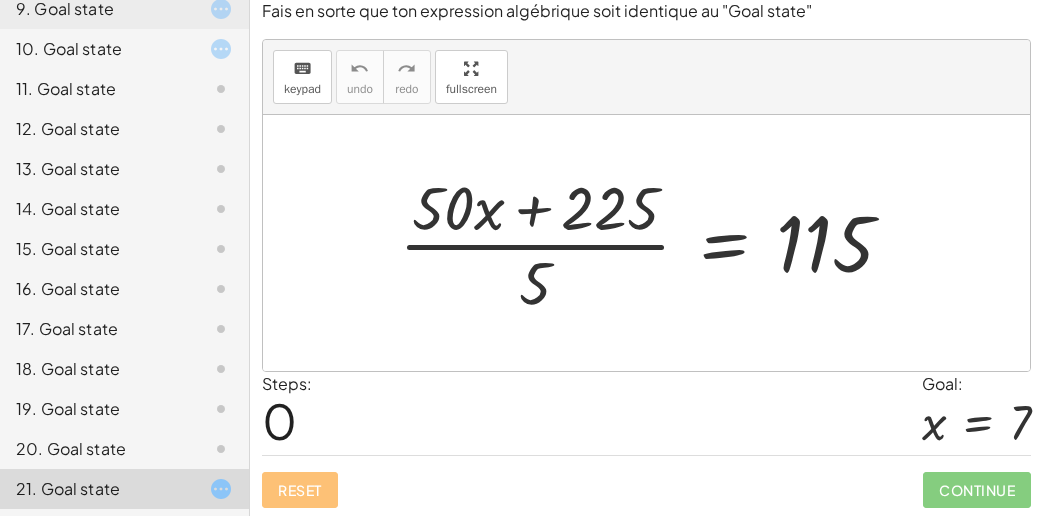 click at bounding box center [654, 243] 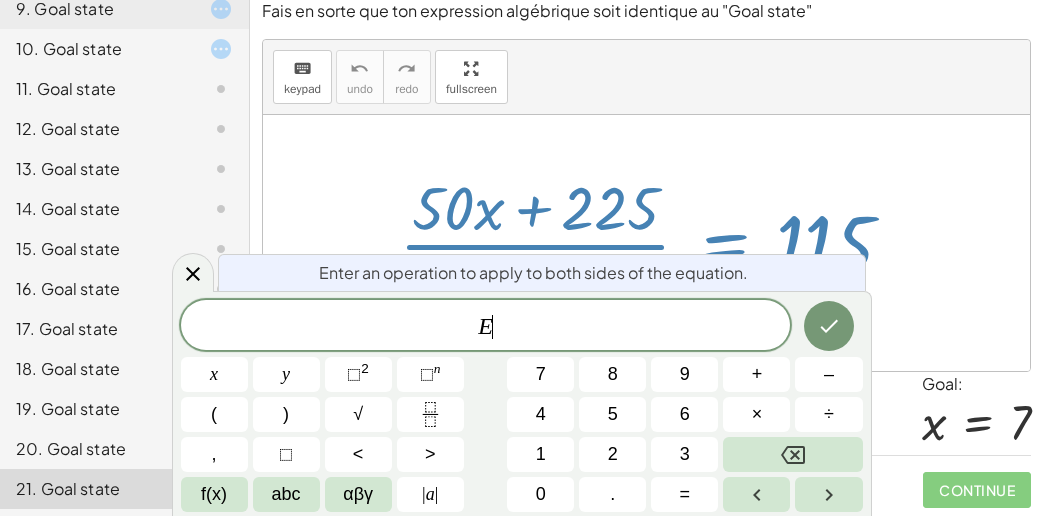 drag, startPoint x: 580, startPoint y: 115, endPoint x: 564, endPoint y: 126, distance: 19.416489 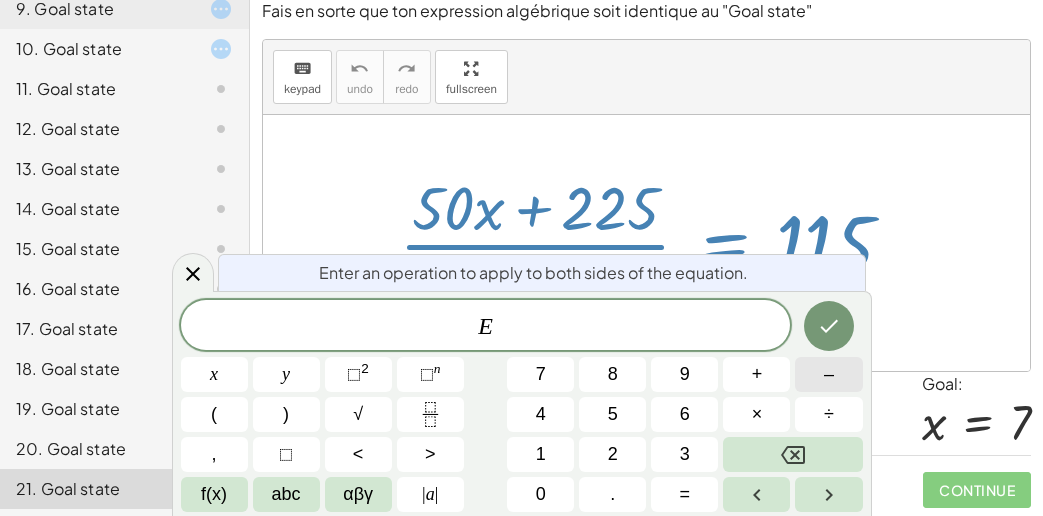 click on "–" at bounding box center [829, 374] 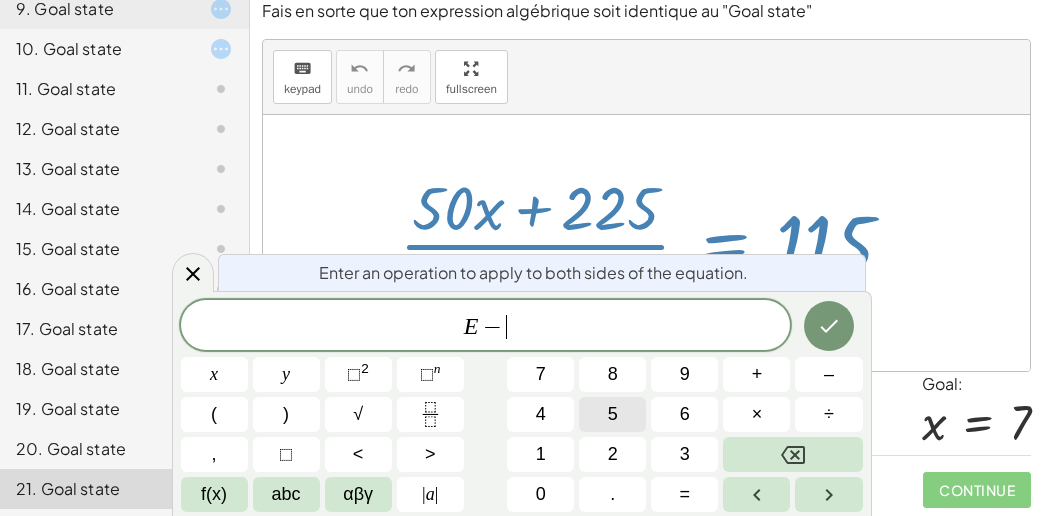 click on "5" at bounding box center (612, 414) 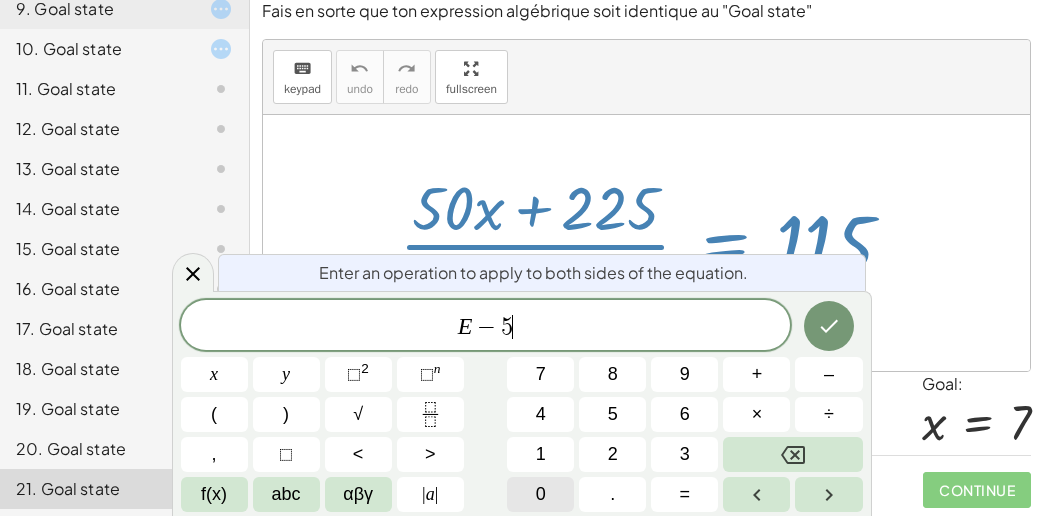 click on "0" at bounding box center (540, 494) 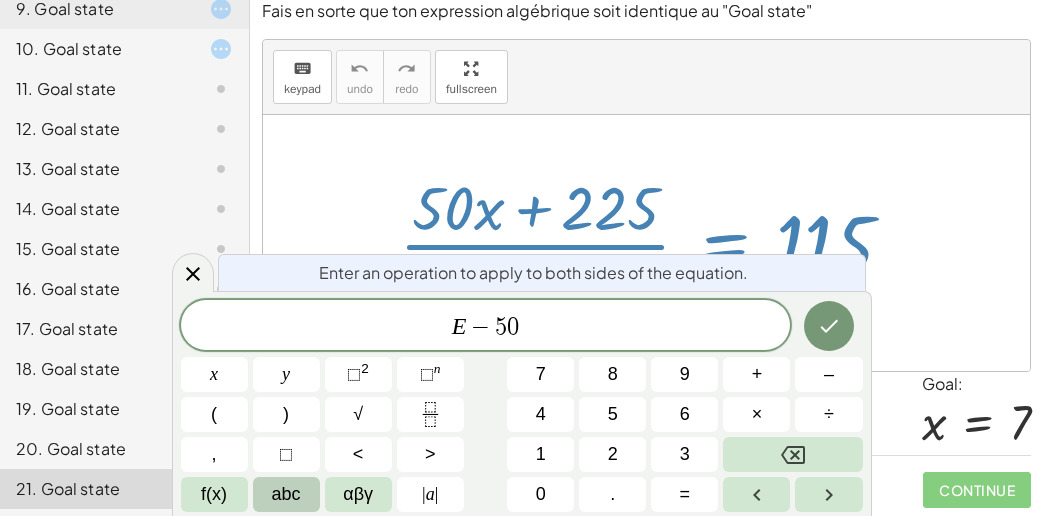 click on "abc" at bounding box center [286, 494] 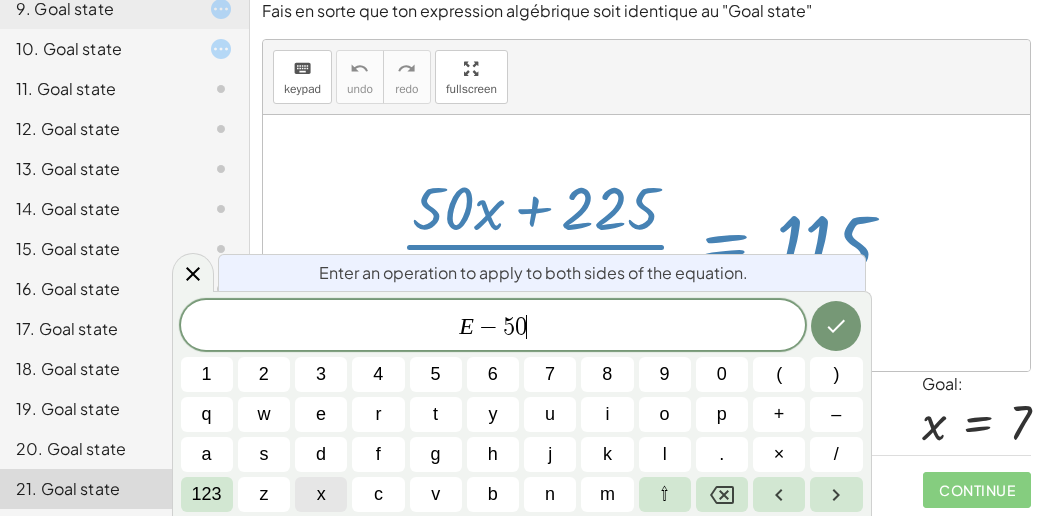 click on "x" at bounding box center (321, 494) 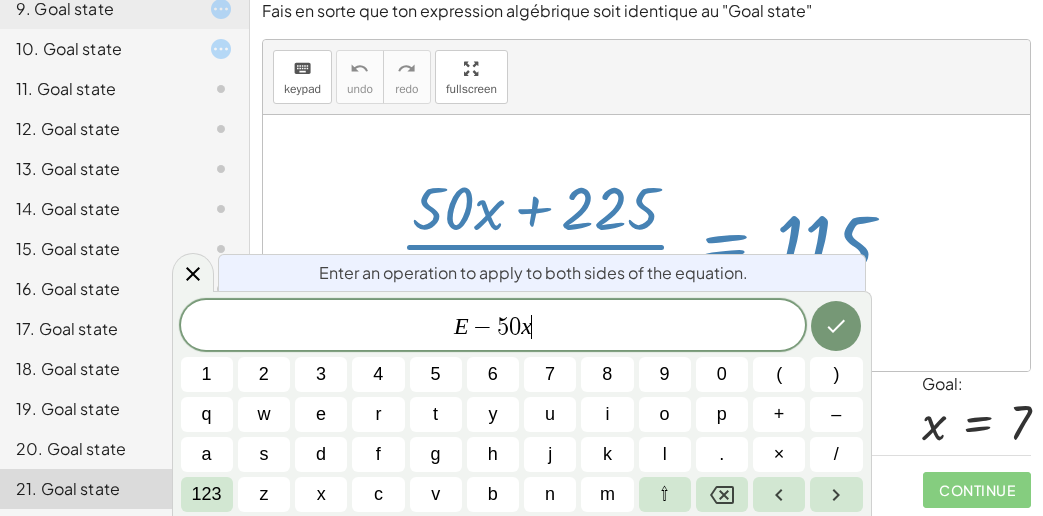 drag, startPoint x: 784, startPoint y: 322, endPoint x: 808, endPoint y: 323, distance: 24.020824 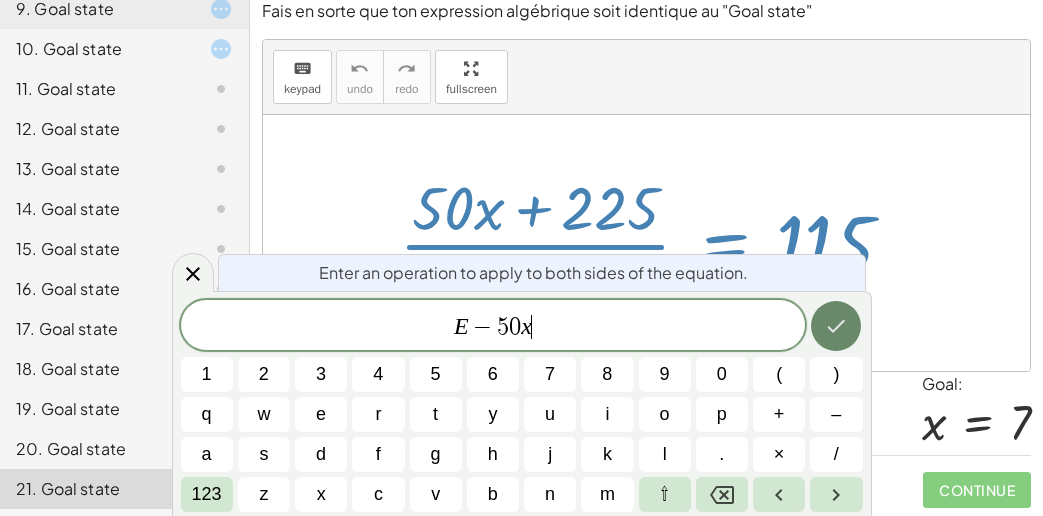 click at bounding box center [836, 326] 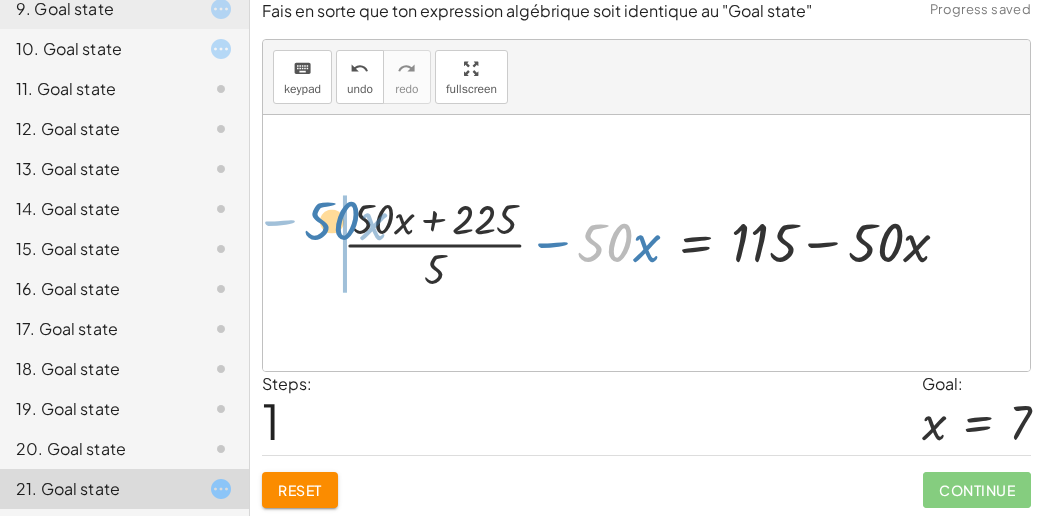 drag, startPoint x: 629, startPoint y: 261, endPoint x: 355, endPoint y: 242, distance: 274.65796 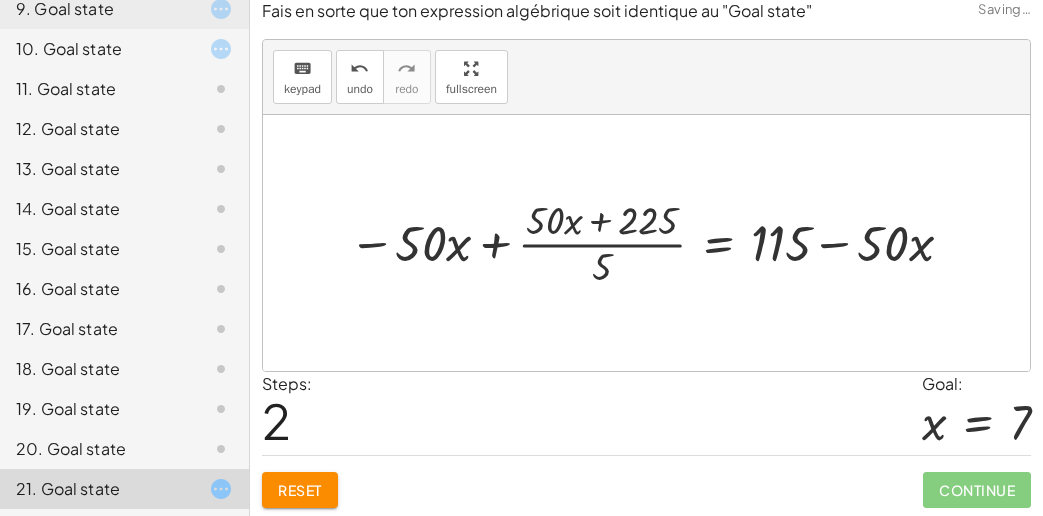 click at bounding box center [655, 242] 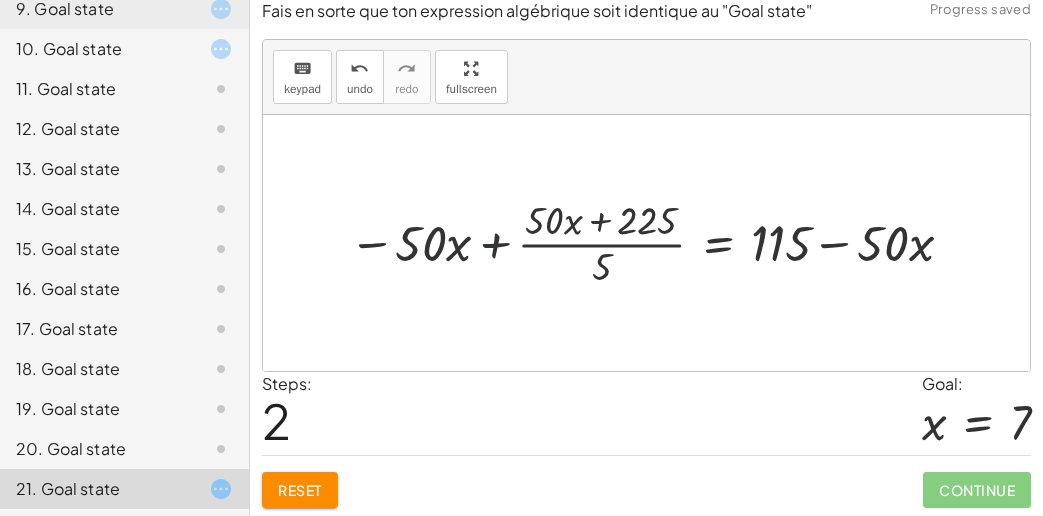 click at bounding box center (655, 242) 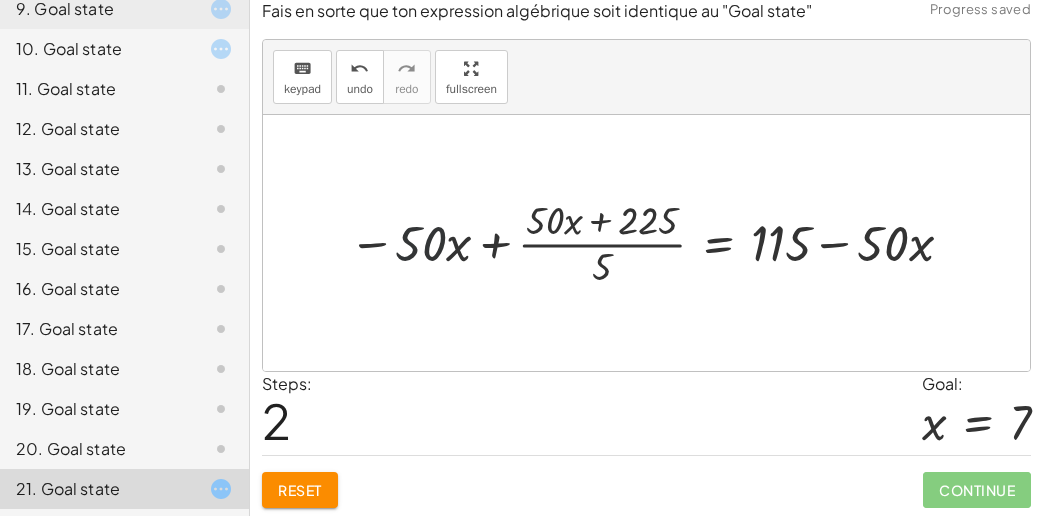 drag, startPoint x: 438, startPoint y: 236, endPoint x: 513, endPoint y: 236, distance: 75 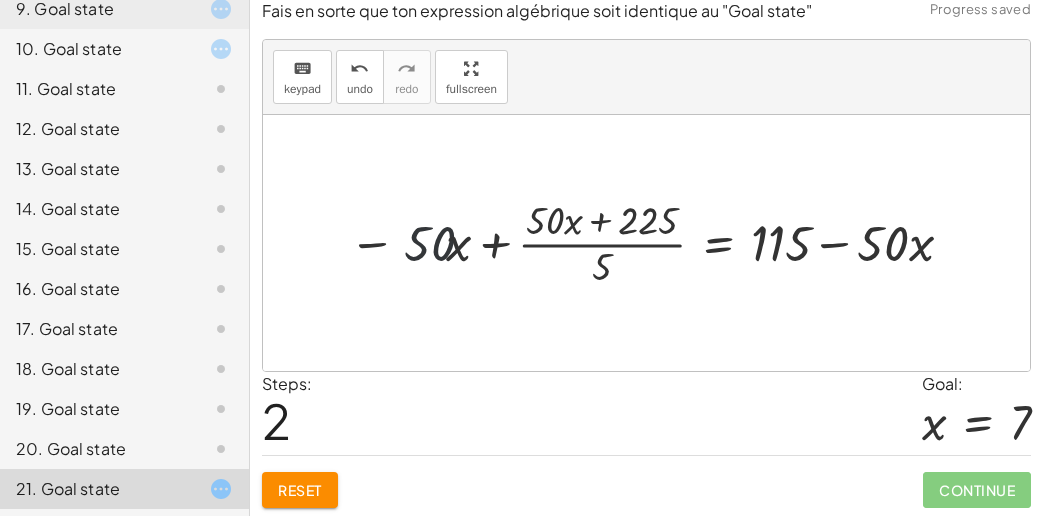 click at bounding box center [655, 242] 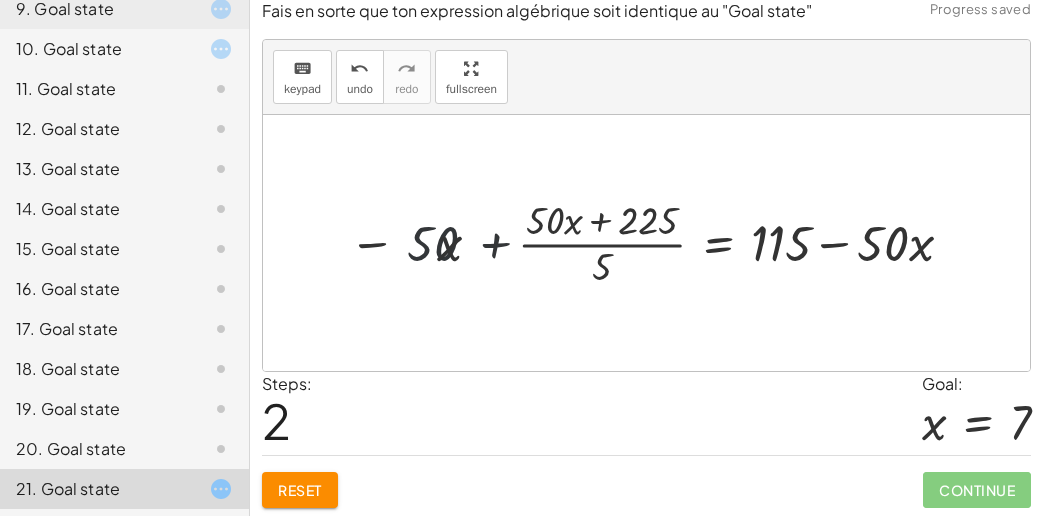 drag, startPoint x: 513, startPoint y: 236, endPoint x: 535, endPoint y: 230, distance: 22.803509 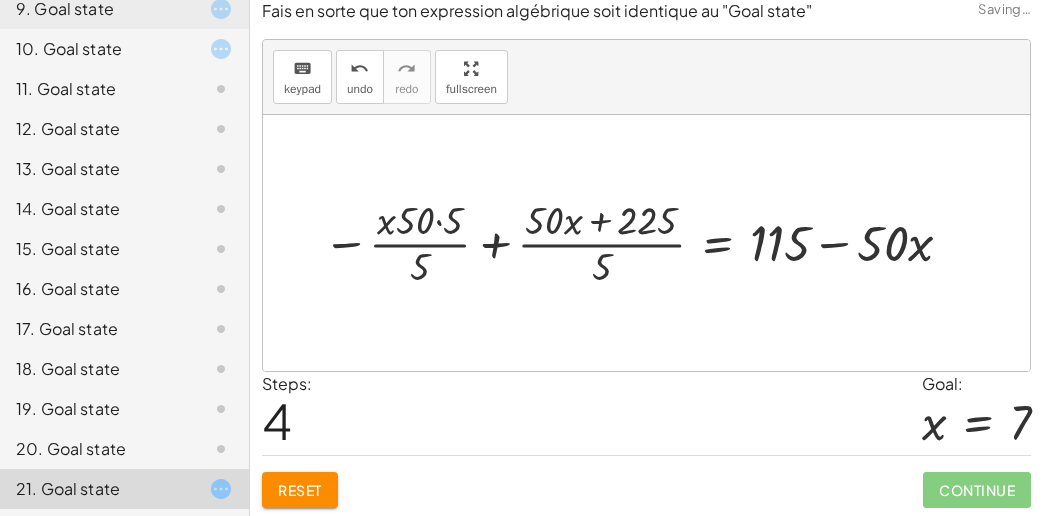 click at bounding box center (641, 242) 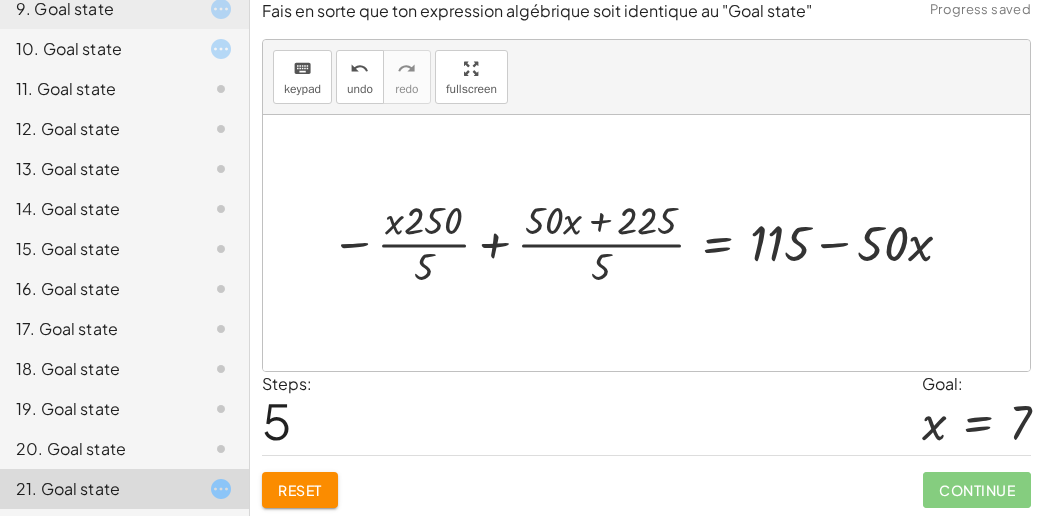 click at bounding box center (645, 242) 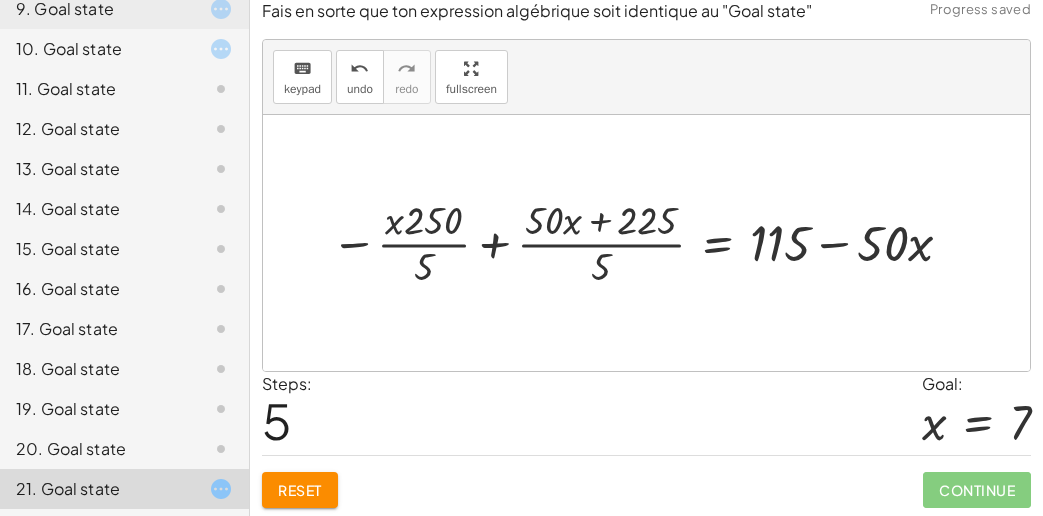 click at bounding box center (645, 242) 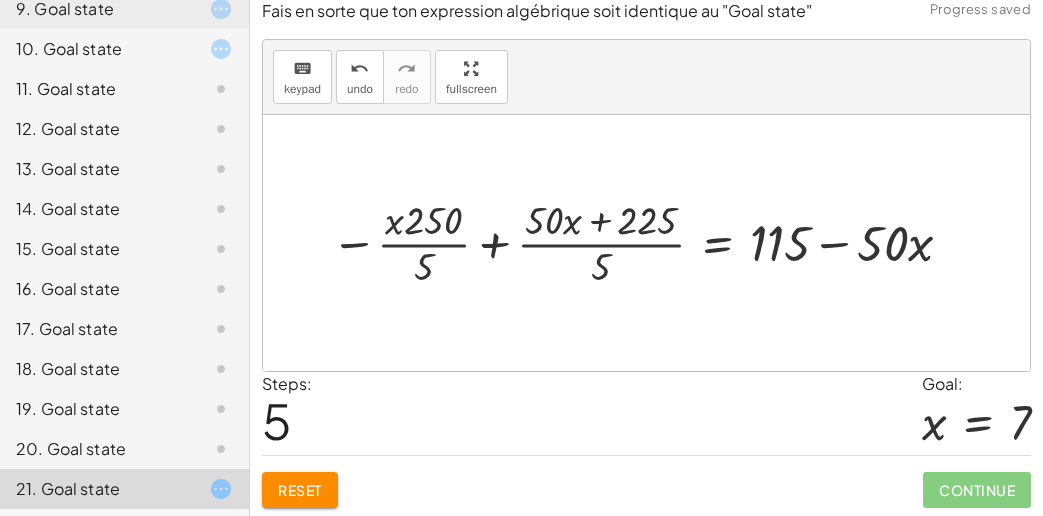 click at bounding box center [645, 242] 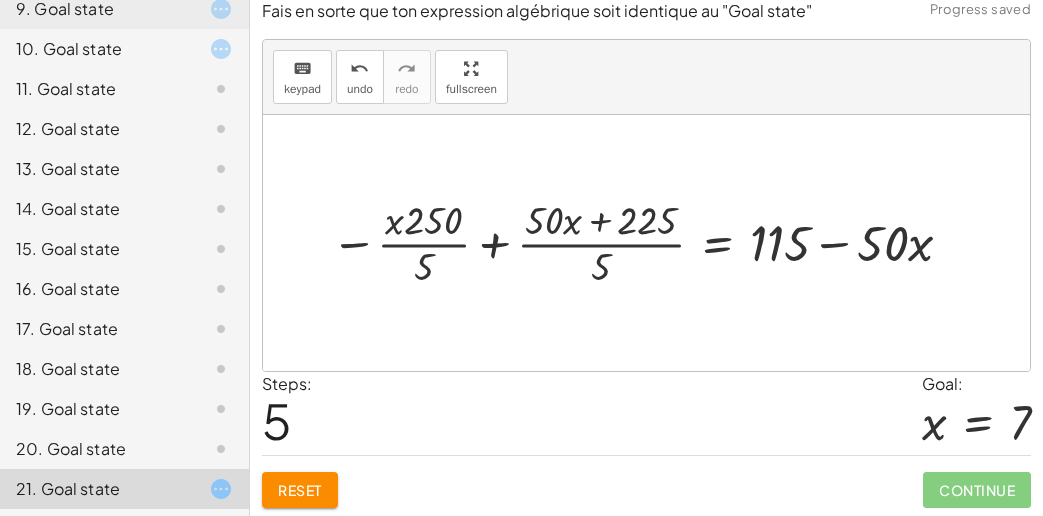 click at bounding box center [645, 242] 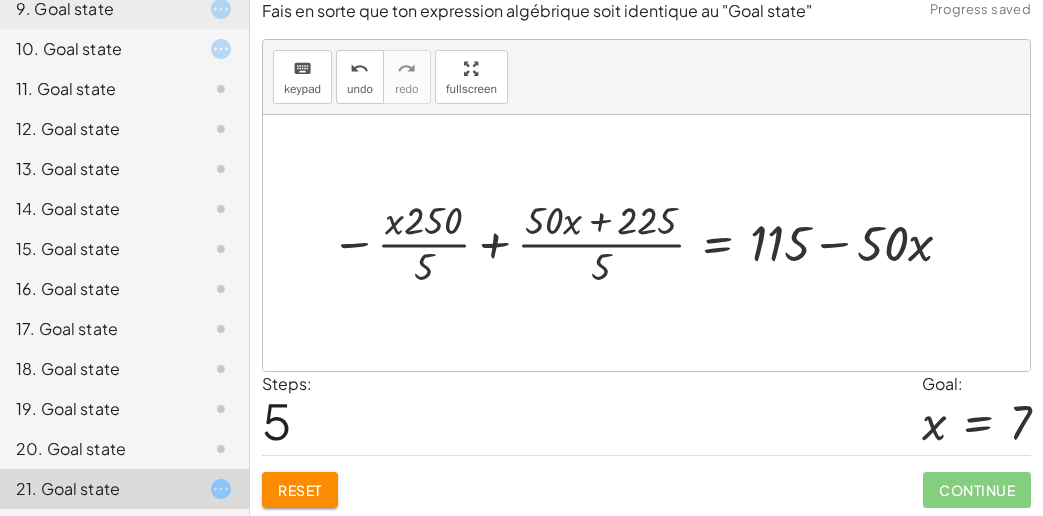 drag, startPoint x: 324, startPoint y: 225, endPoint x: 369, endPoint y: 241, distance: 47.759815 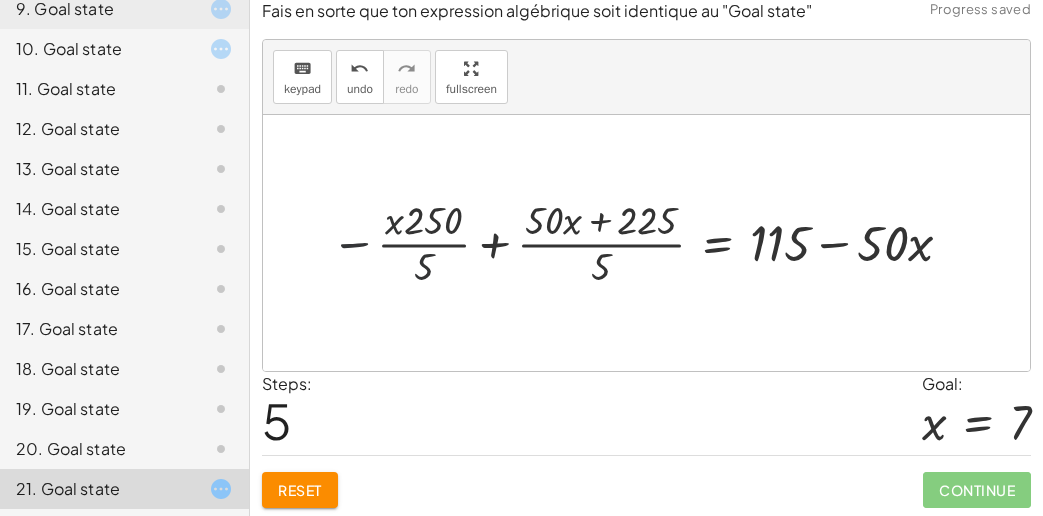 drag, startPoint x: 369, startPoint y: 241, endPoint x: 349, endPoint y: 254, distance: 23.853722 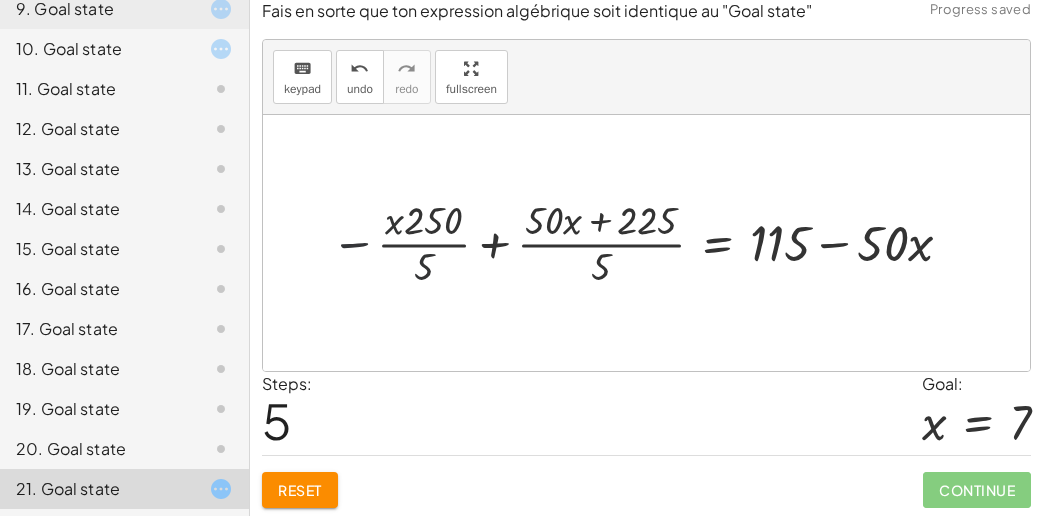 click at bounding box center [645, 242] 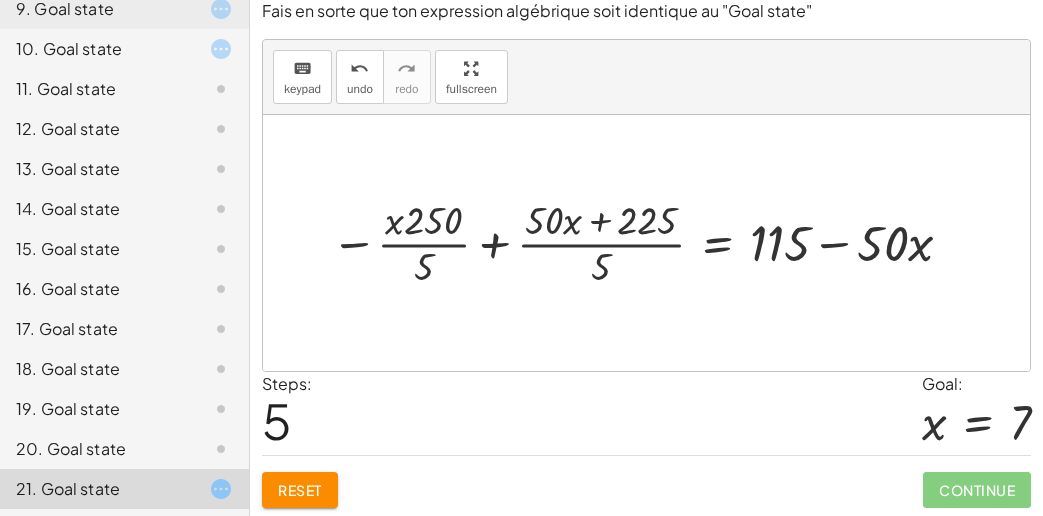 drag, startPoint x: 297, startPoint y: 492, endPoint x: 291, endPoint y: 475, distance: 18.027756 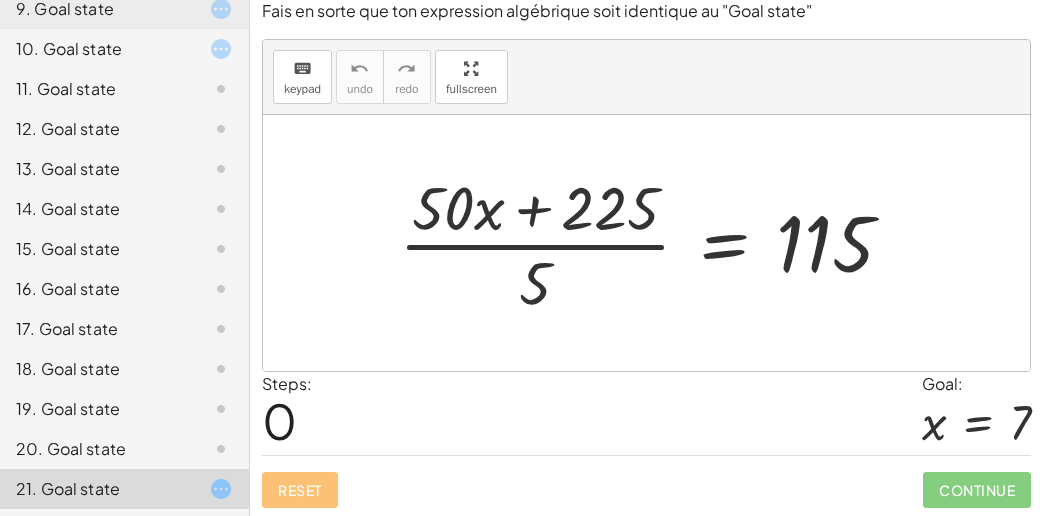 click at bounding box center (654, 243) 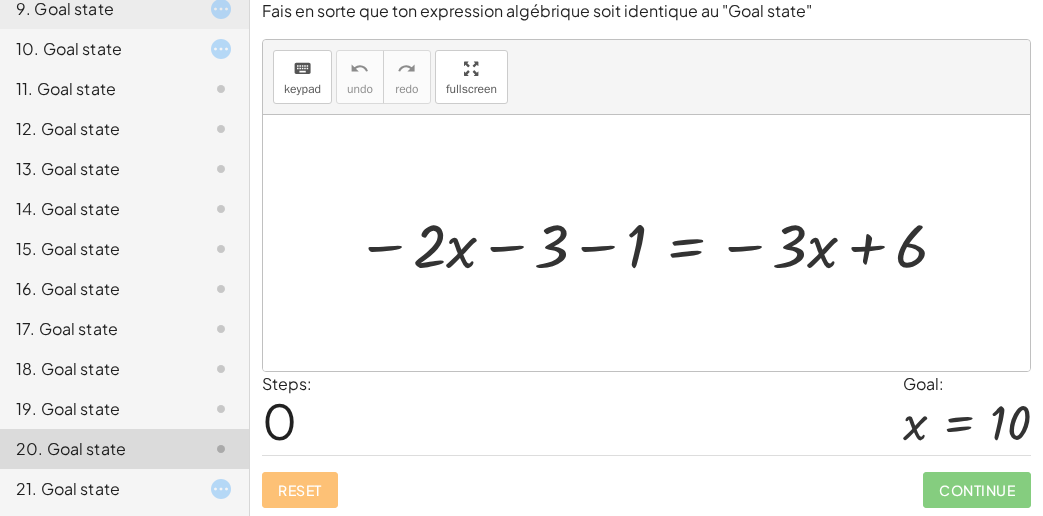 click at bounding box center [655, 243] 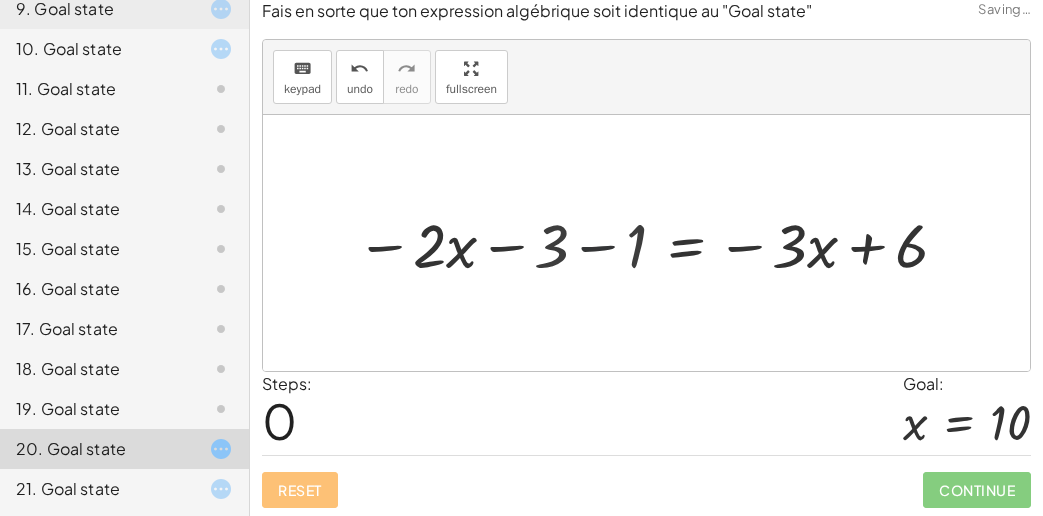 click at bounding box center (694, 243) 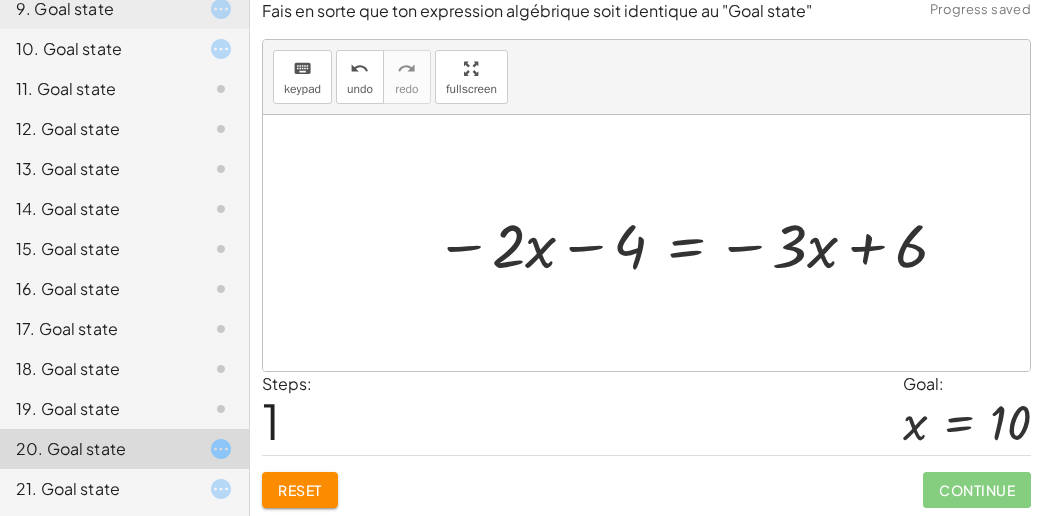 click on "Steps:  1 Goal: x = 10" at bounding box center (646, 413) 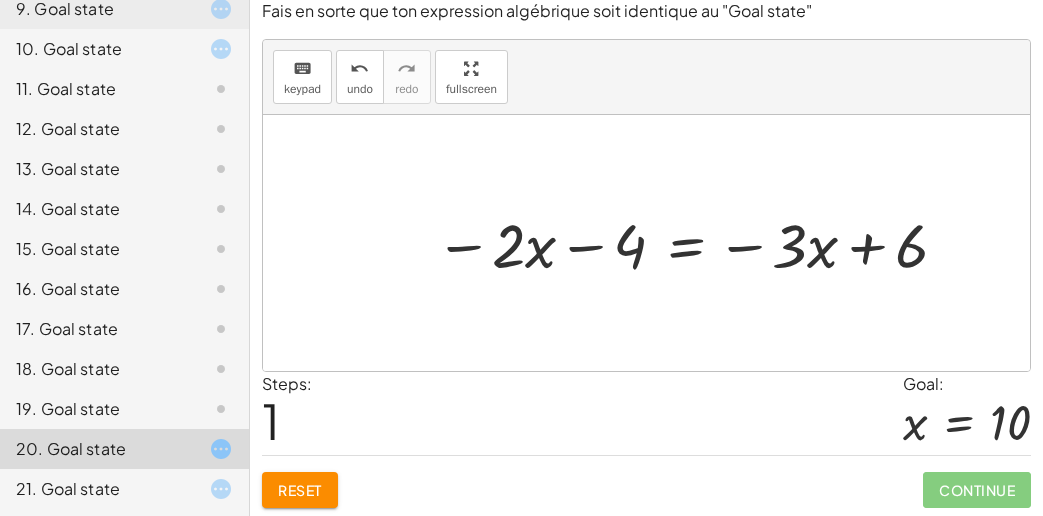 click at bounding box center [694, 243] 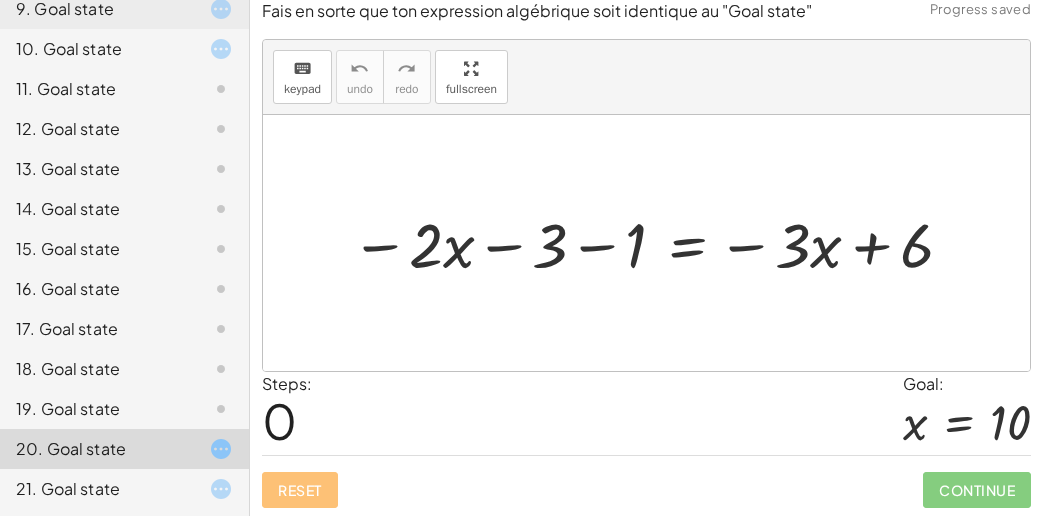 click at bounding box center (655, 243) 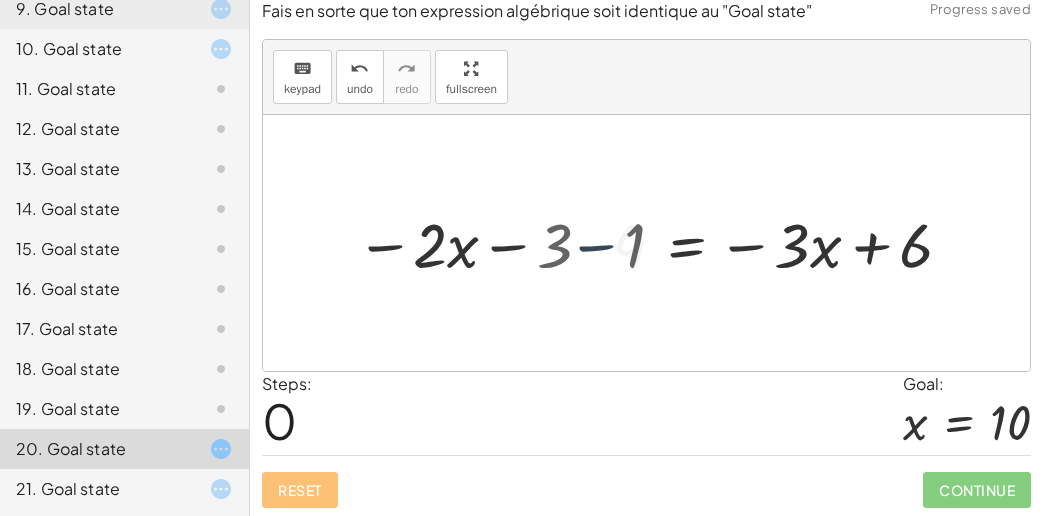click at bounding box center [694, 243] 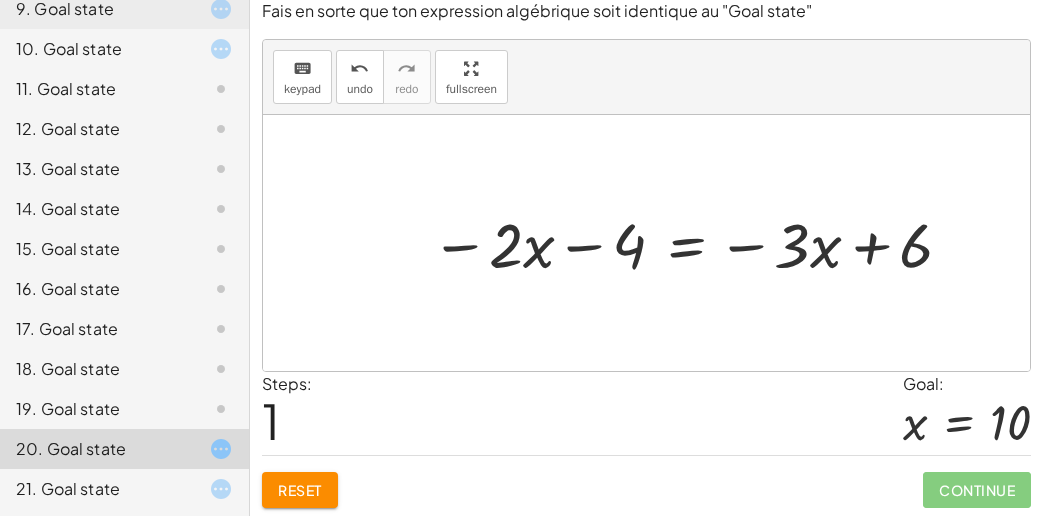 click on "Reset   Continue" at bounding box center [646, 481] 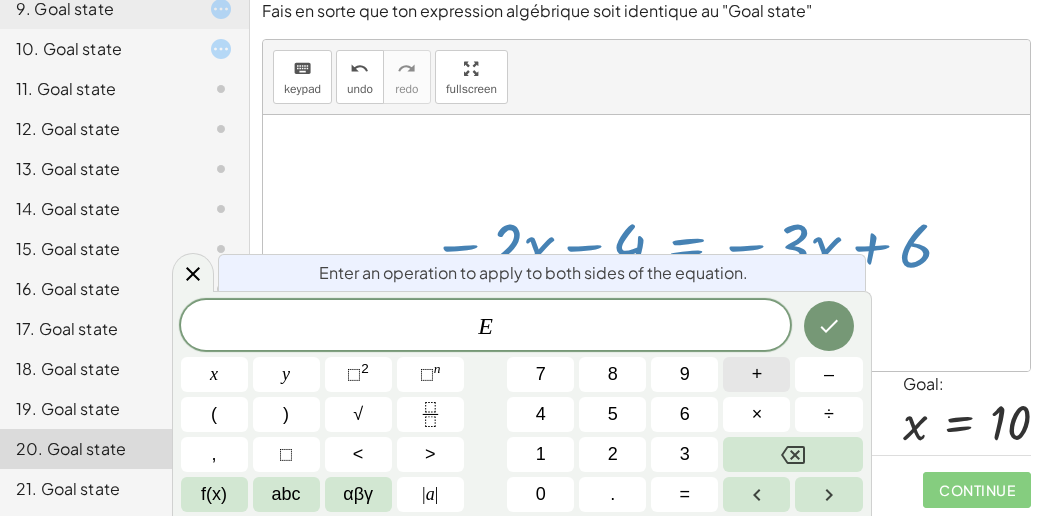 click on "+" at bounding box center (756, 374) 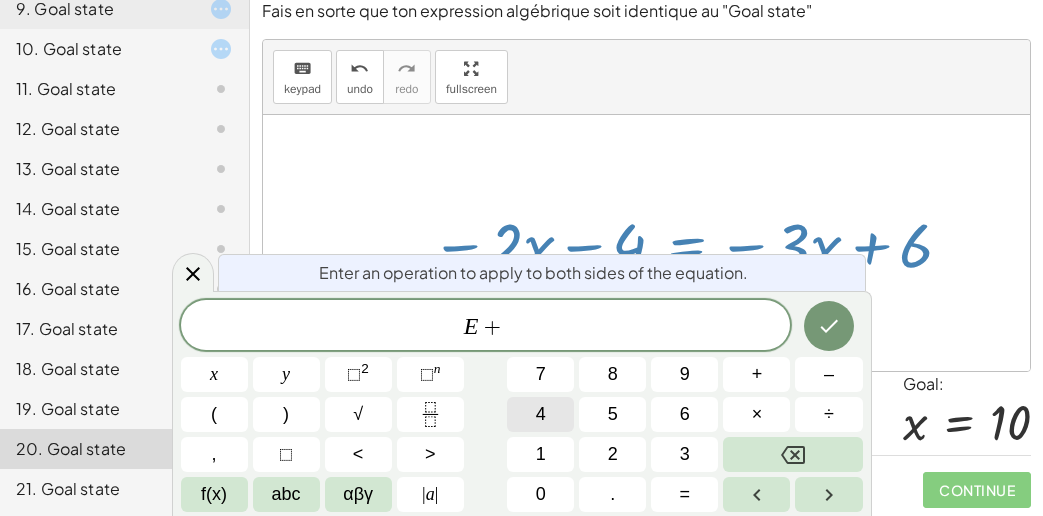 click on "4" at bounding box center [541, 414] 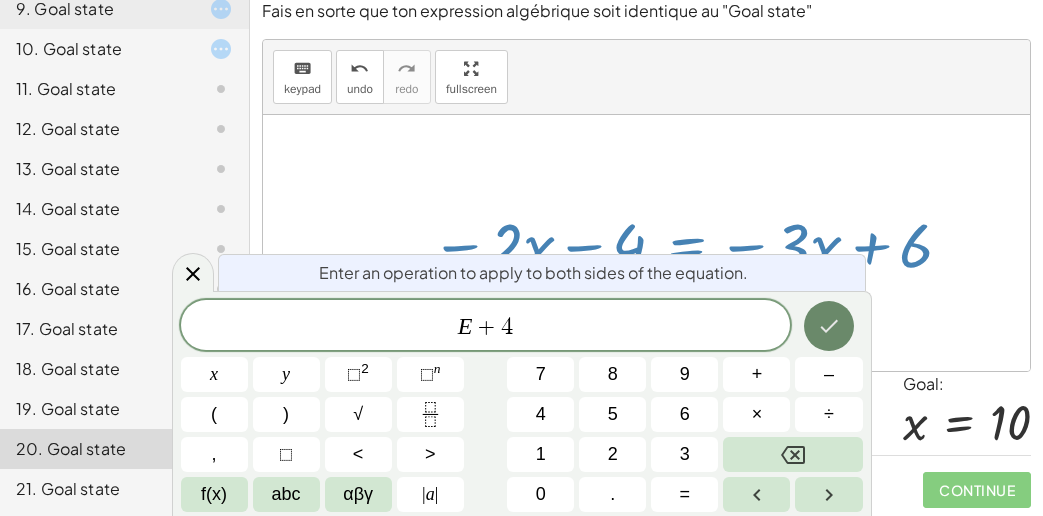 click 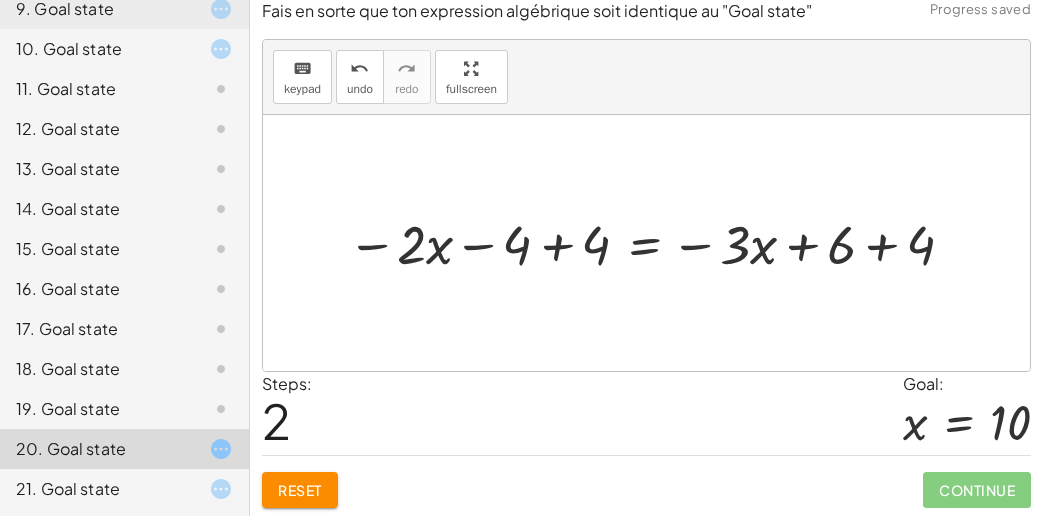 click at bounding box center (654, 243) 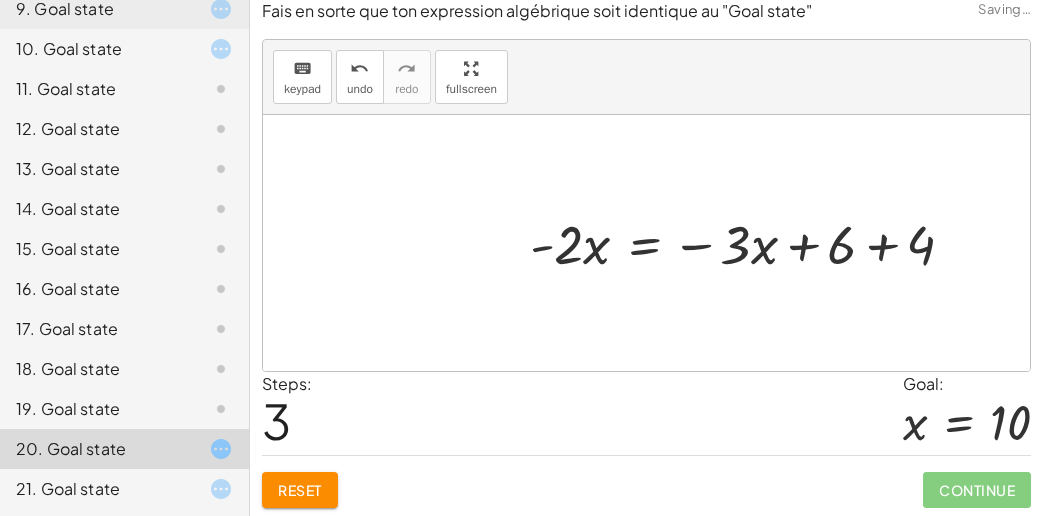 click at bounding box center (750, 243) 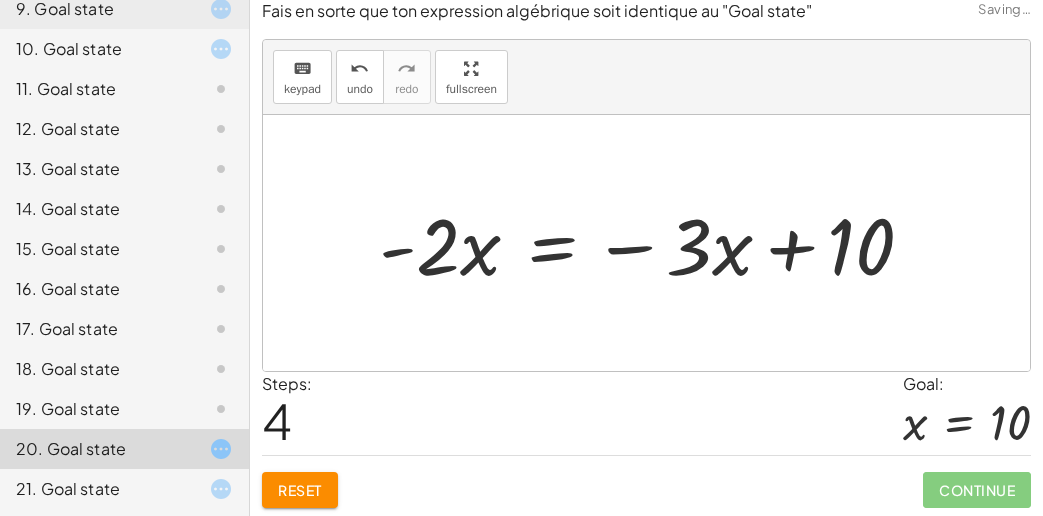 click on "Steps:  4 Goal: x = 10" at bounding box center [646, 413] 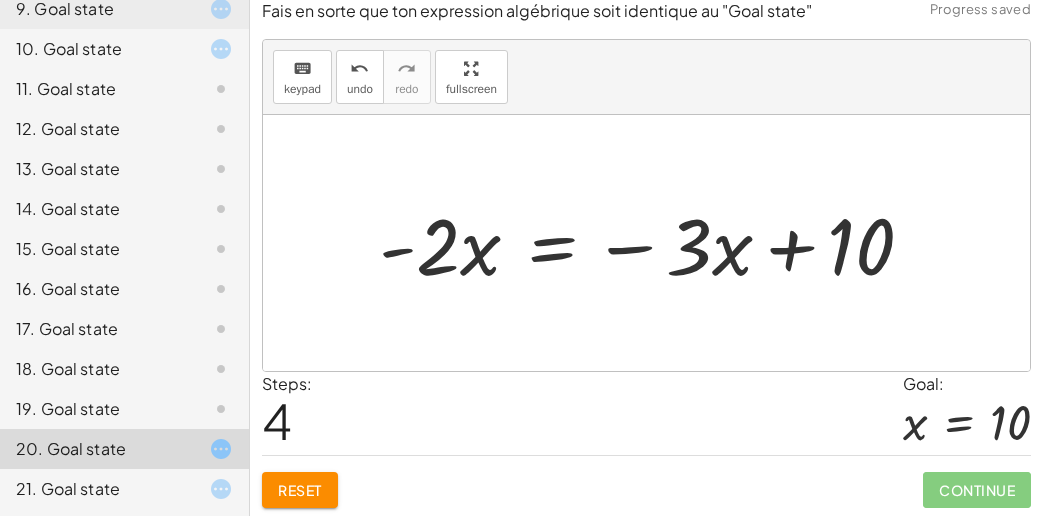 click at bounding box center (654, 243) 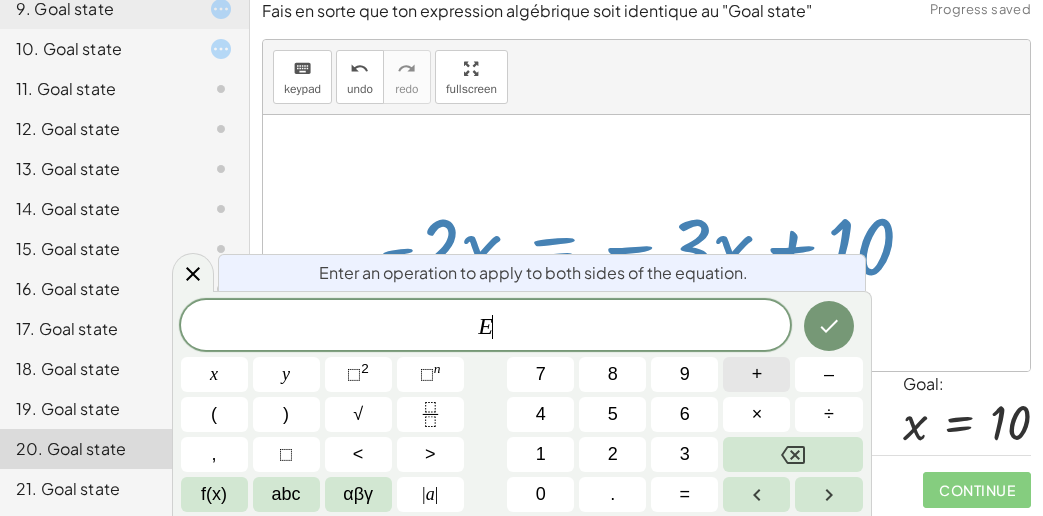click on "+" at bounding box center [756, 374] 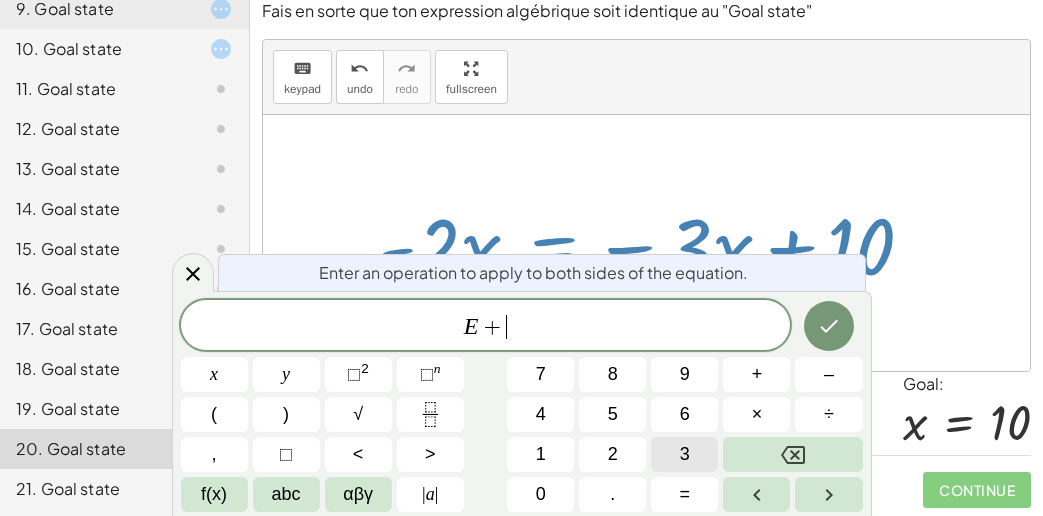 click on "3" at bounding box center [685, 454] 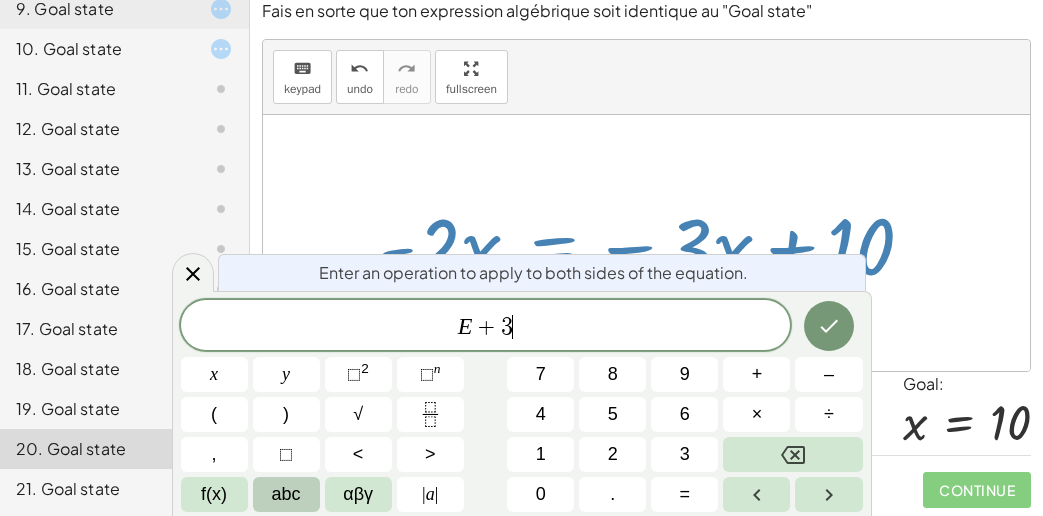 click on "abc" at bounding box center (286, 494) 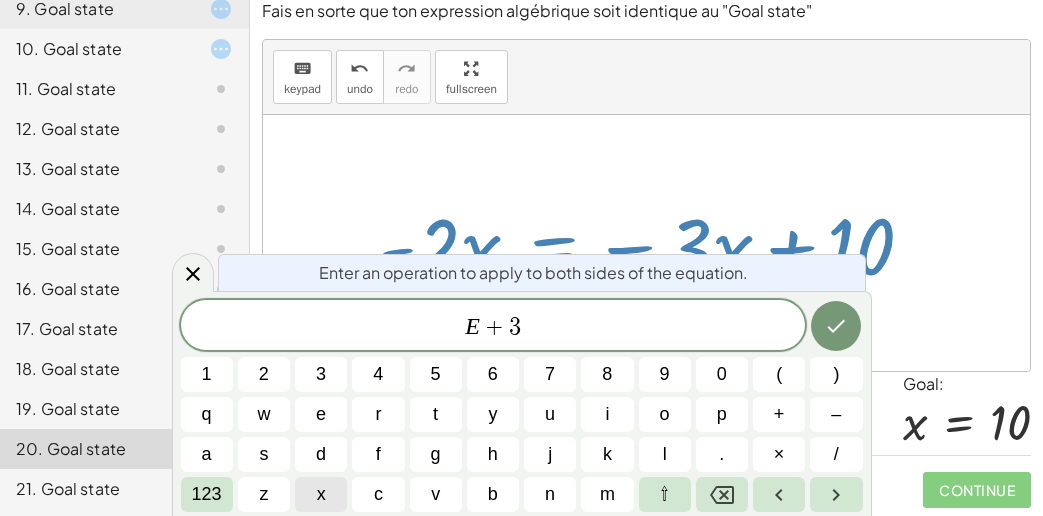 click on "x" at bounding box center [321, 494] 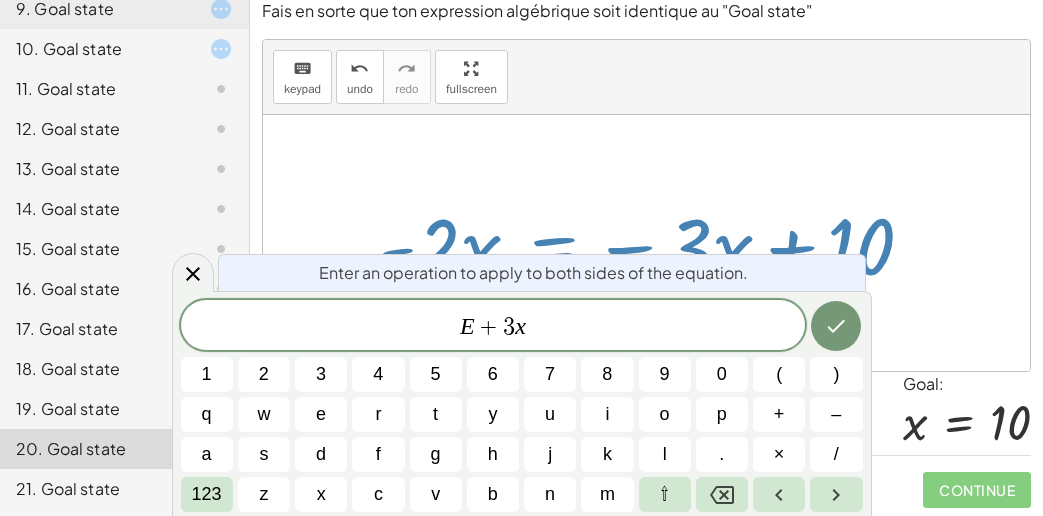 click on "E + 3 x 1 2 3 4 5 6 7 8 9 0 ( ) q w e r t y u i o p + – a s d f g h j k l . × / 123 z x c v b n m ⇧" at bounding box center [522, 406] 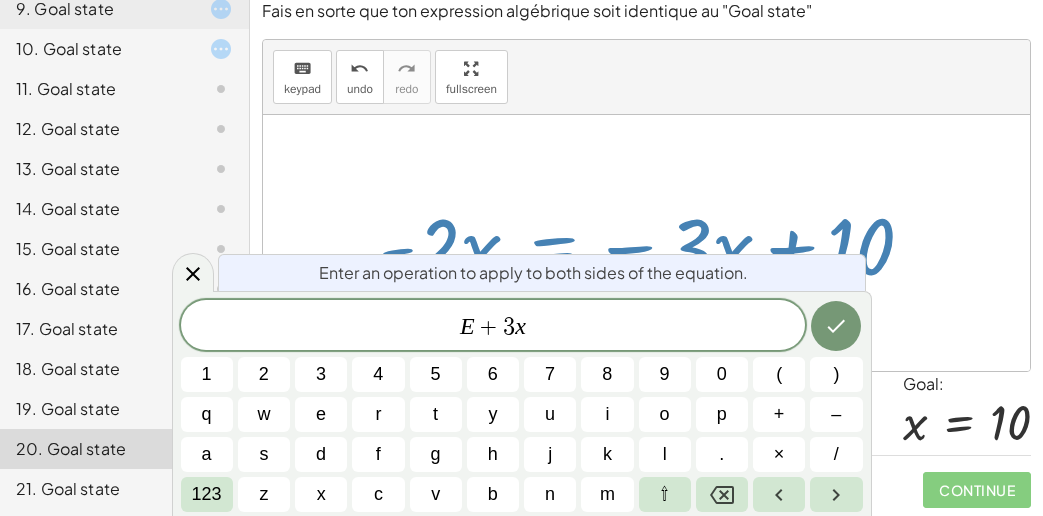 click on "Enter an operation to apply to both sides of the equation. E + 3 x 1 2 3 4 5 6 7 8 9 0 ( ) q w e r t y u i o p + – a s d f g h j k l . × / 123 z x c v b n m ⇧" at bounding box center (522, 403) 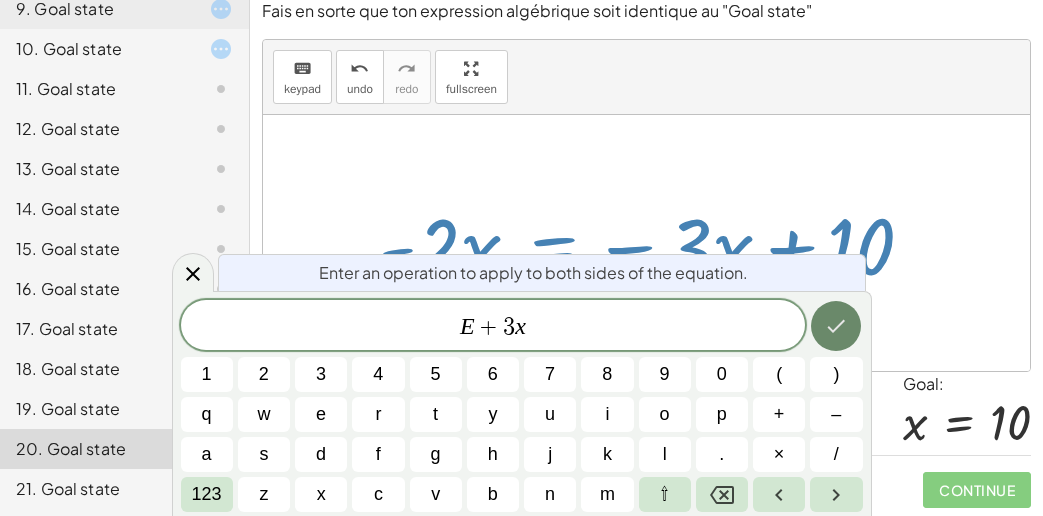 click at bounding box center [836, 326] 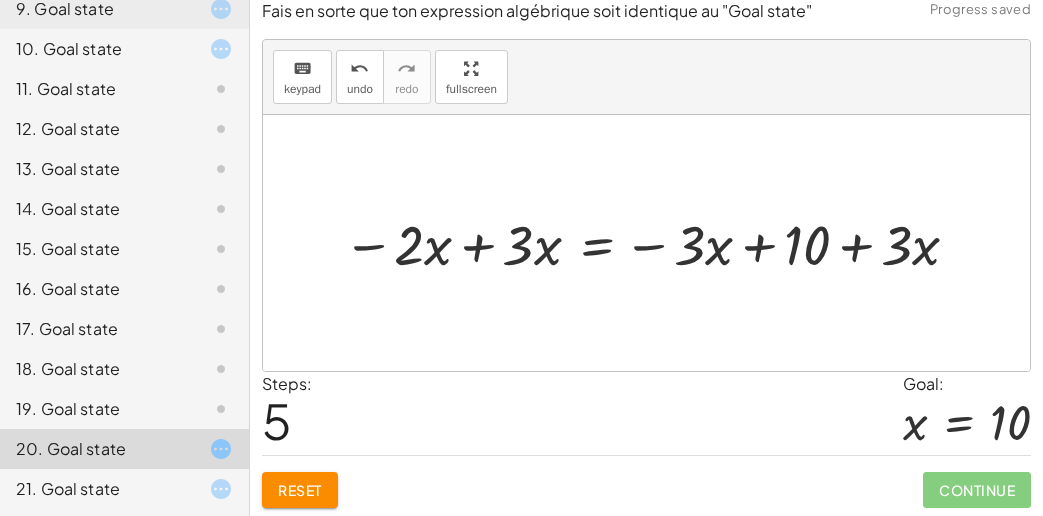 drag, startPoint x: 1041, startPoint y: 221, endPoint x: 1023, endPoint y: 238, distance: 24.758837 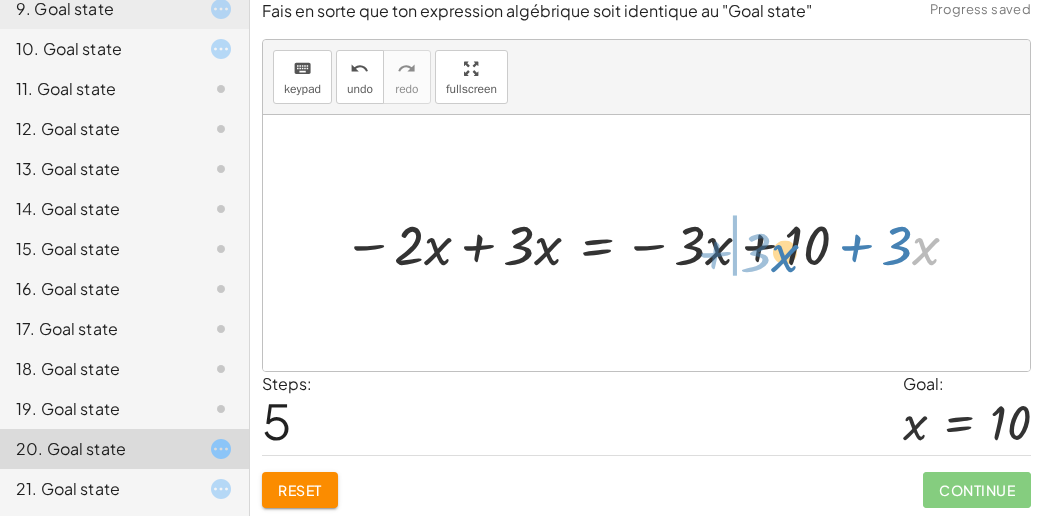 drag, startPoint x: 954, startPoint y: 238, endPoint x: 813, endPoint y: 242, distance: 141.05673 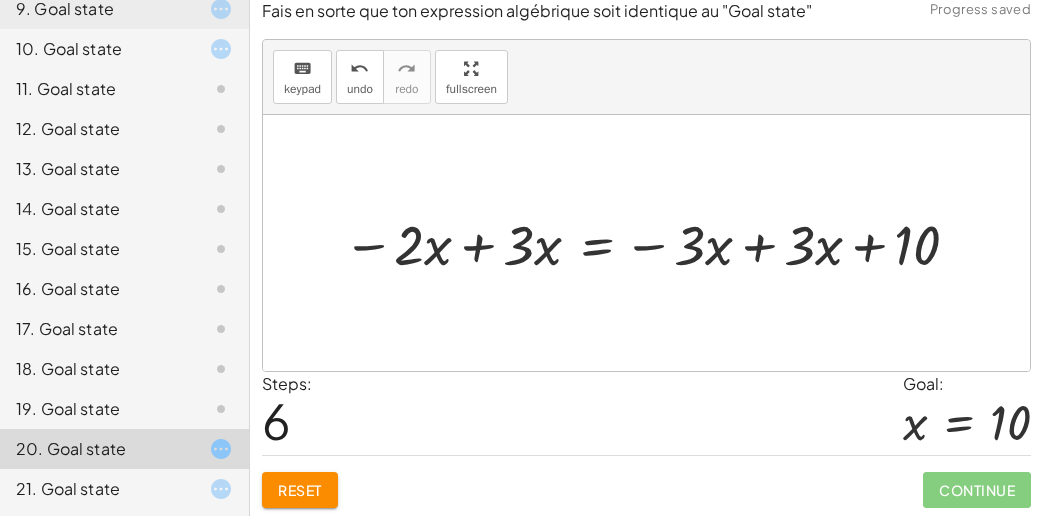 click at bounding box center [654, 242] 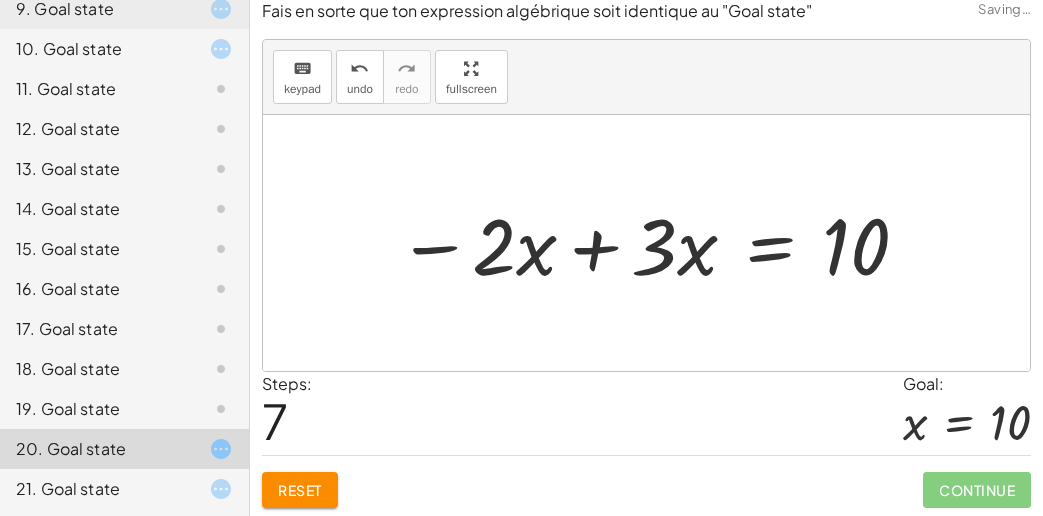 click at bounding box center [654, 243] 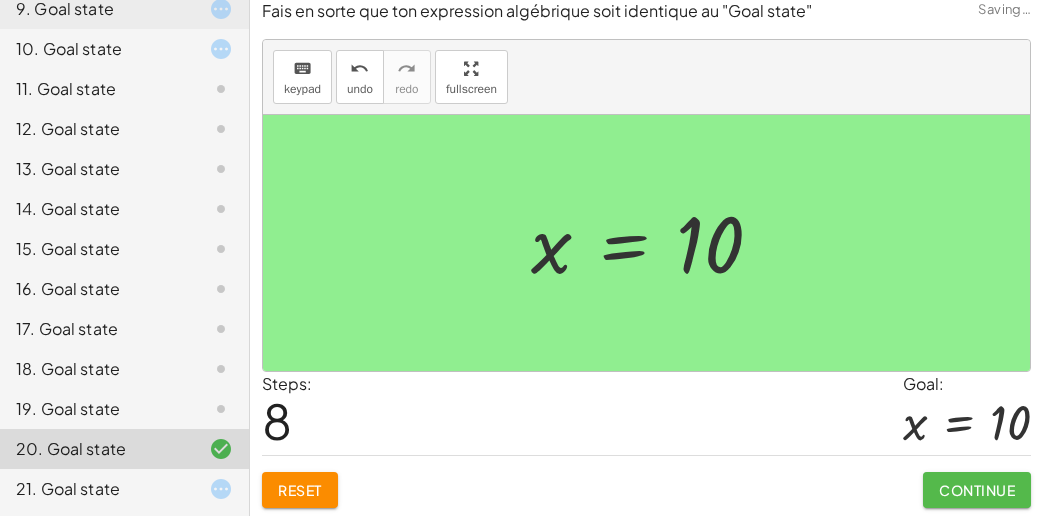 click on "Continue" 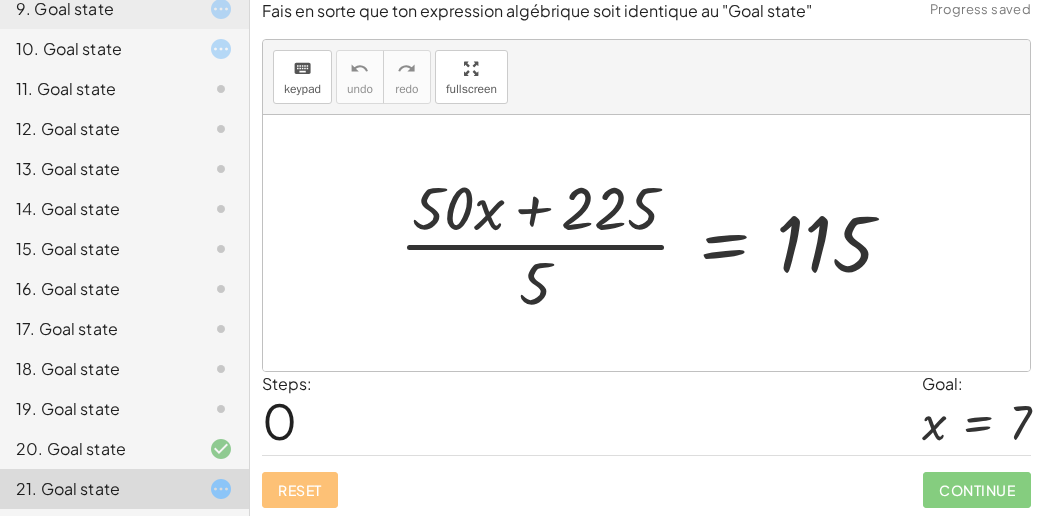 click on "21. Goal state" 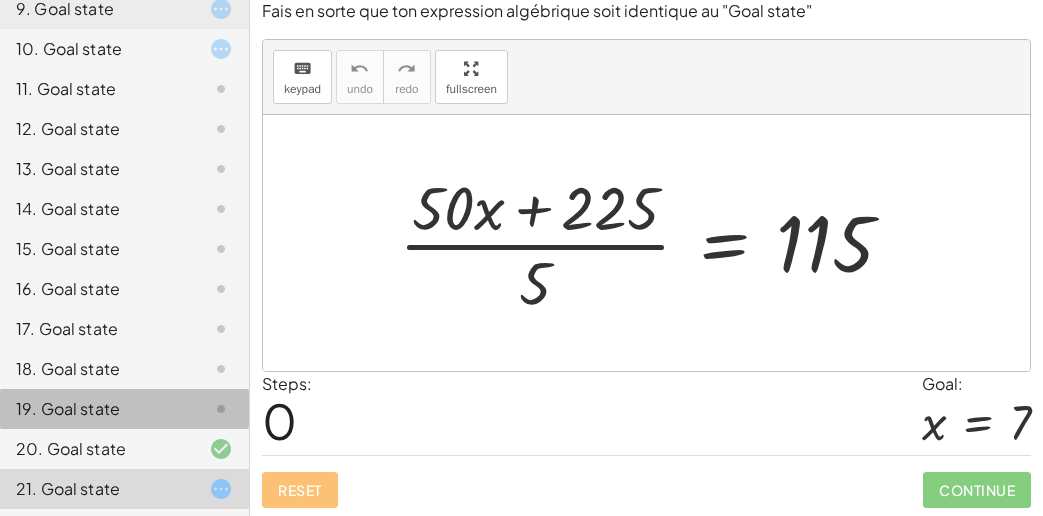 click on "19. Goal state" 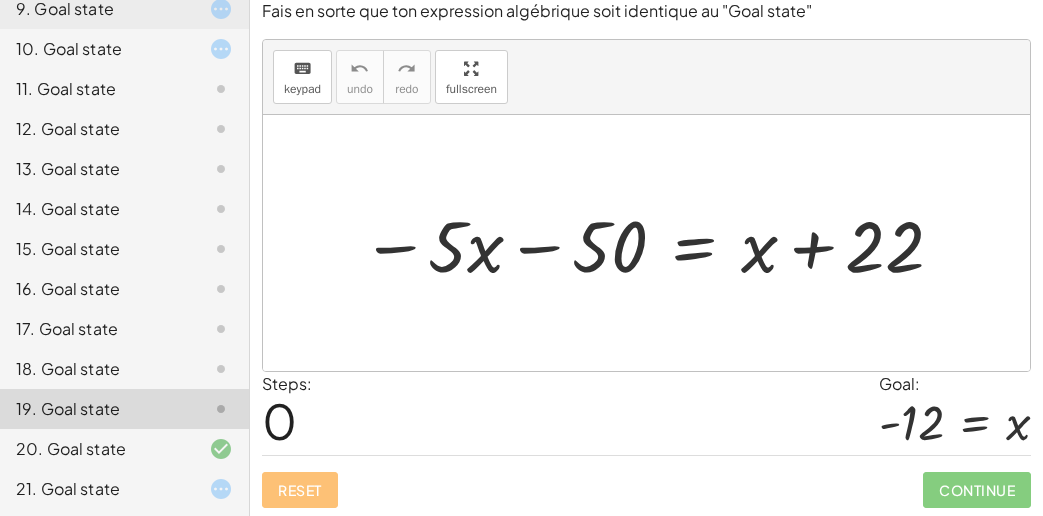 click at bounding box center [654, 243] 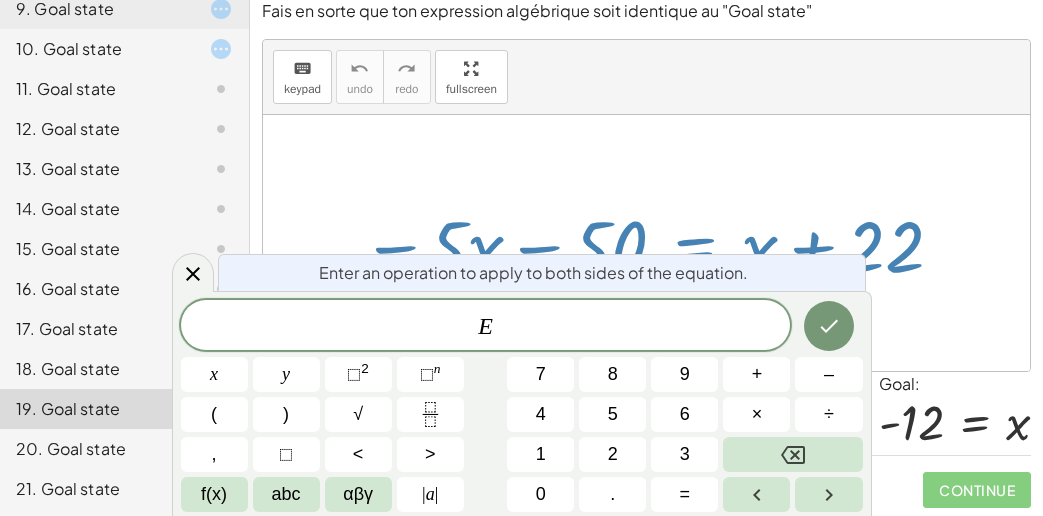 click at bounding box center [654, 243] 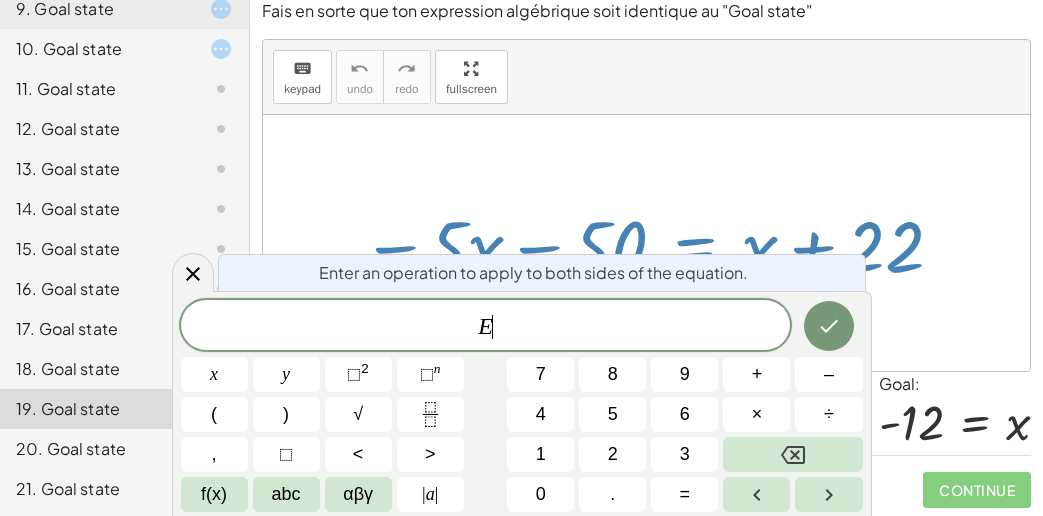 click on "− · 5 · x − 50 = + x + 22" at bounding box center (647, 243) 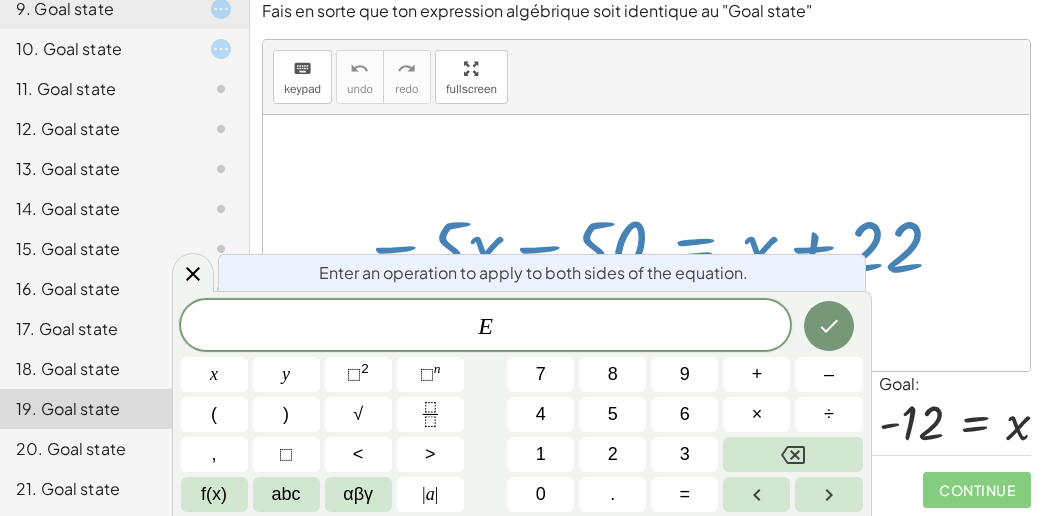 click 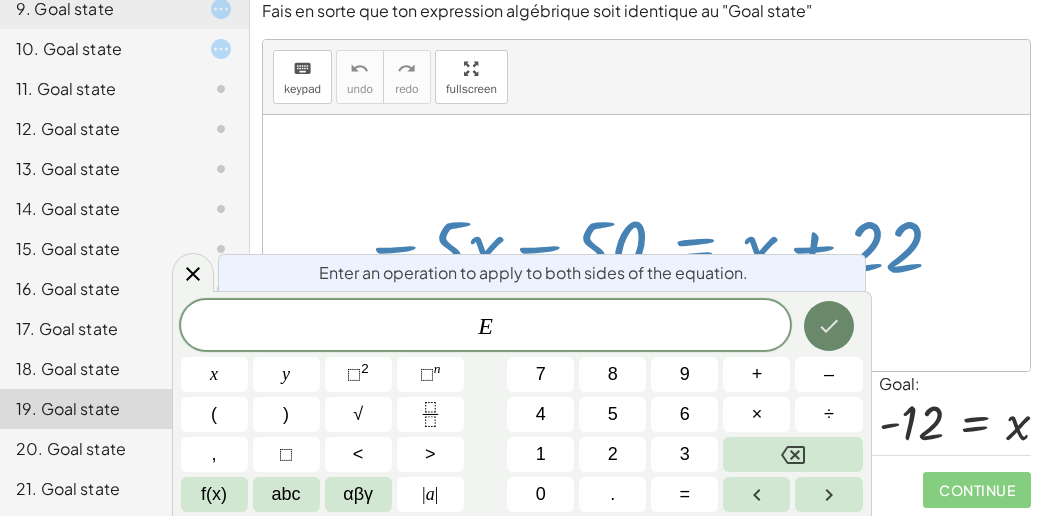 click 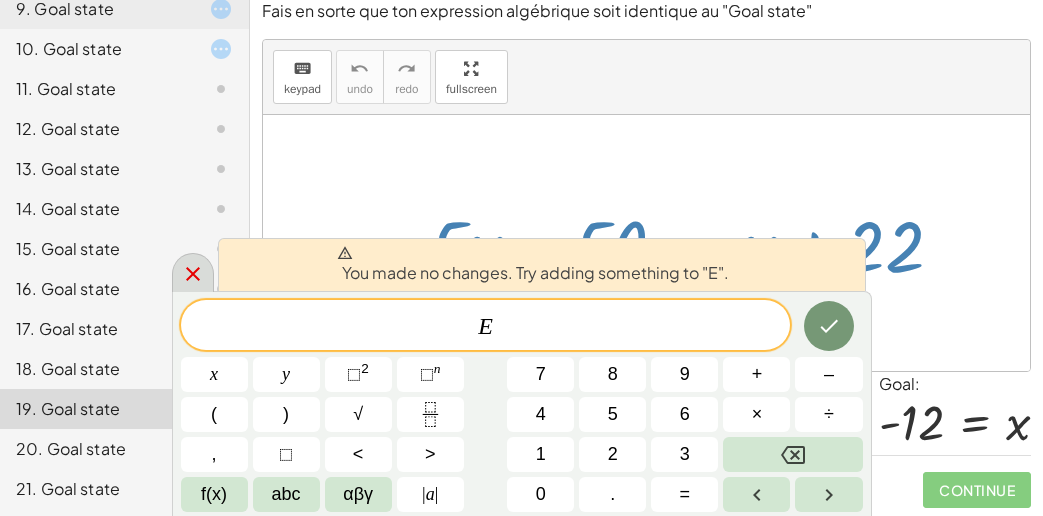 click 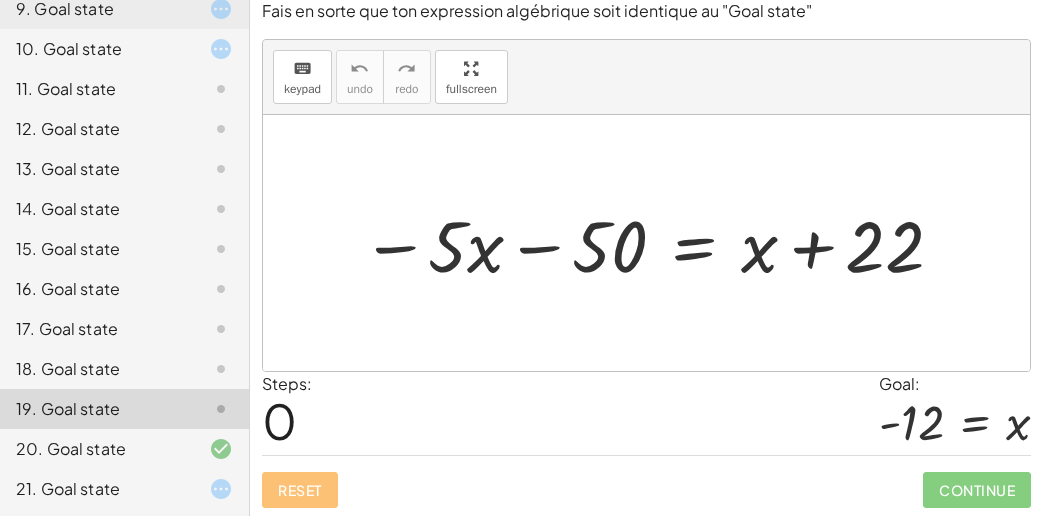 click at bounding box center (646, 243) 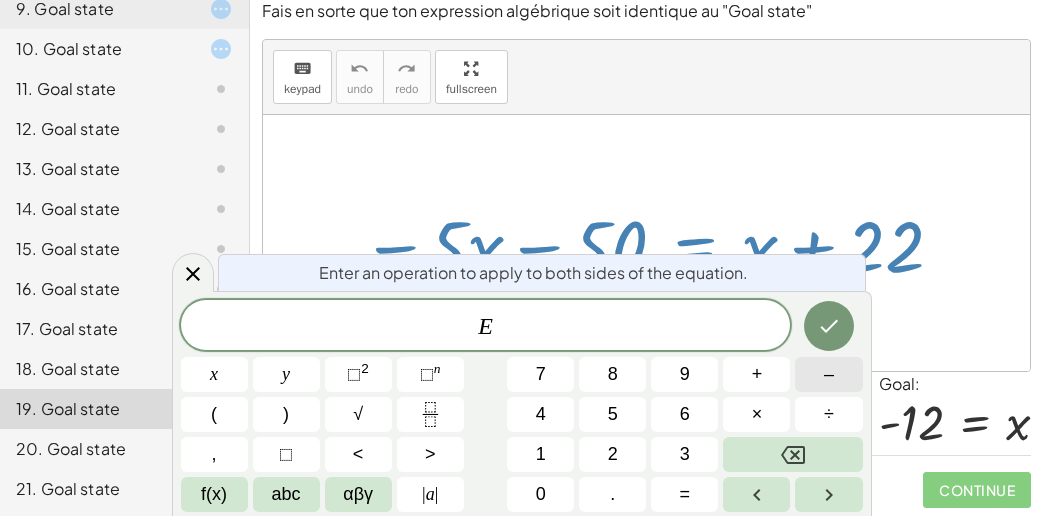 click on "–" at bounding box center (828, 374) 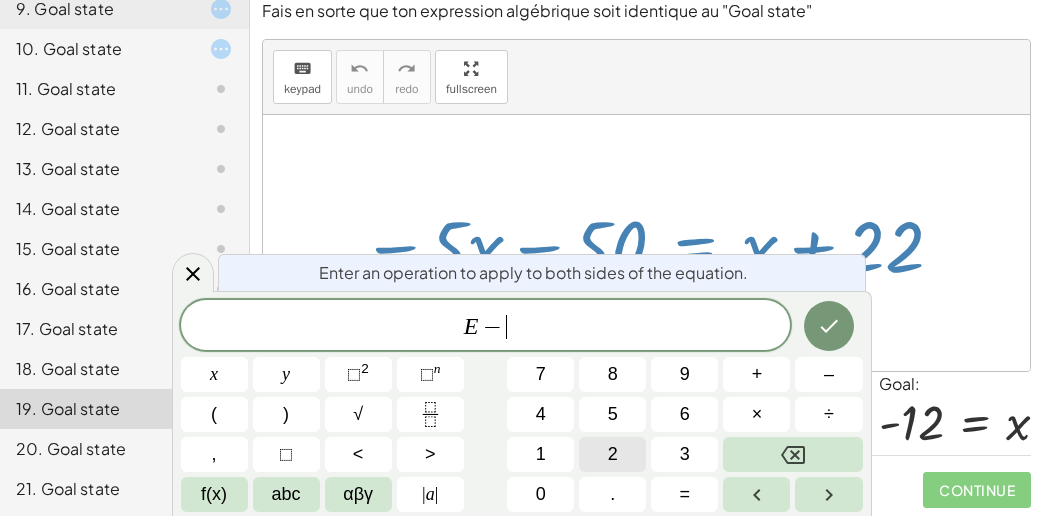 click on "2" at bounding box center (612, 454) 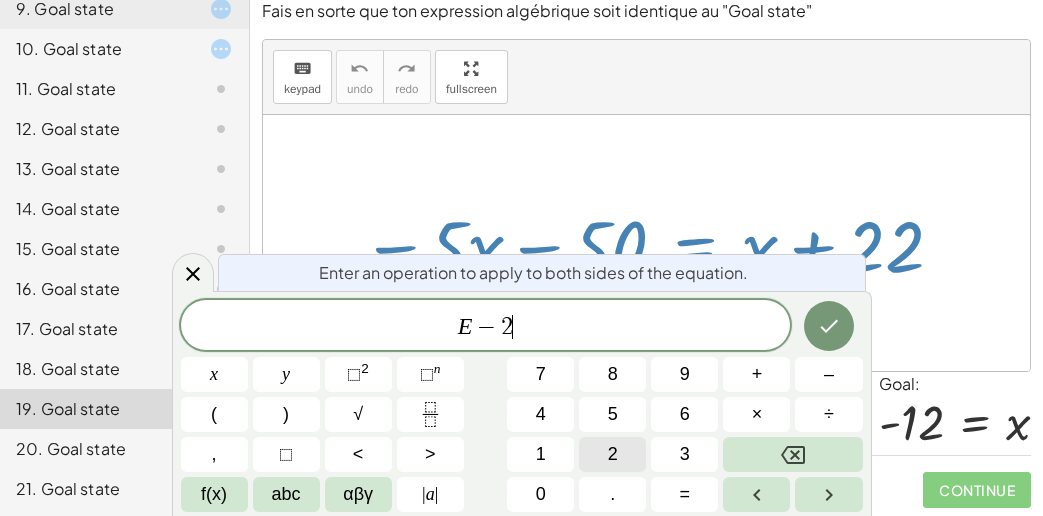 click on "2" at bounding box center (612, 454) 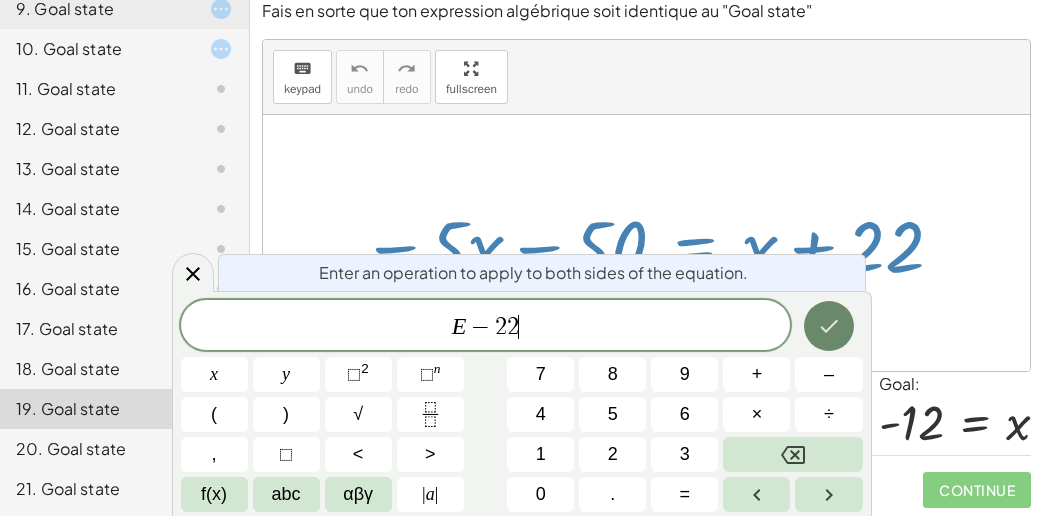 click at bounding box center [829, 326] 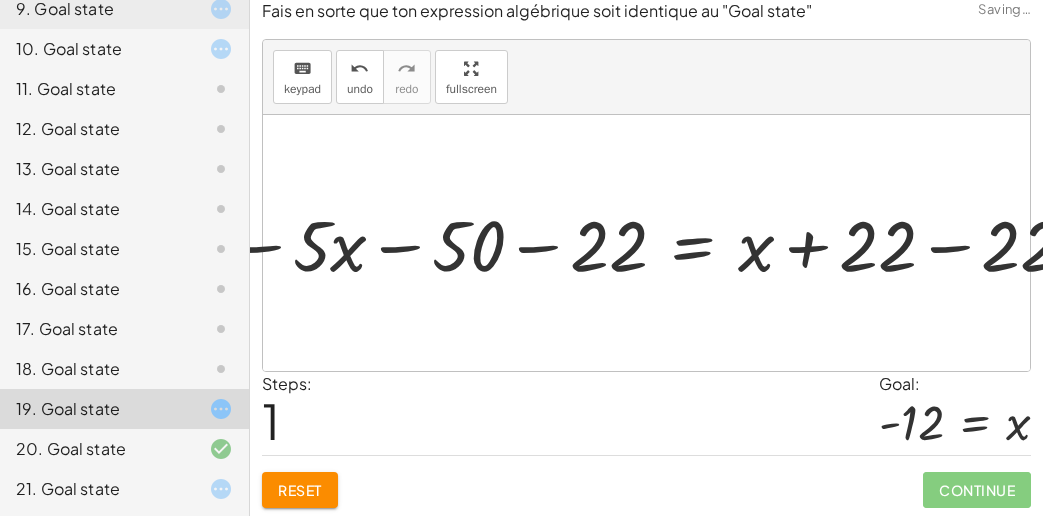click at bounding box center [670, 243] 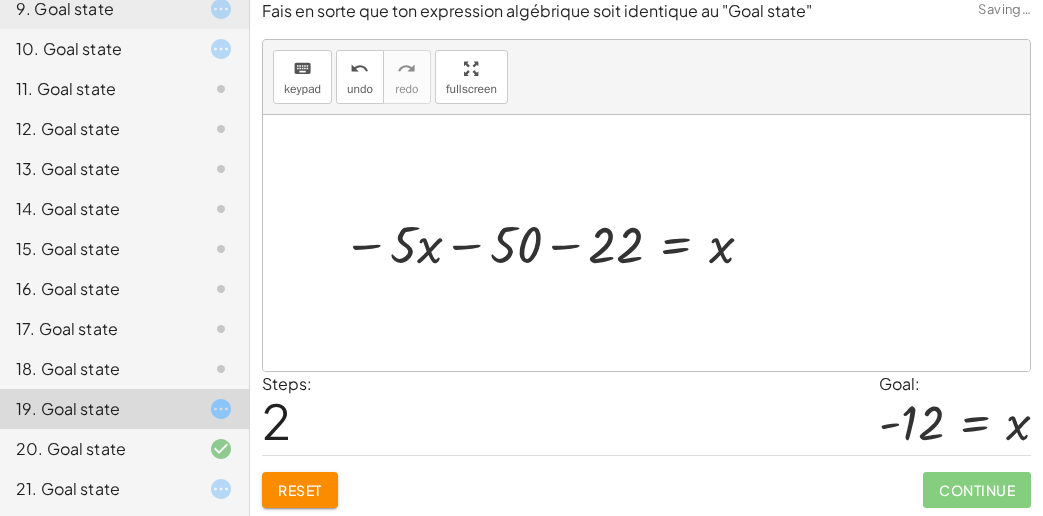 click at bounding box center [552, 243] 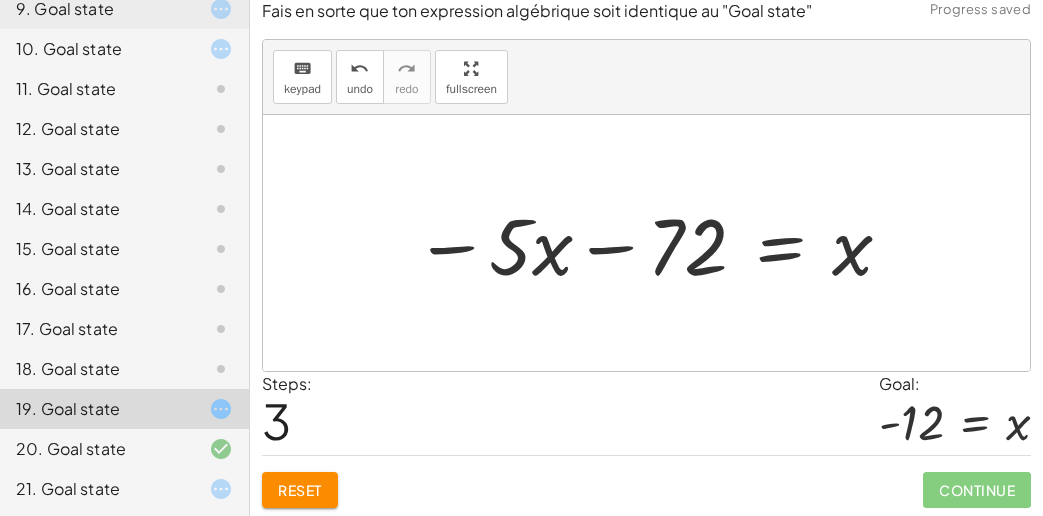 drag, startPoint x: 437, startPoint y: 466, endPoint x: 453, endPoint y: 436, distance: 34 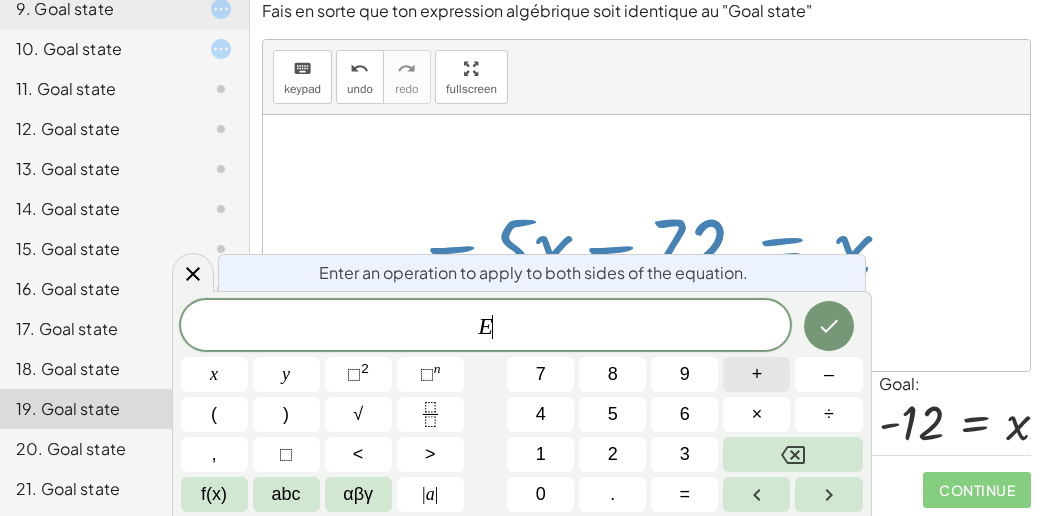 click on "+" at bounding box center (756, 374) 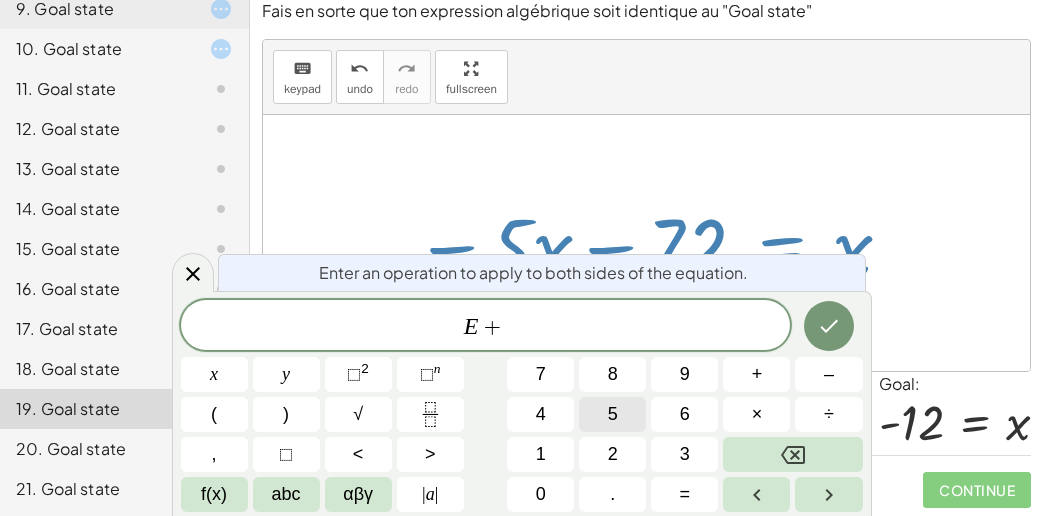 click on "5" at bounding box center (612, 414) 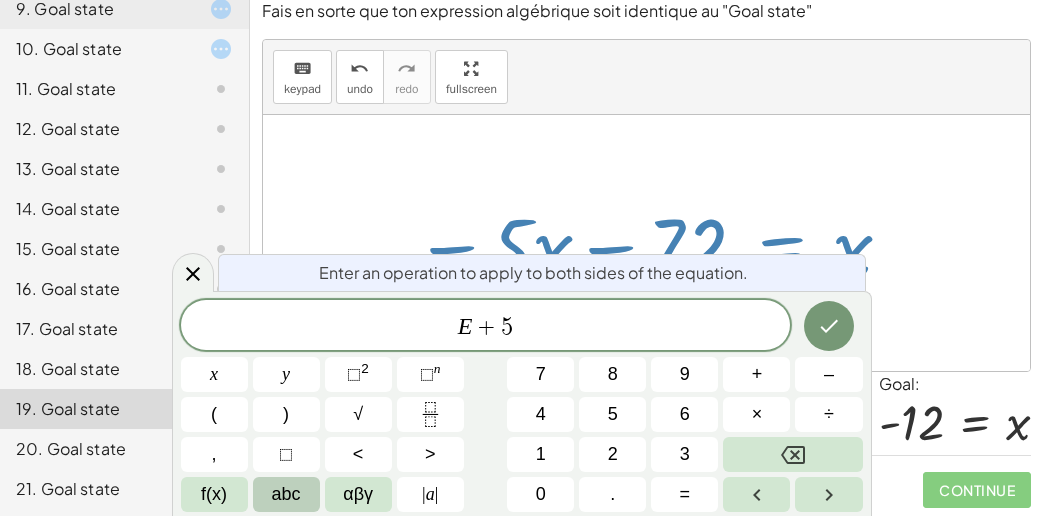 click on "abc" at bounding box center [286, 494] 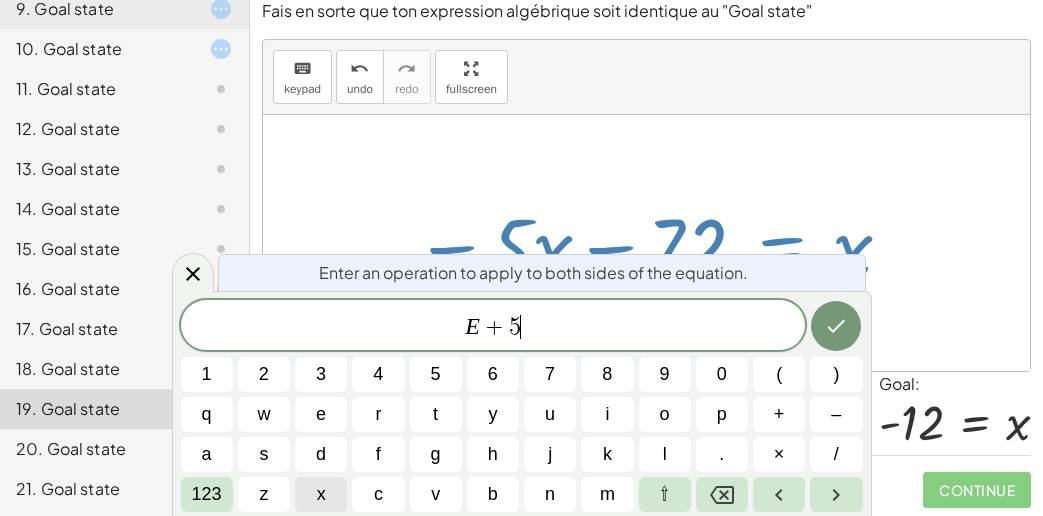 click on "x" at bounding box center (321, 494) 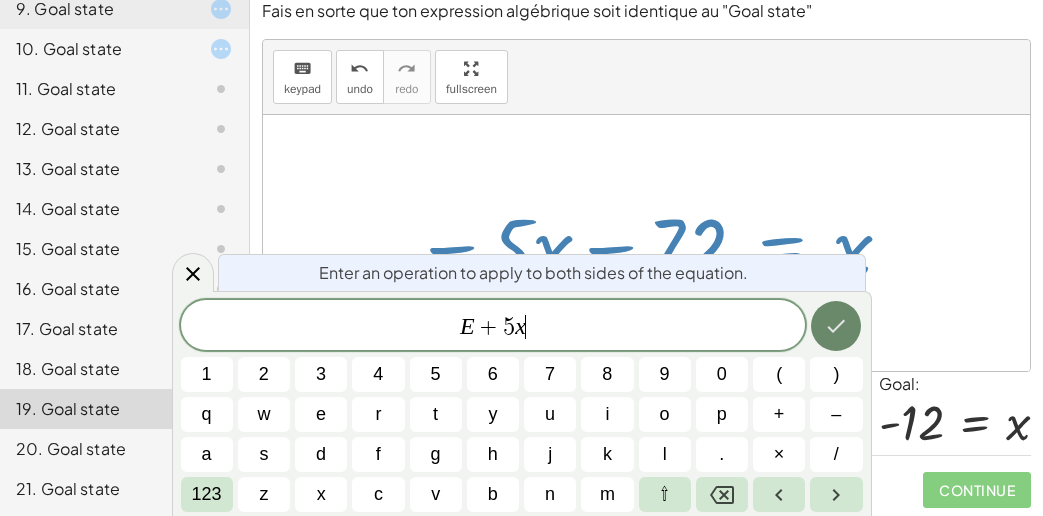 click at bounding box center [836, 326] 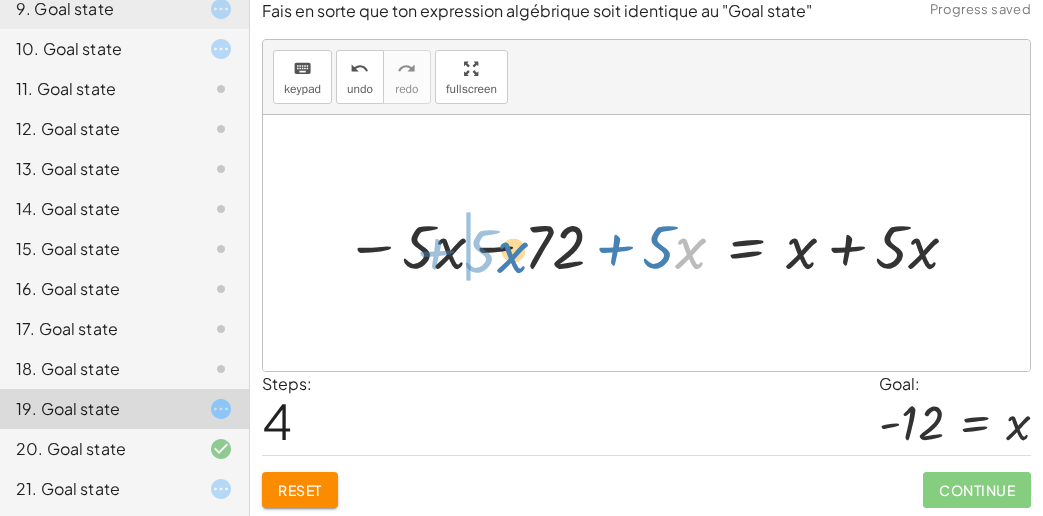 drag, startPoint x: 686, startPoint y: 264, endPoint x: 522, endPoint y: 257, distance: 164.14932 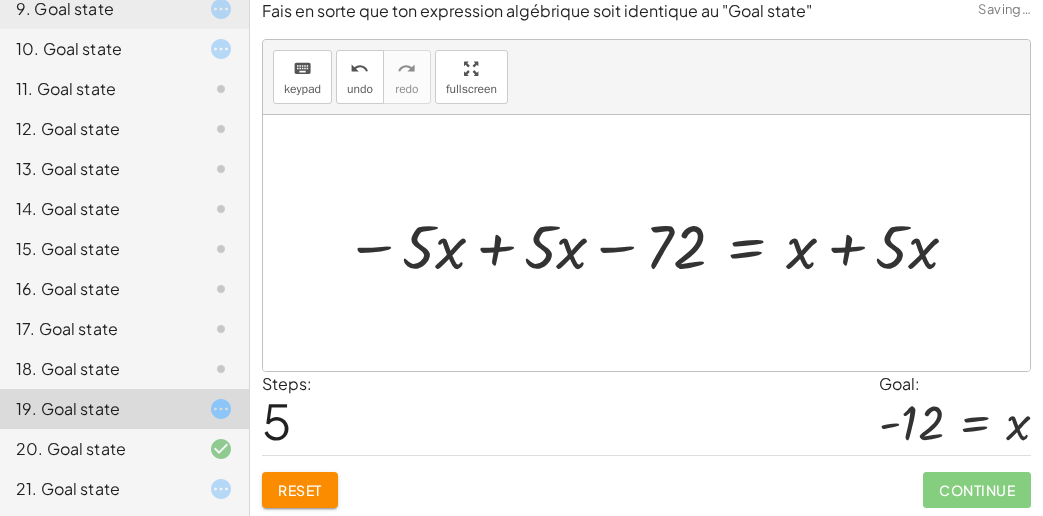 click at bounding box center (654, 243) 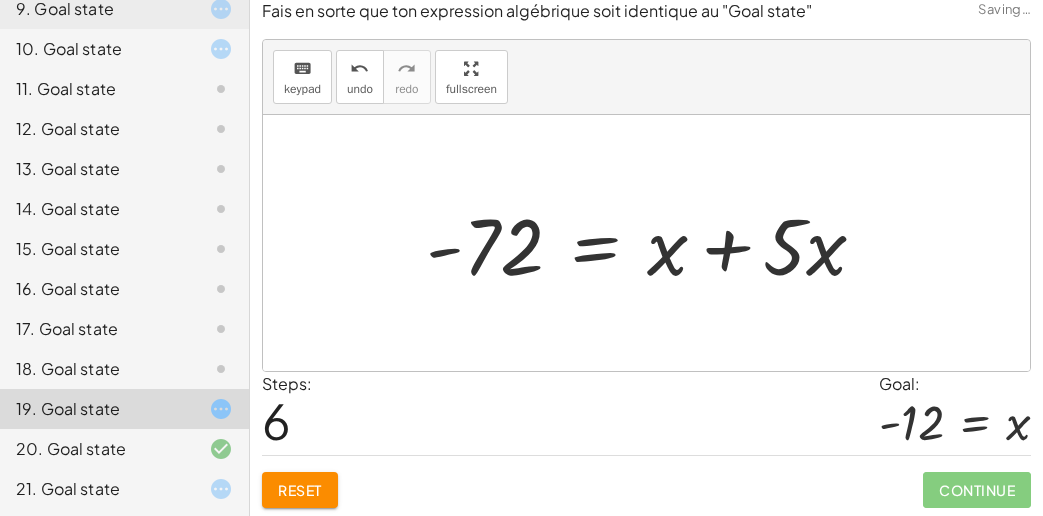 click at bounding box center (654, 243) 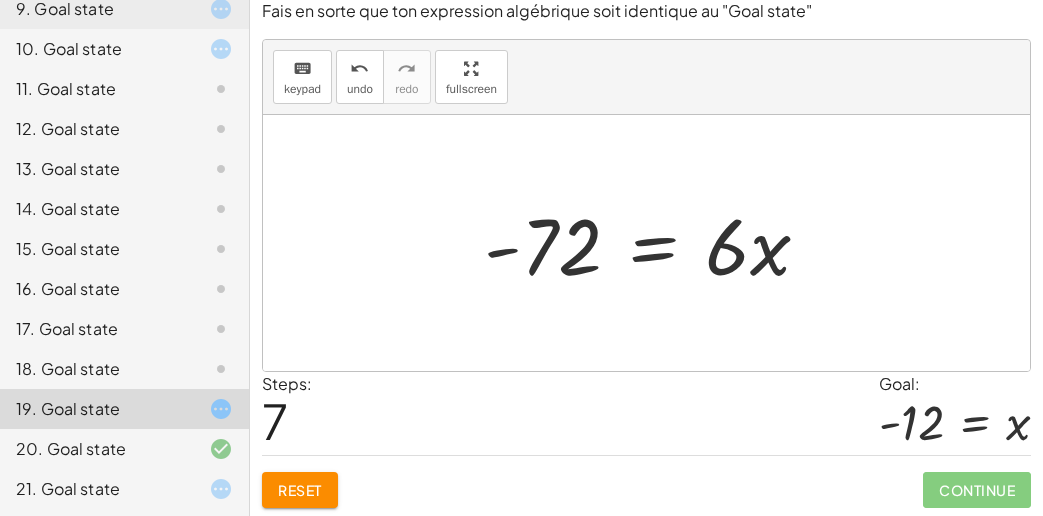 drag, startPoint x: 486, startPoint y: 445, endPoint x: 400, endPoint y: 452, distance: 86.28442 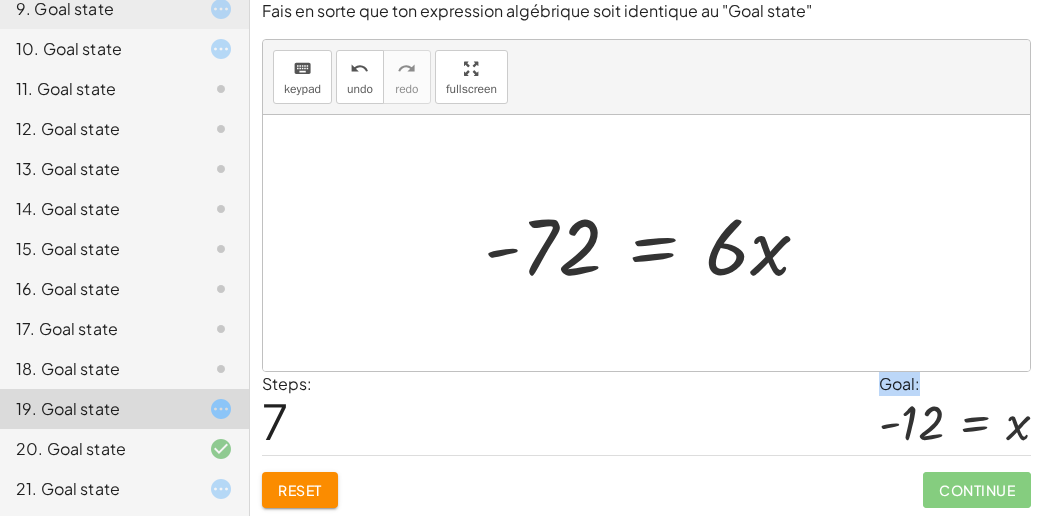 drag, startPoint x: 661, startPoint y: 405, endPoint x: 664, endPoint y: 417, distance: 12.369317 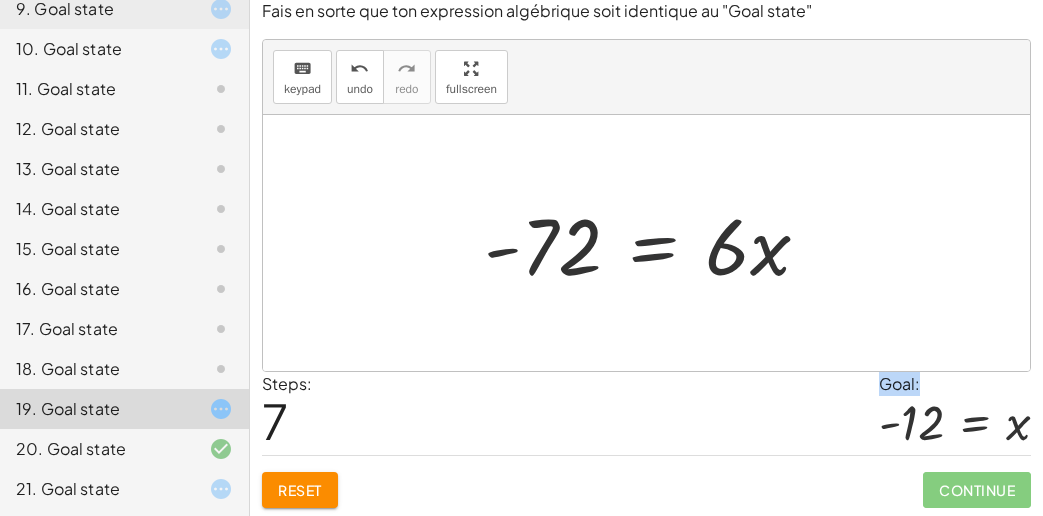 click at bounding box center [655, 243] 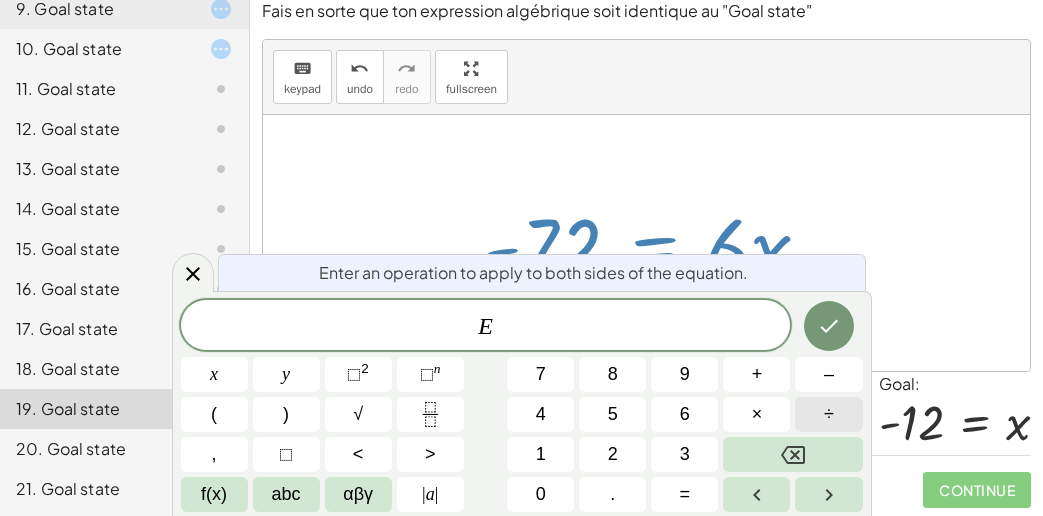 click on "÷" at bounding box center [828, 414] 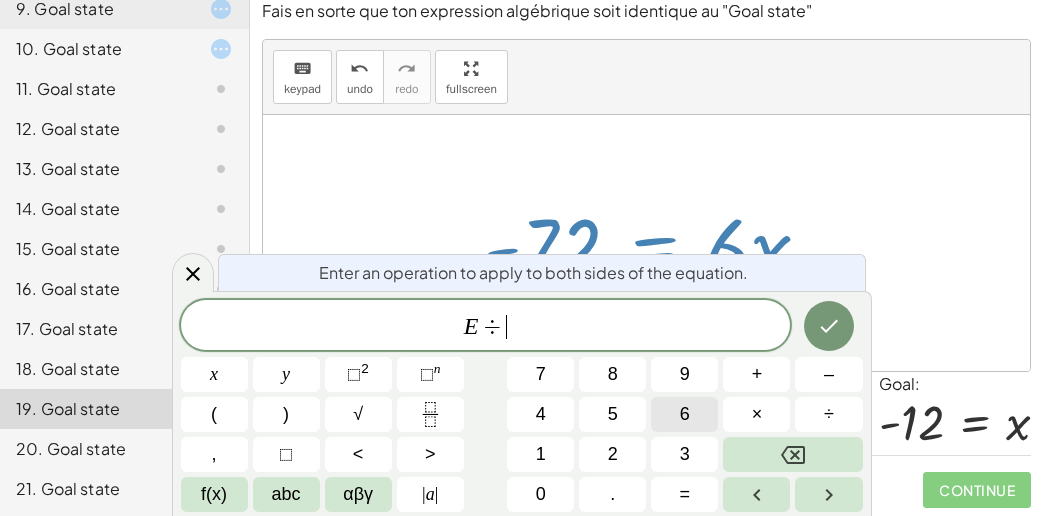 click on "6" at bounding box center [685, 414] 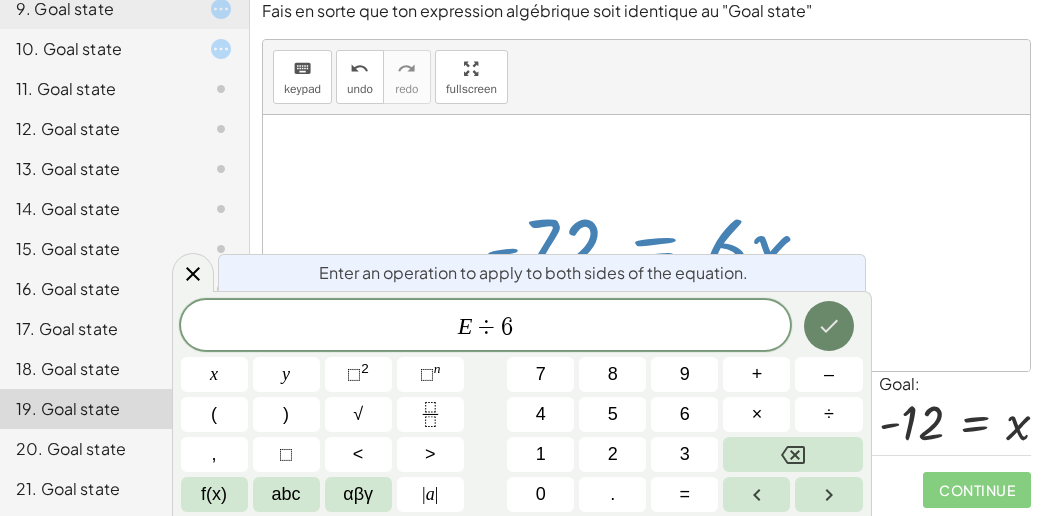 click 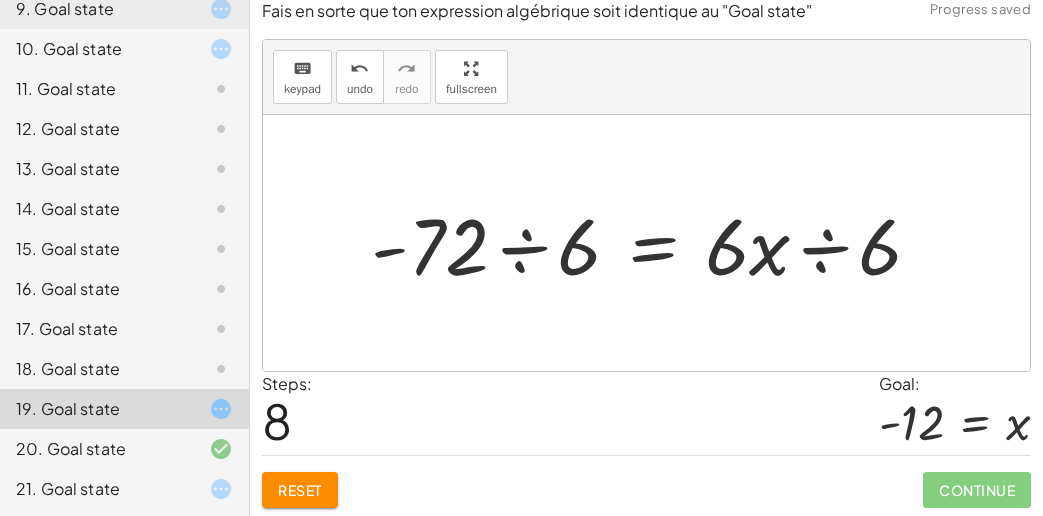 click at bounding box center [654, 243] 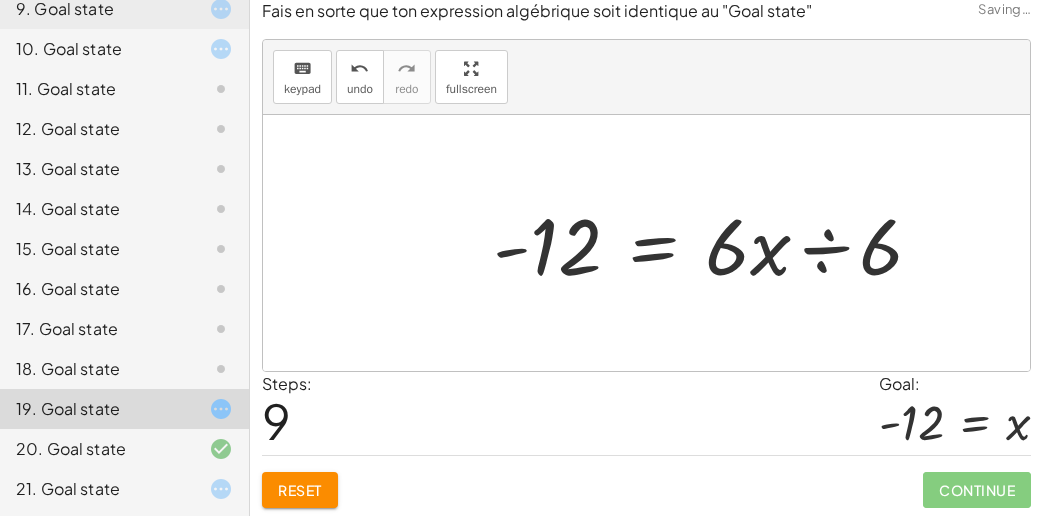 click at bounding box center [715, 243] 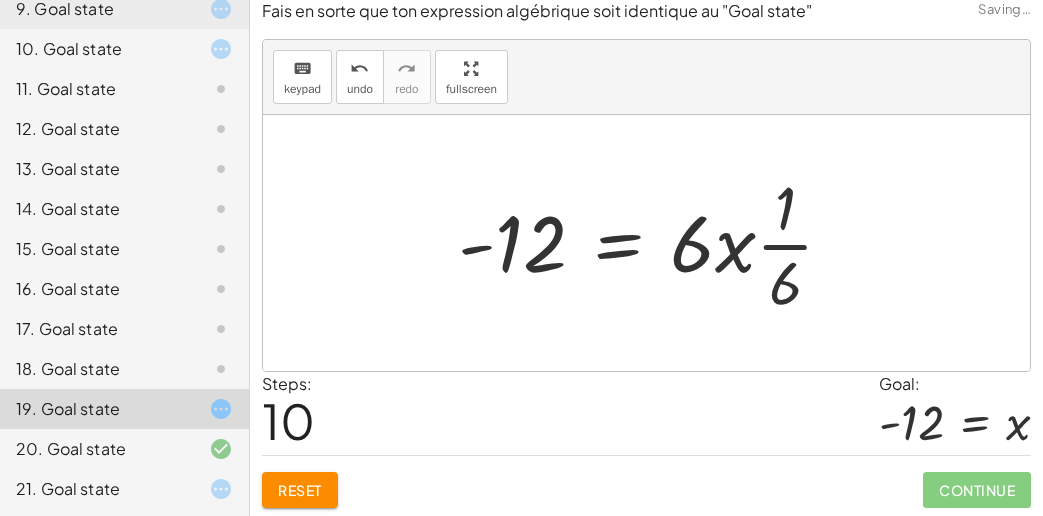 click at bounding box center [654, 243] 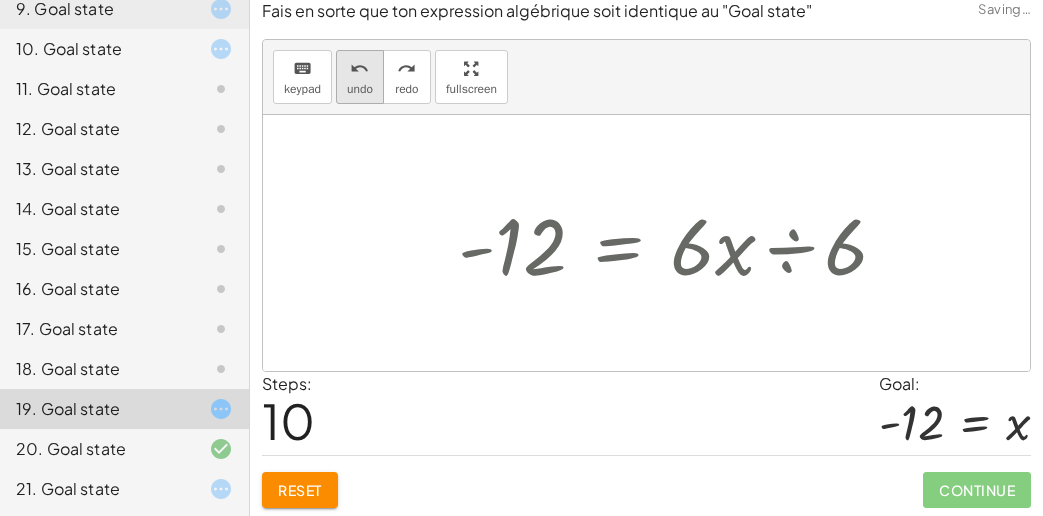 click on "undo" at bounding box center [359, 69] 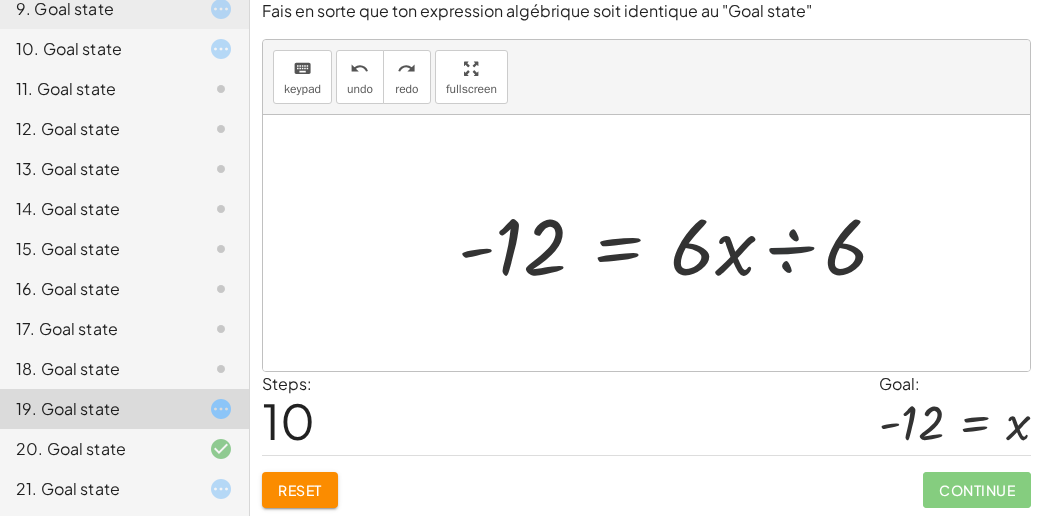click at bounding box center [680, 243] 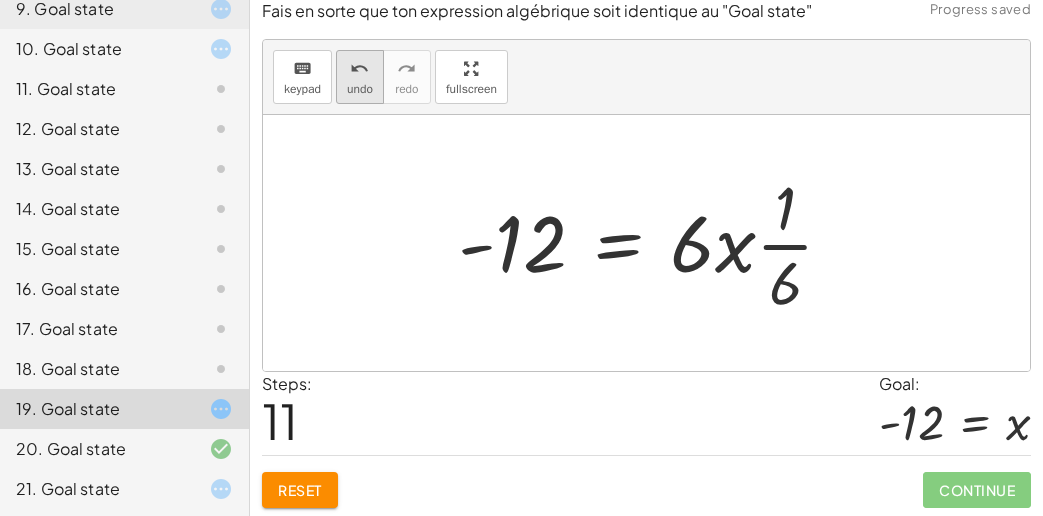 click on "undo undo" at bounding box center (360, 77) 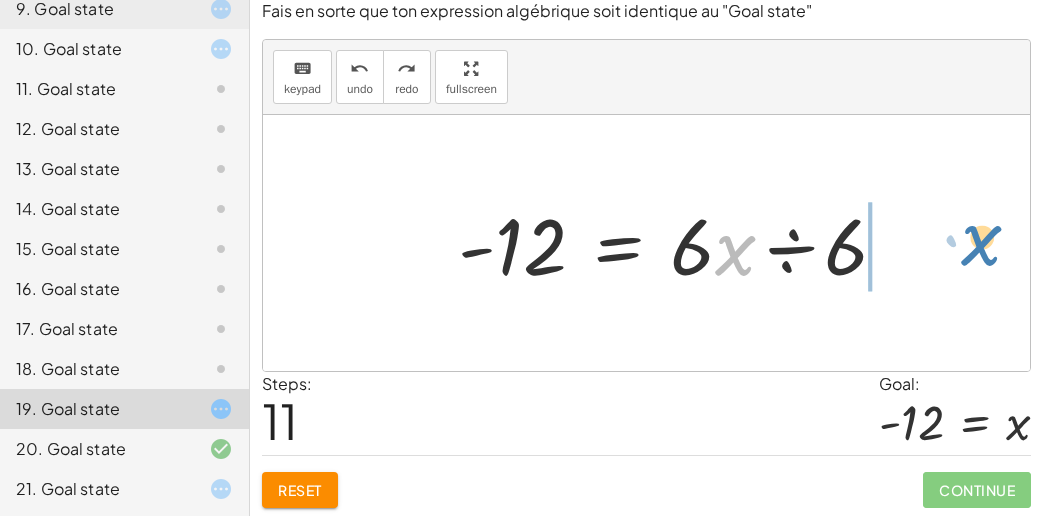 drag, startPoint x: 725, startPoint y: 253, endPoint x: 963, endPoint y: 243, distance: 238.20999 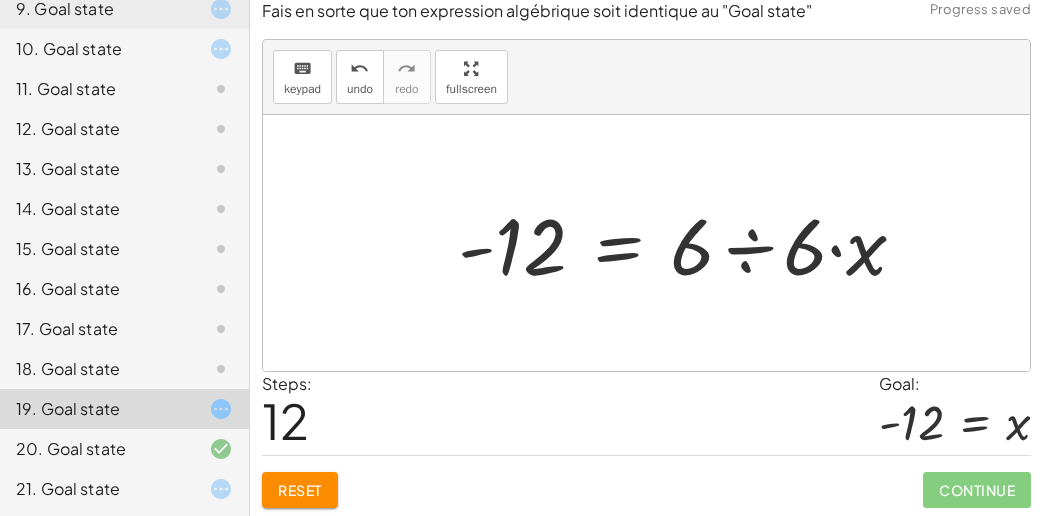 click at bounding box center [690, 243] 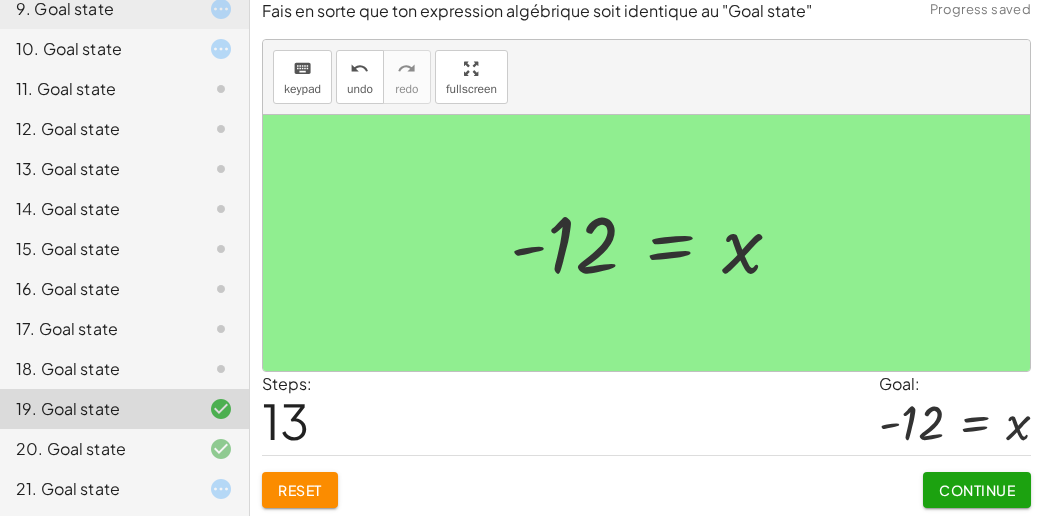 click on "Continue" 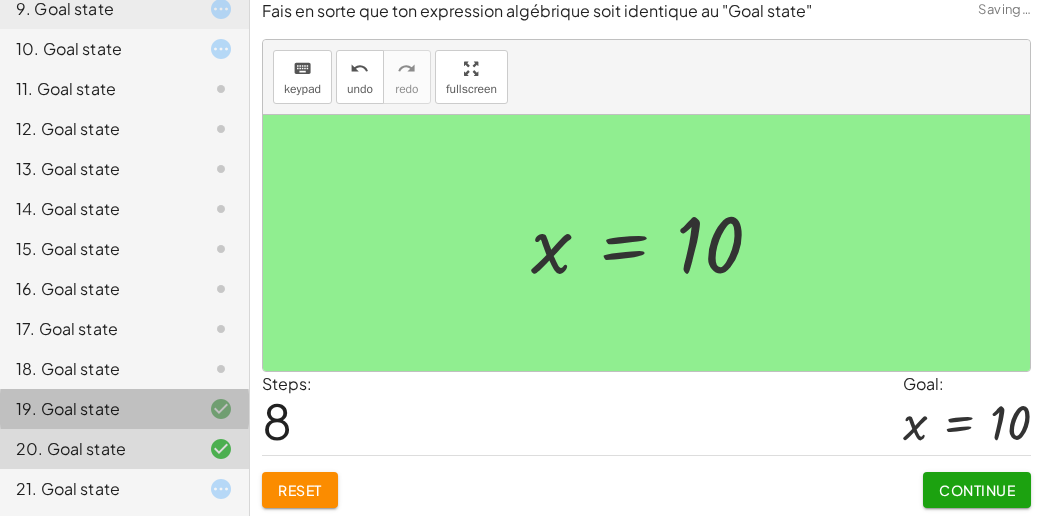 click on "19. Goal state" 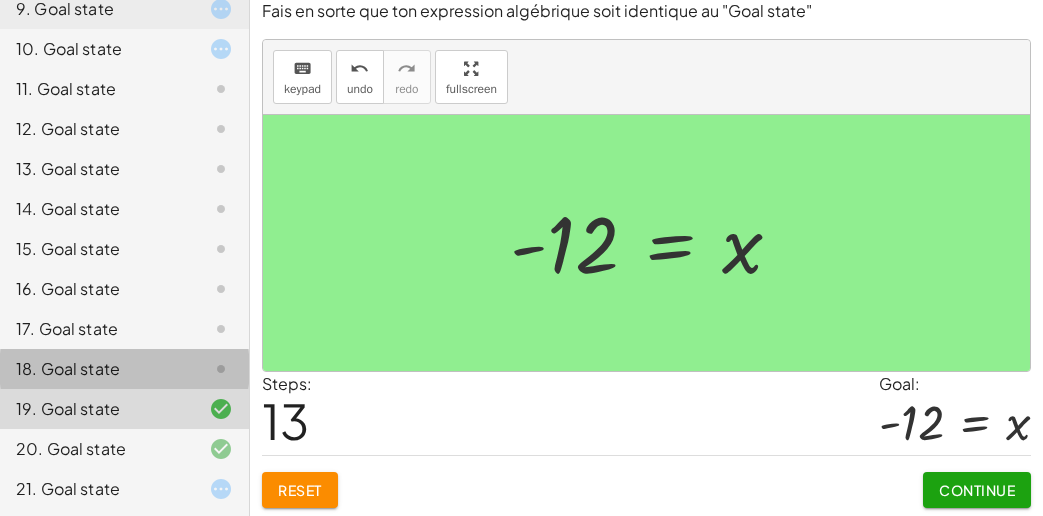 click on "18. Goal state" 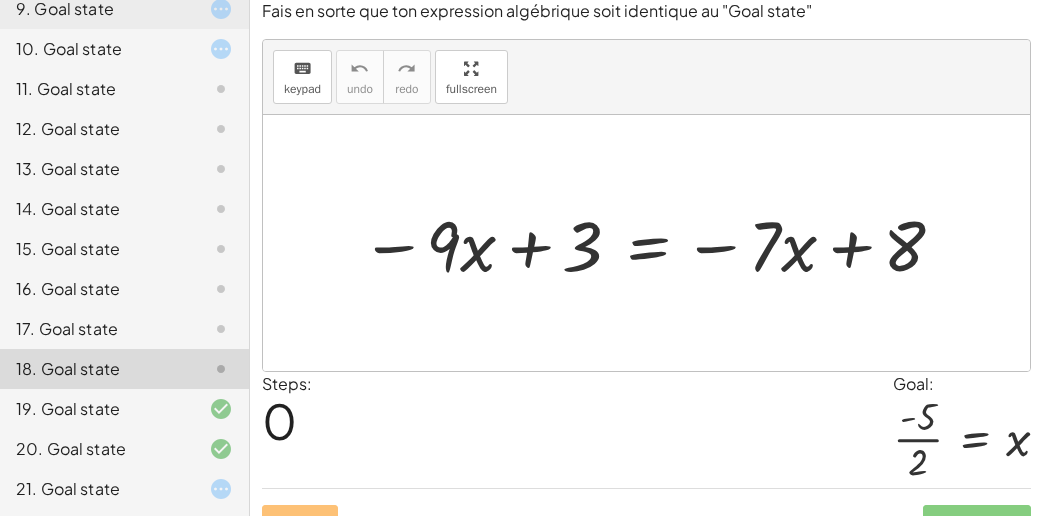 click on "17. Goal state" 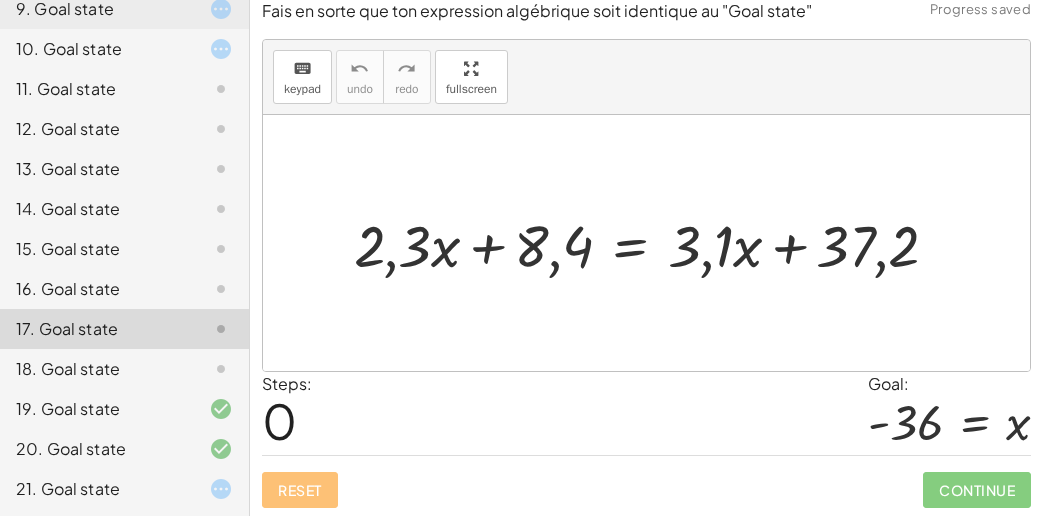 click on "21. Goal state" 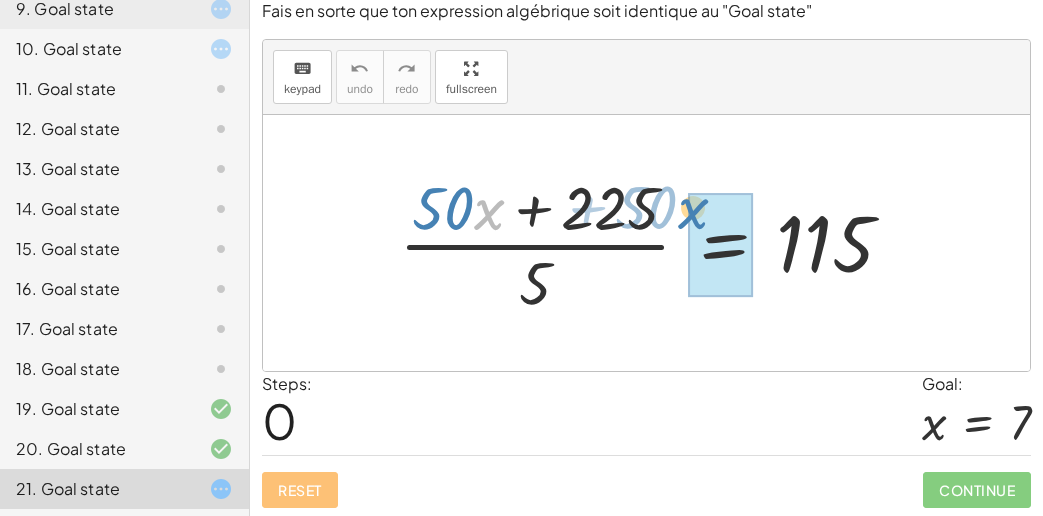 drag, startPoint x: 523, startPoint y: 209, endPoint x: 683, endPoint y: 199, distance: 160.3122 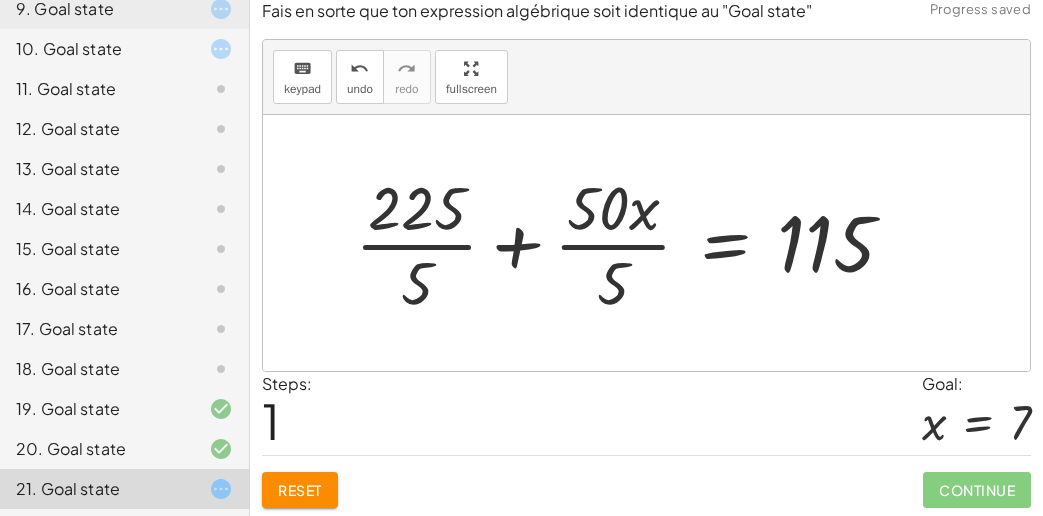 click at bounding box center [632, 243] 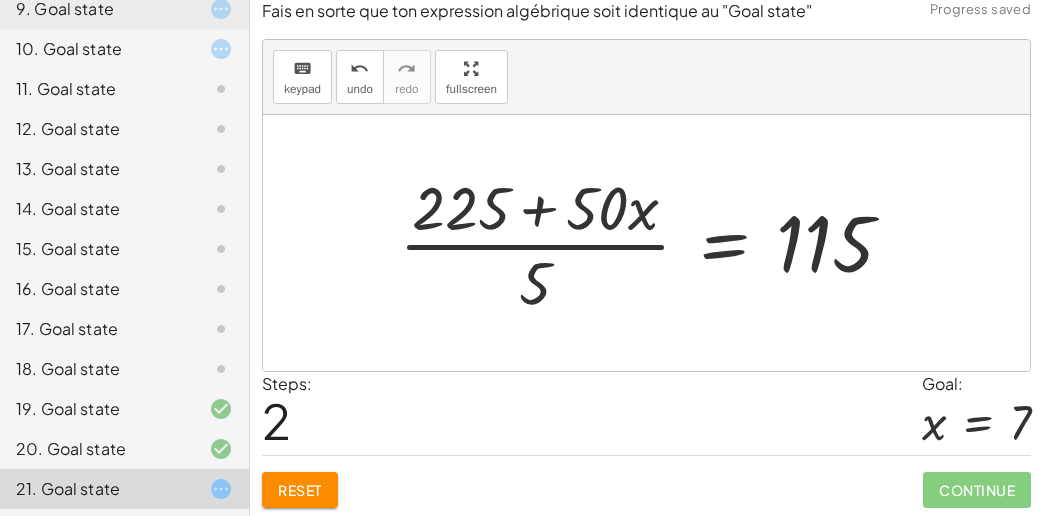 click at bounding box center [654, 243] 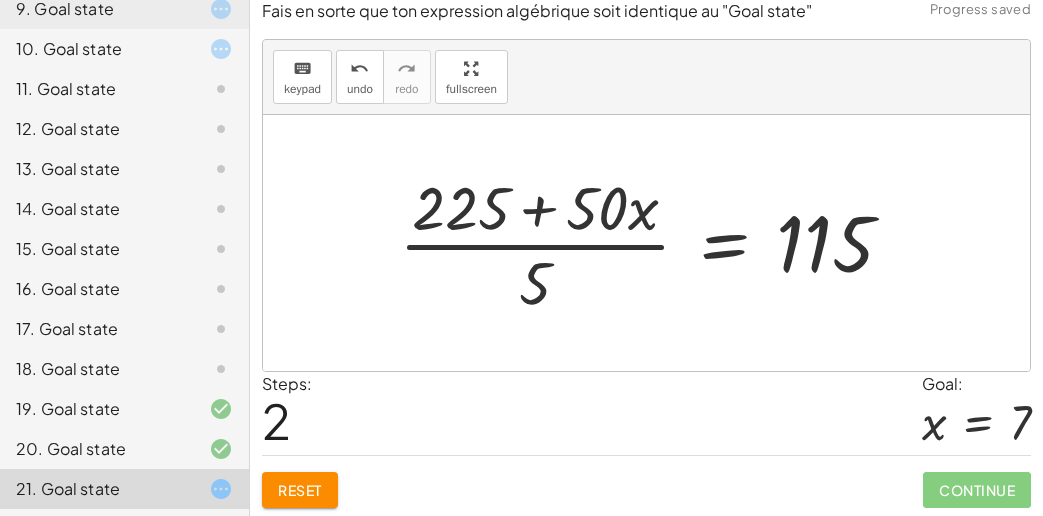 click on "Reset" 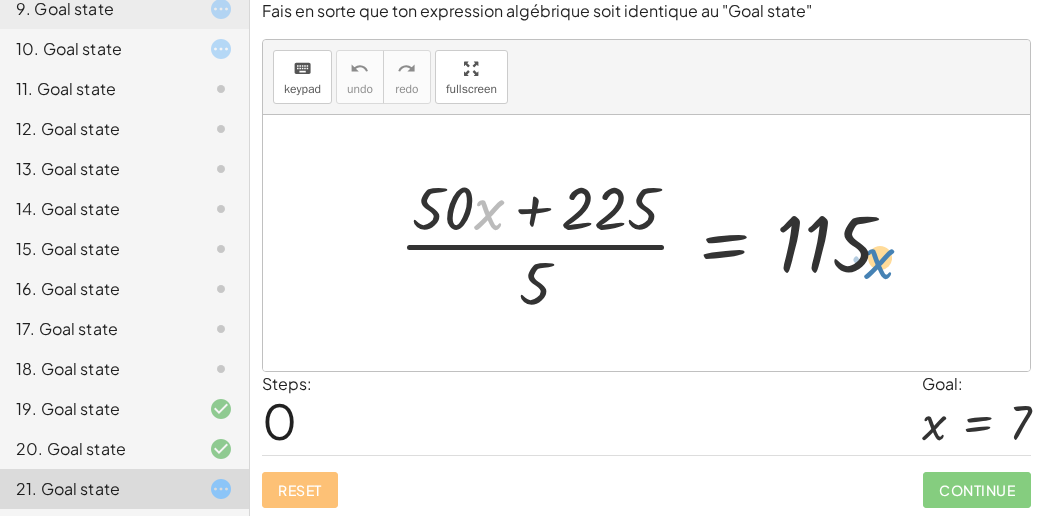 drag, startPoint x: 493, startPoint y: 222, endPoint x: 892, endPoint y: 262, distance: 401 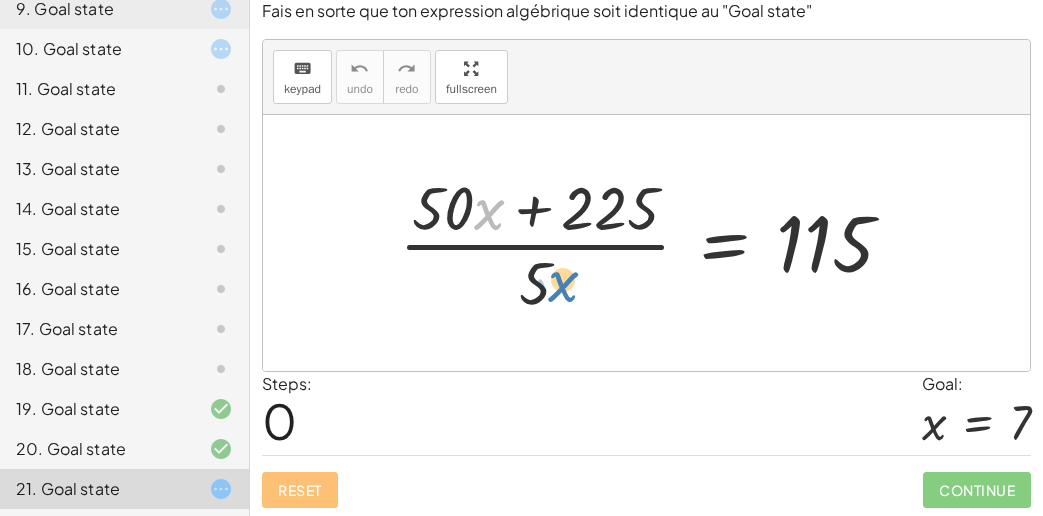 drag, startPoint x: 491, startPoint y: 205, endPoint x: 568, endPoint y: 272, distance: 102.0686 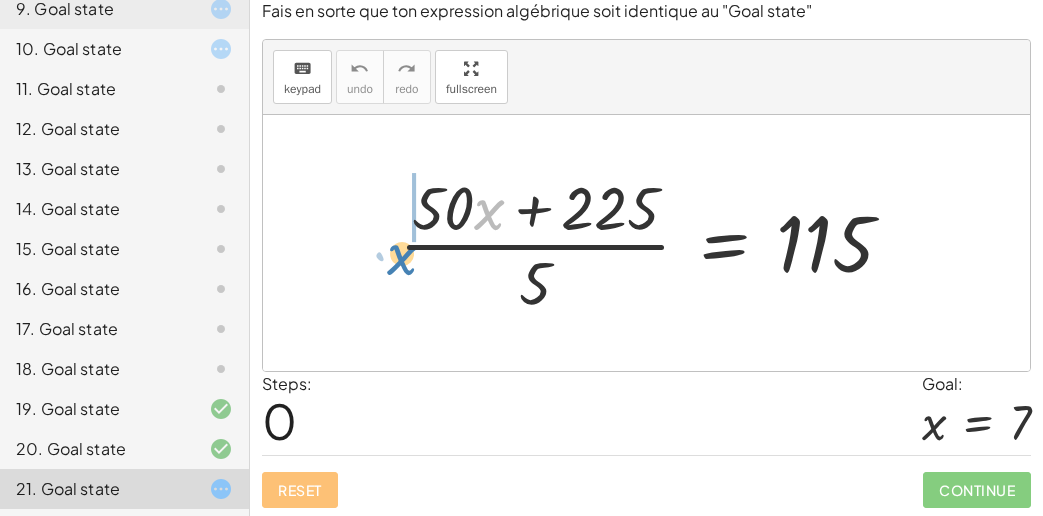 drag, startPoint x: 496, startPoint y: 218, endPoint x: 324, endPoint y: 219, distance: 172.00291 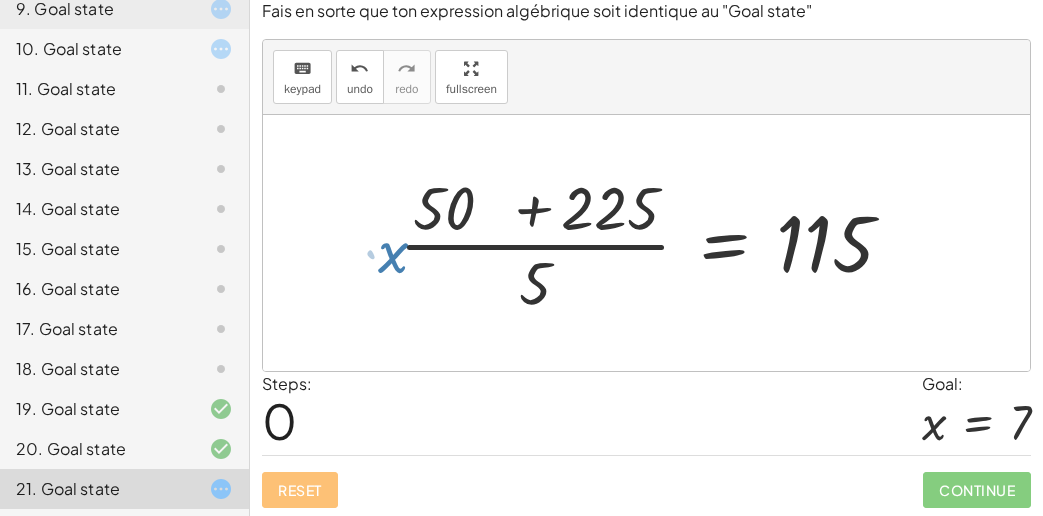 click at bounding box center [646, 243] 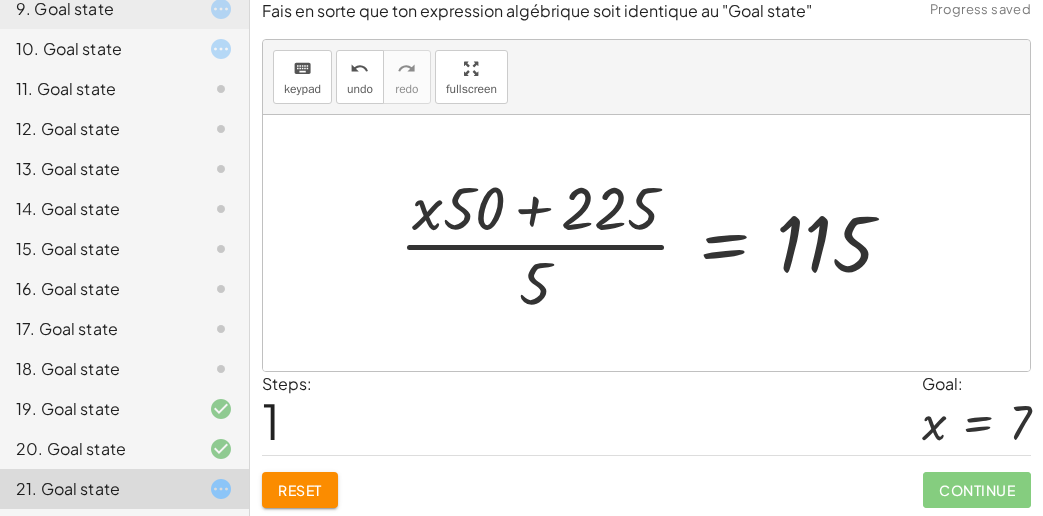 click at bounding box center (654, 243) 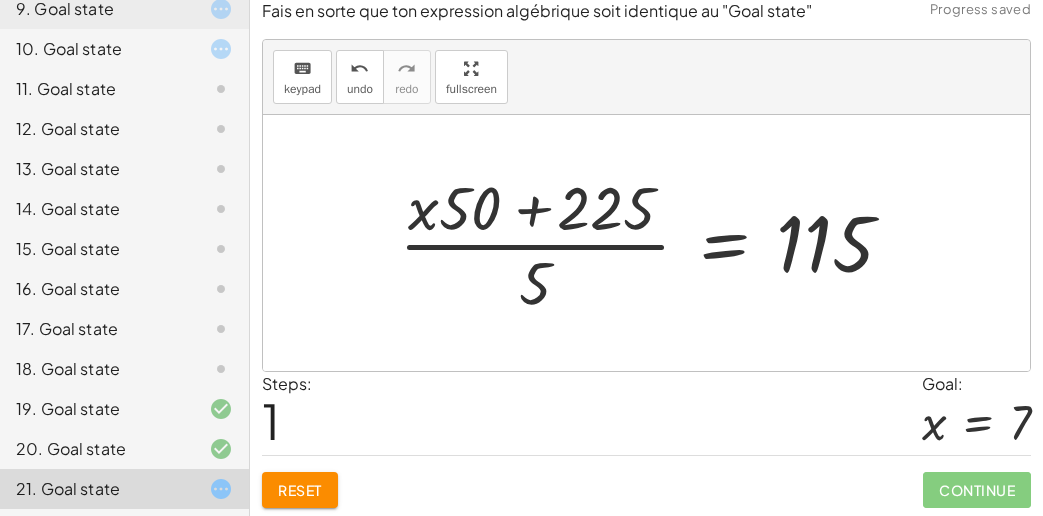click at bounding box center (654, 243) 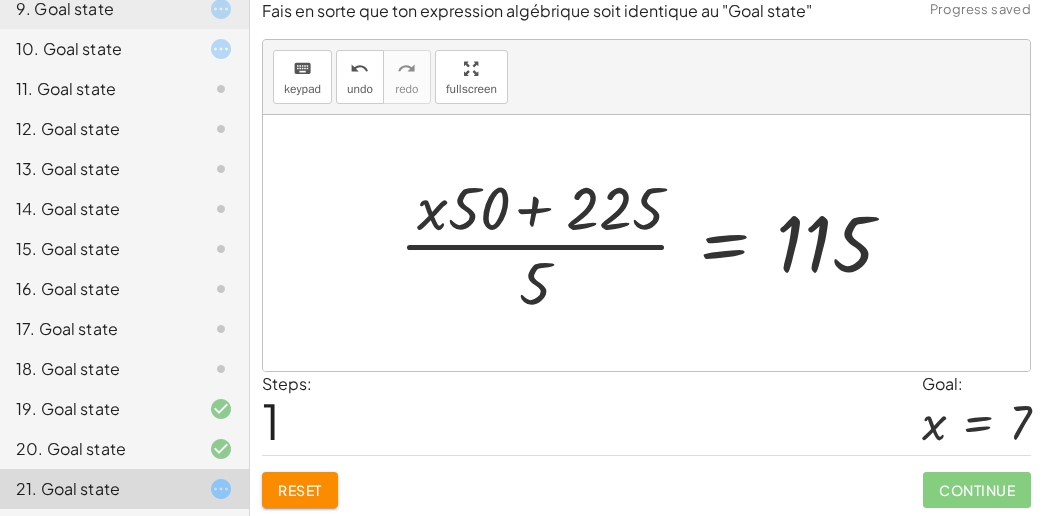 click at bounding box center [654, 243] 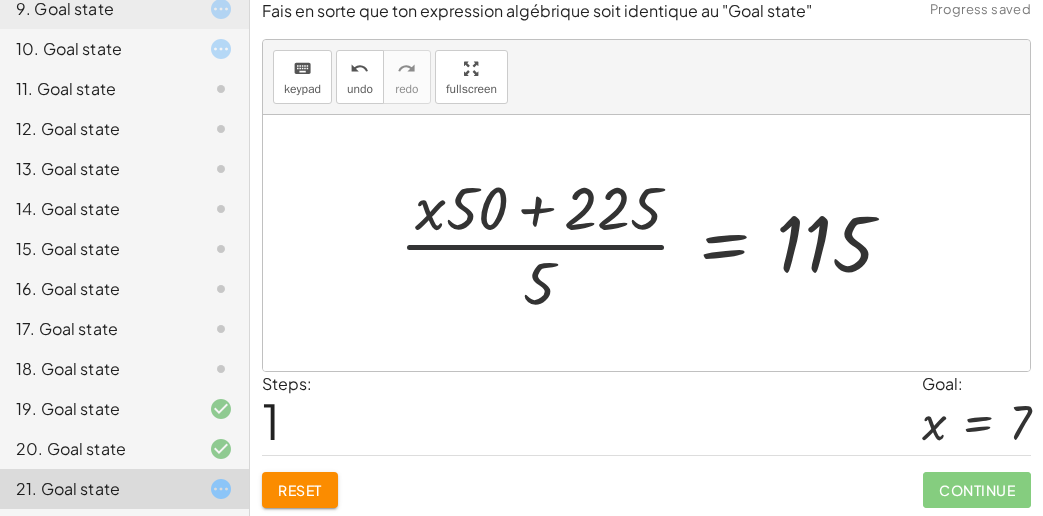 click at bounding box center (654, 243) 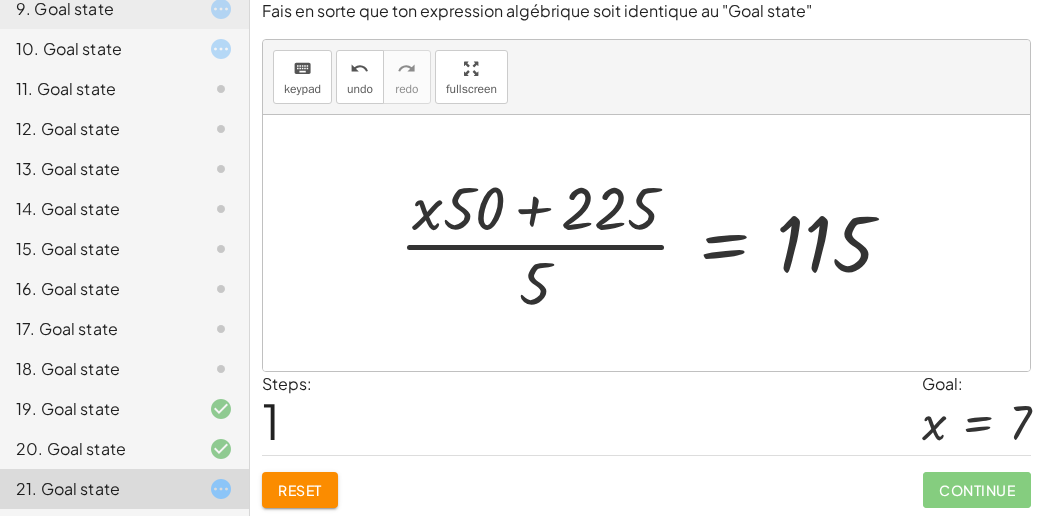 click at bounding box center (654, 243) 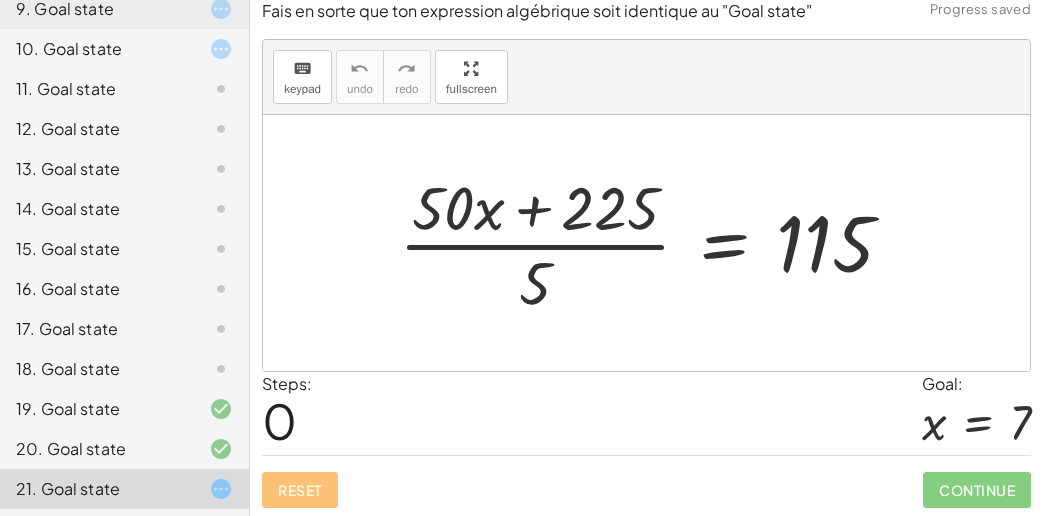 click at bounding box center (654, 243) 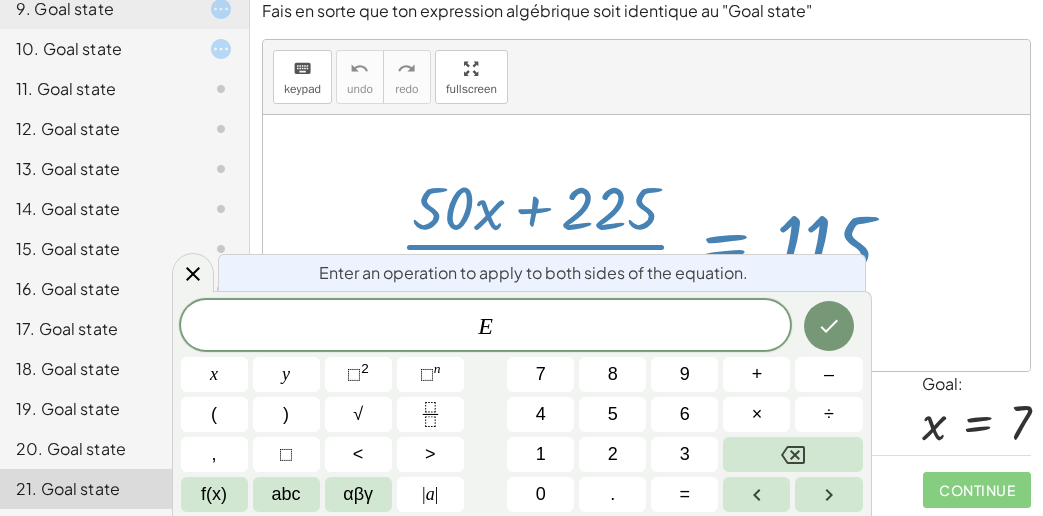 click at bounding box center [654, 243] 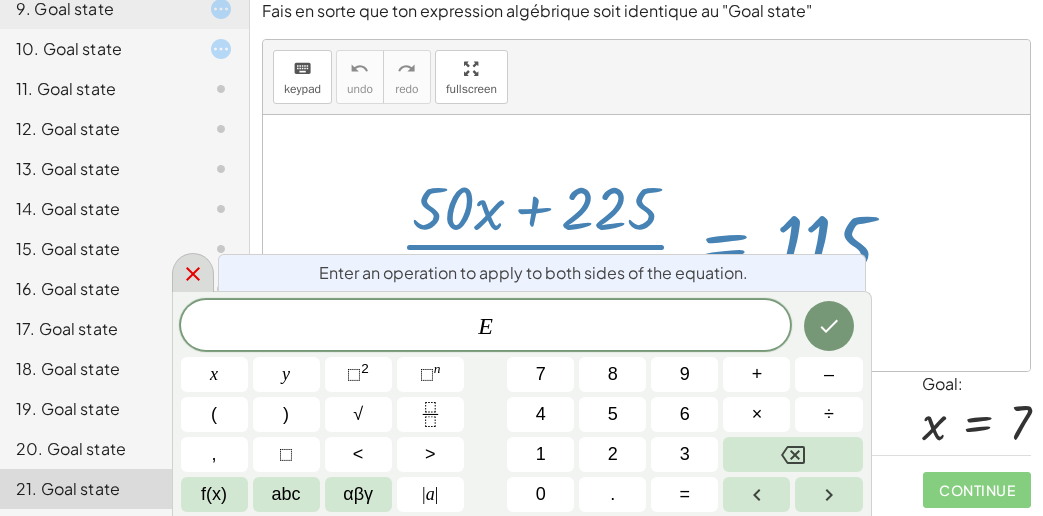 click at bounding box center (193, 272) 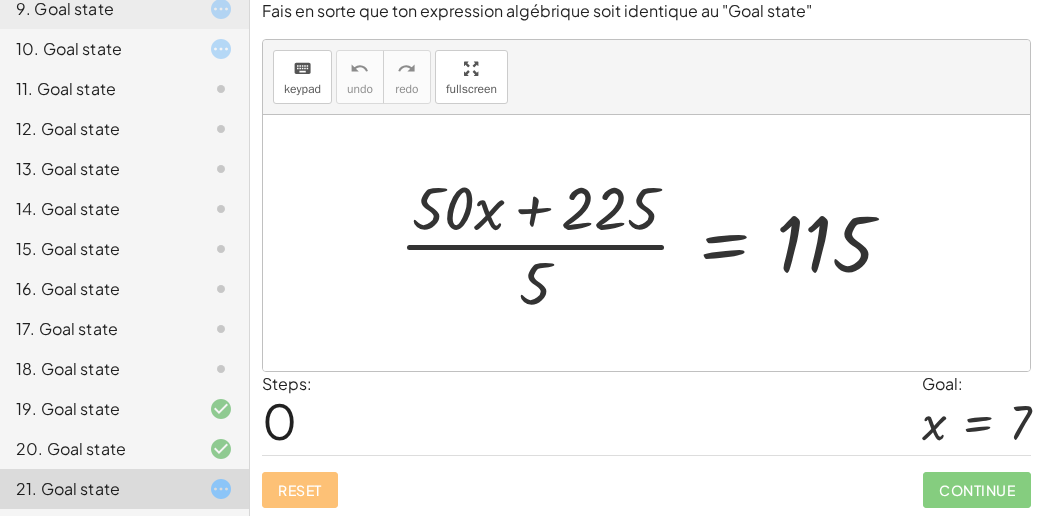 click at bounding box center [654, 243] 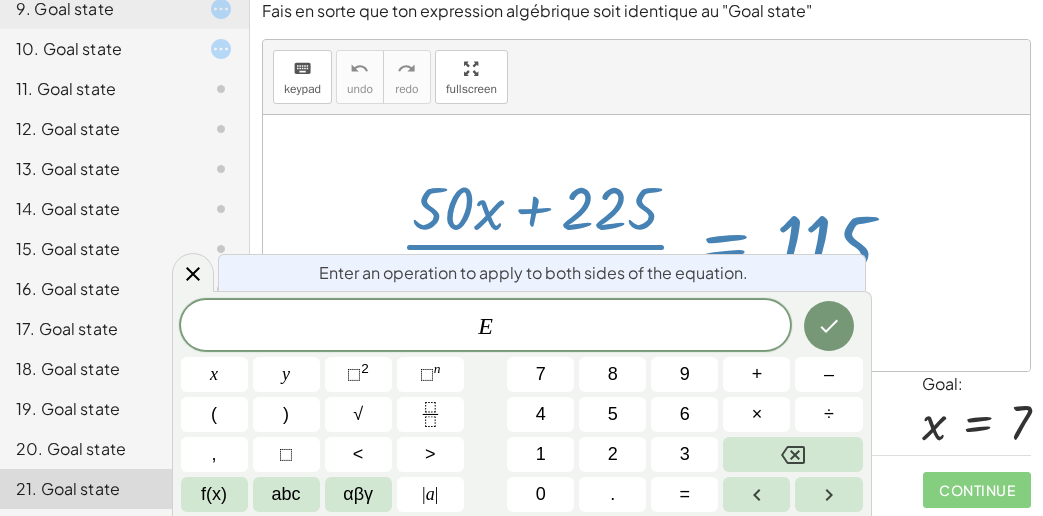 click at bounding box center (654, 243) 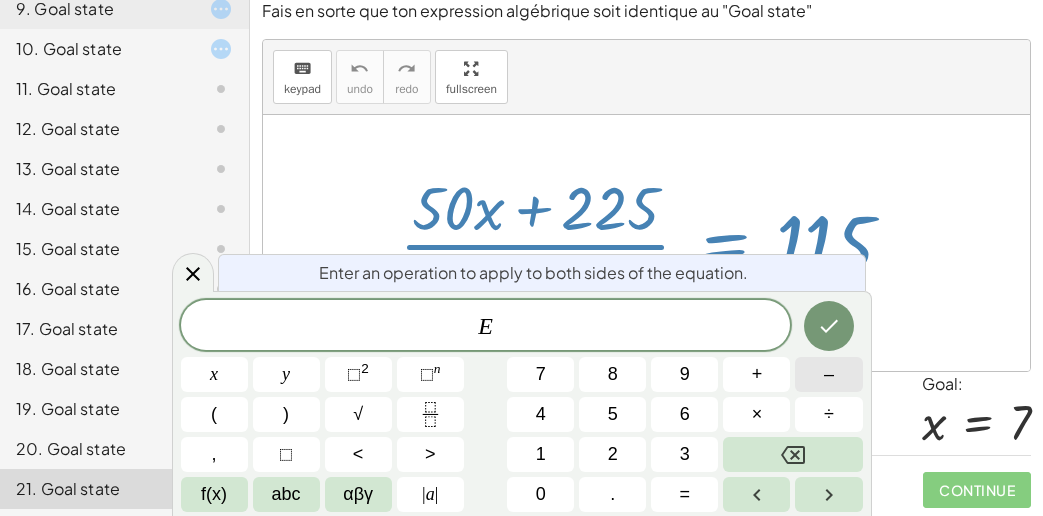 click on "–" at bounding box center (829, 374) 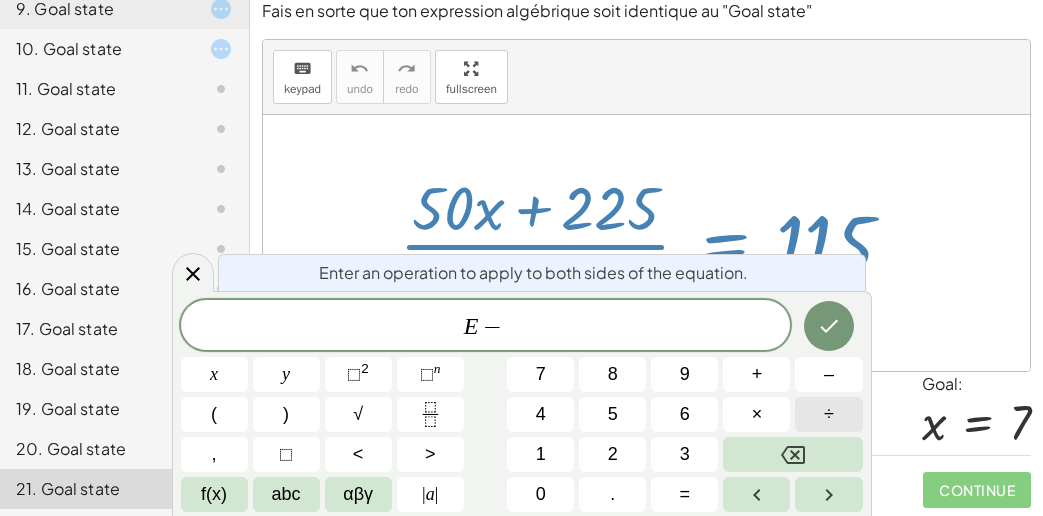 click on "÷" at bounding box center [829, 414] 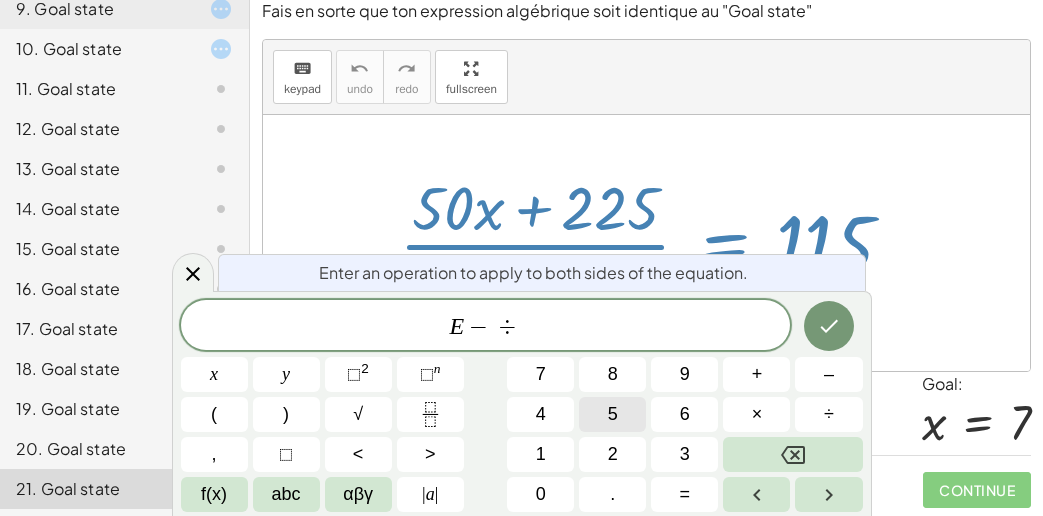 click on "5" at bounding box center (612, 414) 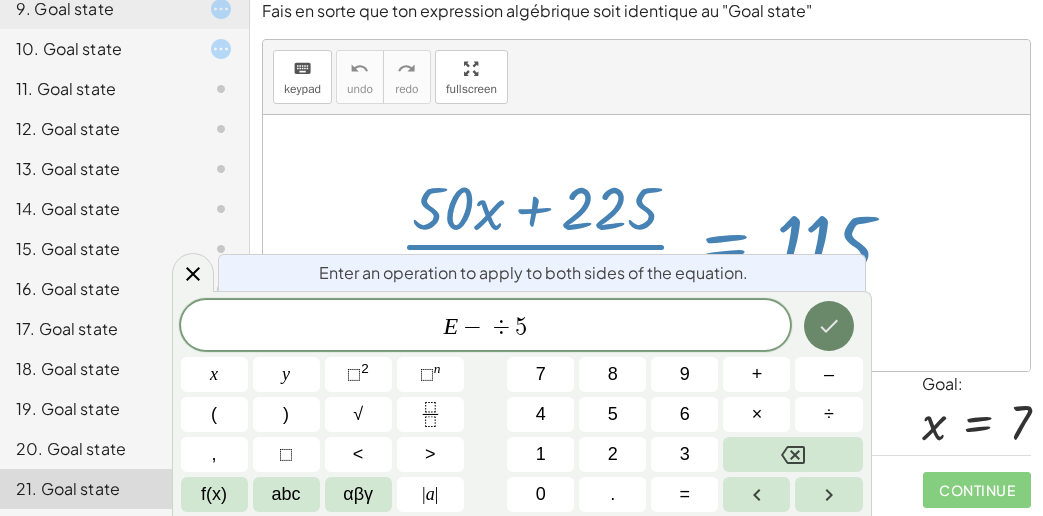 click at bounding box center (829, 326) 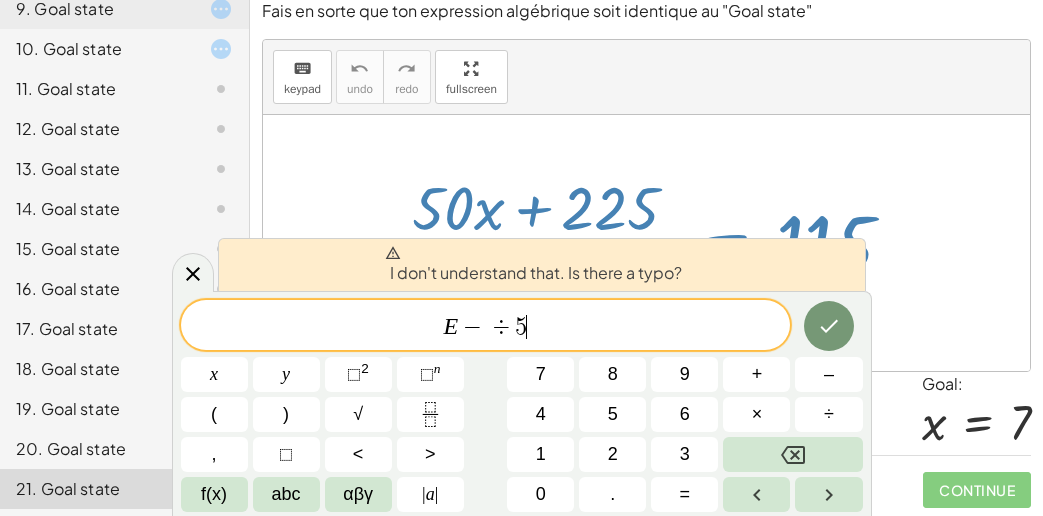click on "E − ÷ 5 ​" at bounding box center [486, 327] 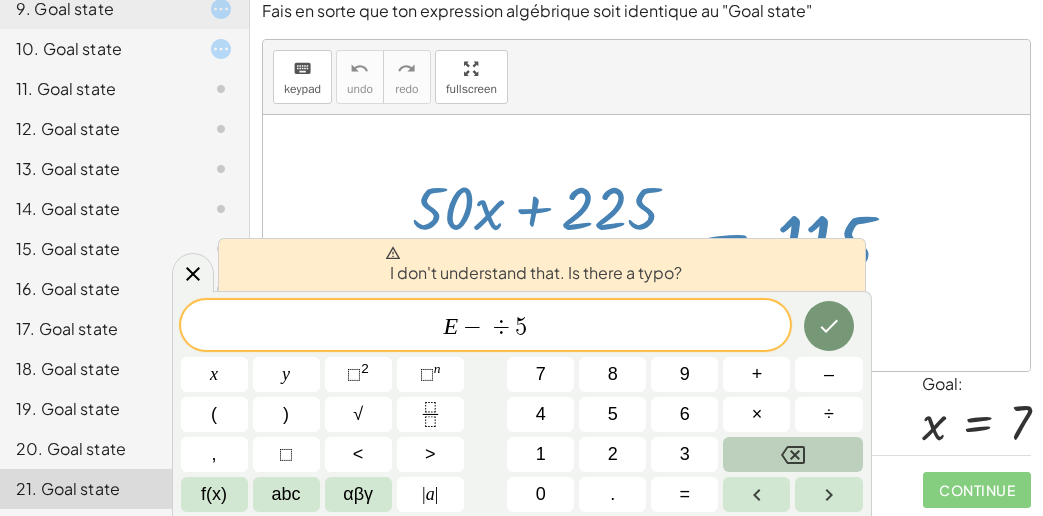 click at bounding box center [792, 454] 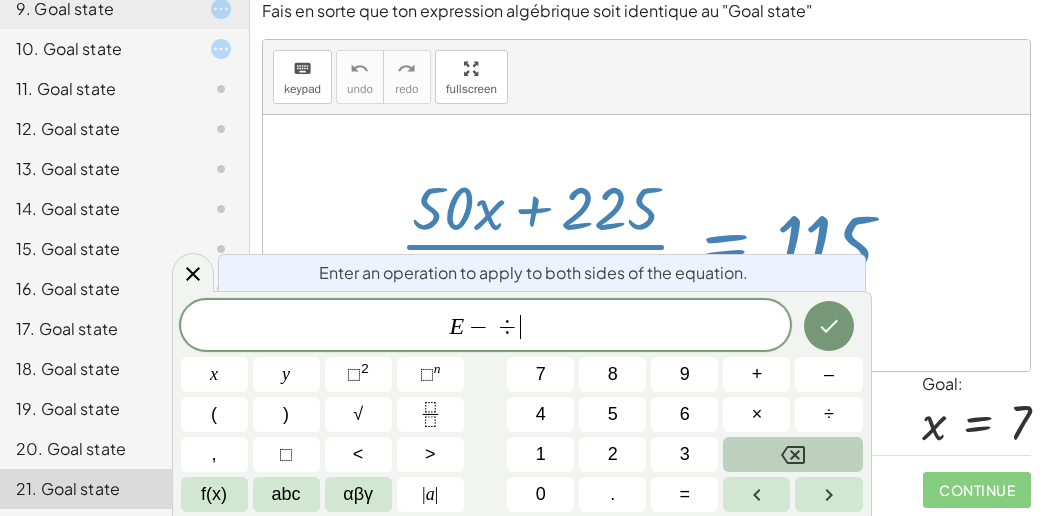 click at bounding box center [792, 454] 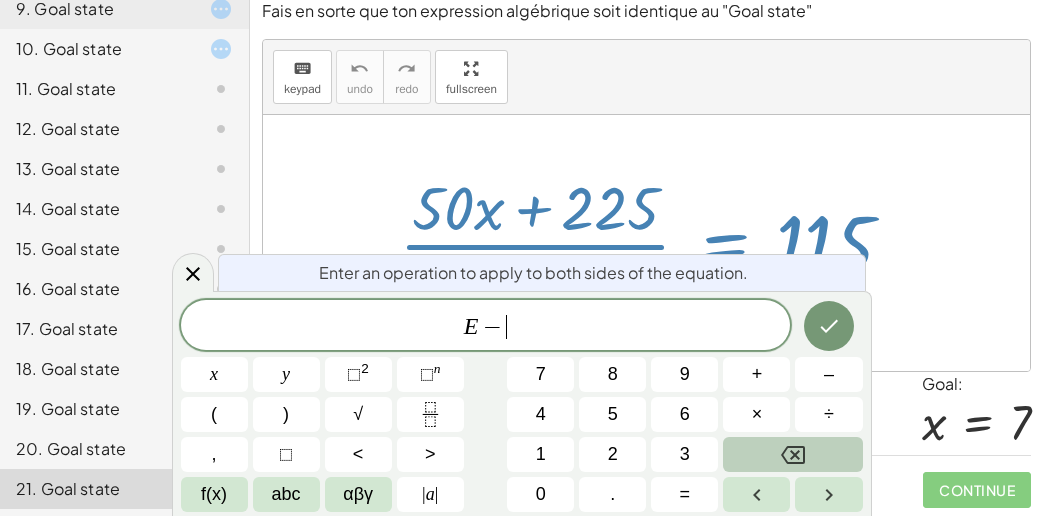 click at bounding box center [792, 454] 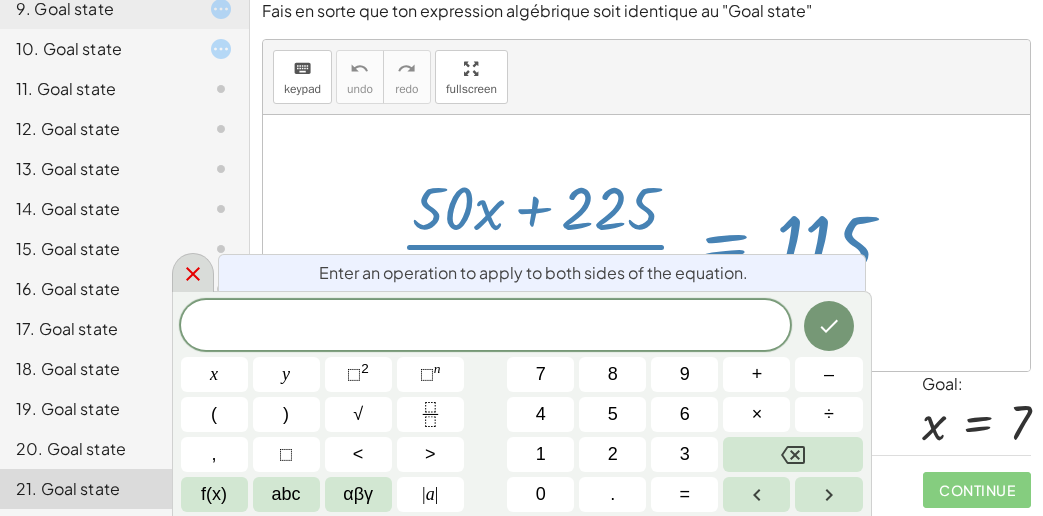 click 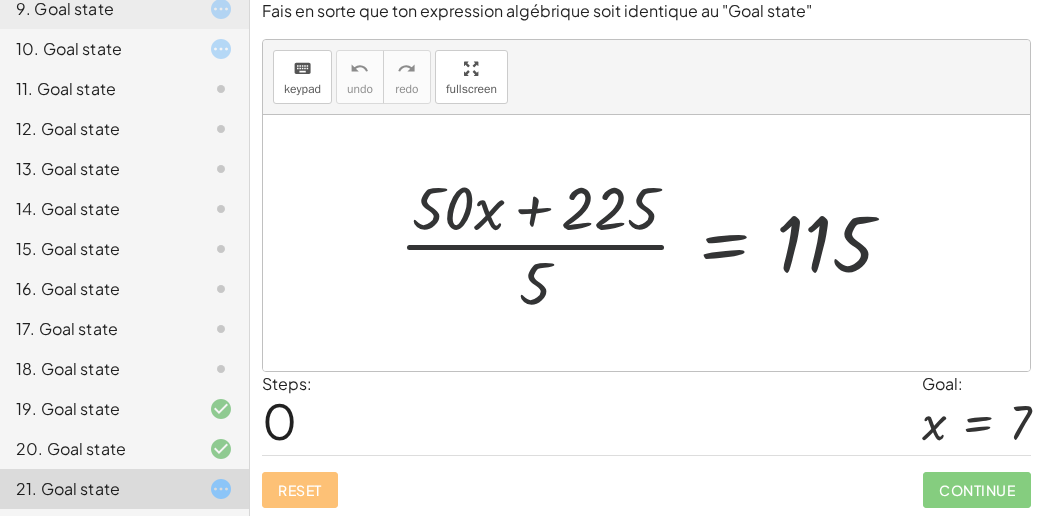 click at bounding box center (654, 243) 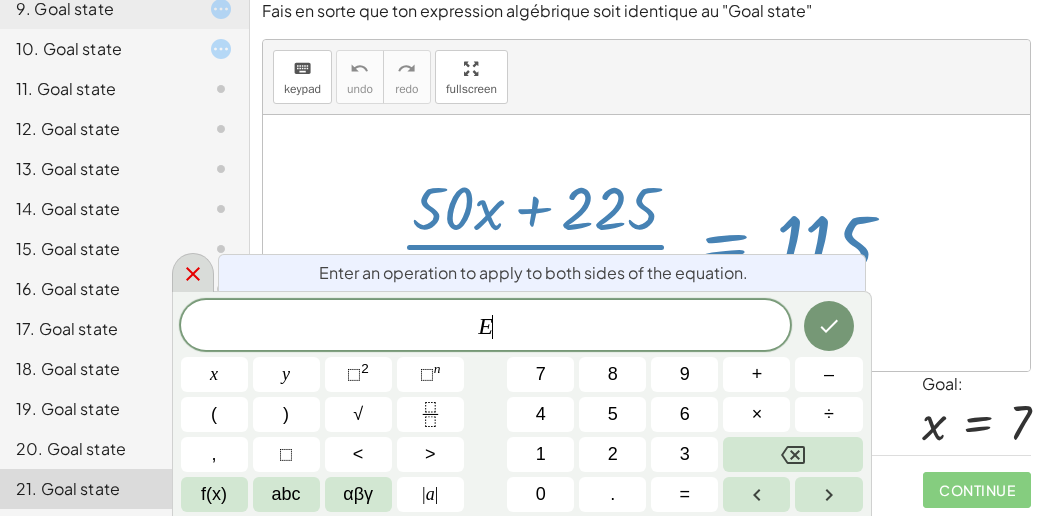 click 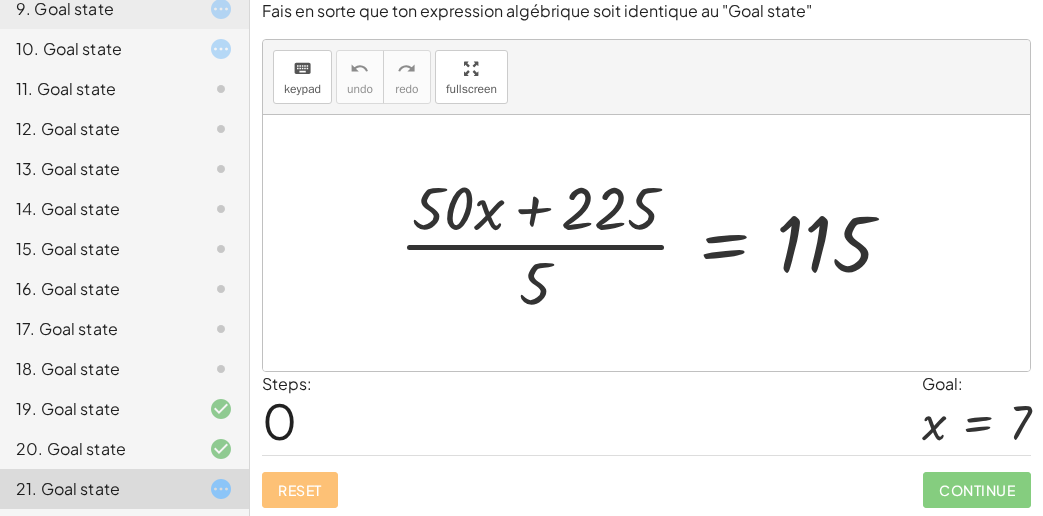 click at bounding box center [654, 243] 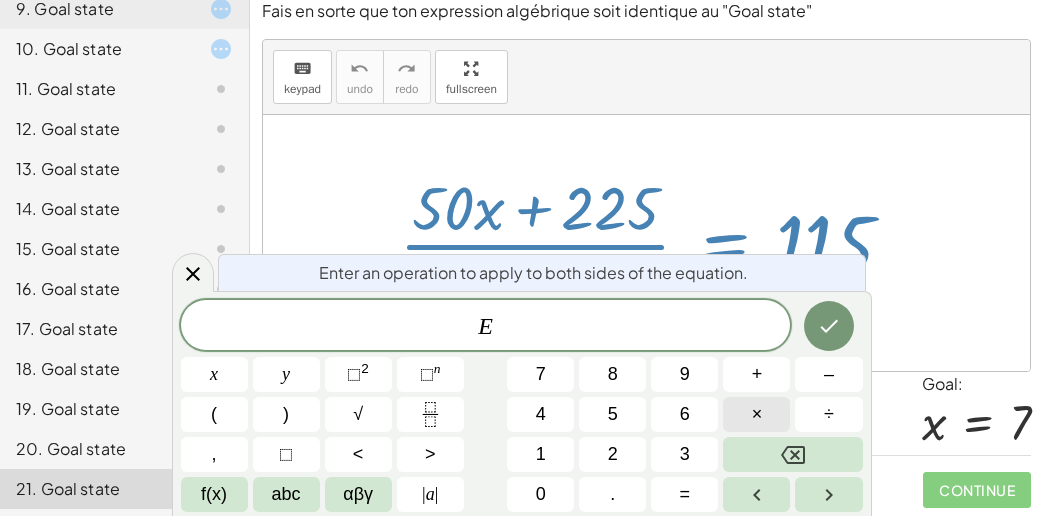 click on "×" at bounding box center [756, 414] 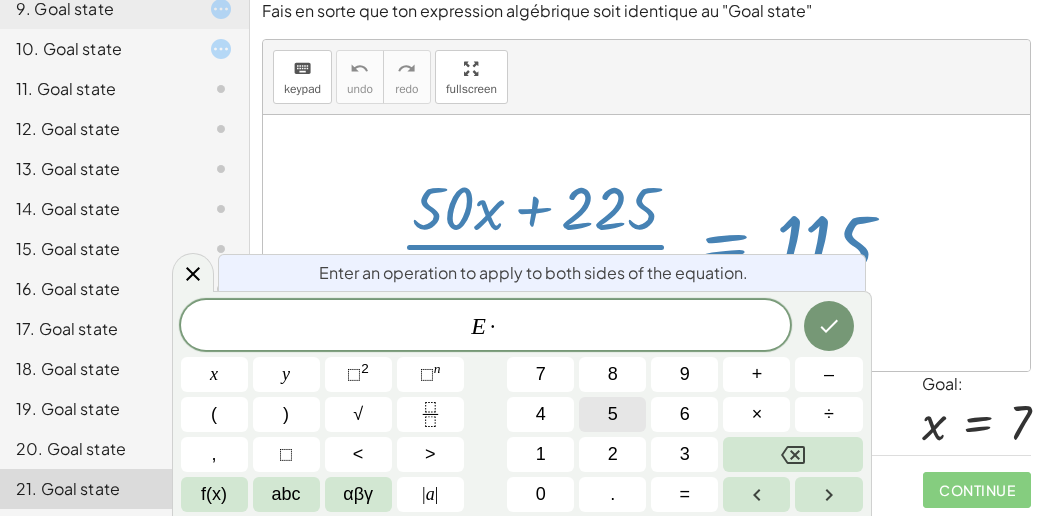 click on "5" at bounding box center [612, 414] 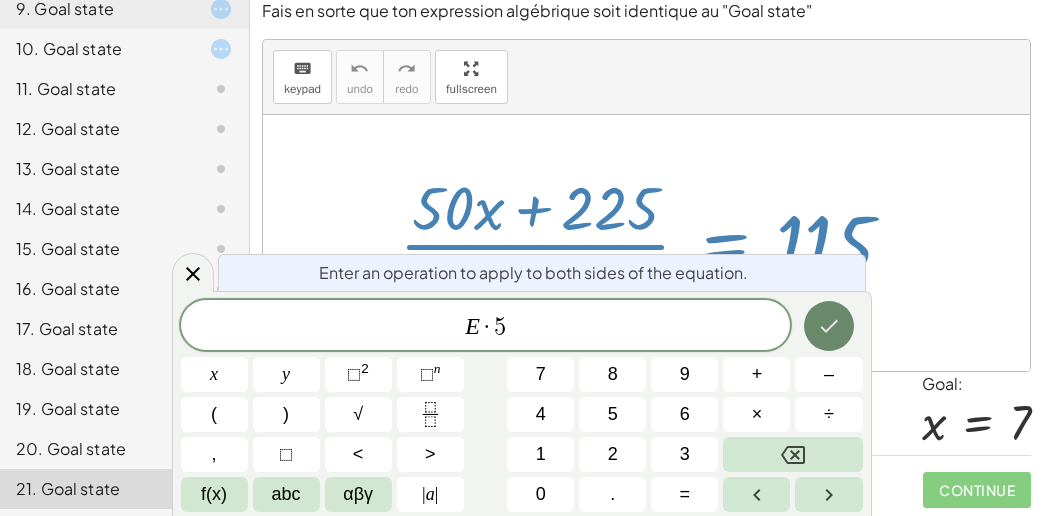 click at bounding box center (829, 326) 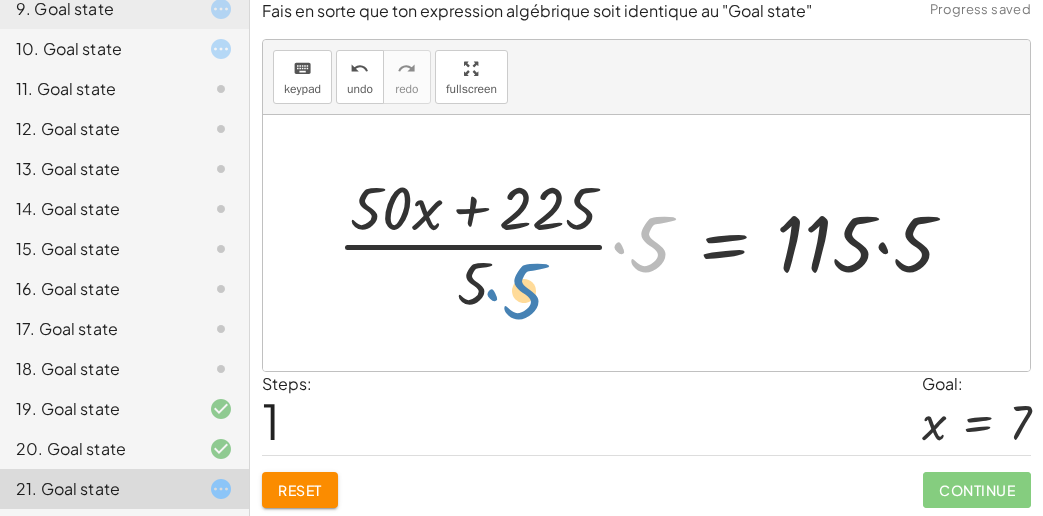 drag, startPoint x: 661, startPoint y: 245, endPoint x: 538, endPoint y: 293, distance: 132.03409 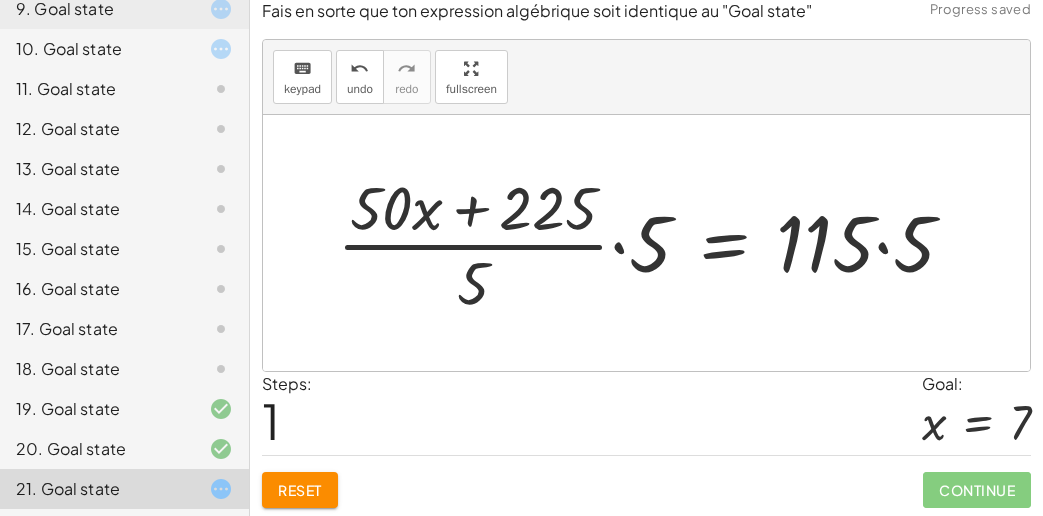 click at bounding box center (654, 243) 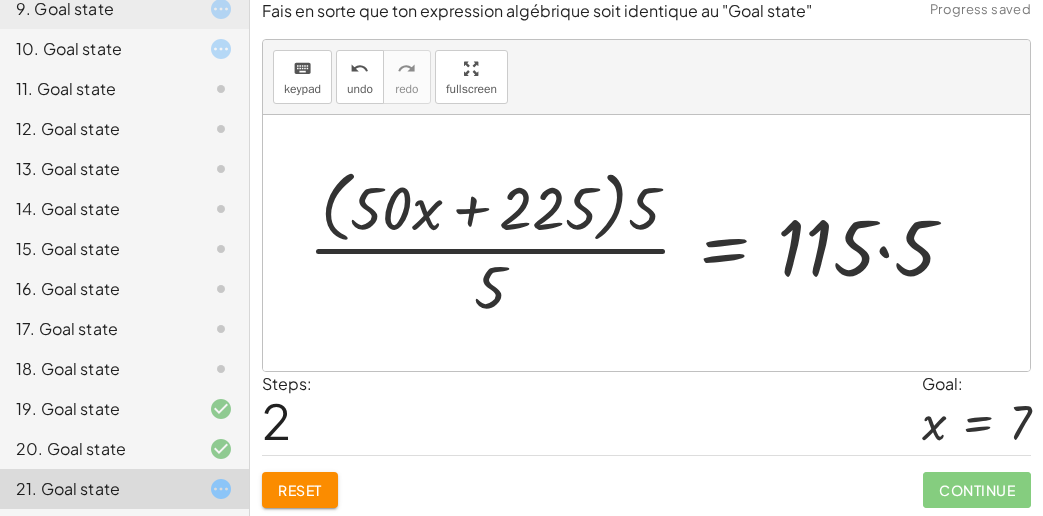 click at bounding box center [640, 242] 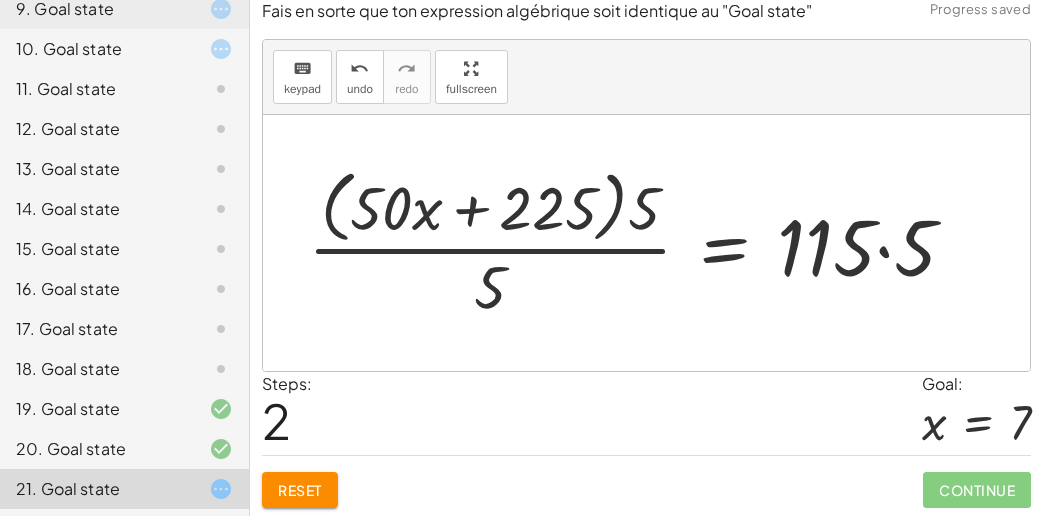click at bounding box center (640, 242) 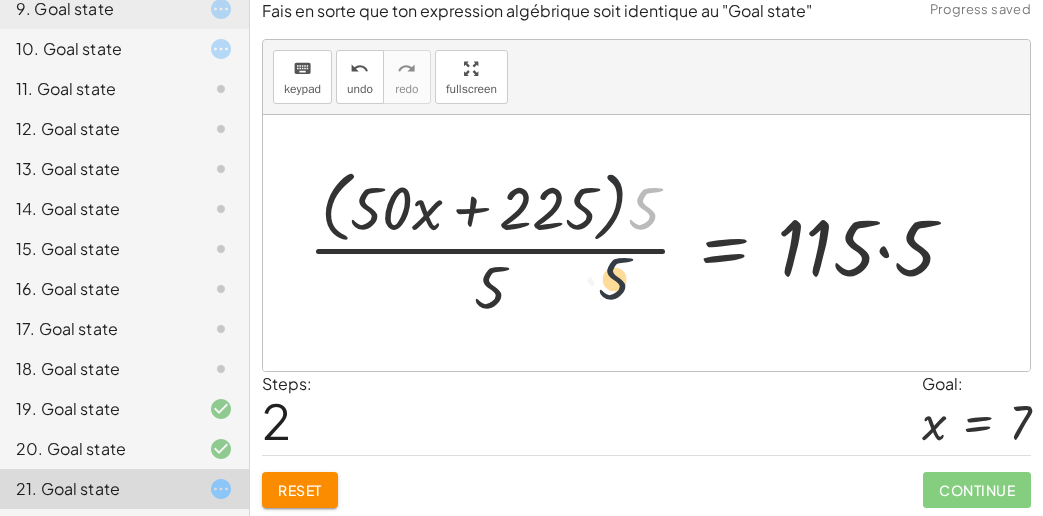 drag, startPoint x: 640, startPoint y: 202, endPoint x: 507, endPoint y: 298, distance: 164.02744 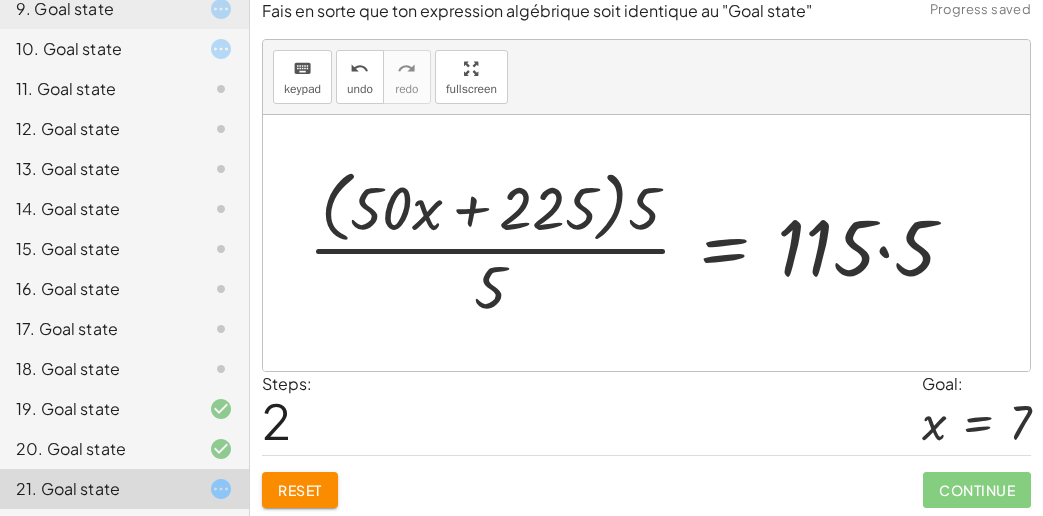 click at bounding box center (640, 242) 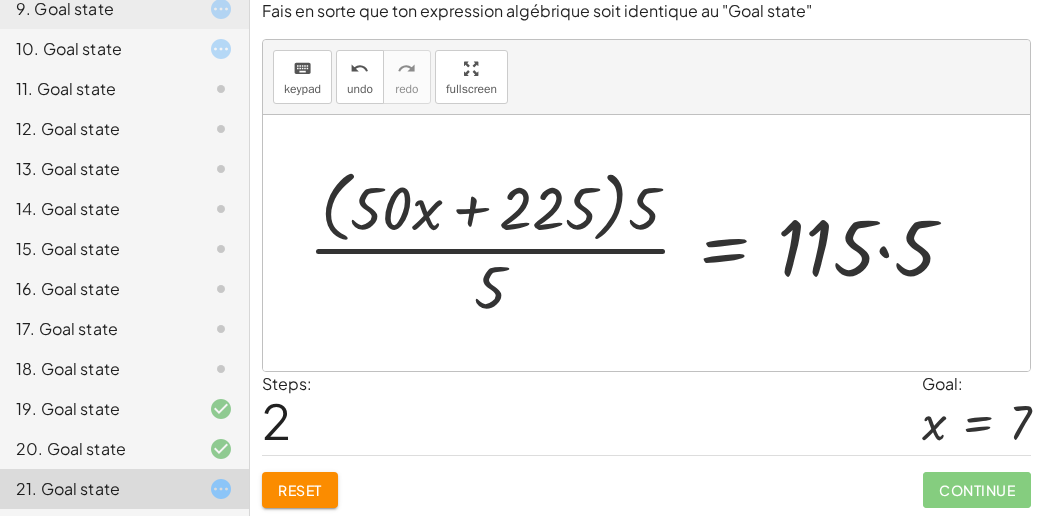 click at bounding box center [640, 242] 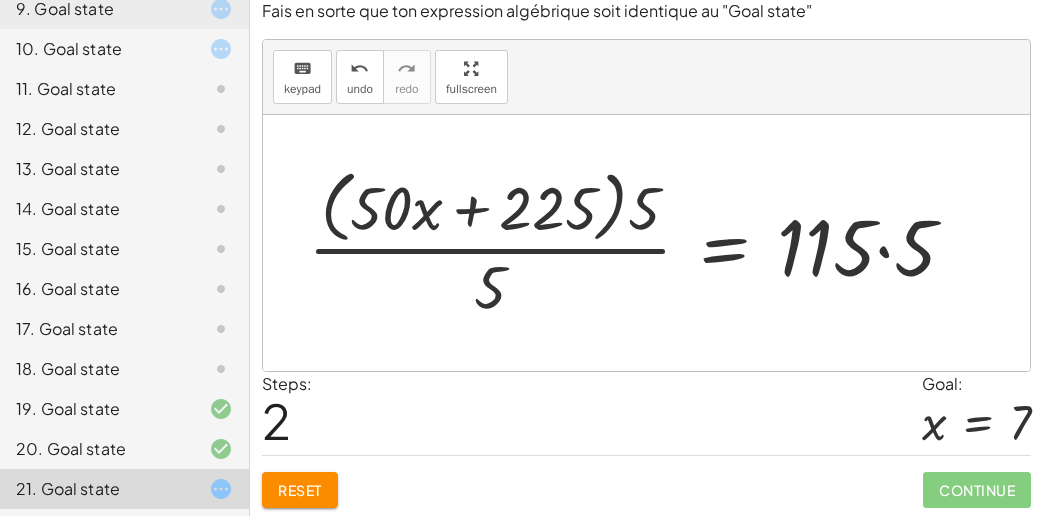 click at bounding box center (640, 242) 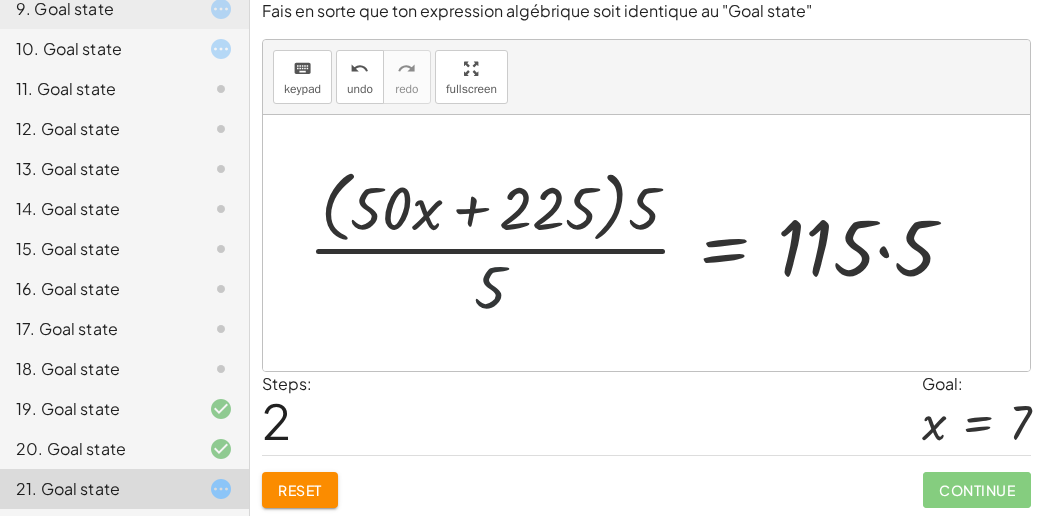 click at bounding box center (640, 242) 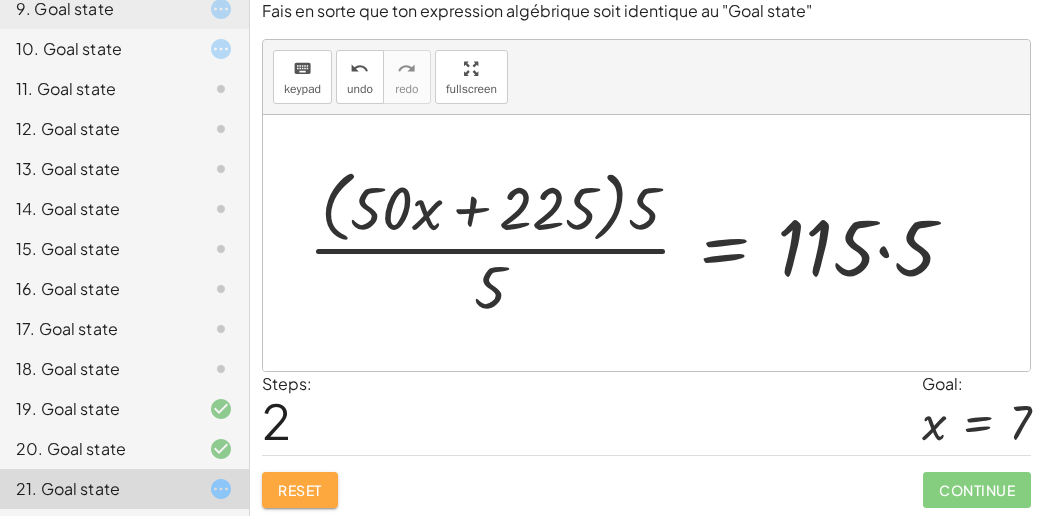 click on "Reset" 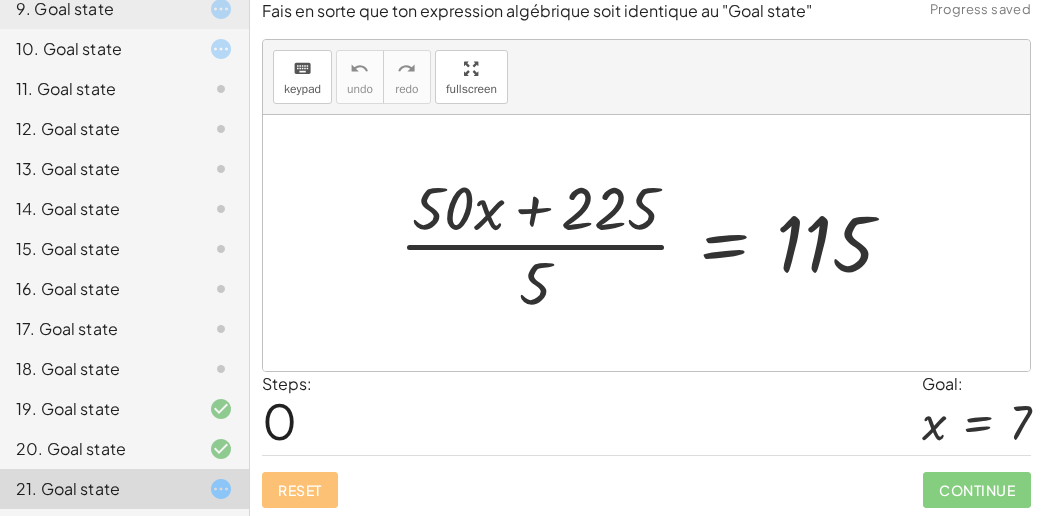 click at bounding box center [654, 243] 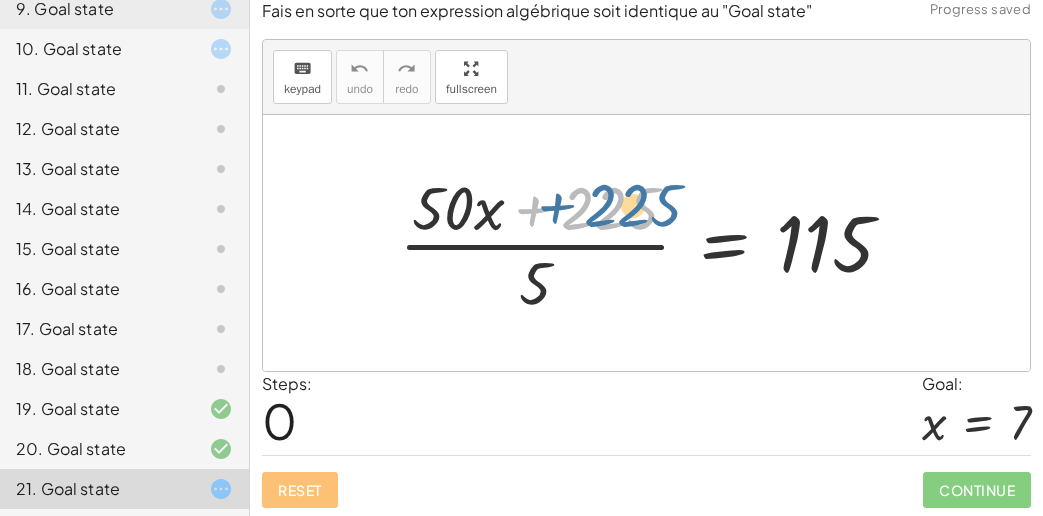 drag, startPoint x: 615, startPoint y: 217, endPoint x: 625, endPoint y: 216, distance: 10.049875 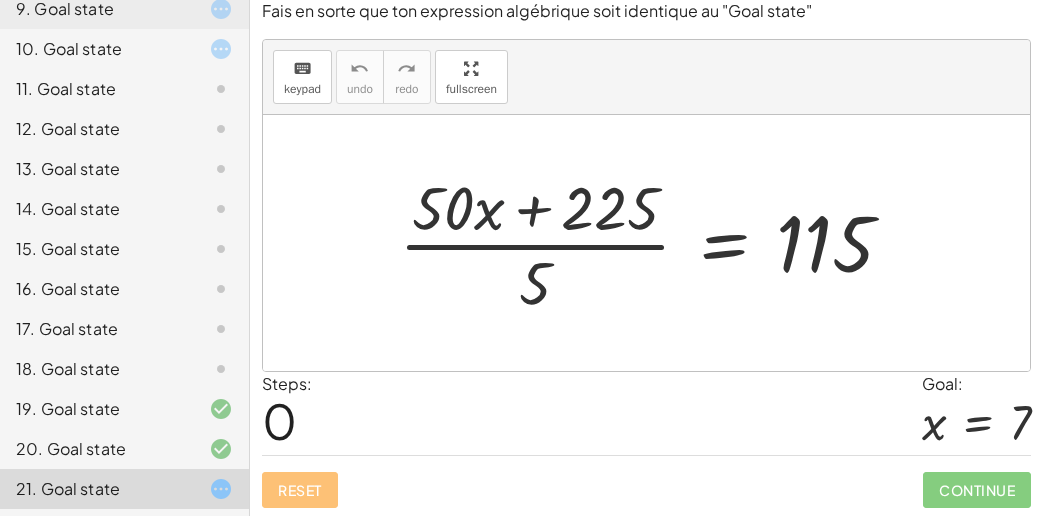 click at bounding box center [654, 243] 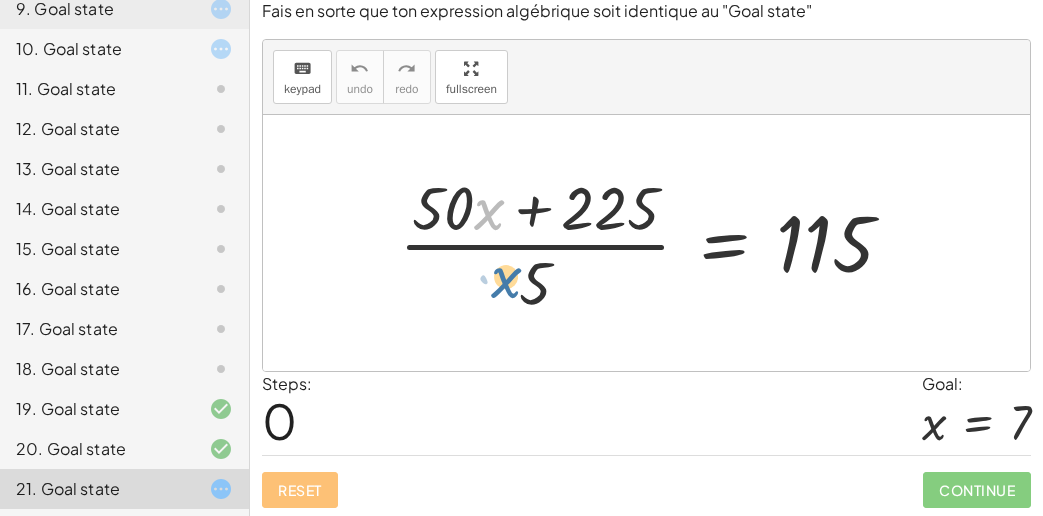 drag, startPoint x: 493, startPoint y: 213, endPoint x: 516, endPoint y: 286, distance: 76.537575 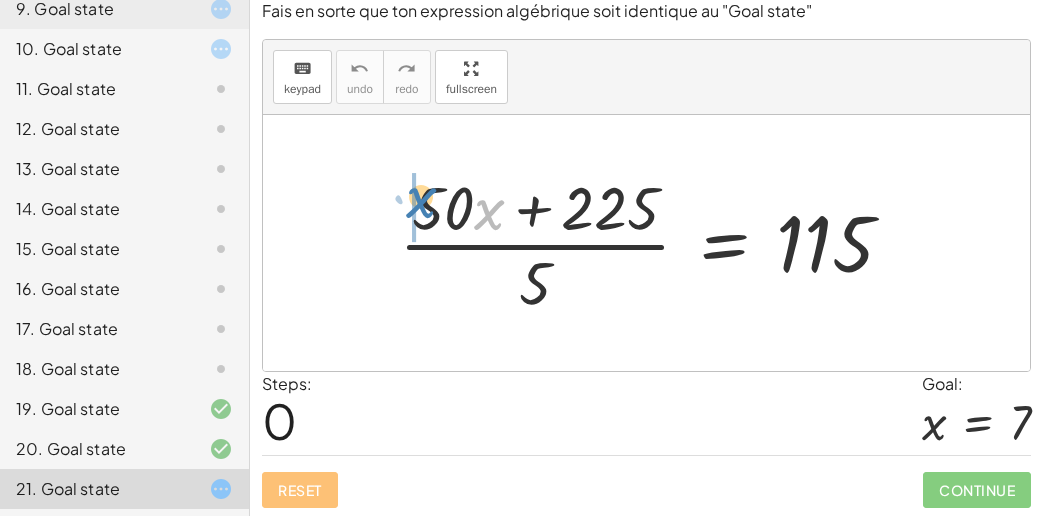 drag, startPoint x: 485, startPoint y: 214, endPoint x: 415, endPoint y: 199, distance: 71.5891 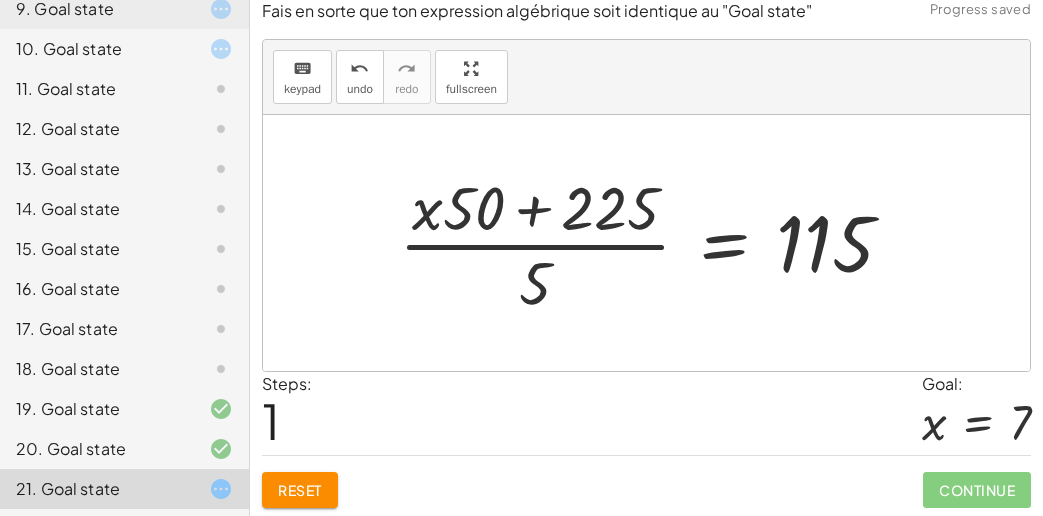 click at bounding box center [654, 243] 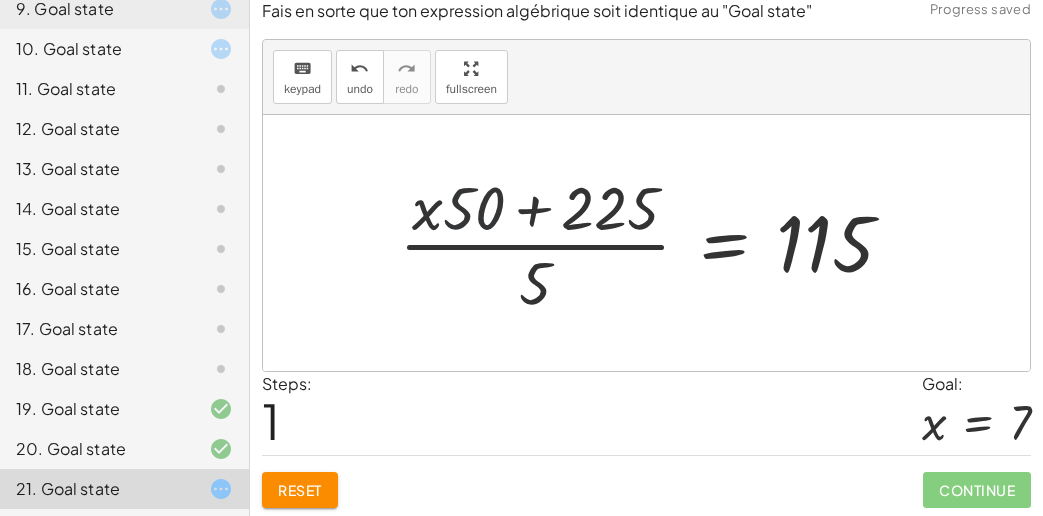 click at bounding box center [654, 243] 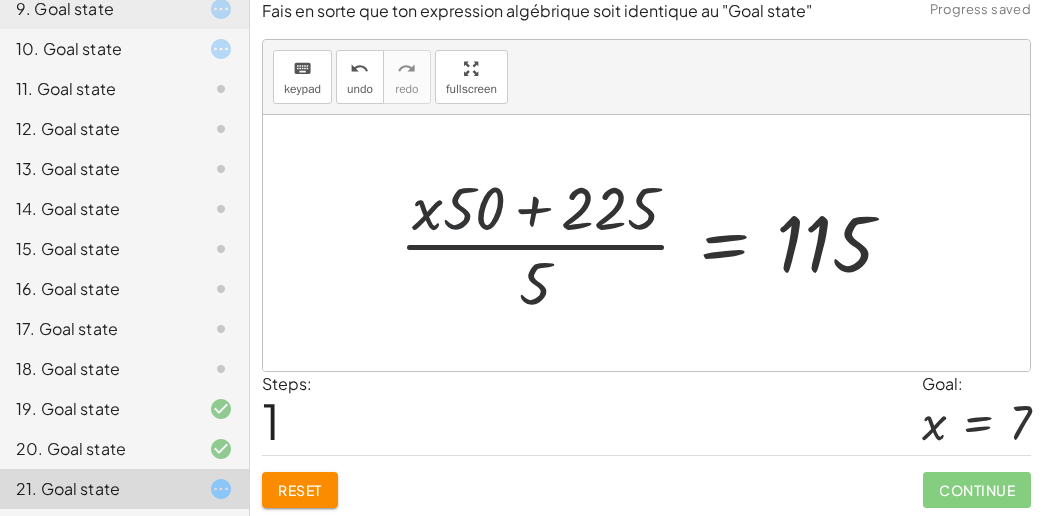 click at bounding box center [654, 243] 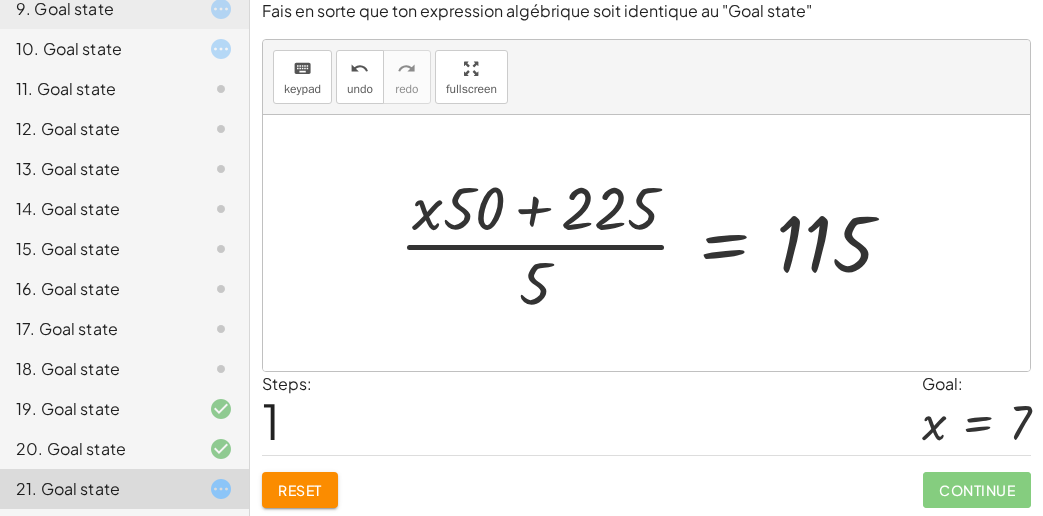 click at bounding box center (654, 243) 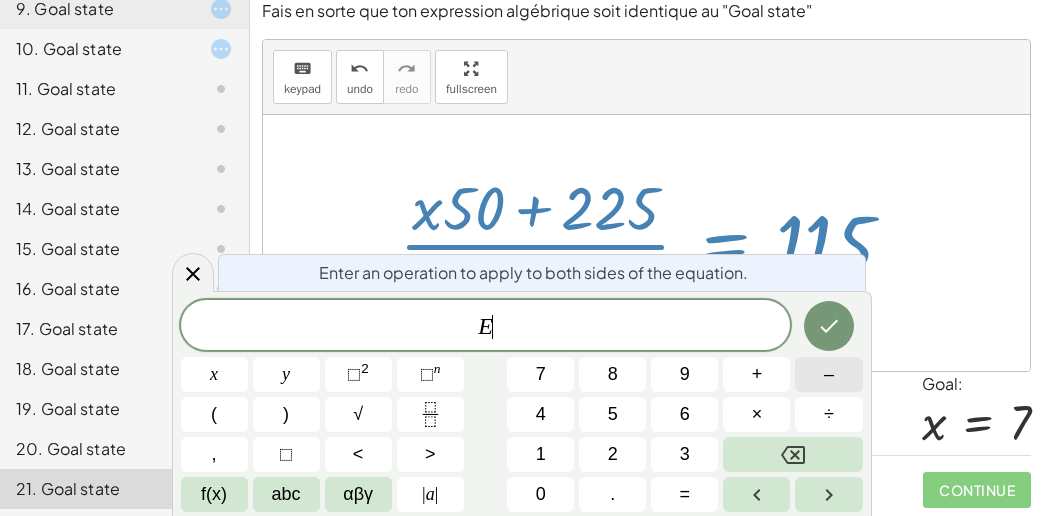 click on "–" at bounding box center (828, 374) 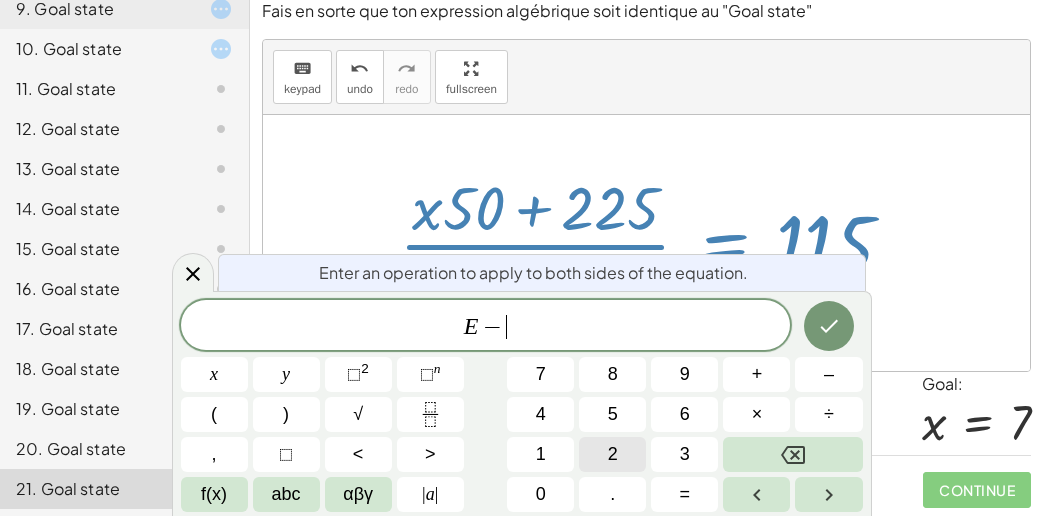 click on "2" at bounding box center (612, 454) 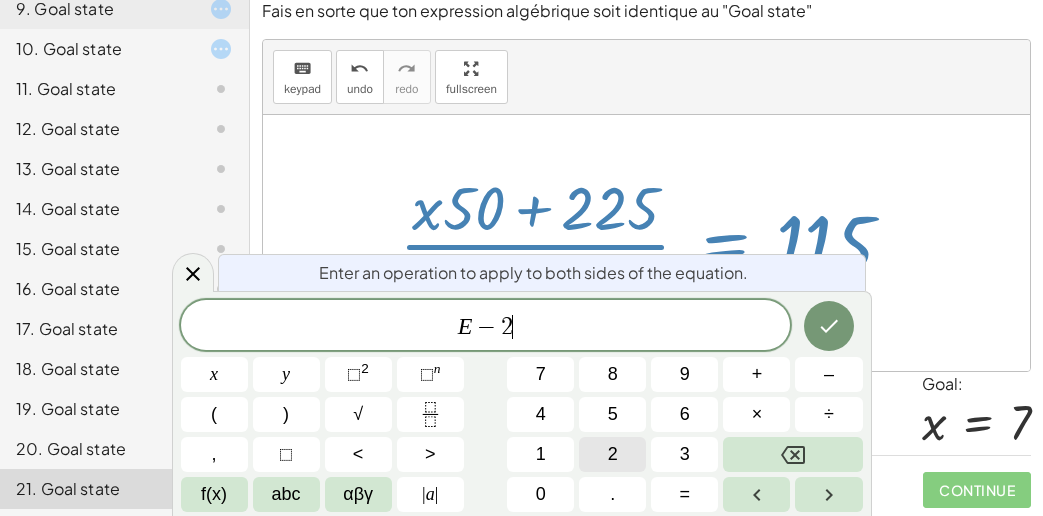 click on "2" at bounding box center [612, 454] 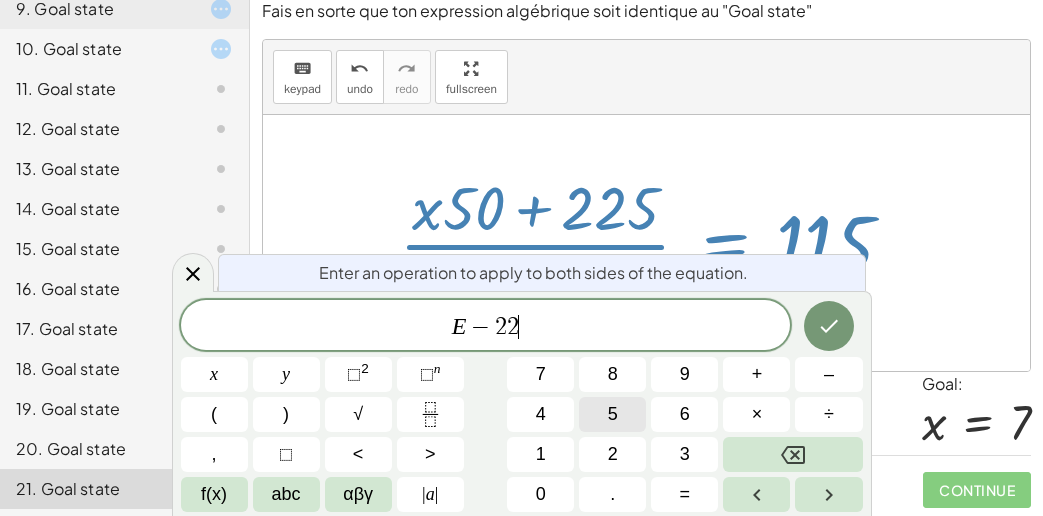 click on "5" at bounding box center [613, 414] 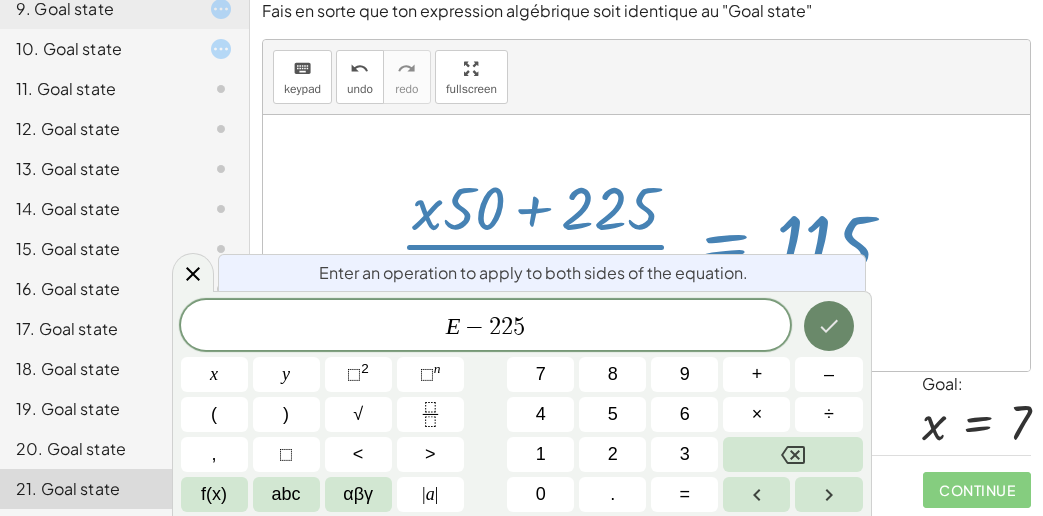 click at bounding box center [829, 326] 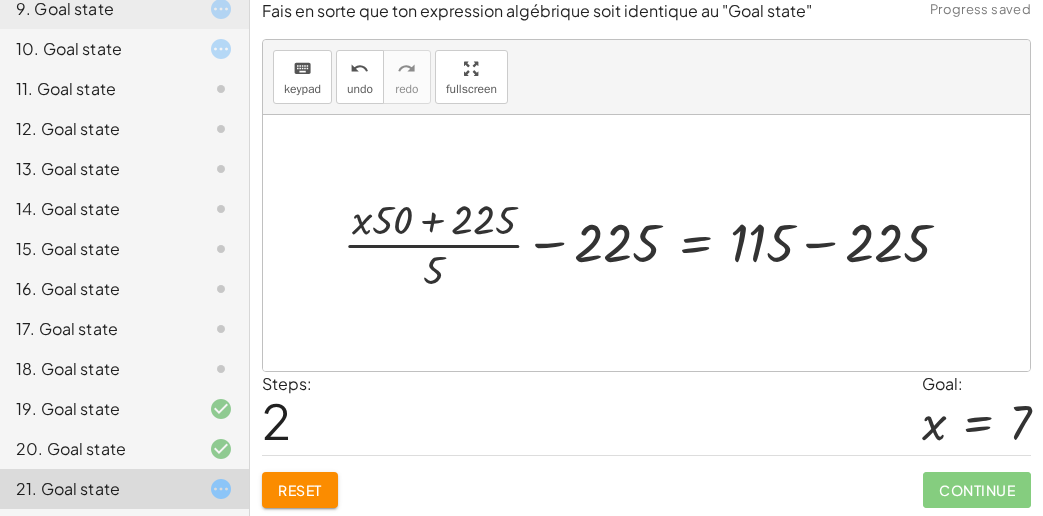 click at bounding box center [655, 243] 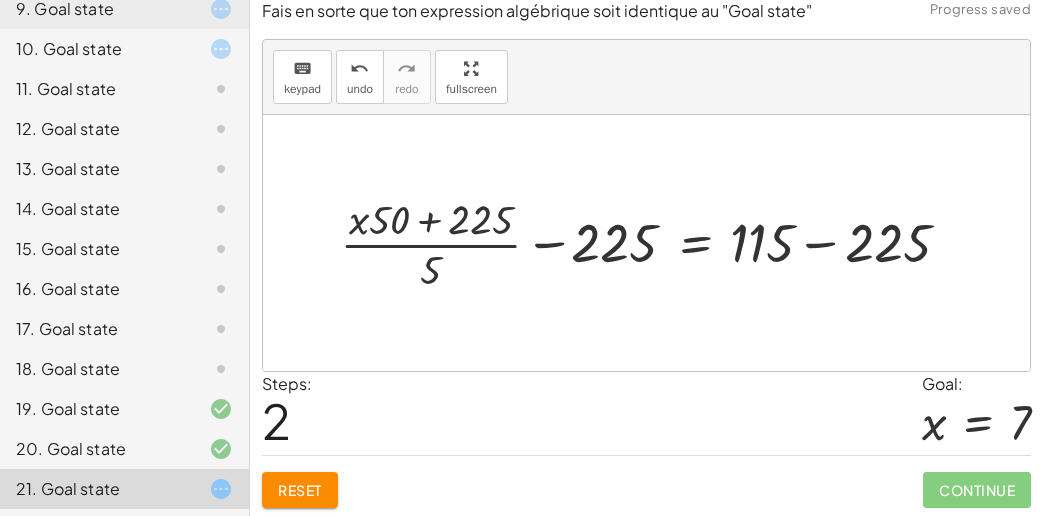 click at bounding box center [655, 243] 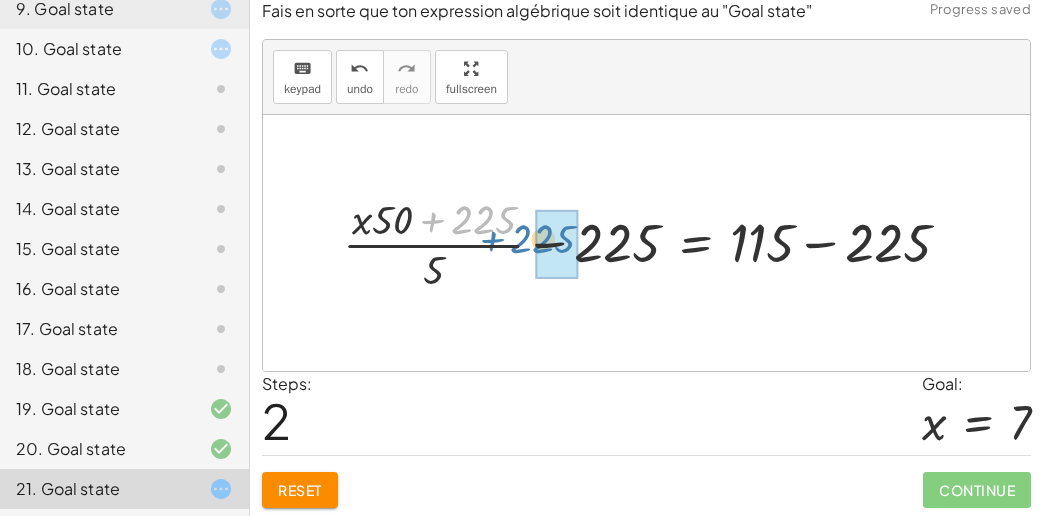 drag, startPoint x: 503, startPoint y: 226, endPoint x: 559, endPoint y: 254, distance: 62.609905 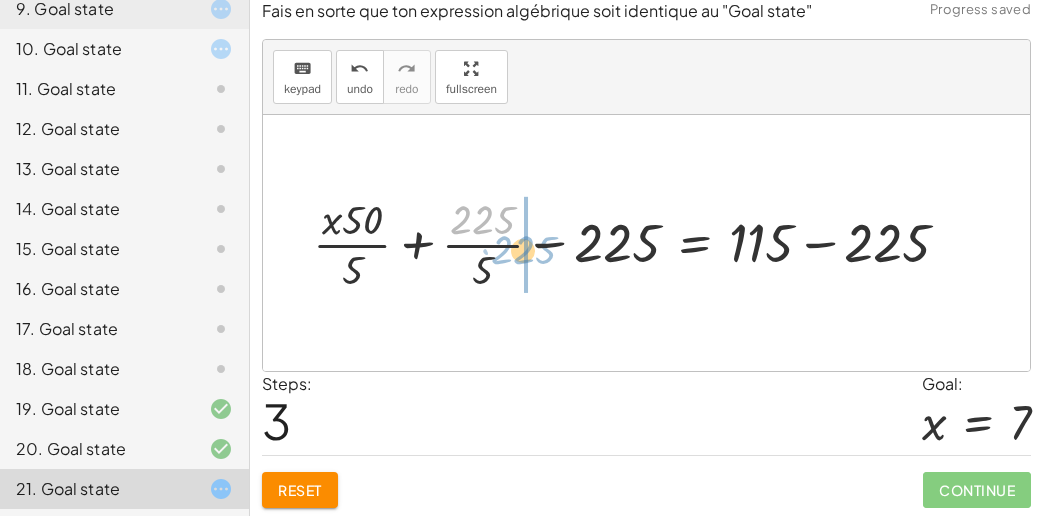 drag, startPoint x: 479, startPoint y: 222, endPoint x: 519, endPoint y: 252, distance: 50 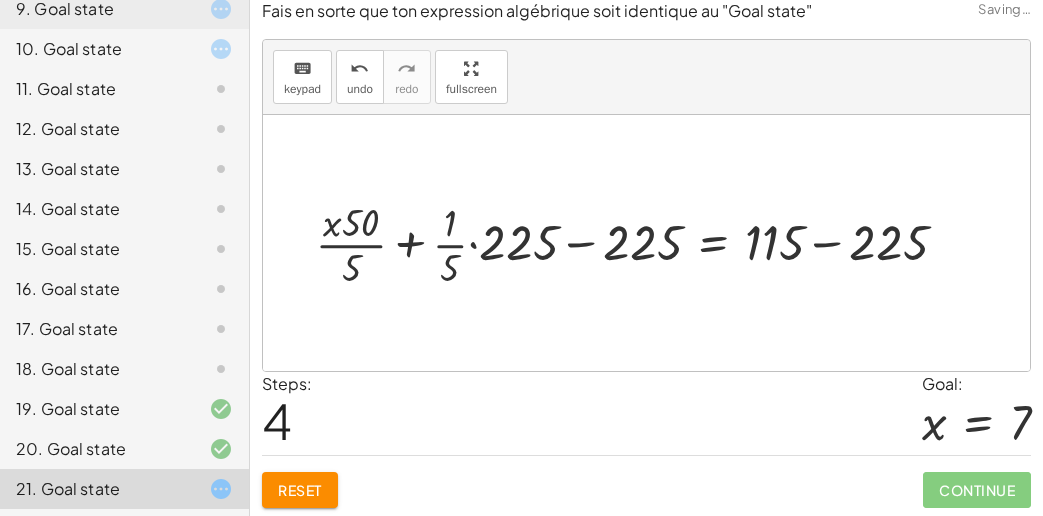click at bounding box center (644, 243) 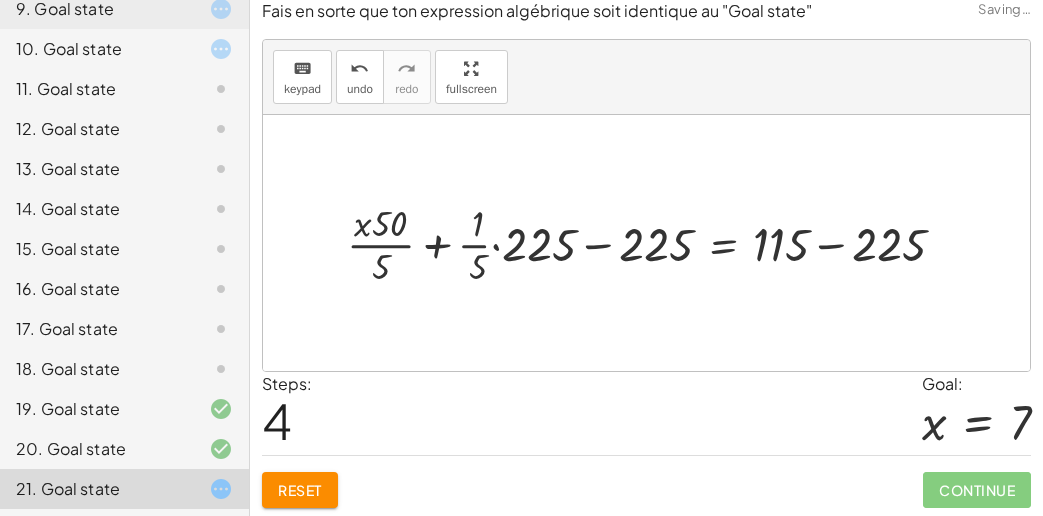 click at bounding box center (654, 243) 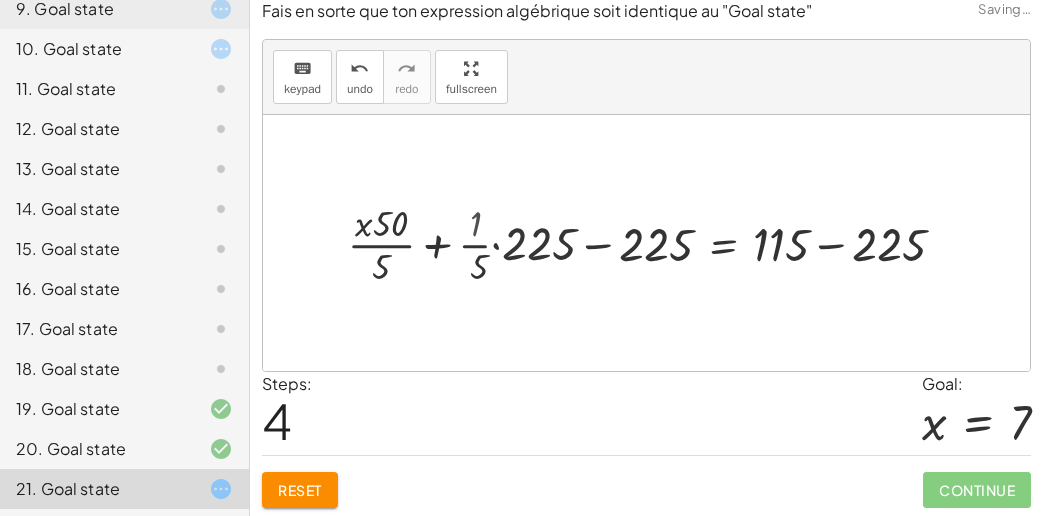 click at bounding box center [678, 243] 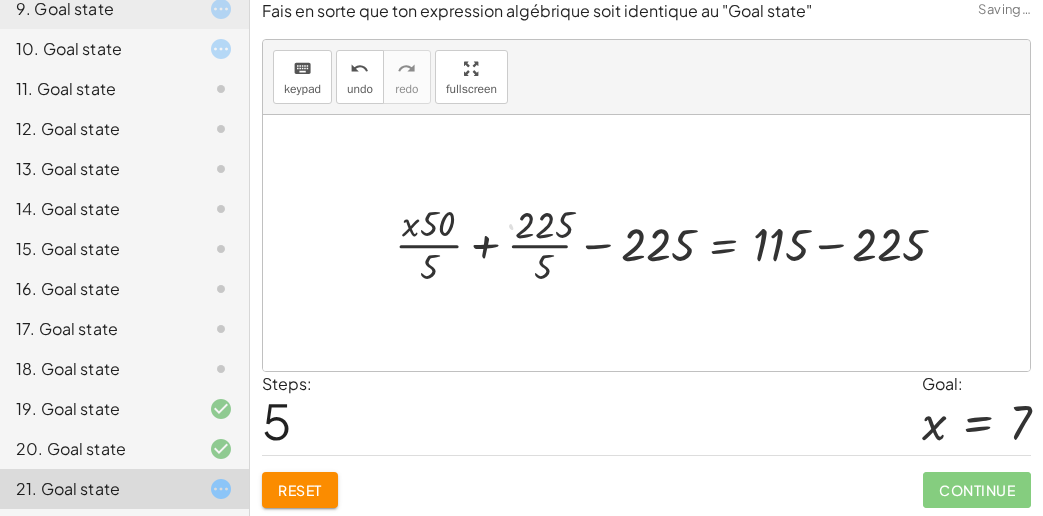 click at bounding box center (678, 243) 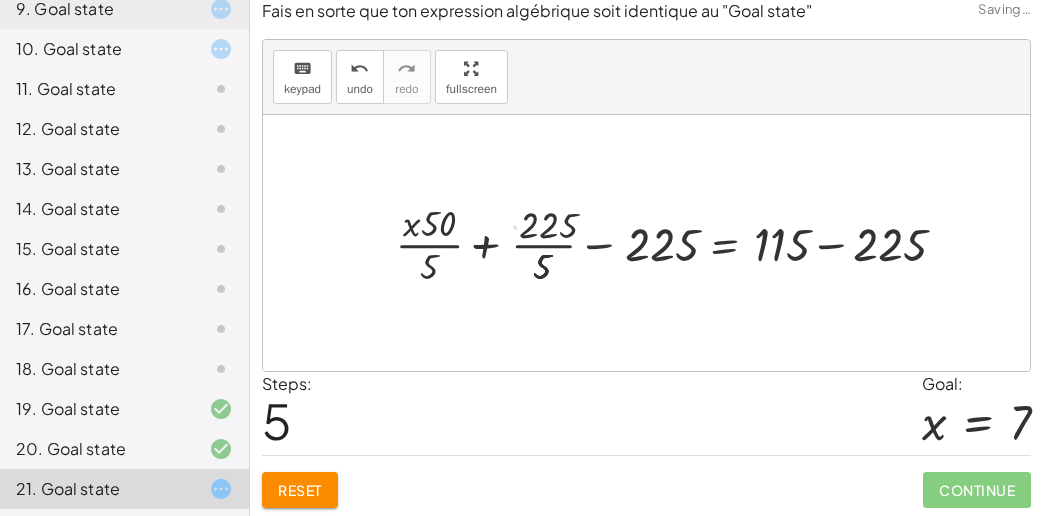 click at bounding box center (667, 243) 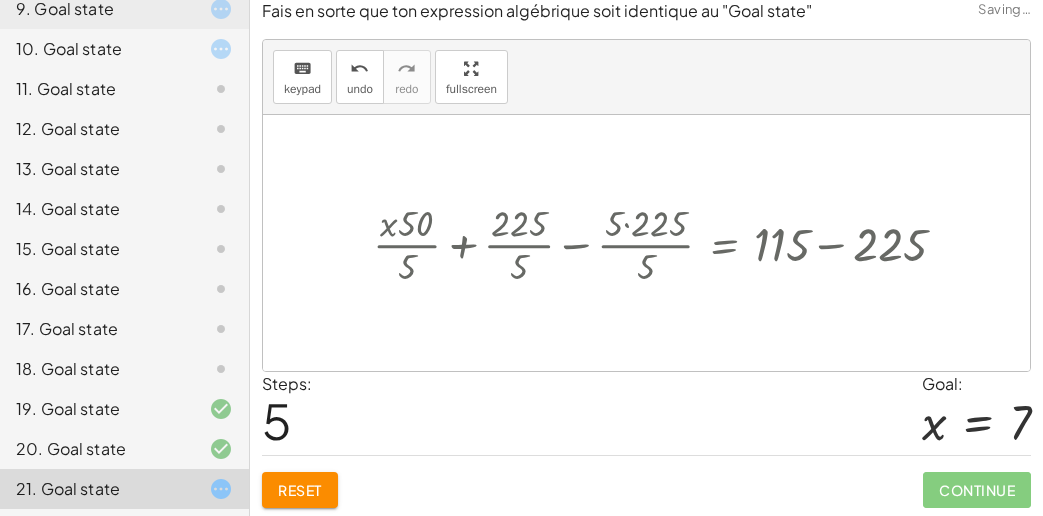 click at bounding box center (667, 243) 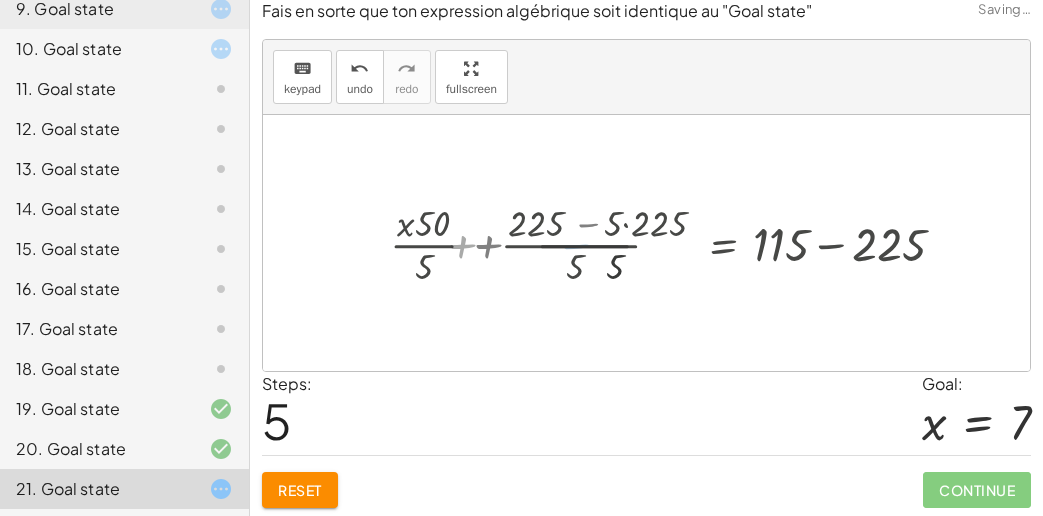 click at bounding box center (680, 243) 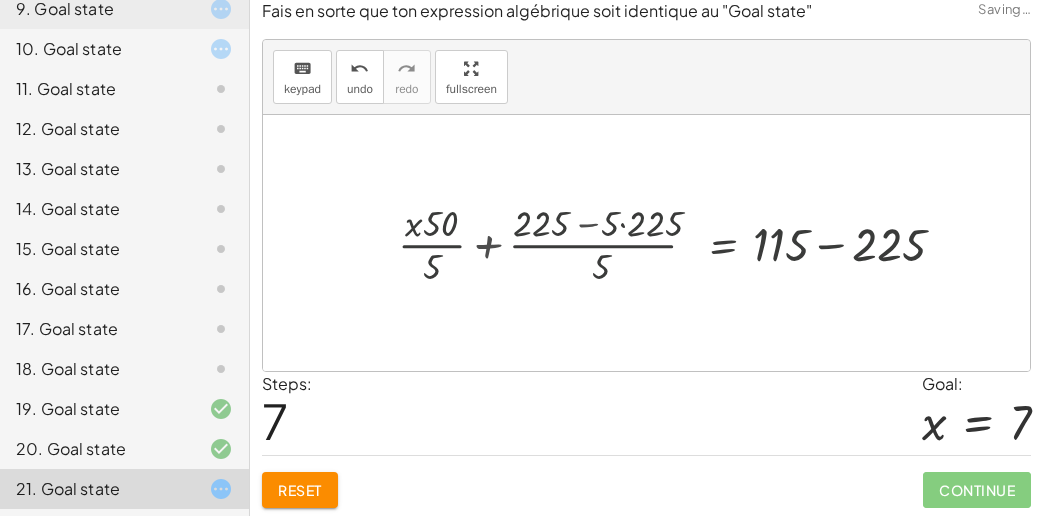 click at bounding box center (680, 243) 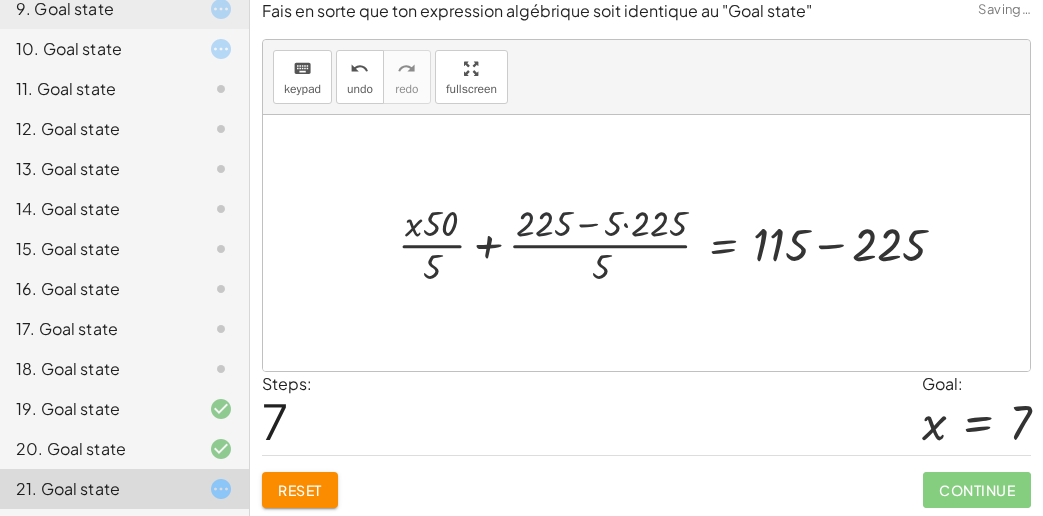 click at bounding box center [680, 243] 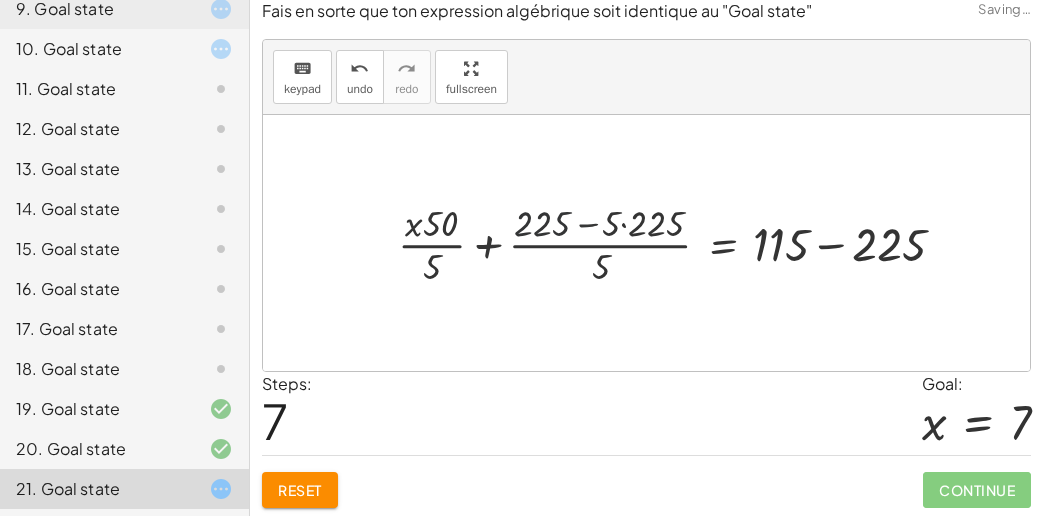 drag, startPoint x: 584, startPoint y: 223, endPoint x: 574, endPoint y: 237, distance: 17.20465 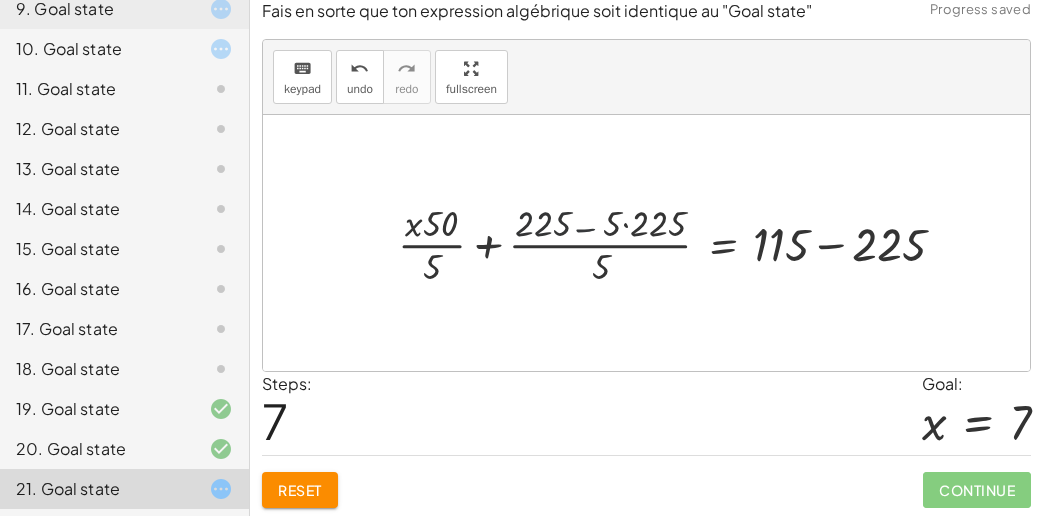 click at bounding box center (680, 243) 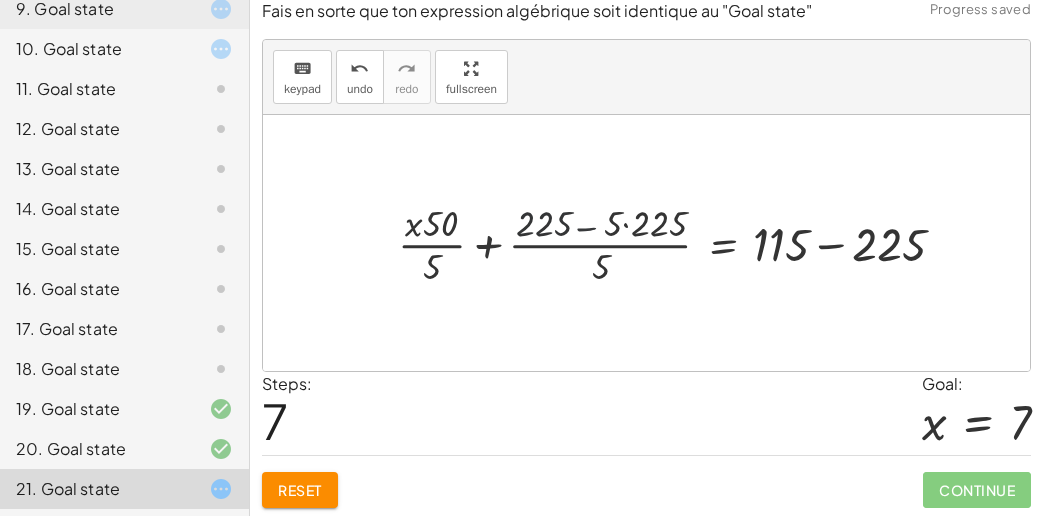 click at bounding box center (680, 243) 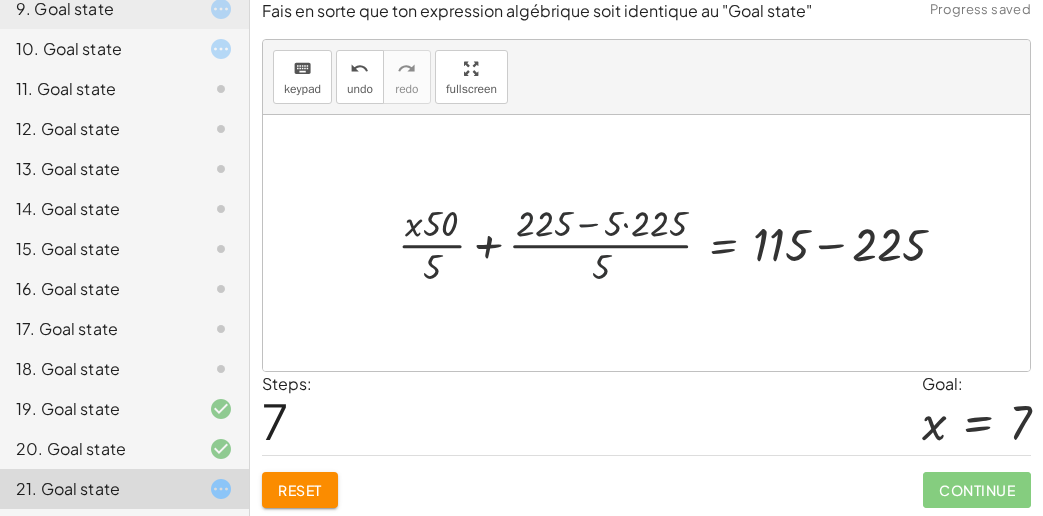 drag, startPoint x: 601, startPoint y: 257, endPoint x: 619, endPoint y: 262, distance: 18.681541 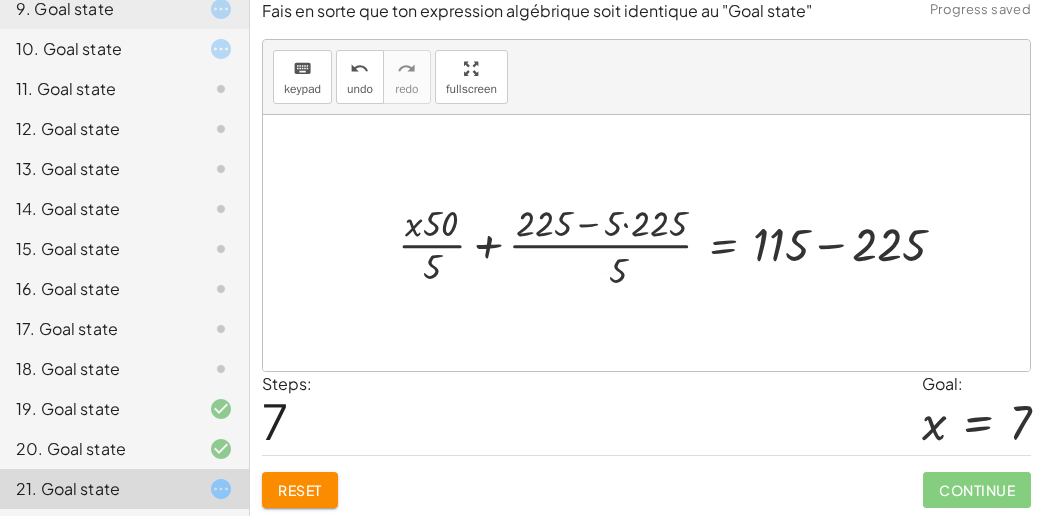 click at bounding box center [680, 243] 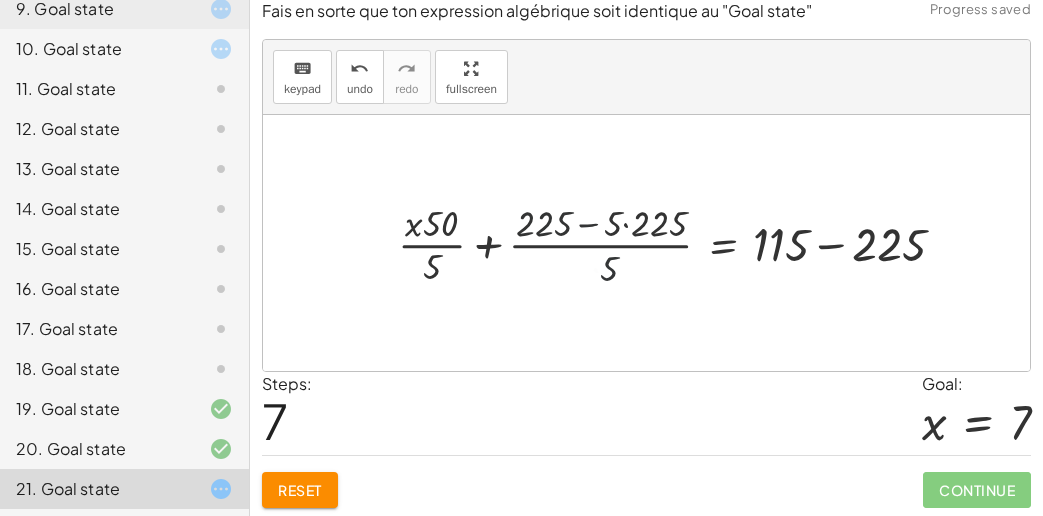 click at bounding box center [680, 243] 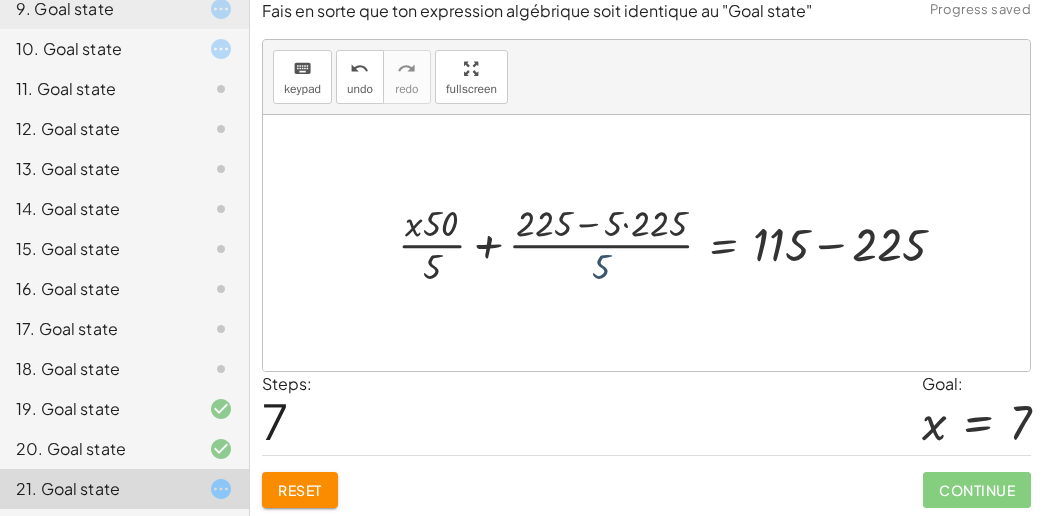 click at bounding box center (680, 243) 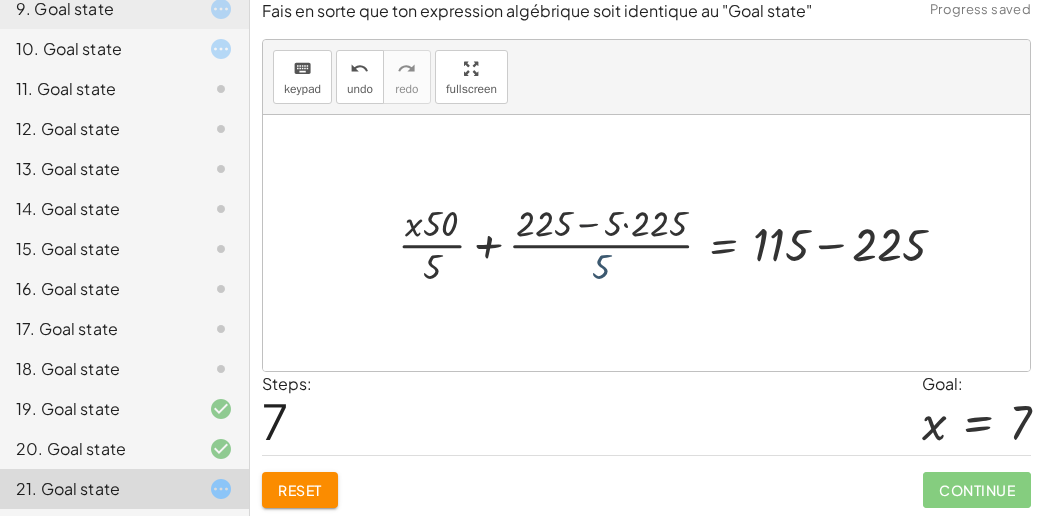click at bounding box center [680, 243] 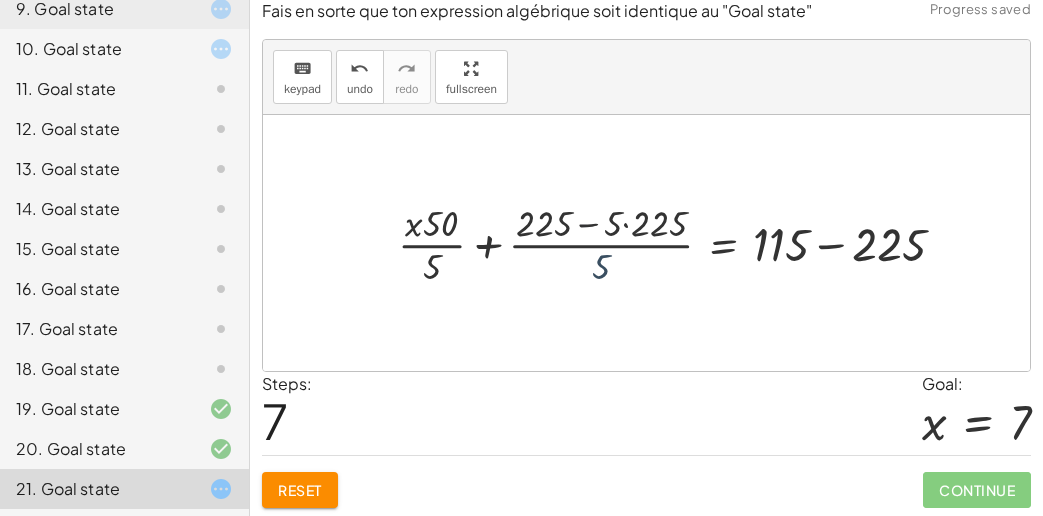 click at bounding box center (680, 243) 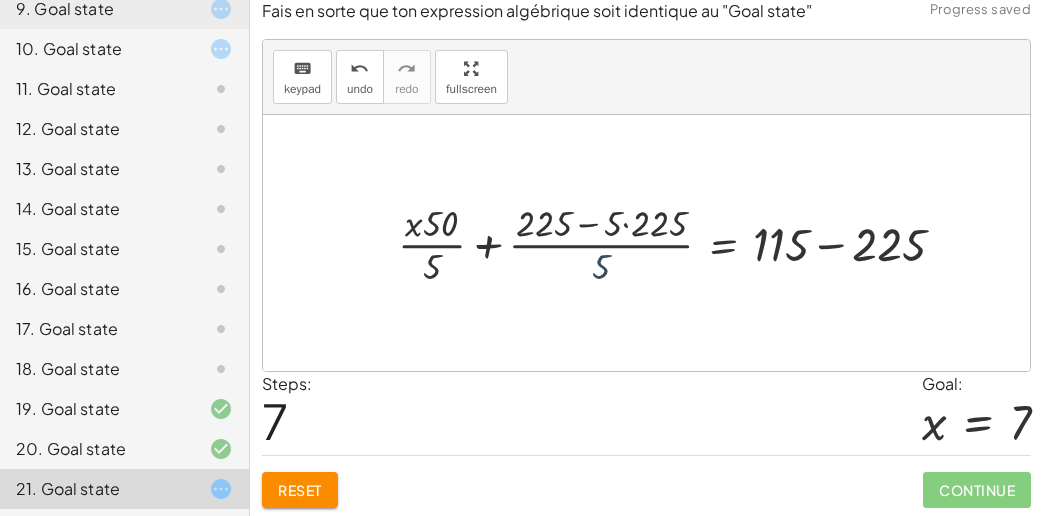 click at bounding box center [680, 243] 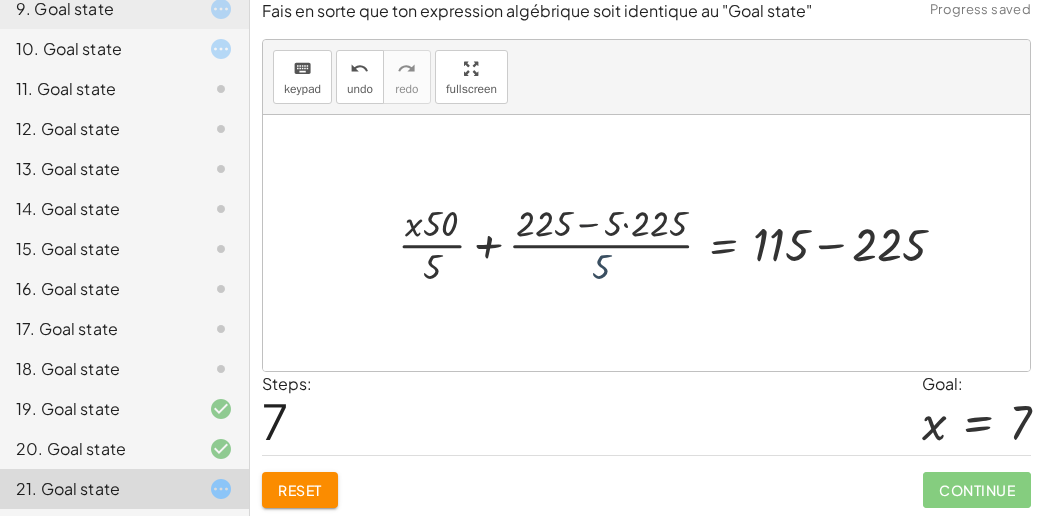click at bounding box center [680, 243] 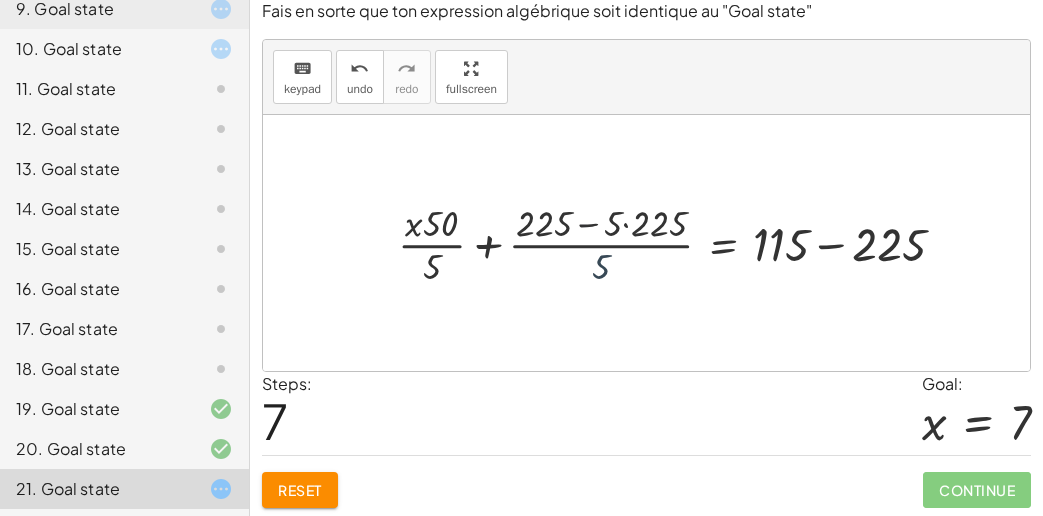 click at bounding box center [680, 243] 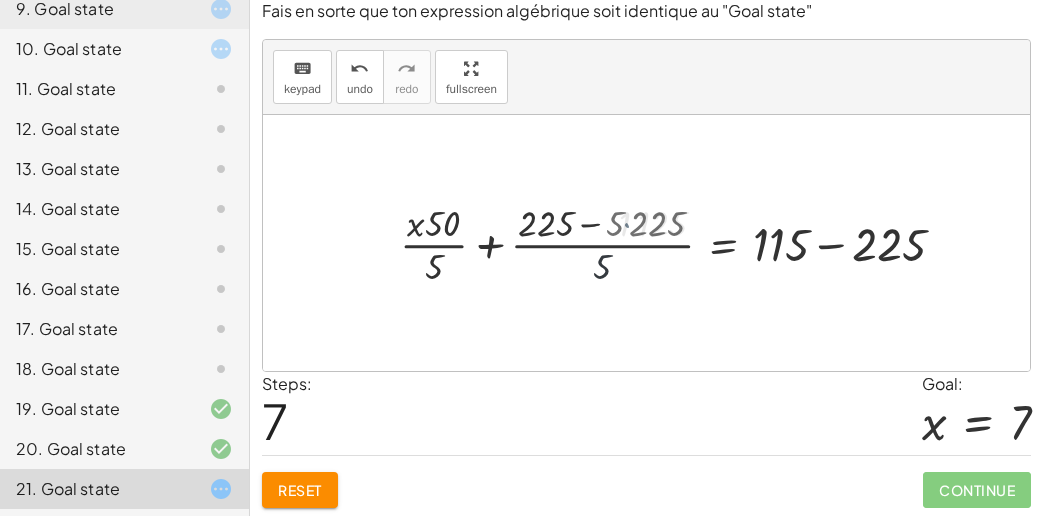 click at bounding box center [687, 243] 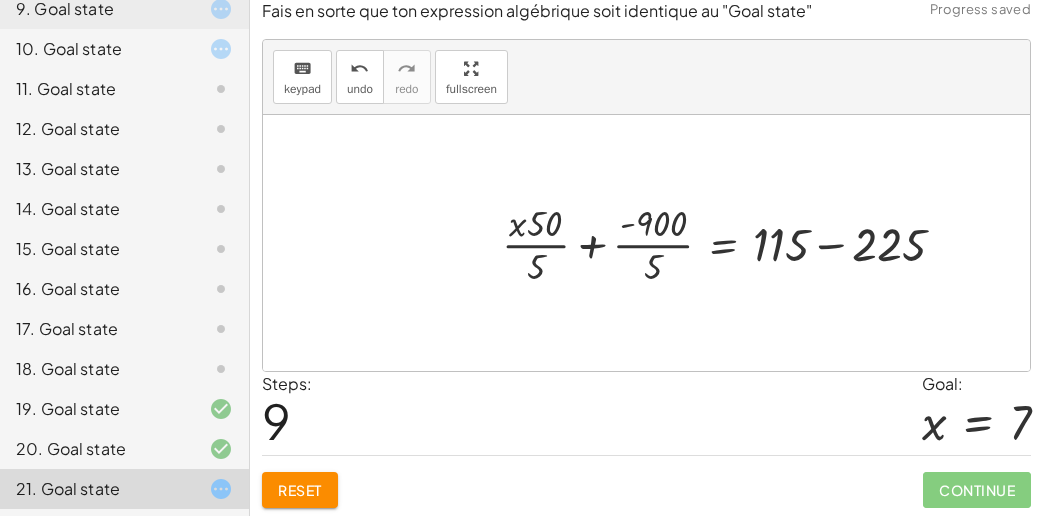 click at bounding box center (732, 243) 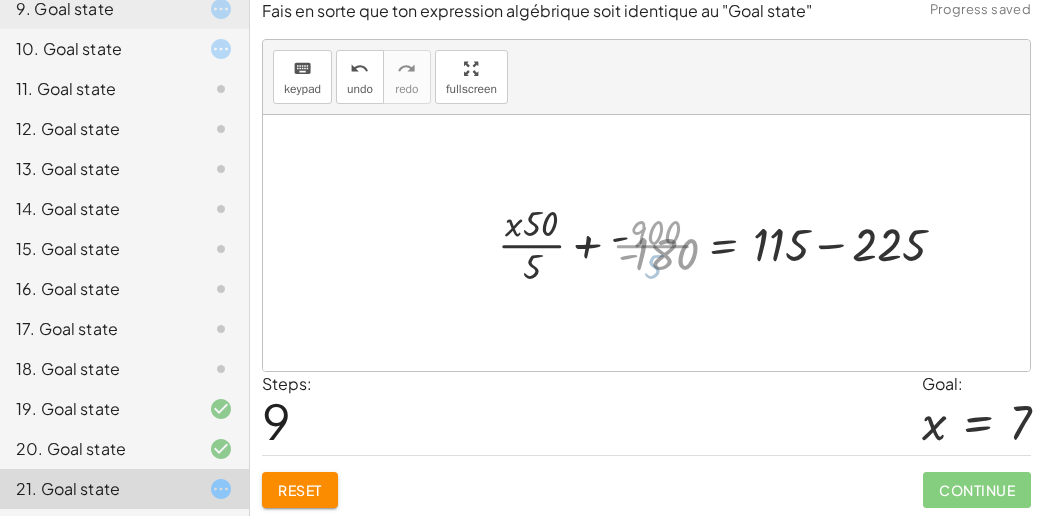 click at bounding box center [728, 243] 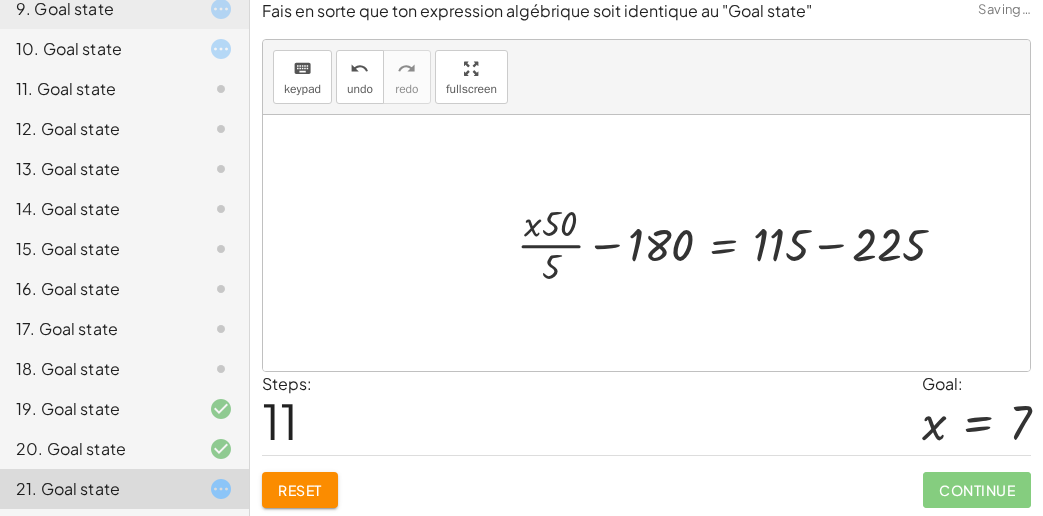click at bounding box center (739, 243) 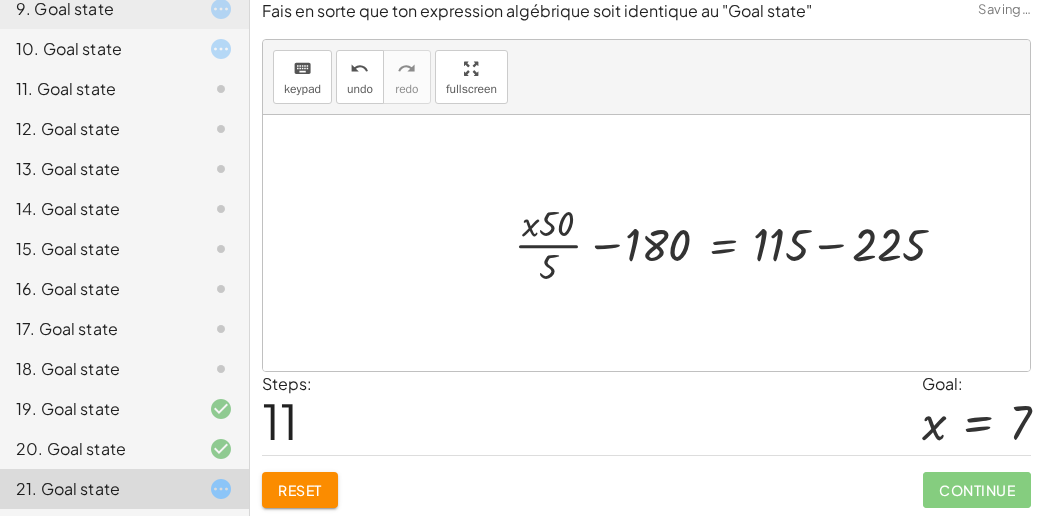 click at bounding box center [739, 243] 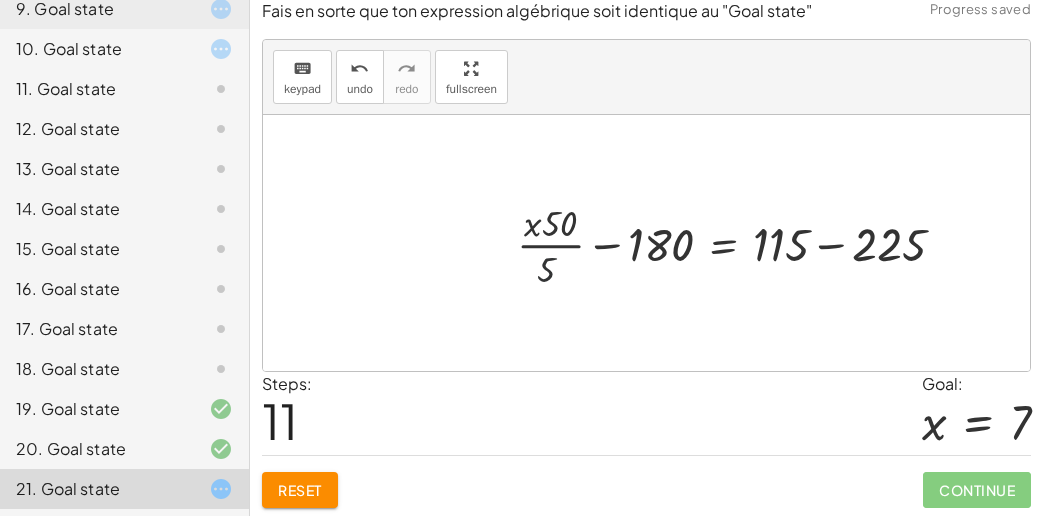 click at bounding box center [739, 243] 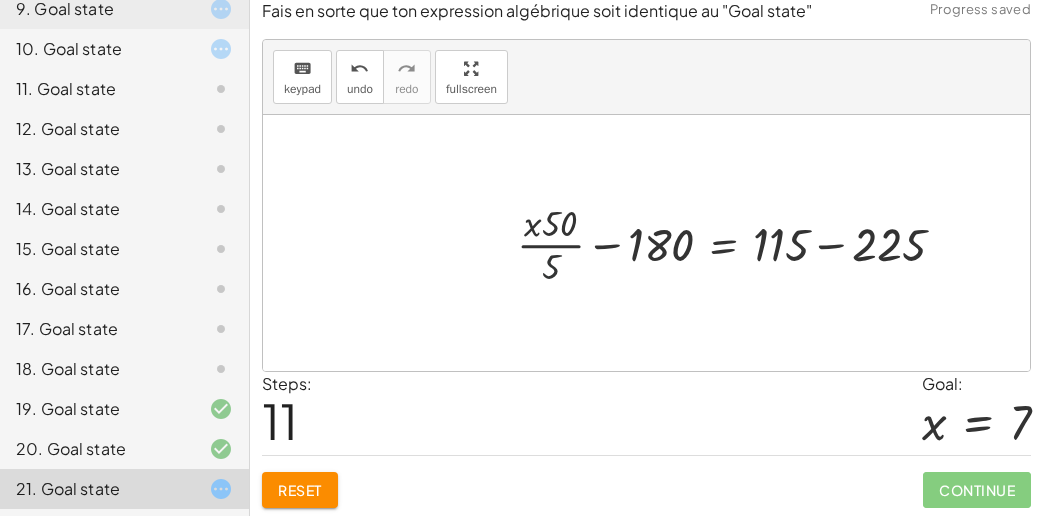 click at bounding box center [739, 243] 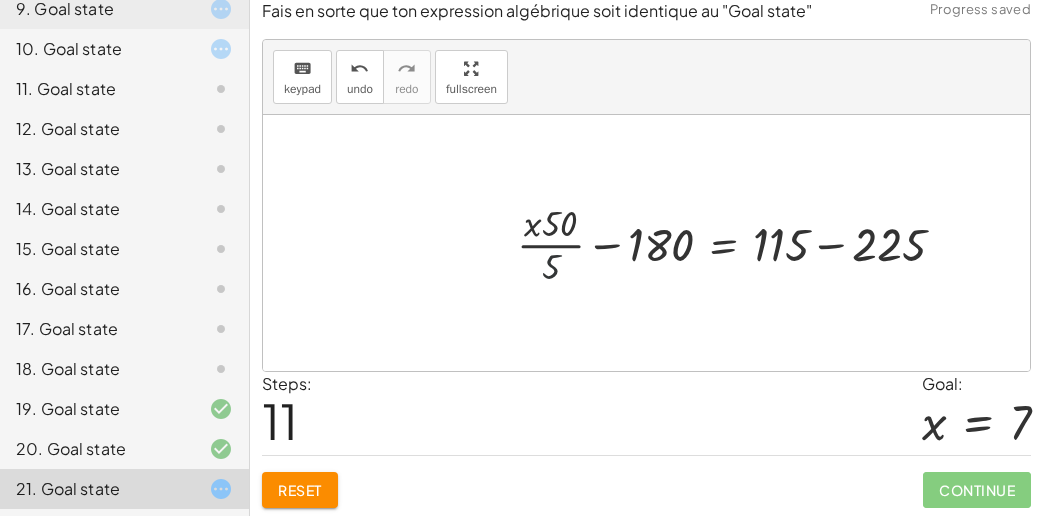 click at bounding box center [739, 243] 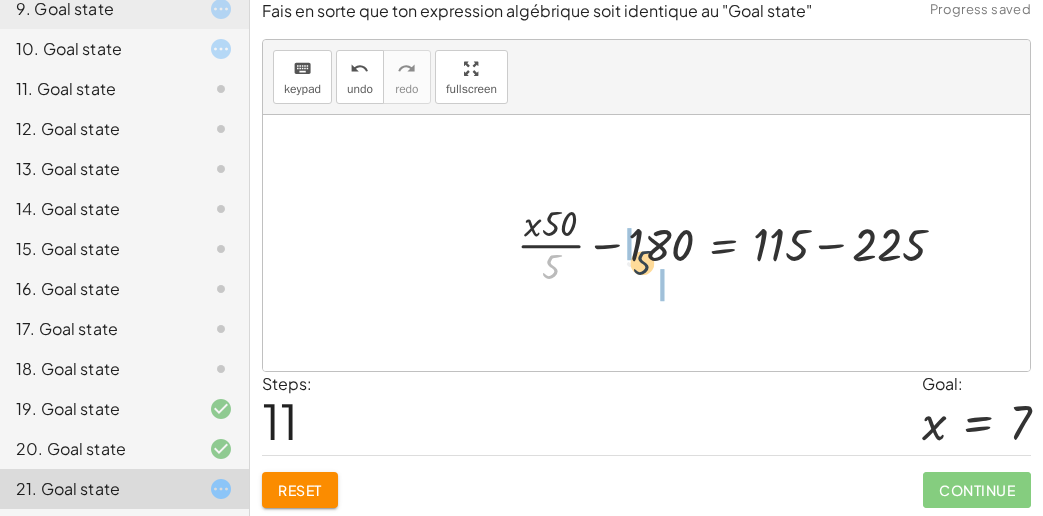 drag, startPoint x: 550, startPoint y: 262, endPoint x: 645, endPoint y: 258, distance: 95.084175 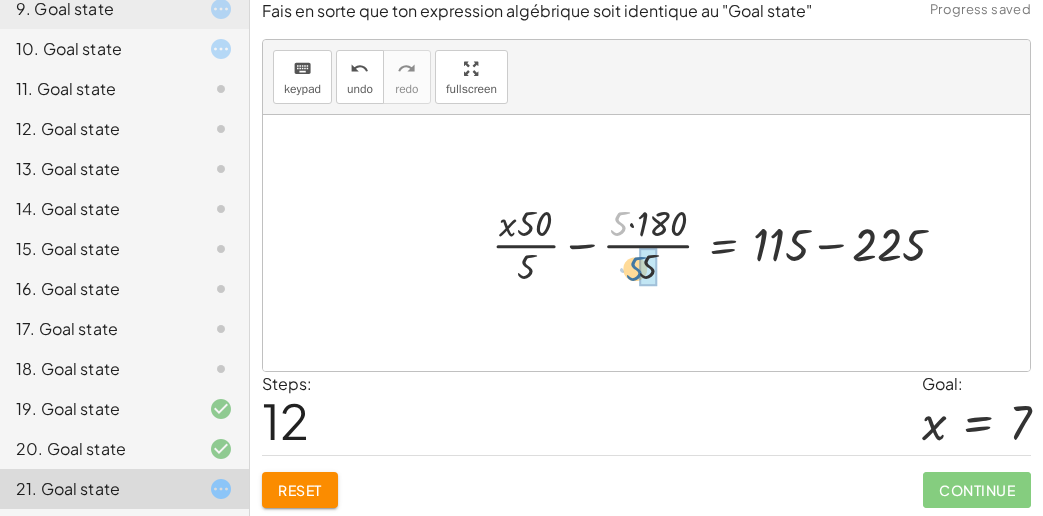 drag, startPoint x: 621, startPoint y: 218, endPoint x: 638, endPoint y: 263, distance: 48.104053 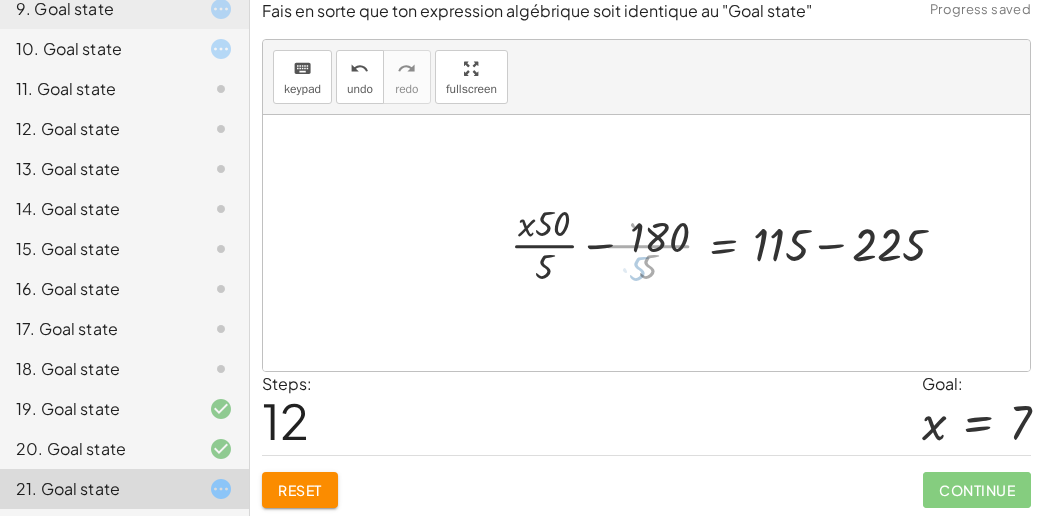 click at bounding box center (739, 243) 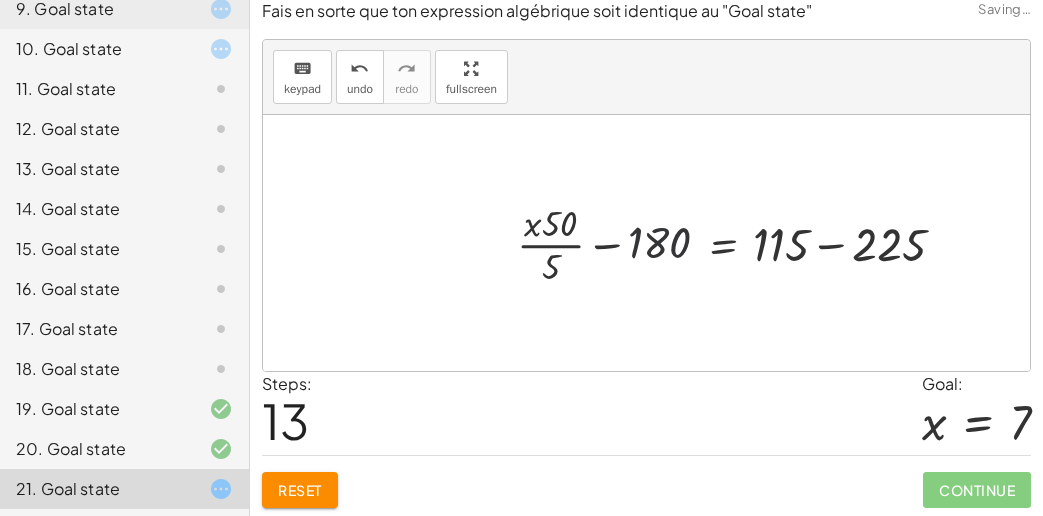 click at bounding box center [739, 243] 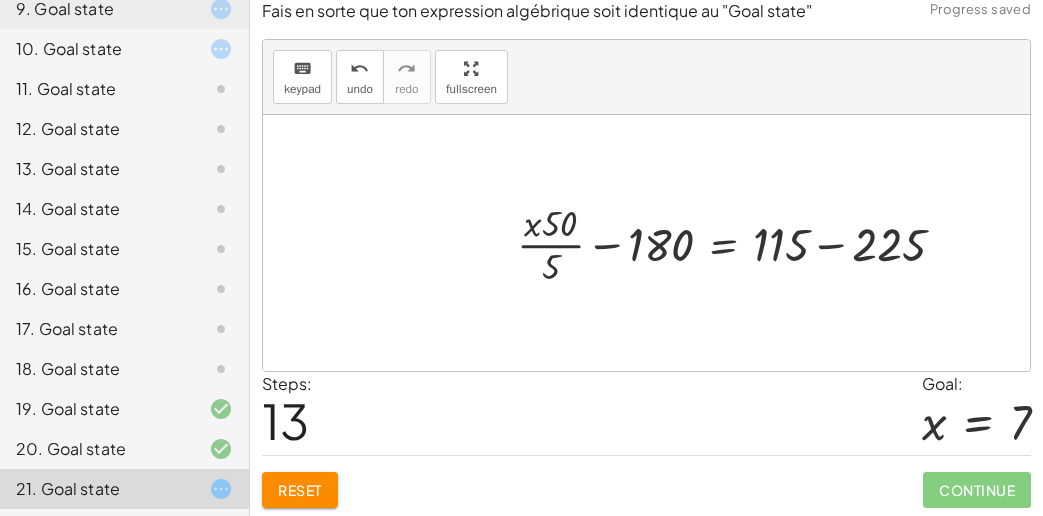 click at bounding box center (739, 243) 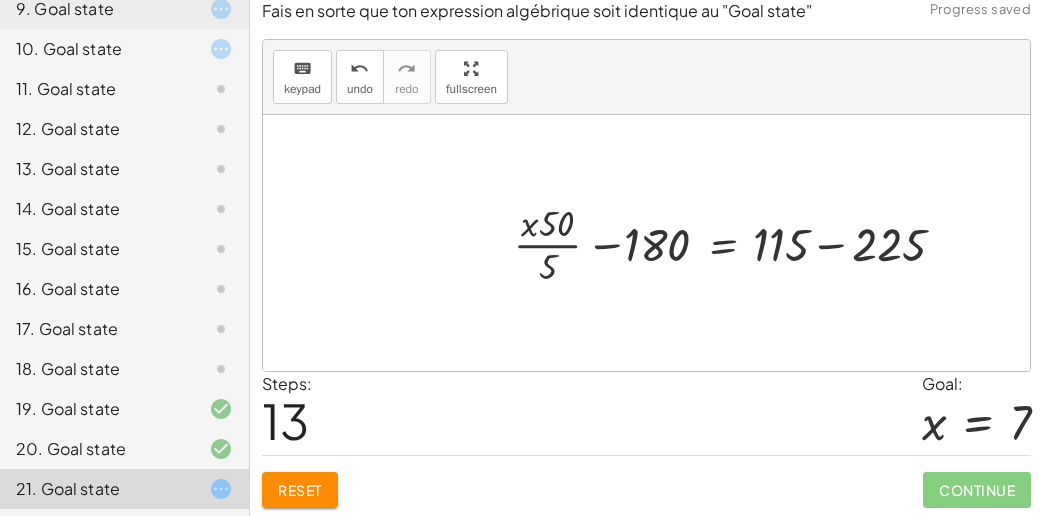 click at bounding box center (739, 243) 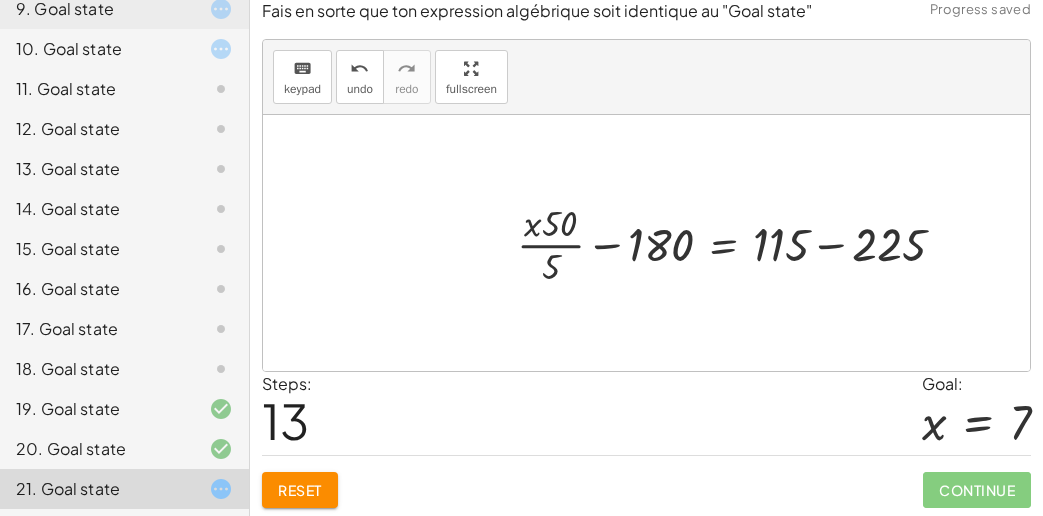 click at bounding box center [739, 243] 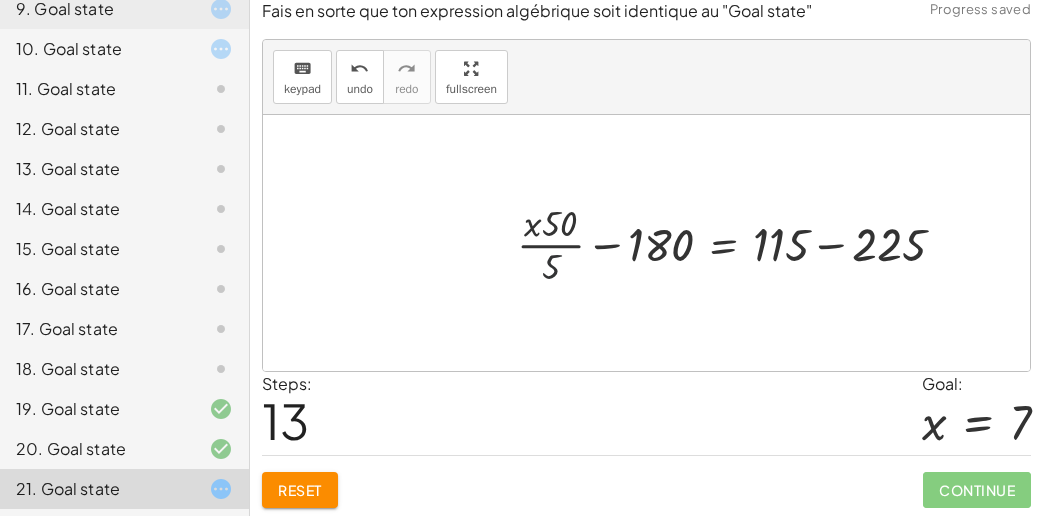click at bounding box center (739, 243) 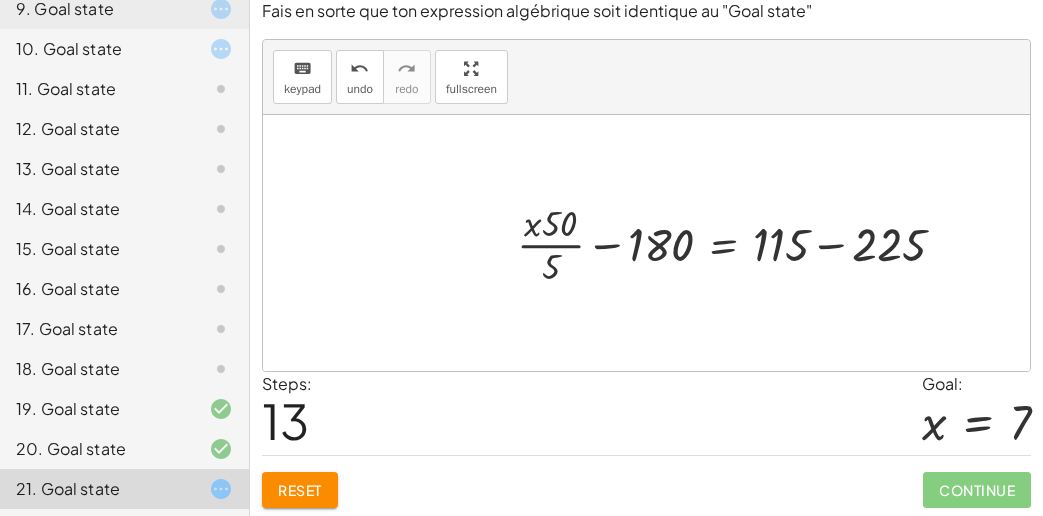 click at bounding box center (739, 243) 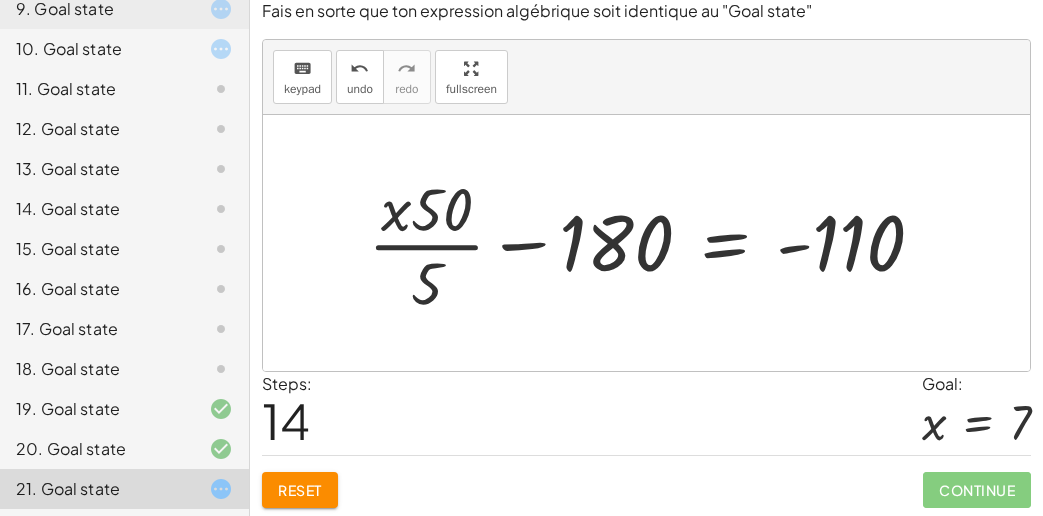 click at bounding box center (655, 243) 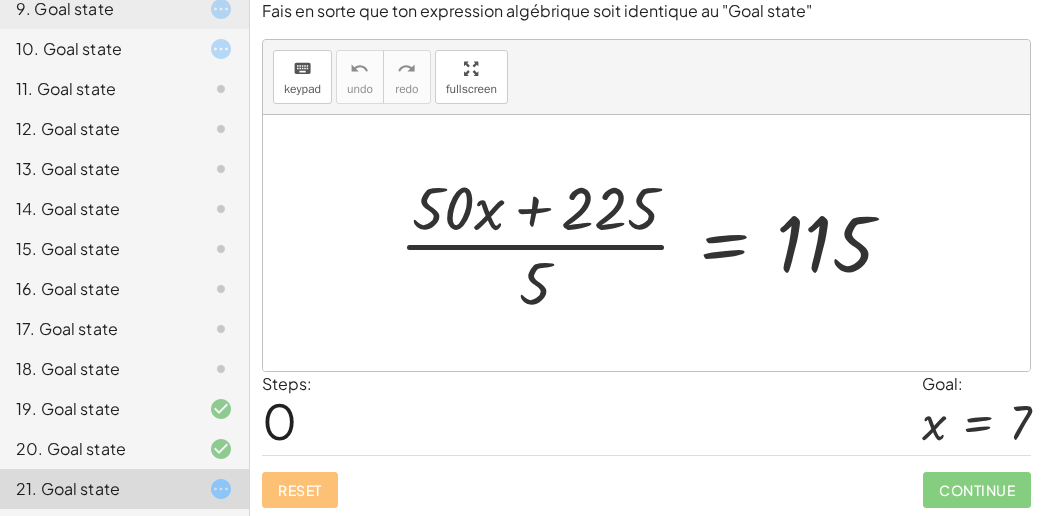 click on "18. Goal state" 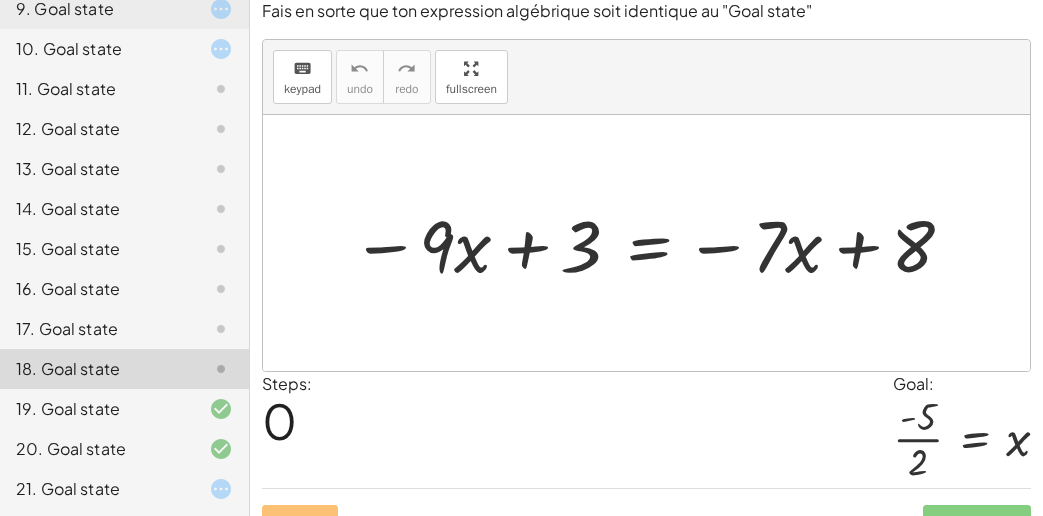 click on "14. Goal state" 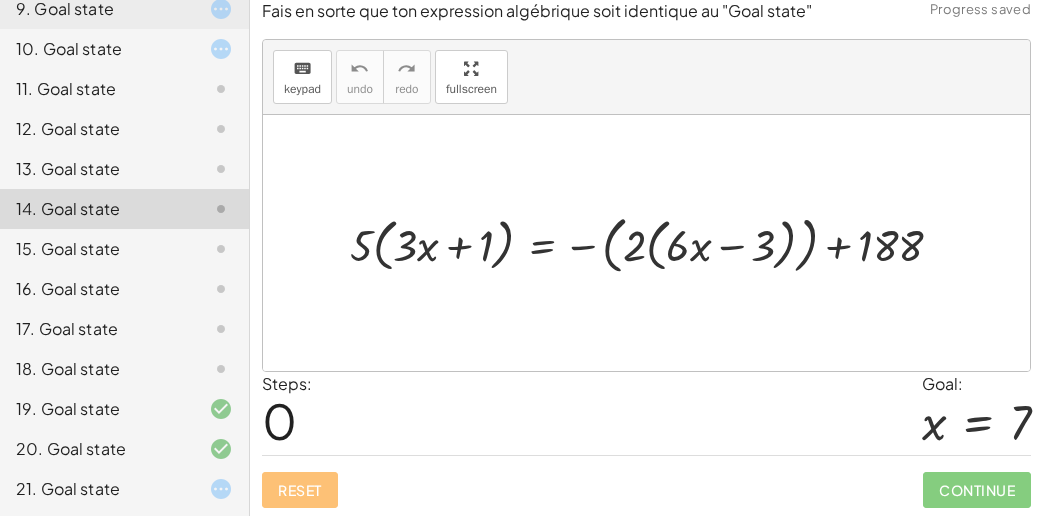 click on "11. Goal state" 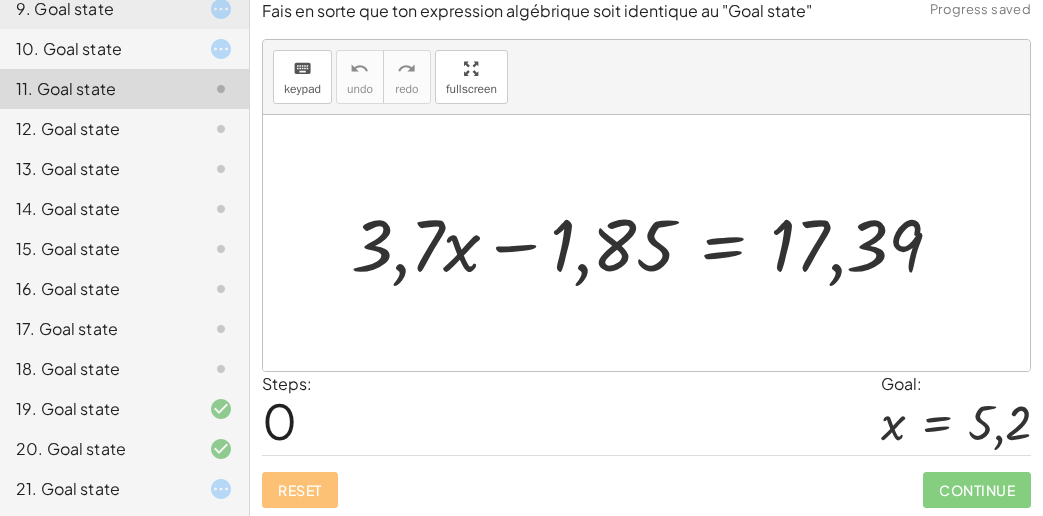 click on "12. Goal state" 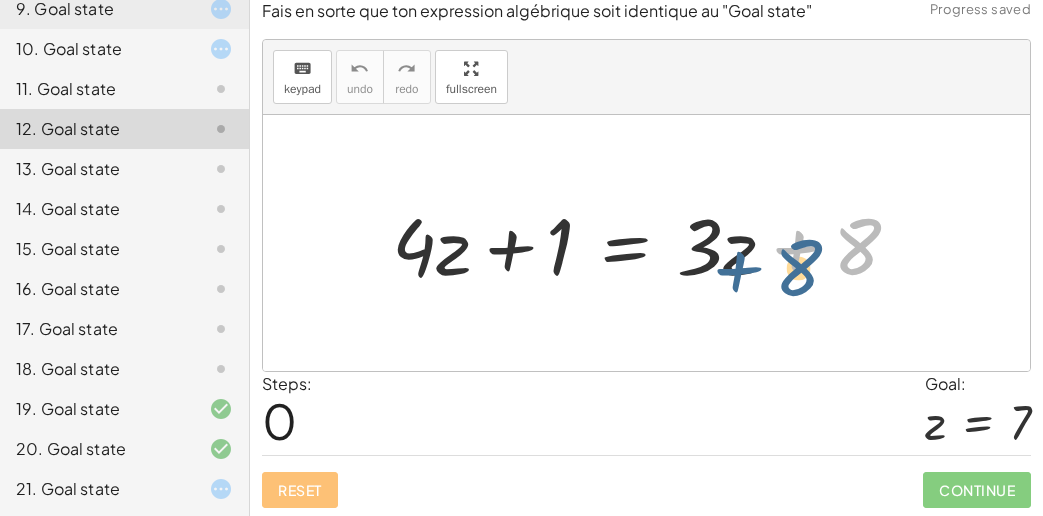 click at bounding box center [654, 243] 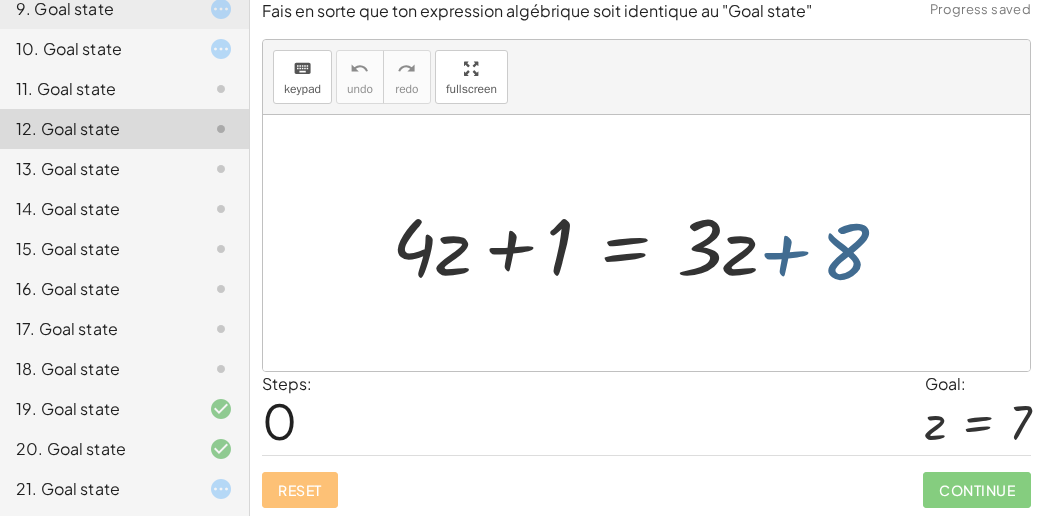 click at bounding box center [654, 243] 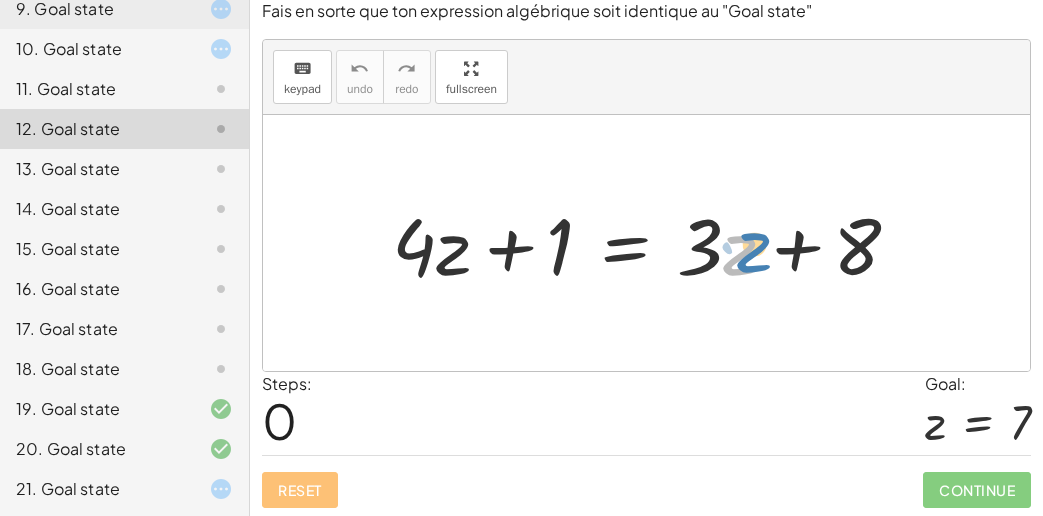 click at bounding box center [654, 243] 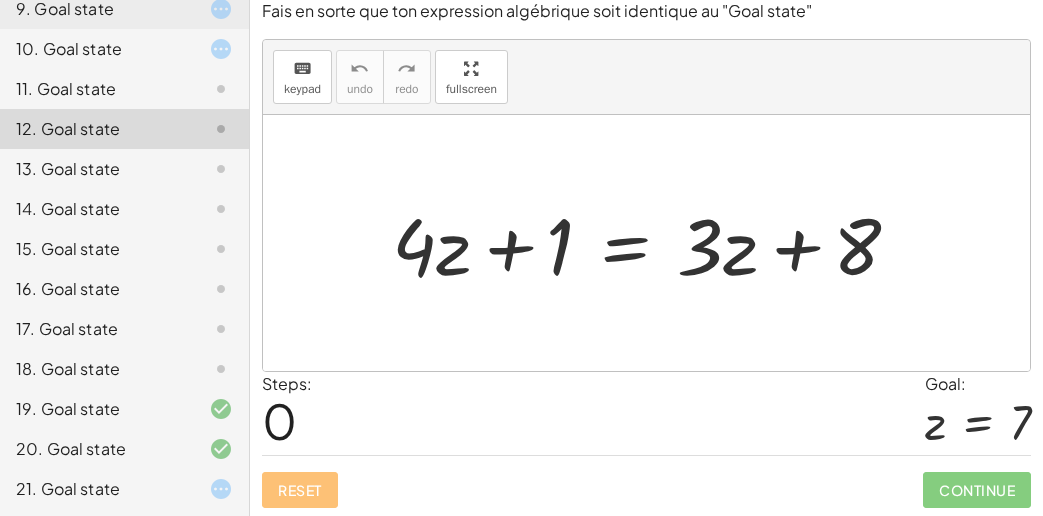 click on "Steps:  0 Goal: z = 7" at bounding box center [646, 413] 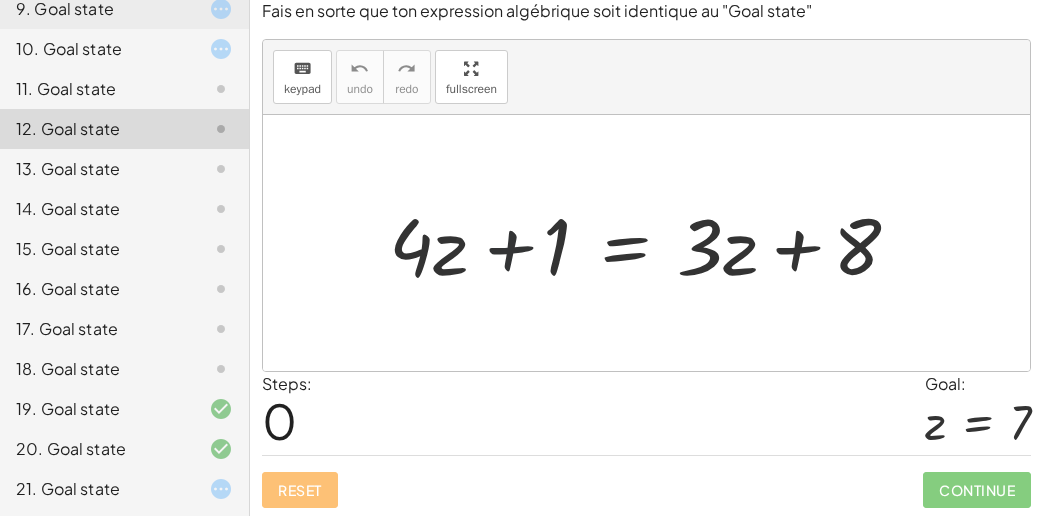 click at bounding box center [654, 243] 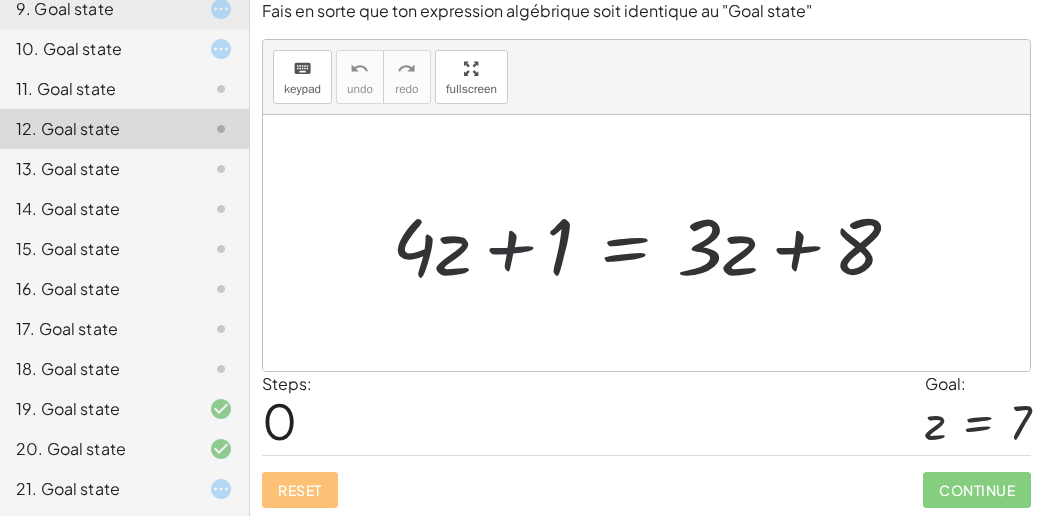 click at bounding box center (654, 243) 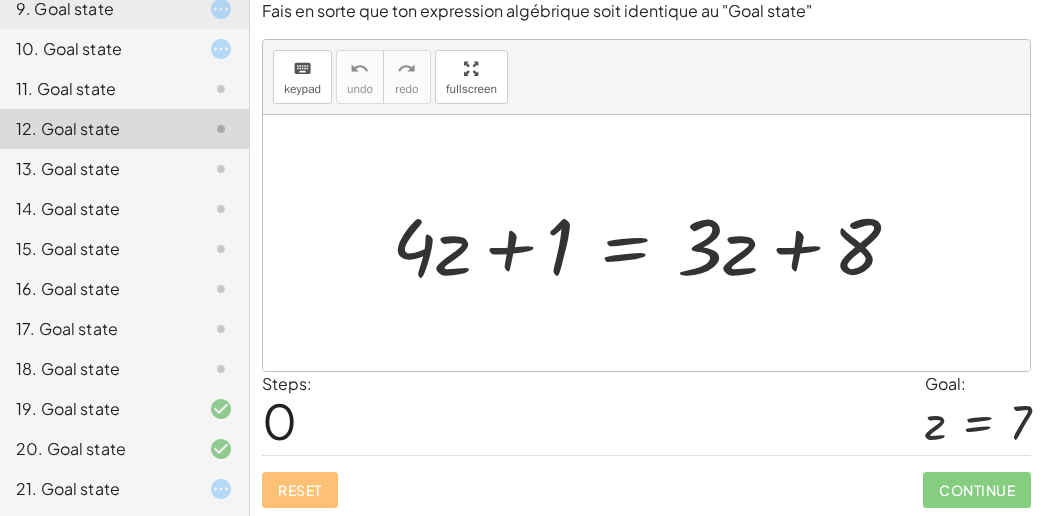 click at bounding box center [654, 243] 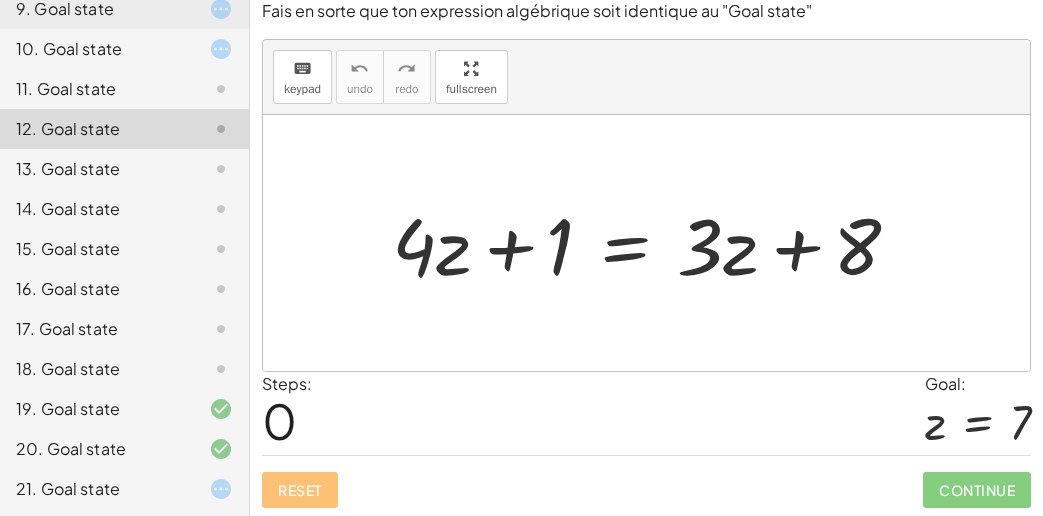 click at bounding box center (654, 243) 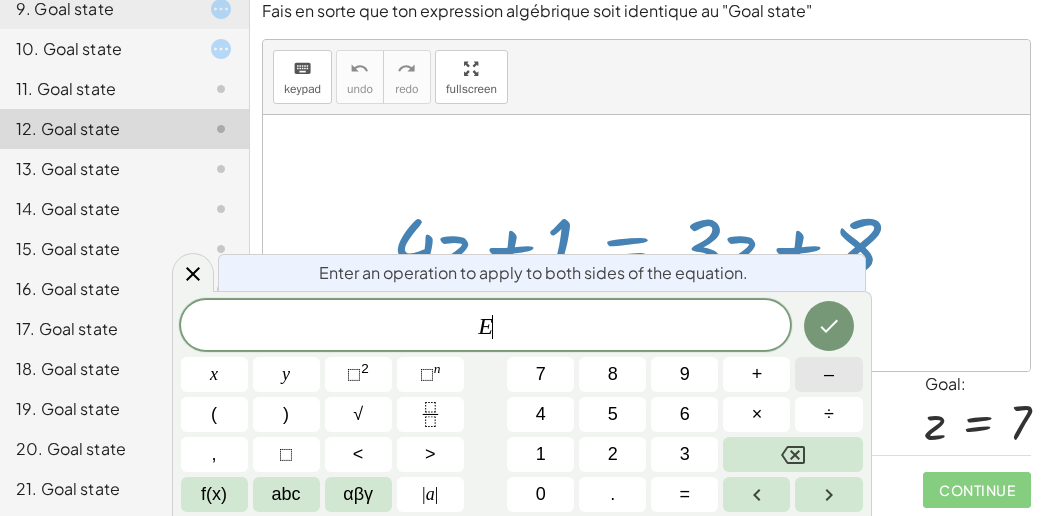 click on "–" at bounding box center [828, 374] 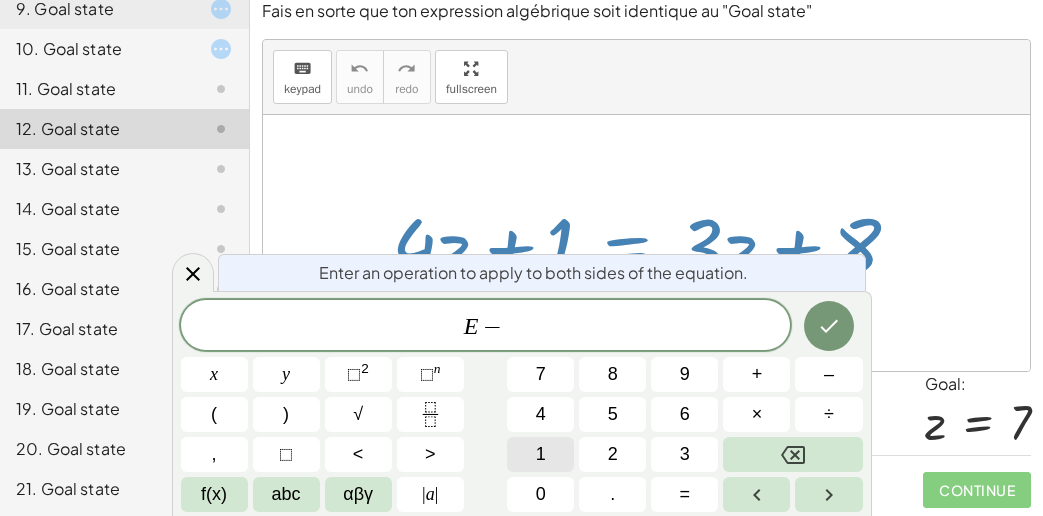 click on "1" at bounding box center (540, 454) 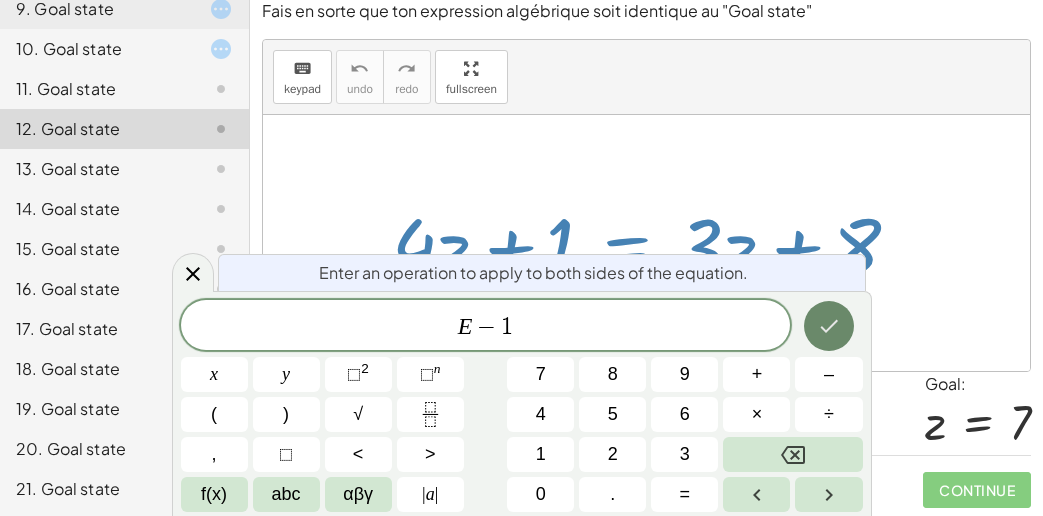 click at bounding box center [829, 326] 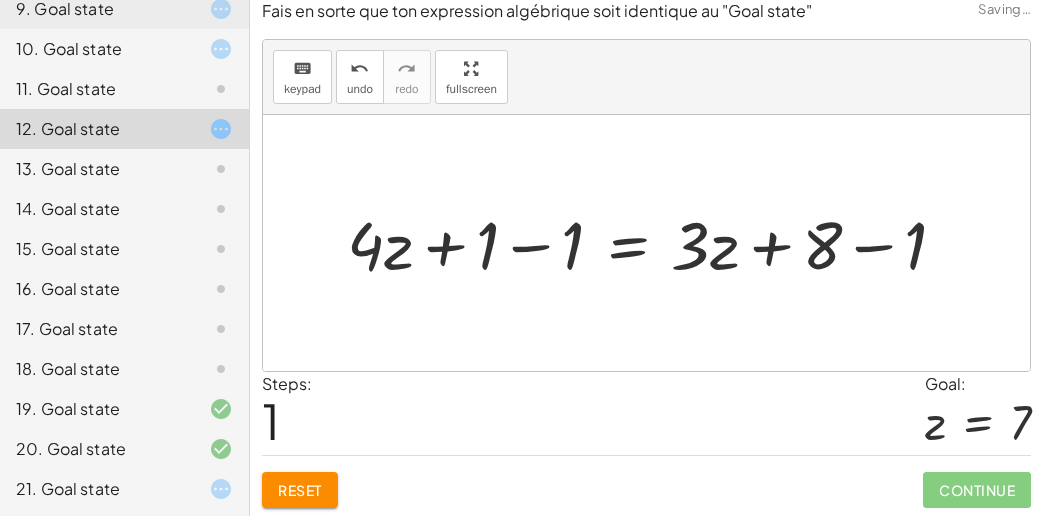 click at bounding box center (654, 243) 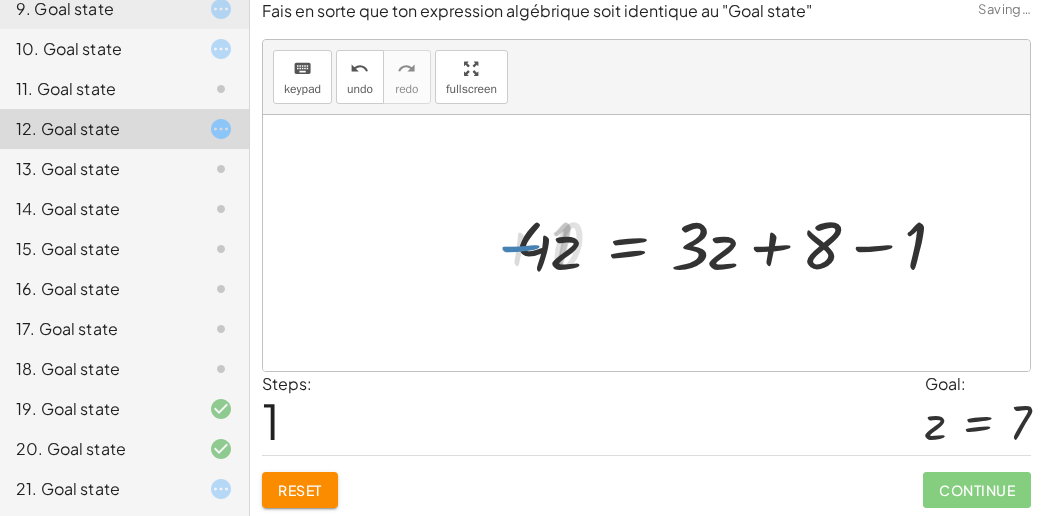click at bounding box center (740, 243) 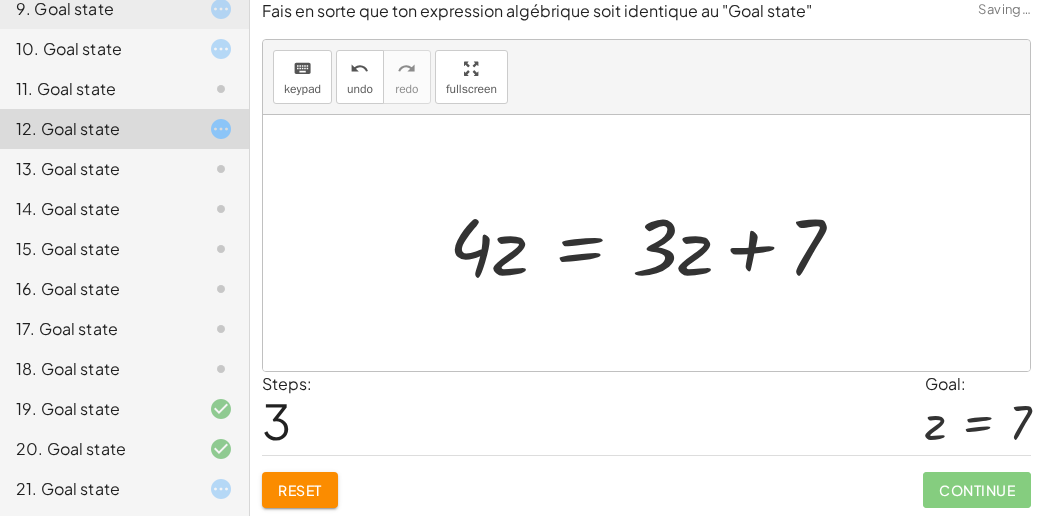 click at bounding box center (654, 243) 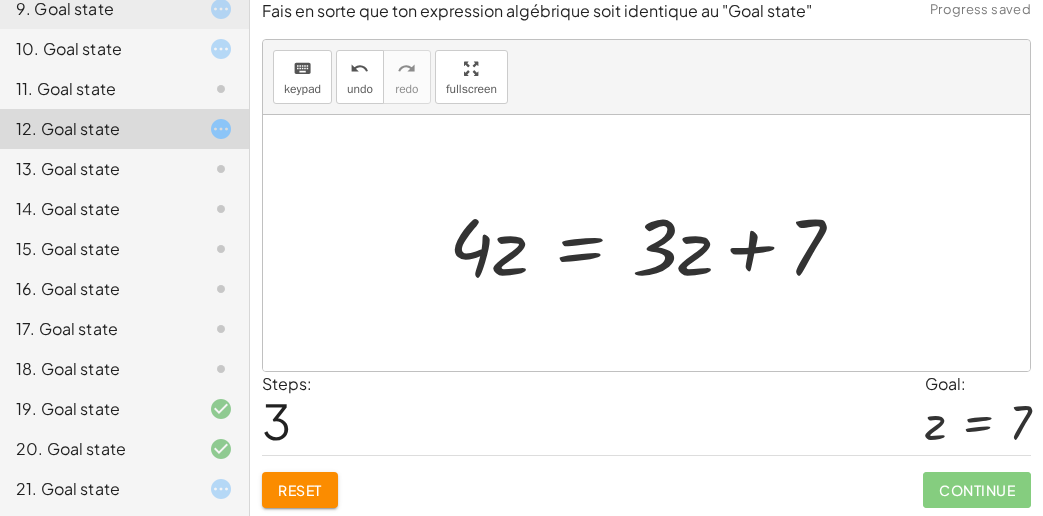 click at bounding box center [654, 243] 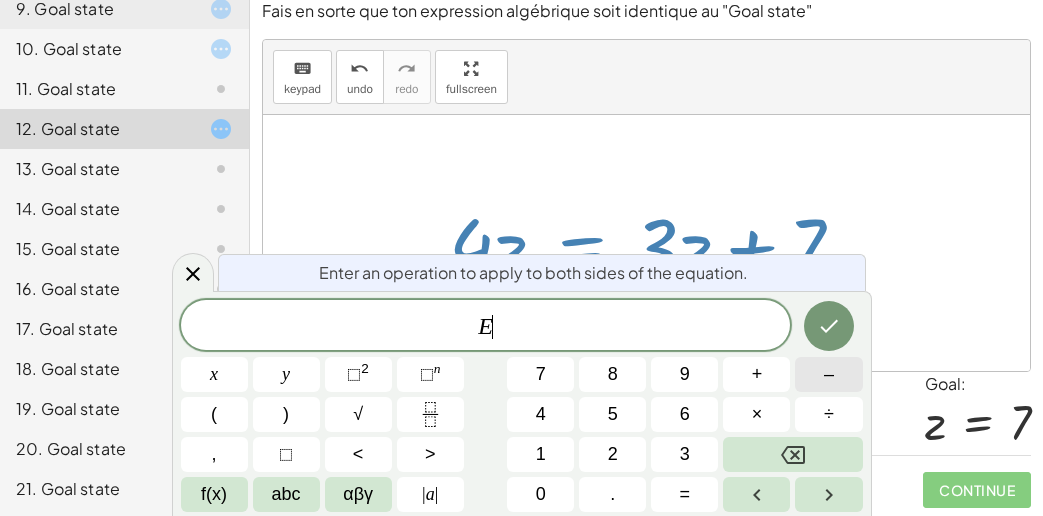 click on "–" at bounding box center (828, 374) 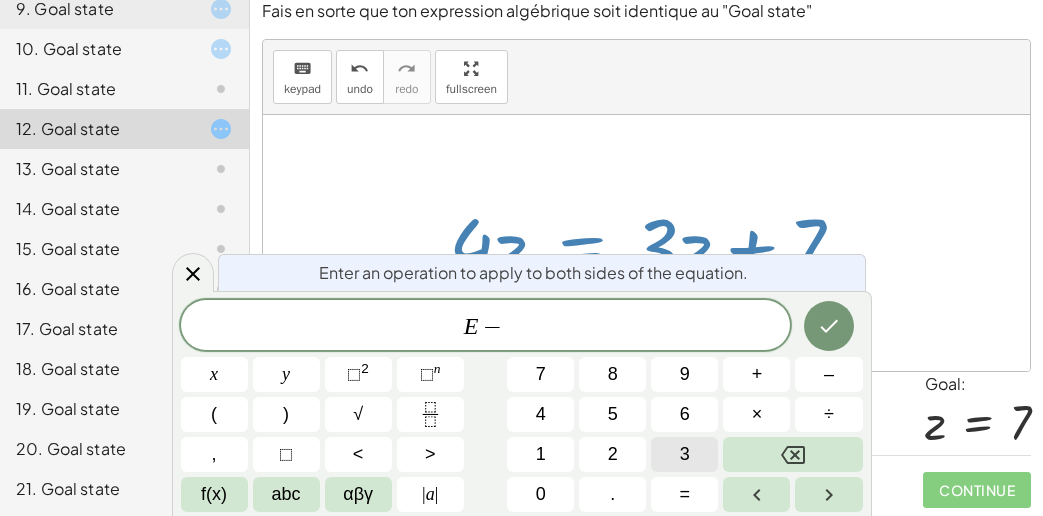 click on "3" at bounding box center (684, 454) 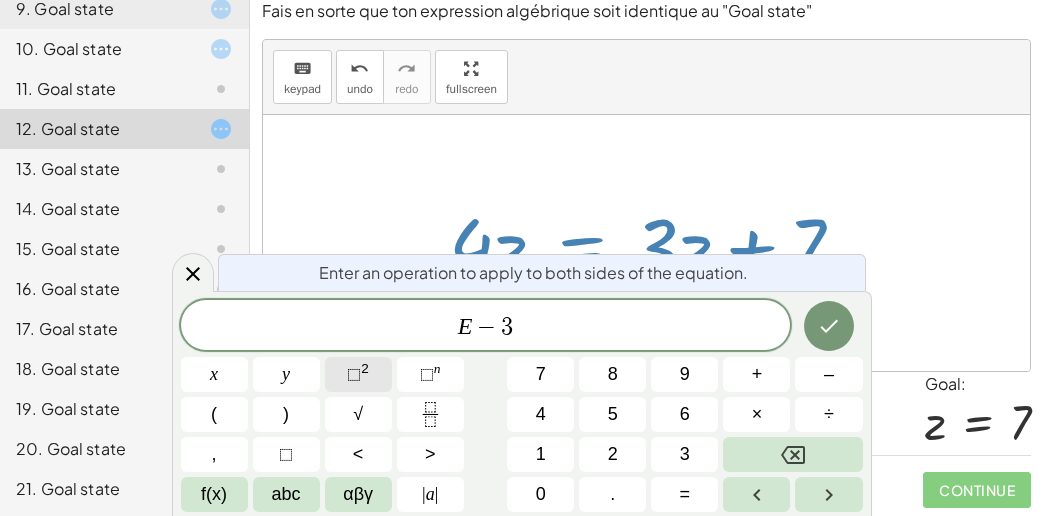 click on "⬚ 2" at bounding box center [358, 374] 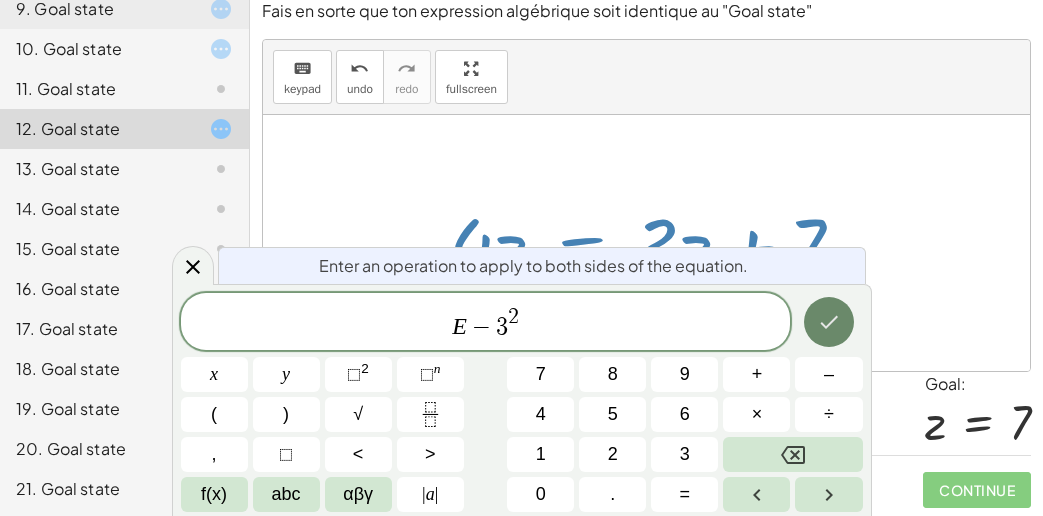 click 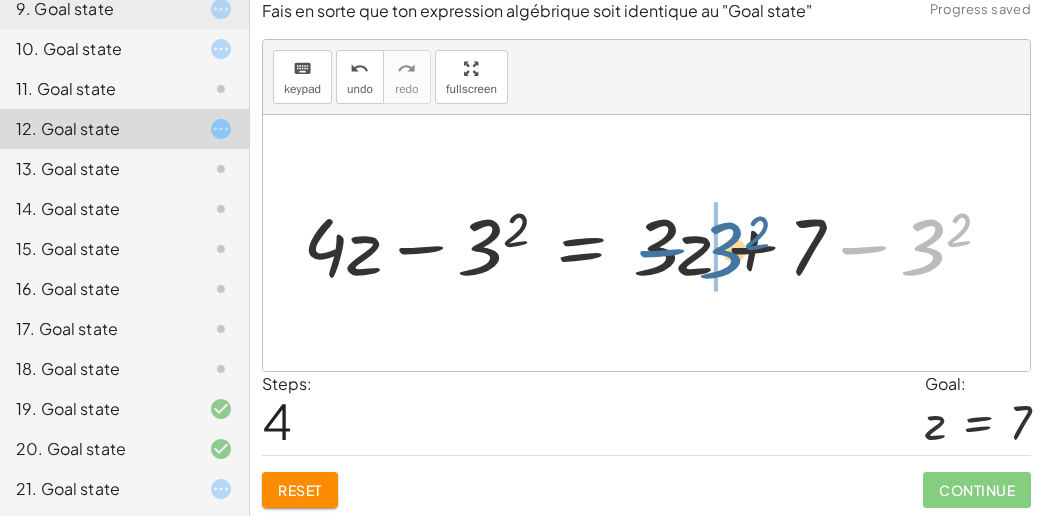 drag, startPoint x: 904, startPoint y: 266, endPoint x: 704, endPoint y: 269, distance: 200.02249 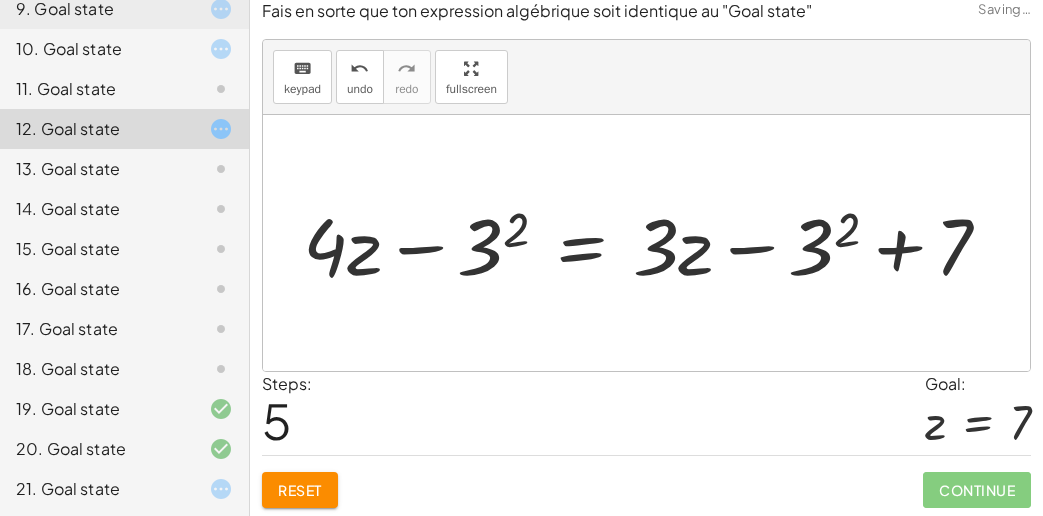 click at bounding box center (655, 243) 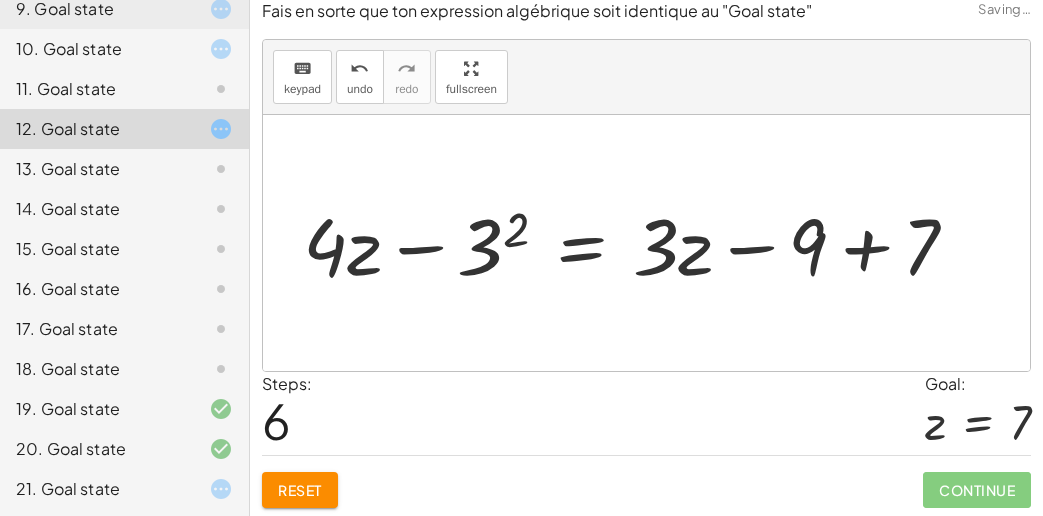 click at bounding box center (638, 243) 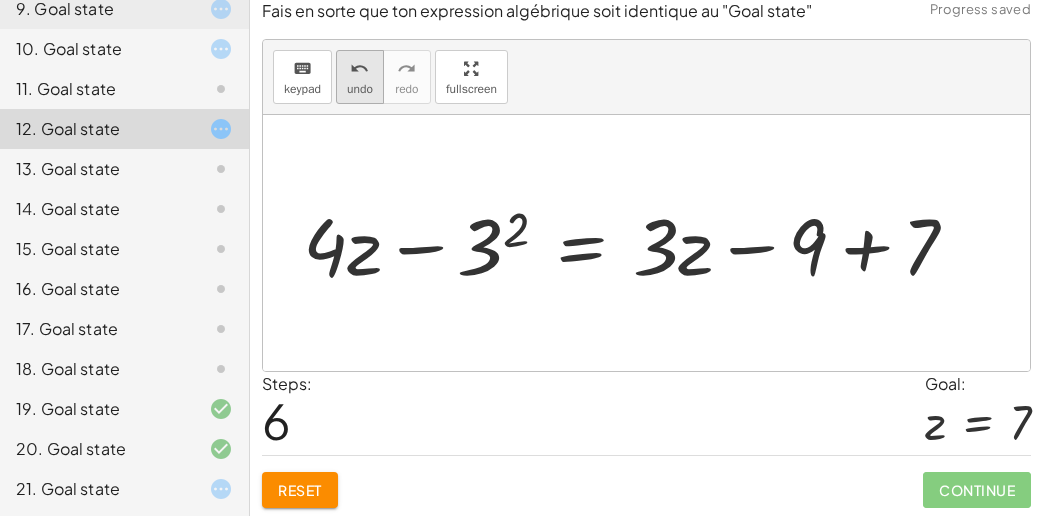 click on "undo" at bounding box center (360, 89) 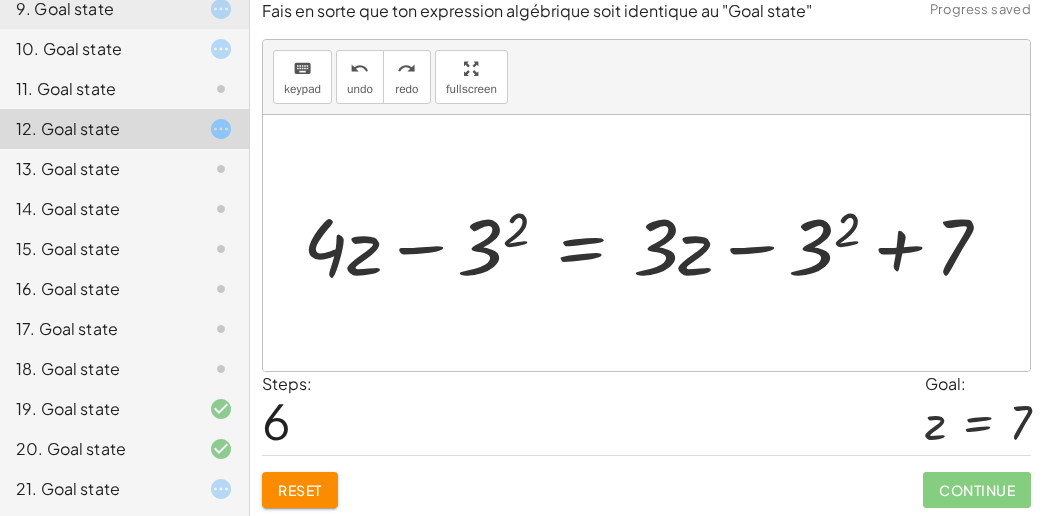 click at bounding box center (655, 243) 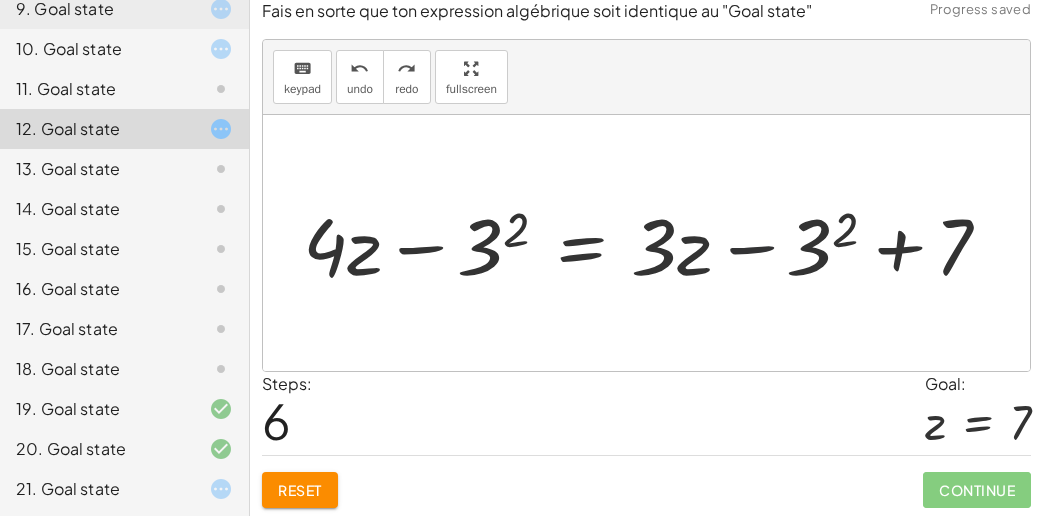 click at bounding box center [655, 243] 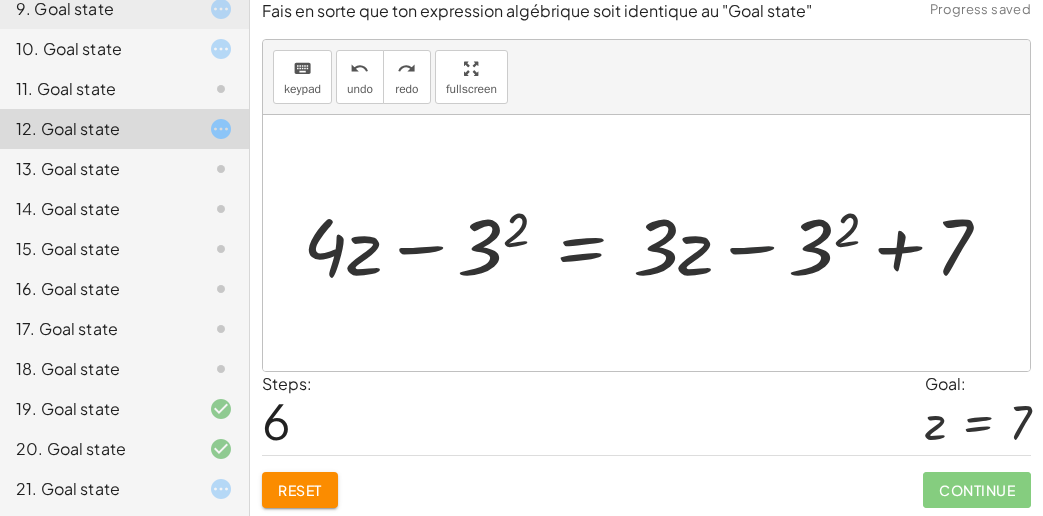 click at bounding box center [655, 243] 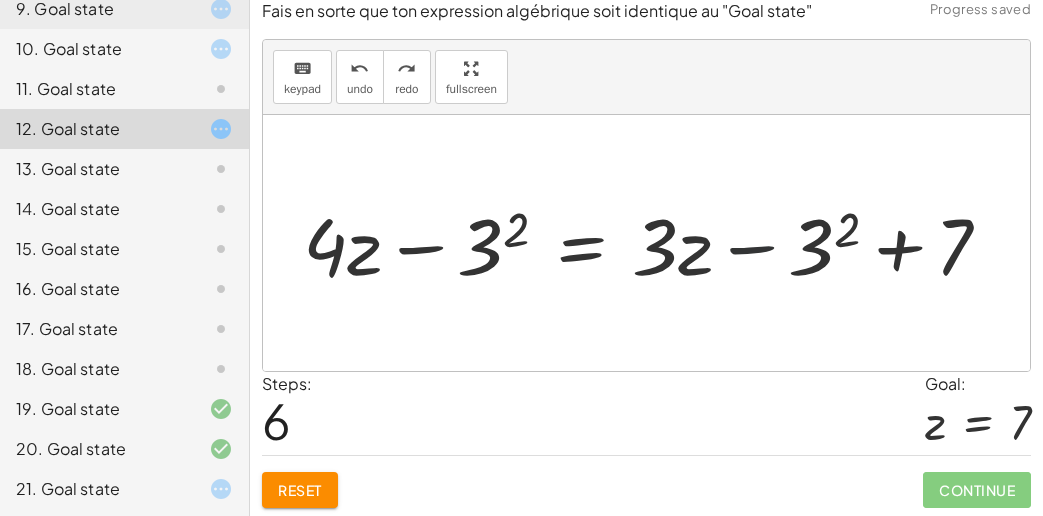 click at bounding box center [655, 243] 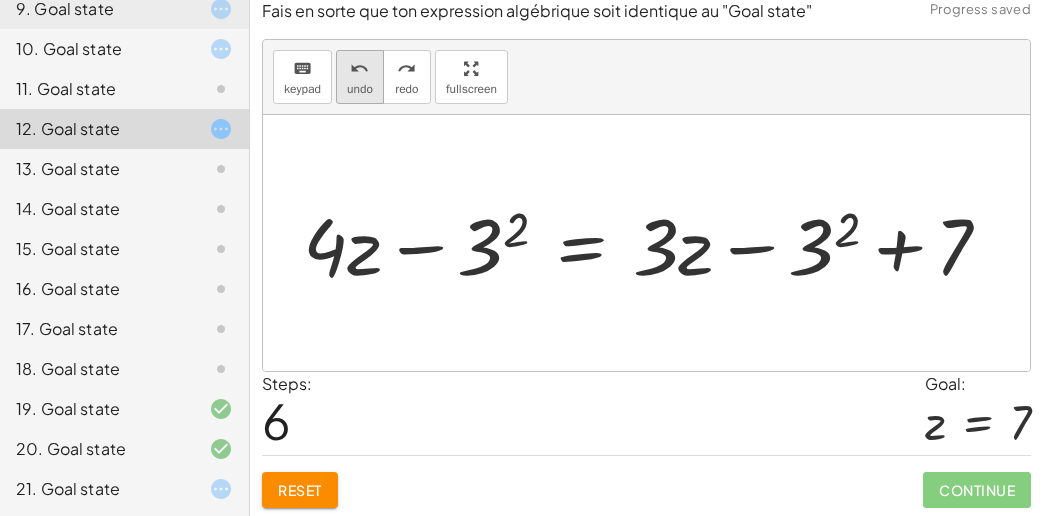click on "undo" at bounding box center (360, 89) 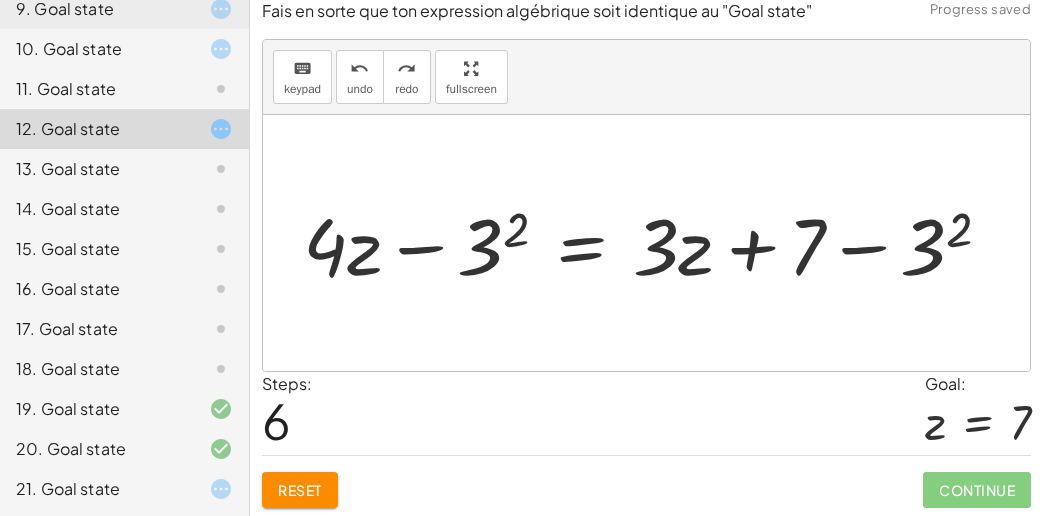 click on "Reset" at bounding box center [300, 490] 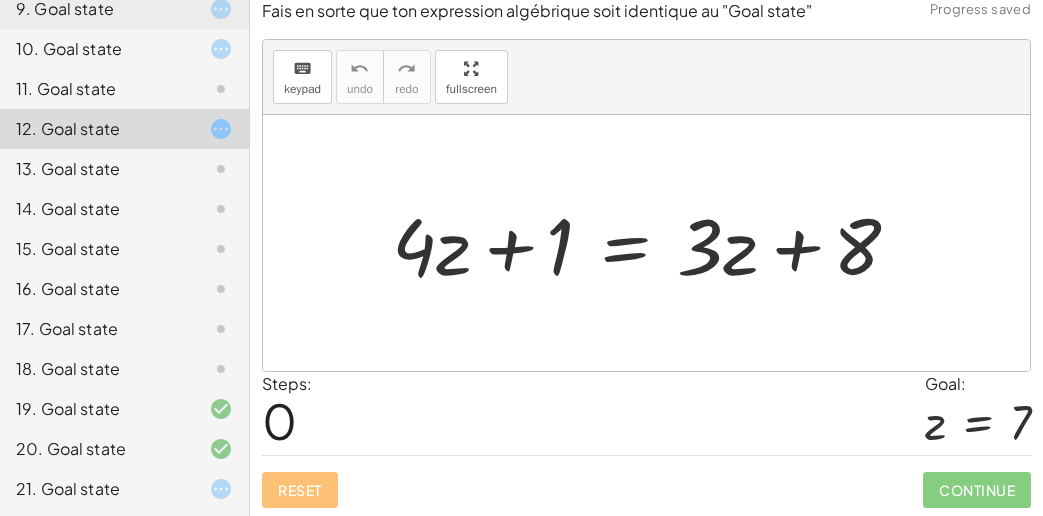 click at bounding box center (654, 243) 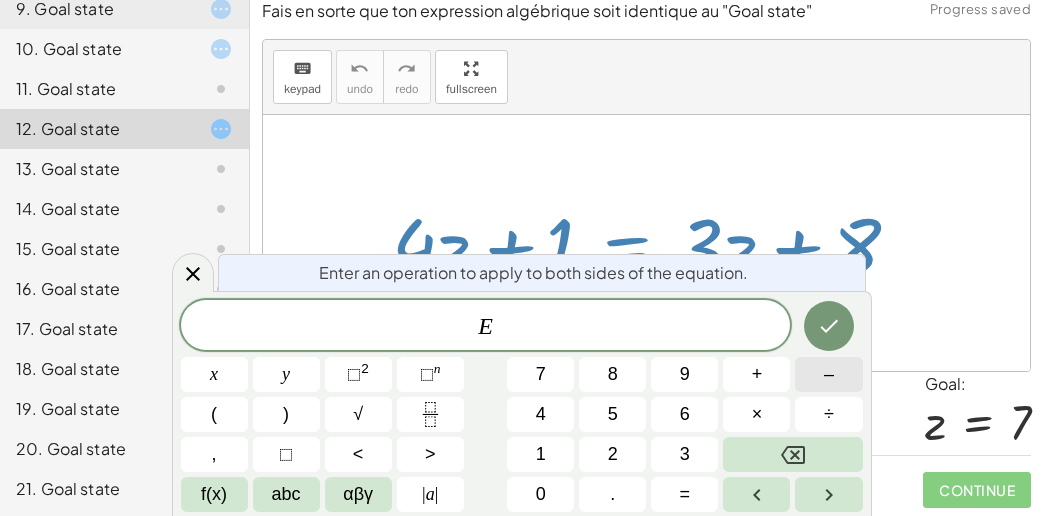 click on "–" at bounding box center [828, 374] 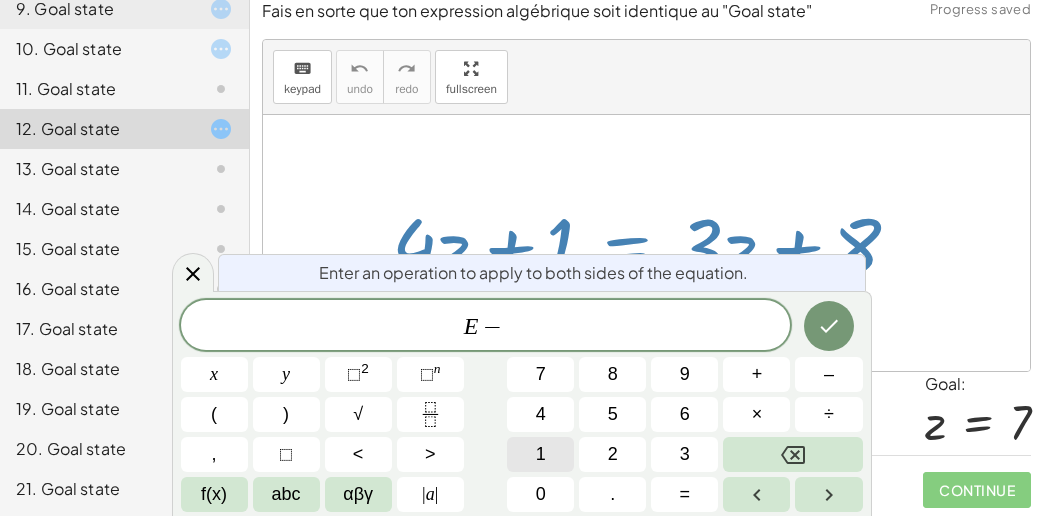 click on "1" at bounding box center [541, 454] 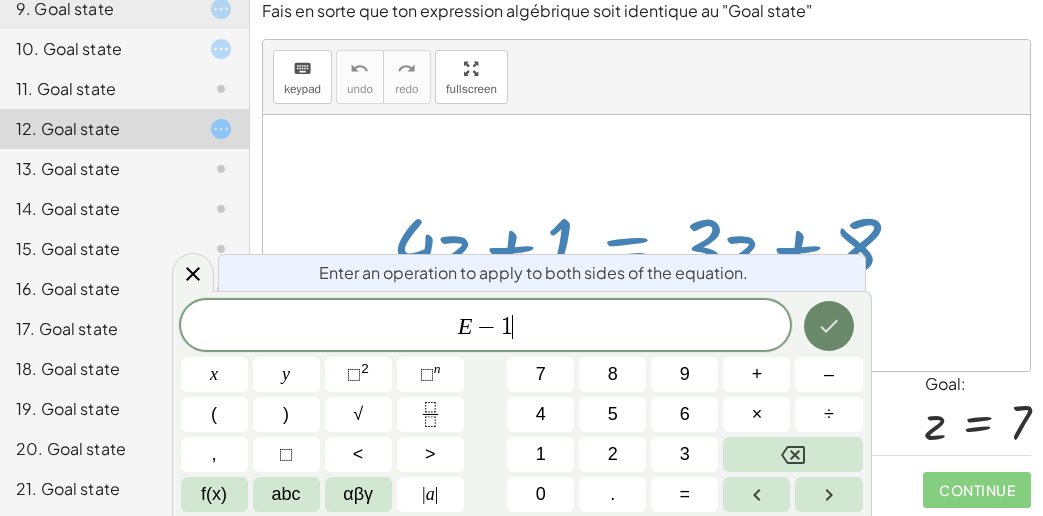 click 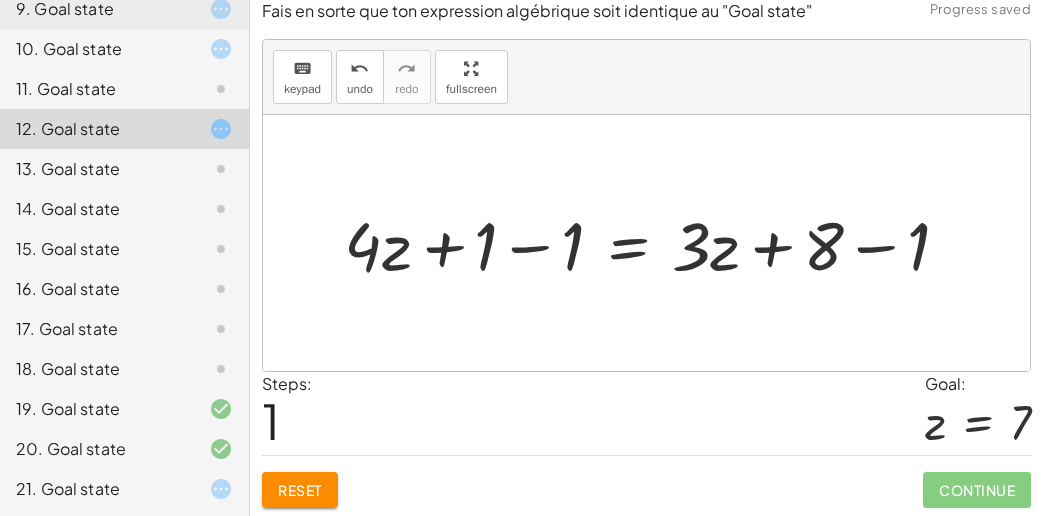 click at bounding box center [654, 243] 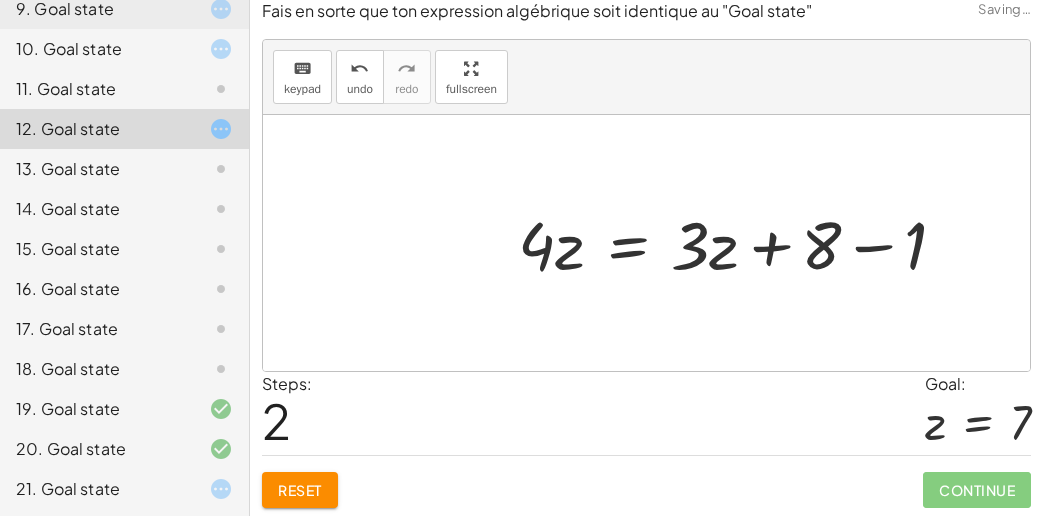 click at bounding box center (740, 243) 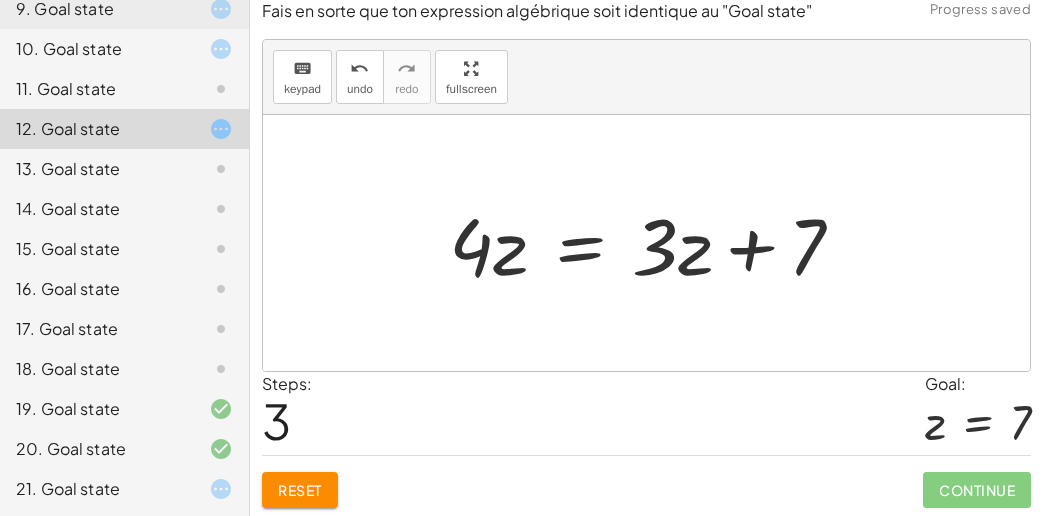 click at bounding box center [654, 243] 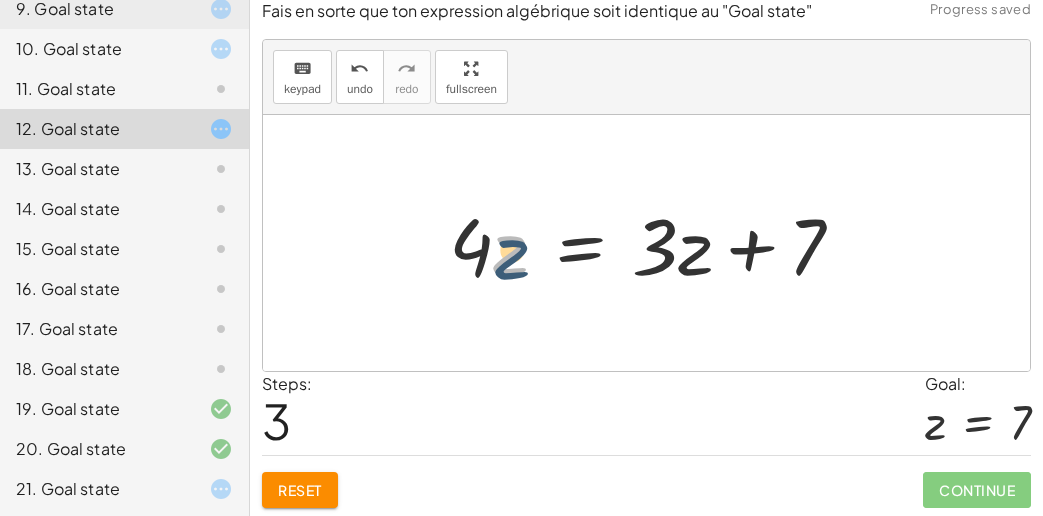 drag, startPoint x: 519, startPoint y: 255, endPoint x: 525, endPoint y: 273, distance: 18.973665 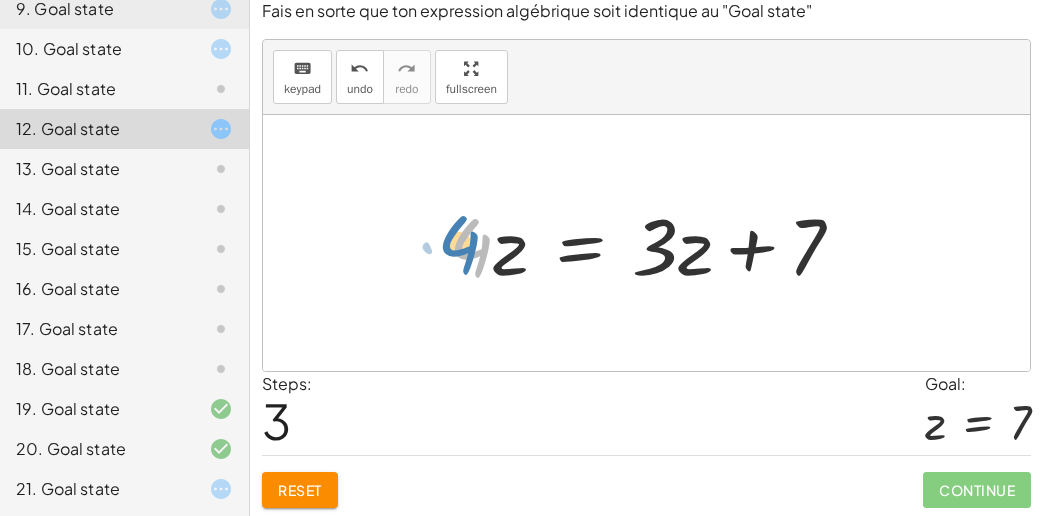 click at bounding box center [654, 243] 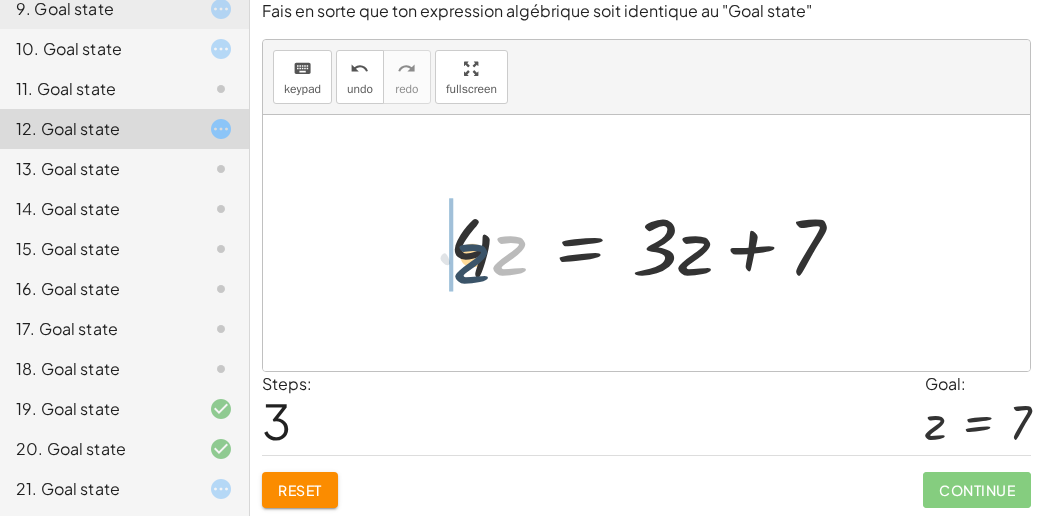 drag, startPoint x: 506, startPoint y: 240, endPoint x: 448, endPoint y: 251, distance: 59.03389 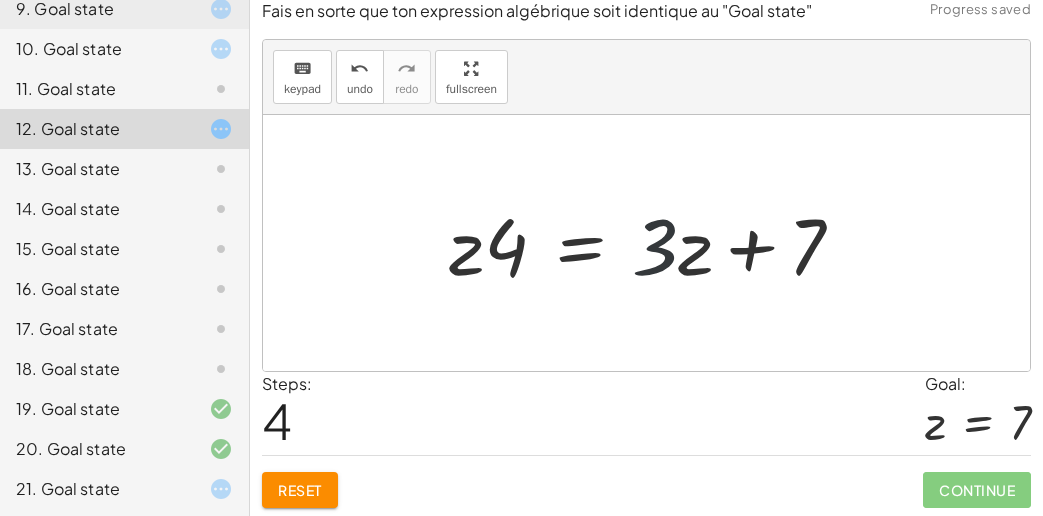 click at bounding box center (654, 243) 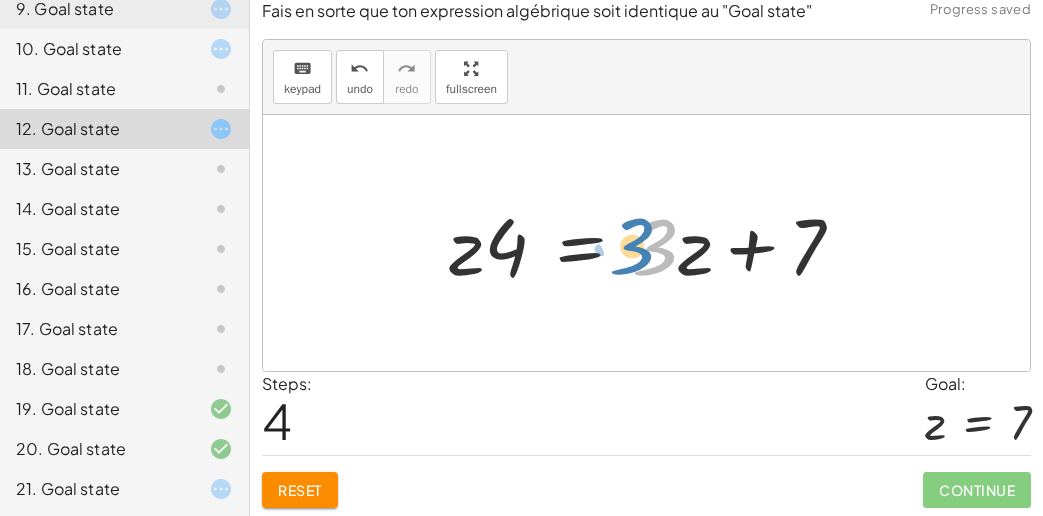 drag, startPoint x: 665, startPoint y: 258, endPoint x: 649, endPoint y: 256, distance: 16.124516 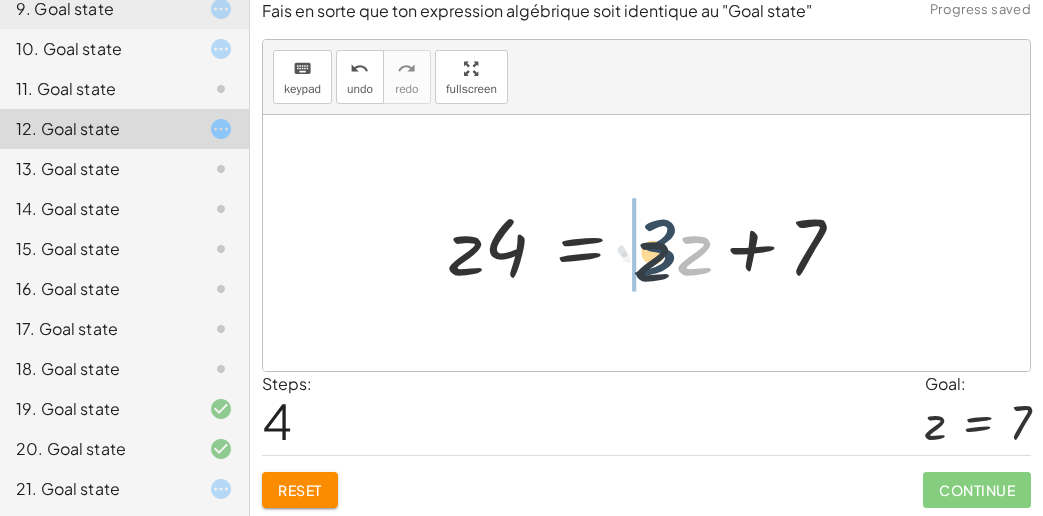 drag, startPoint x: 702, startPoint y: 254, endPoint x: 656, endPoint y: 259, distance: 46.270943 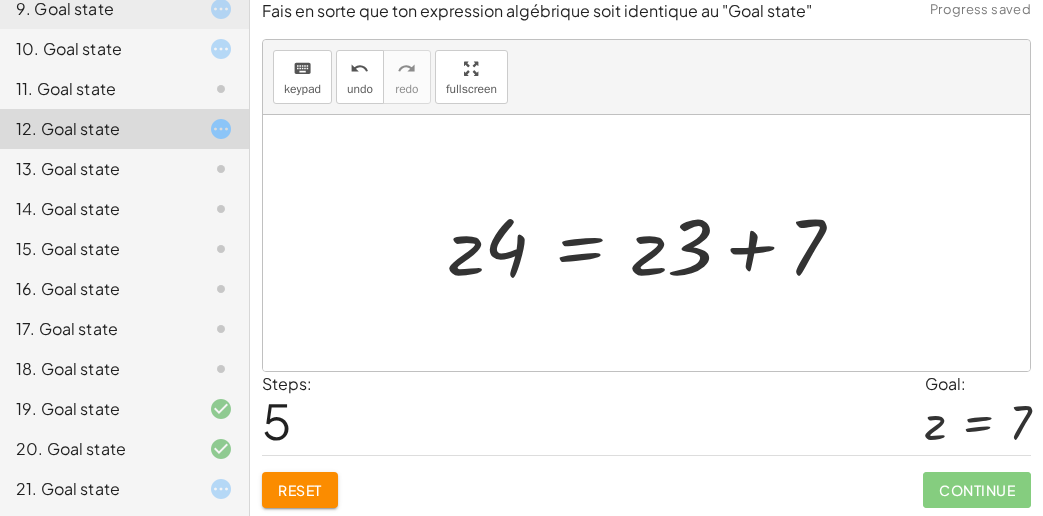click at bounding box center (654, 243) 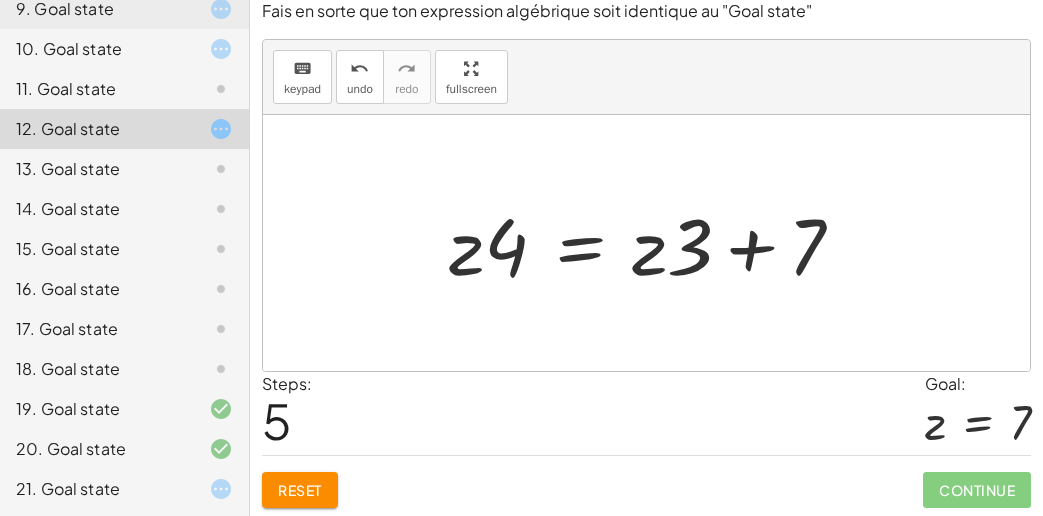 click at bounding box center (654, 243) 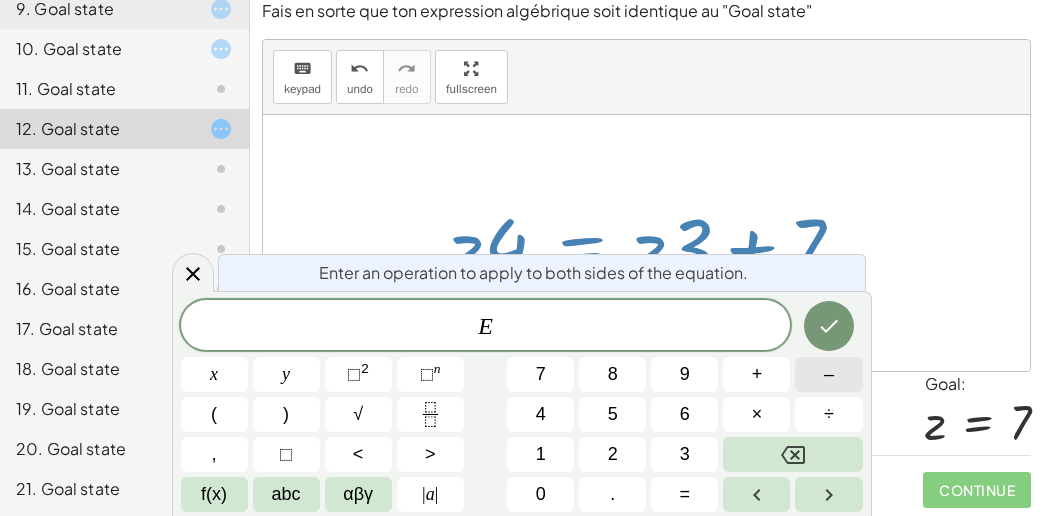 click on "–" at bounding box center (829, 374) 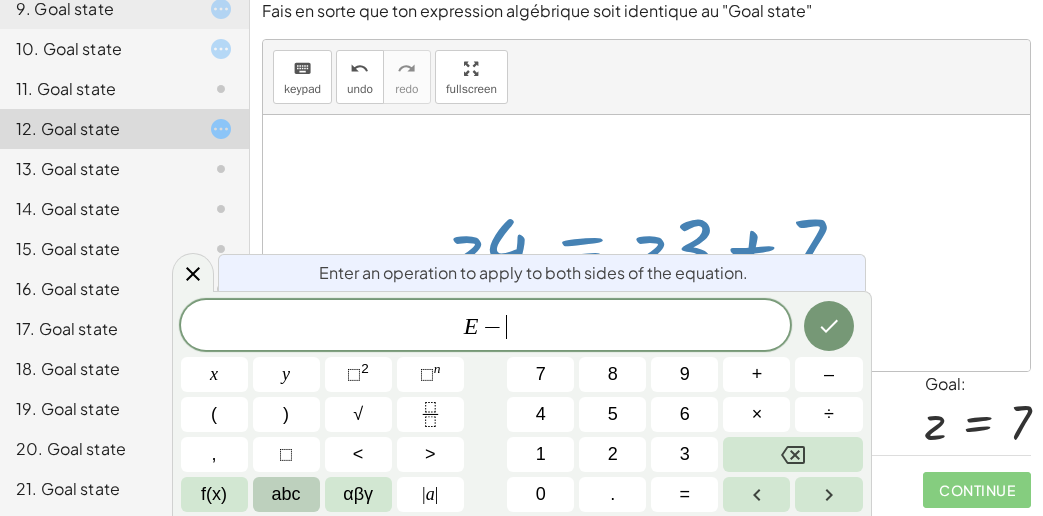 click on "abc" at bounding box center [286, 494] 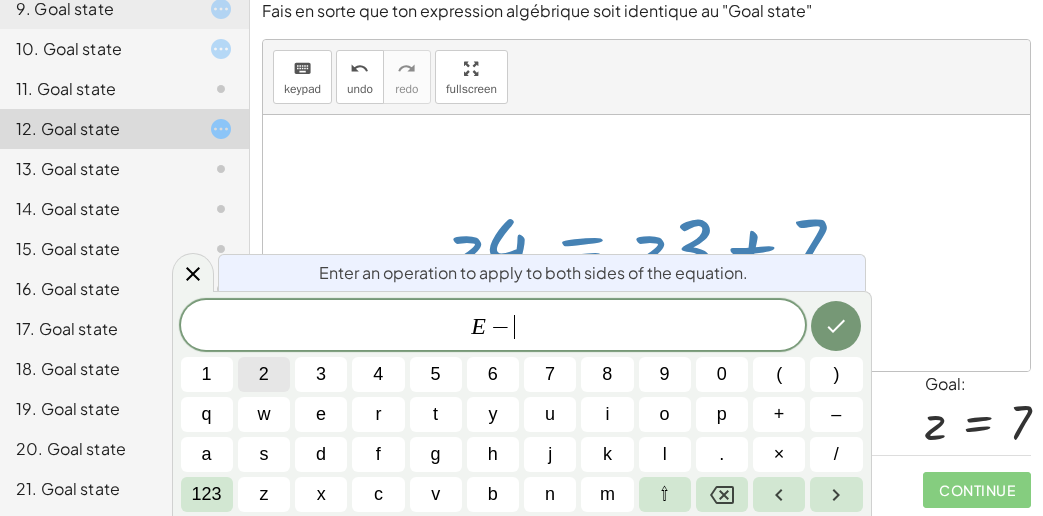 click on "2" at bounding box center [264, 374] 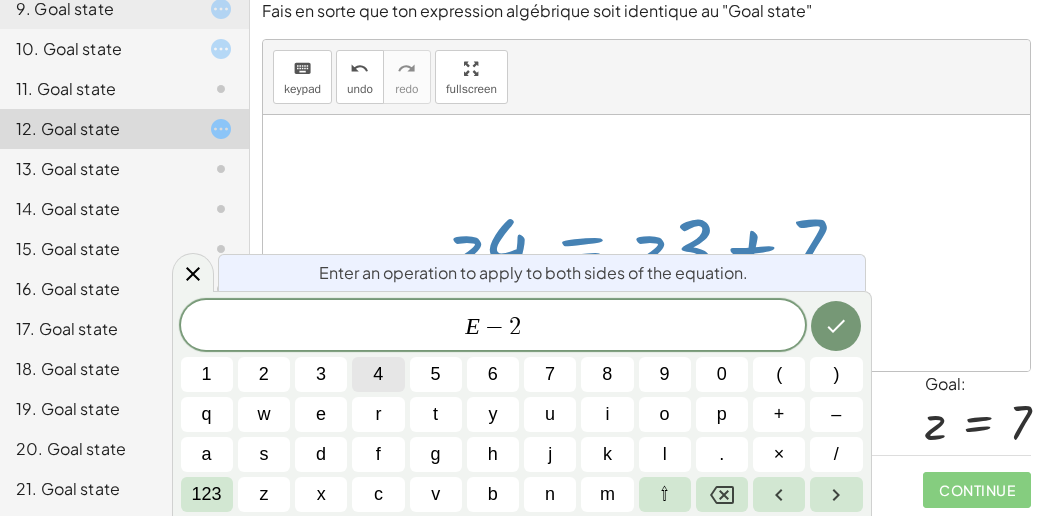 click on "4" at bounding box center (378, 374) 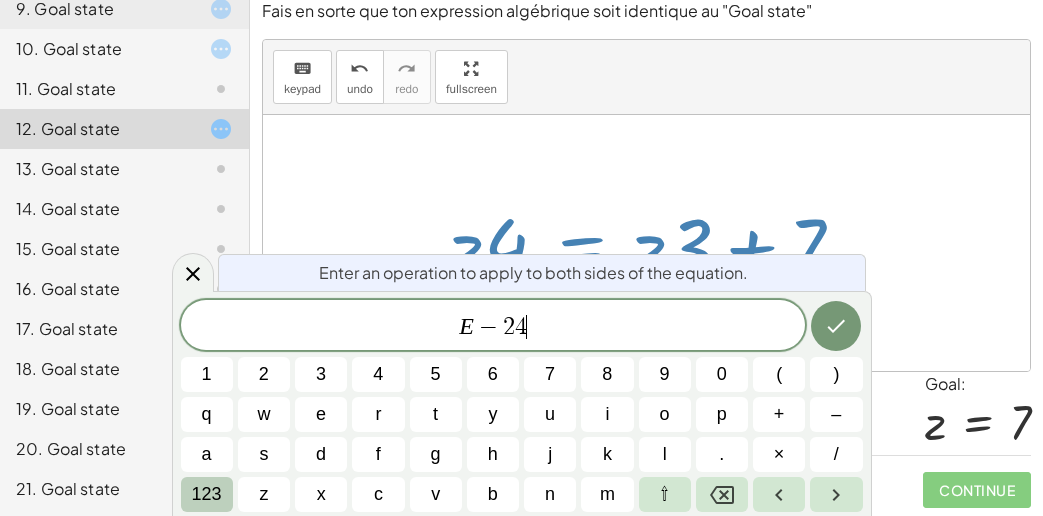 click on "123" at bounding box center (207, 494) 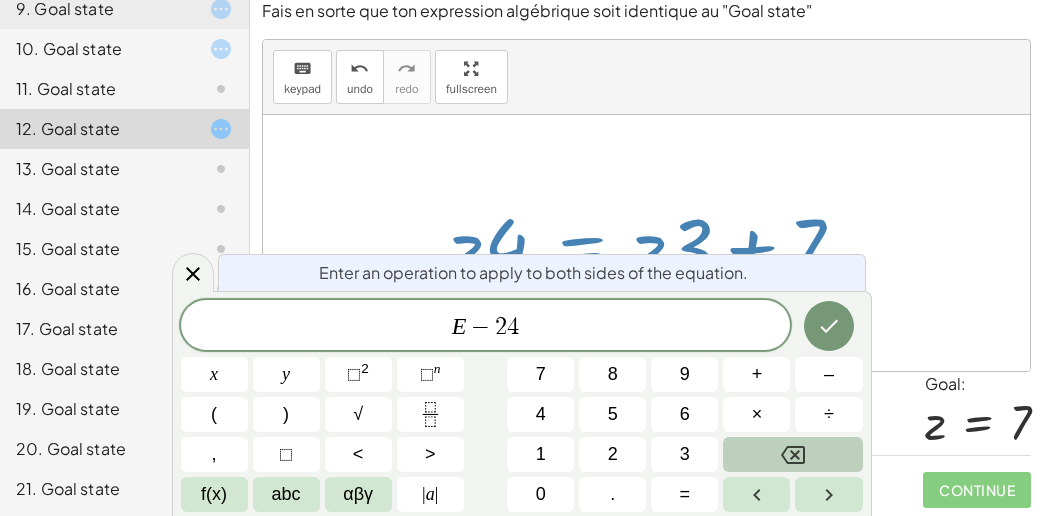click at bounding box center (792, 454) 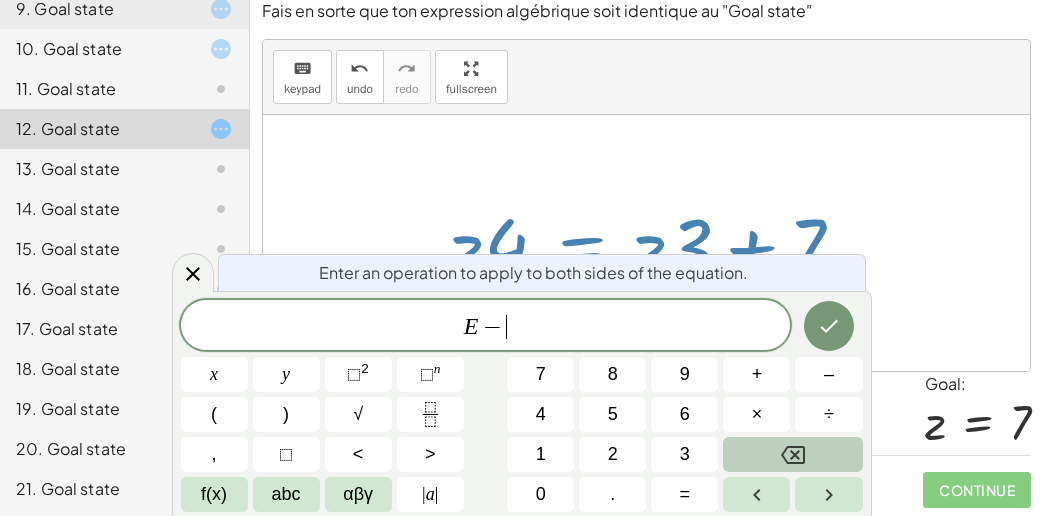click at bounding box center [792, 454] 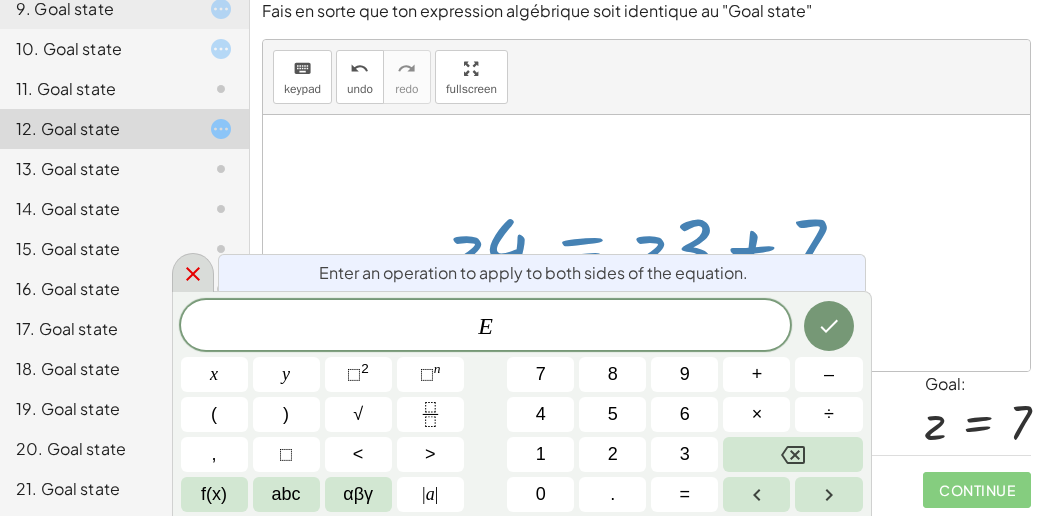 click at bounding box center [193, 272] 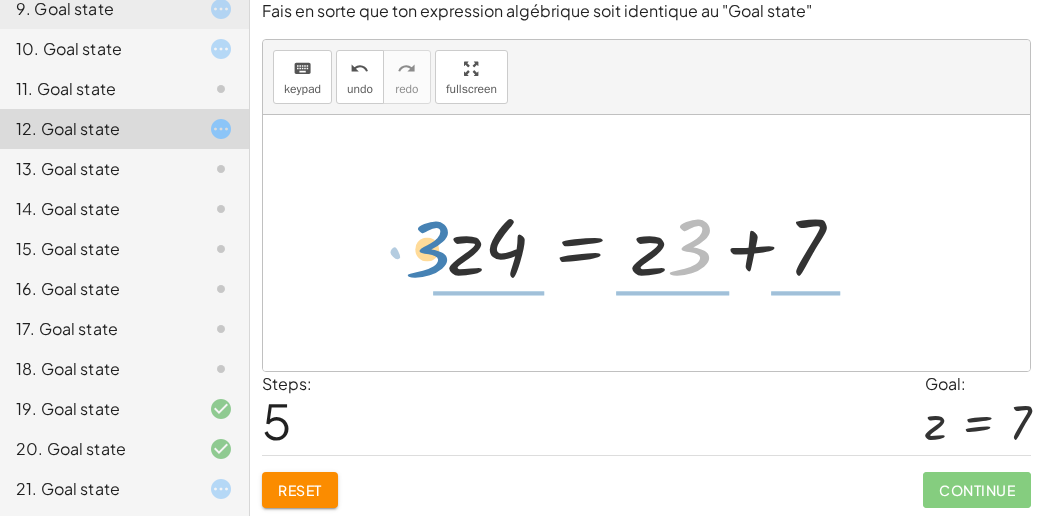 drag, startPoint x: 709, startPoint y: 248, endPoint x: 421, endPoint y: 249, distance: 288.00174 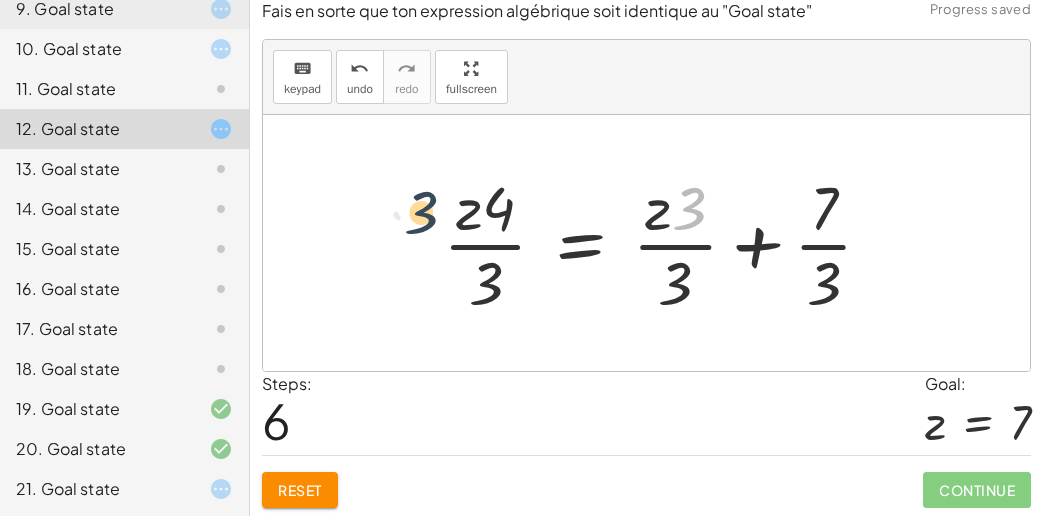 drag, startPoint x: 684, startPoint y: 225, endPoint x: 365, endPoint y: 228, distance: 319.0141 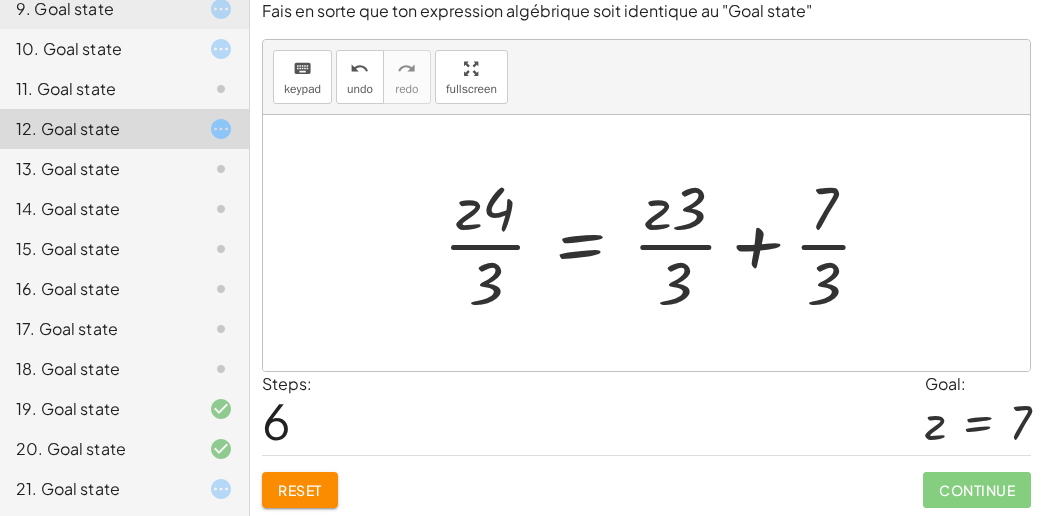 click on "Reset" at bounding box center [300, 490] 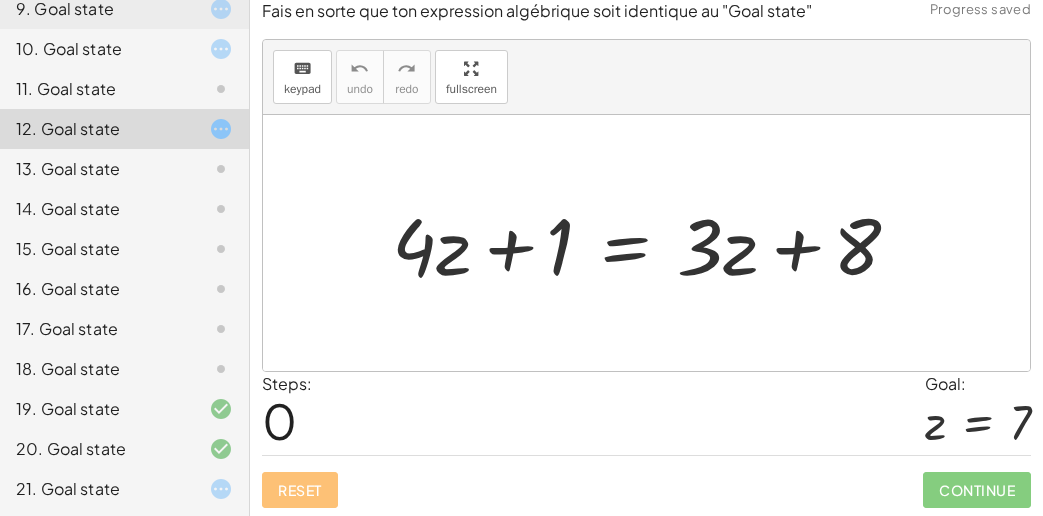 click on "Steps:  0 Goal: z = 7" at bounding box center (646, 413) 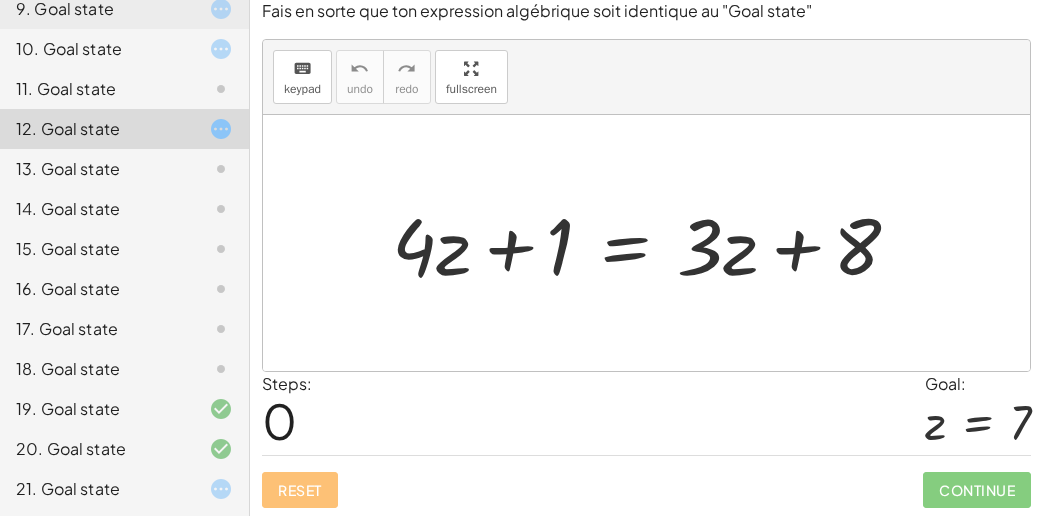 click 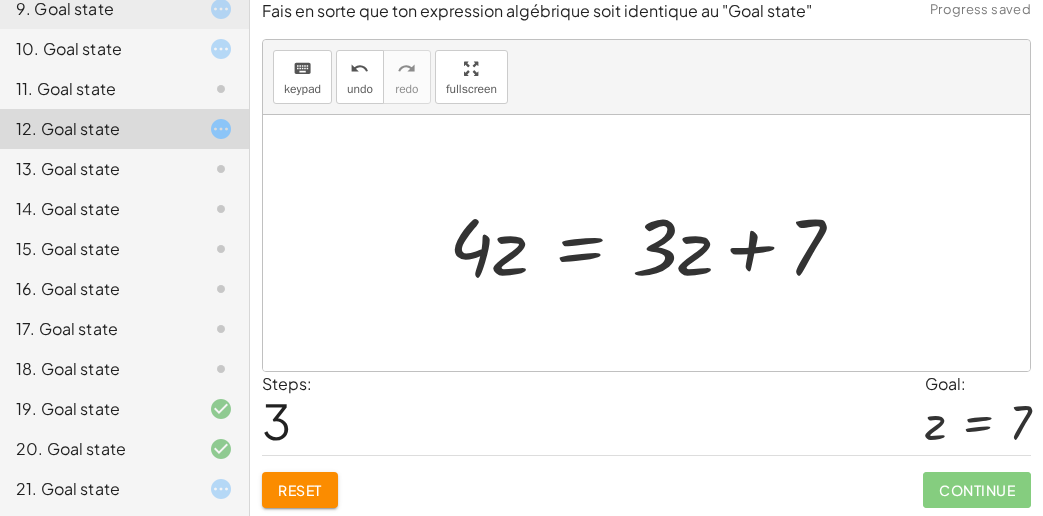 drag, startPoint x: 550, startPoint y: 444, endPoint x: 505, endPoint y: 398, distance: 64.3506 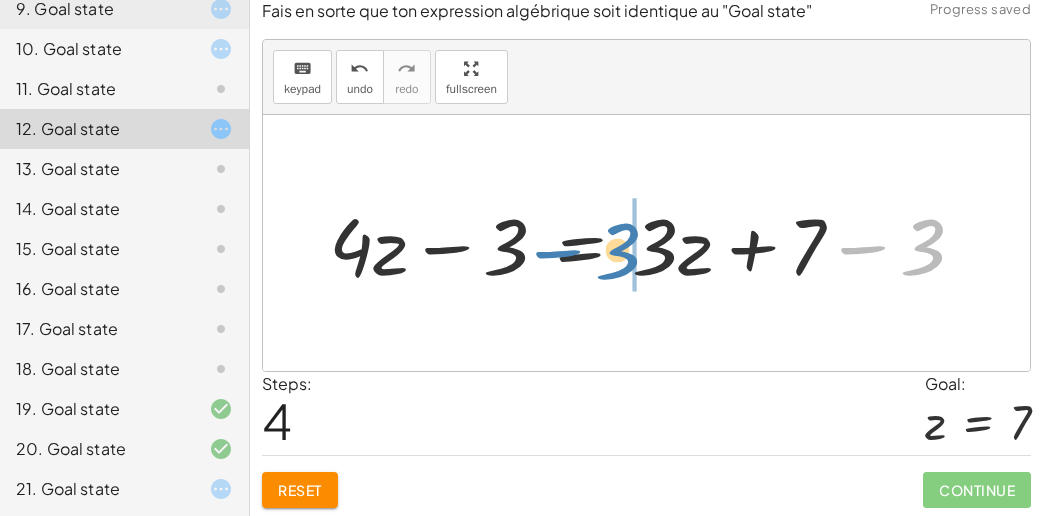 drag, startPoint x: 919, startPoint y: 260, endPoint x: 631, endPoint y: 264, distance: 288.02777 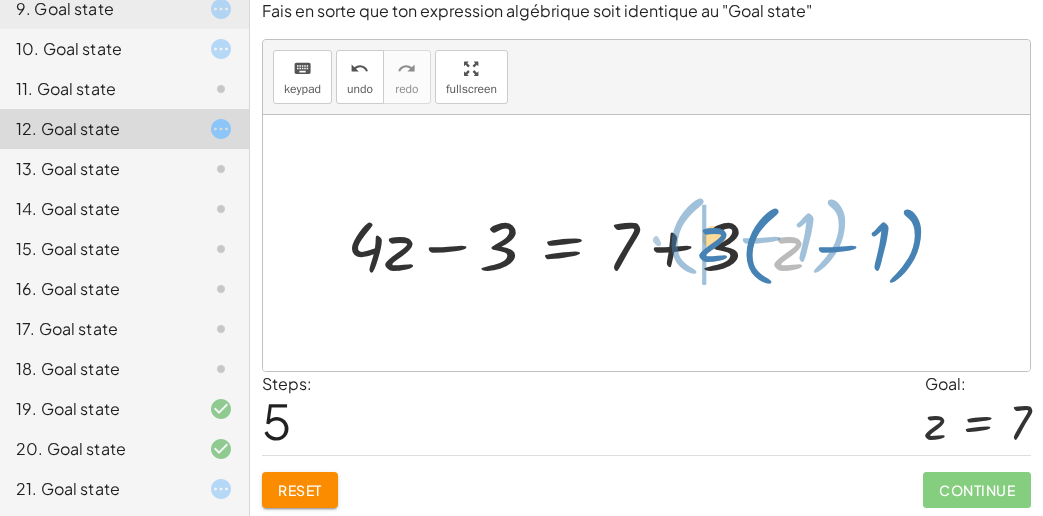 drag, startPoint x: 786, startPoint y: 268, endPoint x: 724, endPoint y: 265, distance: 62.072536 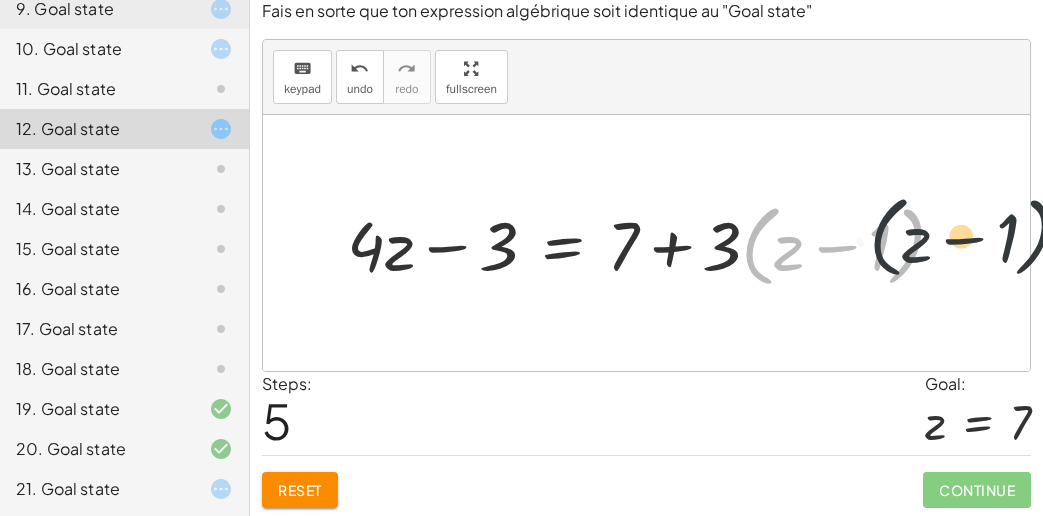 drag, startPoint x: 752, startPoint y: 258, endPoint x: 896, endPoint y: 250, distance: 144.22205 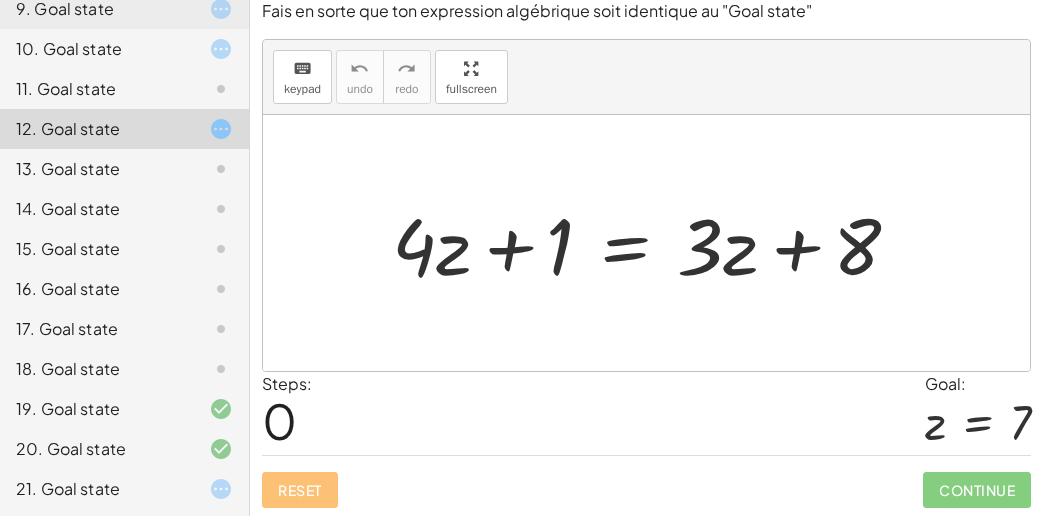 drag, startPoint x: 244, startPoint y: 157, endPoint x: 156, endPoint y: 134, distance: 90.95603 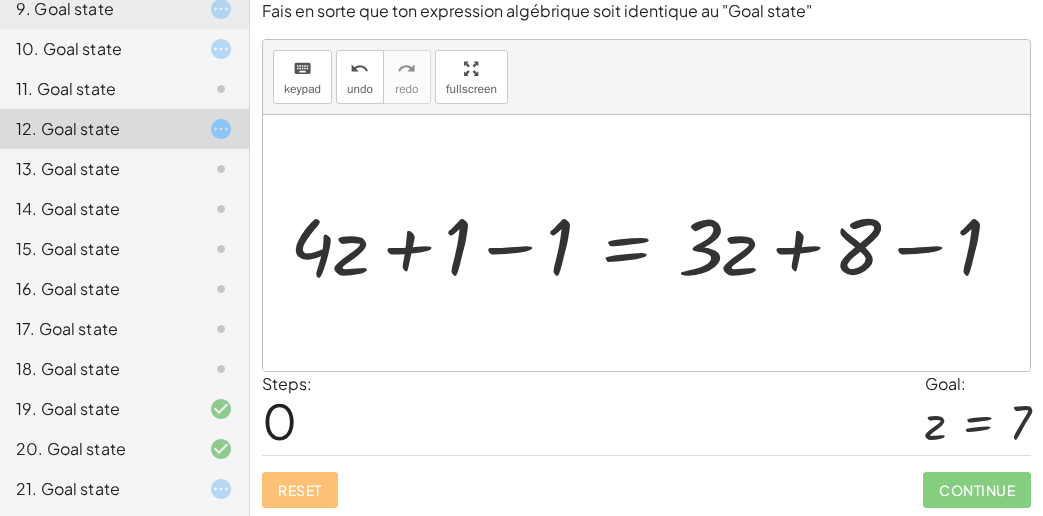drag, startPoint x: 480, startPoint y: 236, endPoint x: 540, endPoint y: 252, distance: 62.0967 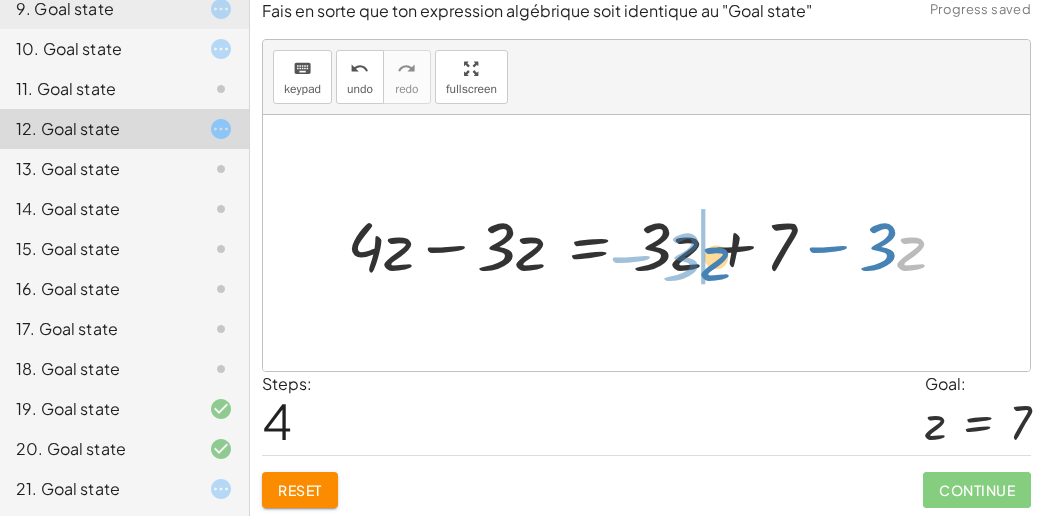 drag, startPoint x: 879, startPoint y: 268, endPoint x: 760, endPoint y: 232, distance: 124.32619 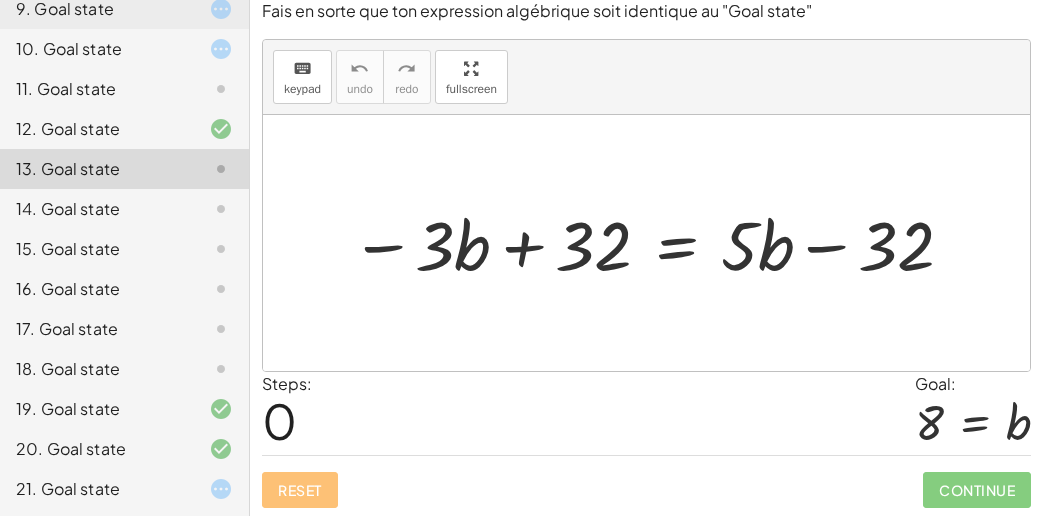 drag, startPoint x: 505, startPoint y: 242, endPoint x: 436, endPoint y: 254, distance: 70.035706 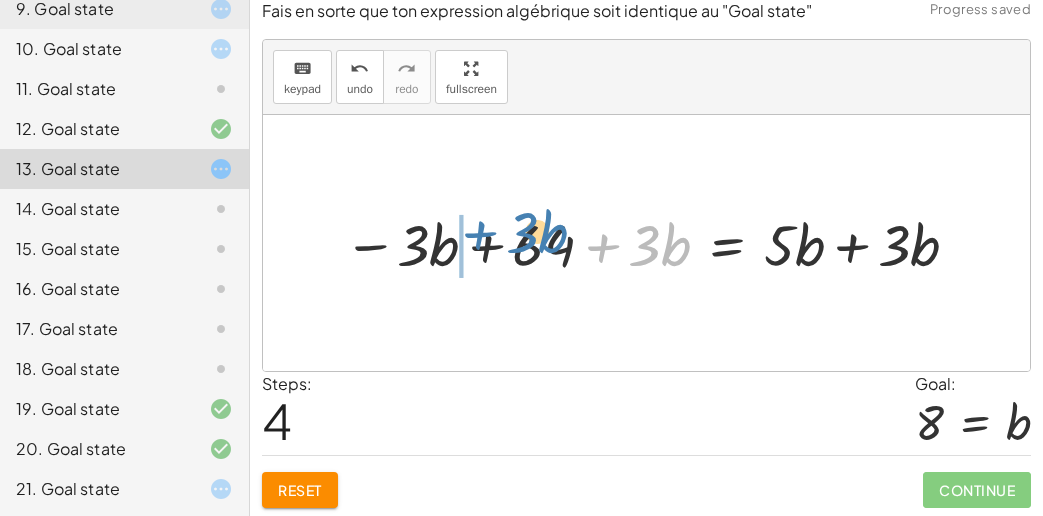 drag, startPoint x: 626, startPoint y: 256, endPoint x: 494, endPoint y: 248, distance: 132.2422 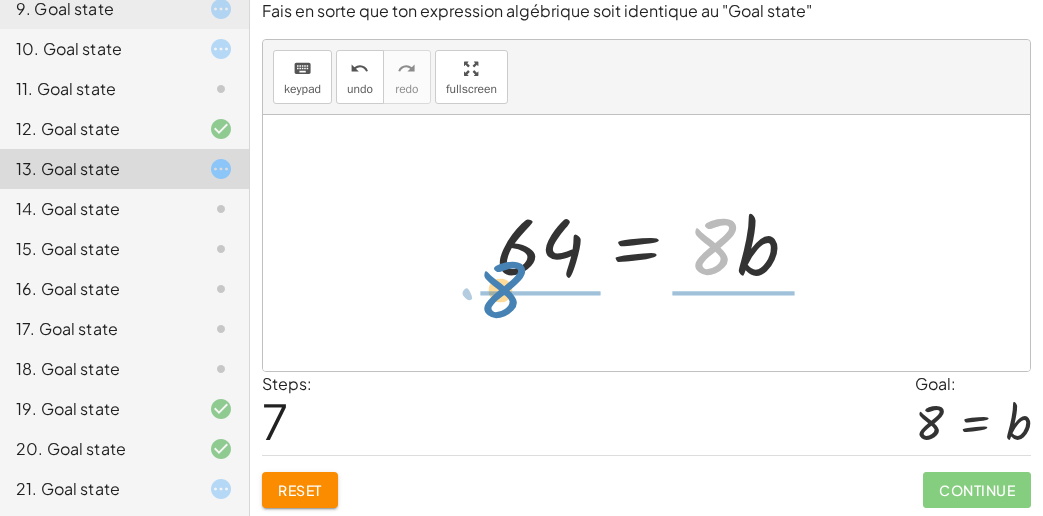 drag, startPoint x: 705, startPoint y: 256, endPoint x: 500, endPoint y: 304, distance: 210.54453 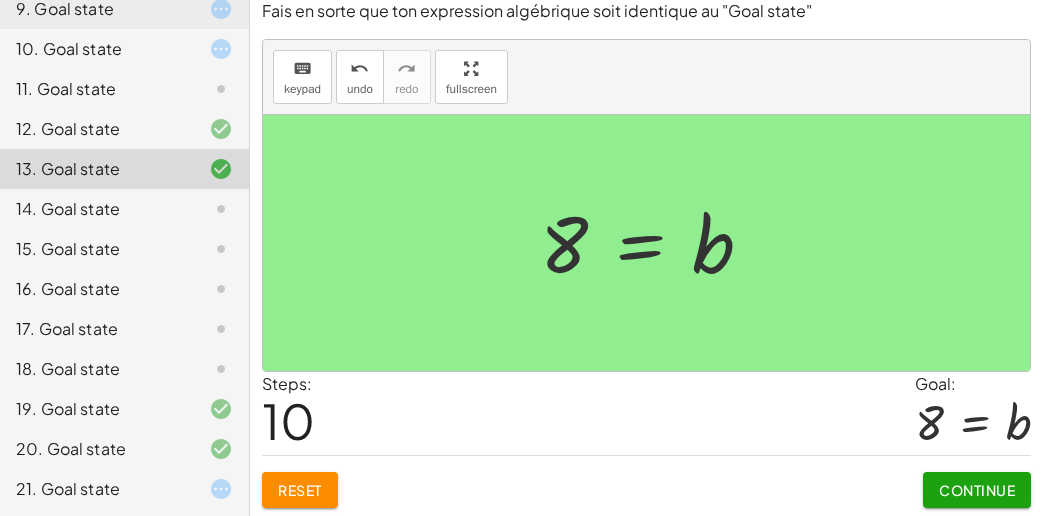 scroll, scrollTop: 0, scrollLeft: 0, axis: both 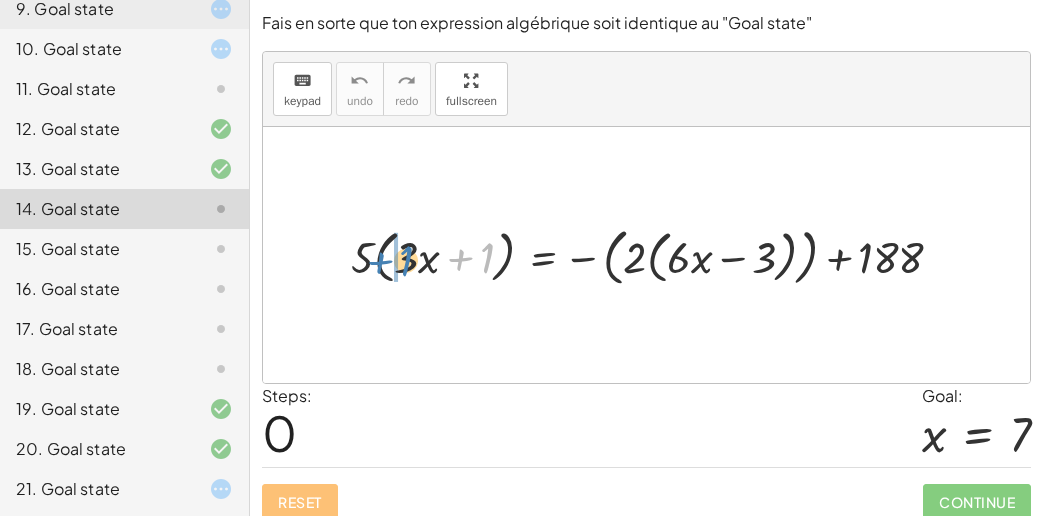 drag, startPoint x: 469, startPoint y: 252, endPoint x: 381, endPoint y: 252, distance: 88 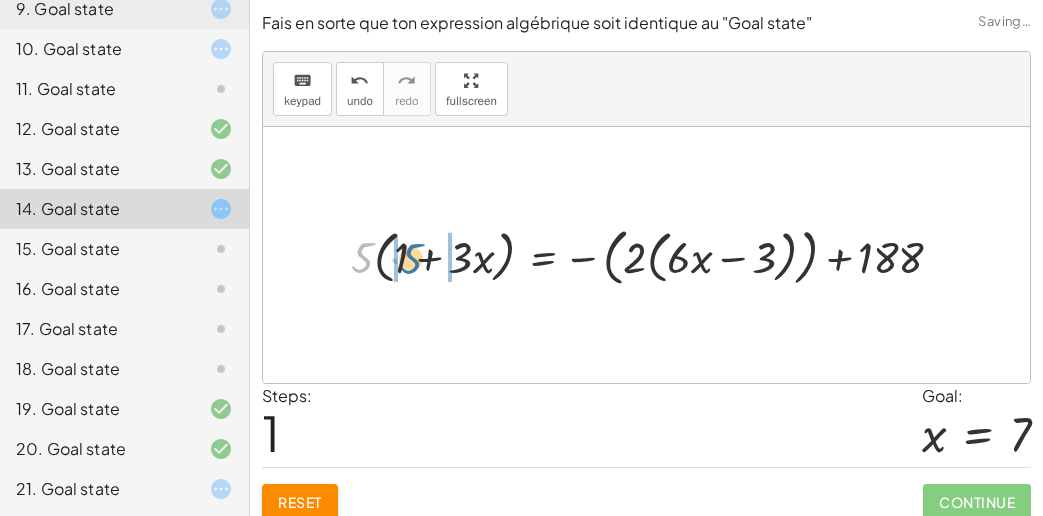 drag, startPoint x: 358, startPoint y: 244, endPoint x: 388, endPoint y: 244, distance: 30 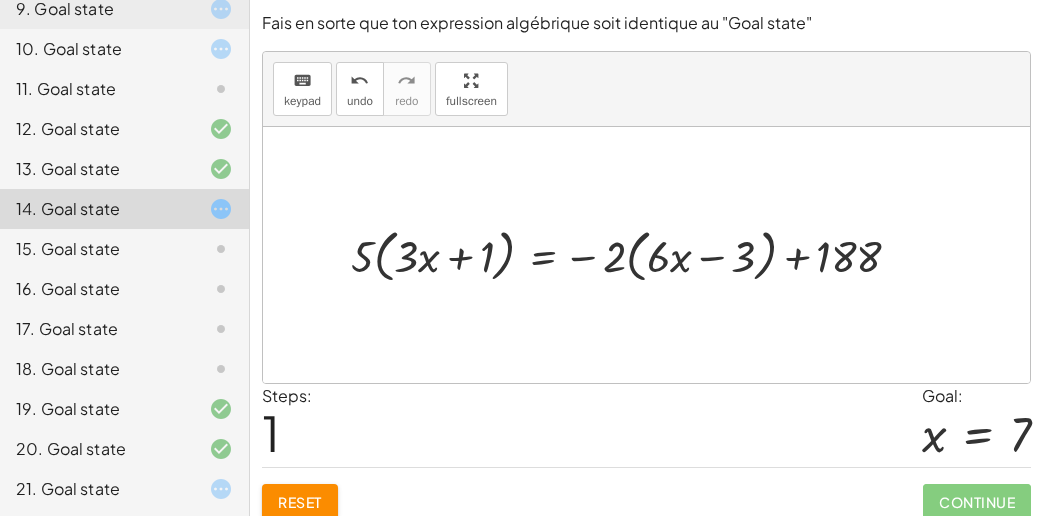 drag, startPoint x: 769, startPoint y: 251, endPoint x: 757, endPoint y: 252, distance: 12.0415945 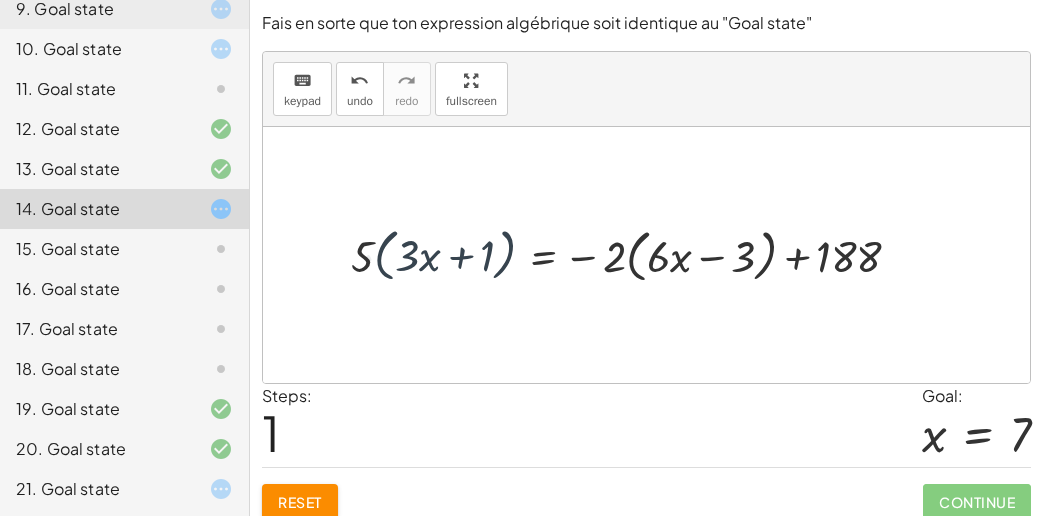 drag, startPoint x: 507, startPoint y: 252, endPoint x: 536, endPoint y: 258, distance: 29.614185 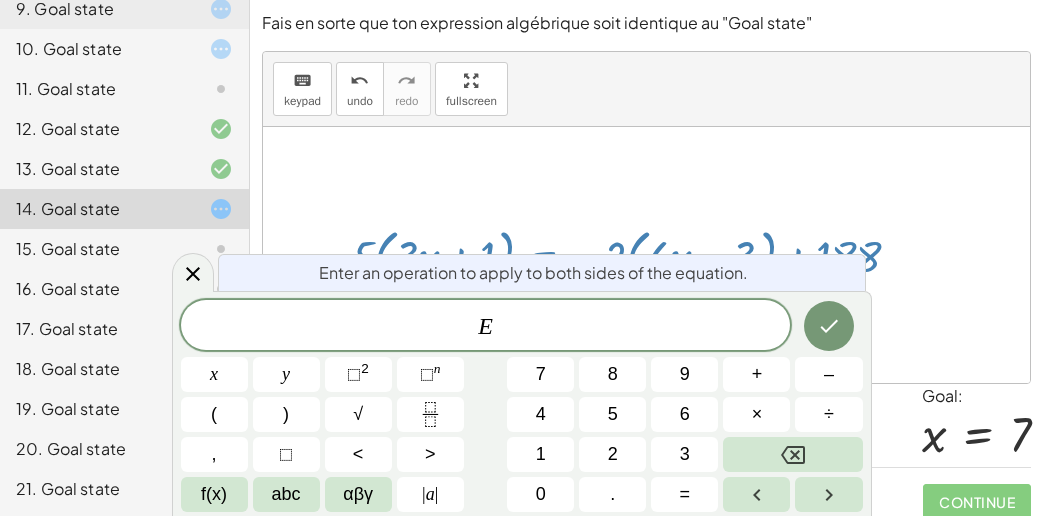 scroll, scrollTop: 12, scrollLeft: 0, axis: vertical 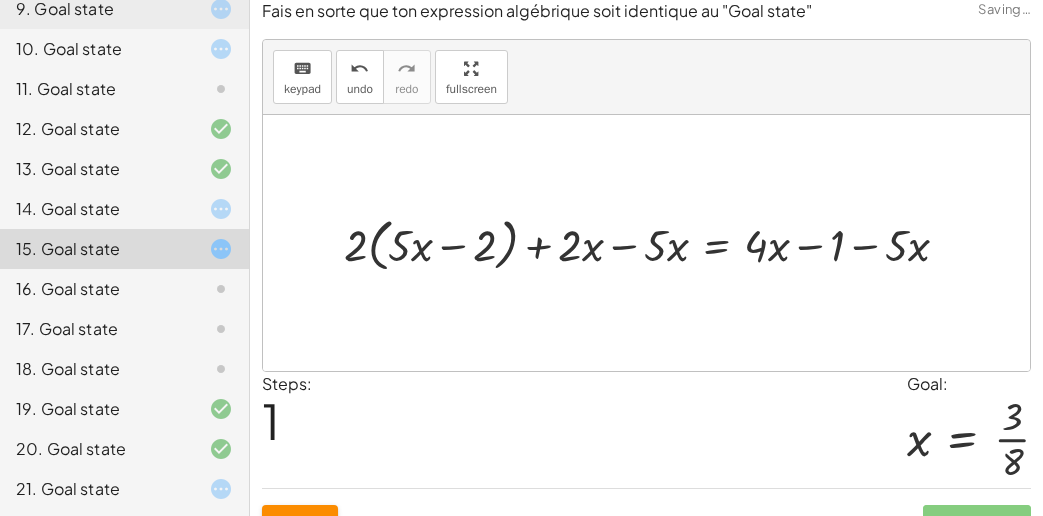 drag, startPoint x: 1009, startPoint y: 254, endPoint x: 990, endPoint y: 256, distance: 19.104973 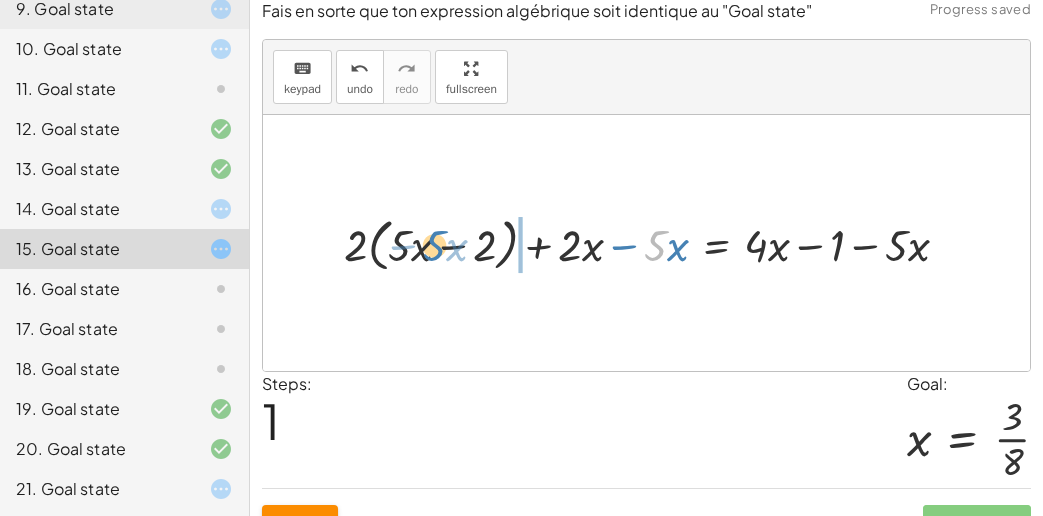 drag, startPoint x: 652, startPoint y: 249, endPoint x: 429, endPoint y: 249, distance: 223 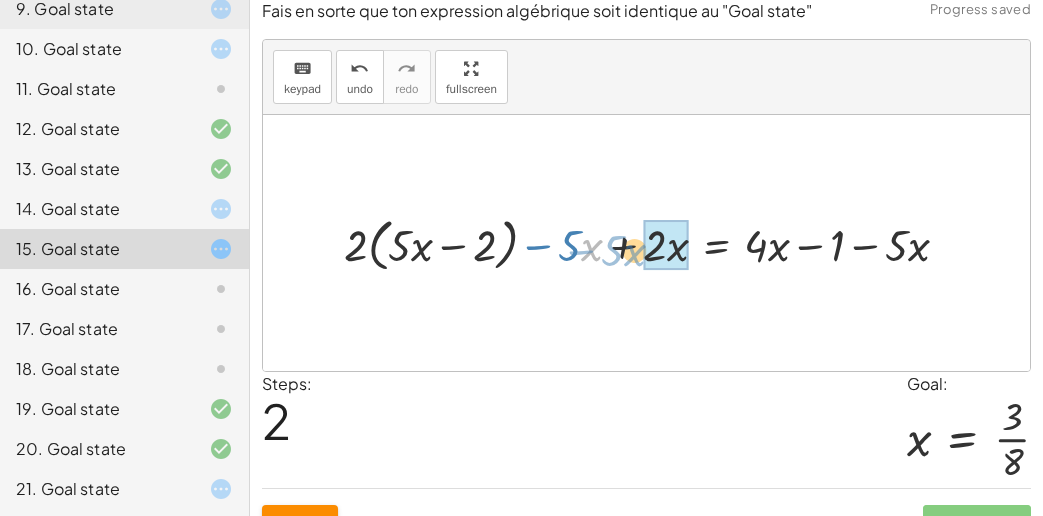 drag, startPoint x: 588, startPoint y: 253, endPoint x: 638, endPoint y: 258, distance: 50.24938 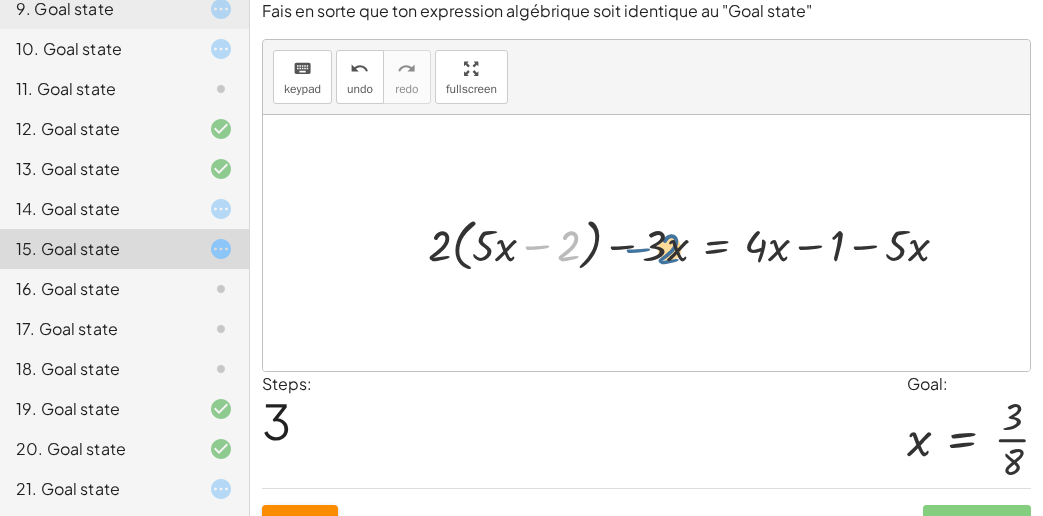 drag, startPoint x: 571, startPoint y: 242, endPoint x: 670, endPoint y: 245, distance: 99.04544 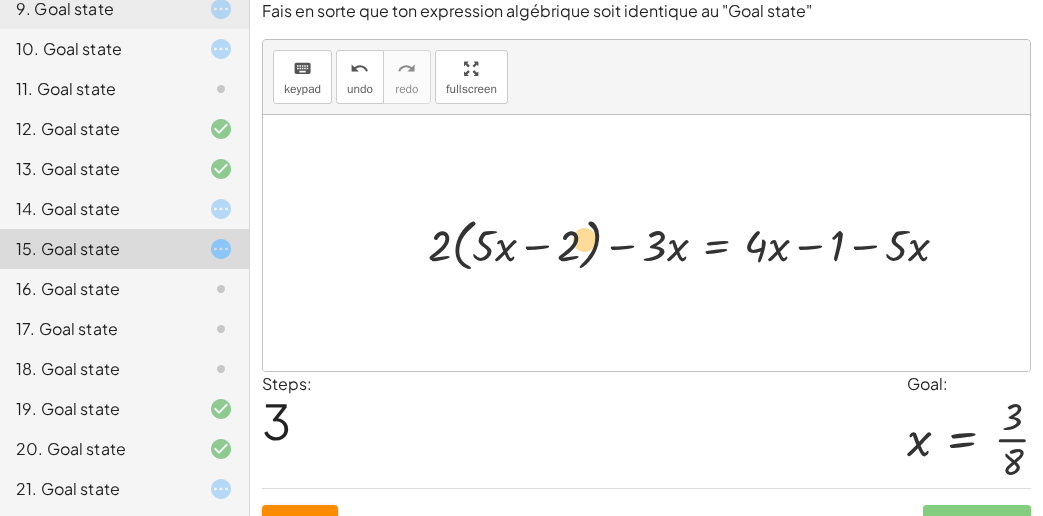 drag, startPoint x: 670, startPoint y: 245, endPoint x: 573, endPoint y: 238, distance: 97.25225 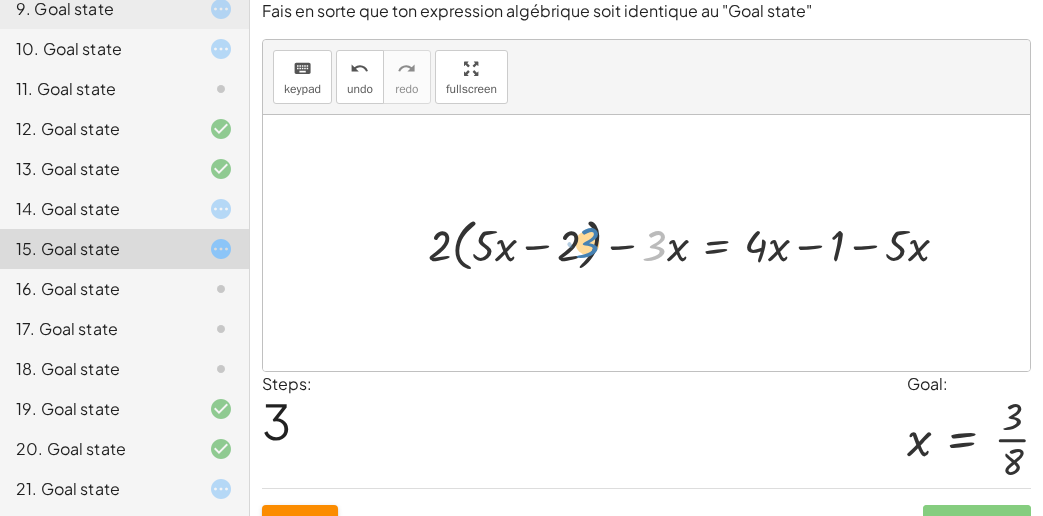 drag, startPoint x: 642, startPoint y: 247, endPoint x: 543, endPoint y: 242, distance: 99.12618 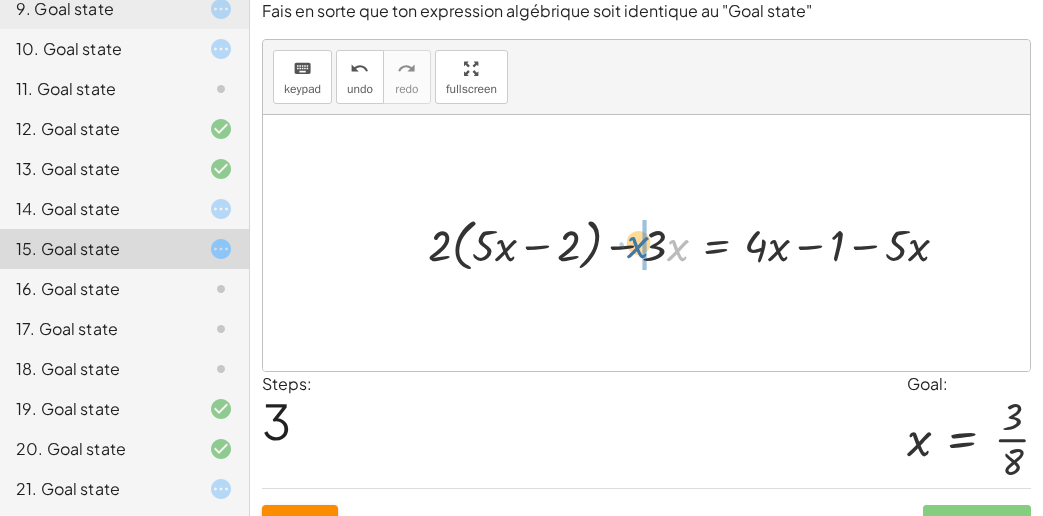 drag, startPoint x: 667, startPoint y: 246, endPoint x: 657, endPoint y: 249, distance: 10.440307 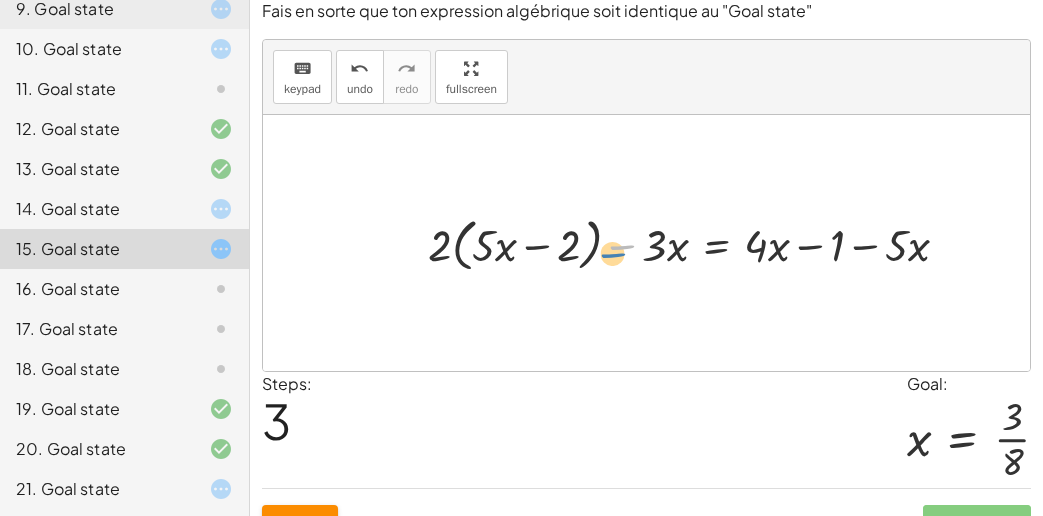 drag, startPoint x: 617, startPoint y: 238, endPoint x: 626, endPoint y: 245, distance: 11.401754 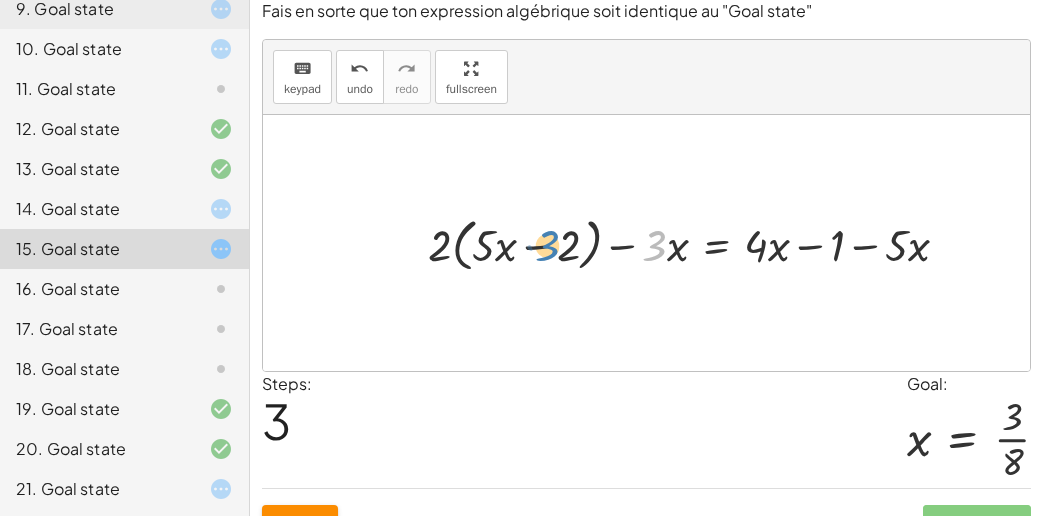 drag, startPoint x: 657, startPoint y: 242, endPoint x: 539, endPoint y: 239, distance: 118.03813 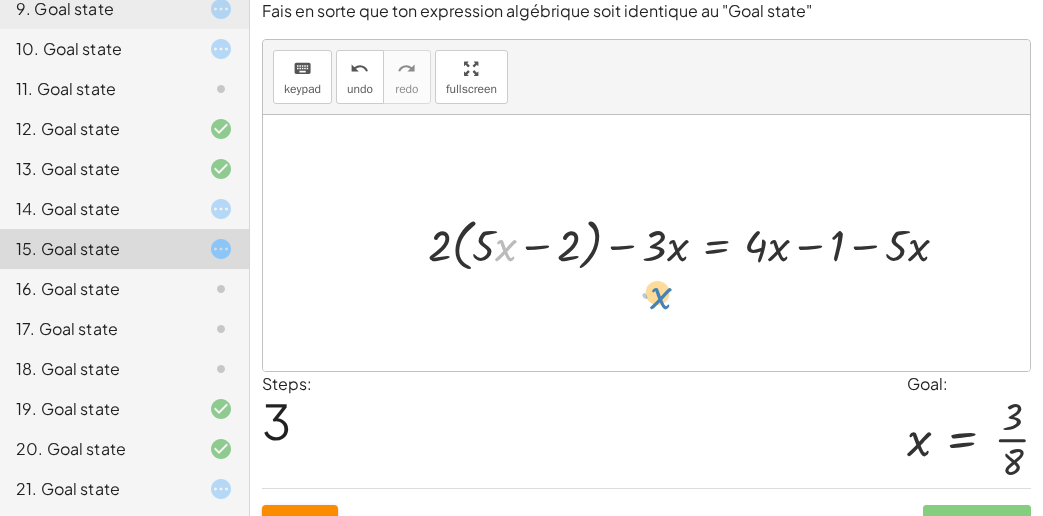 drag, startPoint x: 504, startPoint y: 242, endPoint x: 694, endPoint y: 246, distance: 190.0421 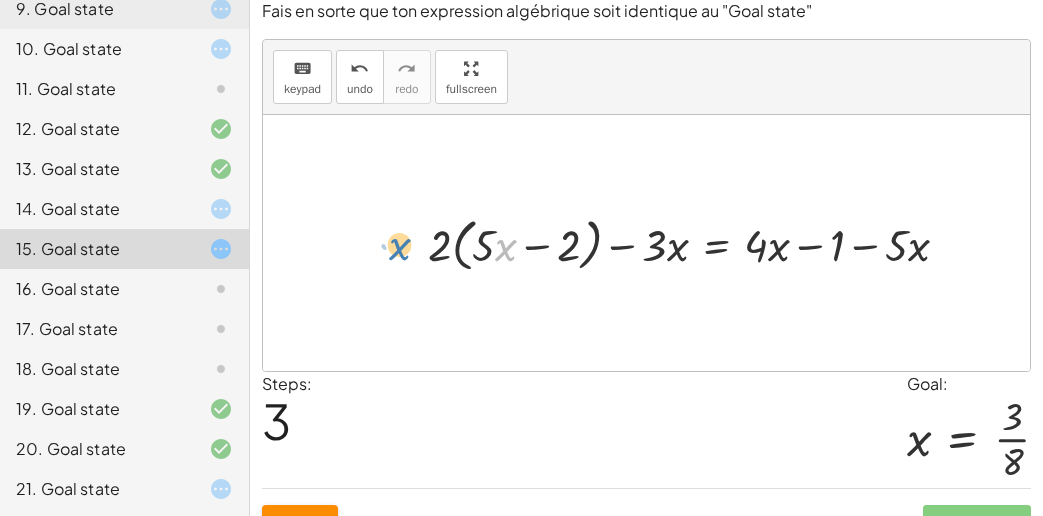 drag, startPoint x: 507, startPoint y: 243, endPoint x: 388, endPoint y: 235, distance: 119.26861 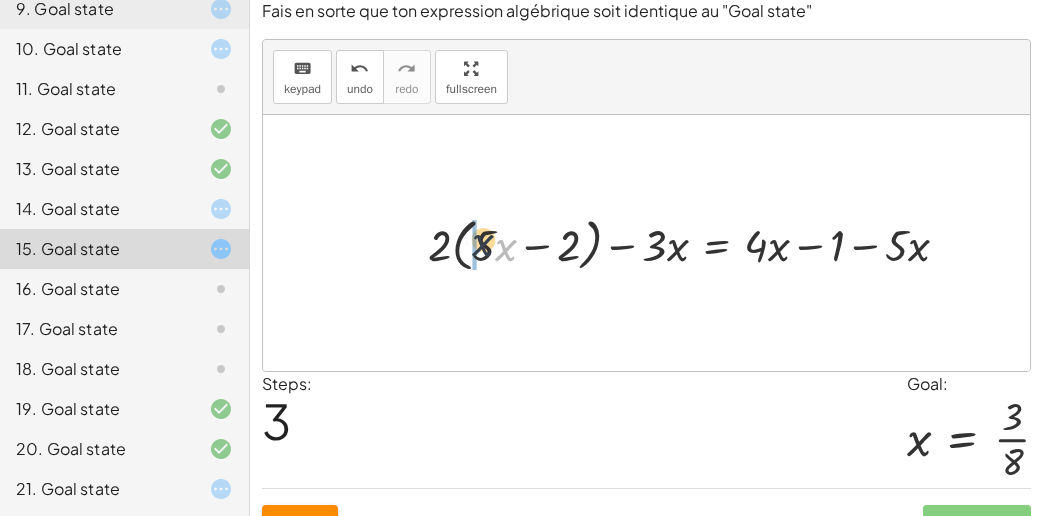 drag, startPoint x: 501, startPoint y: 252, endPoint x: 475, endPoint y: 246, distance: 26.683329 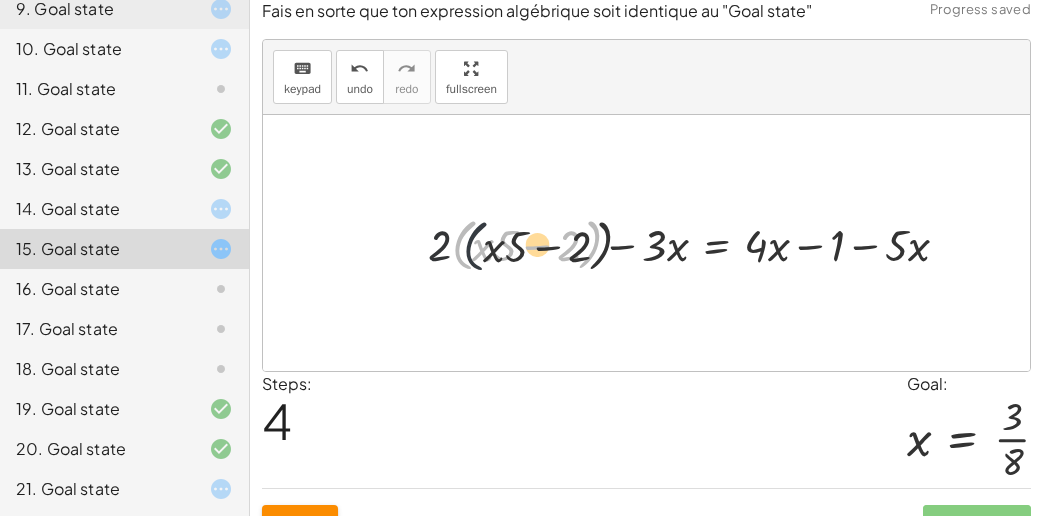 drag, startPoint x: 468, startPoint y: 238, endPoint x: 493, endPoint y: 239, distance: 25.019993 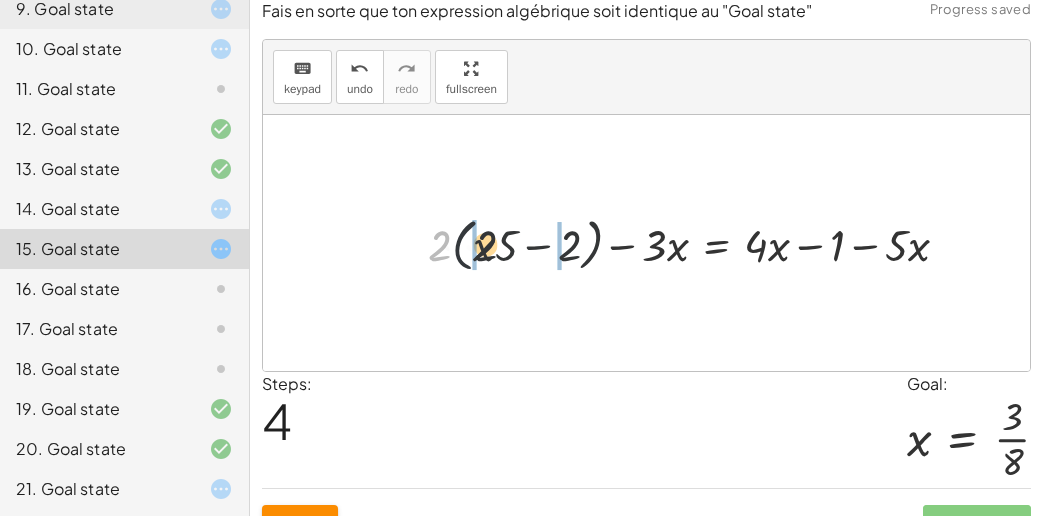 drag, startPoint x: 443, startPoint y: 234, endPoint x: 499, endPoint y: 233, distance: 56.008926 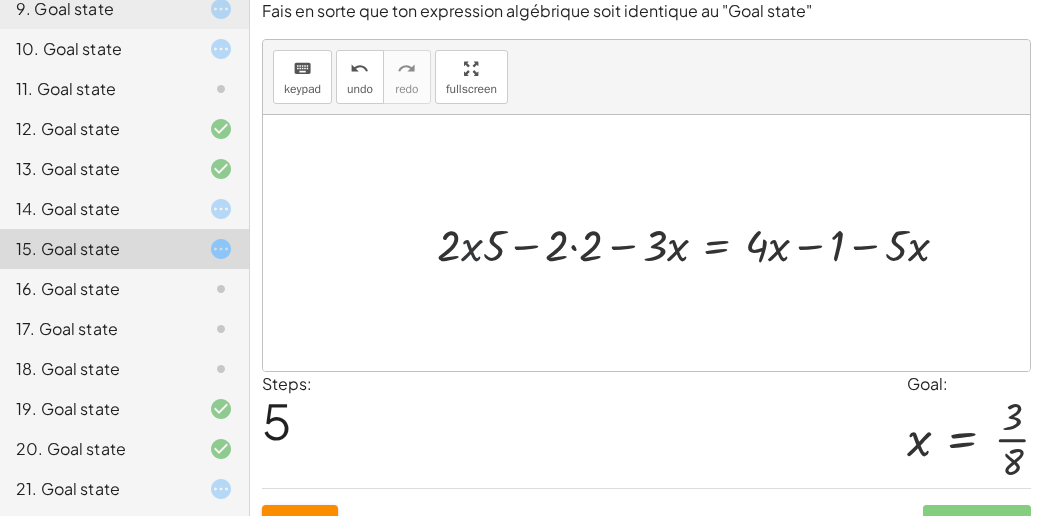 drag, startPoint x: 466, startPoint y: 237, endPoint x: 471, endPoint y: 247, distance: 11.18034 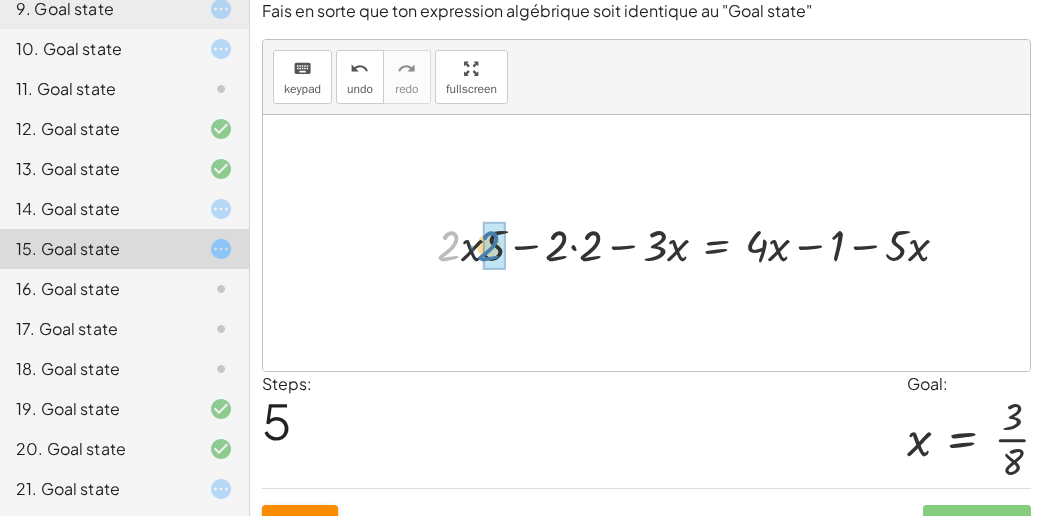drag, startPoint x: 475, startPoint y: 243, endPoint x: 486, endPoint y: 243, distance: 11 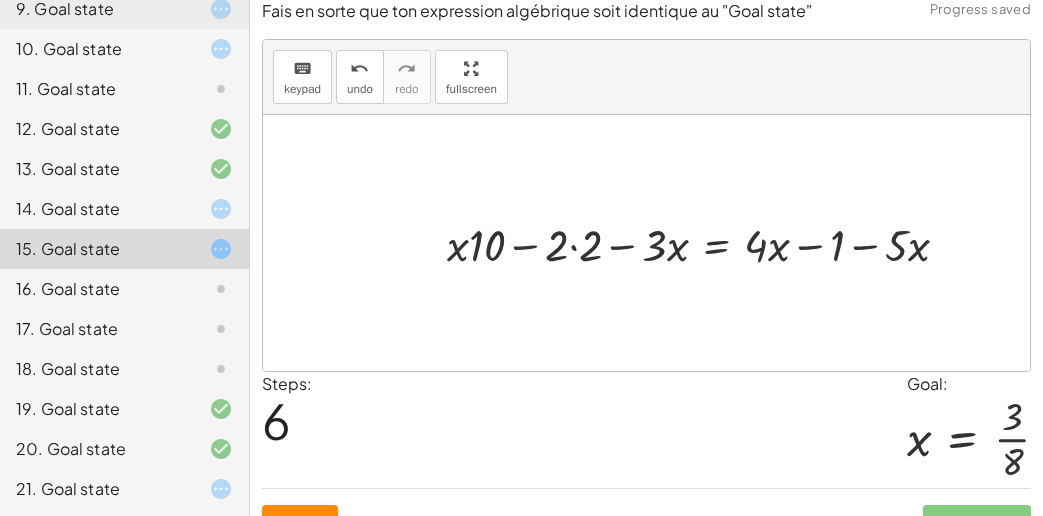 drag, startPoint x: 521, startPoint y: 243, endPoint x: 540, endPoint y: 243, distance: 19 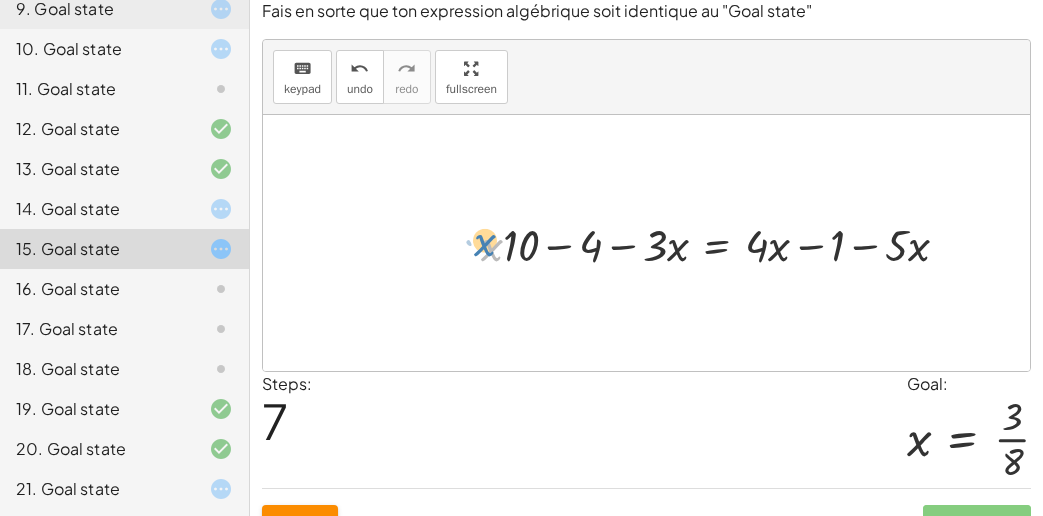 drag, startPoint x: 498, startPoint y: 245, endPoint x: 487, endPoint y: 240, distance: 12.083046 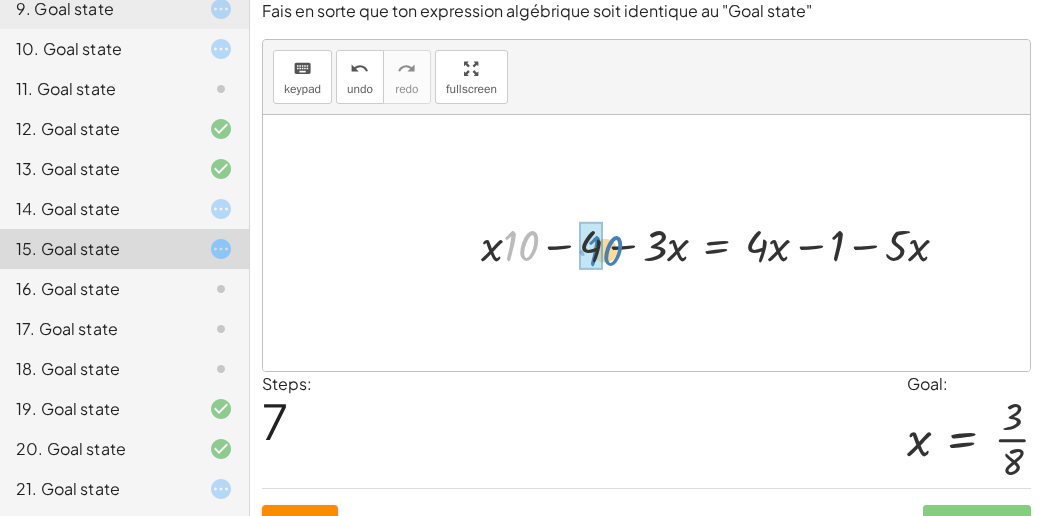 drag, startPoint x: 513, startPoint y: 243, endPoint x: 594, endPoint y: 247, distance: 81.09871 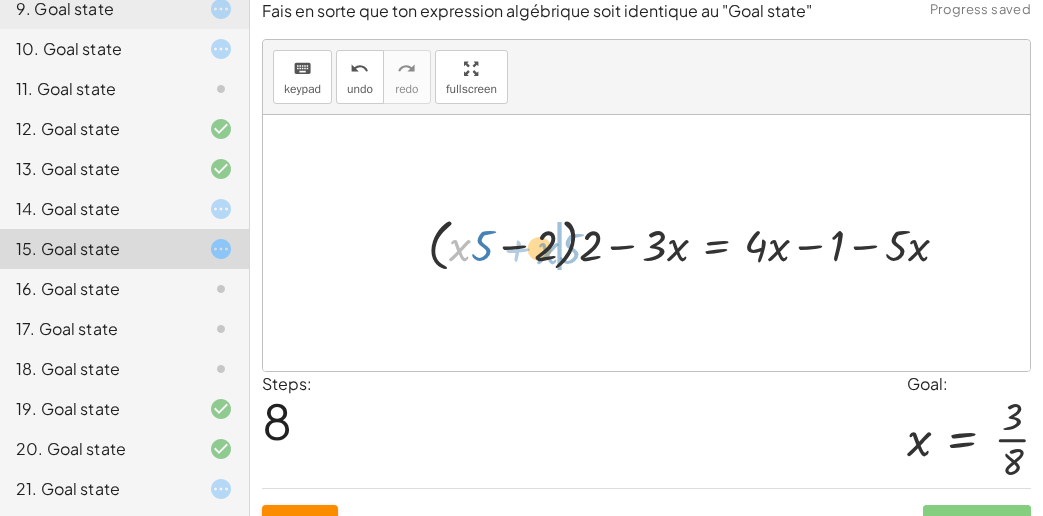 drag, startPoint x: 461, startPoint y: 245, endPoint x: 559, endPoint y: 248, distance: 98.045906 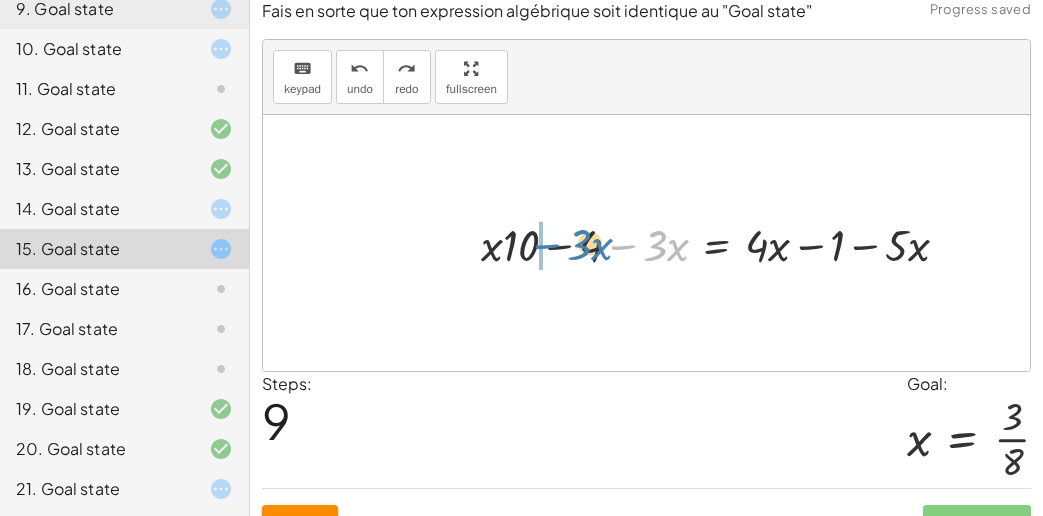 drag, startPoint x: 611, startPoint y: 239, endPoint x: 533, endPoint y: 238, distance: 78.00641 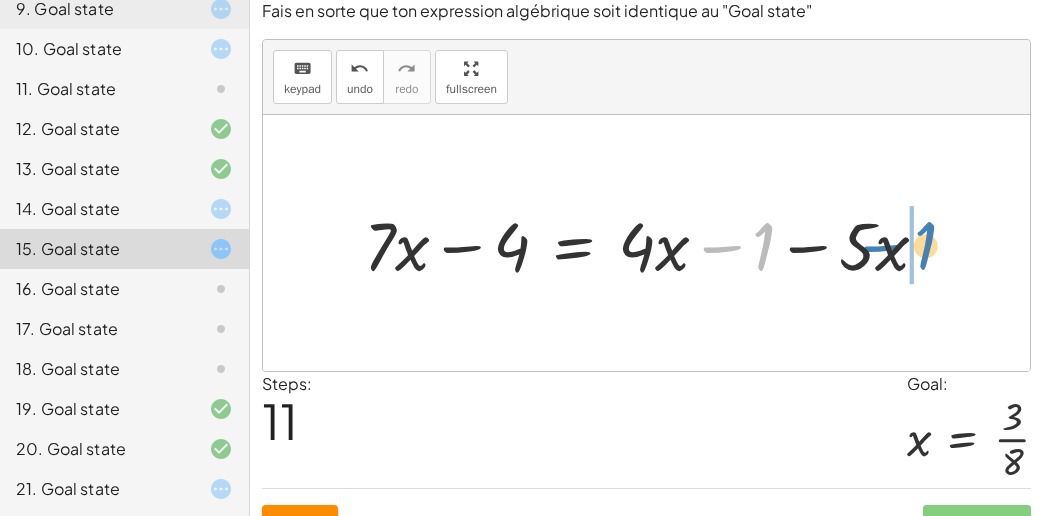 drag, startPoint x: 744, startPoint y: 243, endPoint x: 922, endPoint y: 241, distance: 178.01123 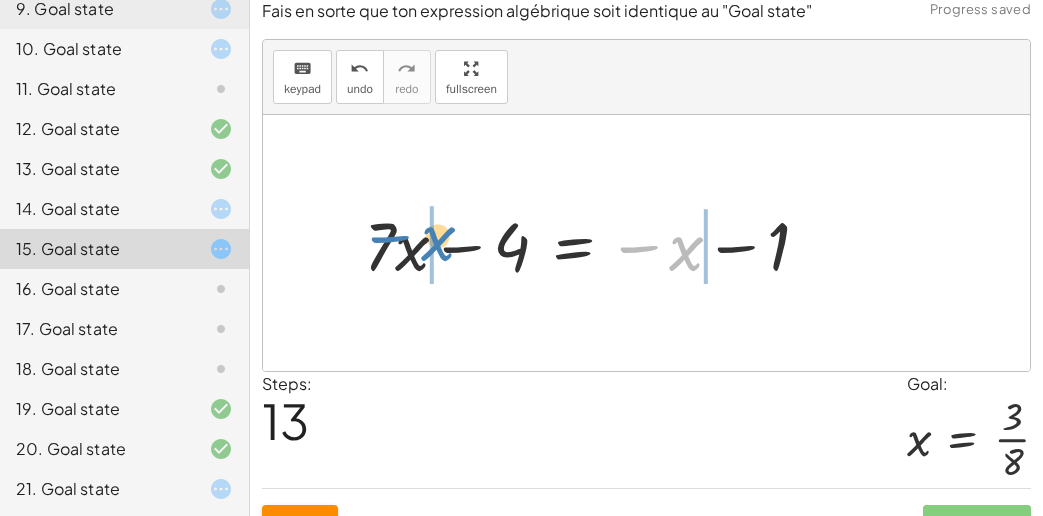 drag, startPoint x: 674, startPoint y: 250, endPoint x: 384, endPoint y: 235, distance: 290.38766 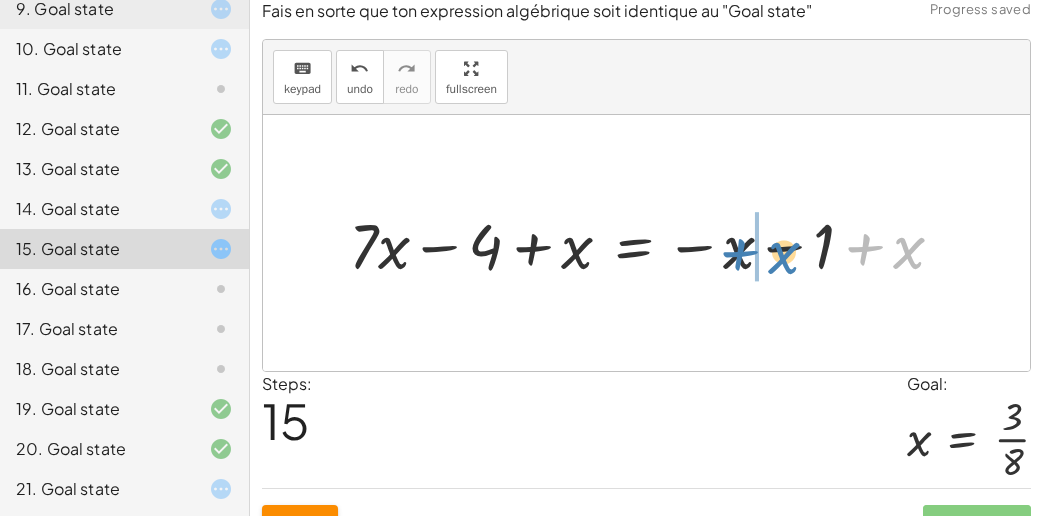 drag, startPoint x: 906, startPoint y: 252, endPoint x: 791, endPoint y: 256, distance: 115.06954 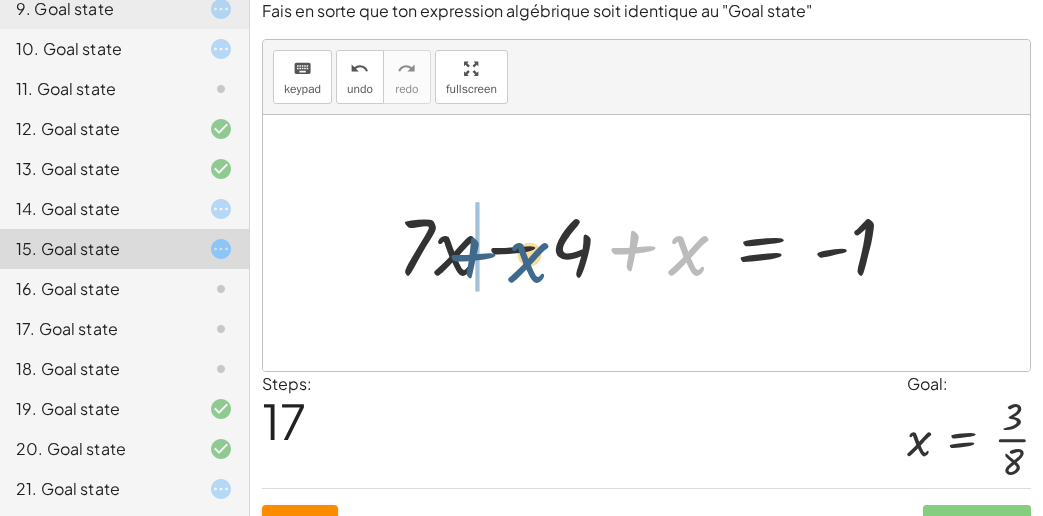 drag, startPoint x: 675, startPoint y: 251, endPoint x: 506, endPoint y: 256, distance: 169.07394 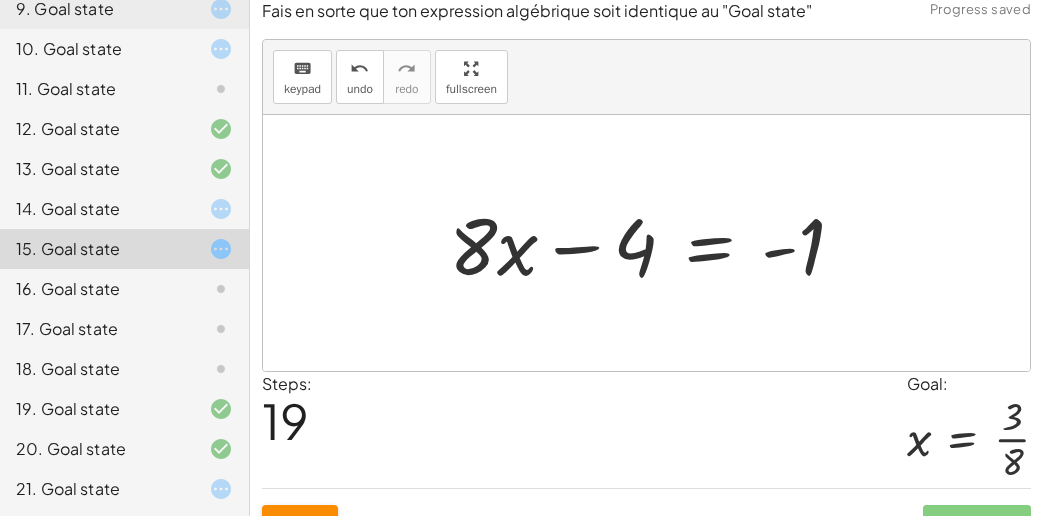 drag, startPoint x: 655, startPoint y: 254, endPoint x: 626, endPoint y: 248, distance: 29.614185 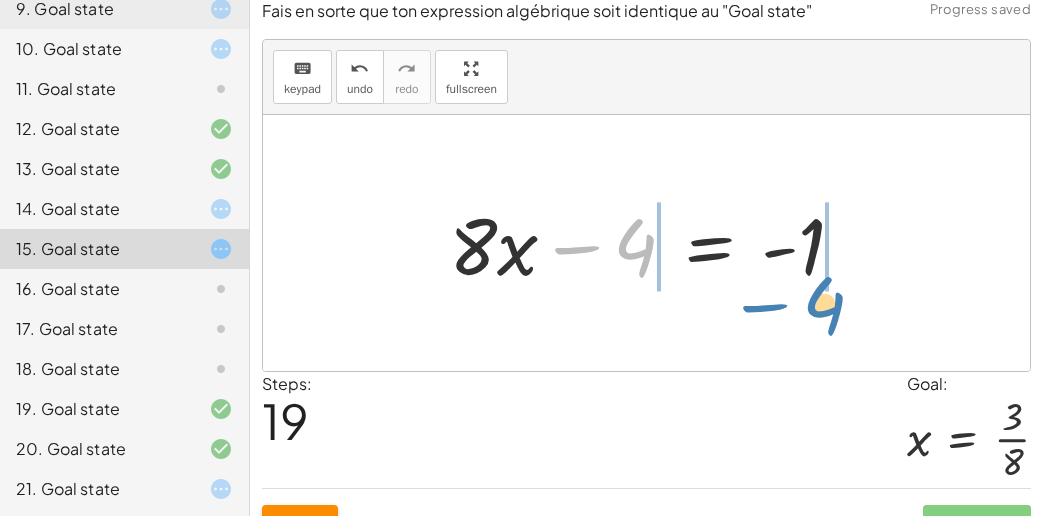 drag, startPoint x: 649, startPoint y: 256, endPoint x: 767, endPoint y: 294, distance: 123.967735 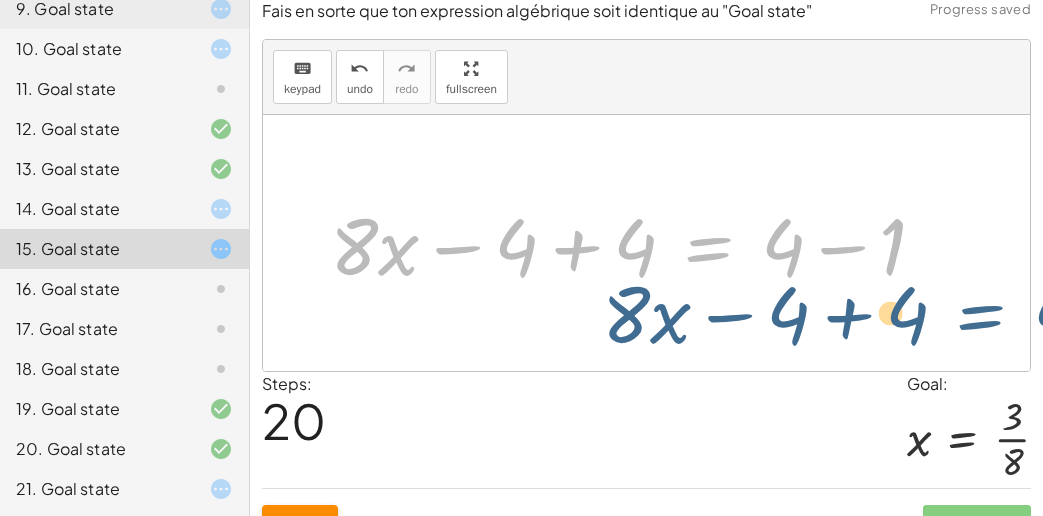 drag, startPoint x: 657, startPoint y: 253, endPoint x: 771, endPoint y: 278, distance: 116.70904 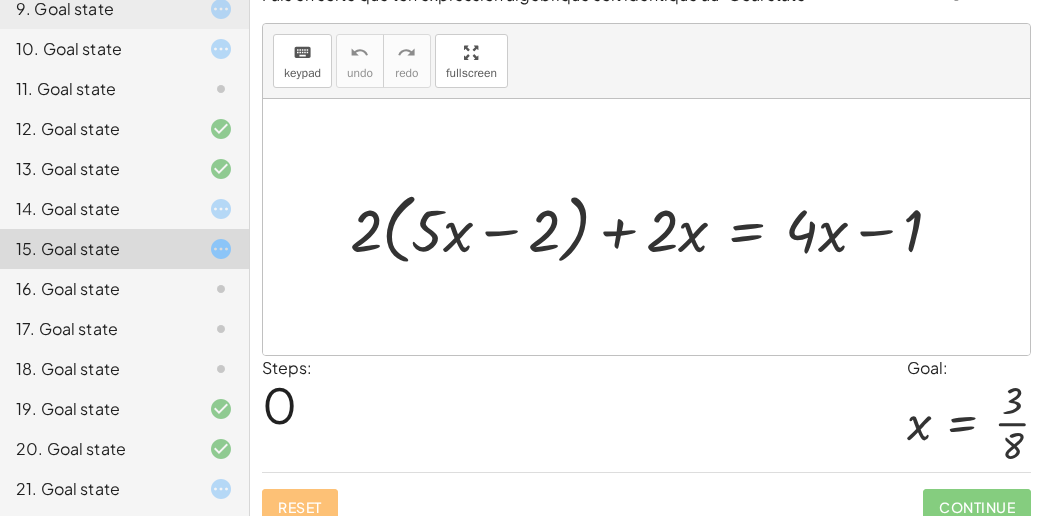scroll, scrollTop: 46, scrollLeft: 0, axis: vertical 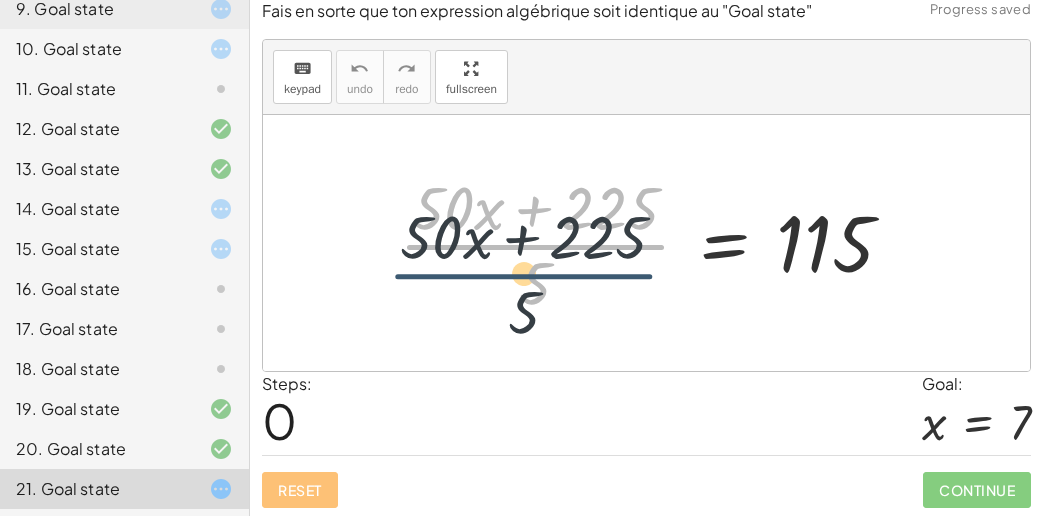 drag, startPoint x: 590, startPoint y: 240, endPoint x: 573, endPoint y: 273, distance: 37.12142 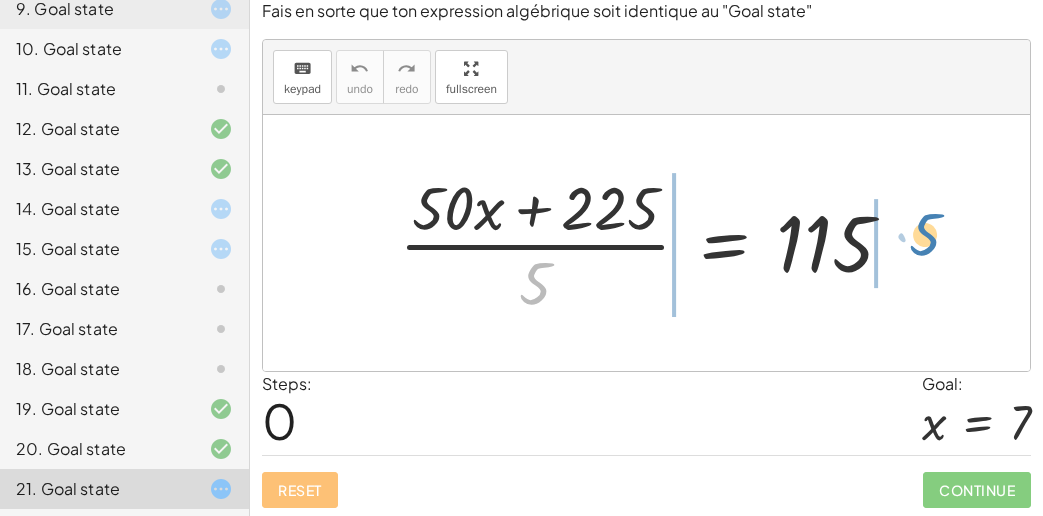 drag, startPoint x: 516, startPoint y: 275, endPoint x: 879, endPoint y: 232, distance: 365.53796 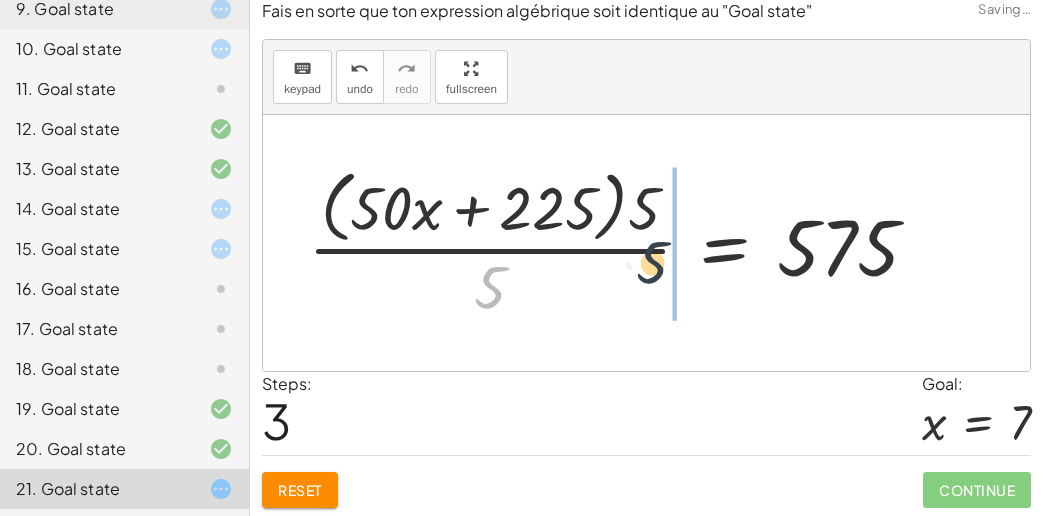 drag, startPoint x: 534, startPoint y: 276, endPoint x: 687, endPoint y: 234, distance: 158.66002 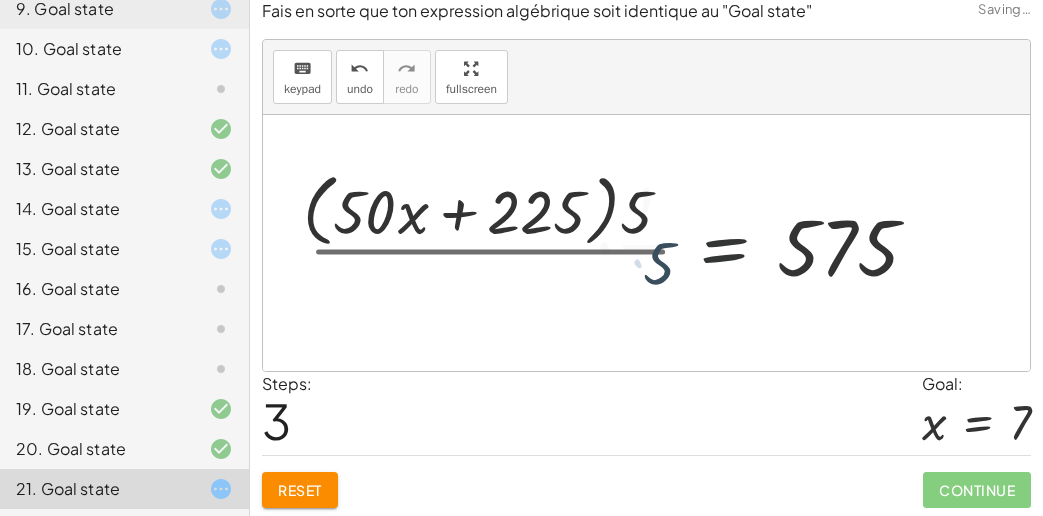 drag, startPoint x: 686, startPoint y: 222, endPoint x: 681, endPoint y: 210, distance: 13 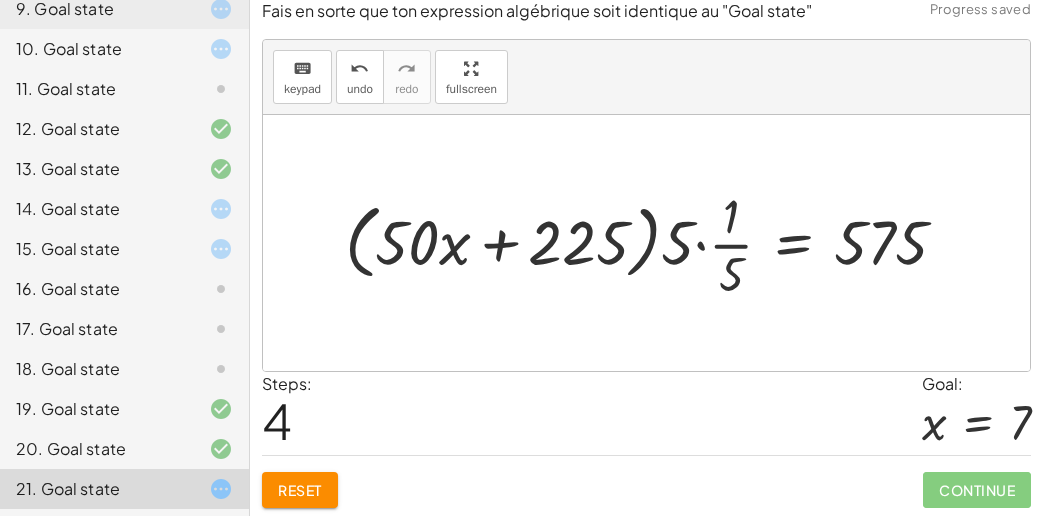 drag, startPoint x: 681, startPoint y: 313, endPoint x: 451, endPoint y: 211, distance: 251.60286 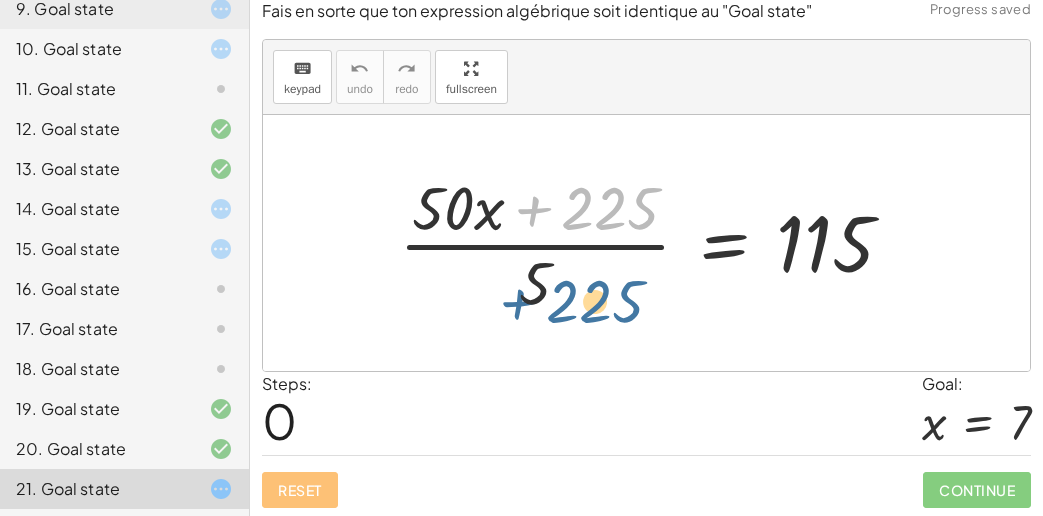 drag, startPoint x: 562, startPoint y: 211, endPoint x: 523, endPoint y: 285, distance: 83.64807 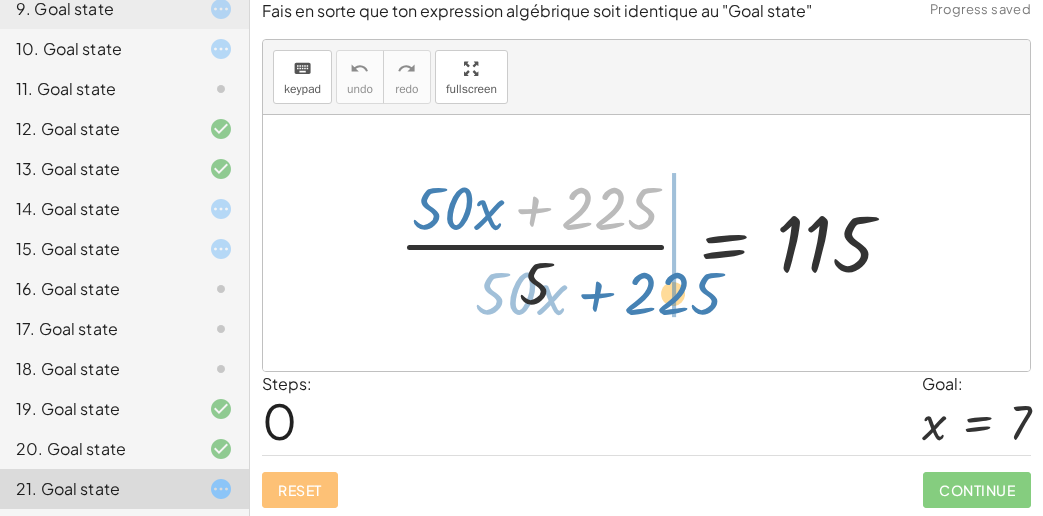 drag, startPoint x: 632, startPoint y: 165, endPoint x: 678, endPoint y: 235, distance: 83.761566 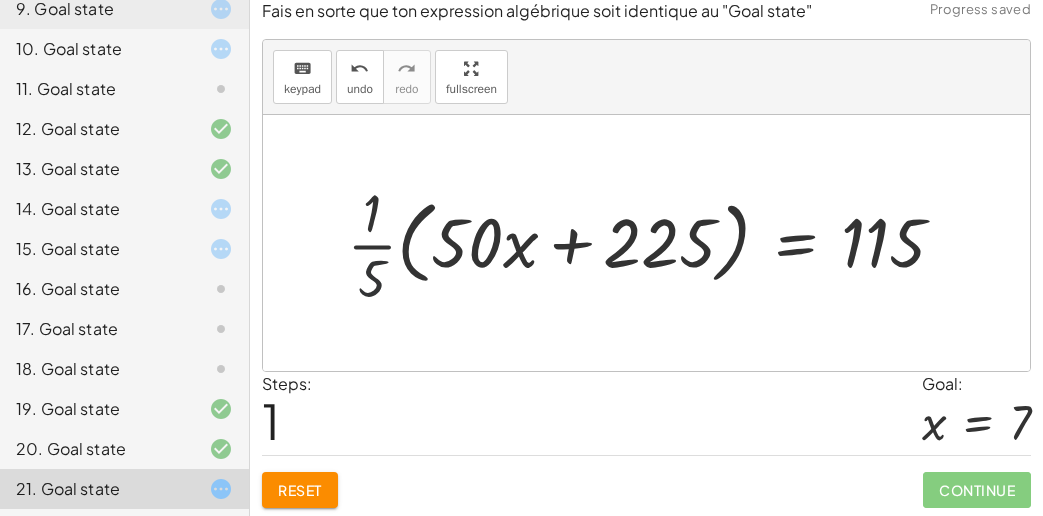 drag, startPoint x: 377, startPoint y: 236, endPoint x: 380, endPoint y: 265, distance: 29.15476 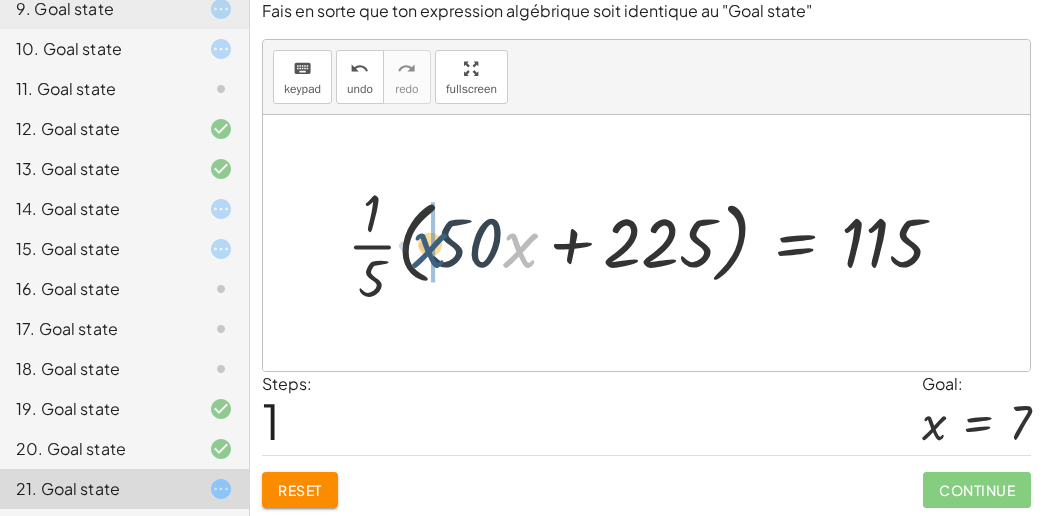 drag, startPoint x: 525, startPoint y: 238, endPoint x: 421, endPoint y: 238, distance: 104 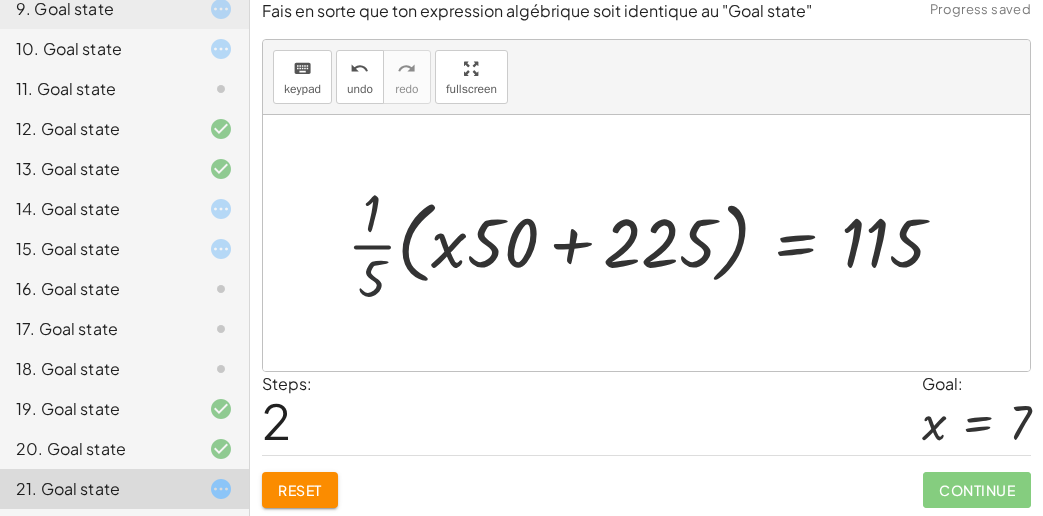 drag, startPoint x: 359, startPoint y: 276, endPoint x: 362, endPoint y: 266, distance: 10.440307 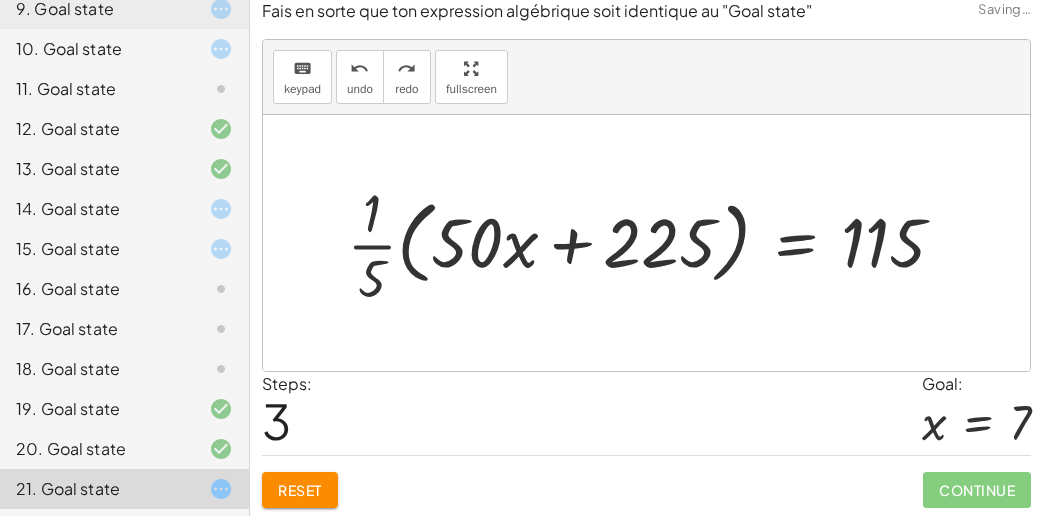 drag, startPoint x: 340, startPoint y: 480, endPoint x: 326, endPoint y: 473, distance: 15.652476 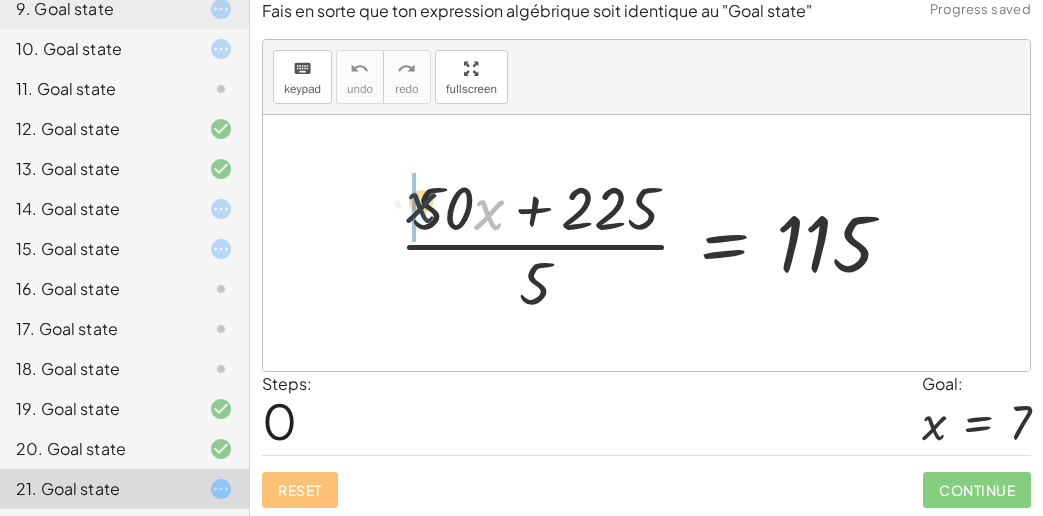 drag, startPoint x: 483, startPoint y: 209, endPoint x: 406, endPoint y: 203, distance: 77.23341 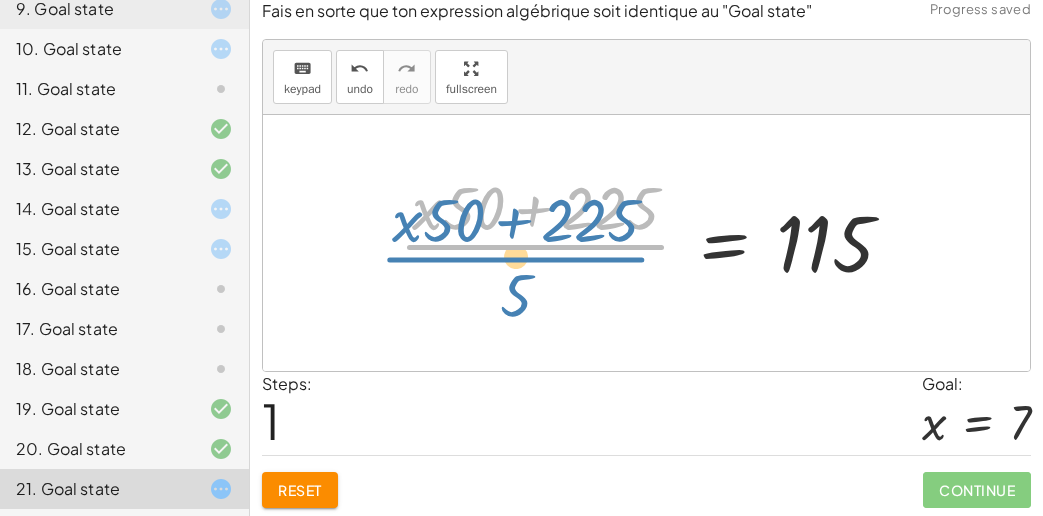 drag, startPoint x: 532, startPoint y: 243, endPoint x: 519, endPoint y: 240, distance: 13.341664 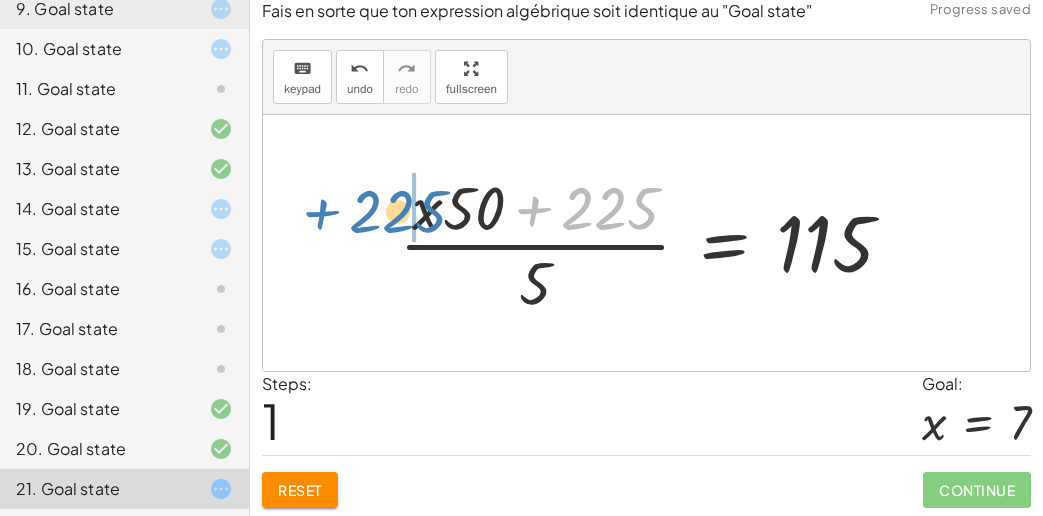 drag, startPoint x: 598, startPoint y: 213, endPoint x: 378, endPoint y: 210, distance: 220.02045 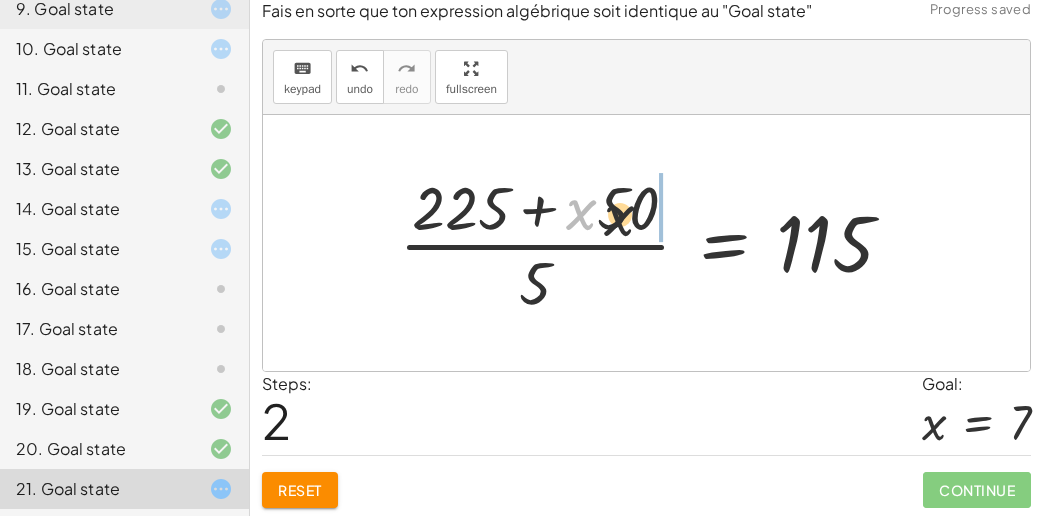 drag, startPoint x: 575, startPoint y: 213, endPoint x: 669, endPoint y: 219, distance: 94.19129 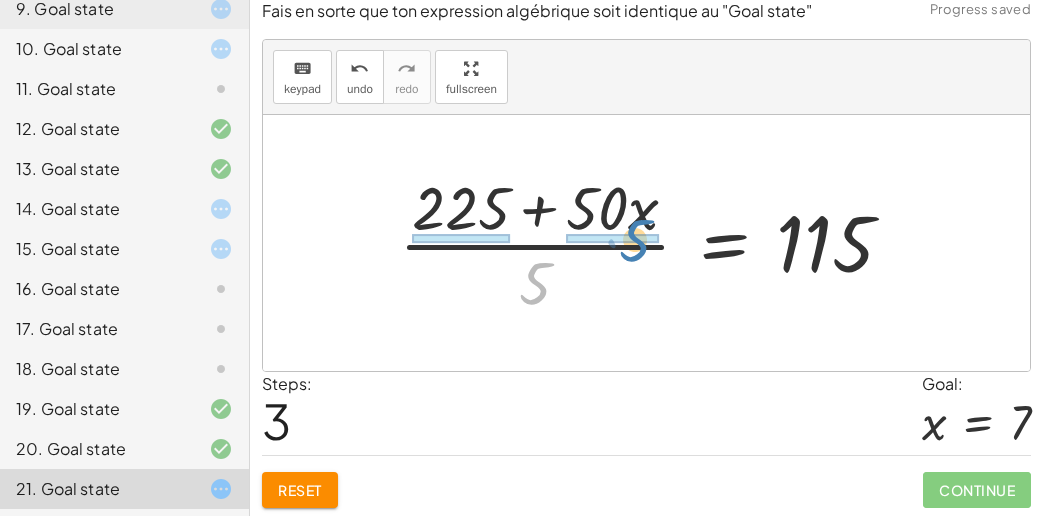 drag, startPoint x: 546, startPoint y: 263, endPoint x: 646, endPoint y: 220, distance: 108.85311 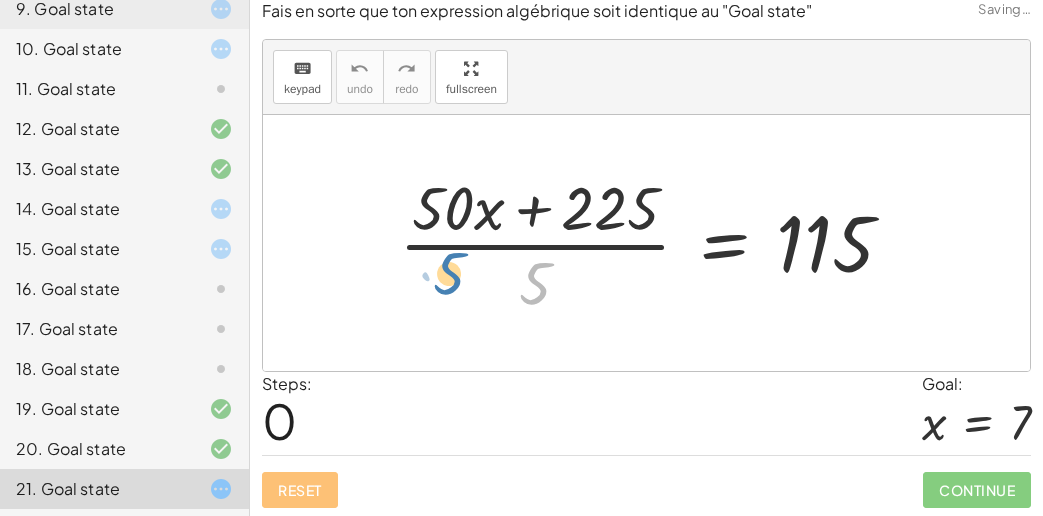 drag, startPoint x: 535, startPoint y: 285, endPoint x: 443, endPoint y: 275, distance: 92.541885 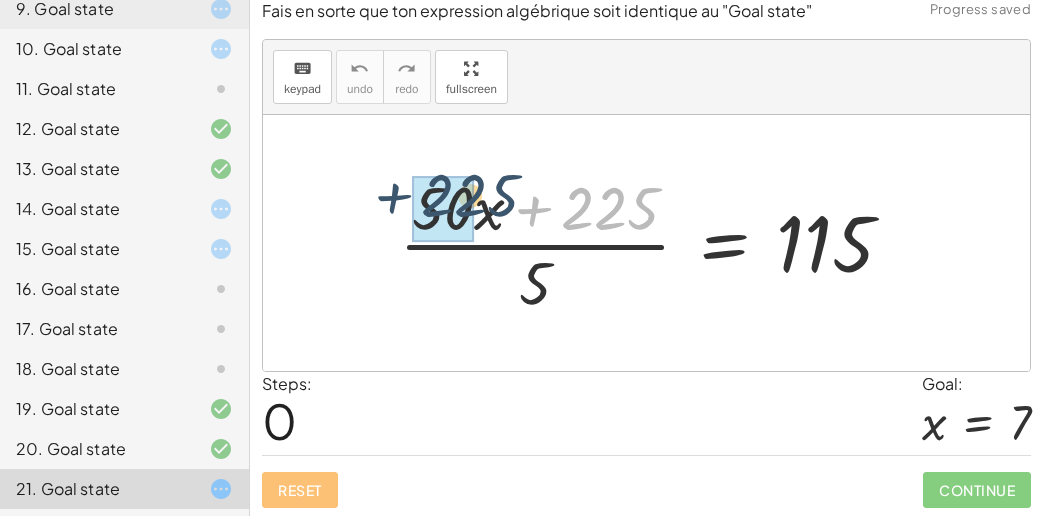 drag, startPoint x: 574, startPoint y: 230, endPoint x: 425, endPoint y: 227, distance: 149.0302 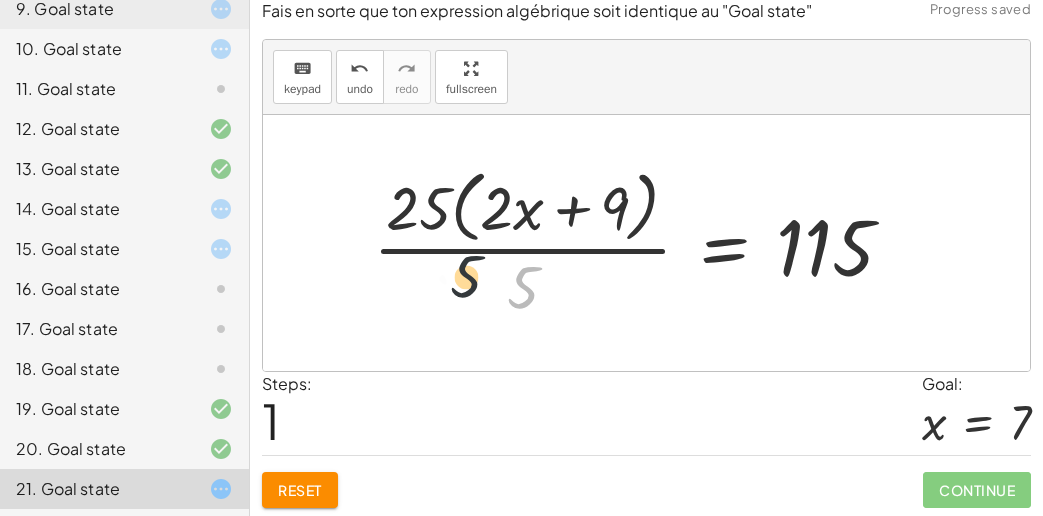 drag, startPoint x: 520, startPoint y: 276, endPoint x: 417, endPoint y: 255, distance: 105.11898 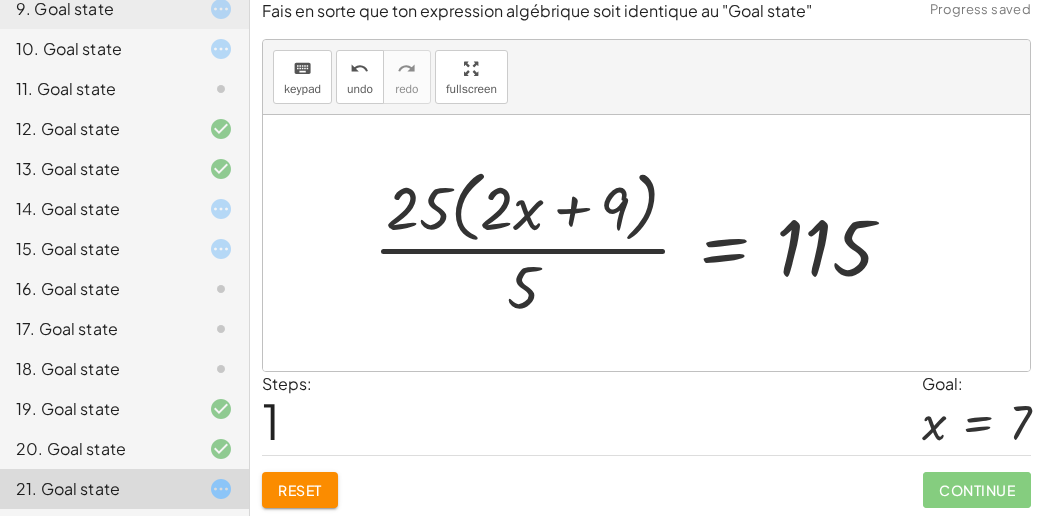 drag, startPoint x: 539, startPoint y: 212, endPoint x: 575, endPoint y: 213, distance: 36.013885 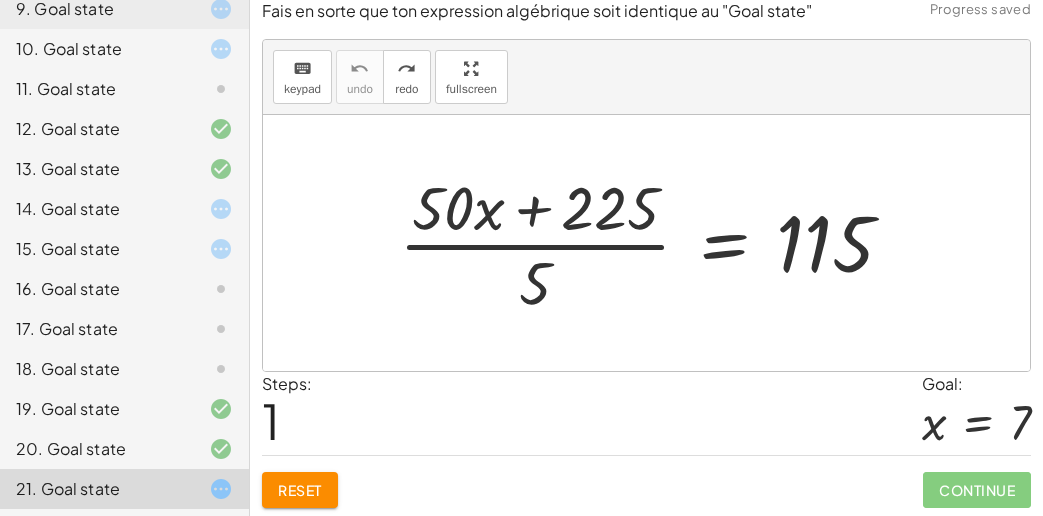 drag, startPoint x: 287, startPoint y: 467, endPoint x: 285, endPoint y: 481, distance: 14.142136 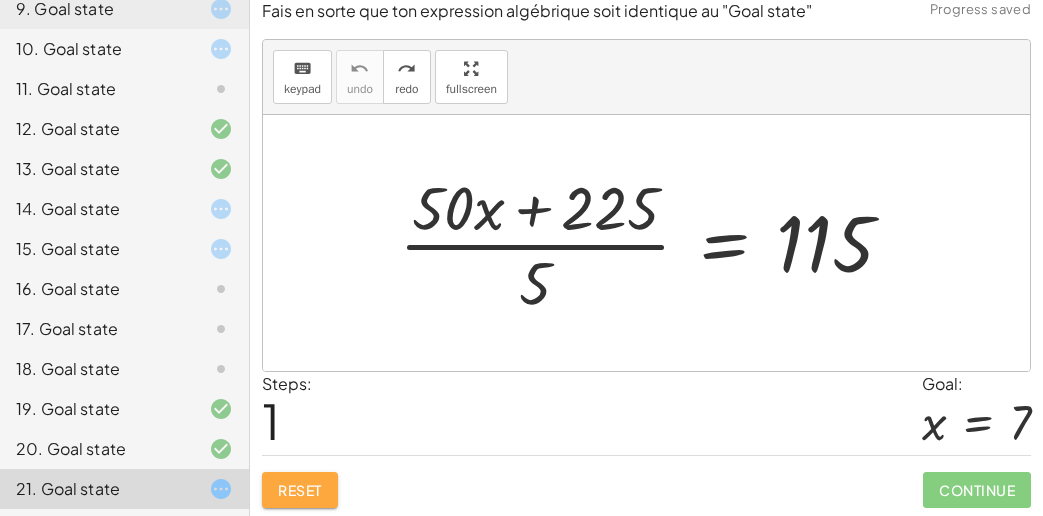 drag, startPoint x: 297, startPoint y: 497, endPoint x: 302, endPoint y: 482, distance: 15.811388 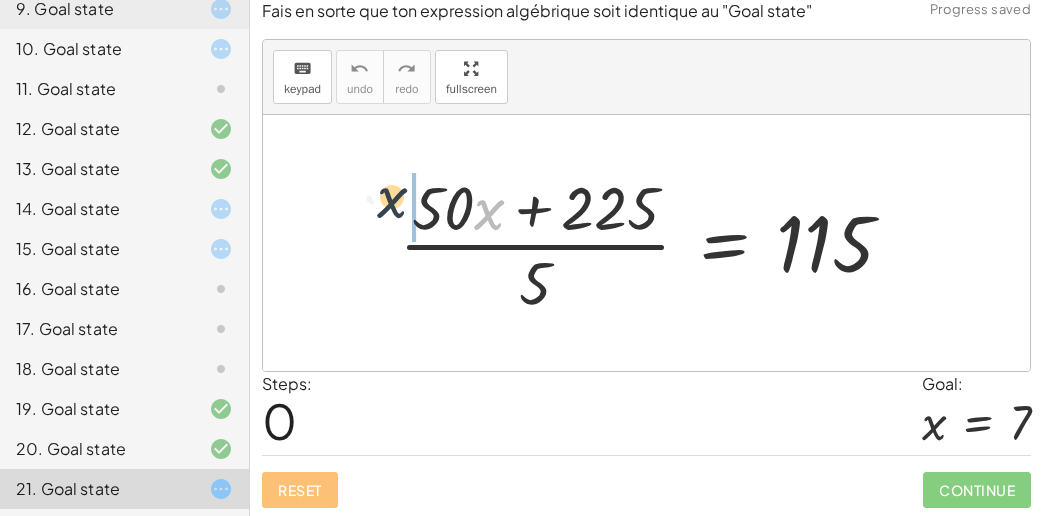 drag, startPoint x: 486, startPoint y: 209, endPoint x: 381, endPoint y: 197, distance: 105.68349 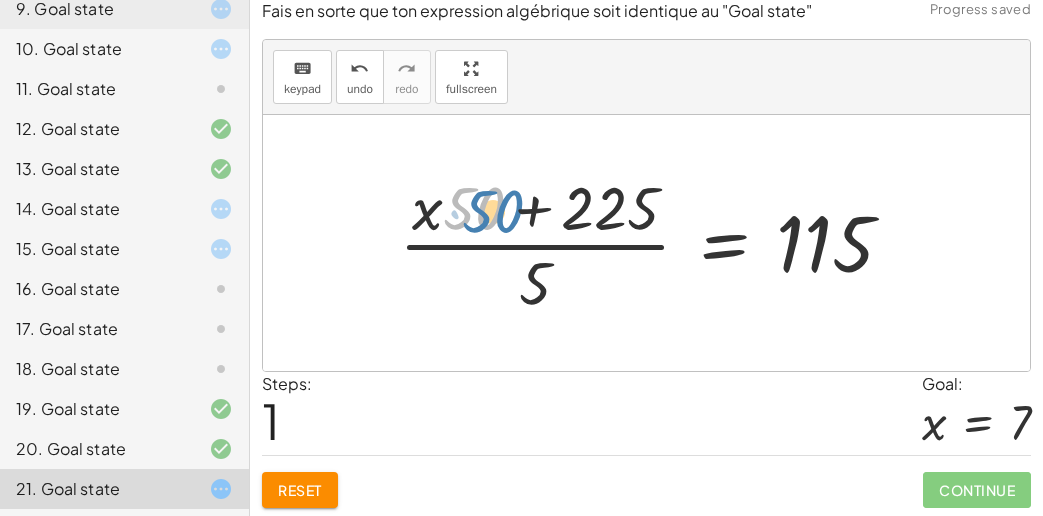 drag, startPoint x: 525, startPoint y: 203, endPoint x: 438, endPoint y: 208, distance: 87.14356 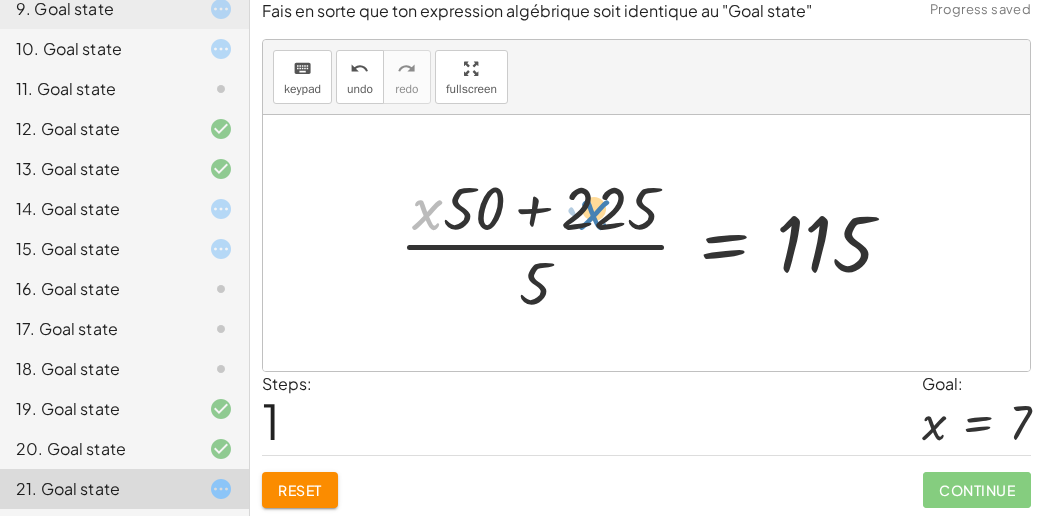 drag, startPoint x: 418, startPoint y: 211, endPoint x: 610, endPoint y: 201, distance: 192.26024 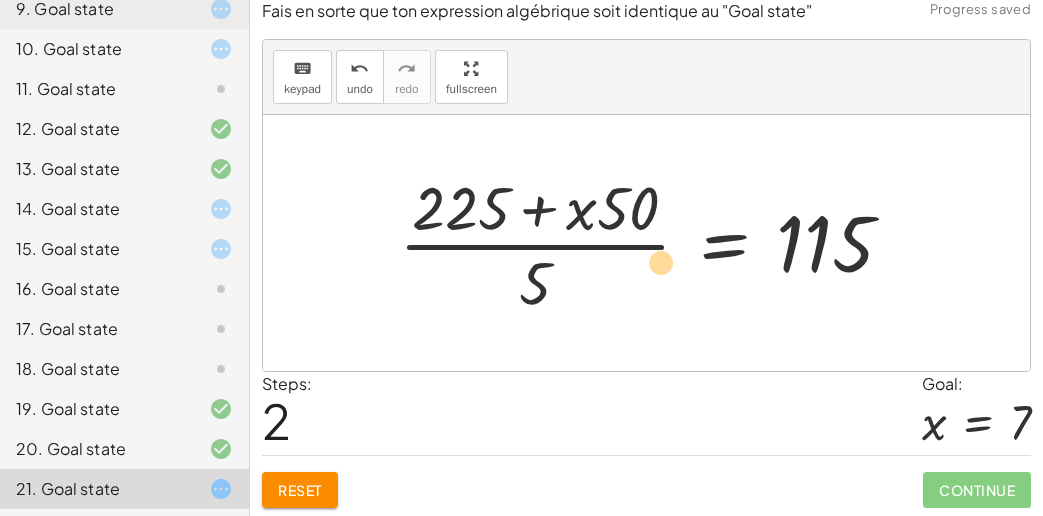 drag, startPoint x: 538, startPoint y: 282, endPoint x: 648, endPoint y: 256, distance: 113.03097 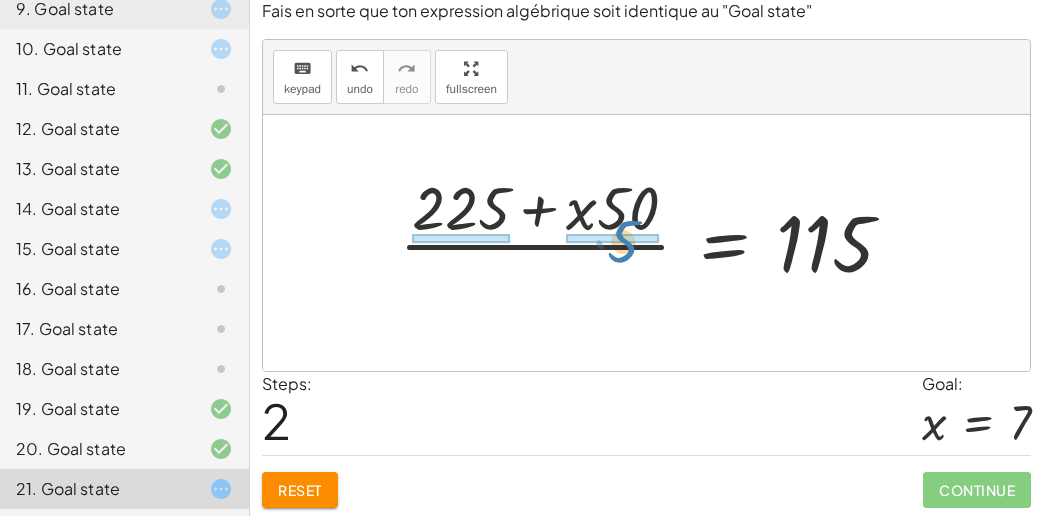 drag, startPoint x: 494, startPoint y: 275, endPoint x: 556, endPoint y: 232, distance: 75.45197 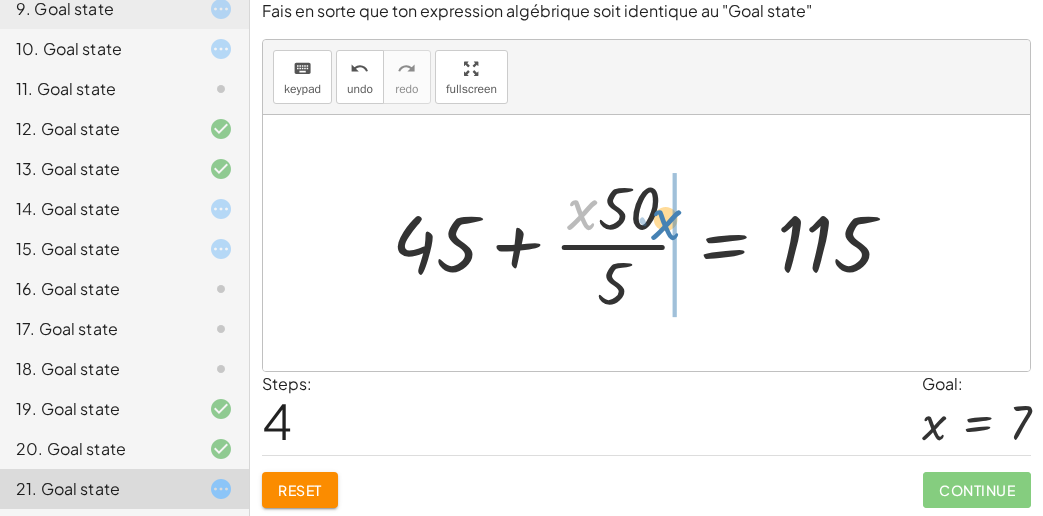 drag, startPoint x: 588, startPoint y: 208, endPoint x: 663, endPoint y: 217, distance: 75.53807 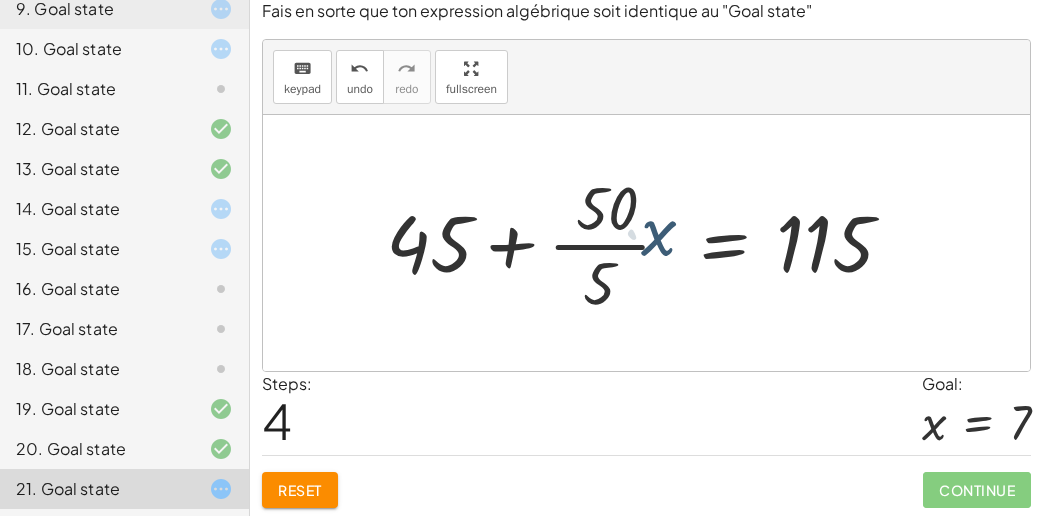 drag, startPoint x: 618, startPoint y: 256, endPoint x: 589, endPoint y: 258, distance: 29.068884 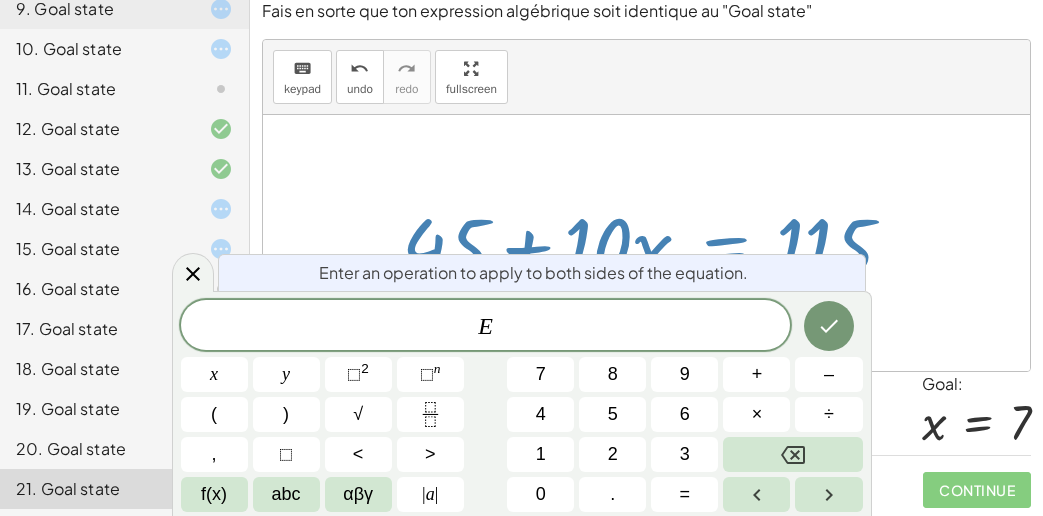 drag, startPoint x: 830, startPoint y: 392, endPoint x: 723, endPoint y: 398, distance: 107.16809 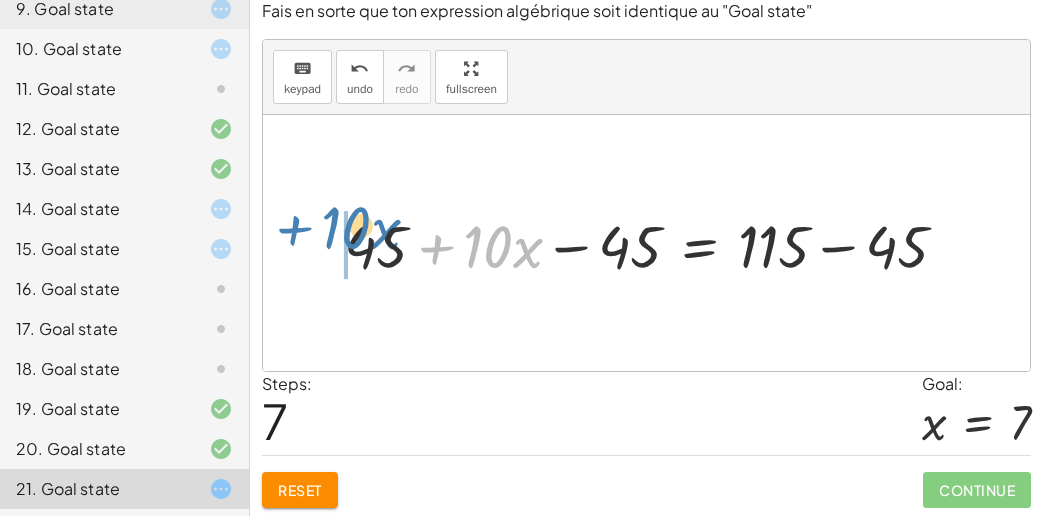 drag, startPoint x: 414, startPoint y: 249, endPoint x: 268, endPoint y: 230, distance: 147.23111 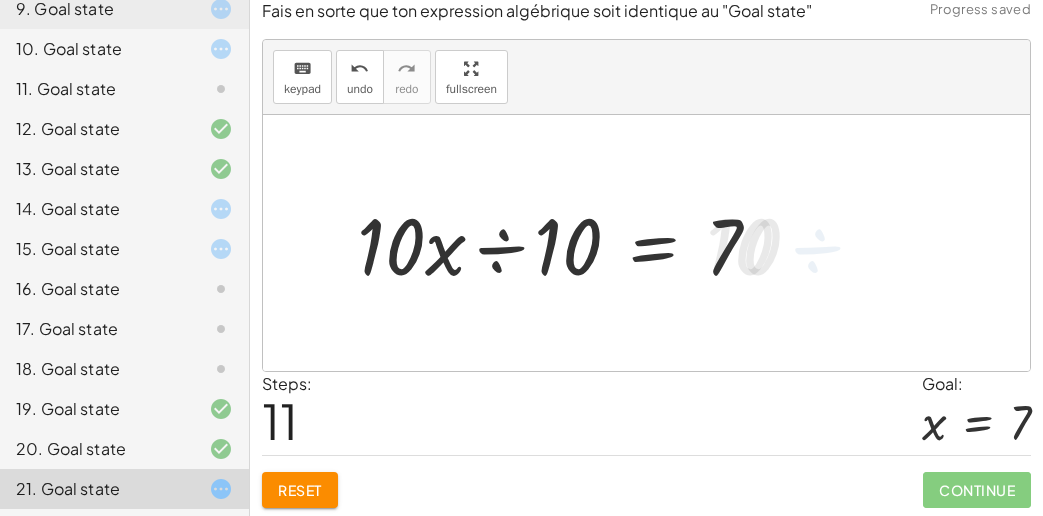 drag, startPoint x: 428, startPoint y: 252, endPoint x: 464, endPoint y: 252, distance: 36 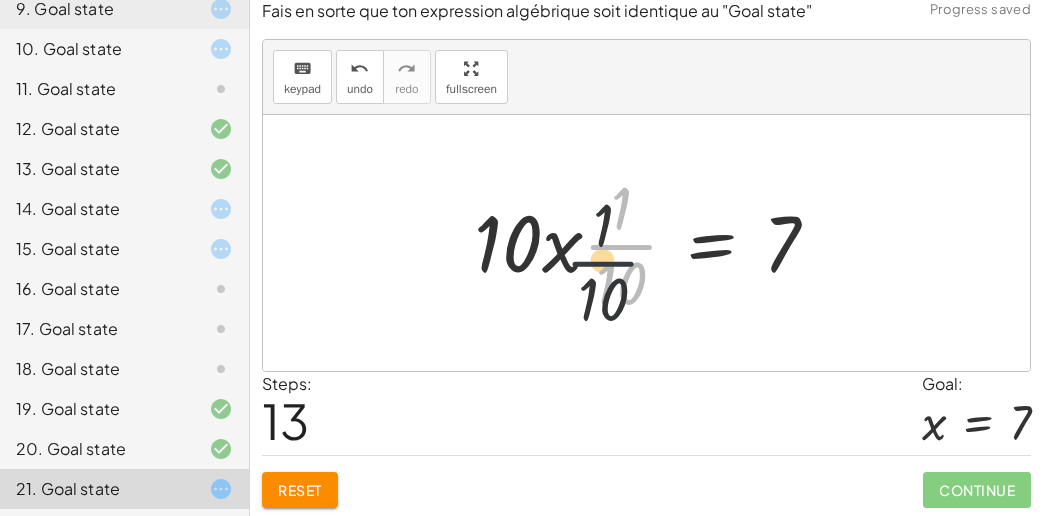 drag, startPoint x: 608, startPoint y: 229, endPoint x: 588, endPoint y: 247, distance: 26.907248 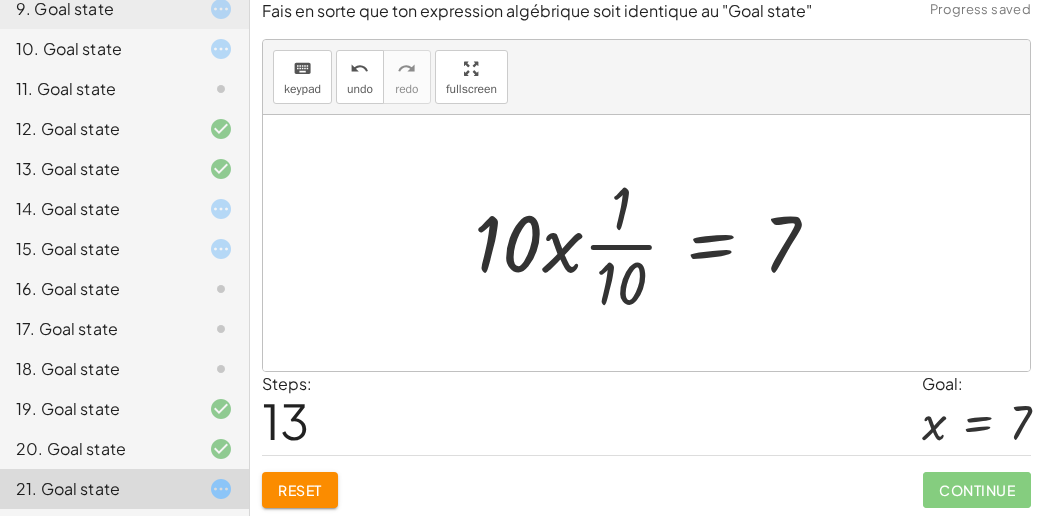 drag, startPoint x: 516, startPoint y: 249, endPoint x: 574, endPoint y: 242, distance: 58.420887 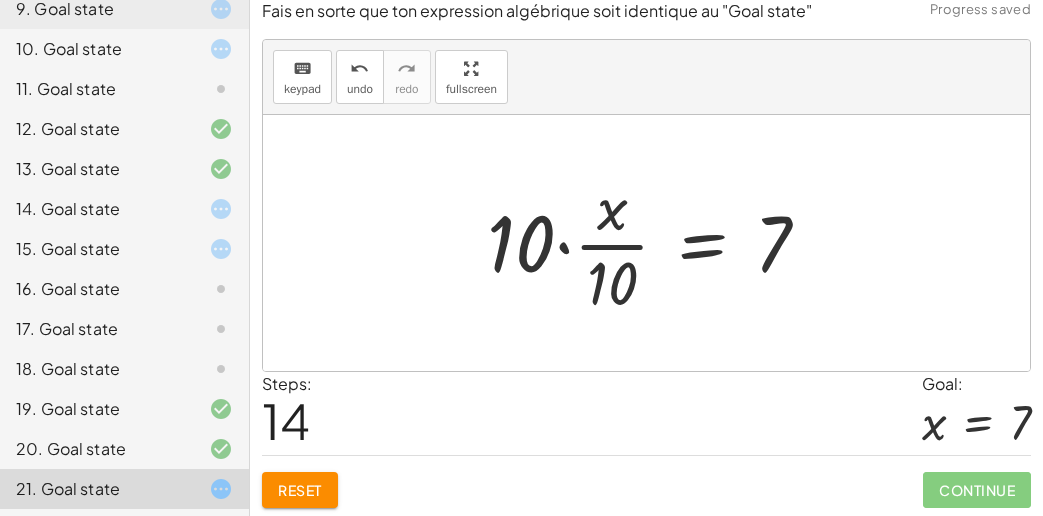 drag, startPoint x: 624, startPoint y: 211, endPoint x: 562, endPoint y: 233, distance: 65.78754 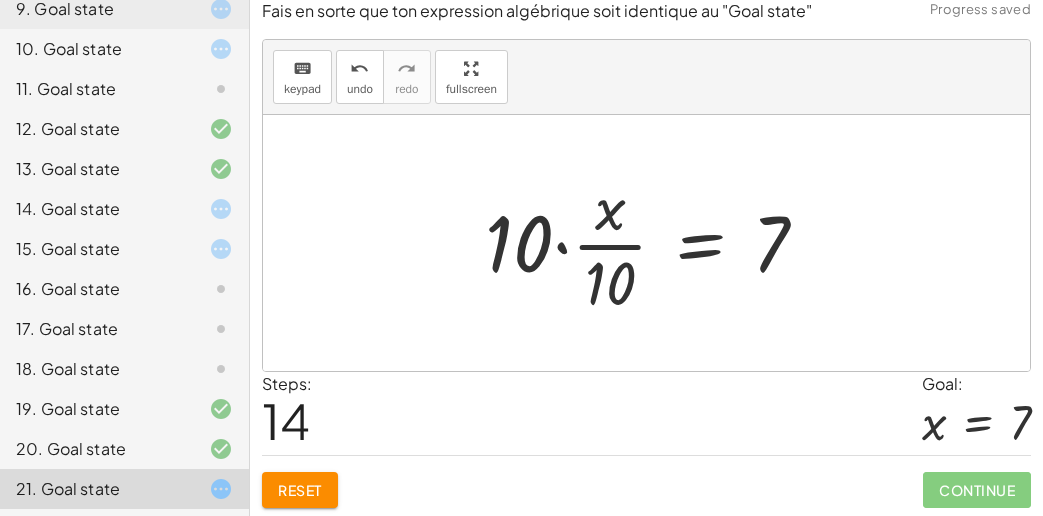 drag, startPoint x: 543, startPoint y: 237, endPoint x: 561, endPoint y: 239, distance: 18.110771 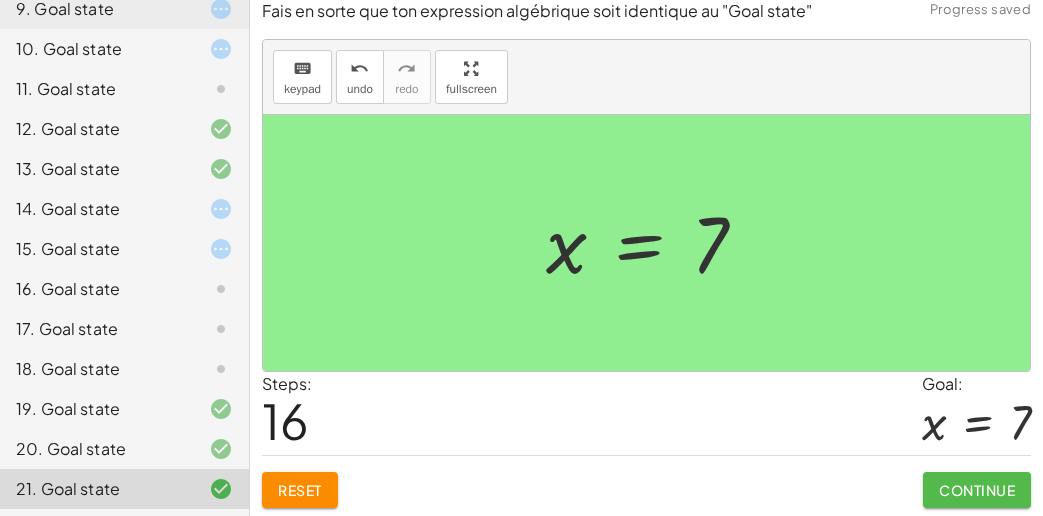 scroll, scrollTop: 0, scrollLeft: 0, axis: both 